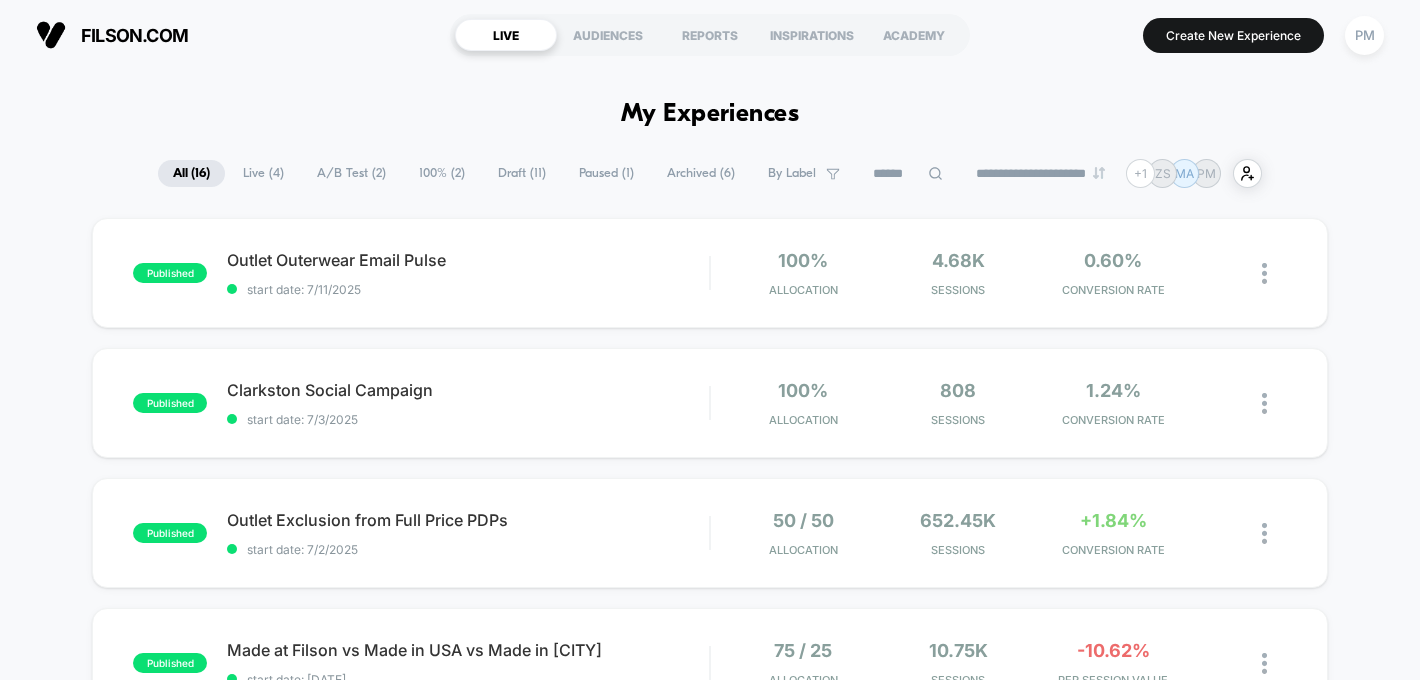 scroll, scrollTop: 0, scrollLeft: 0, axis: both 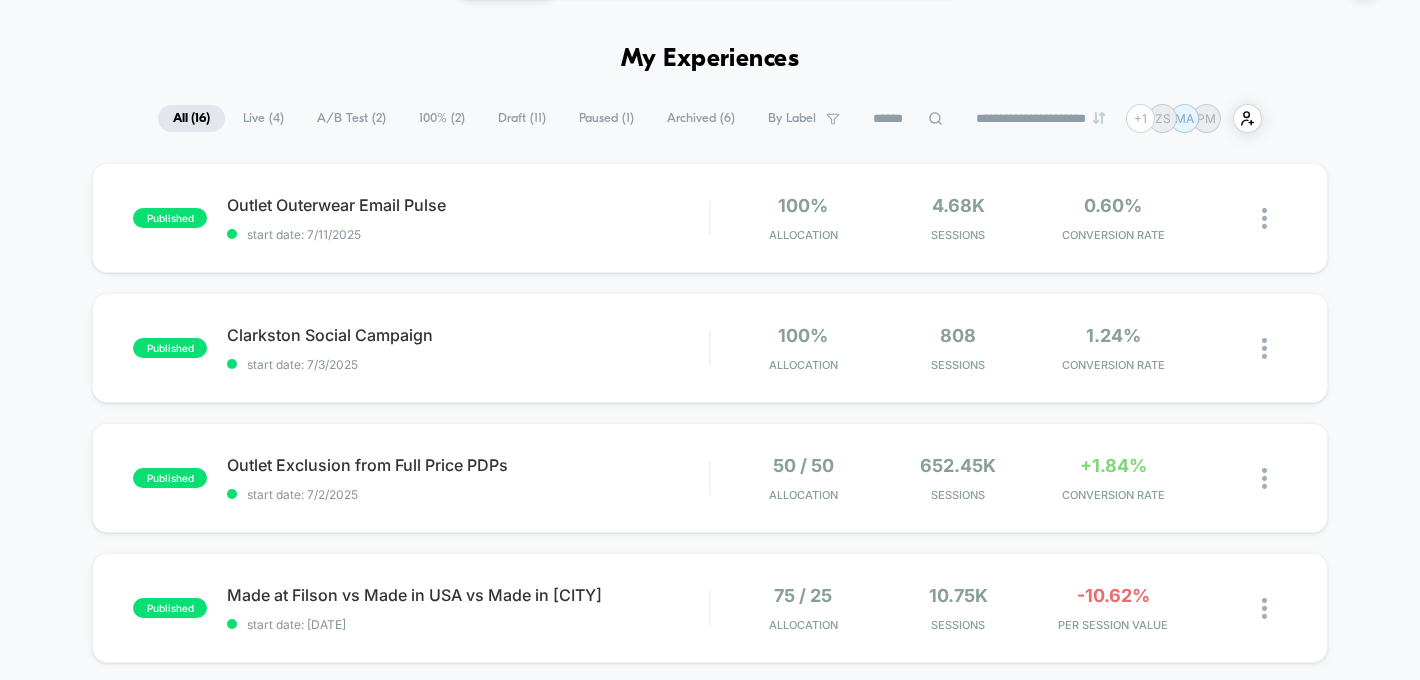 click on "Draft ( 11 )" at bounding box center [522, 118] 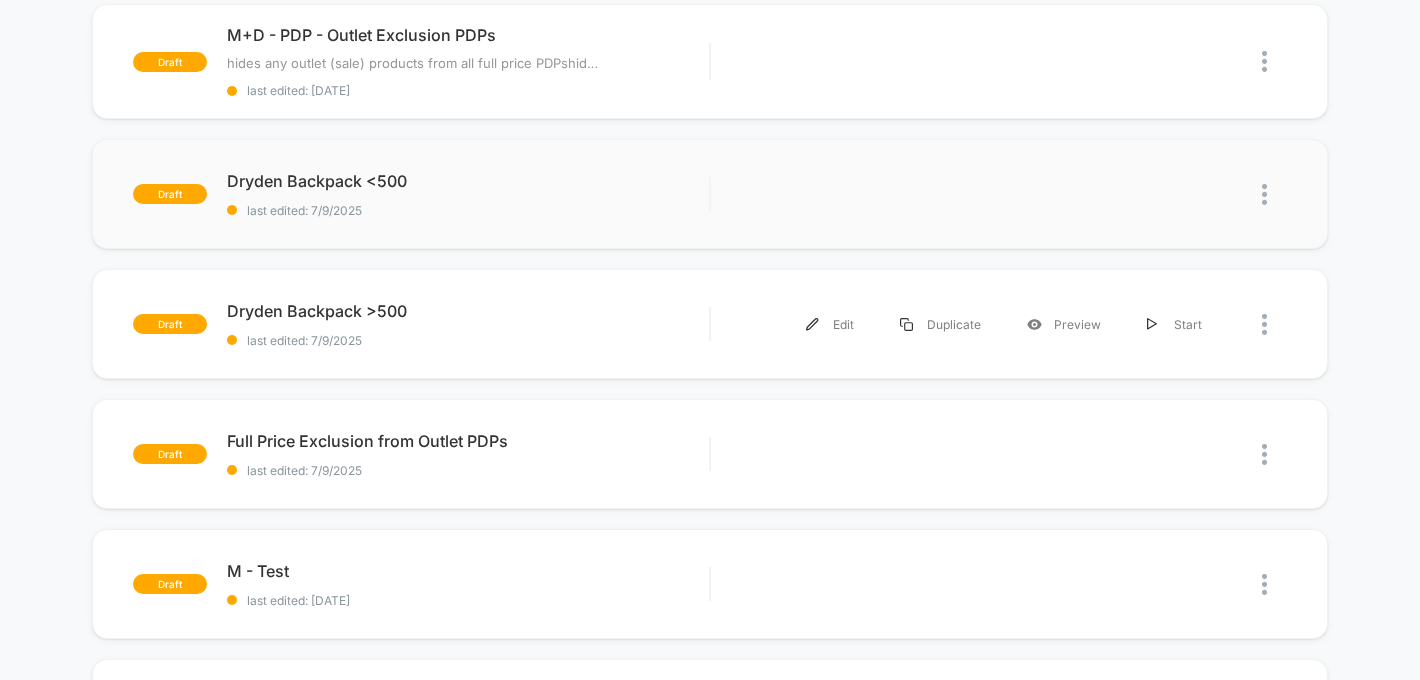 scroll, scrollTop: 215, scrollLeft: 0, axis: vertical 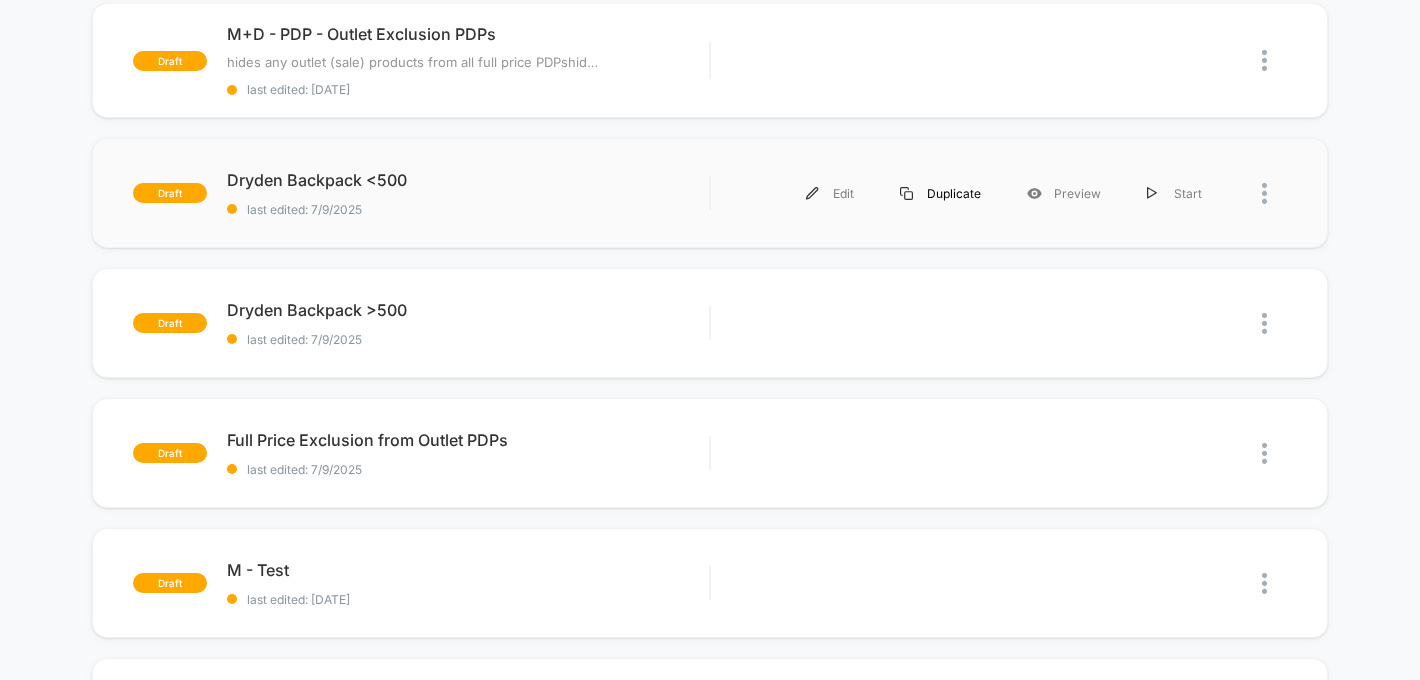 click on "Duplicate" at bounding box center [940, 193] 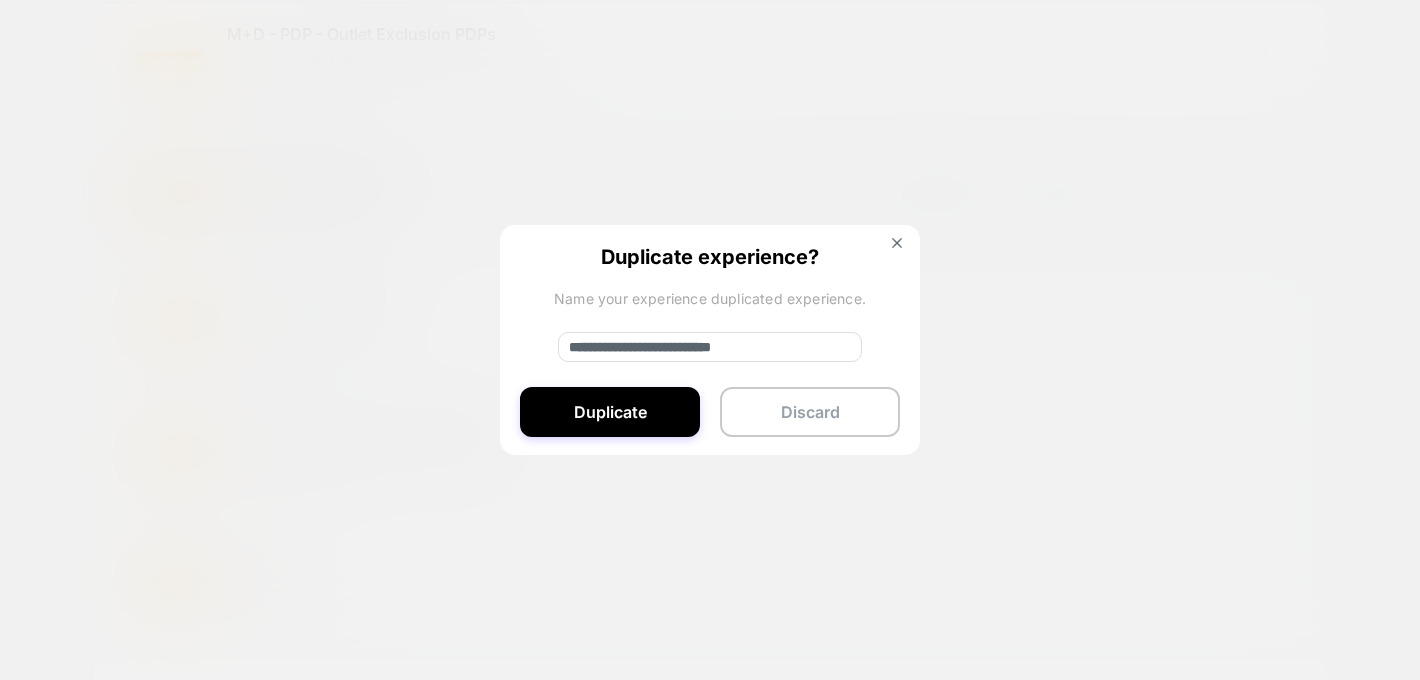 click on "**********" at bounding box center (710, 347) 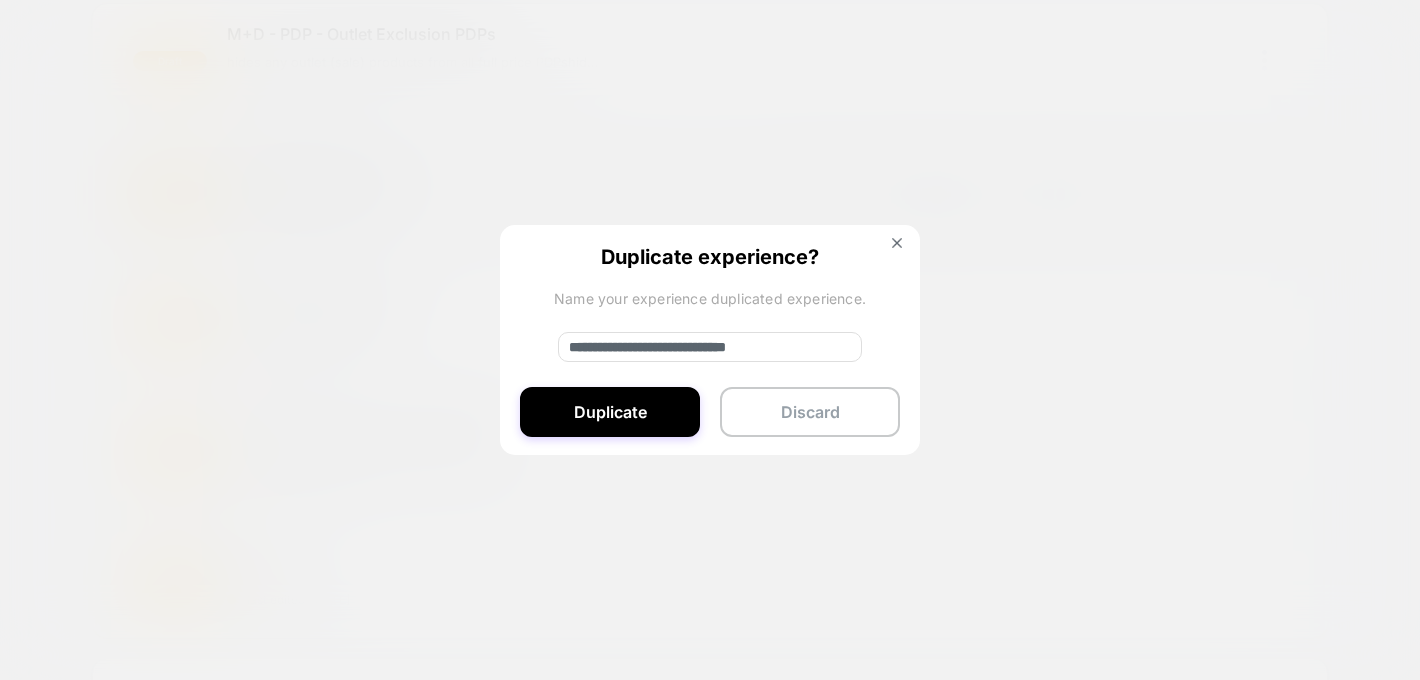 click on "**********" at bounding box center [710, 347] 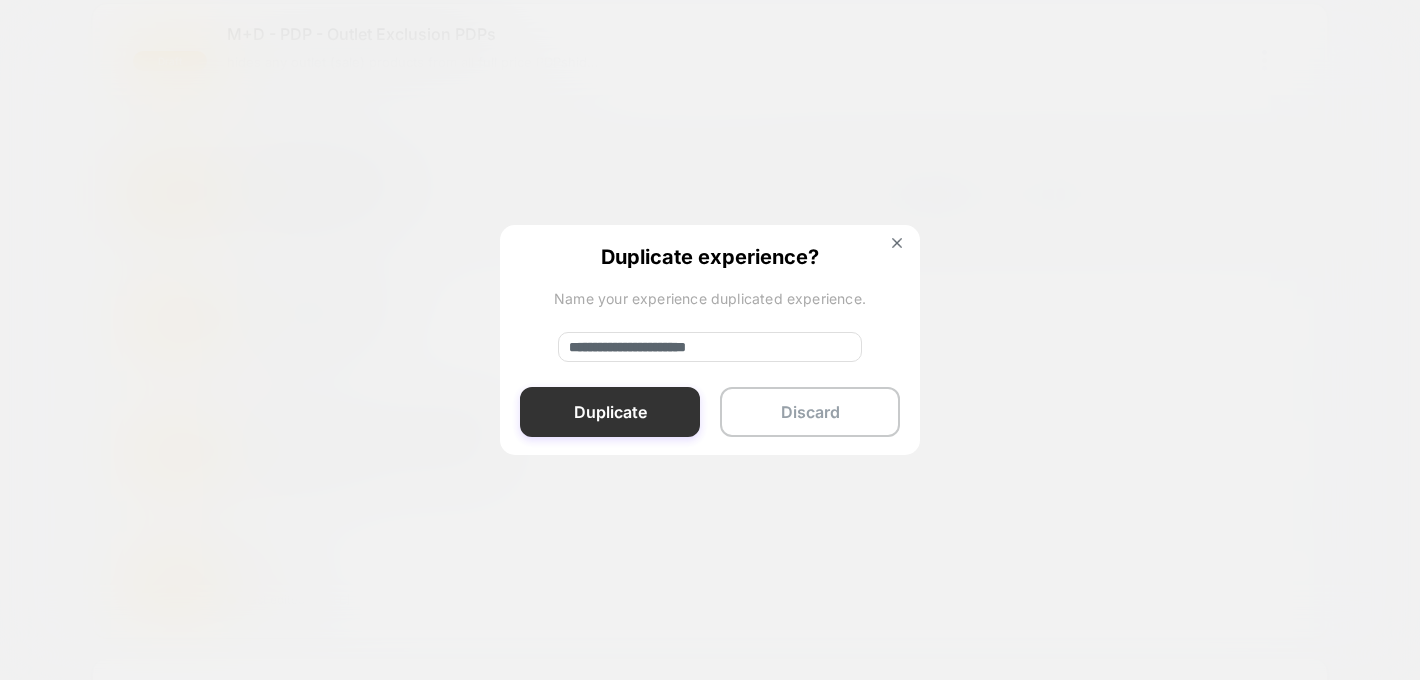 type on "**********" 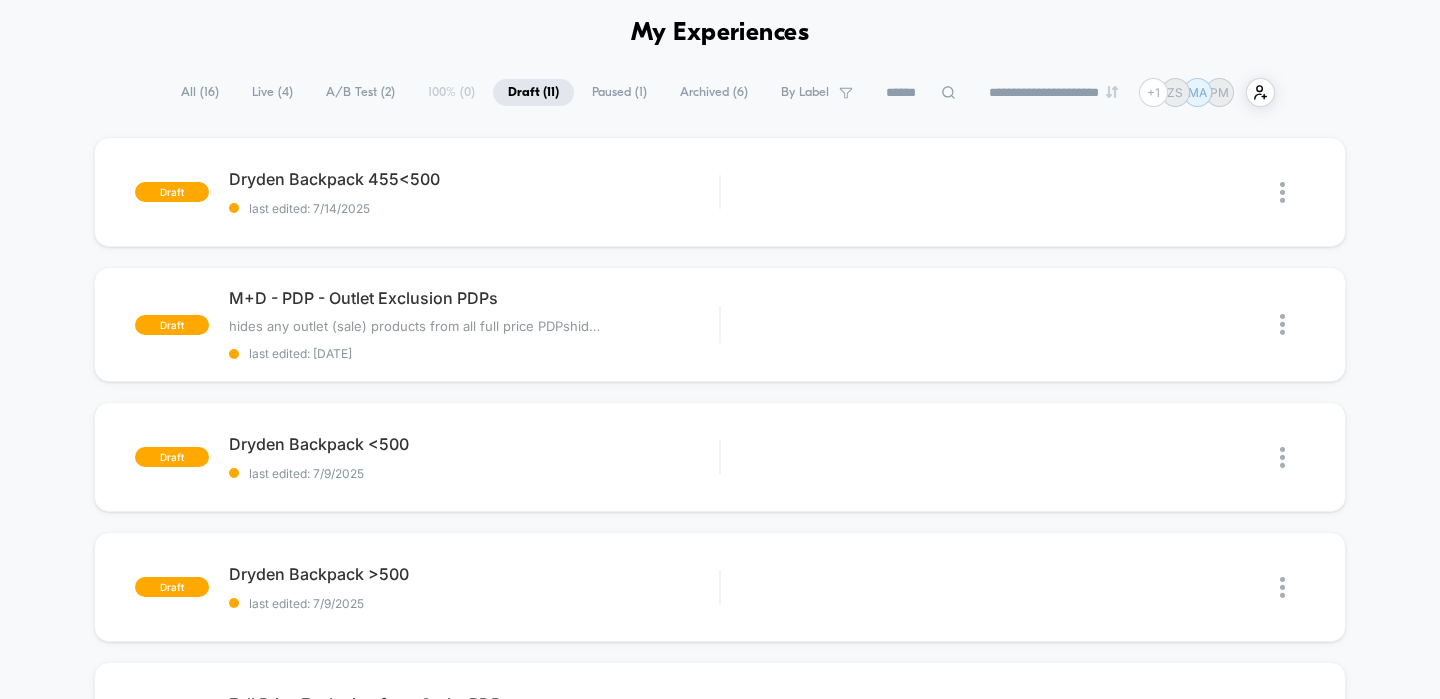 scroll, scrollTop: 59, scrollLeft: 0, axis: vertical 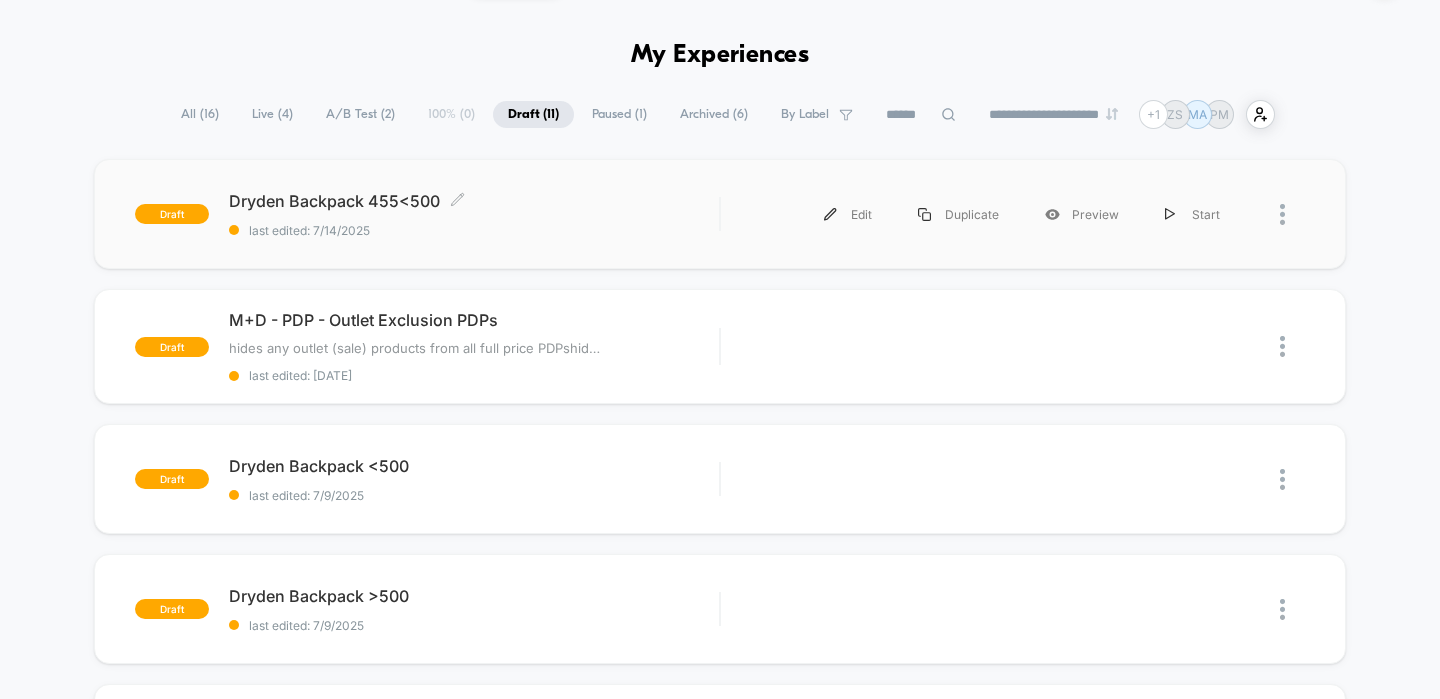 click on "last edited: 7/14/2025" at bounding box center [474, 230] 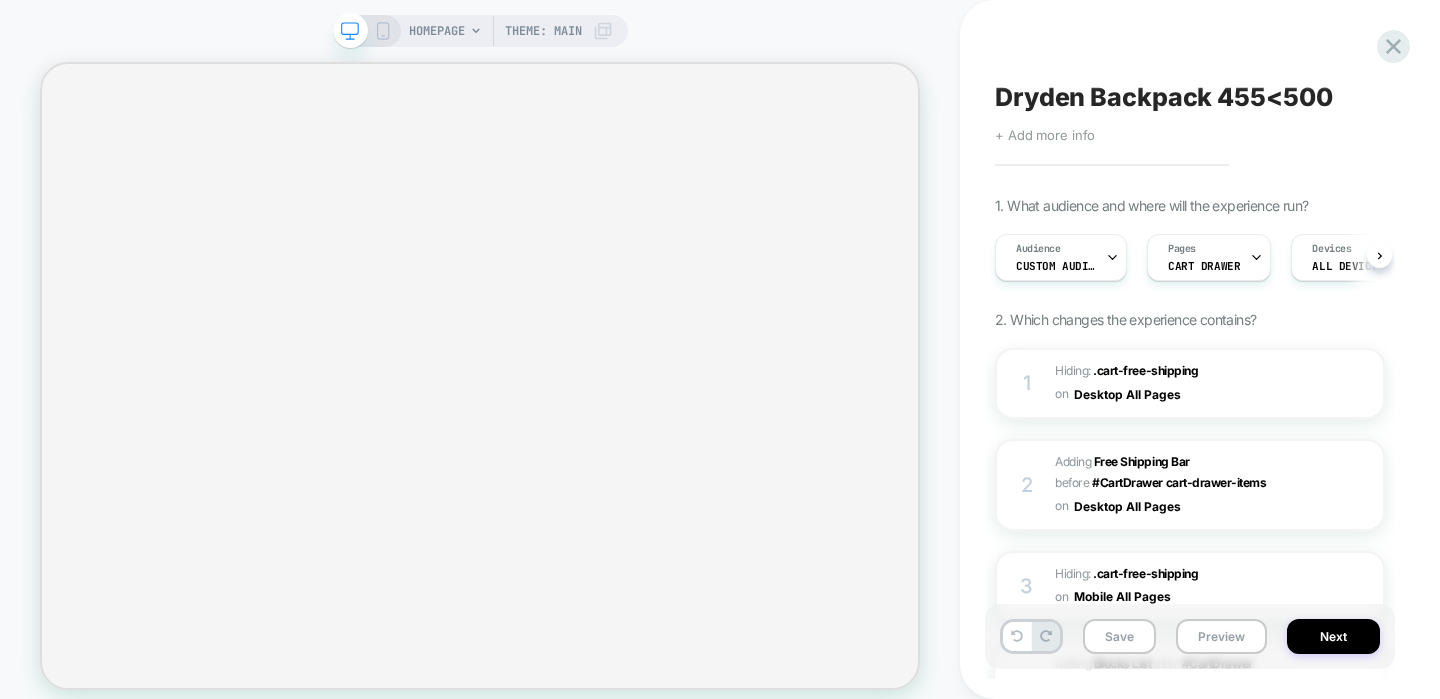 scroll, scrollTop: 0, scrollLeft: 1, axis: horizontal 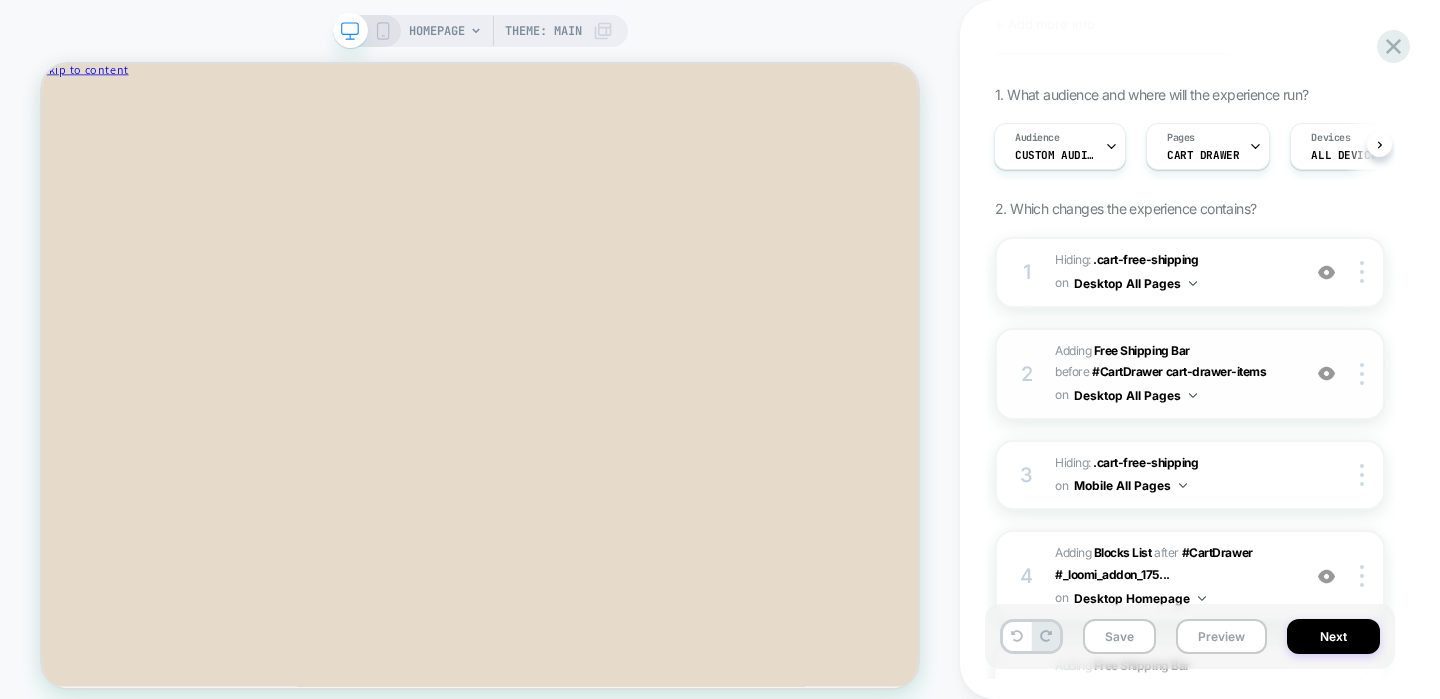 click on "2 #_loomi_addon_1751997079939_dup1752514734 Adding   Free Shipping Bar   BEFORE #CartDrawer cart-drawer-items #CartDrawer cart-drawer-items   on Desktop All Pages Add Before Add After Duplicate Replace Position Copy CSS Selector Copy Widget Id Rename Copy to   Mobile Target   All Devices Delete" at bounding box center [1190, 374] 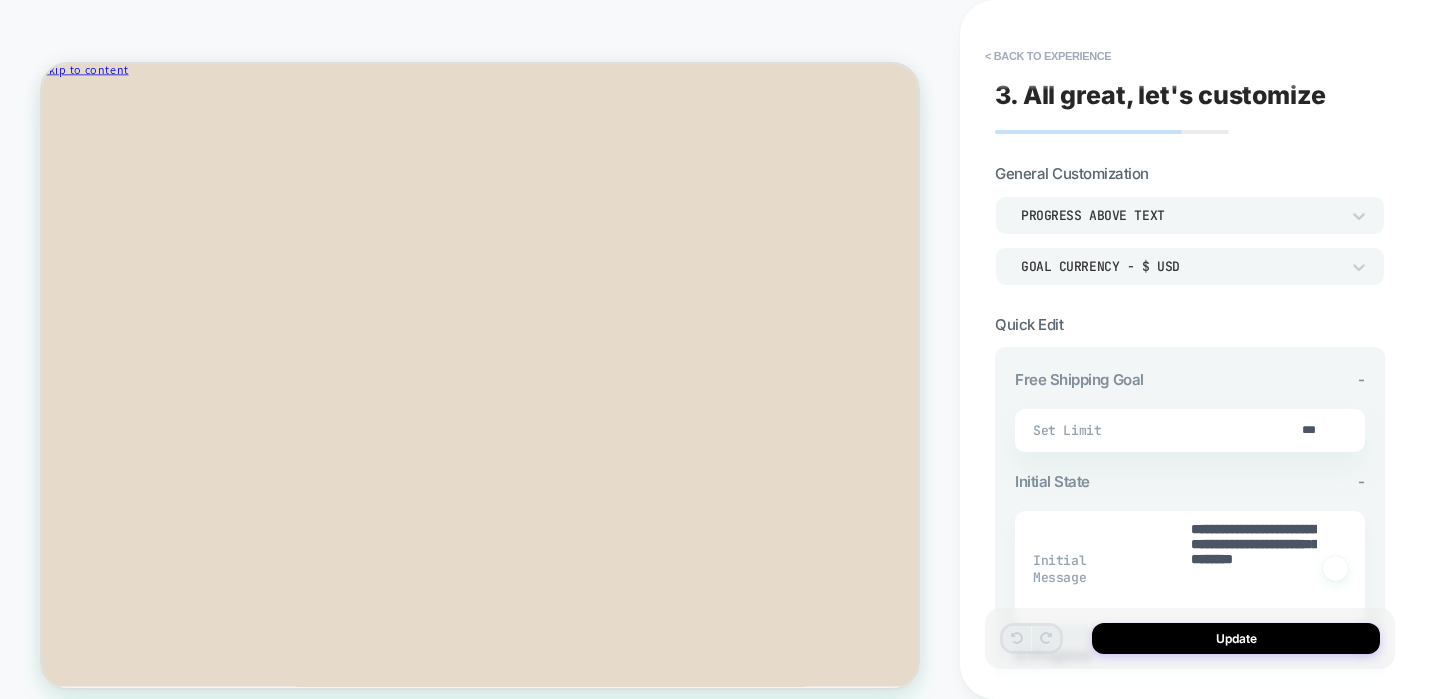 type on "*" 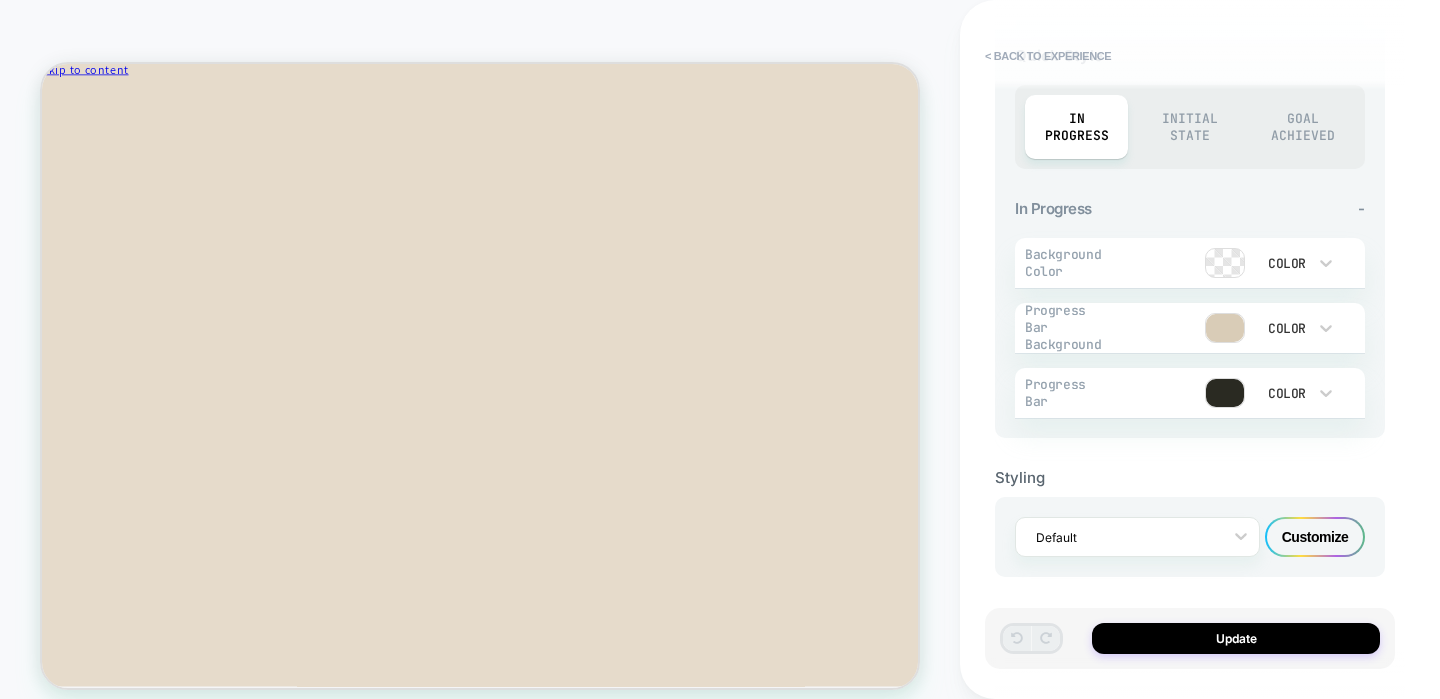 scroll, scrollTop: 27, scrollLeft: 0, axis: vertical 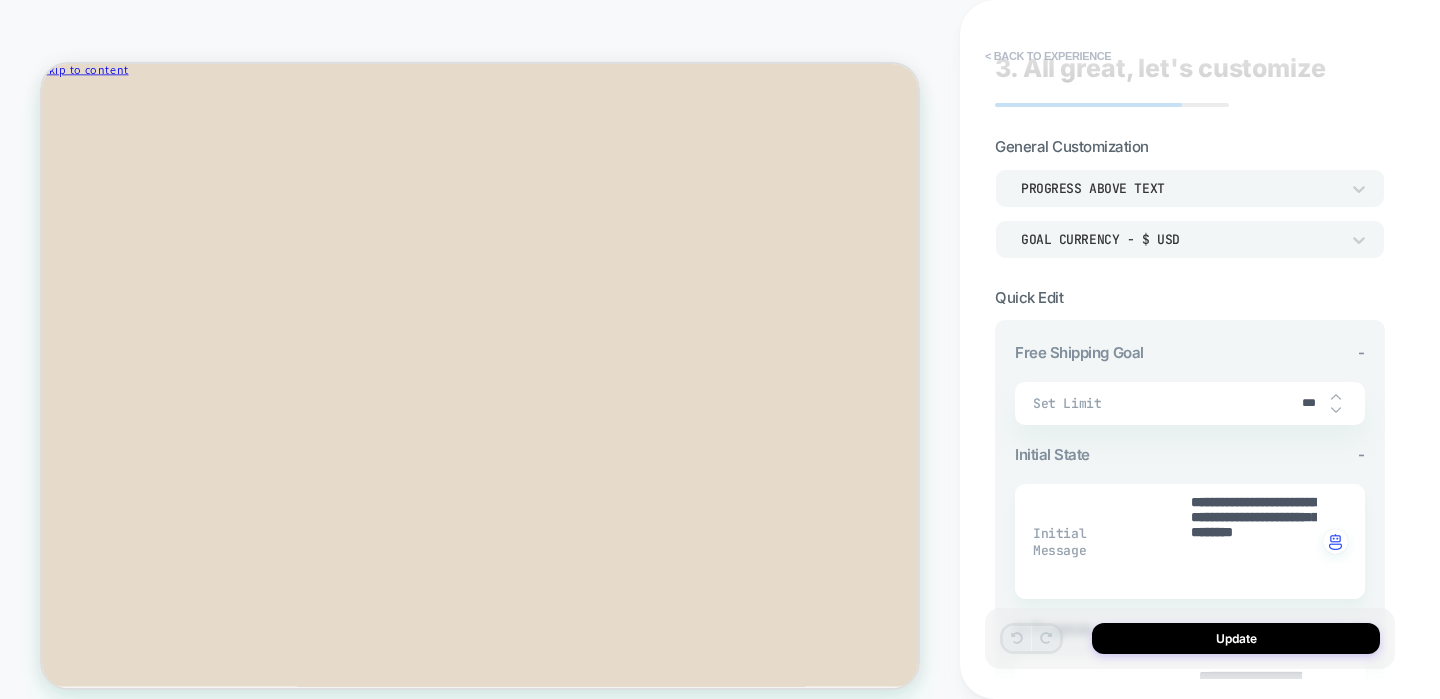 click on "< Back to experience" at bounding box center [1048, 56] 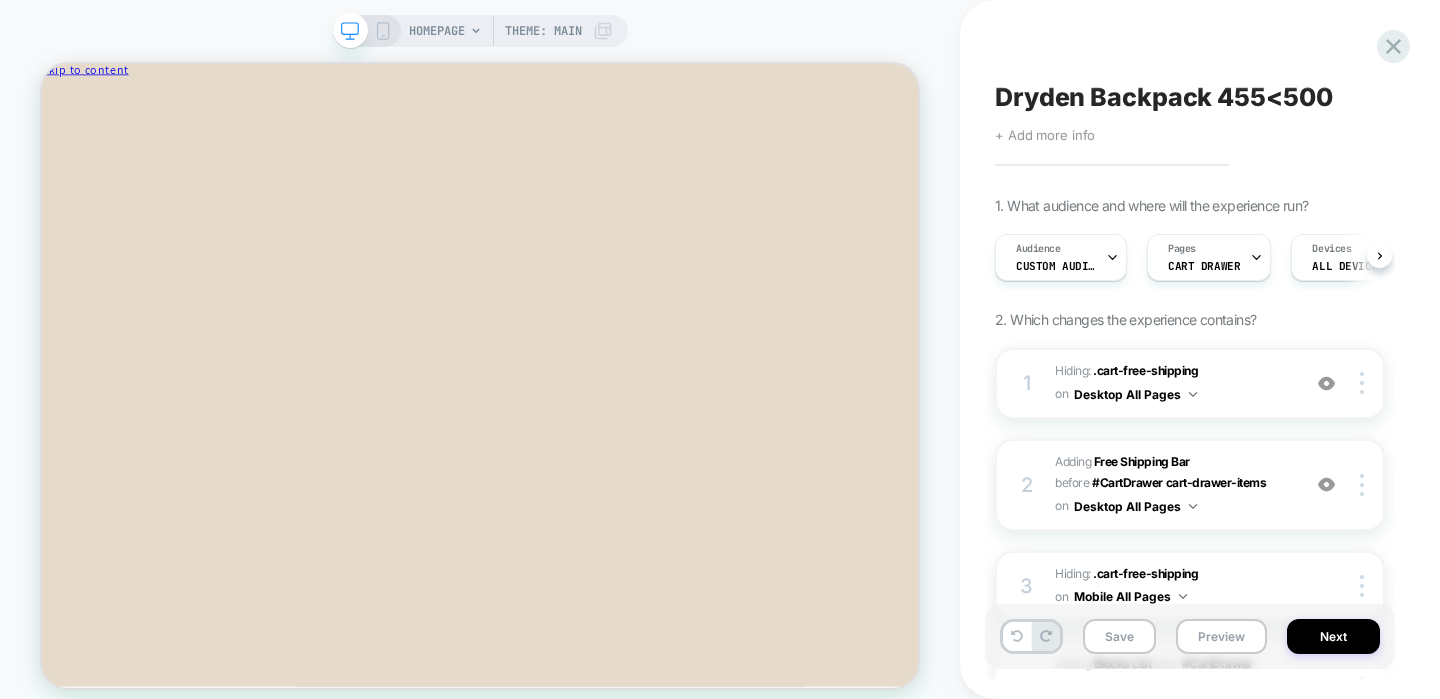 scroll, scrollTop: 0, scrollLeft: 1, axis: horizontal 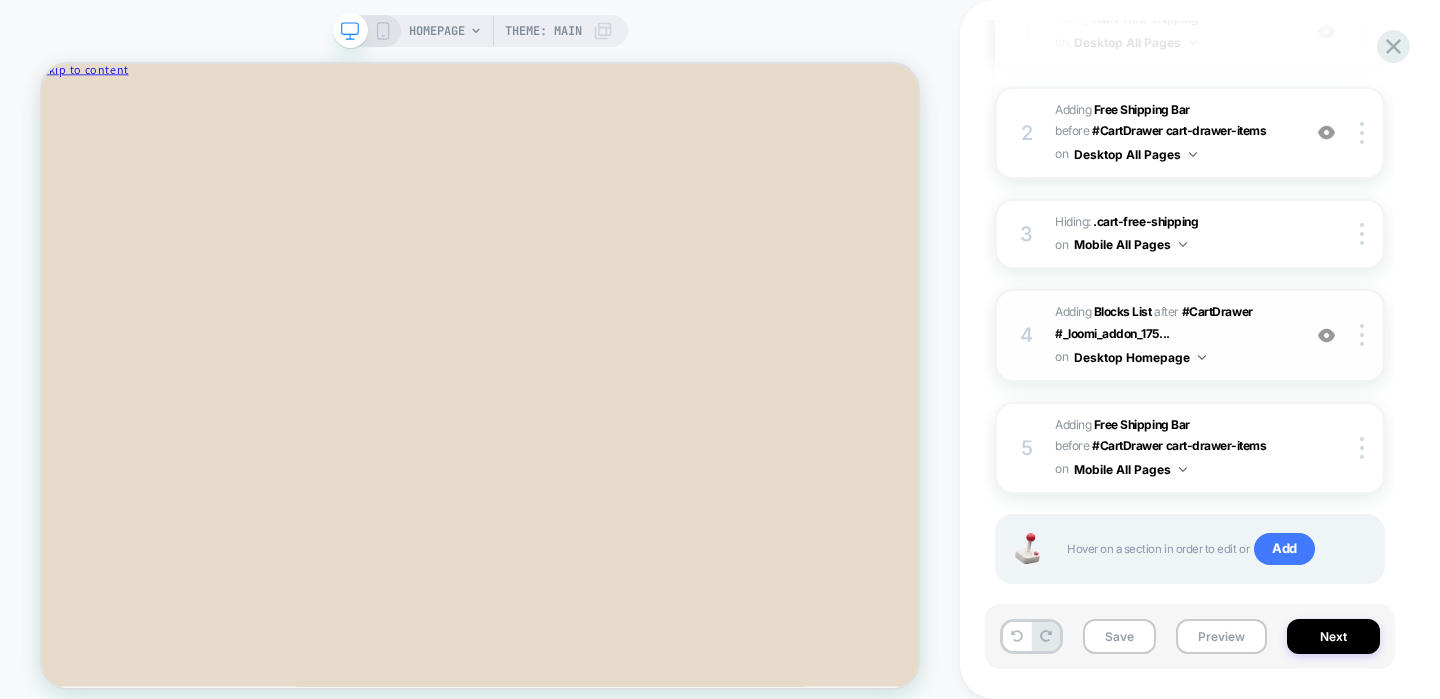 click on "#_loomi_addon_1752098153974_dup1752514734 Adding   Blocks List   AFTER #CartDrawer #_loomi_addon_175... #CartDrawer #_loomi_addon_1751997079939_dup1752514734   on Desktop Homepage" at bounding box center [1172, 335] 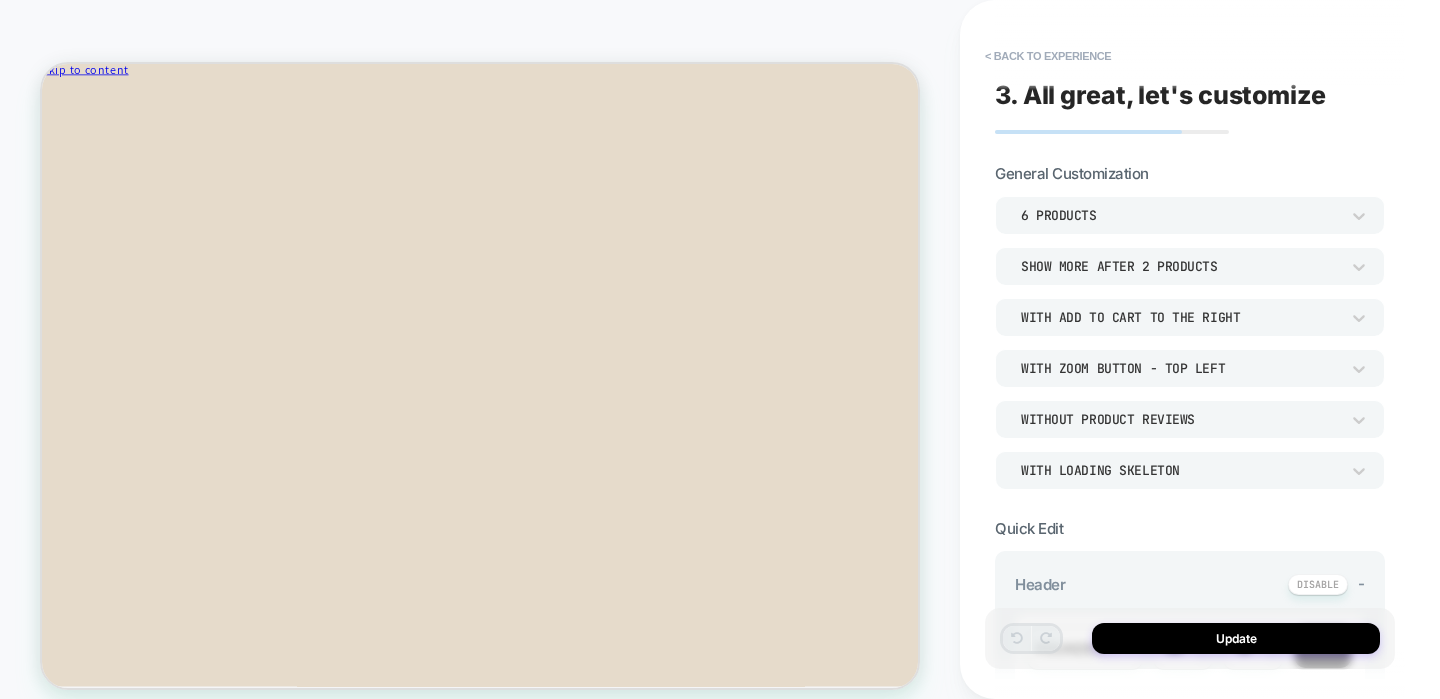 scroll, scrollTop: 25, scrollLeft: 0, axis: vertical 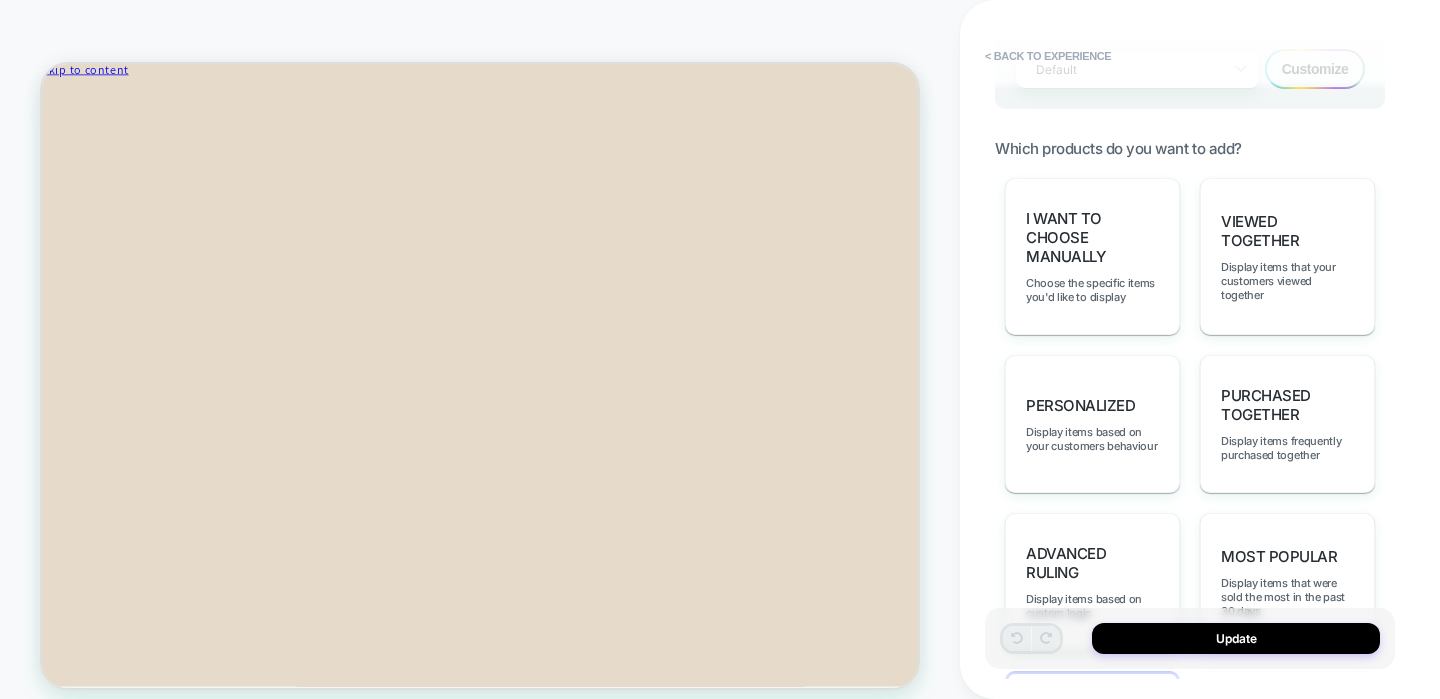 click on "I want to choose manually" at bounding box center (1092, 237) 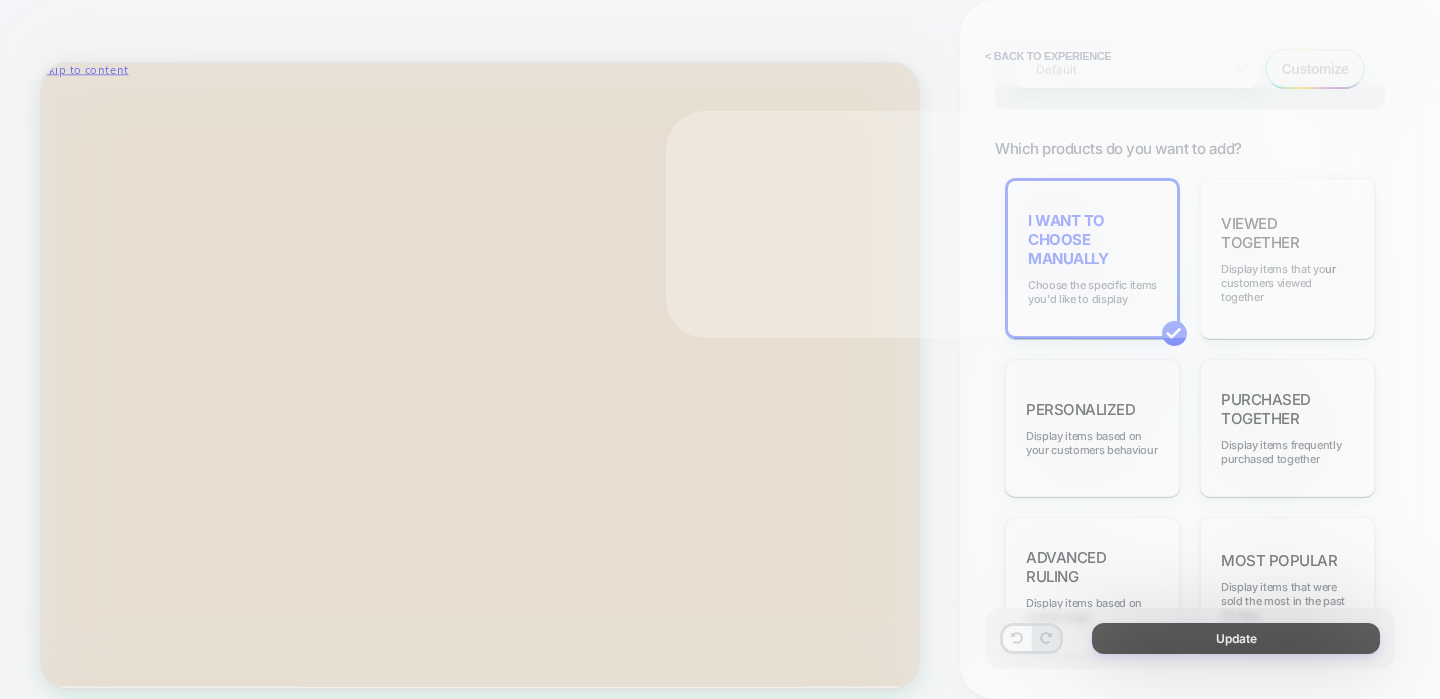 scroll, scrollTop: 0, scrollLeft: 0, axis: both 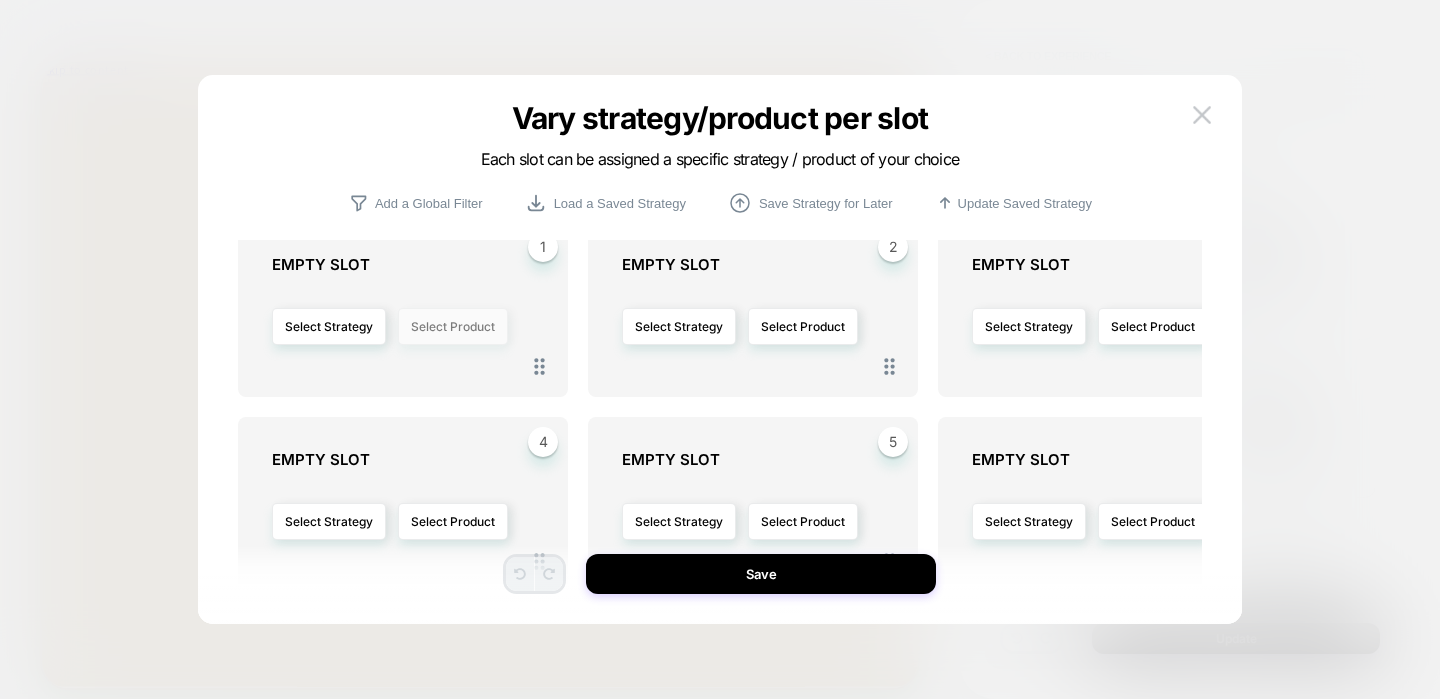 click on "Select Product" at bounding box center (453, 326) 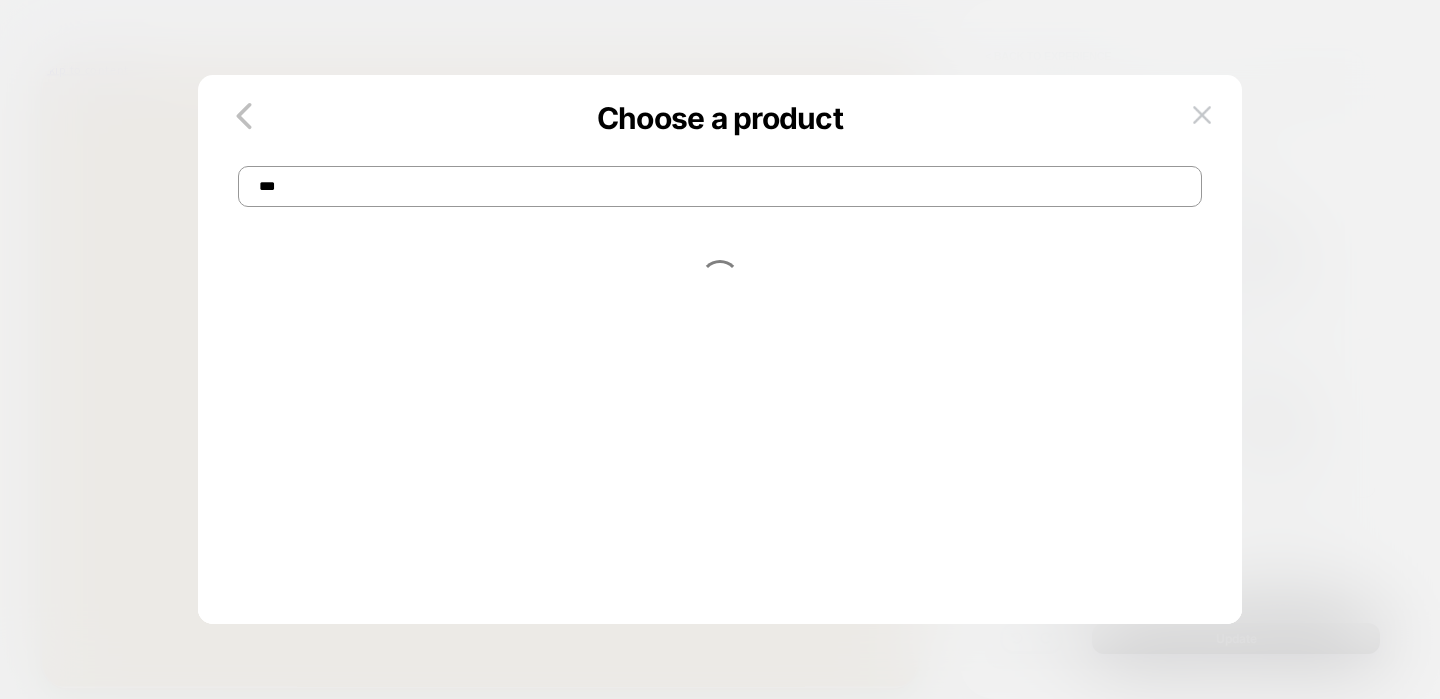 scroll, scrollTop: 0, scrollLeft: 0, axis: both 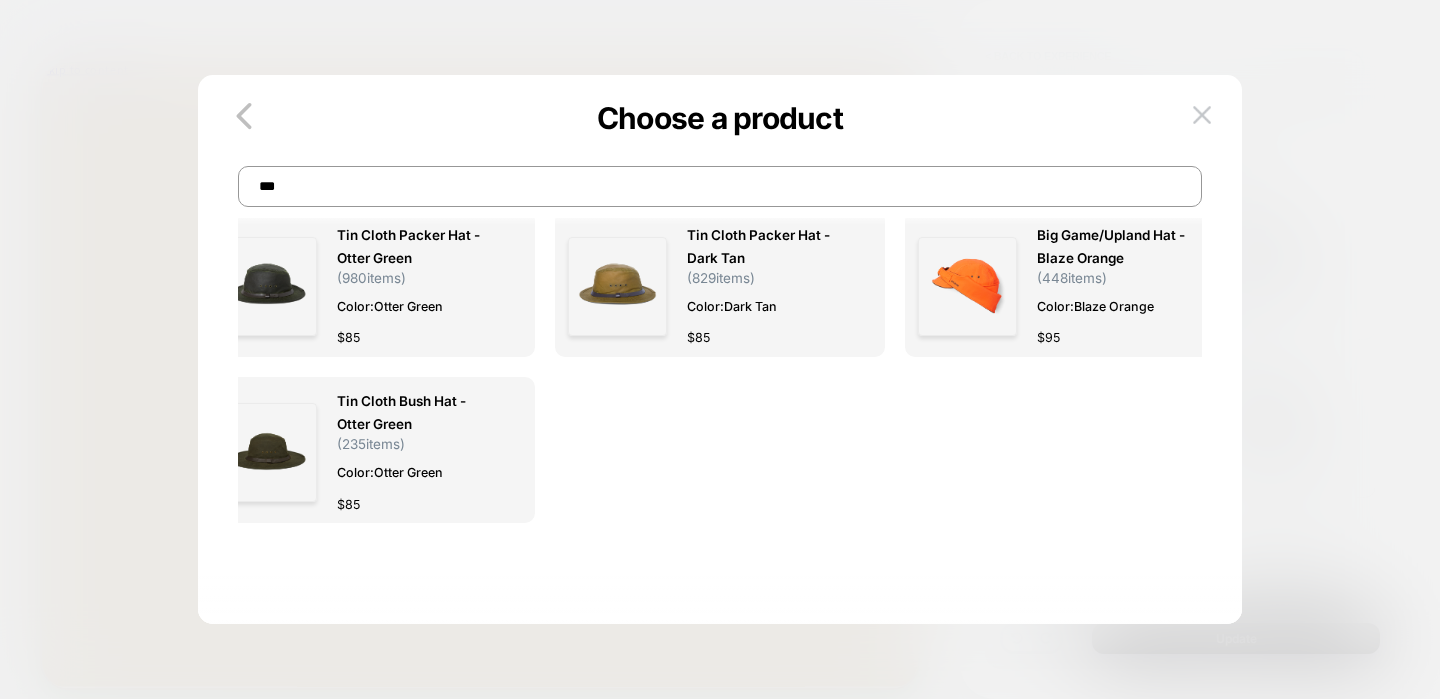 click on "***" at bounding box center (719, 186) 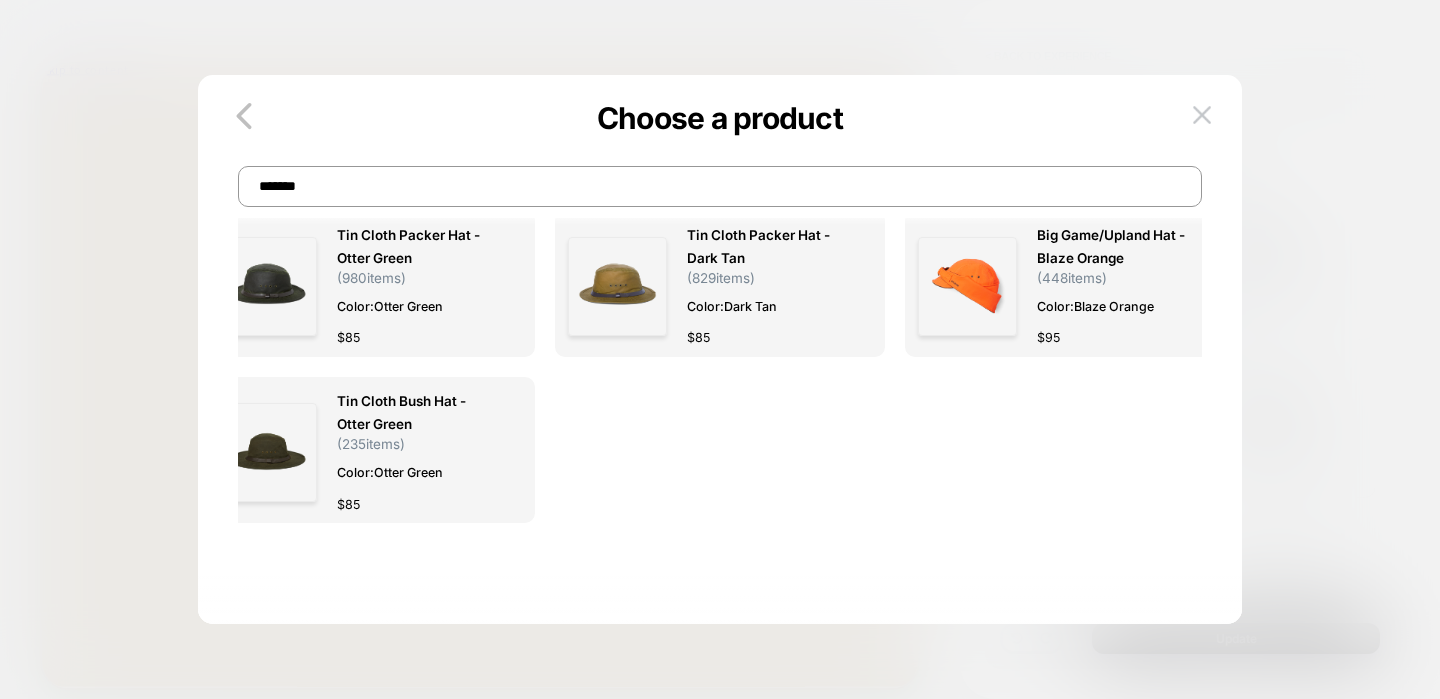 type on "*******" 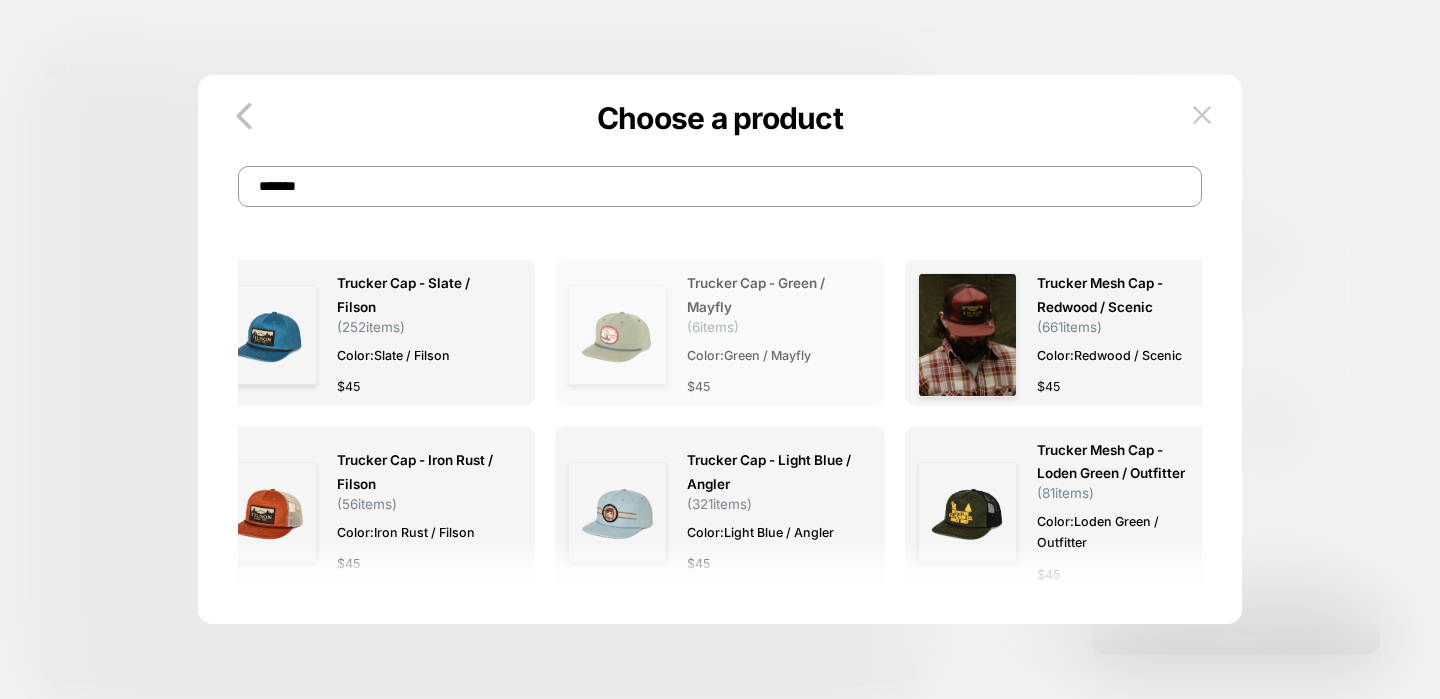 click on "Trucker Cap - Green / Mayfly ( 6  items) Color:  Green / Mayfly $ 45" at bounding box center [769, 334] 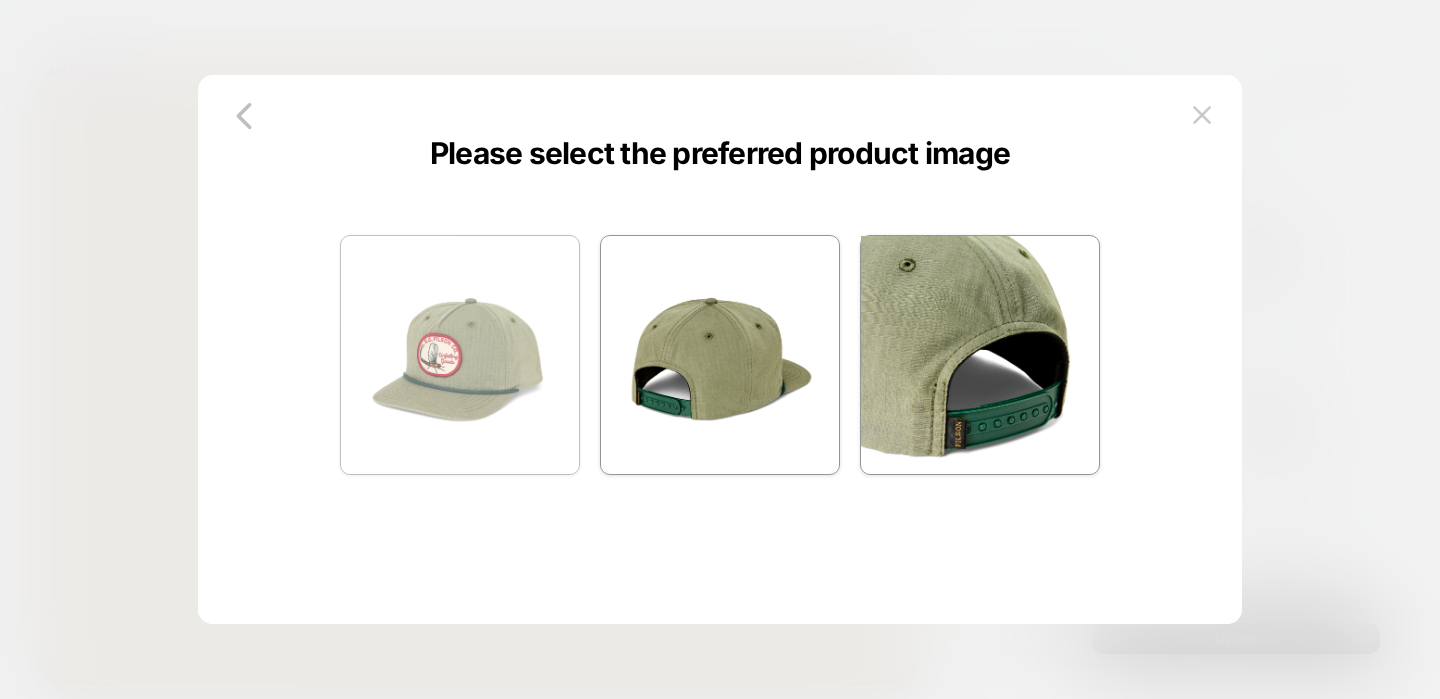 click at bounding box center (460, 355) 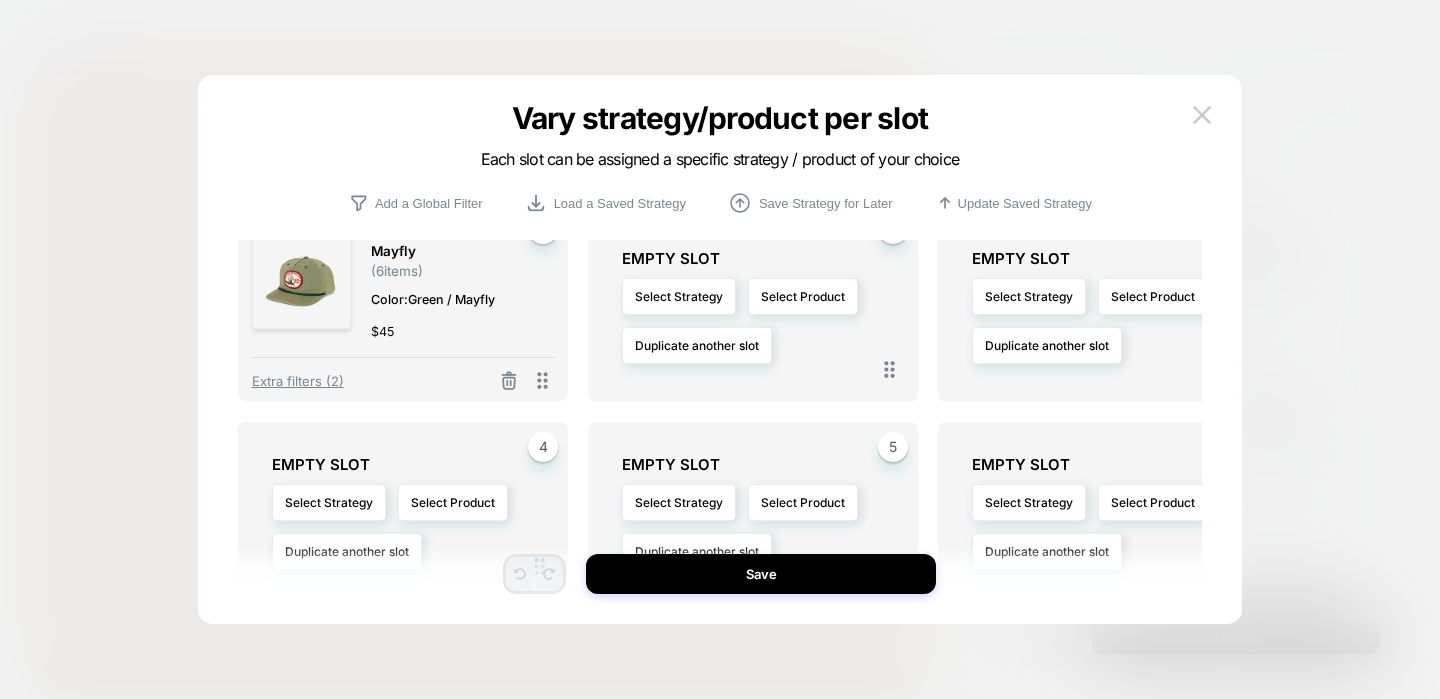 scroll, scrollTop: 0, scrollLeft: 0, axis: both 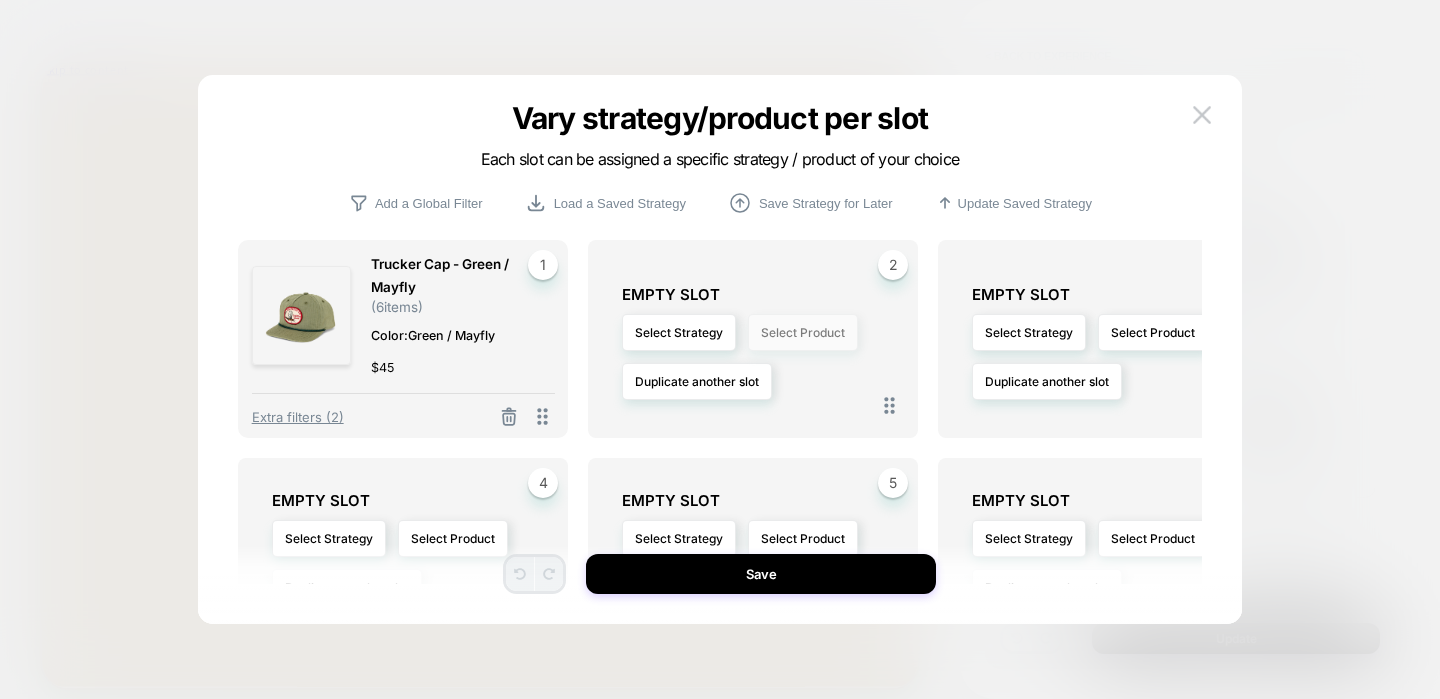 click on "Select Product" at bounding box center [803, 332] 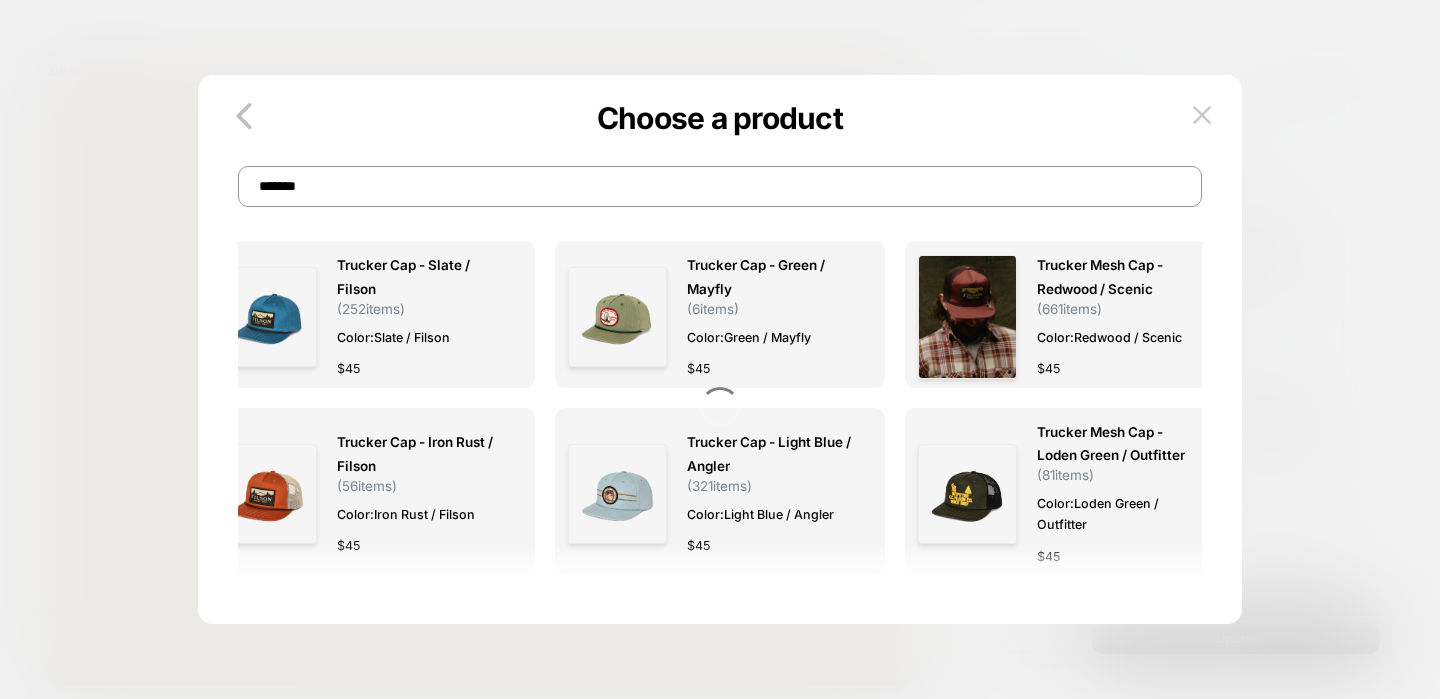 scroll, scrollTop: 16, scrollLeft: 0, axis: vertical 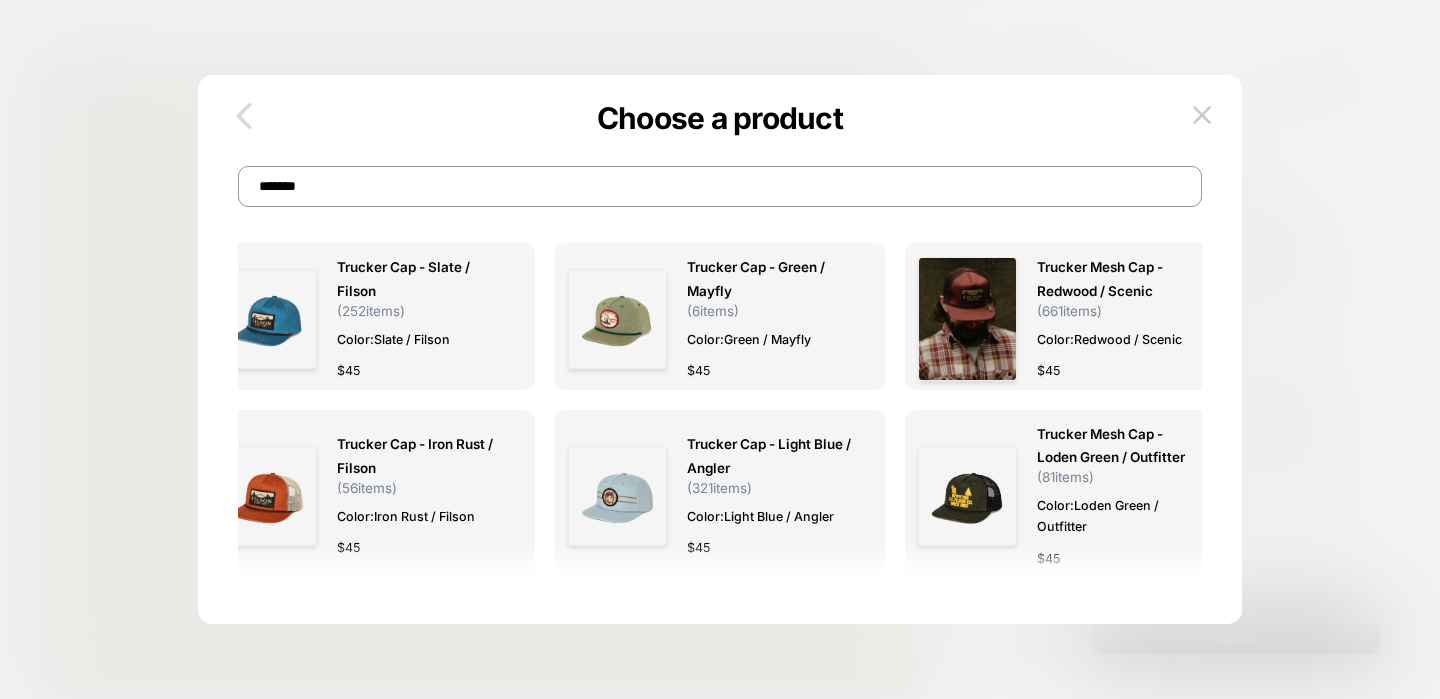 click 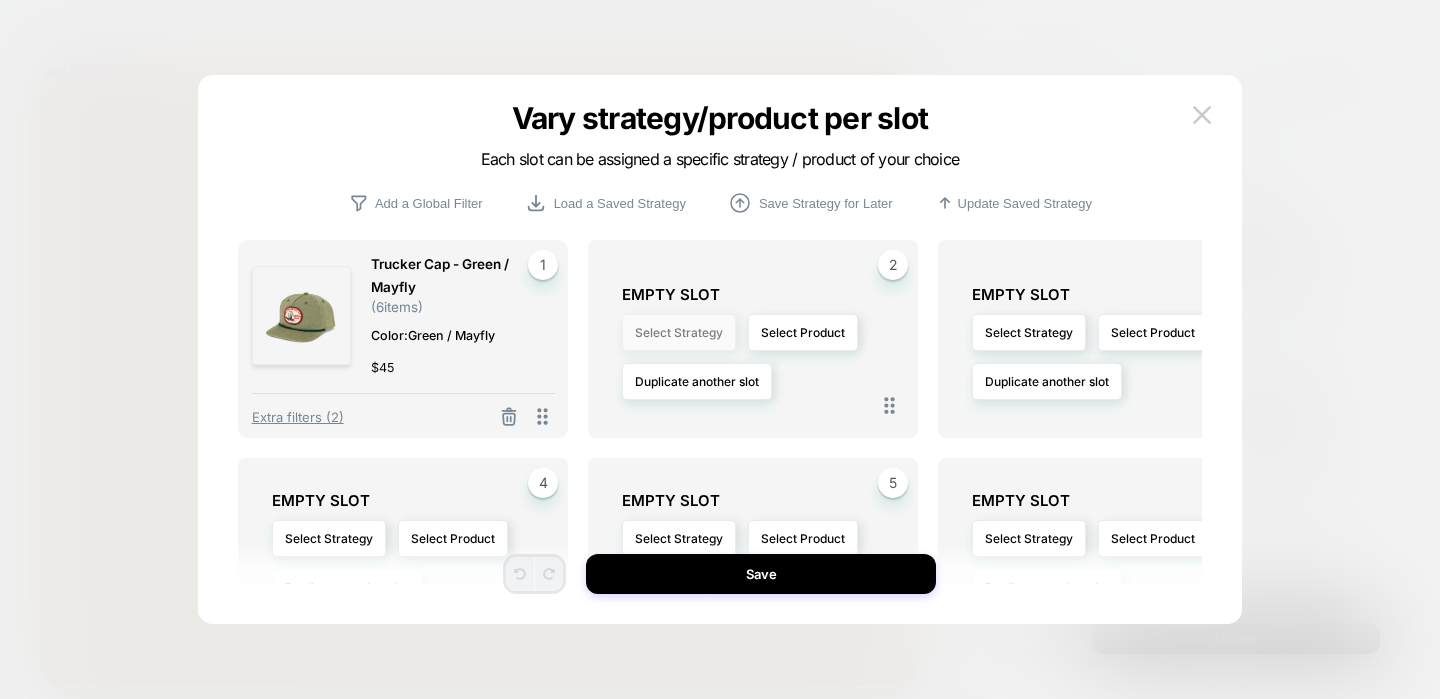 click on "Select Strategy" at bounding box center [679, 332] 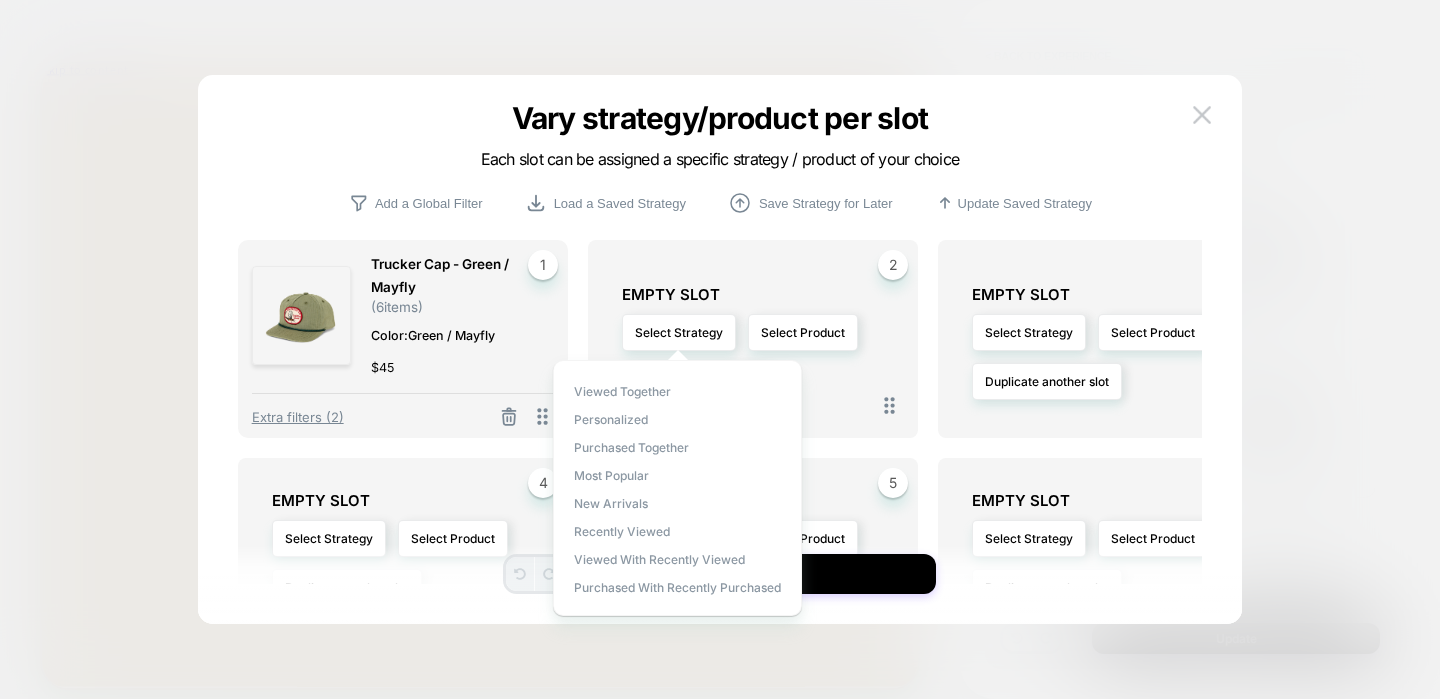 click on "2 EMPTY SLOT Select Strategy Select Product Duplicate another slot" at bounding box center [753, 339] 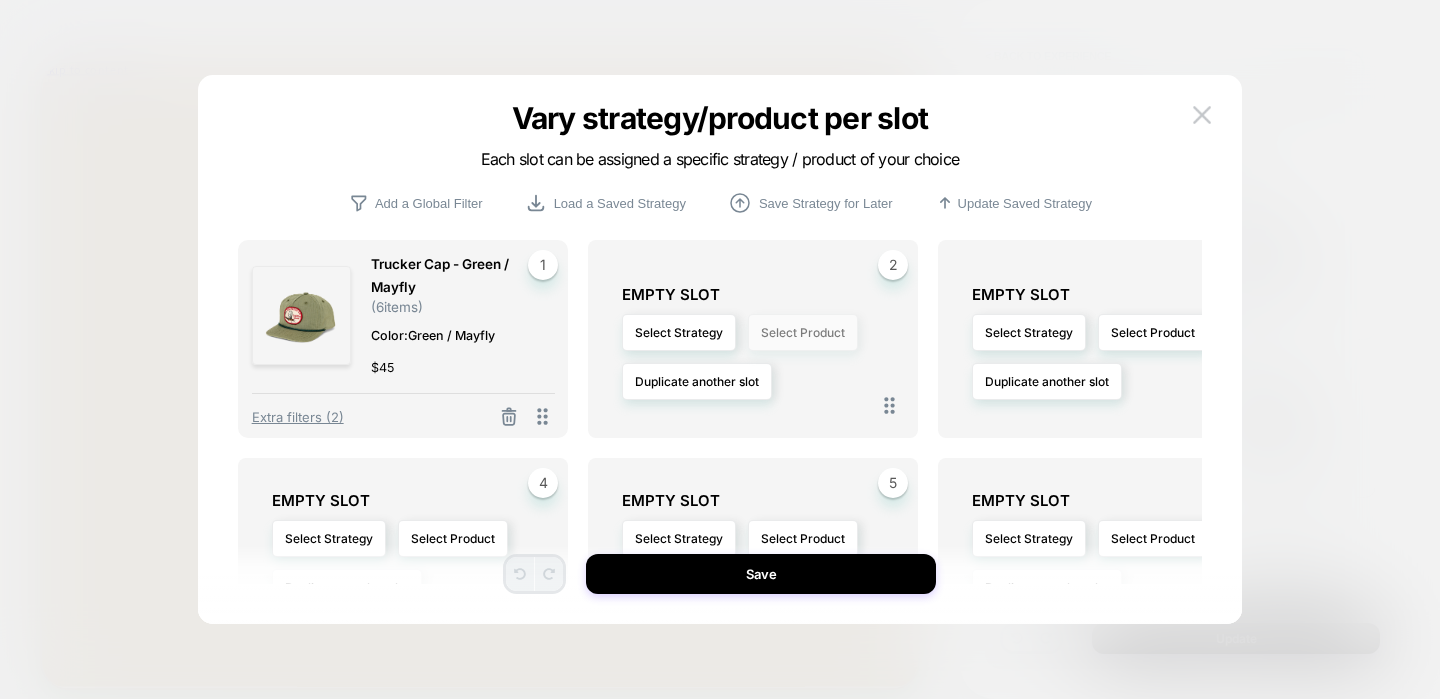 click on "Select Product" at bounding box center (803, 332) 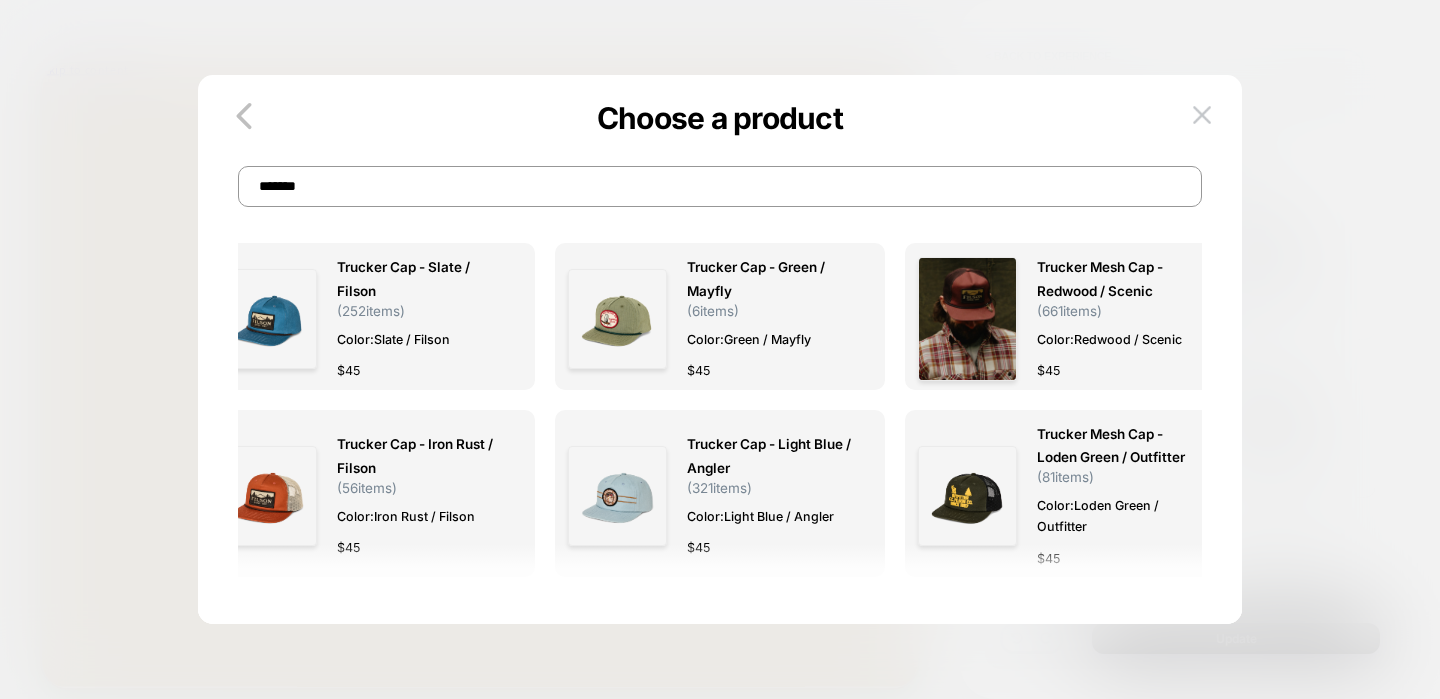 scroll, scrollTop: 0, scrollLeft: 0, axis: both 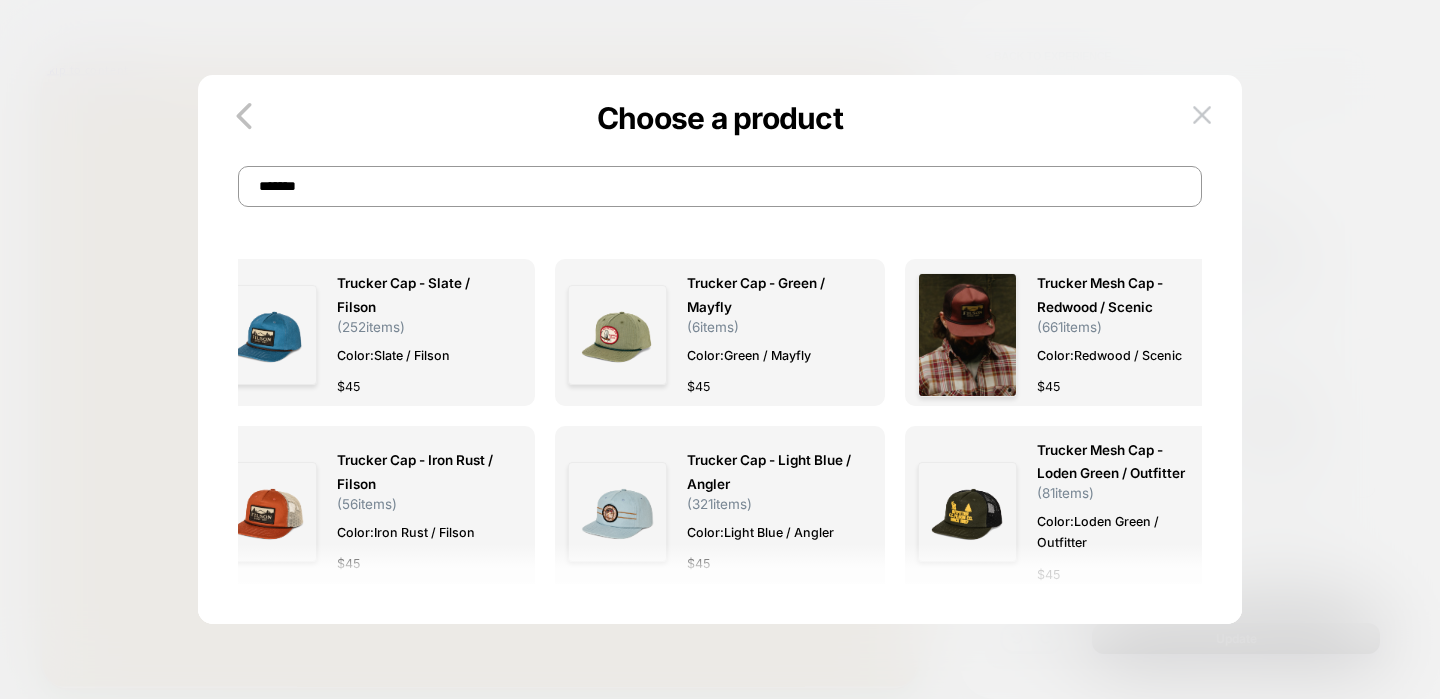 click on "*******" at bounding box center (719, 186) 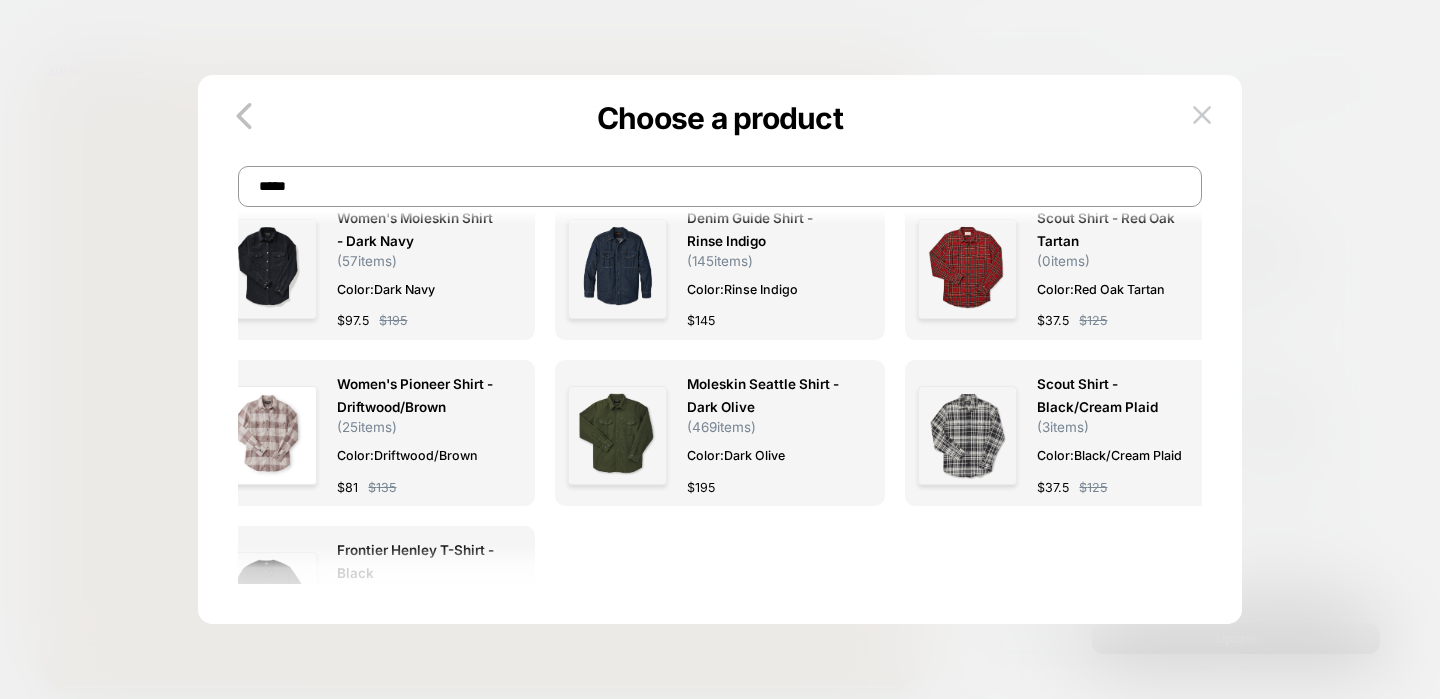 scroll, scrollTop: 1200, scrollLeft: 0, axis: vertical 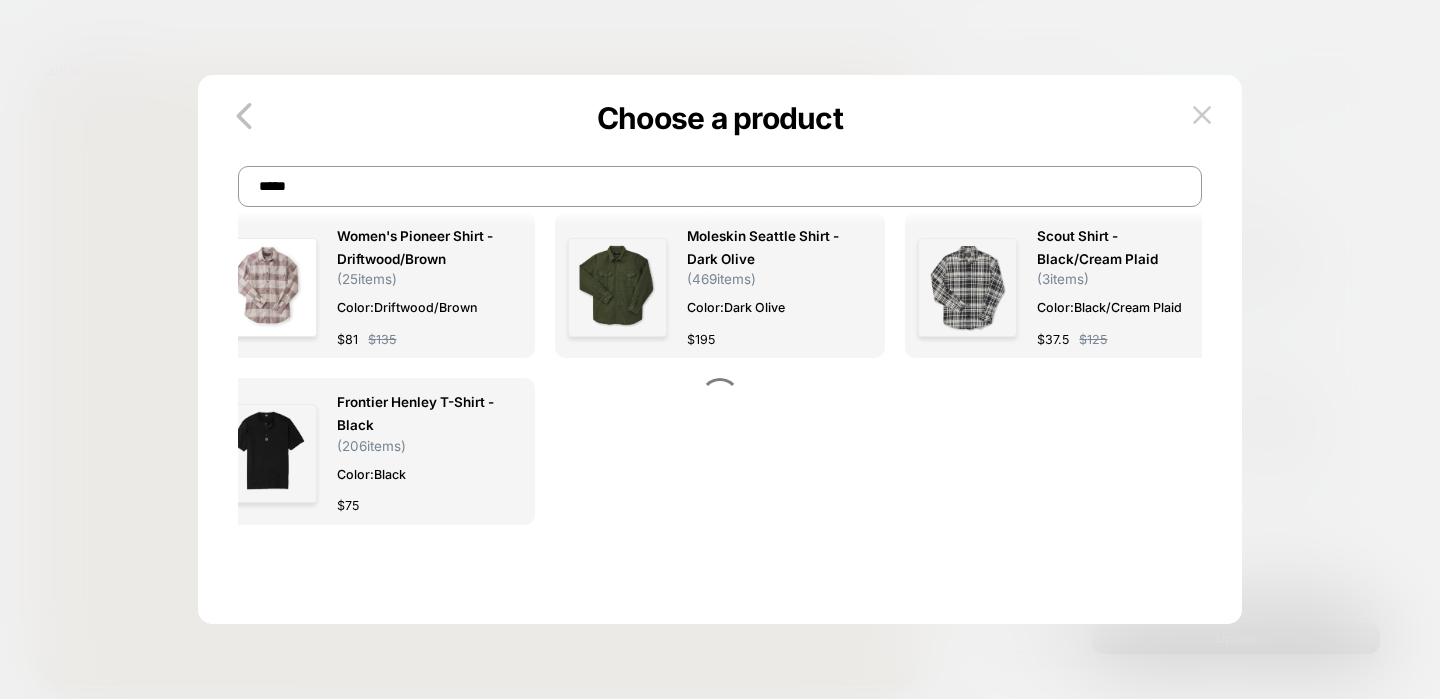 click on "*****" at bounding box center (719, 186) 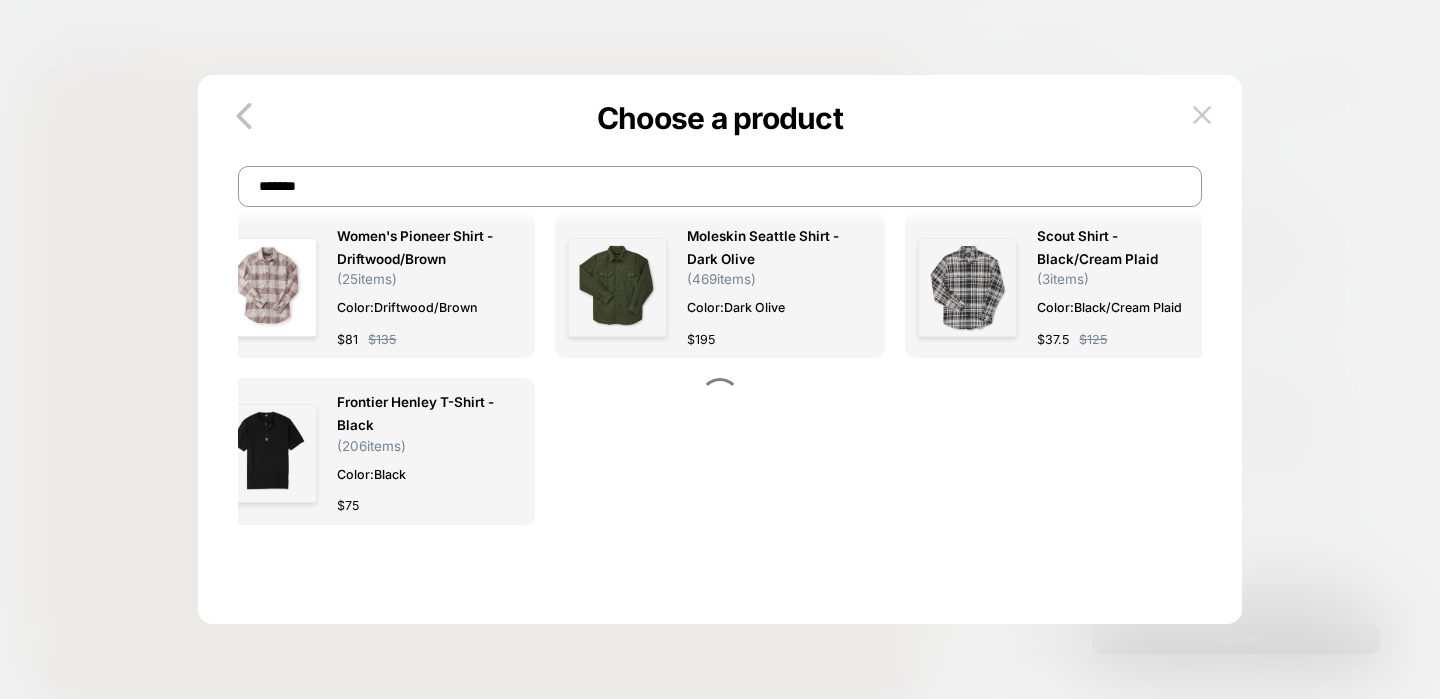 scroll, scrollTop: 0, scrollLeft: 0, axis: both 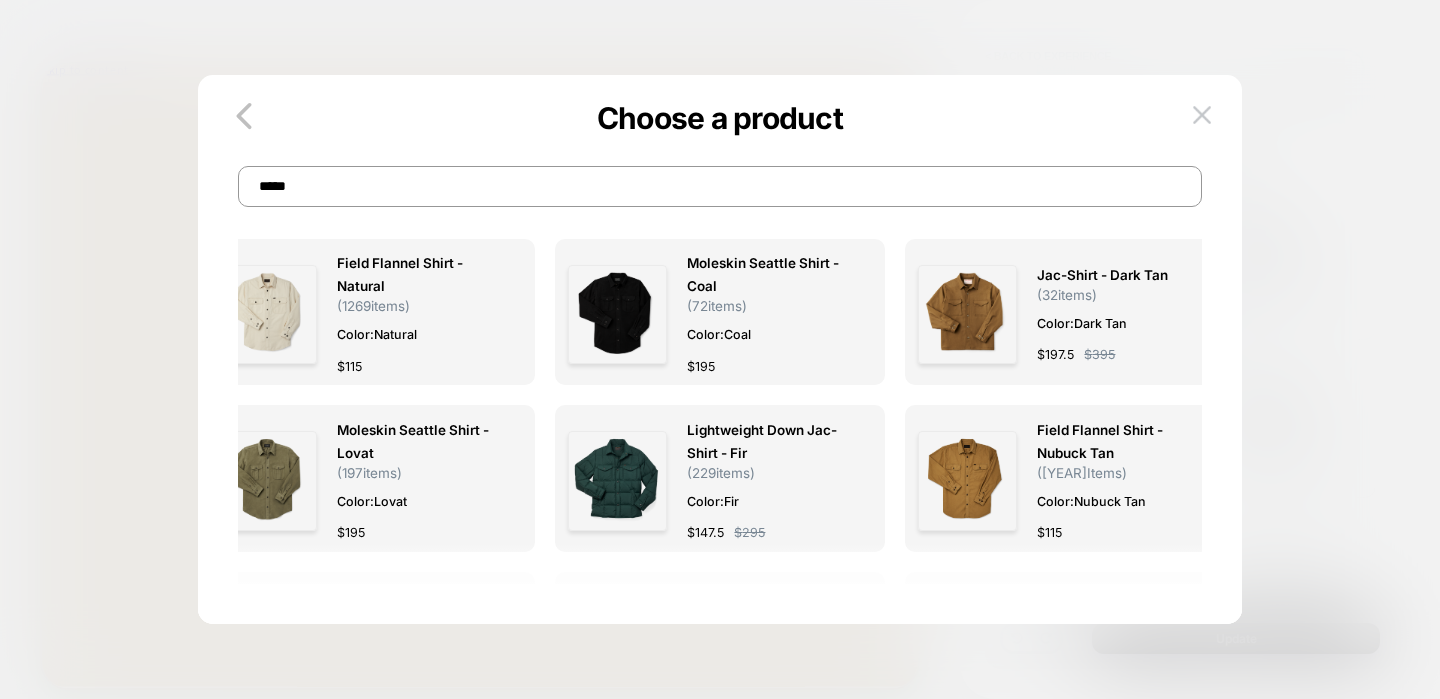type on "*******" 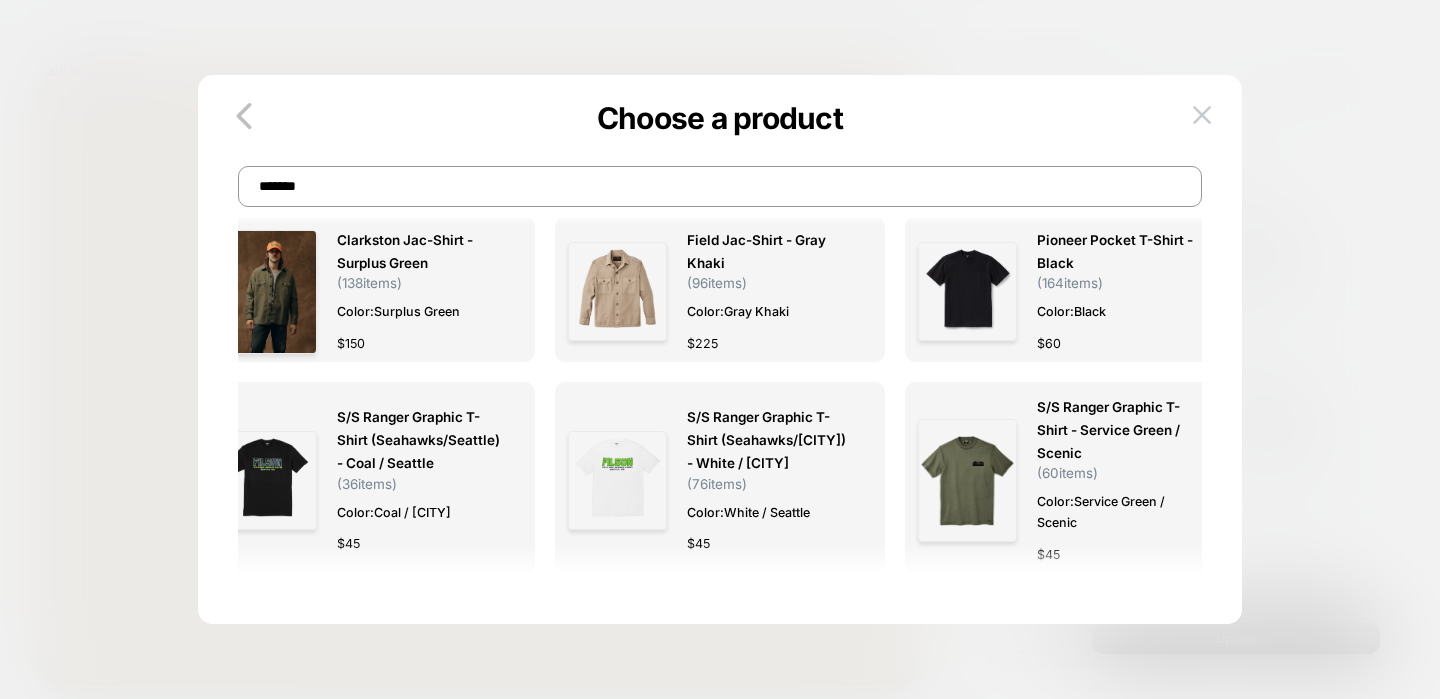 scroll, scrollTop: 34, scrollLeft: 0, axis: vertical 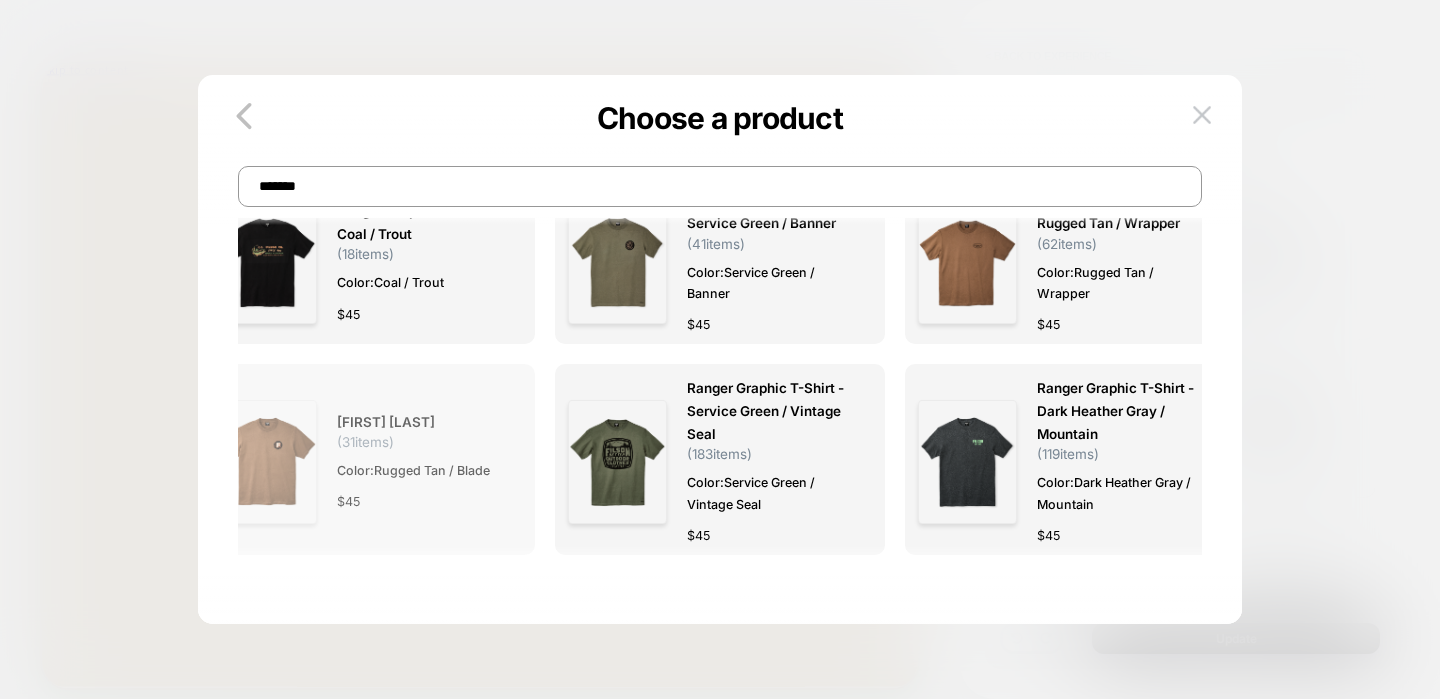 click on "Ranger Graphic T-Shirt - Rugged Tan / Blade" at bounding box center (386, 422) 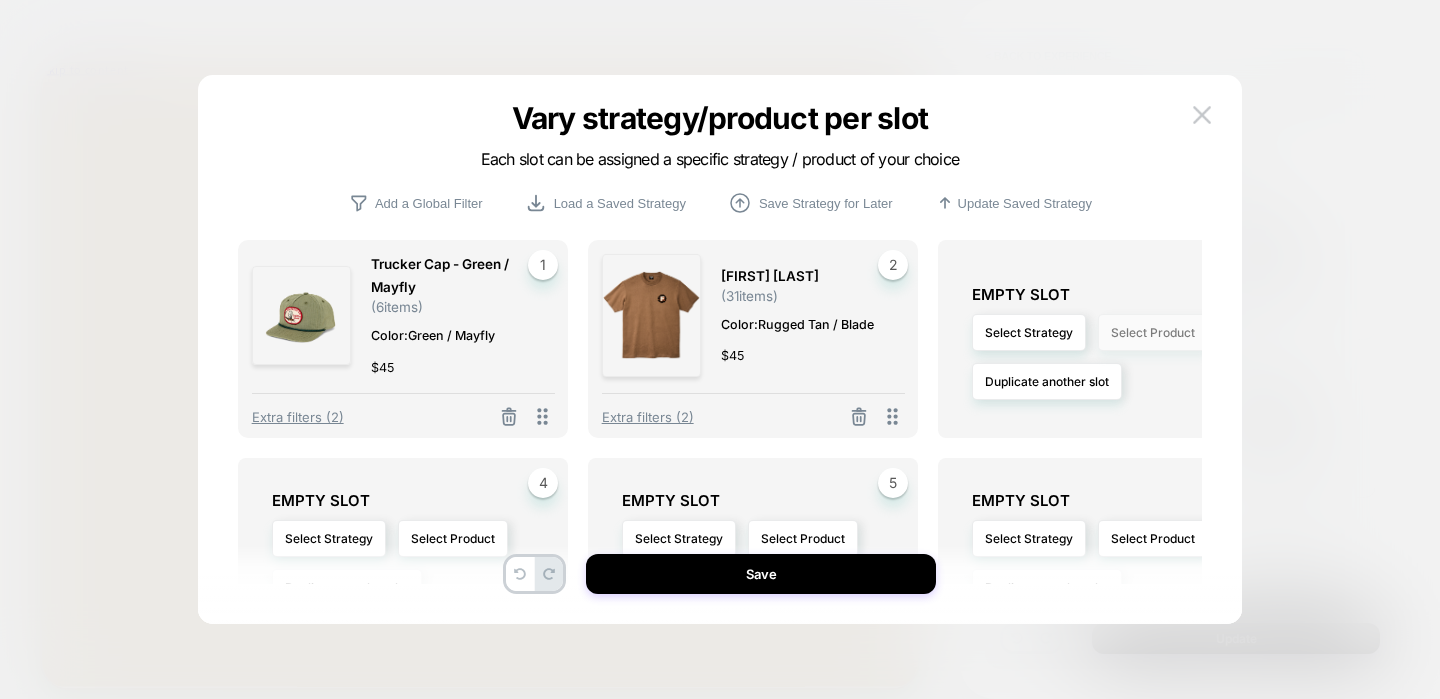 click on "Select Product" at bounding box center (1153, 332) 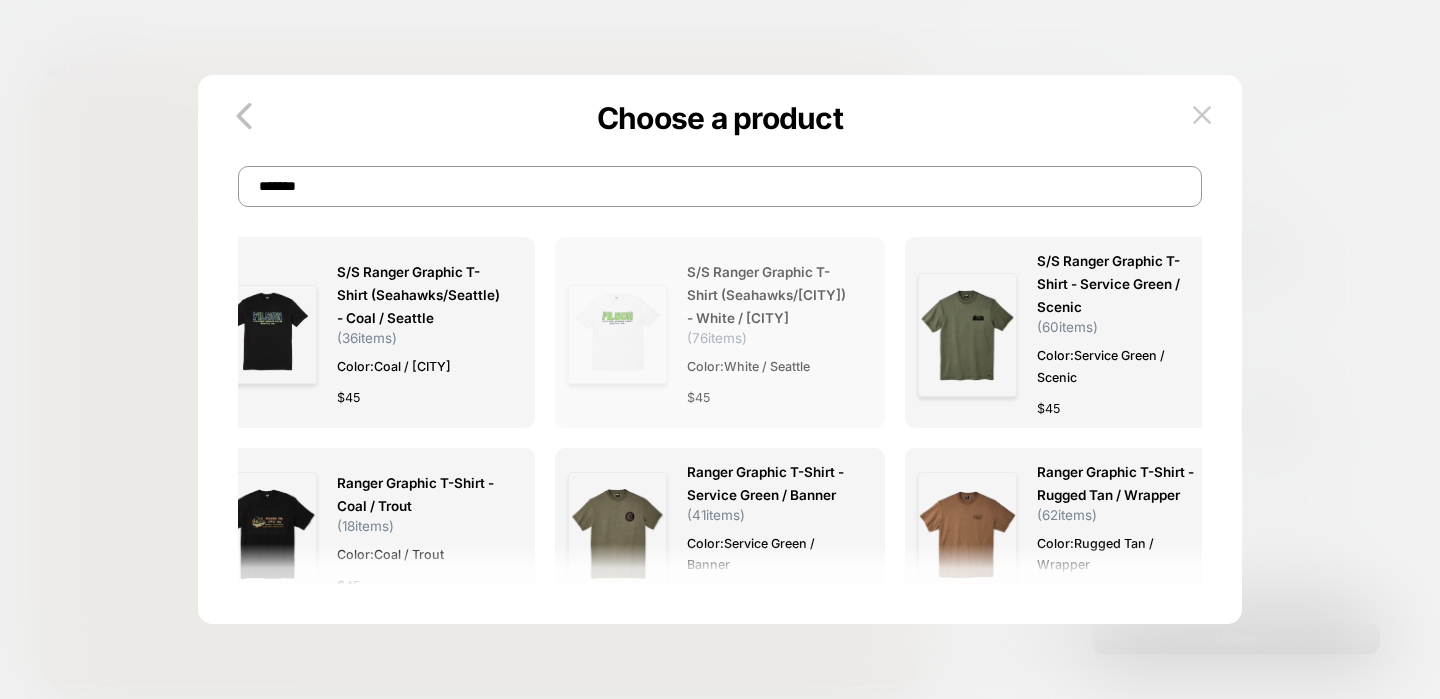 scroll, scrollTop: 25, scrollLeft: 0, axis: vertical 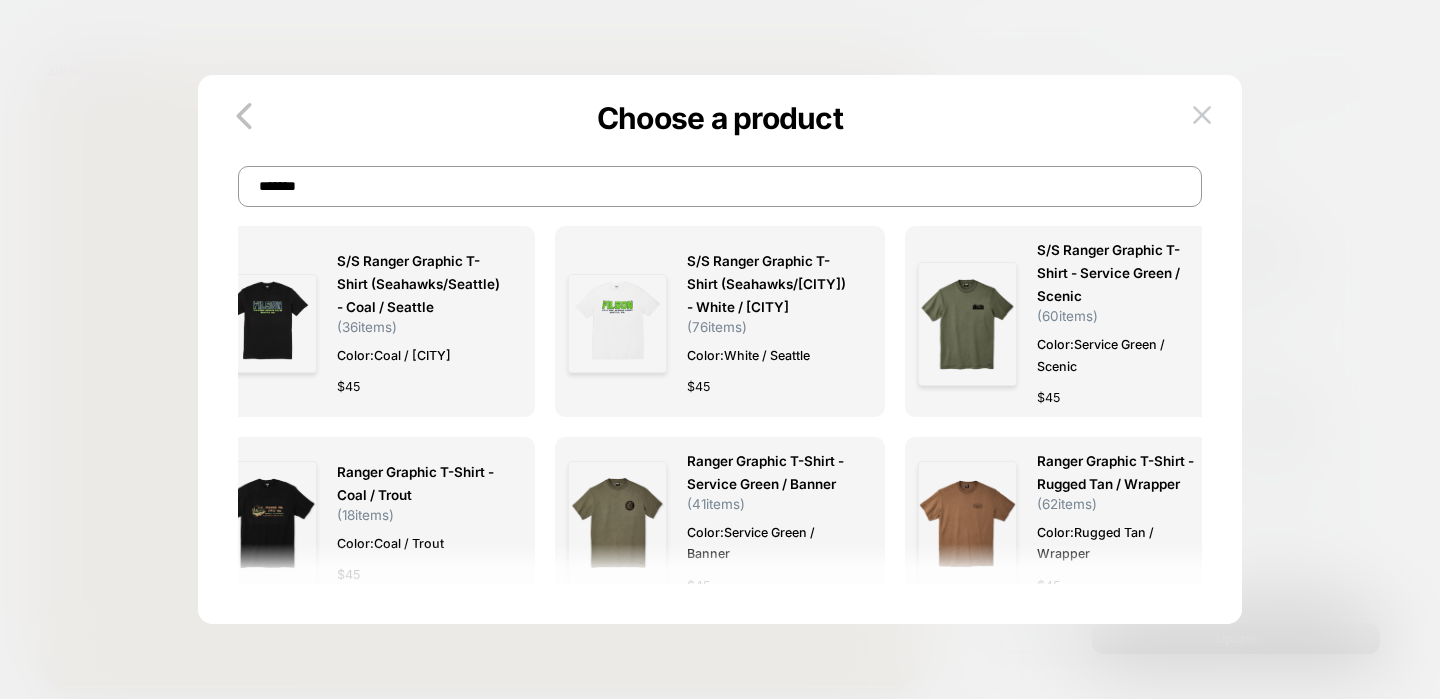 click on "*******" at bounding box center (719, 186) 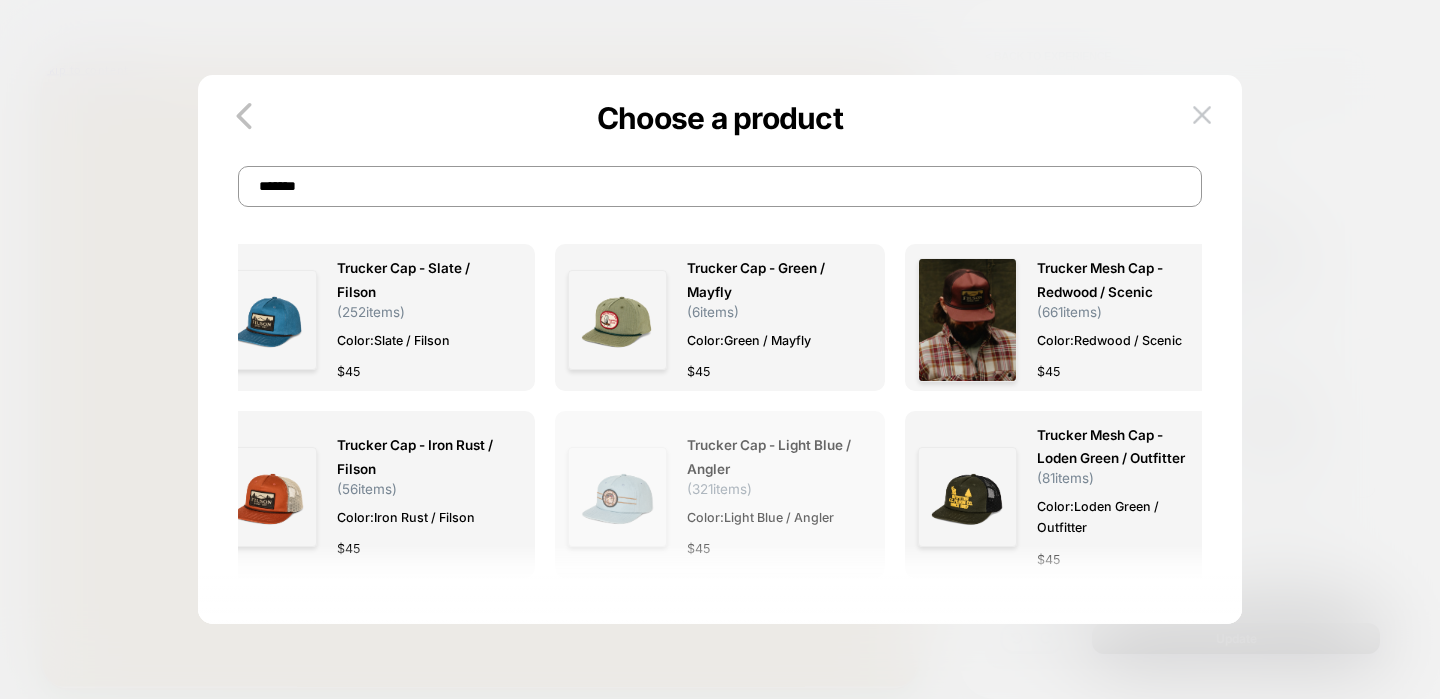scroll, scrollTop: 23, scrollLeft: 0, axis: vertical 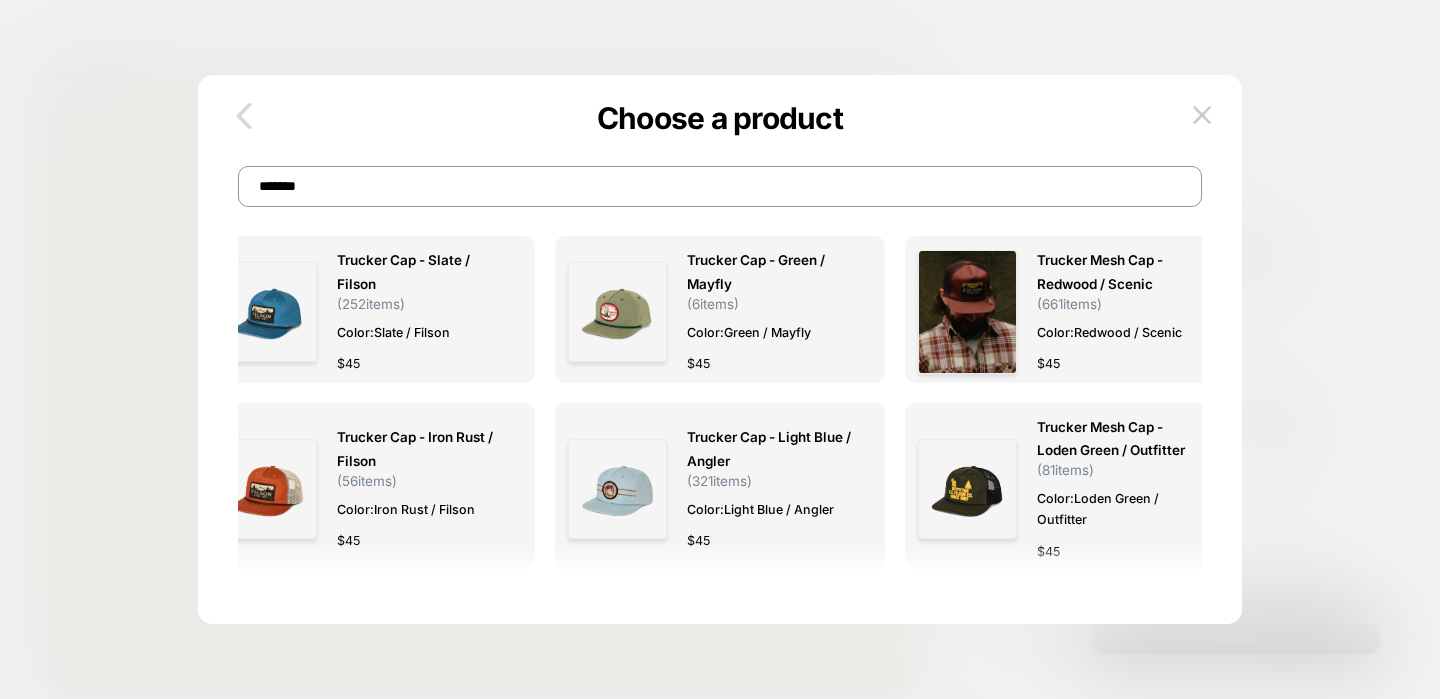 click 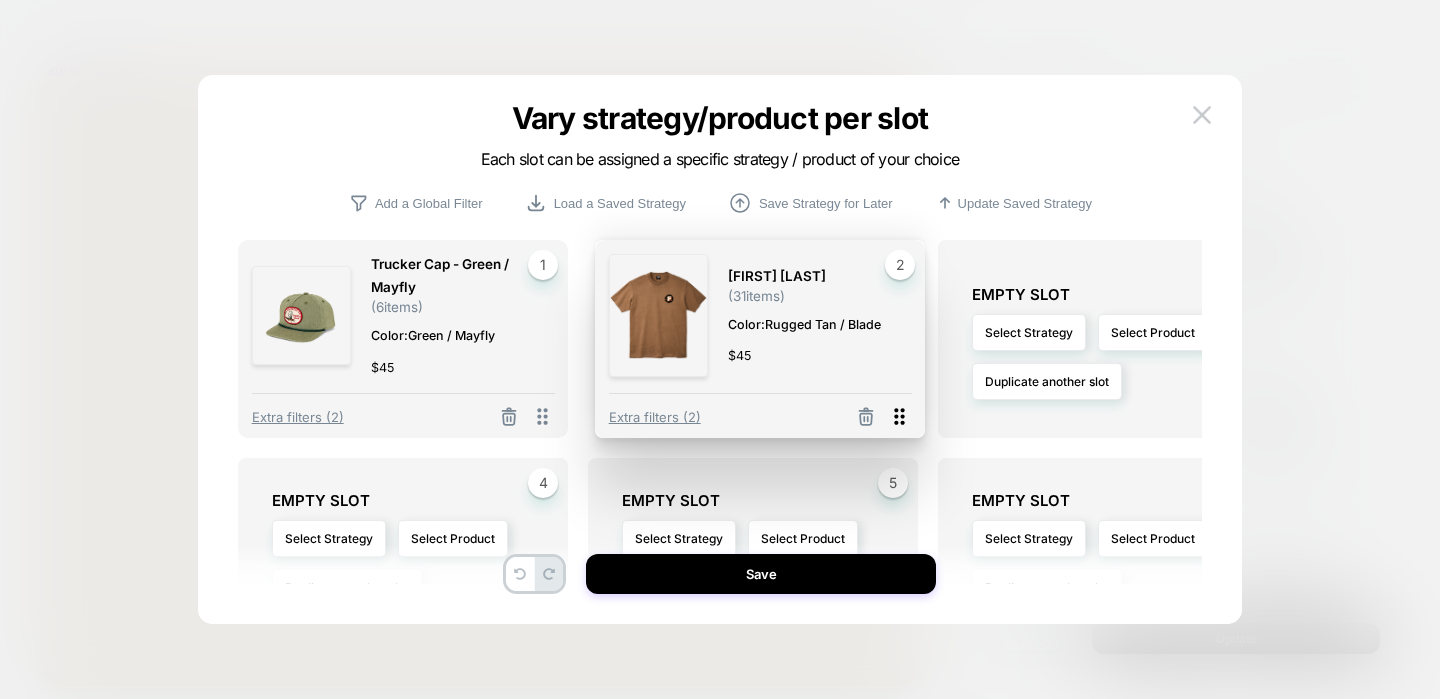 click 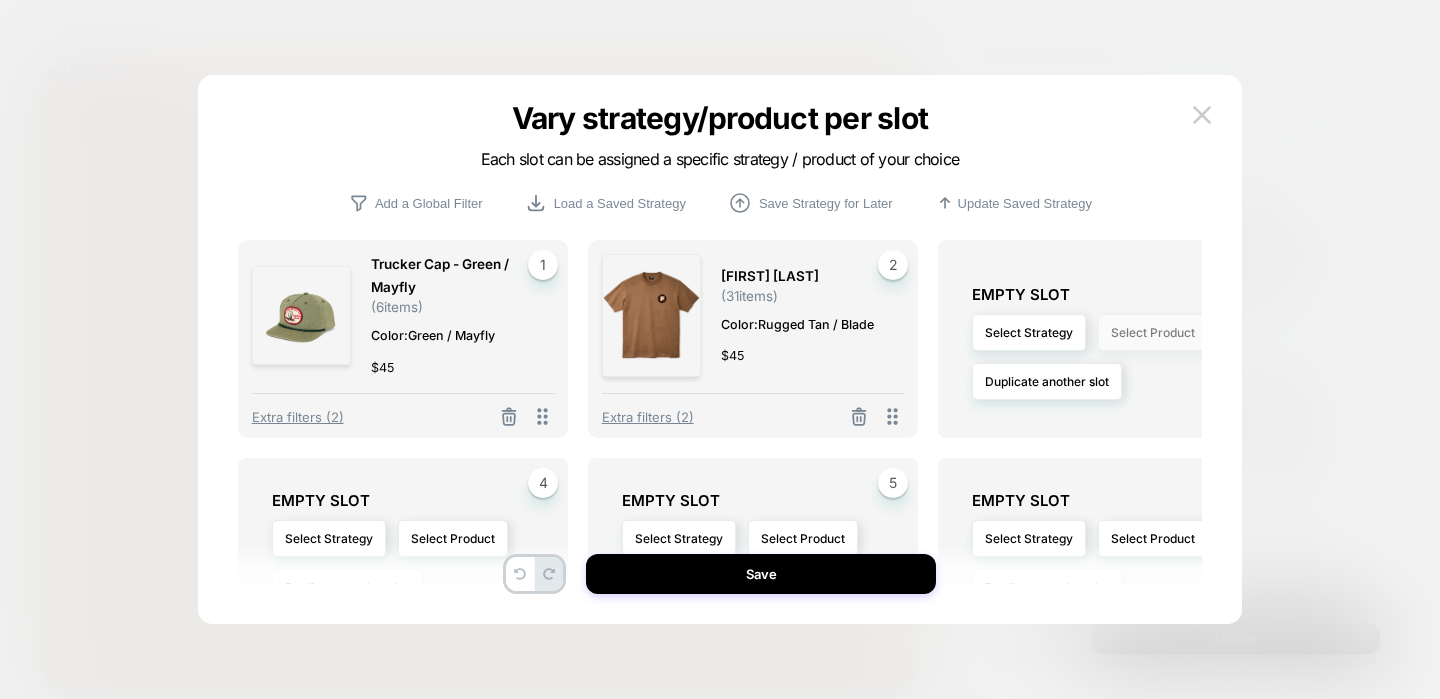click on "Select Product" at bounding box center (1153, 332) 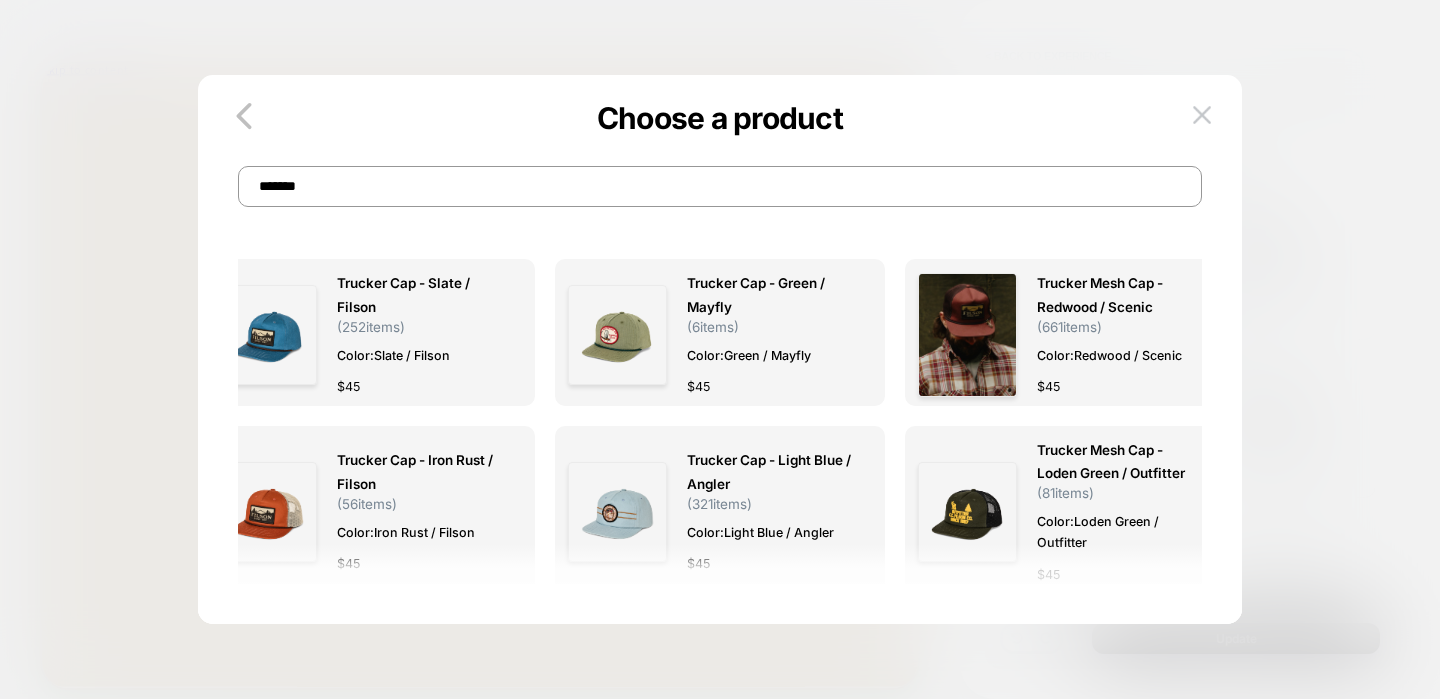 click on "Choose a product *******" at bounding box center (719, 166) 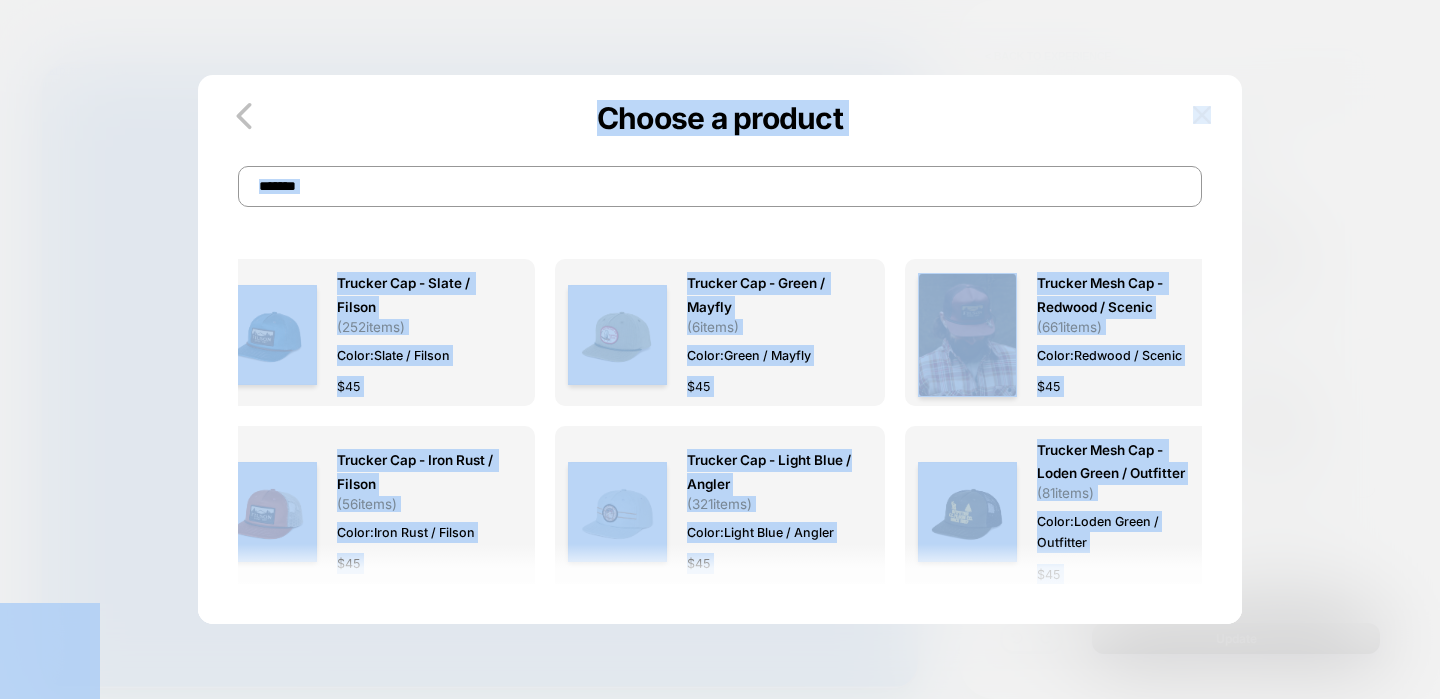click on "*******" at bounding box center [719, 186] 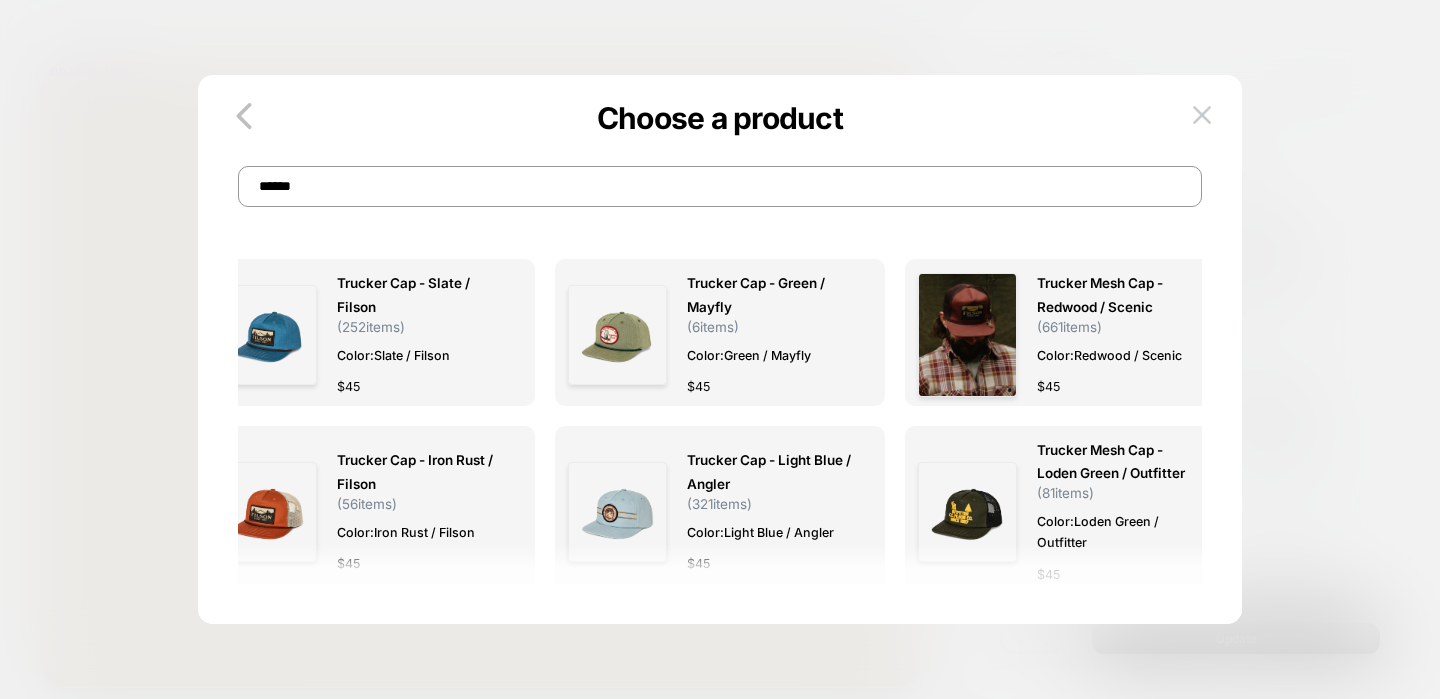 type on "******" 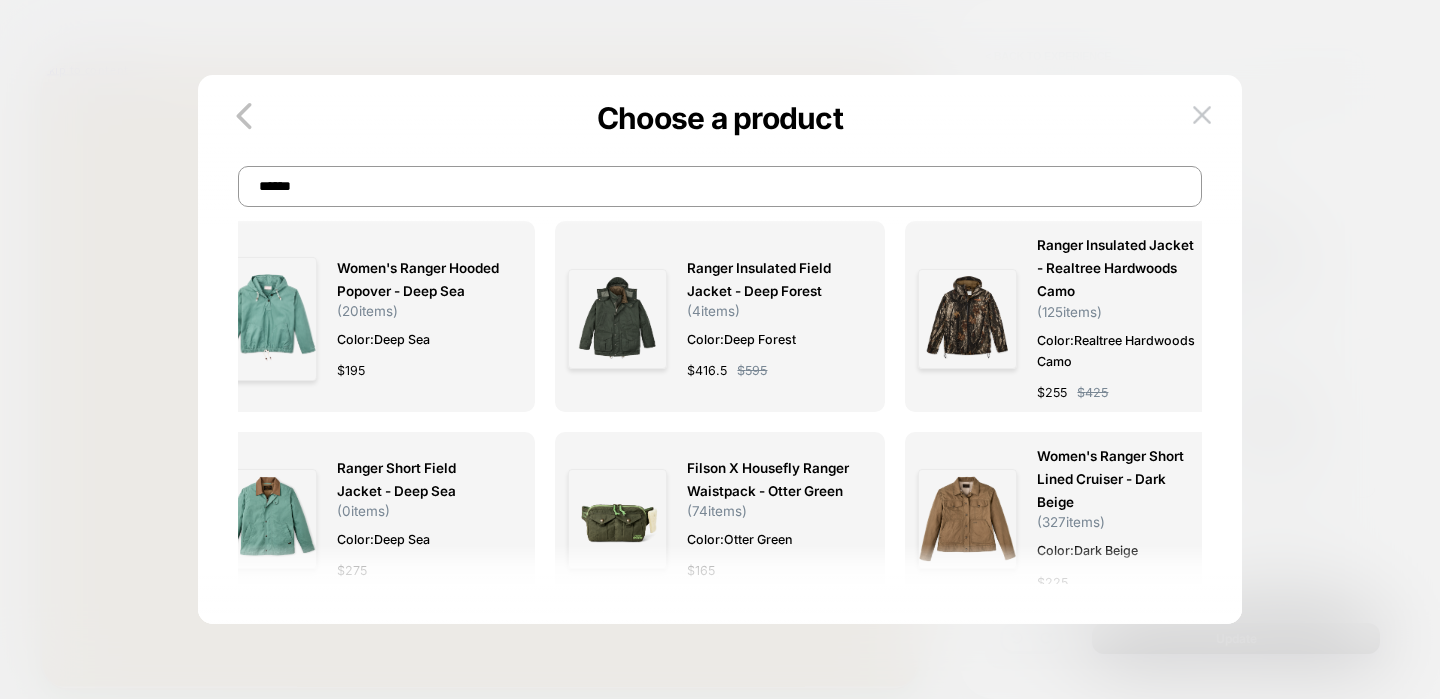 scroll, scrollTop: 1023, scrollLeft: 0, axis: vertical 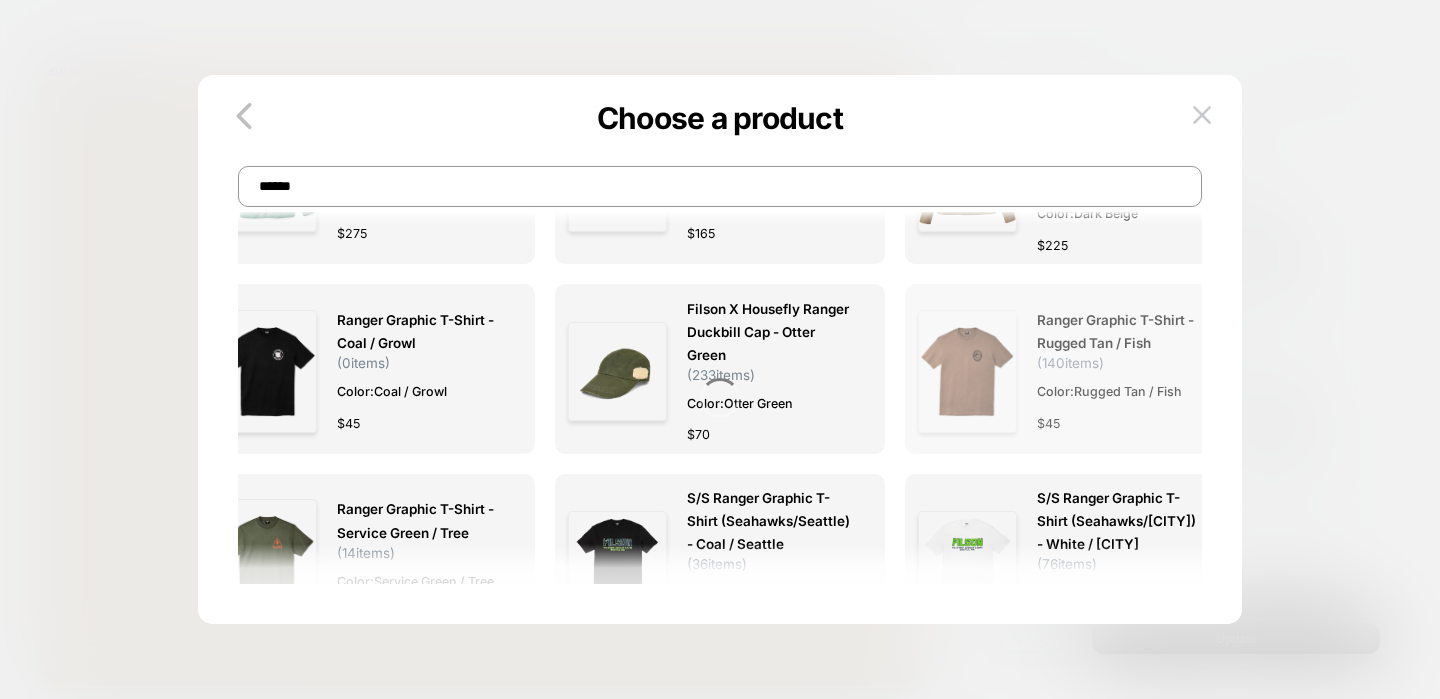 click at bounding box center [967, 372] 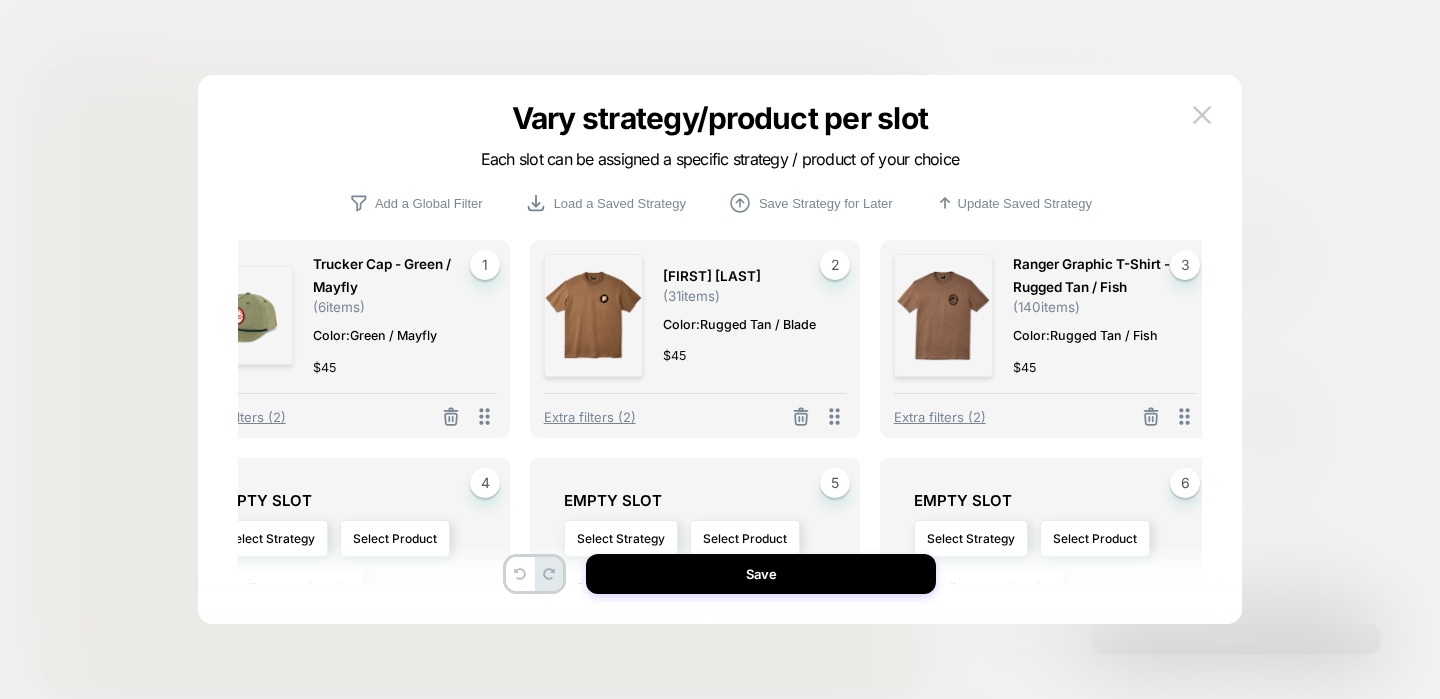 scroll, scrollTop: 0, scrollLeft: 67, axis: horizontal 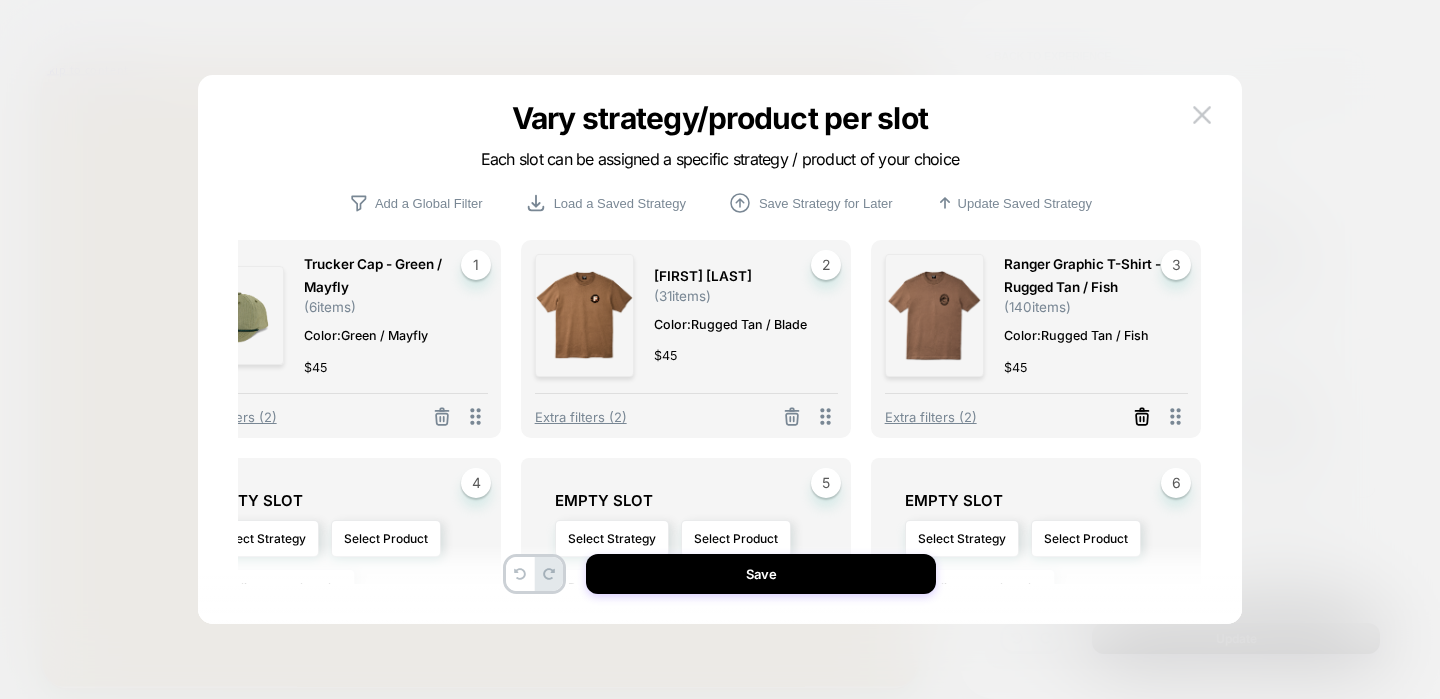 click 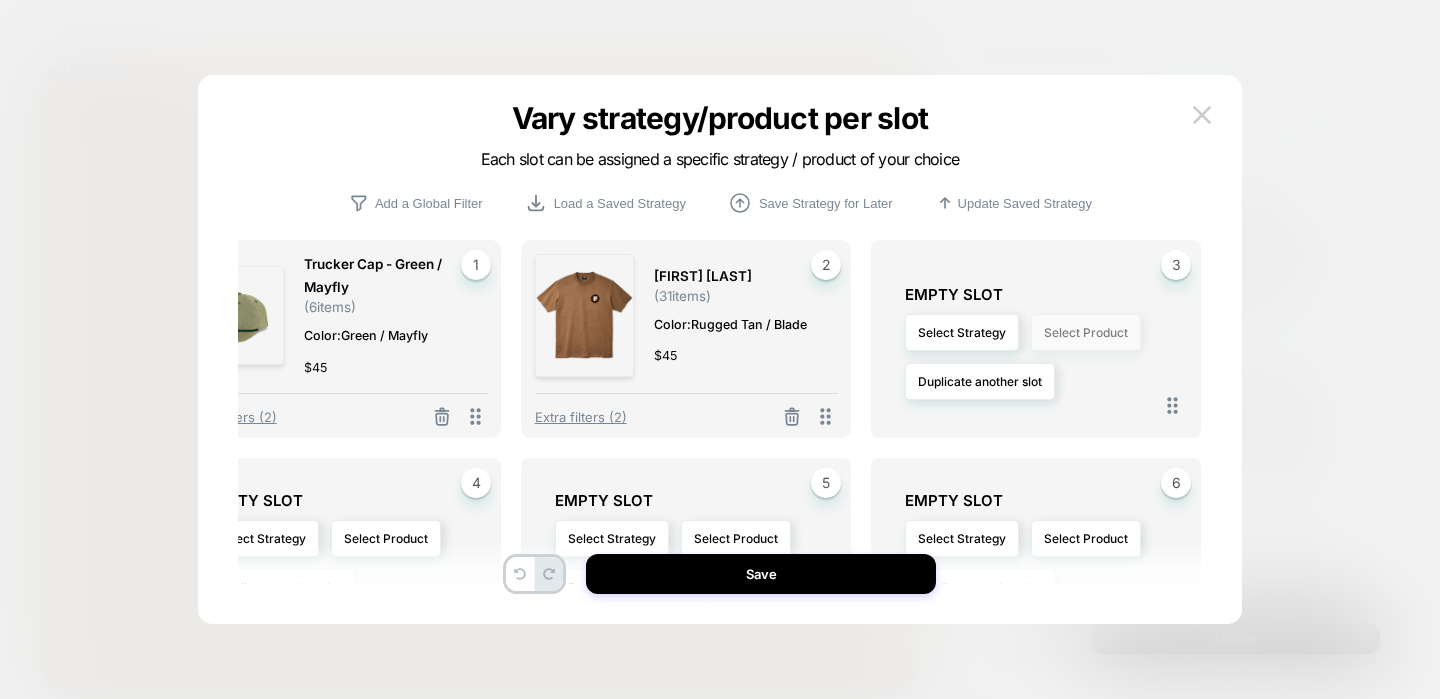 click on "Select Product" at bounding box center [1086, 332] 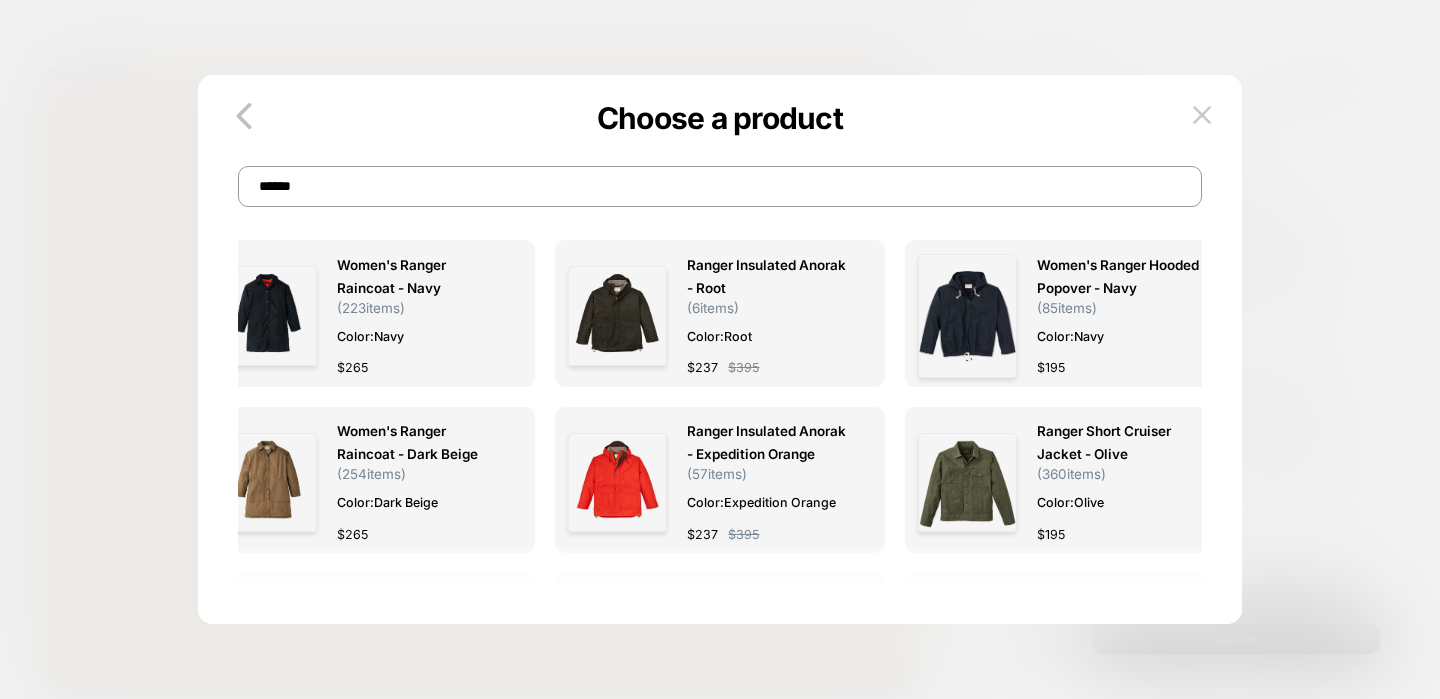 scroll, scrollTop: 0, scrollLeft: 0, axis: both 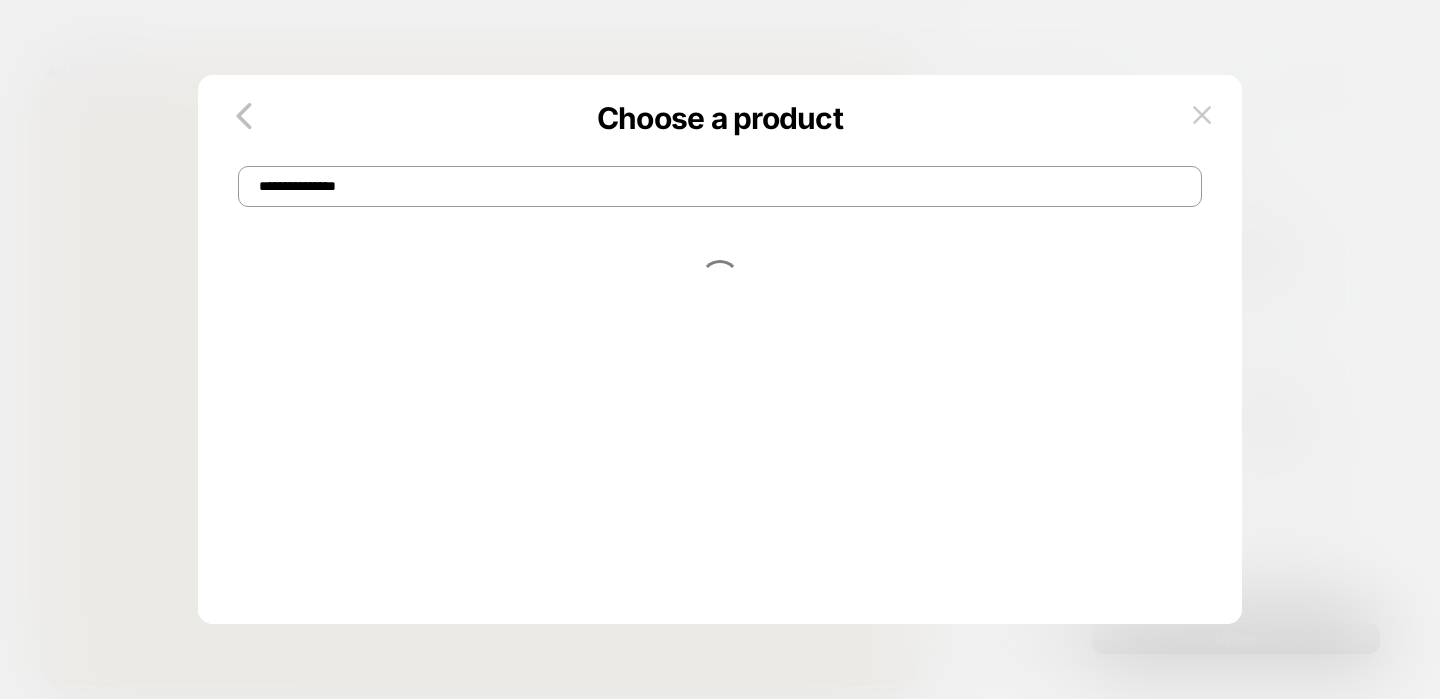 type on "**********" 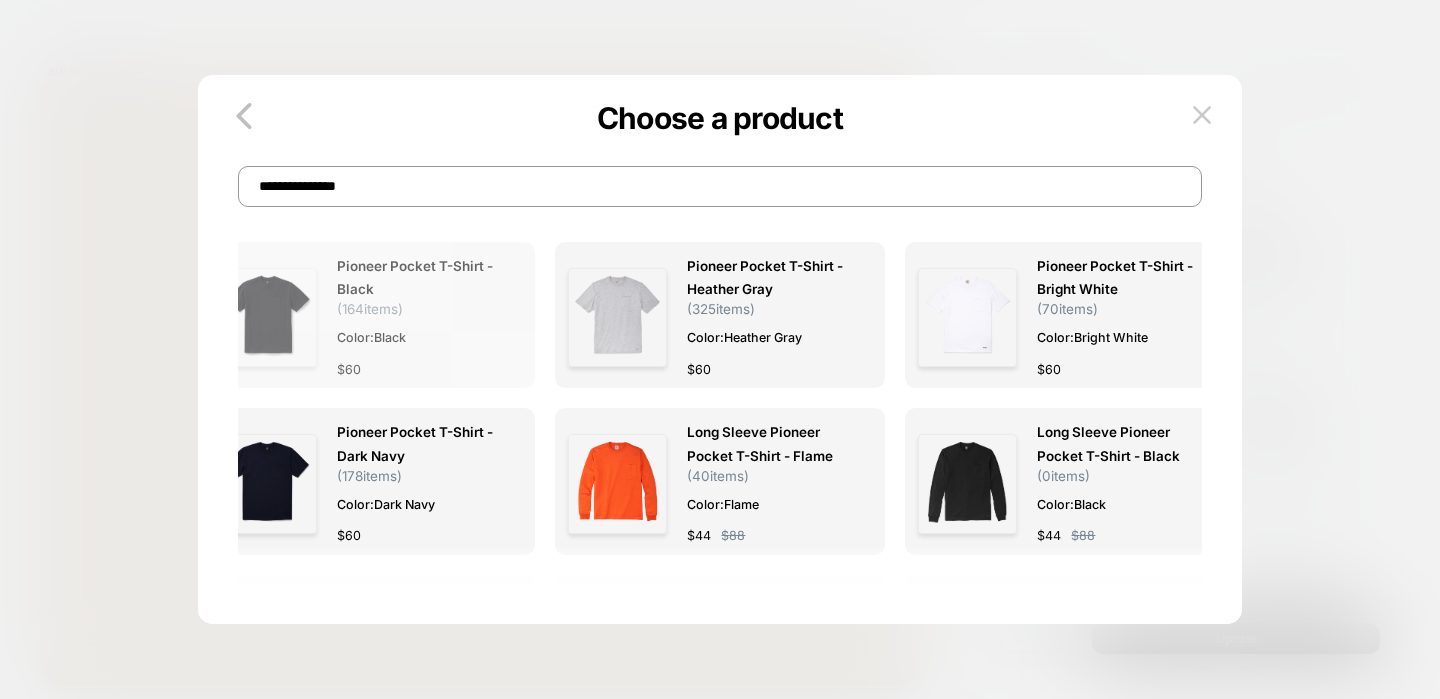 click on "Pioneer Pocket T-shirt - Black" at bounding box center [419, 278] 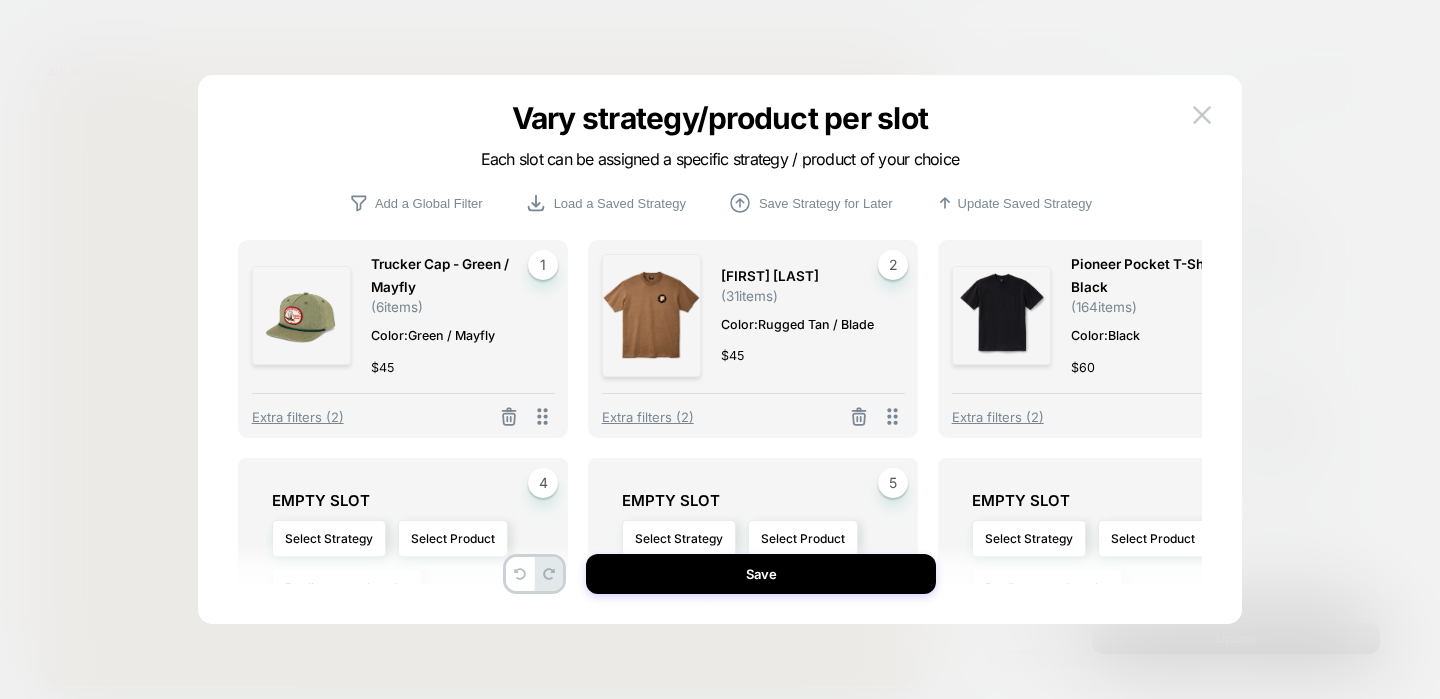 scroll, scrollTop: 66, scrollLeft: 0, axis: vertical 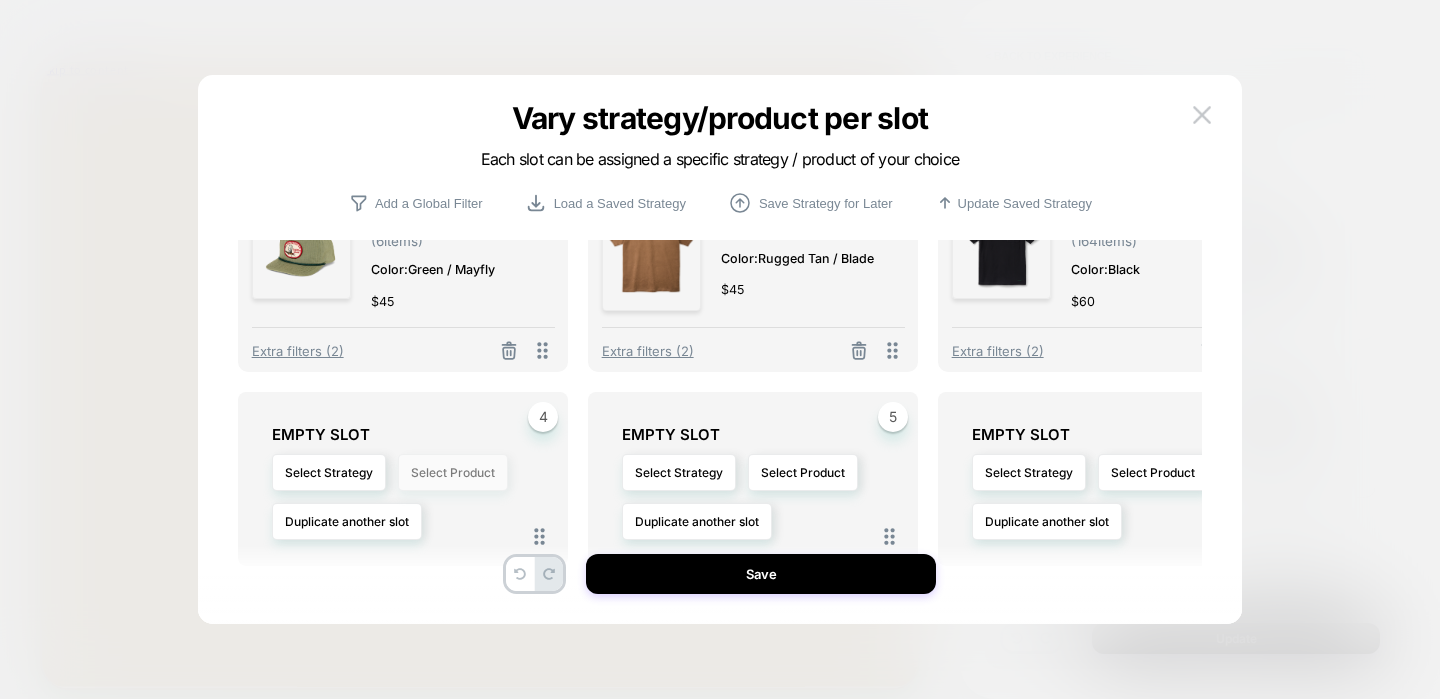click on "Select Product" at bounding box center (453, 472) 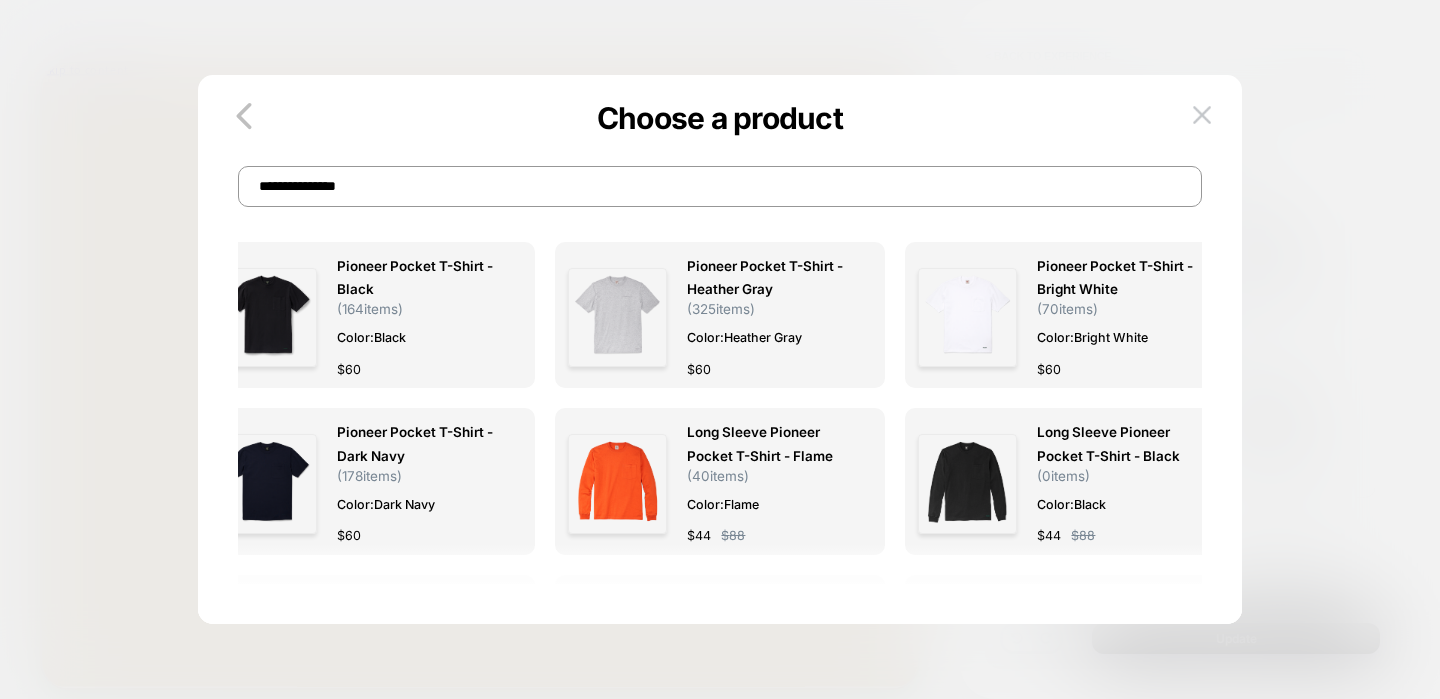 scroll, scrollTop: 0, scrollLeft: 0, axis: both 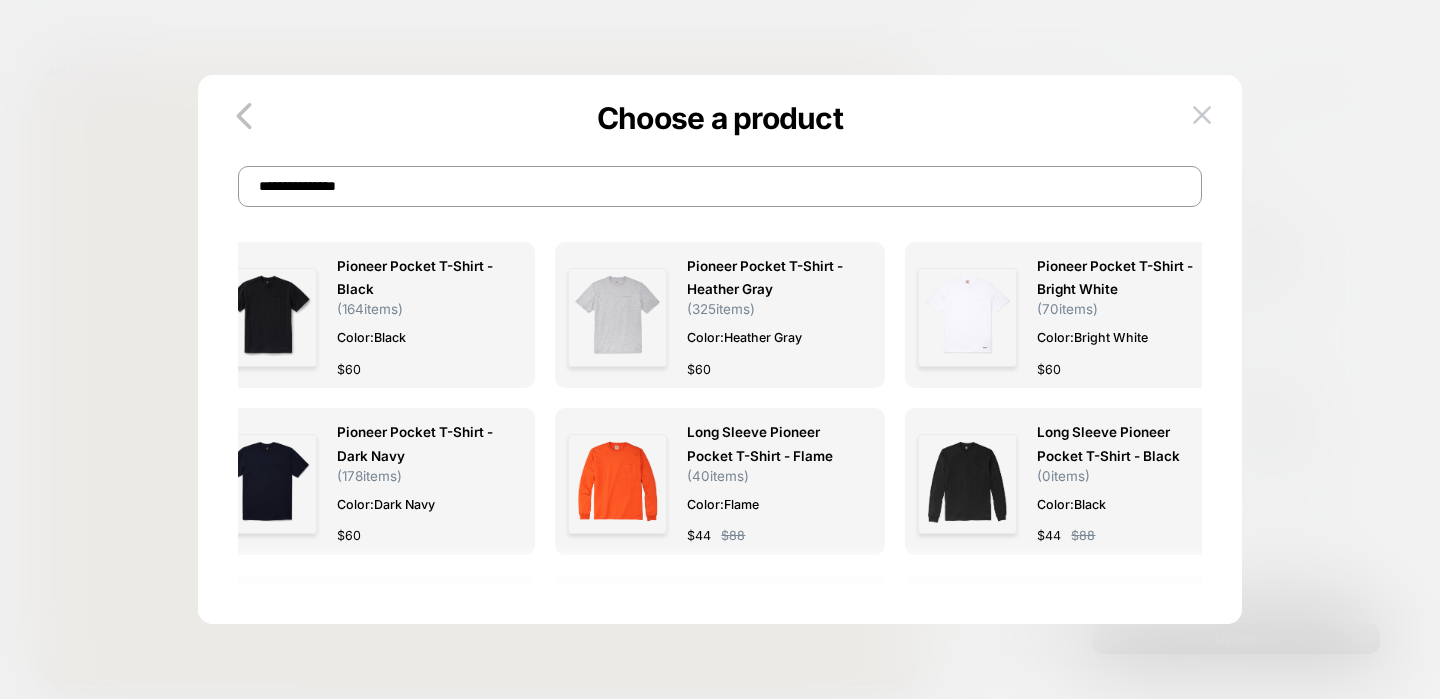 click on "**********" at bounding box center [719, 186] 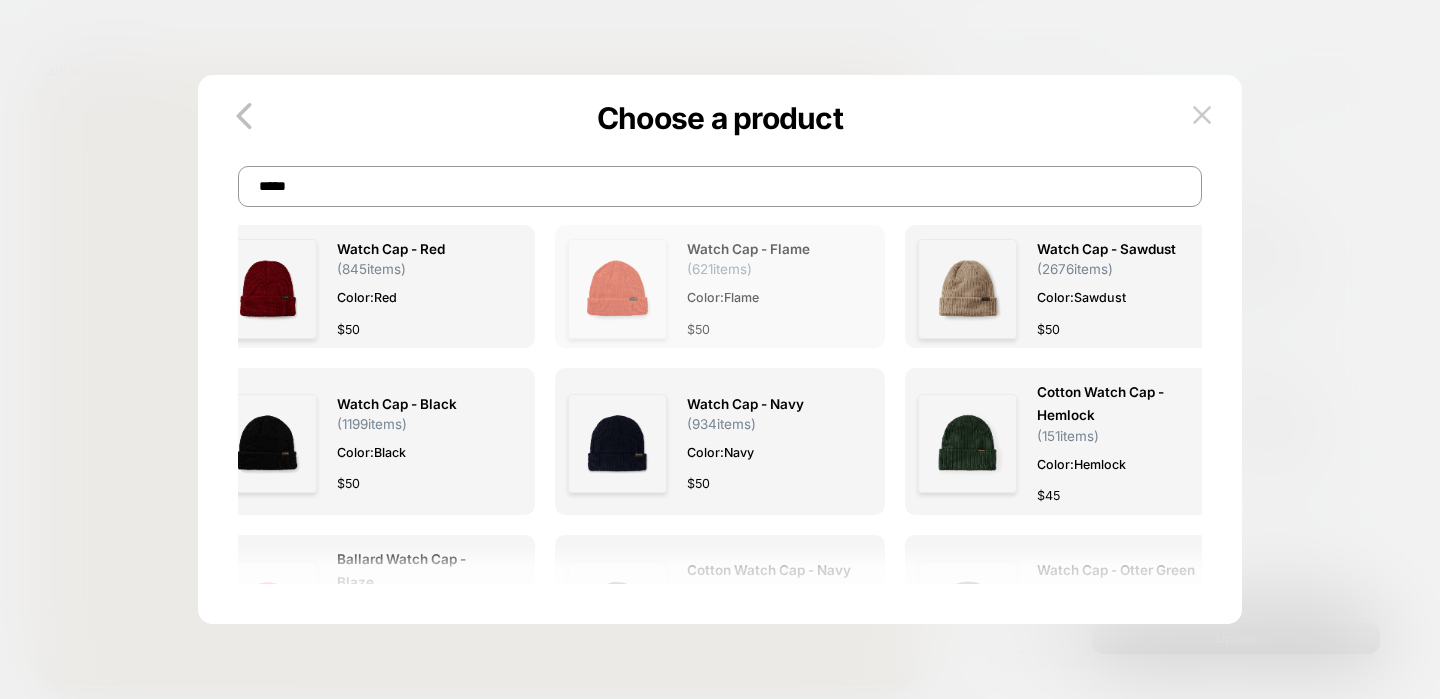 scroll, scrollTop: 0, scrollLeft: 0, axis: both 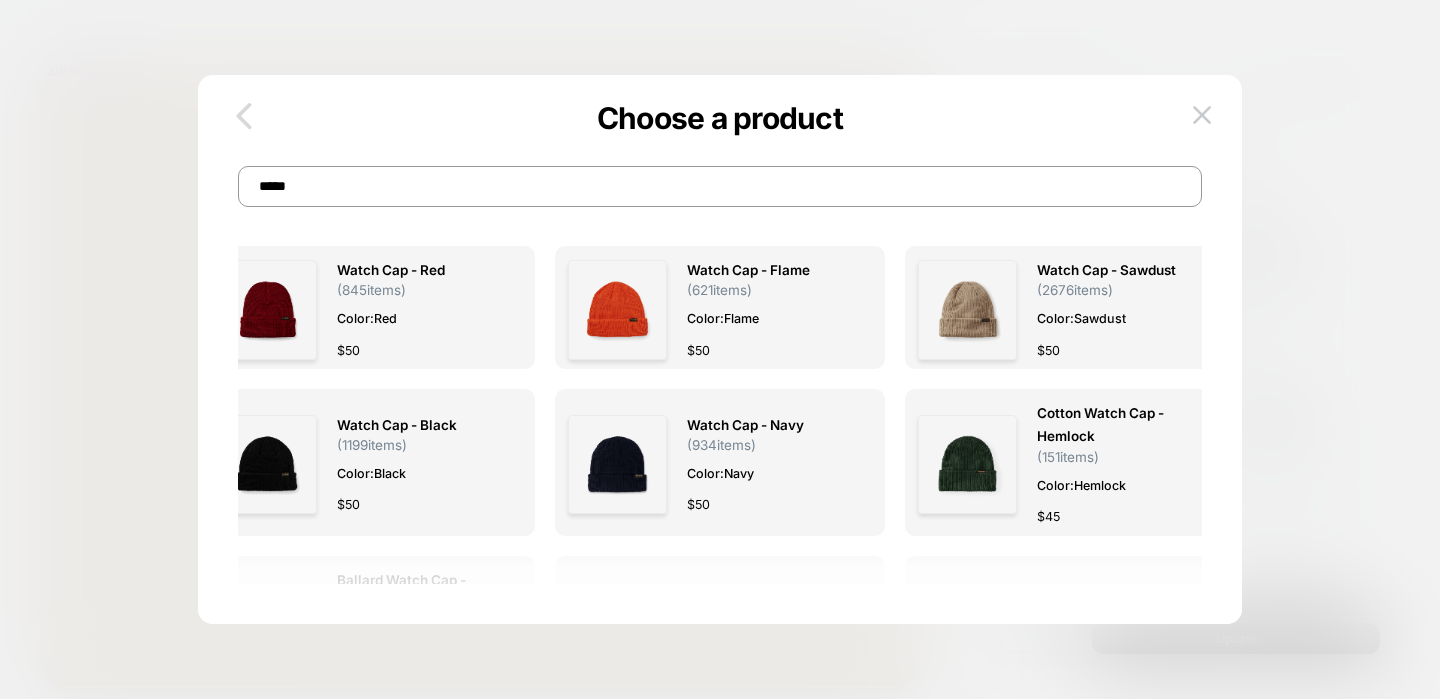 type on "*****" 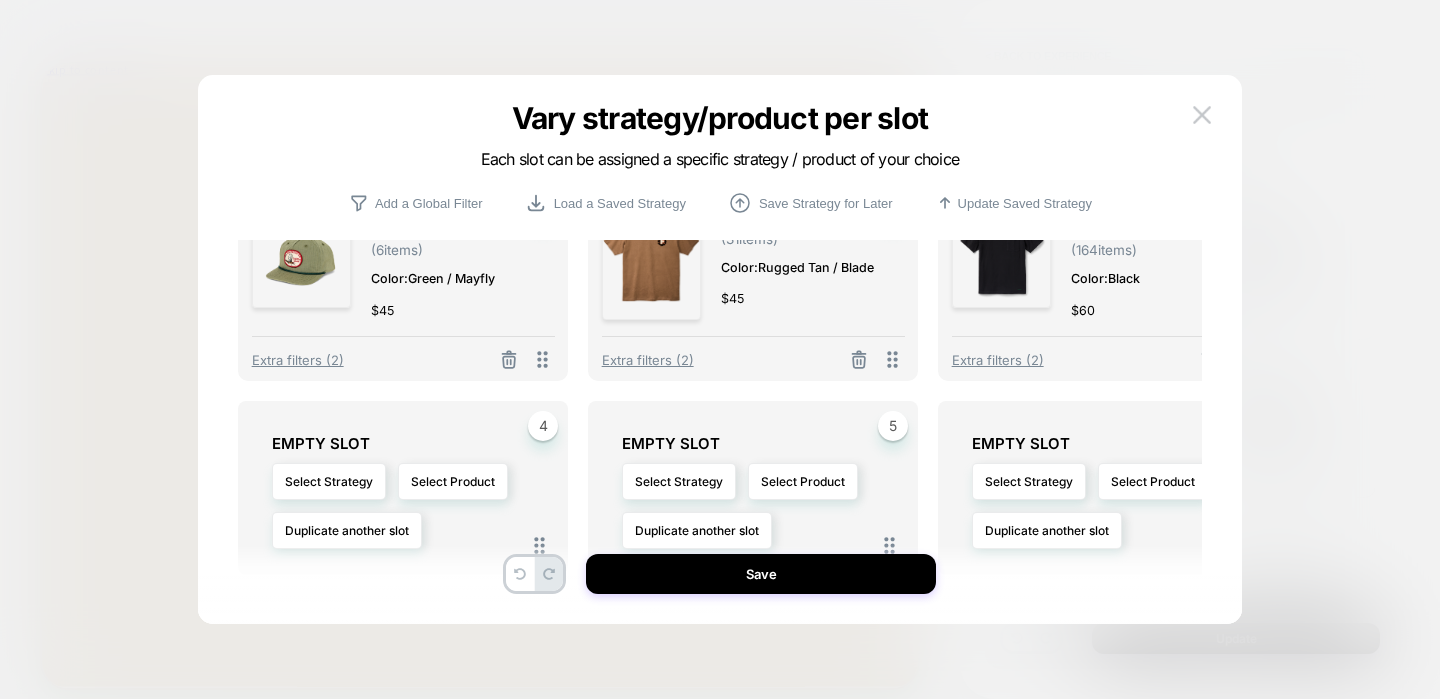 scroll, scrollTop: 73, scrollLeft: 0, axis: vertical 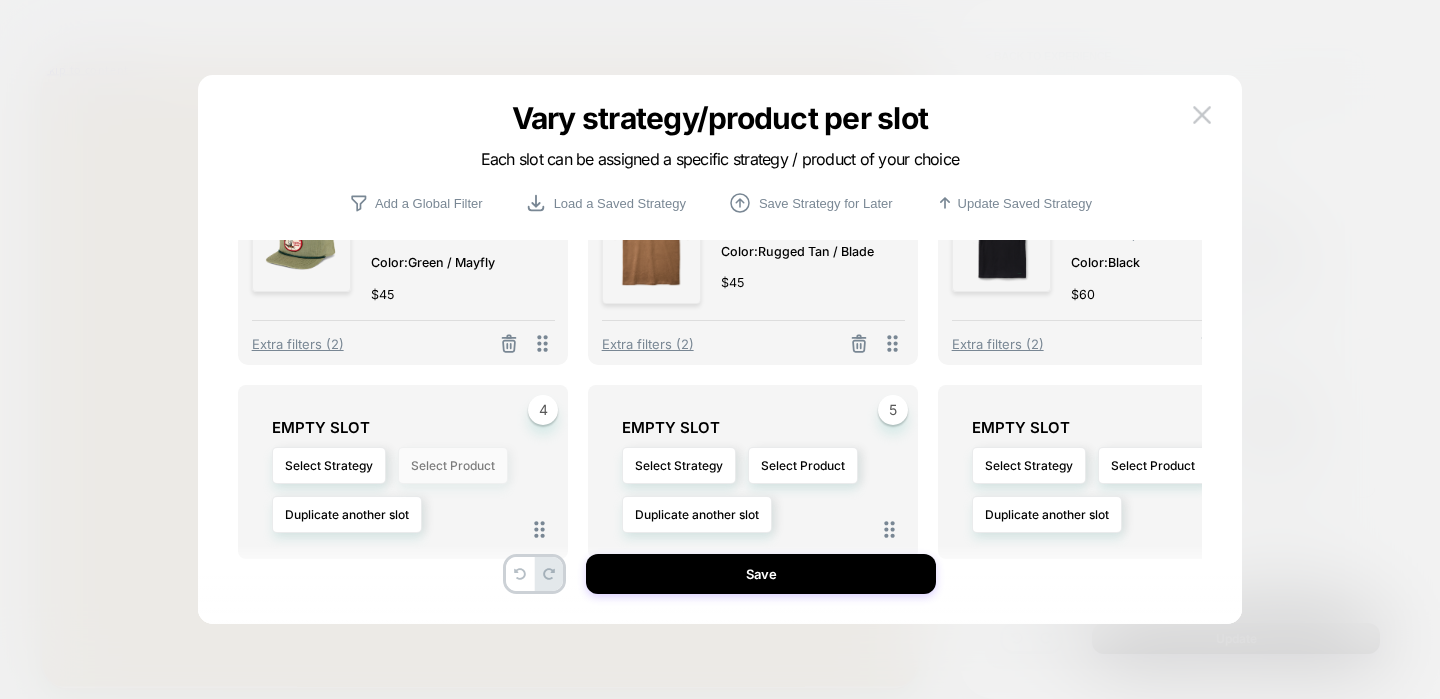 click on "Select Product" at bounding box center [453, 465] 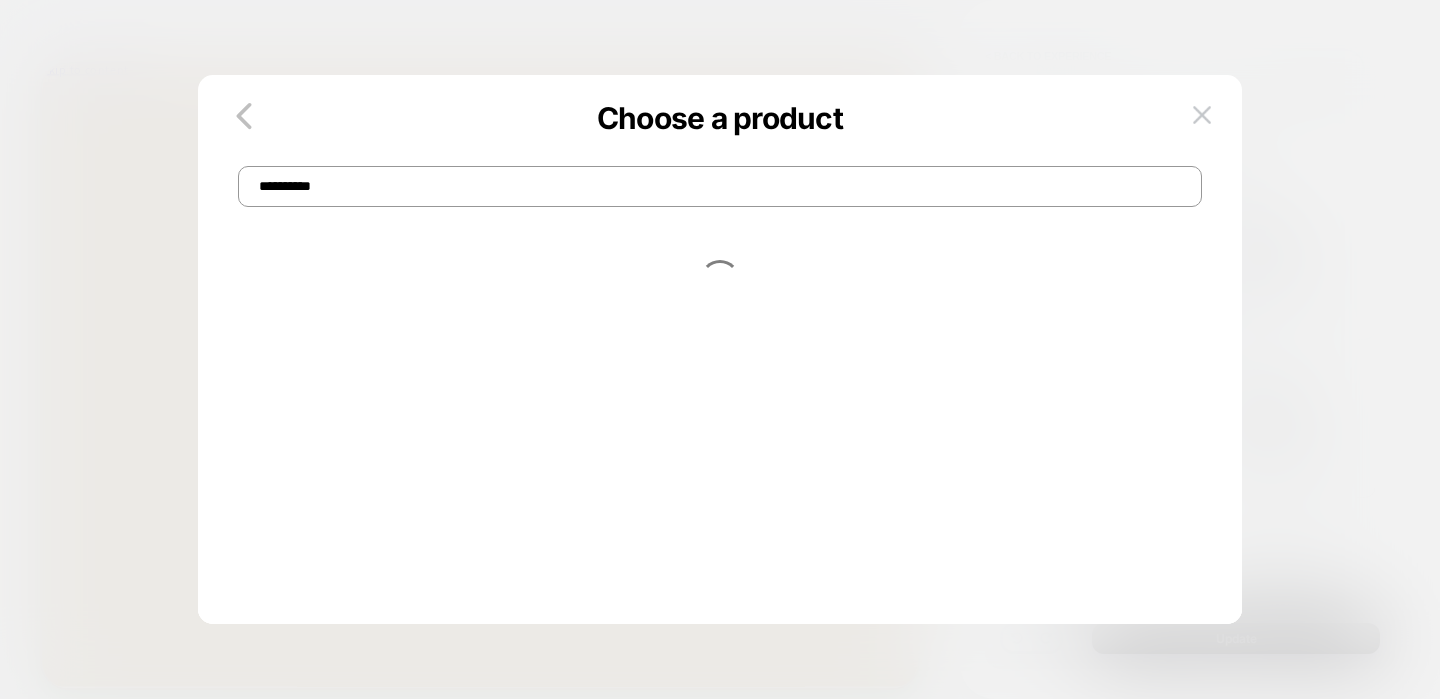 type on "**********" 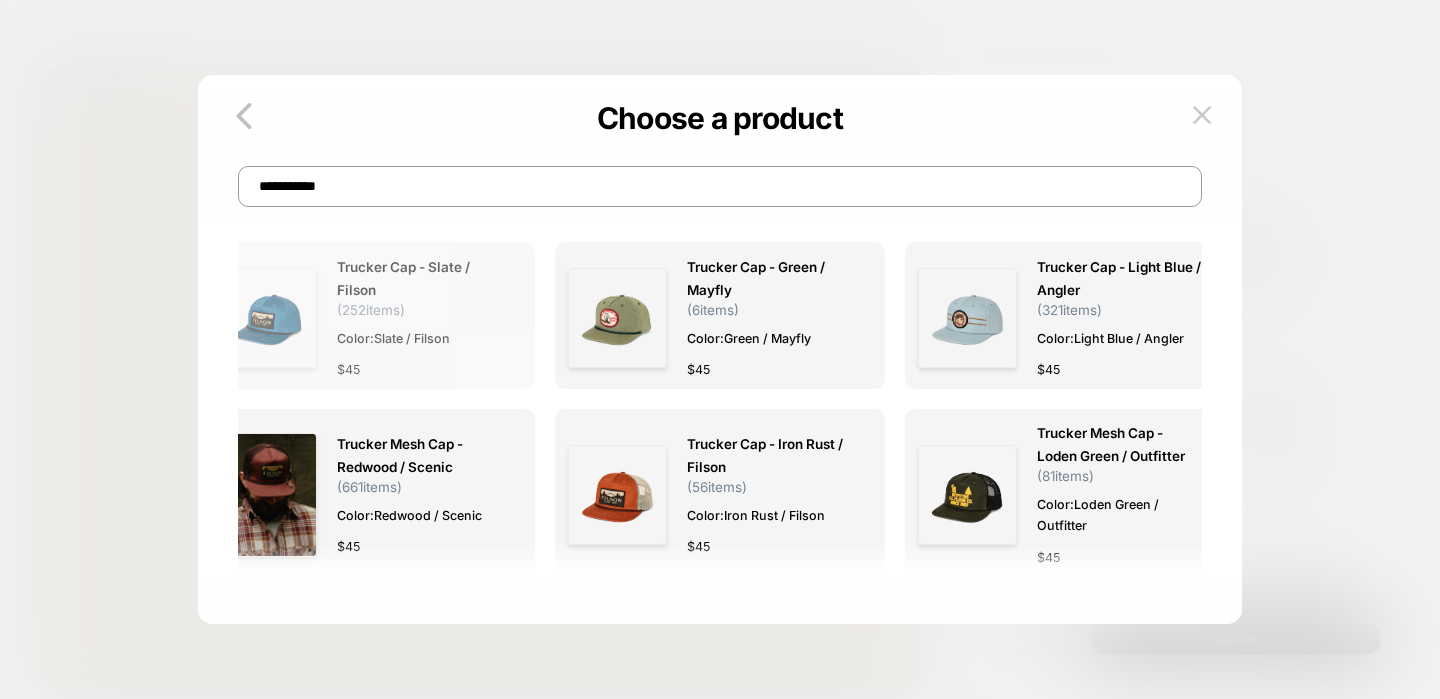 click at bounding box center (267, 317) 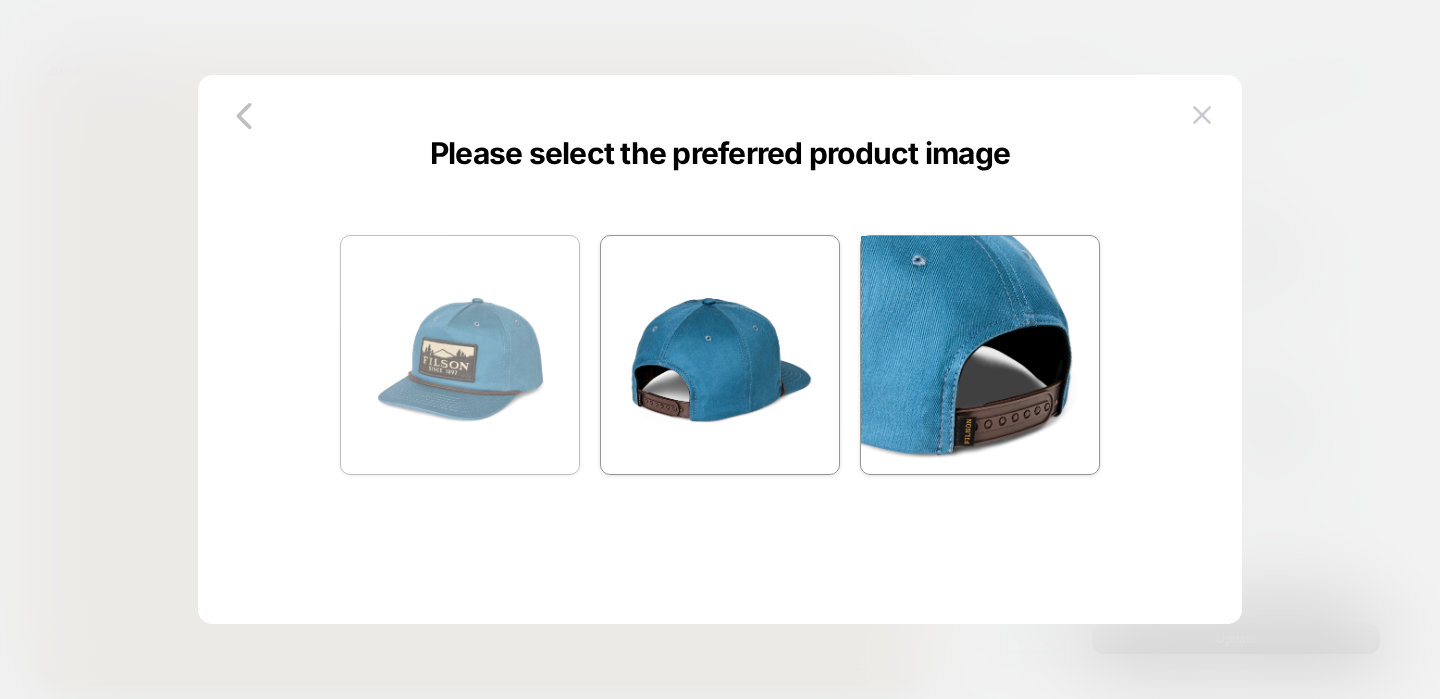 click at bounding box center (460, 355) 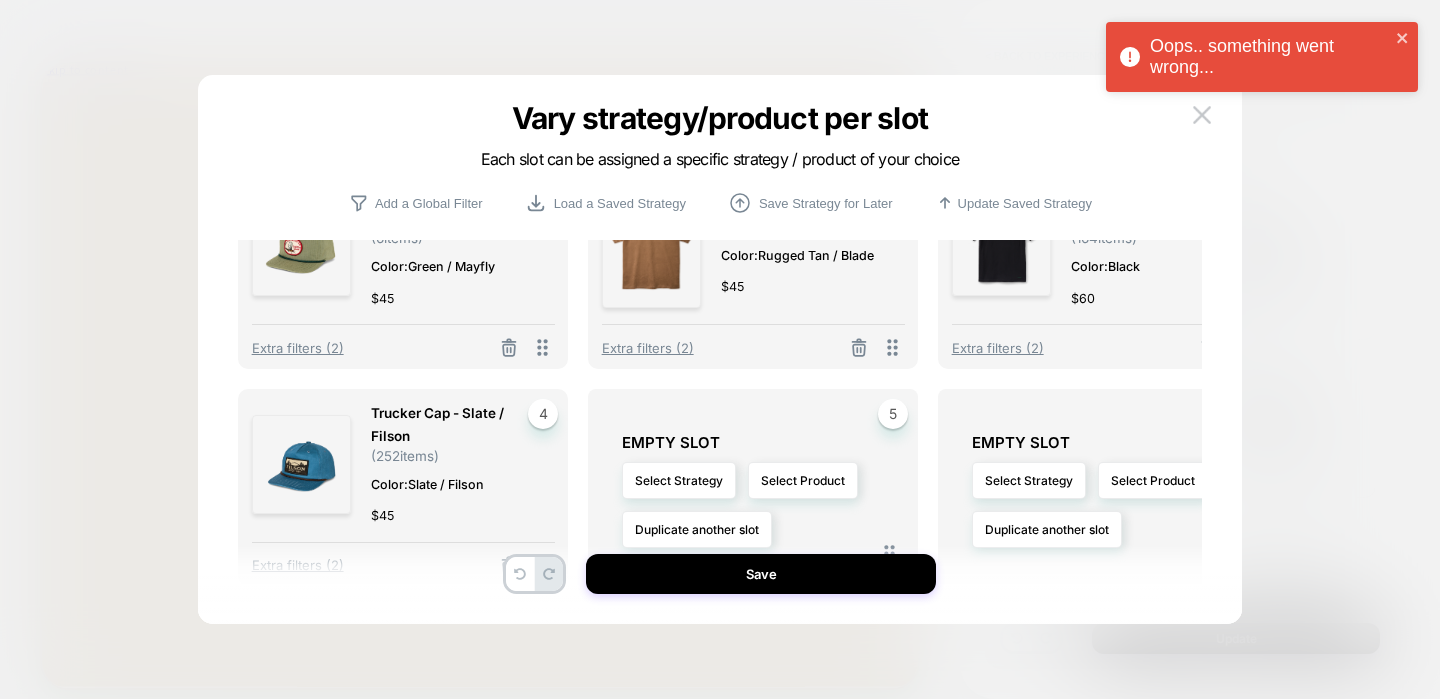 scroll, scrollTop: 123, scrollLeft: 0, axis: vertical 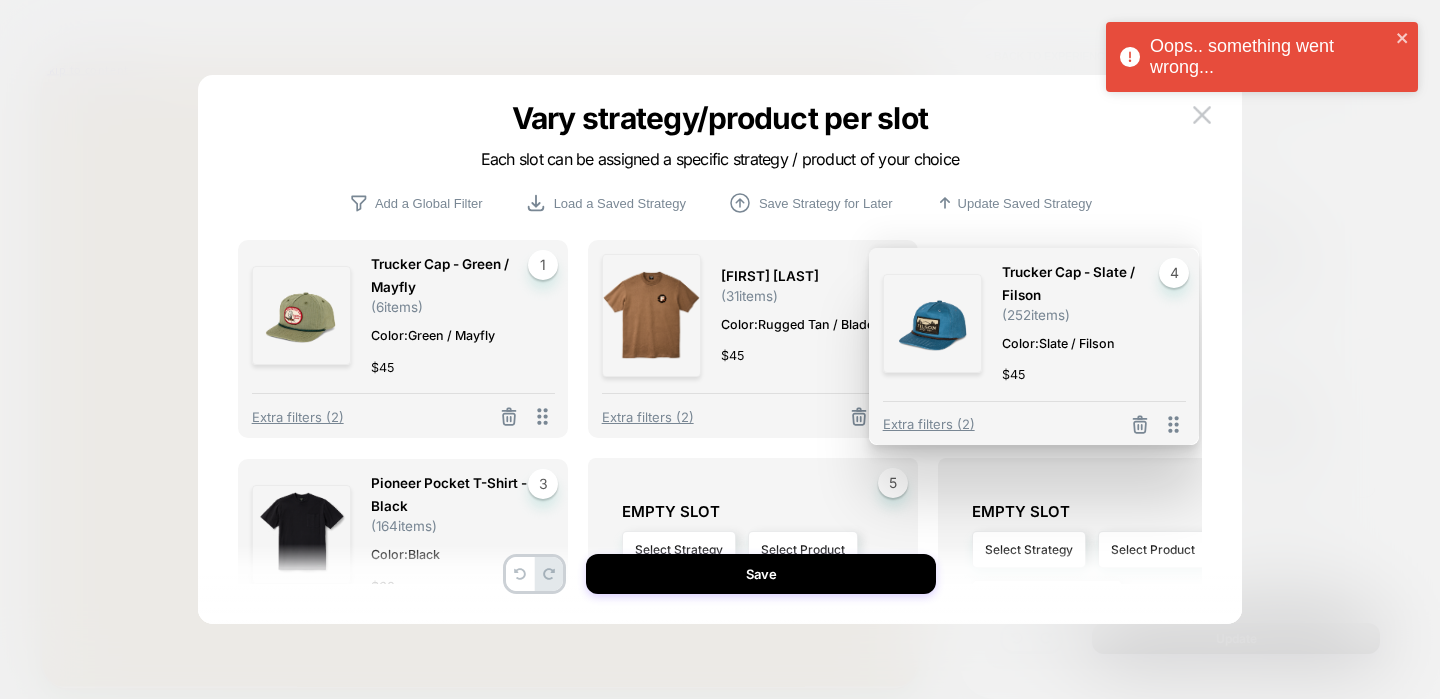 drag, startPoint x: 547, startPoint y: 511, endPoint x: 1177, endPoint y: 300, distance: 664.3952 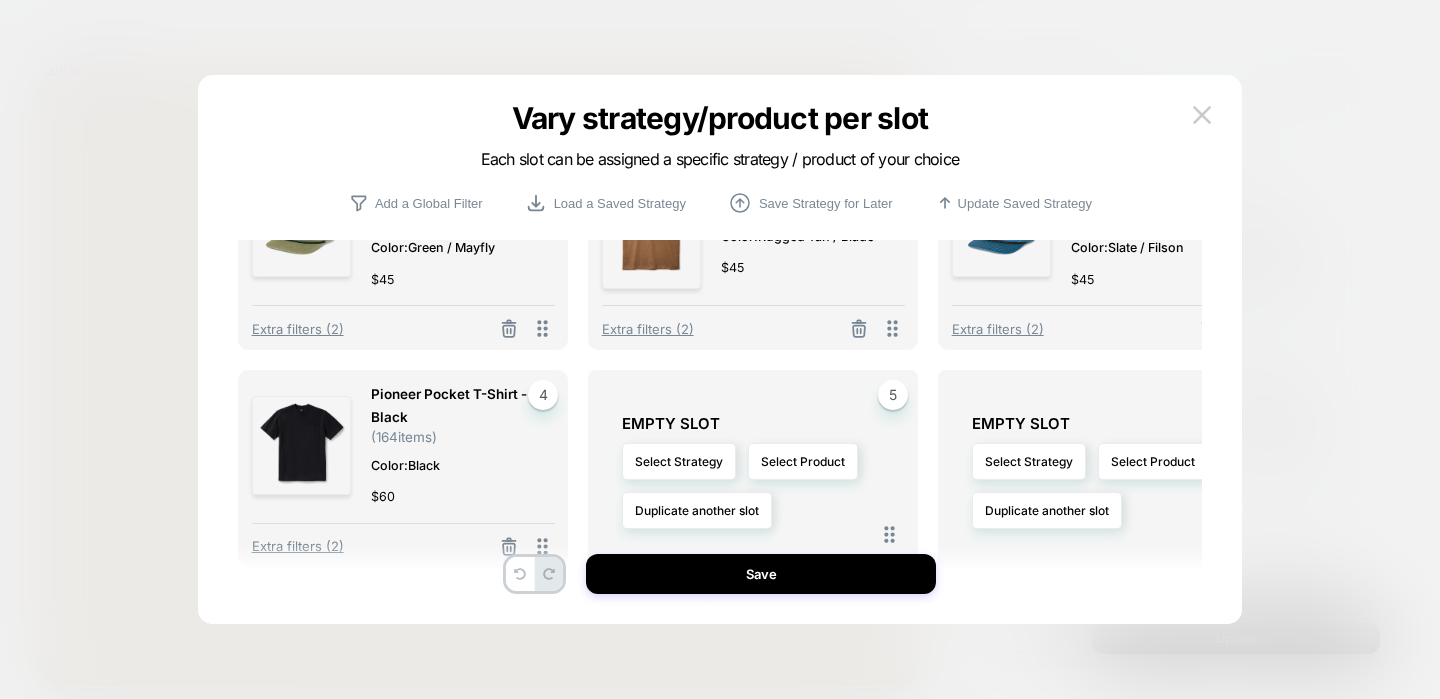 scroll, scrollTop: 123, scrollLeft: 0, axis: vertical 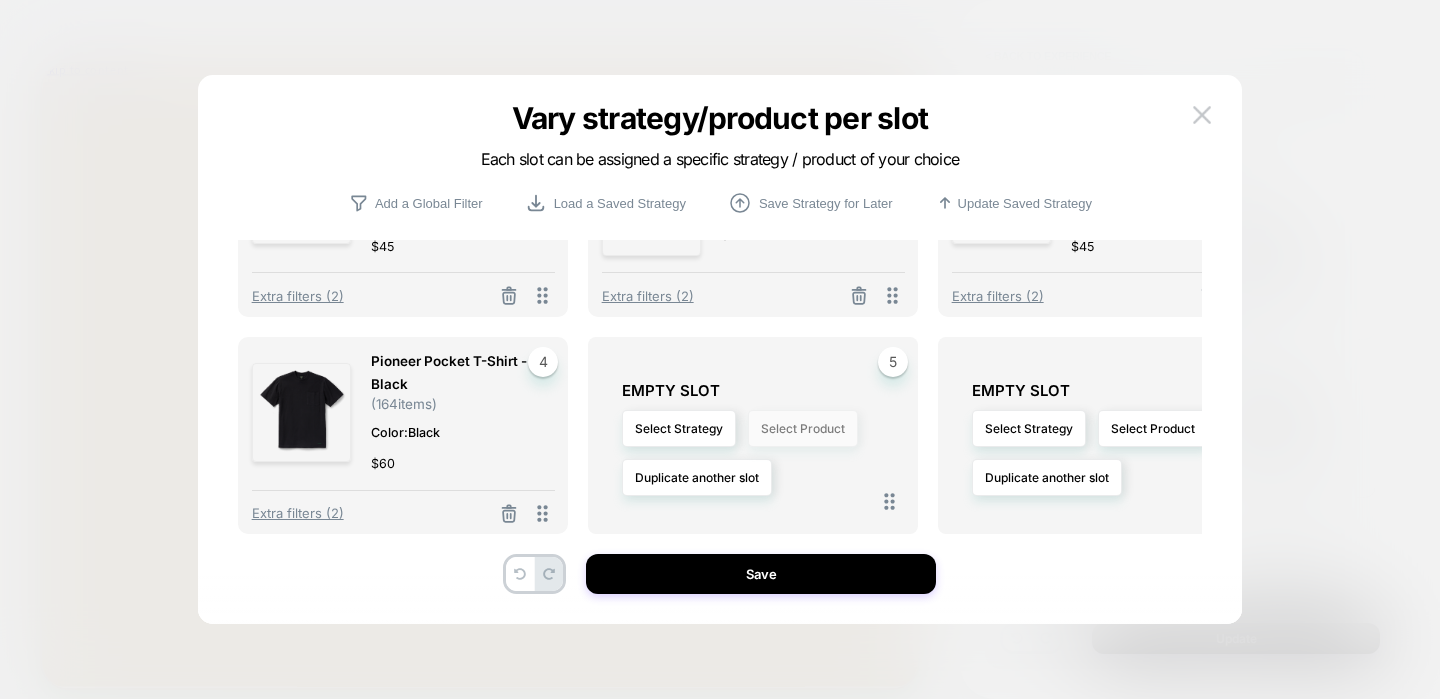 click on "Select Product" at bounding box center (803, 428) 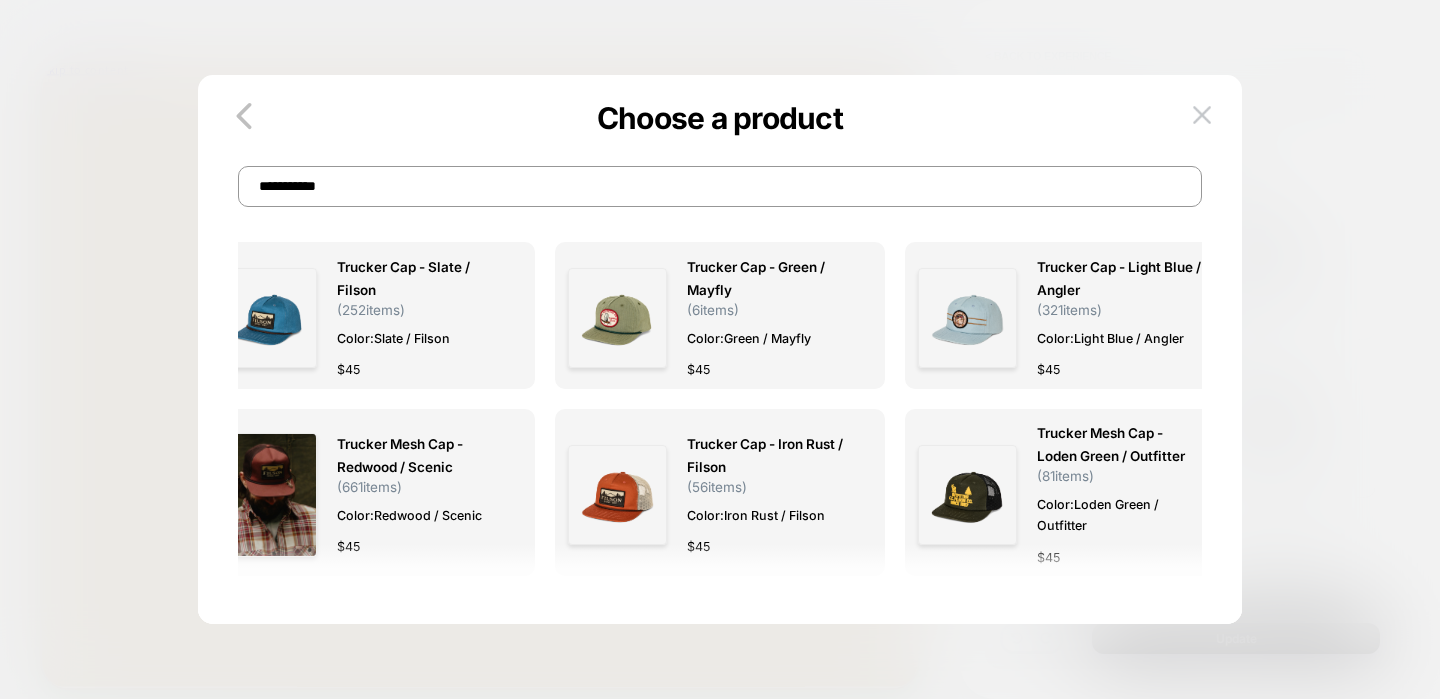 click on "**********" at bounding box center [719, 186] 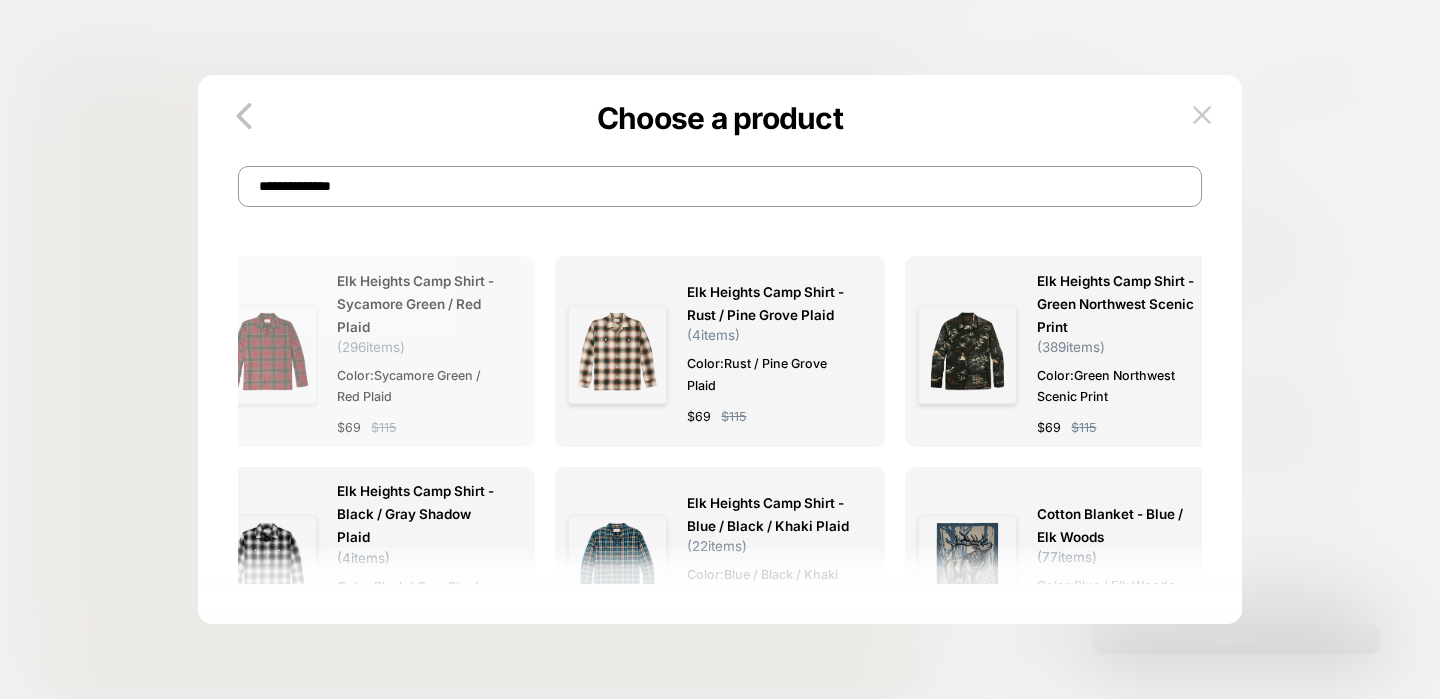 type on "**********" 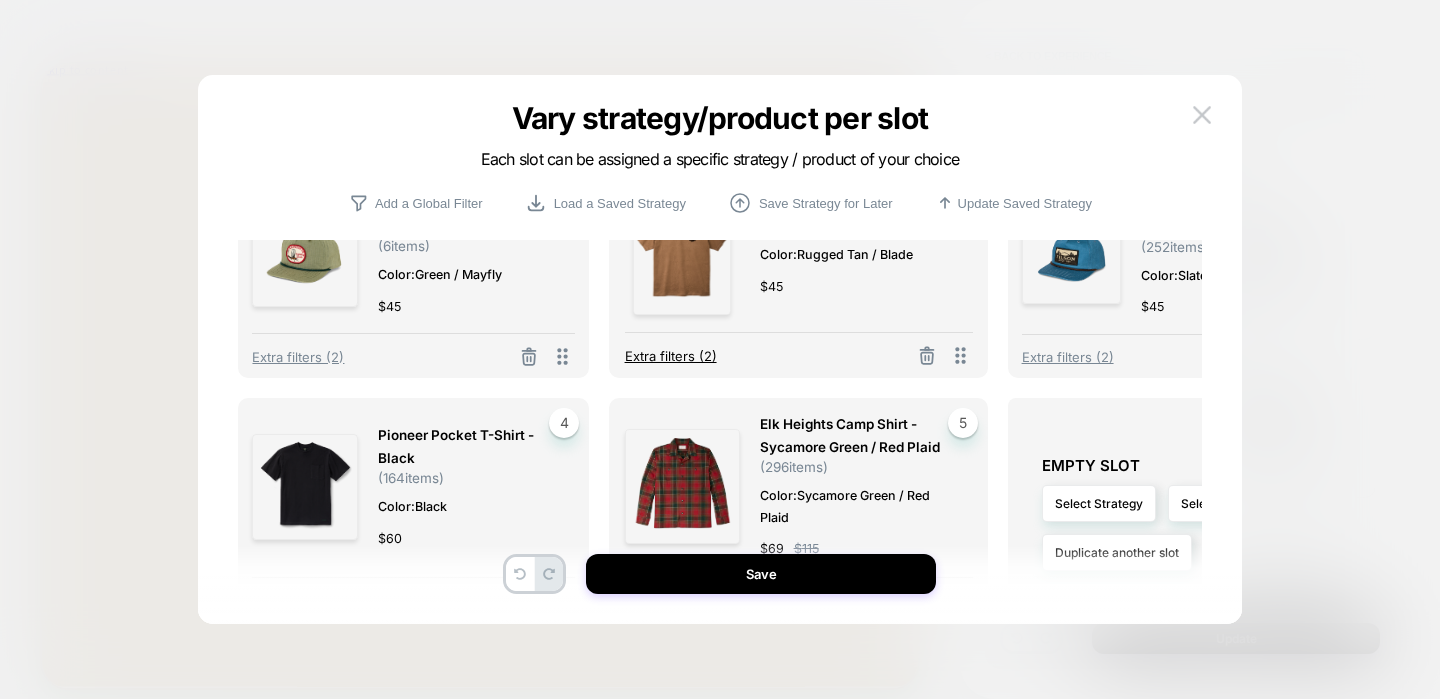 scroll, scrollTop: 77, scrollLeft: 0, axis: vertical 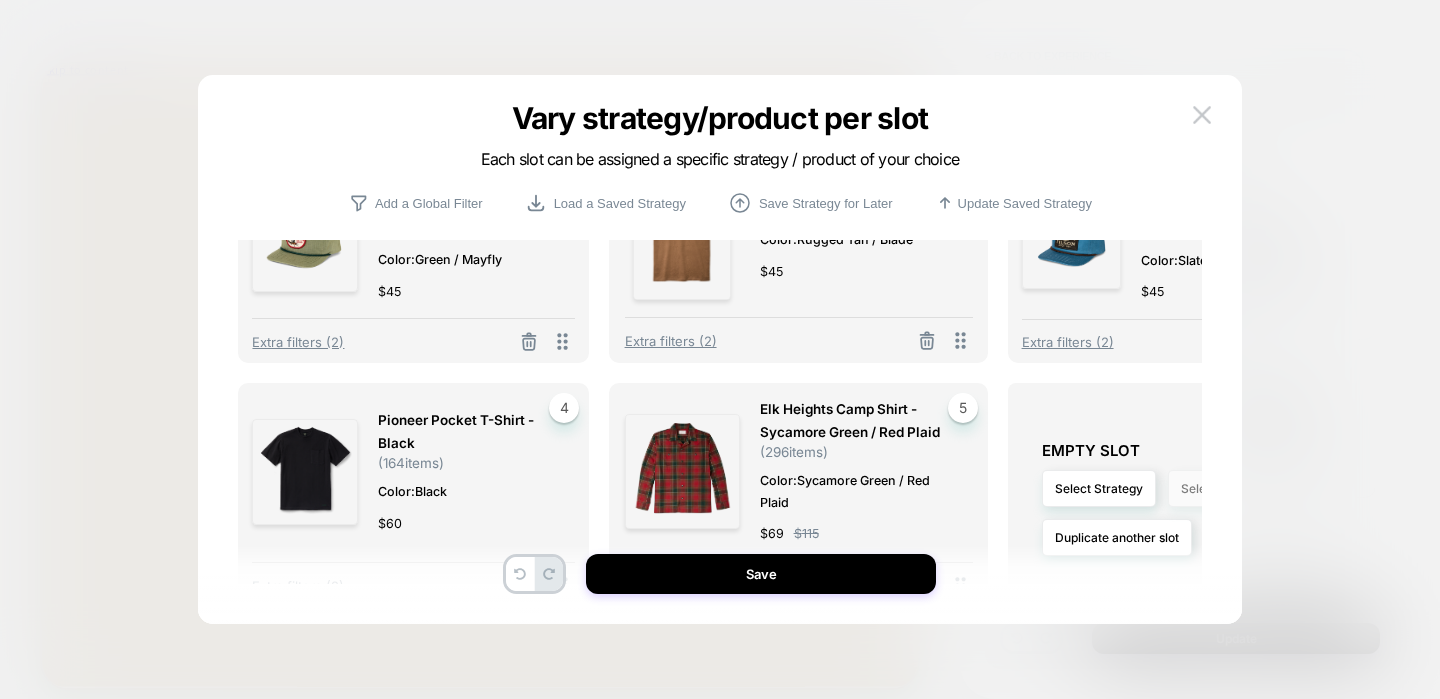 click on "Select Product" at bounding box center [1223, 488] 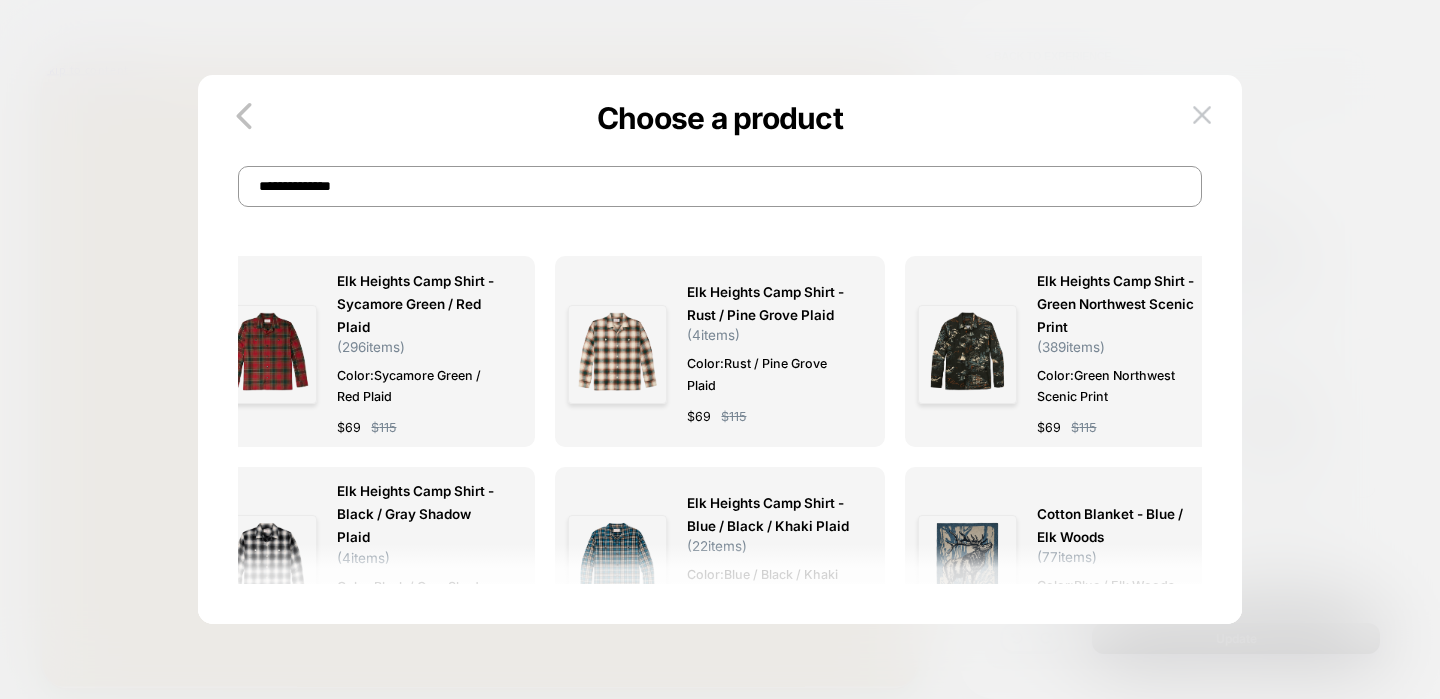 scroll, scrollTop: 0, scrollLeft: 0, axis: both 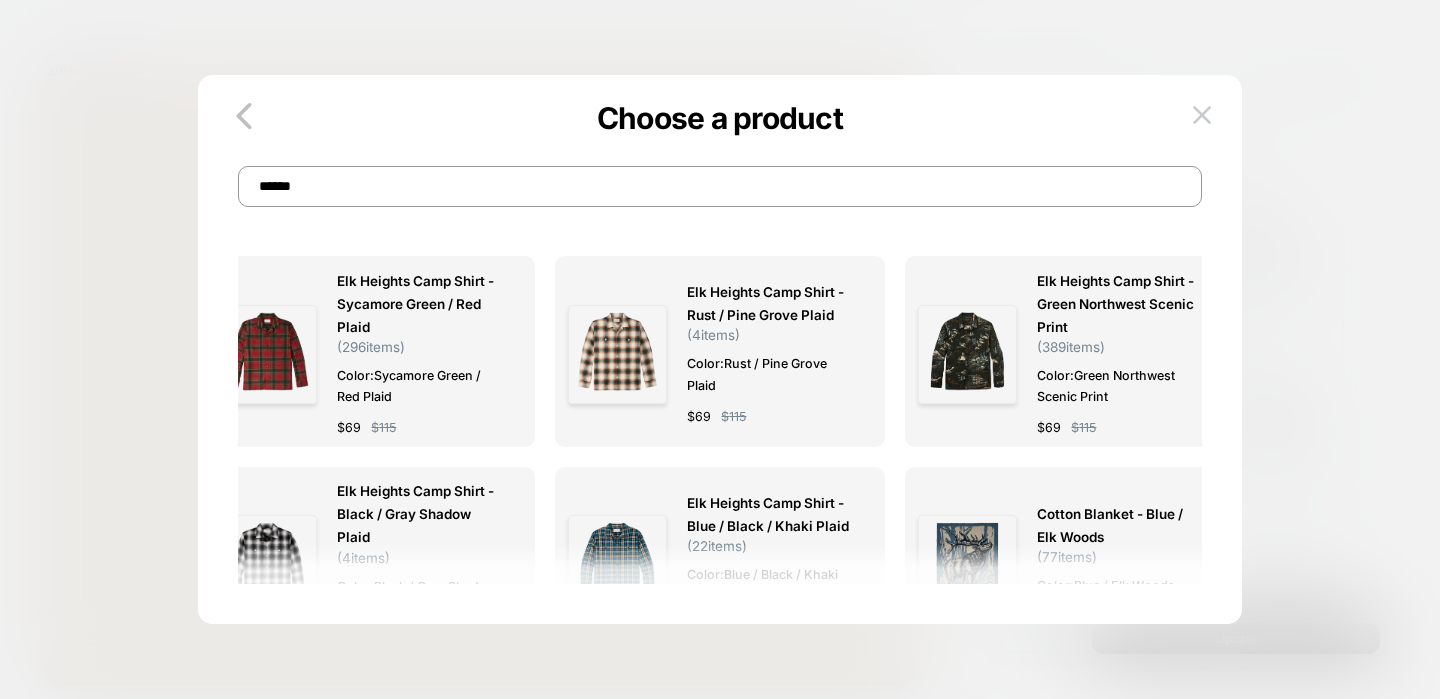 type on "******" 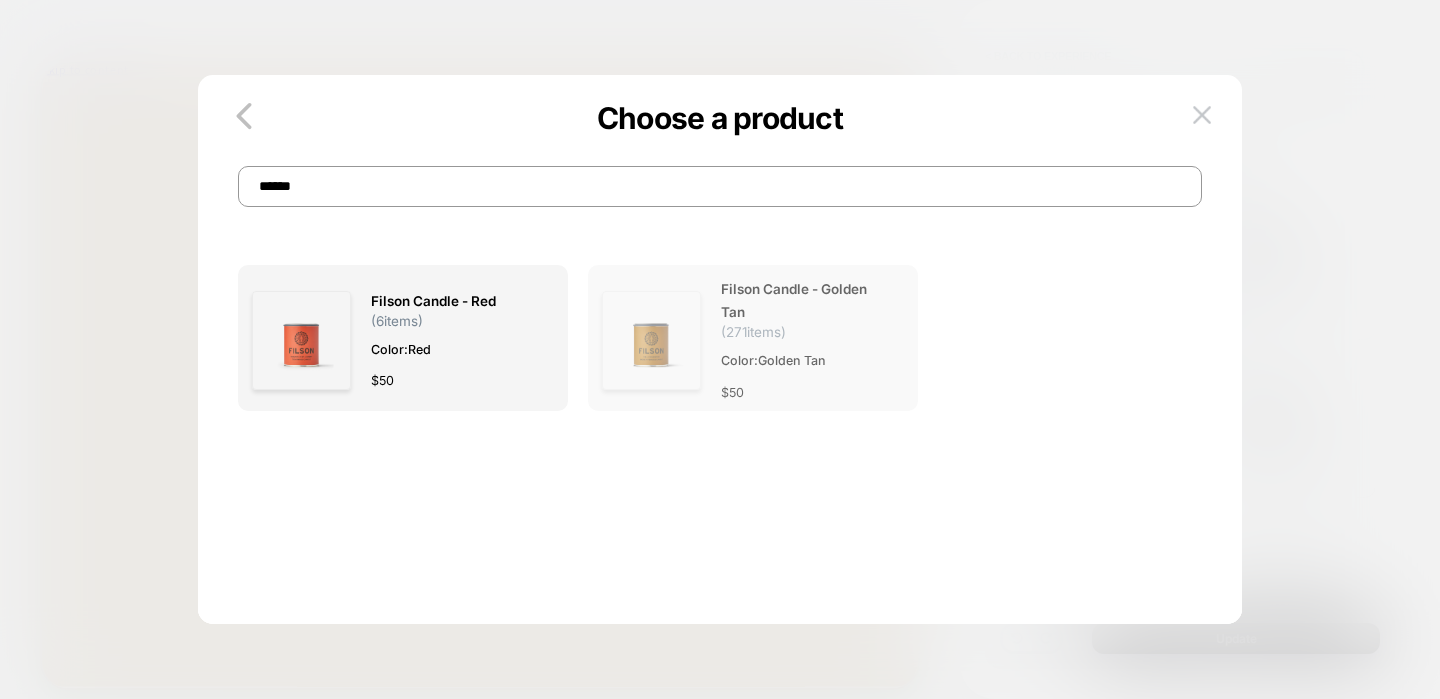 click on "$ 50" at bounding box center (803, 392) 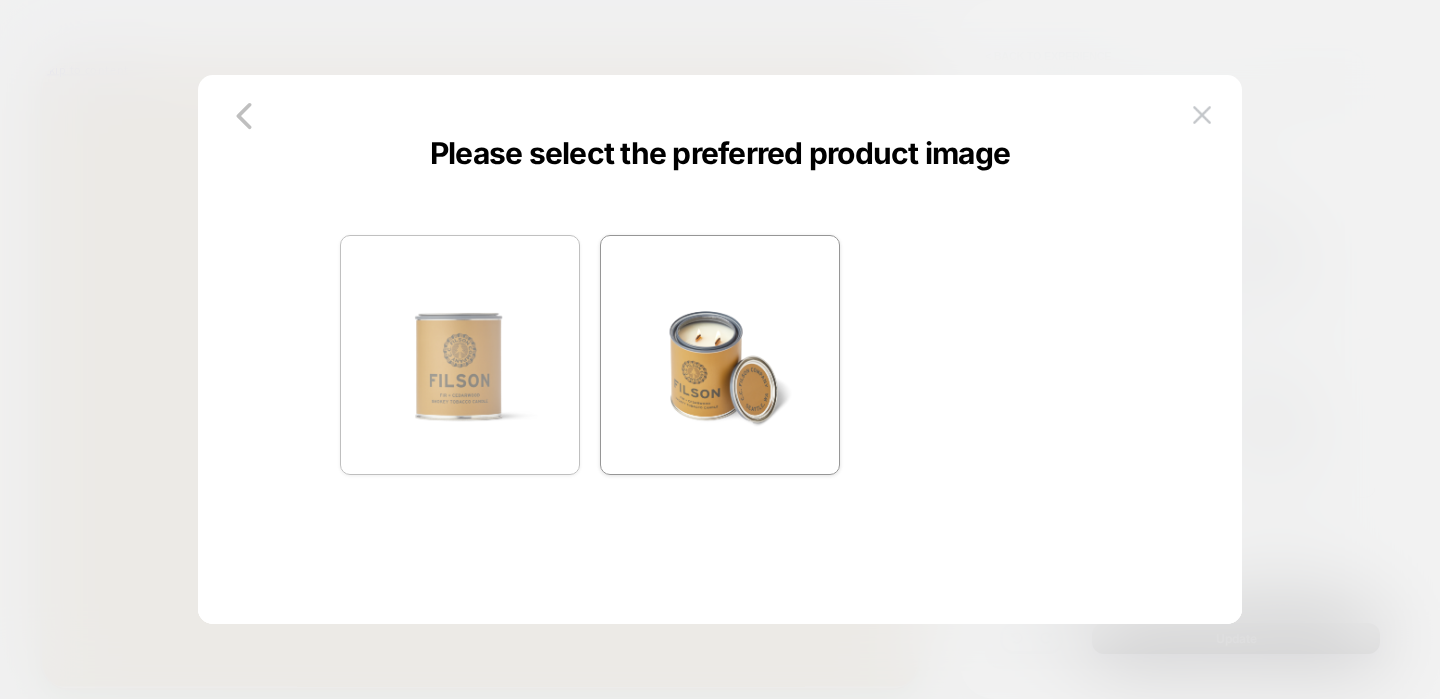 click at bounding box center [460, 355] 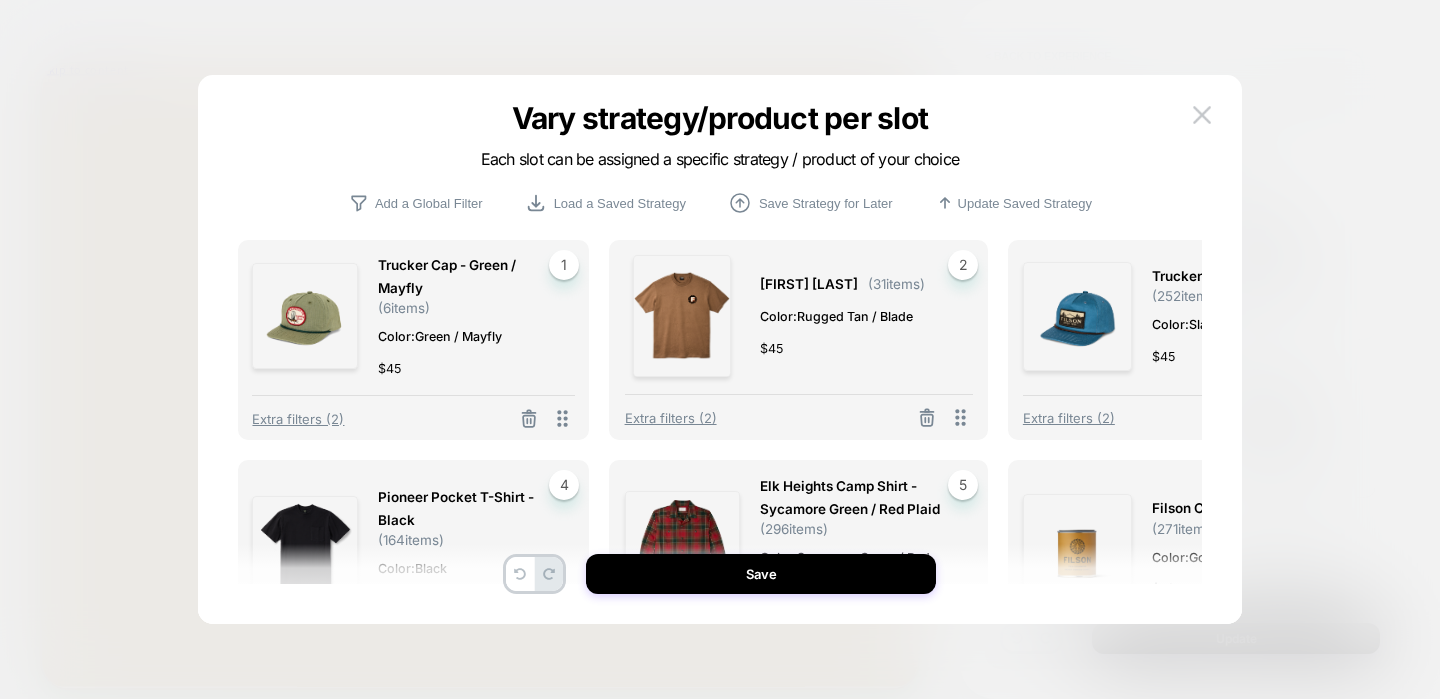 scroll, scrollTop: 88, scrollLeft: 0, axis: vertical 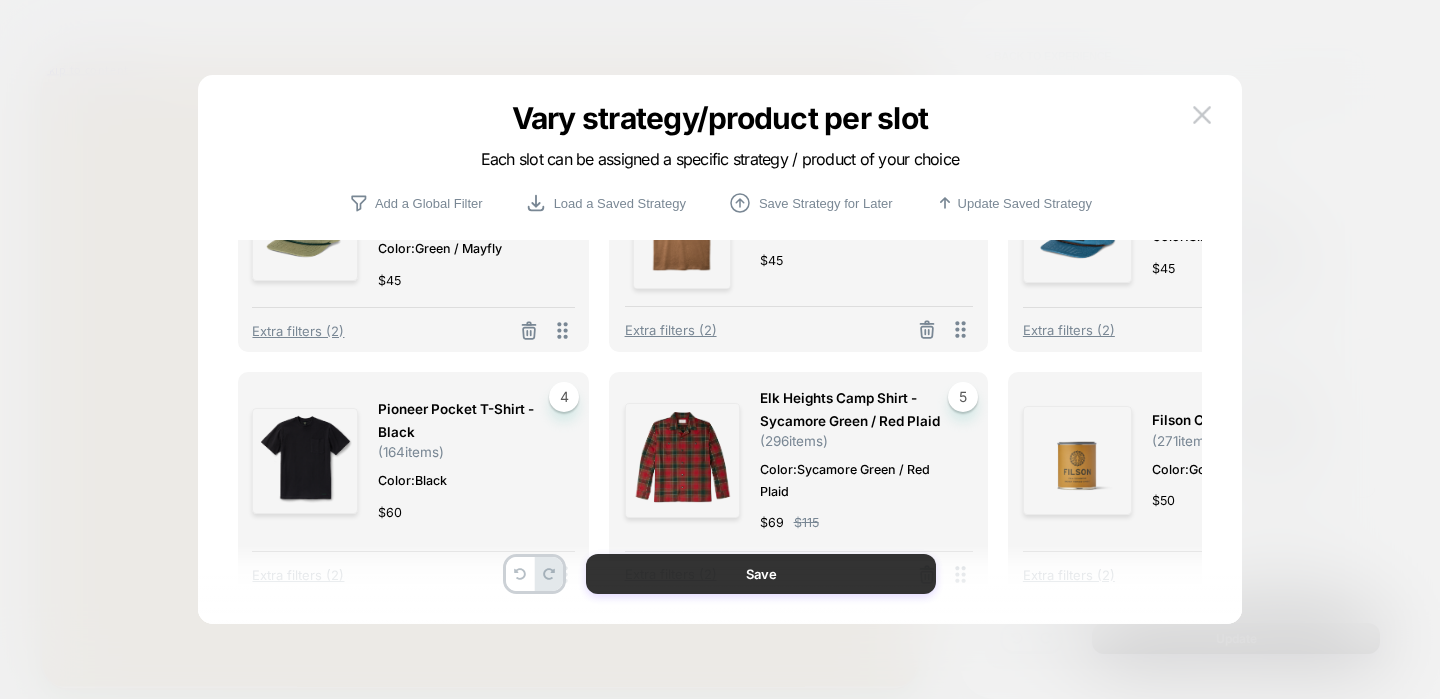 click on "Save" at bounding box center (761, 574) 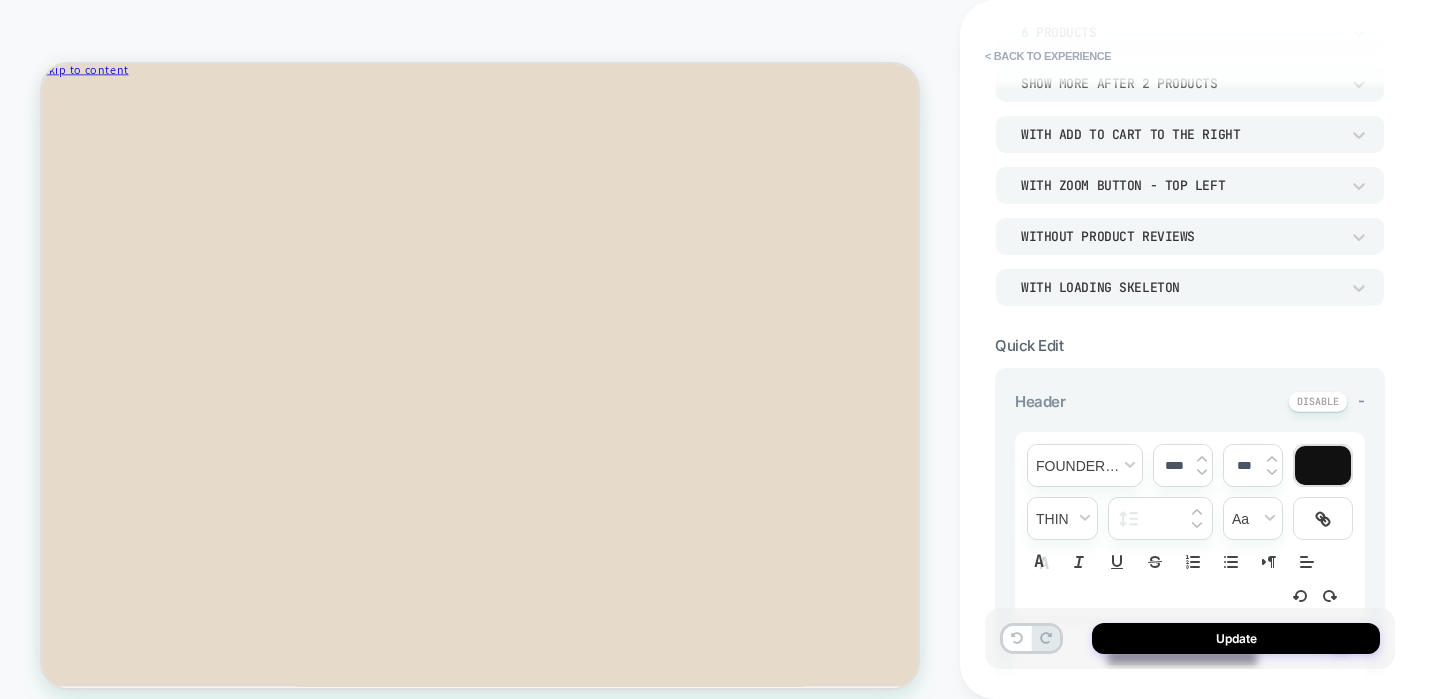 scroll, scrollTop: 0, scrollLeft: 0, axis: both 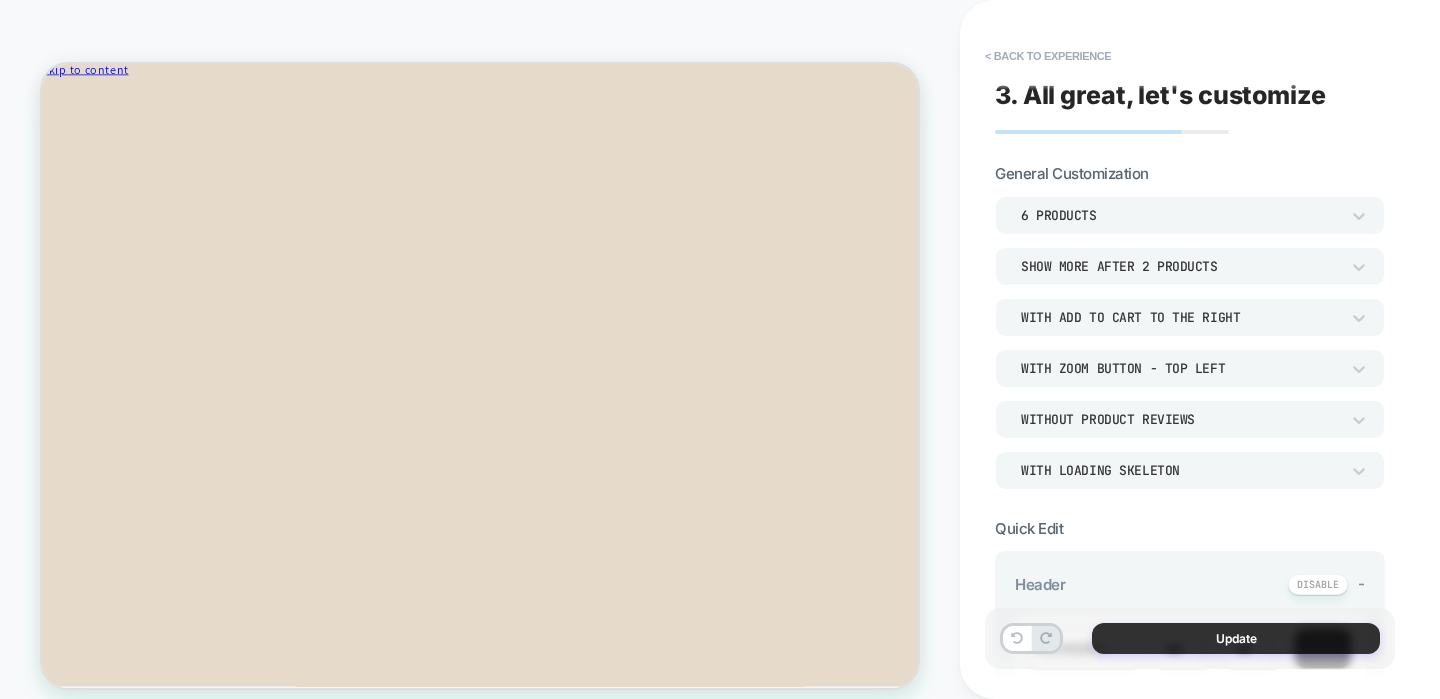 click on "Update" at bounding box center (1236, 638) 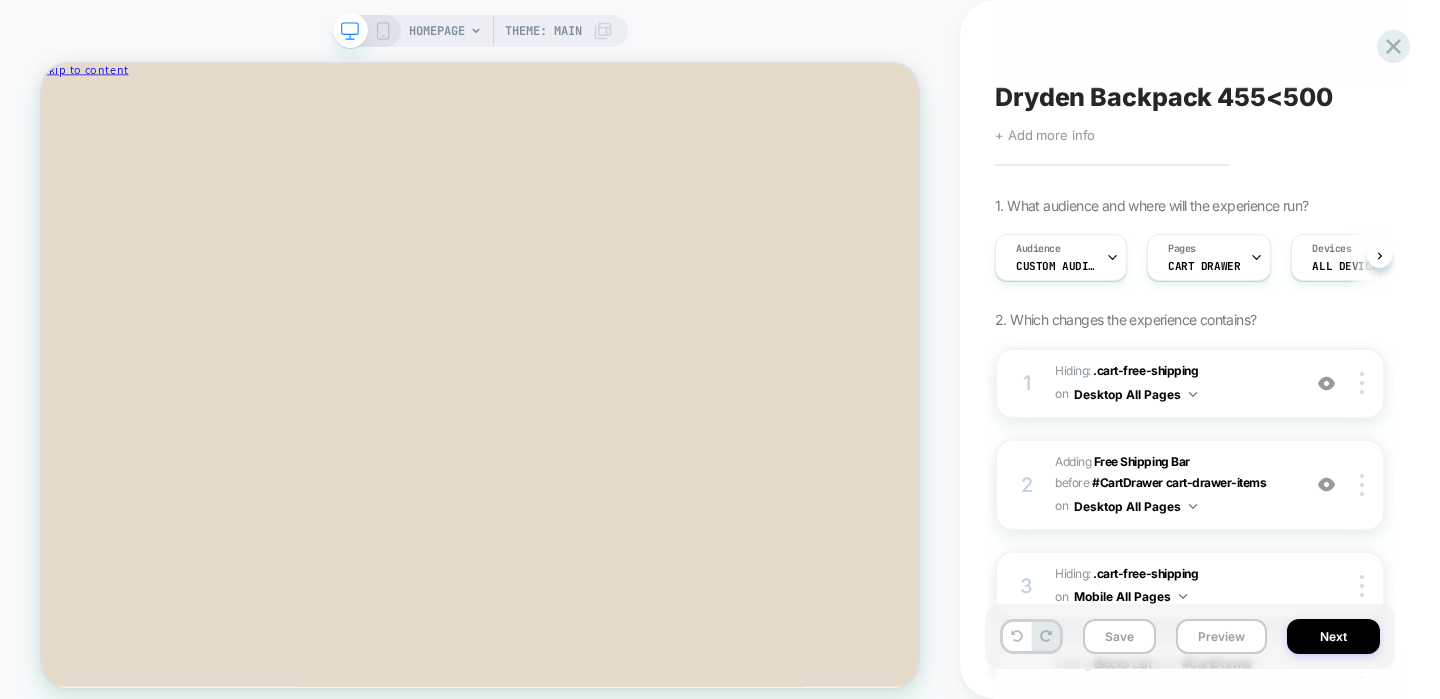 scroll, scrollTop: 0, scrollLeft: 1, axis: horizontal 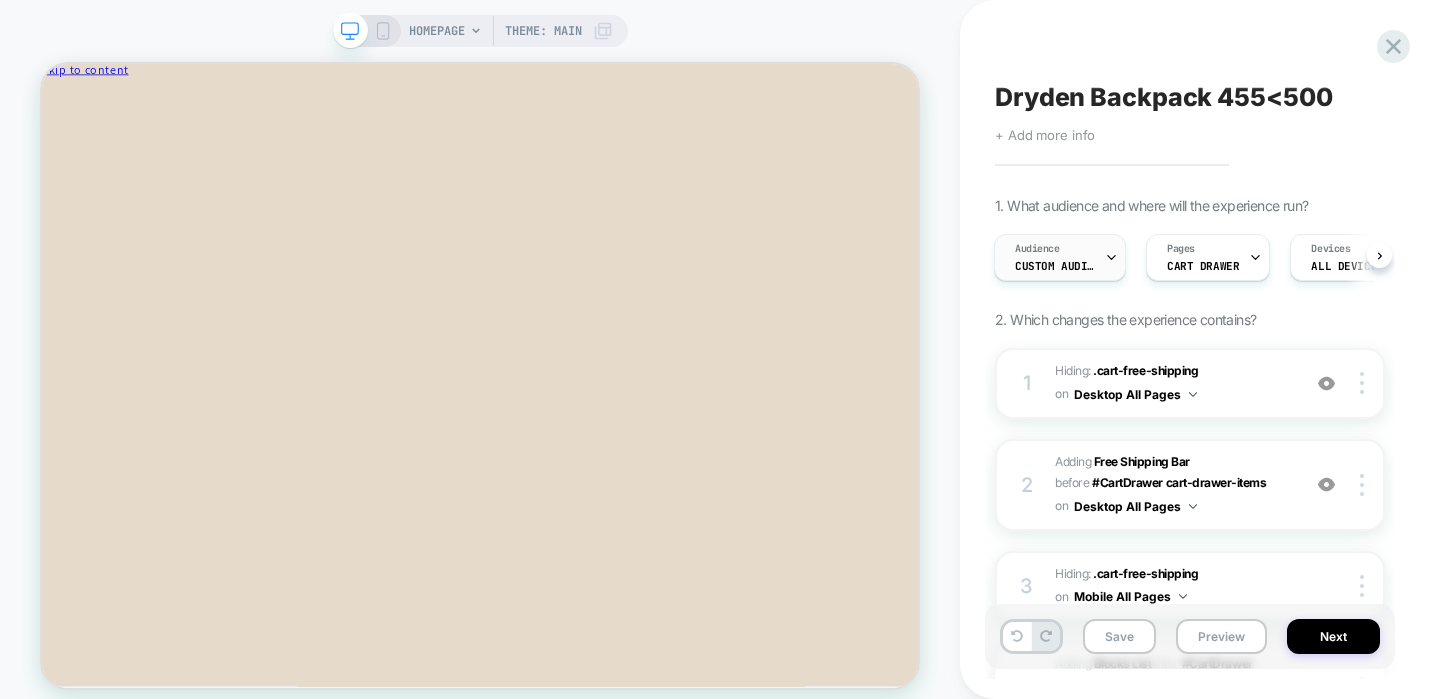 click on "Custom Audience" at bounding box center [1055, 266] 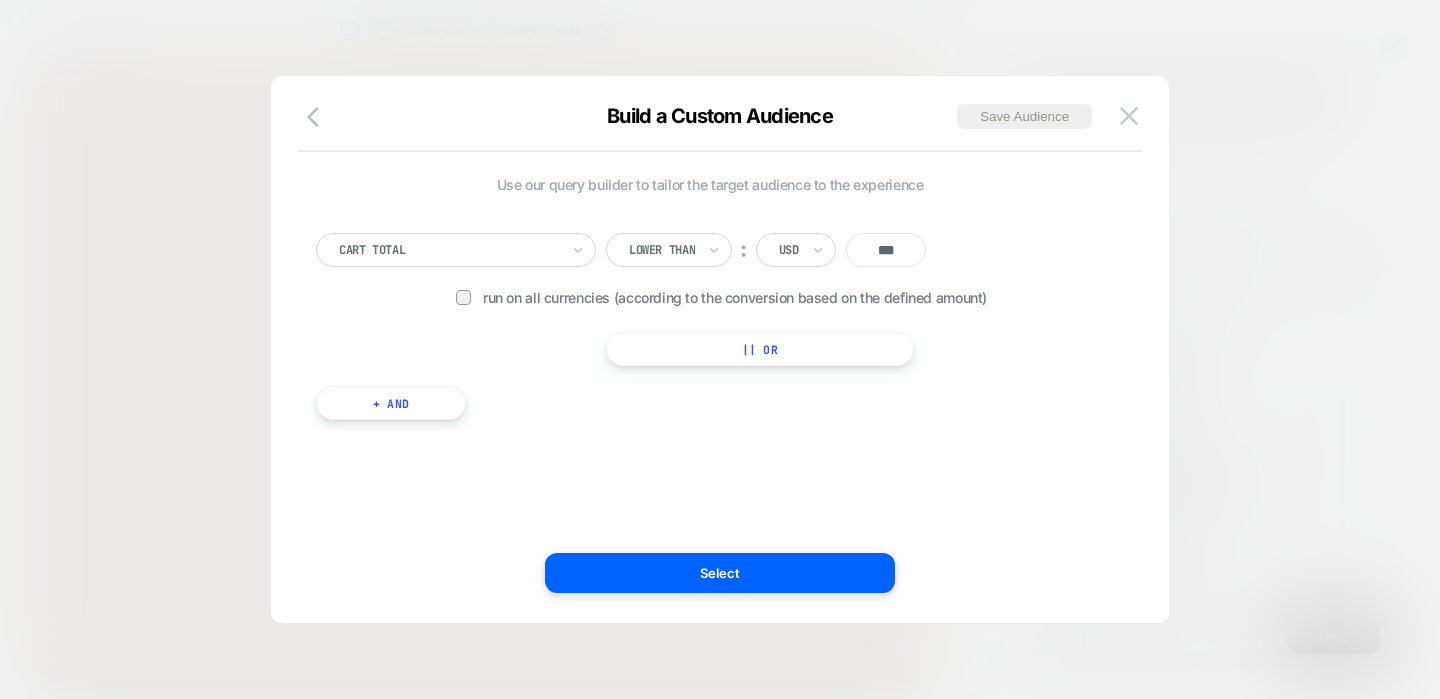 click on "+ And" at bounding box center [391, 403] 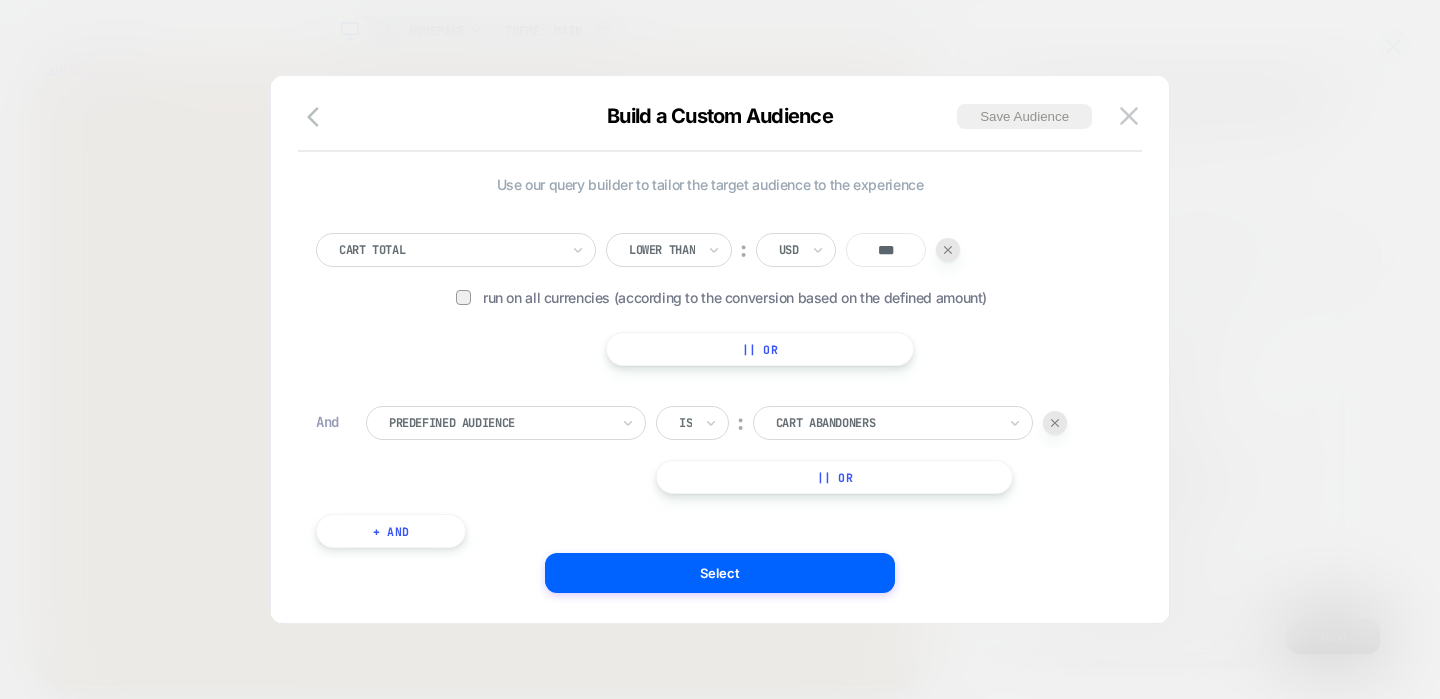 click on "Predefined Audience" at bounding box center (499, 423) 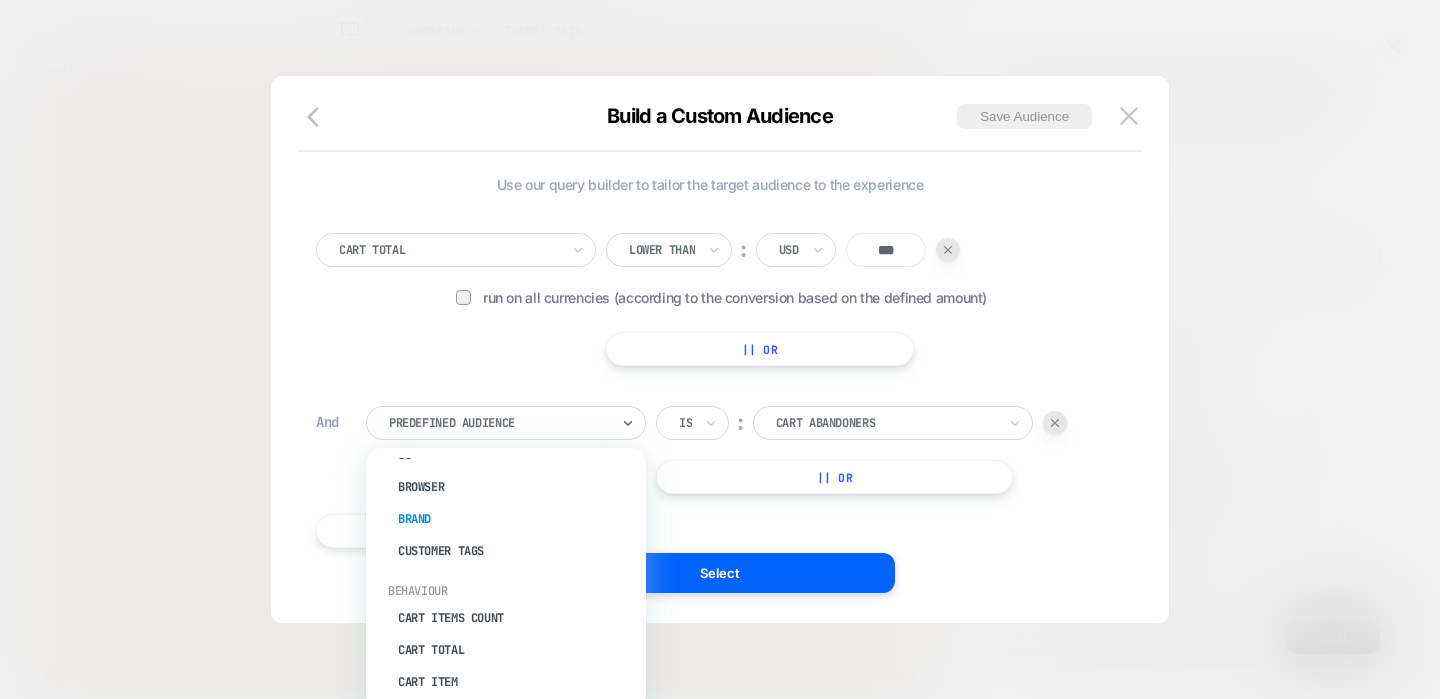 scroll, scrollTop: 131, scrollLeft: 0, axis: vertical 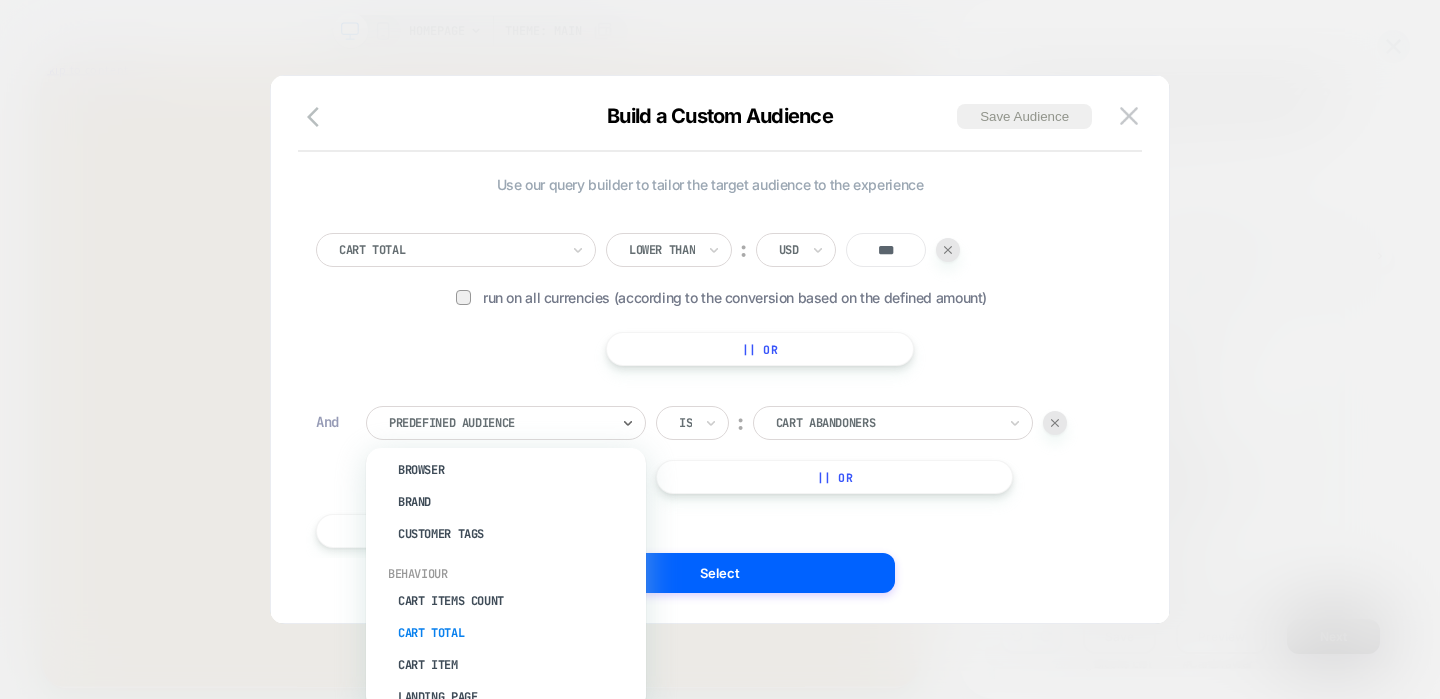 click on "Cart Total" at bounding box center (516, 633) 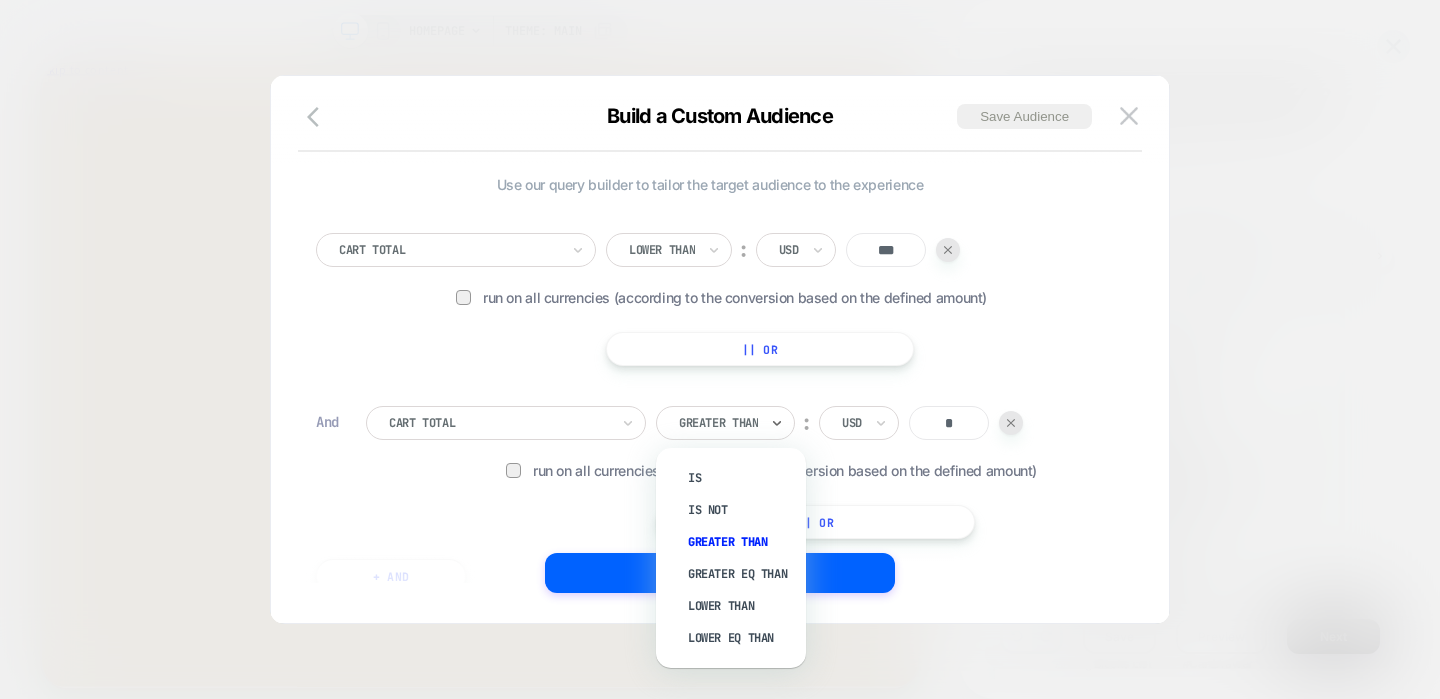 click on "Greater Than" at bounding box center (725, 423) 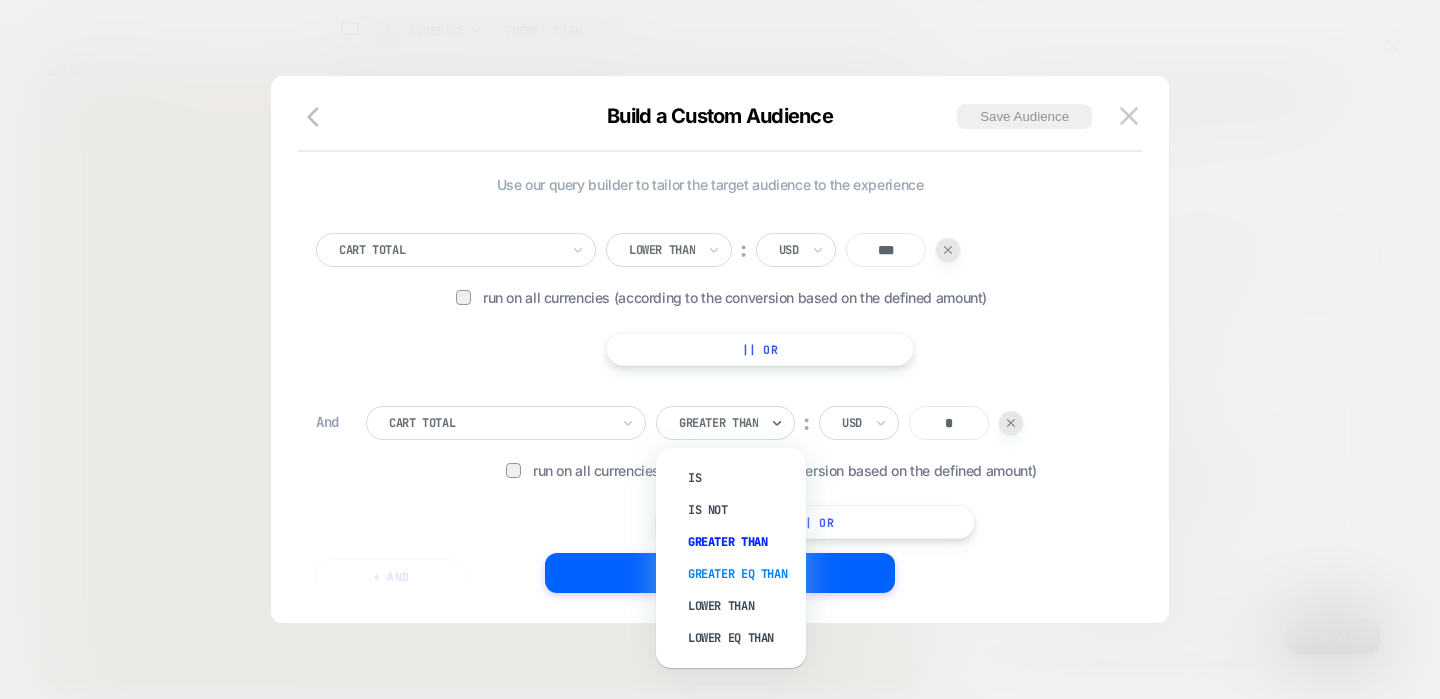 click on "Greater Eq Than" at bounding box center (741, 574) 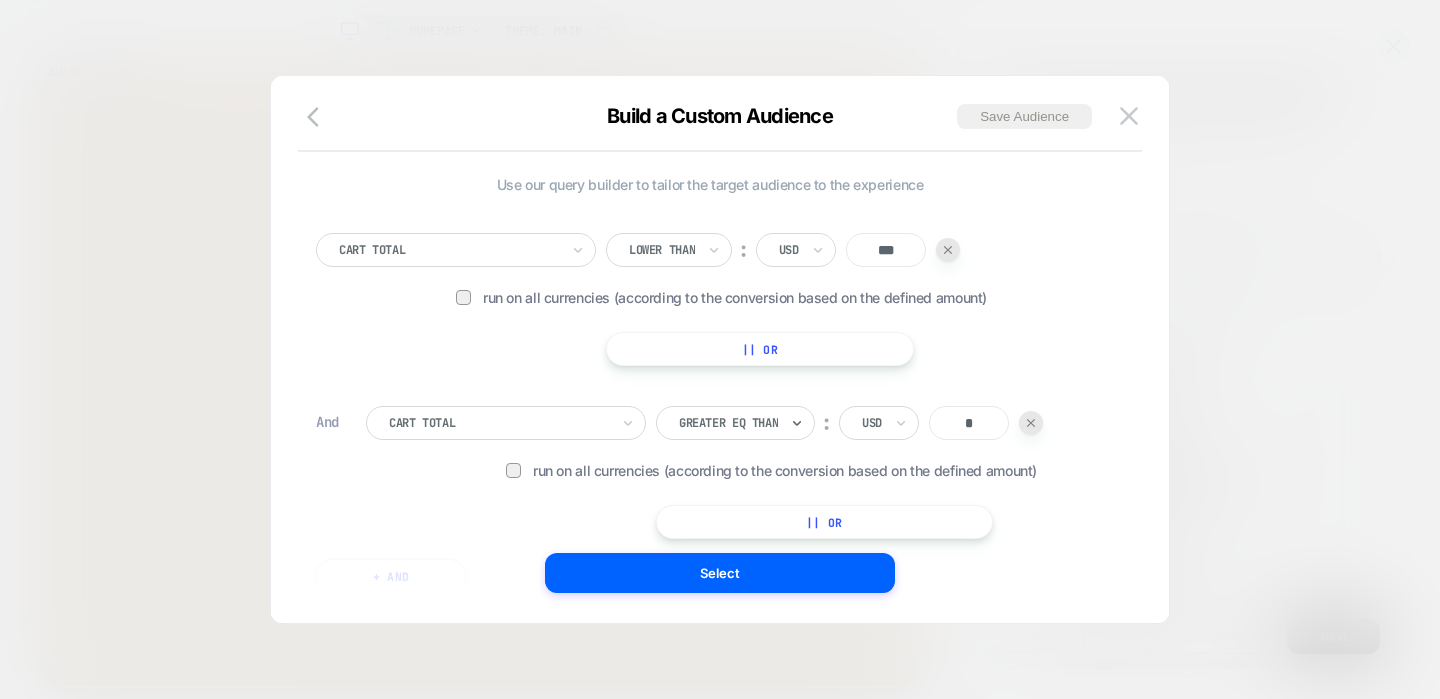 click on "*" at bounding box center (969, 423) 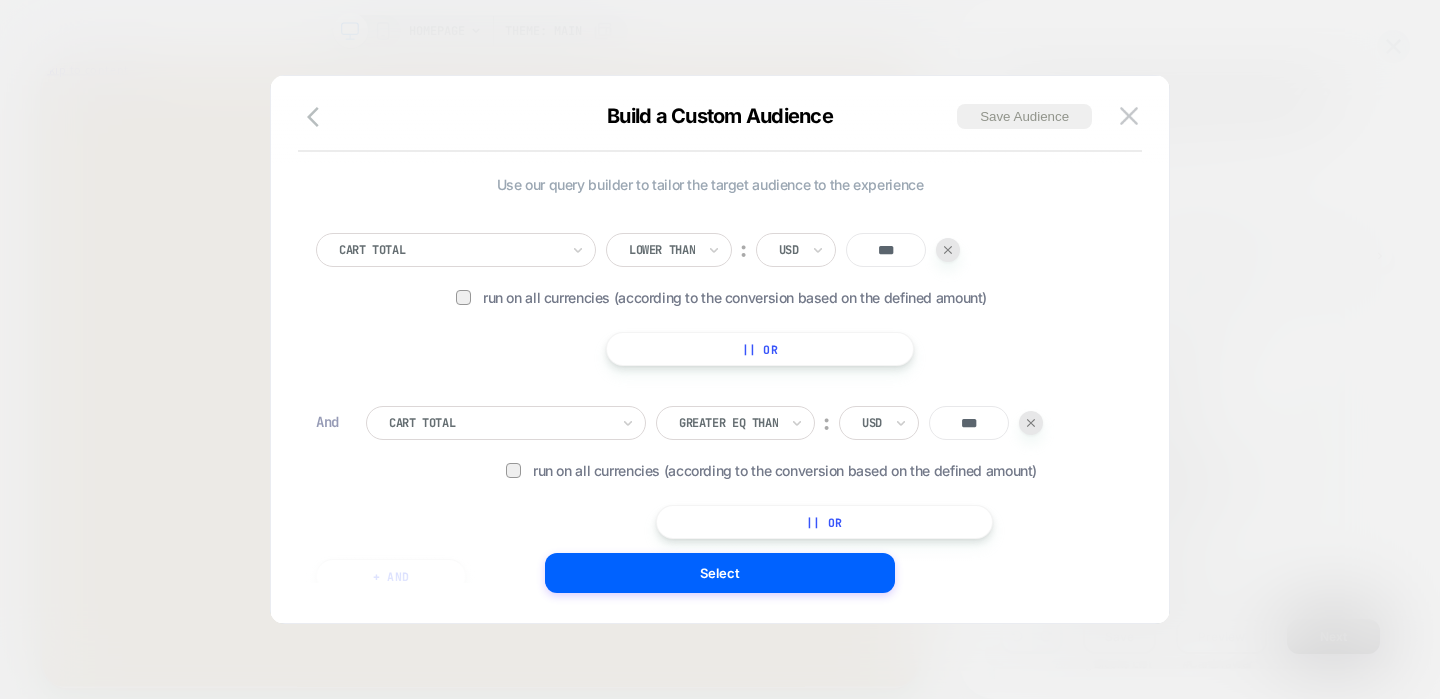 scroll, scrollTop: 20, scrollLeft: 0, axis: vertical 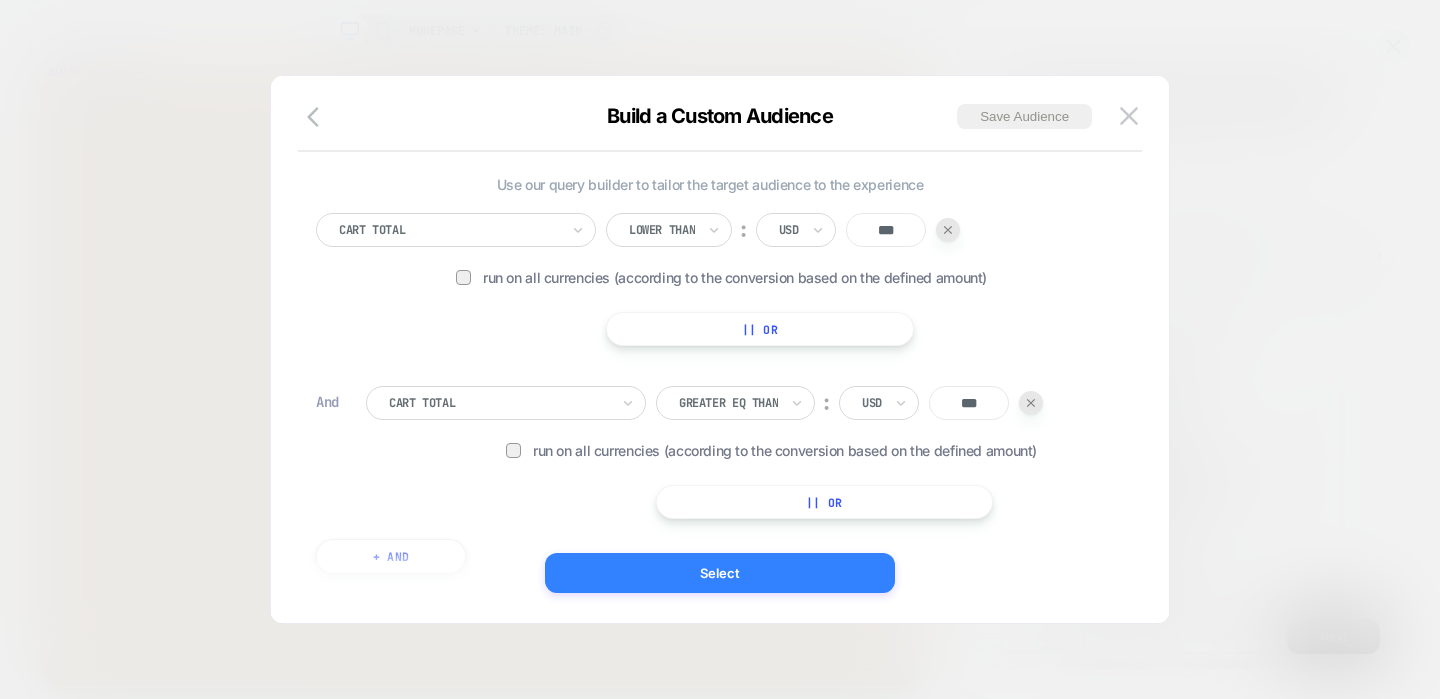 type on "***" 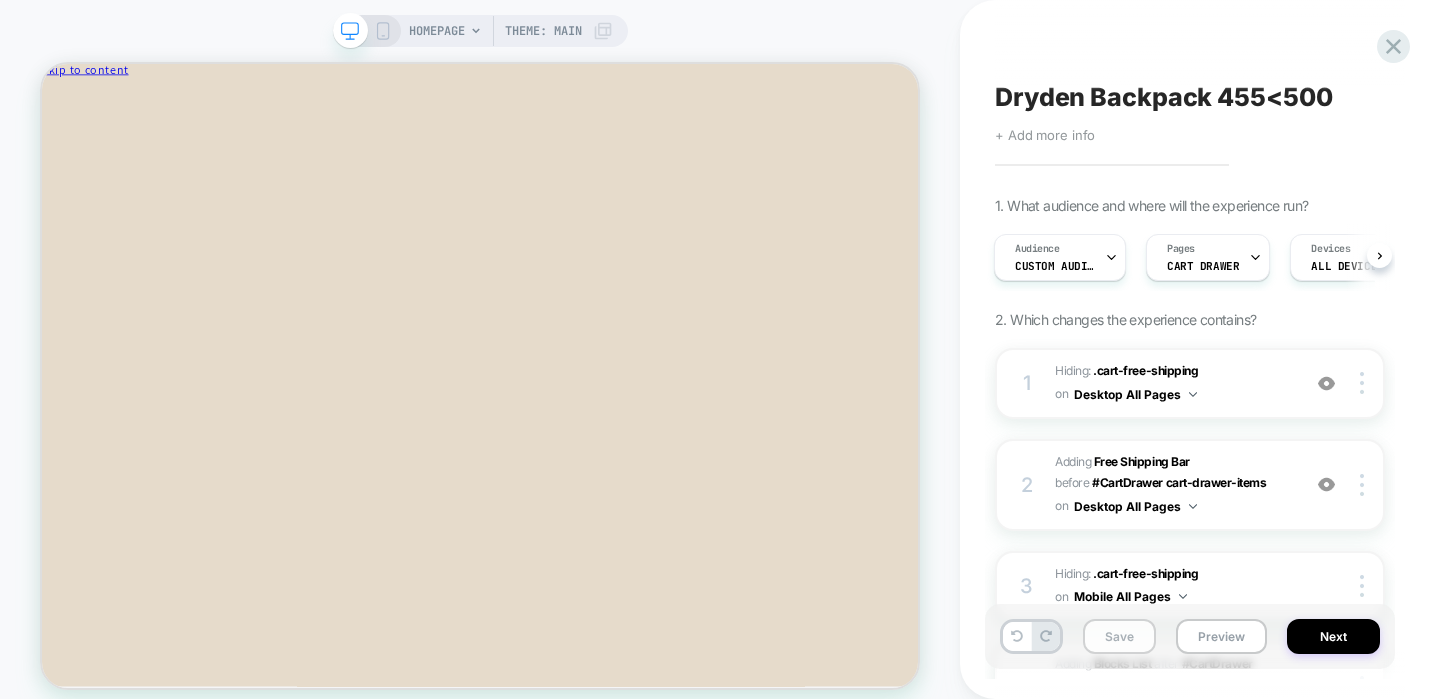 click on "Save" at bounding box center [1119, 636] 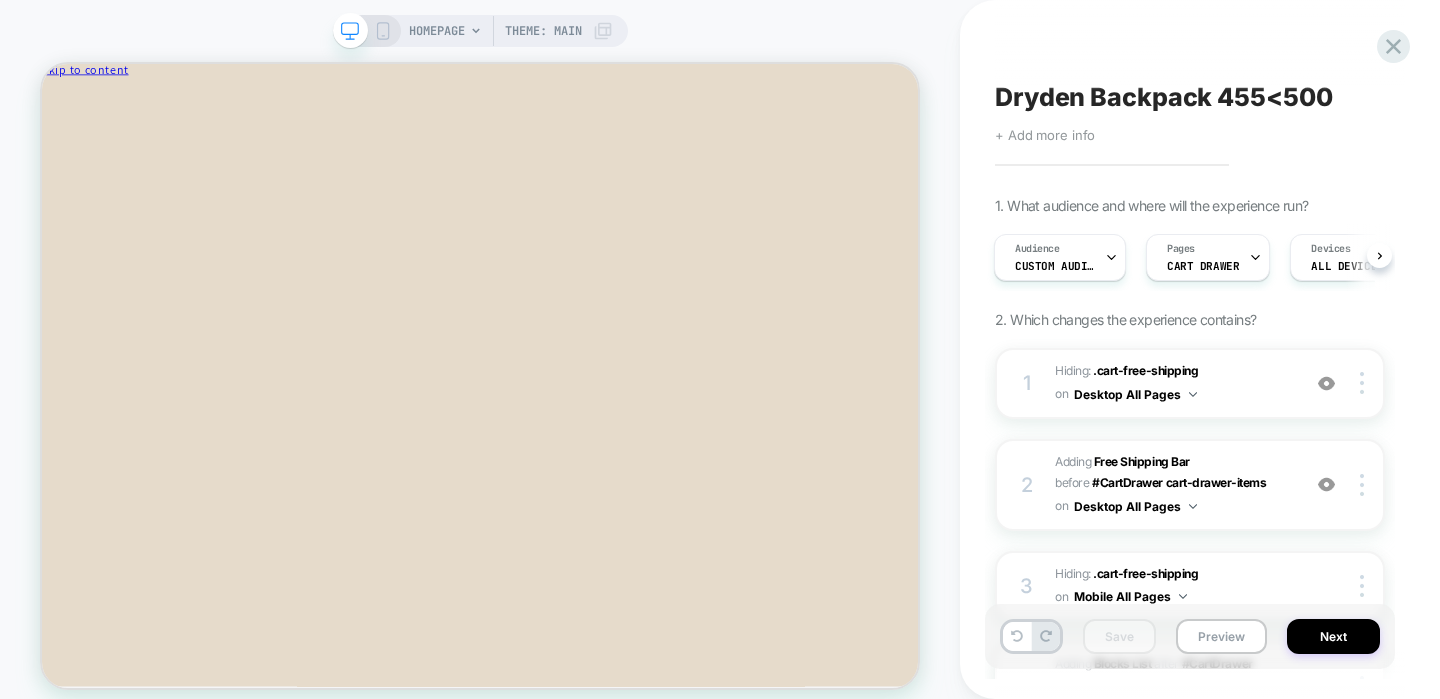 scroll, scrollTop: 0, scrollLeft: 1, axis: horizontal 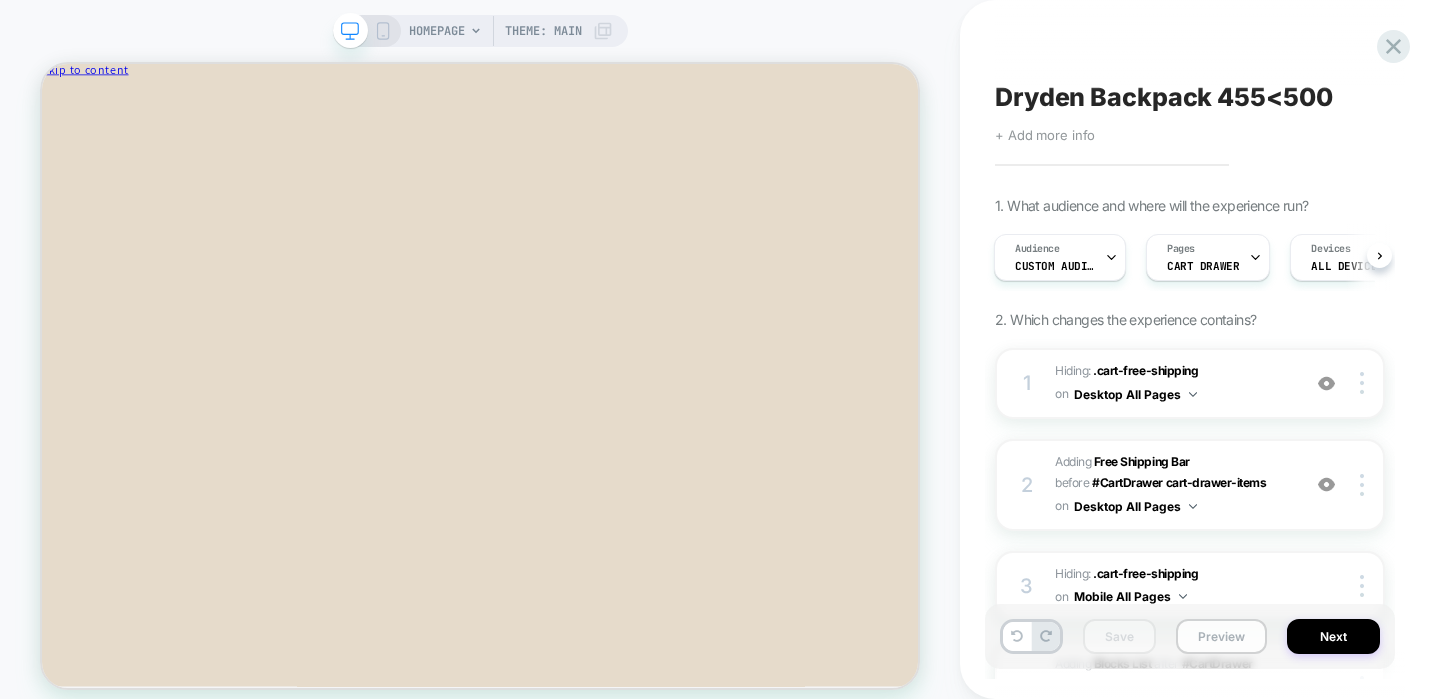 click on "Preview" at bounding box center (1221, 636) 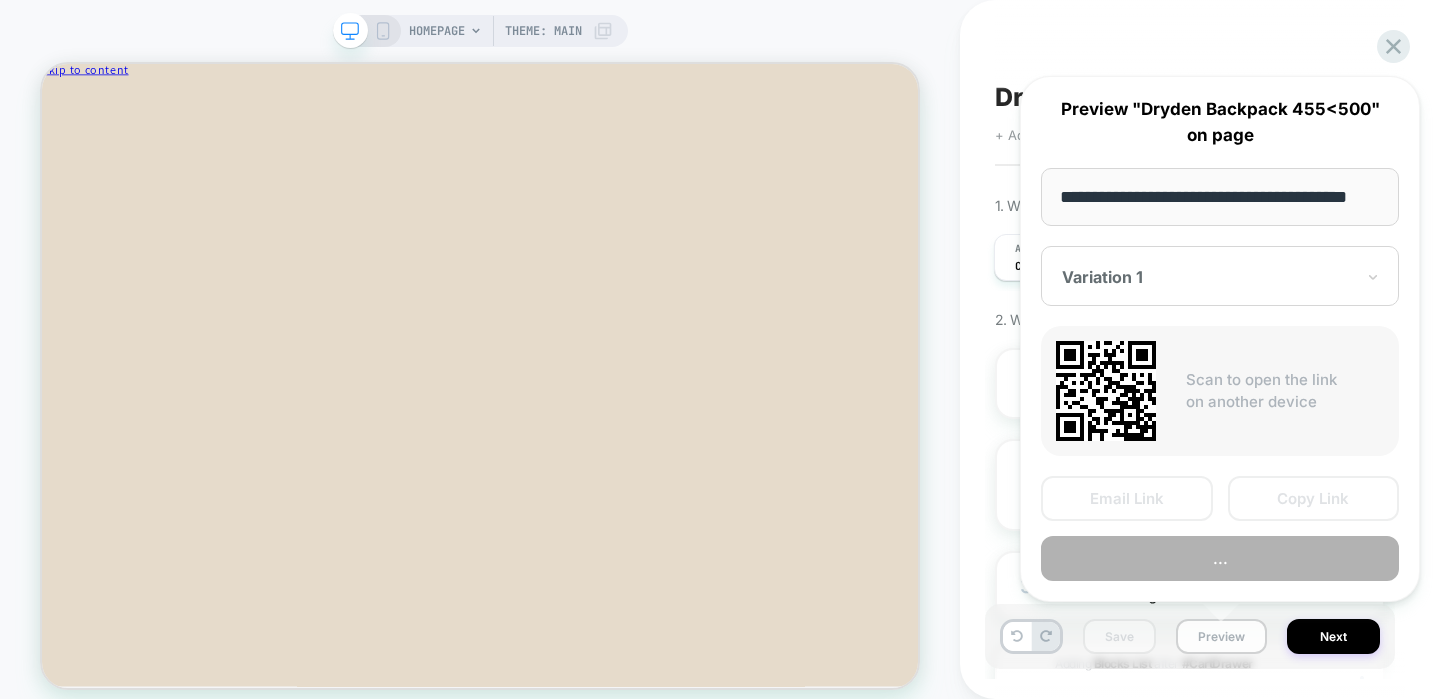scroll, scrollTop: 0, scrollLeft: 28, axis: horizontal 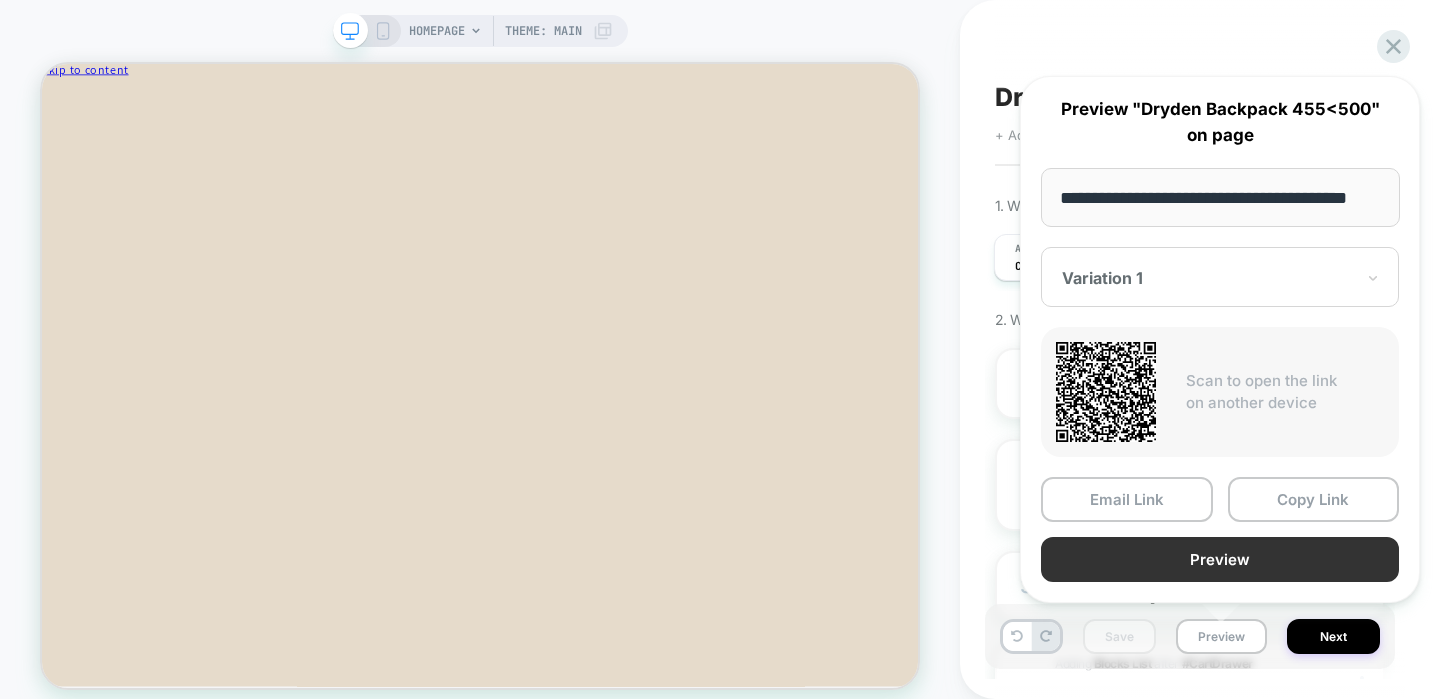 click on "Preview" at bounding box center [1220, 559] 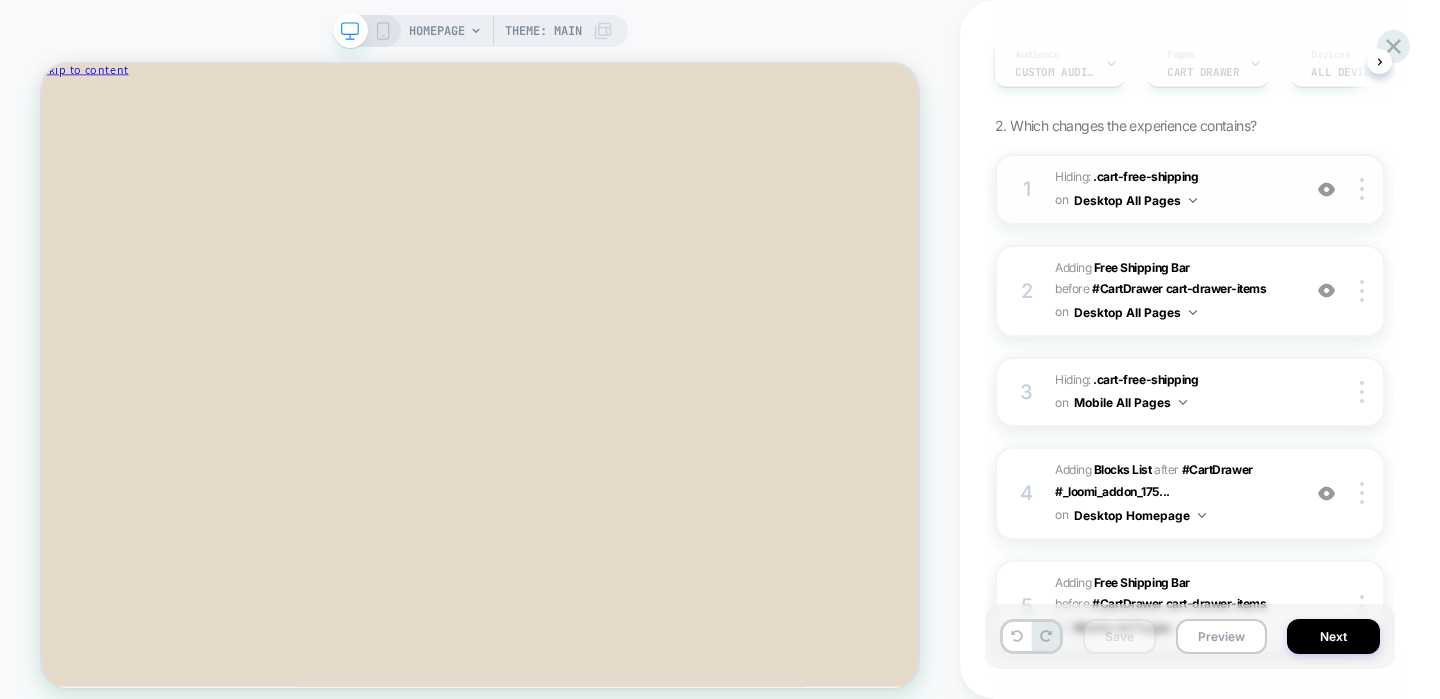 scroll, scrollTop: 384, scrollLeft: 0, axis: vertical 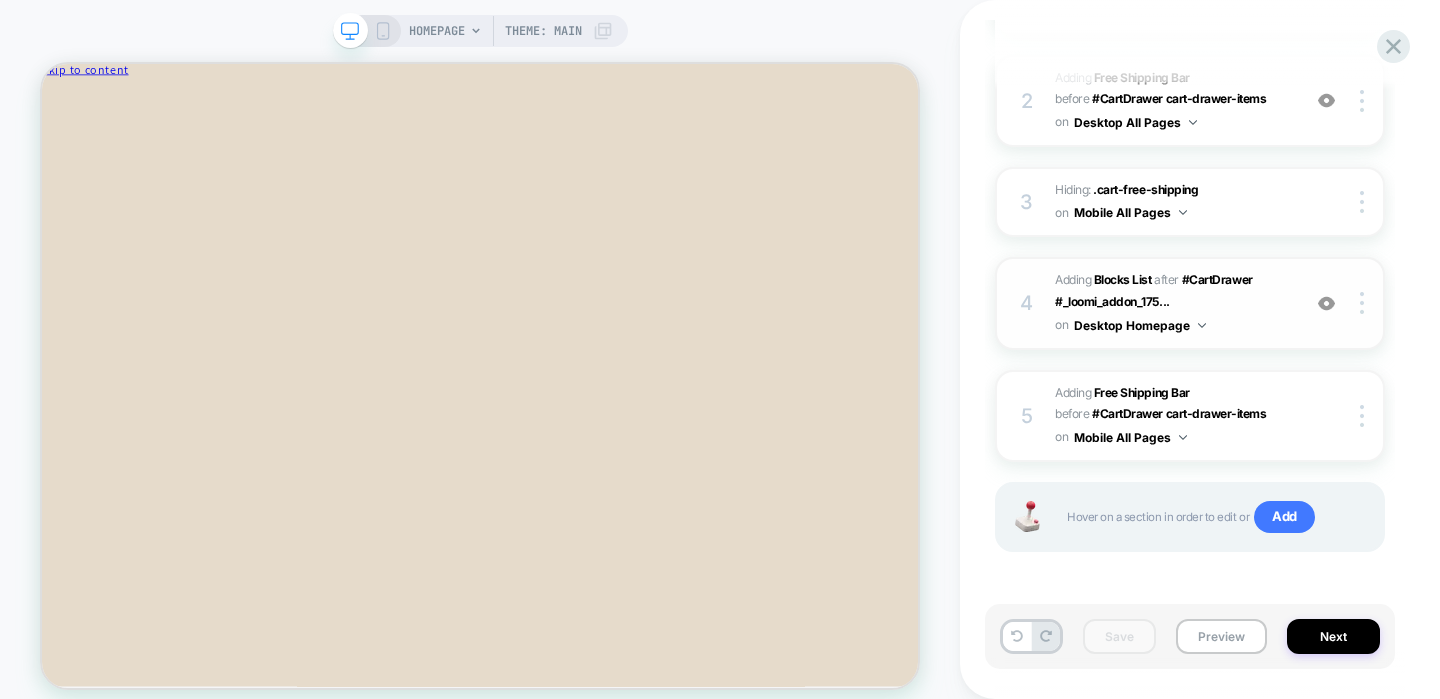 click on "#_loomi_addon_1752098153974_dup1752514734 Adding   Blocks List   AFTER #CartDrawer #_loomi_addon_175... #CartDrawer #_loomi_addon_1751997079939_dup1752514734   on Desktop Homepage" at bounding box center [1172, 303] 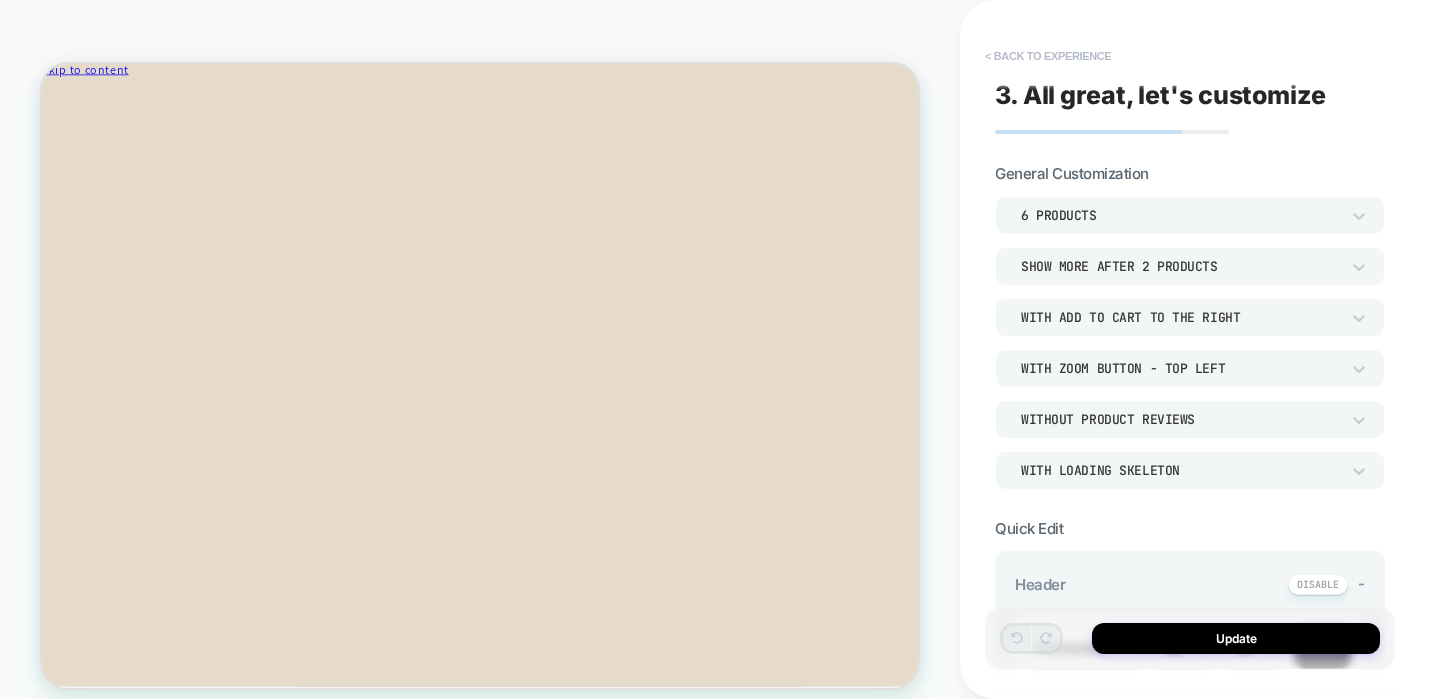click on "< Back to experience" at bounding box center [1048, 56] 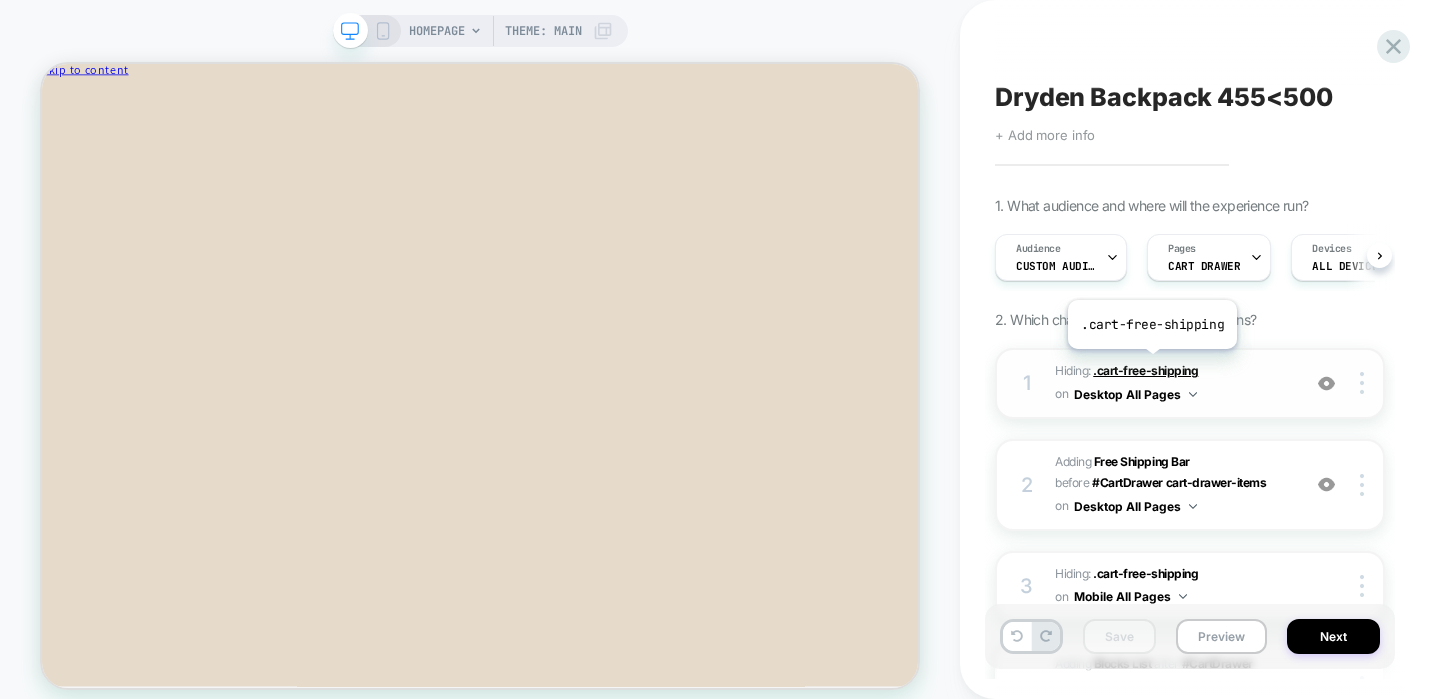 scroll, scrollTop: 0, scrollLeft: 1, axis: horizontal 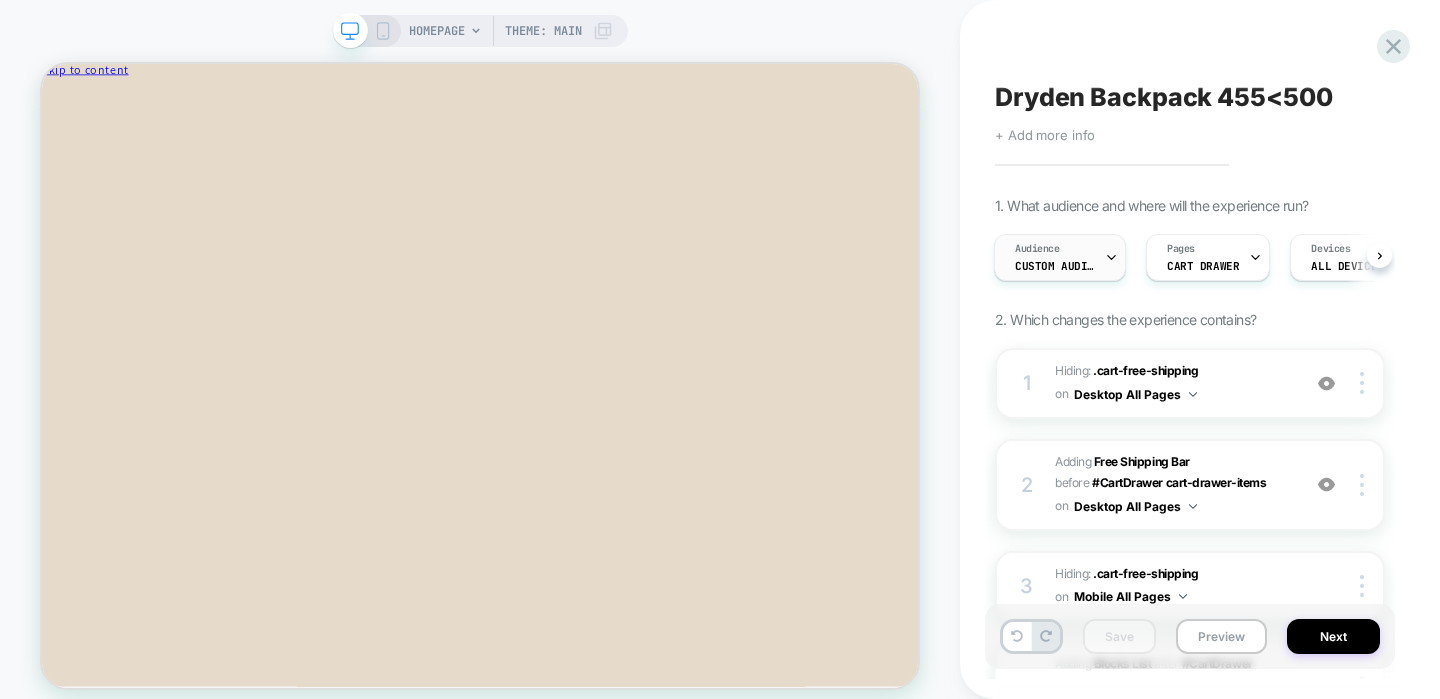 click on "Audience Custom Audience" at bounding box center (1055, 257) 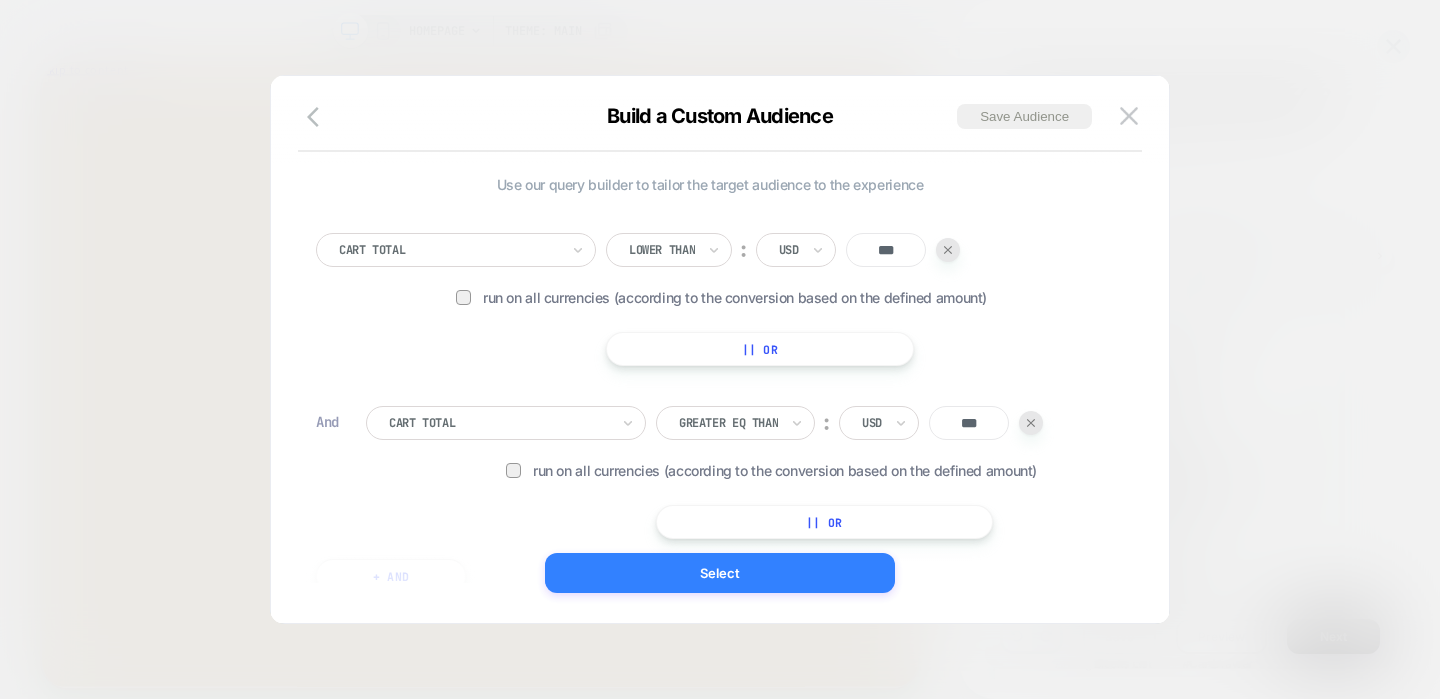click on "Select" at bounding box center [720, 573] 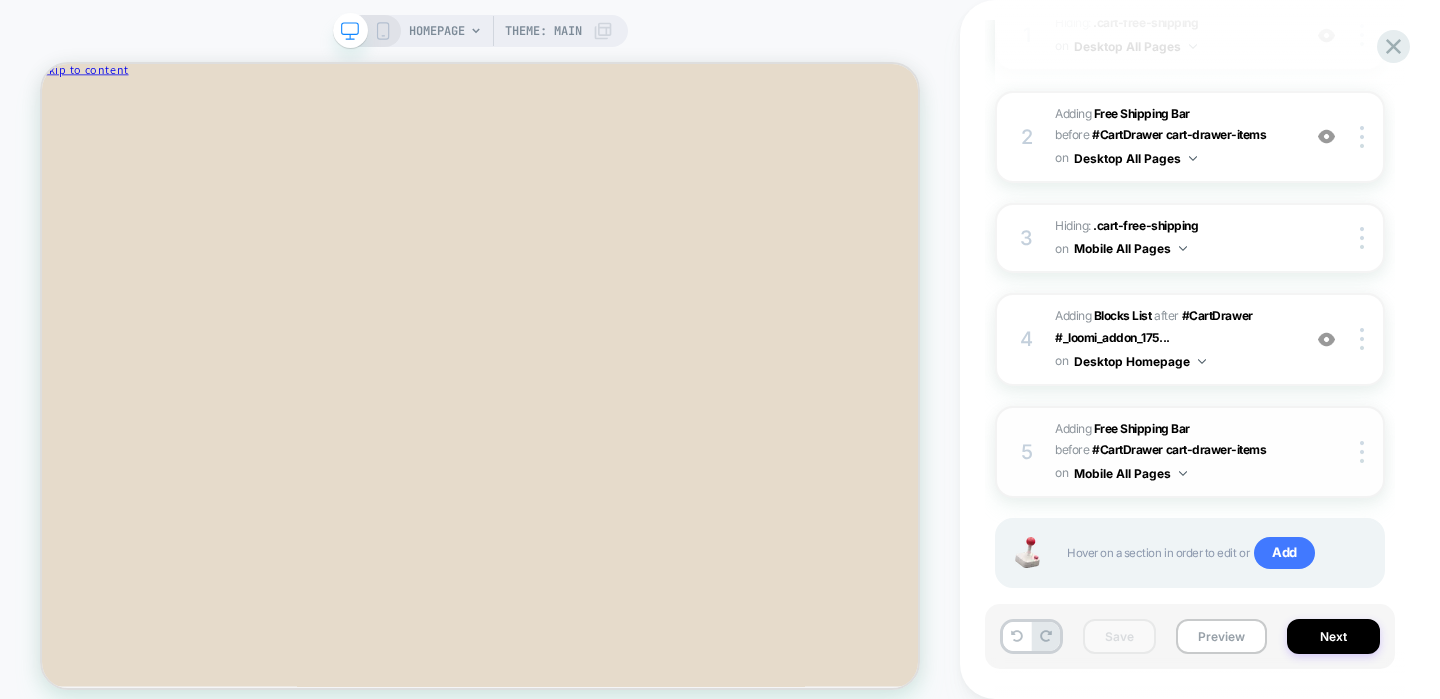 scroll, scrollTop: 384, scrollLeft: 0, axis: vertical 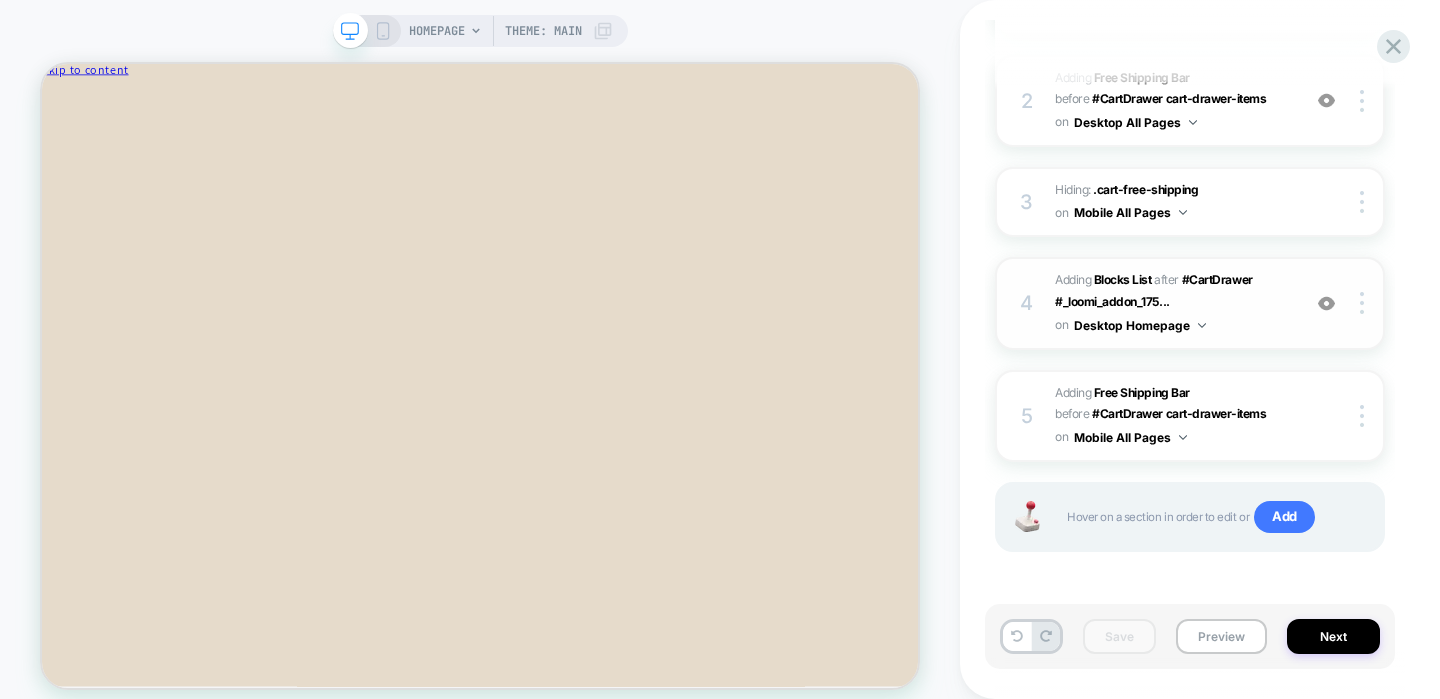 click on "#_loomi_addon_1752098153974_dup1752514734 Adding   Blocks List   AFTER #CartDrawer #_loomi_addon_175... #CartDrawer #_loomi_addon_1751997079939_dup1752514734   on Desktop Homepage" at bounding box center (1172, 303) 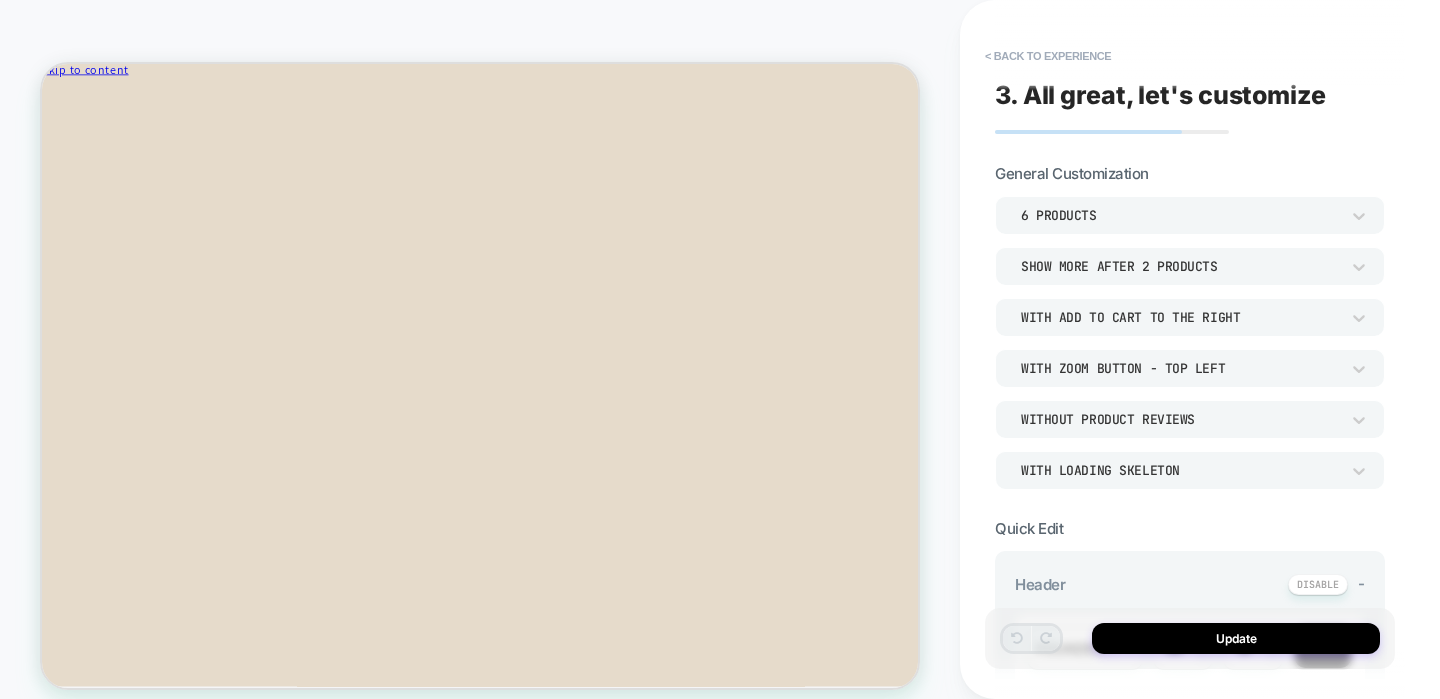scroll, scrollTop: 0, scrollLeft: 0, axis: both 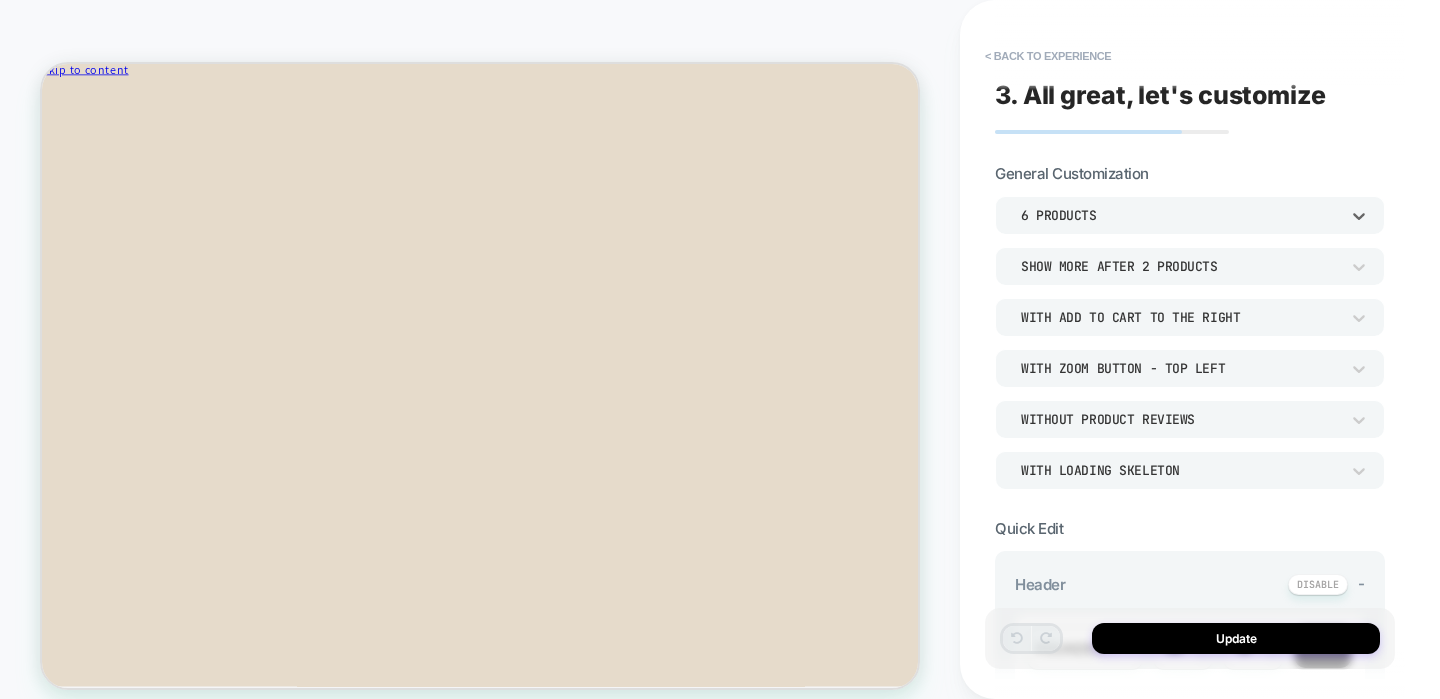 click on "6 Products" at bounding box center (1180, 215) 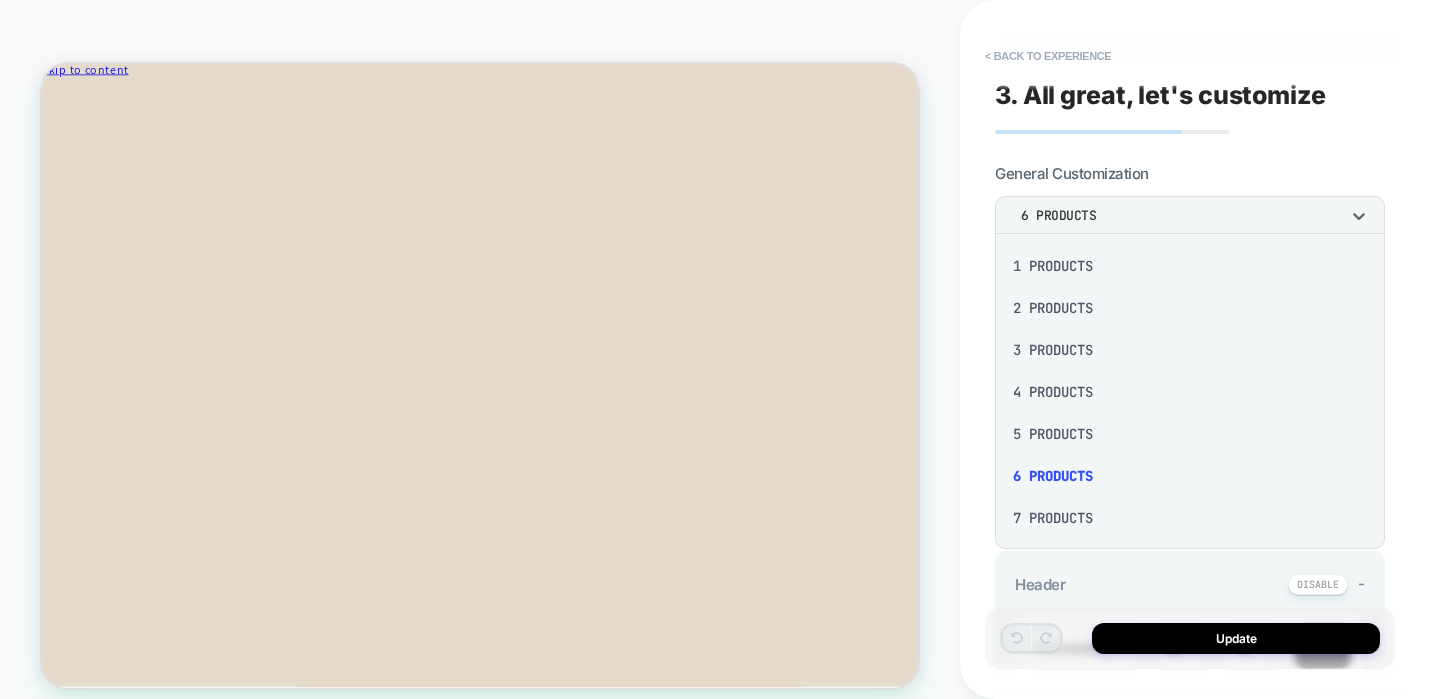click at bounding box center [720, 349] 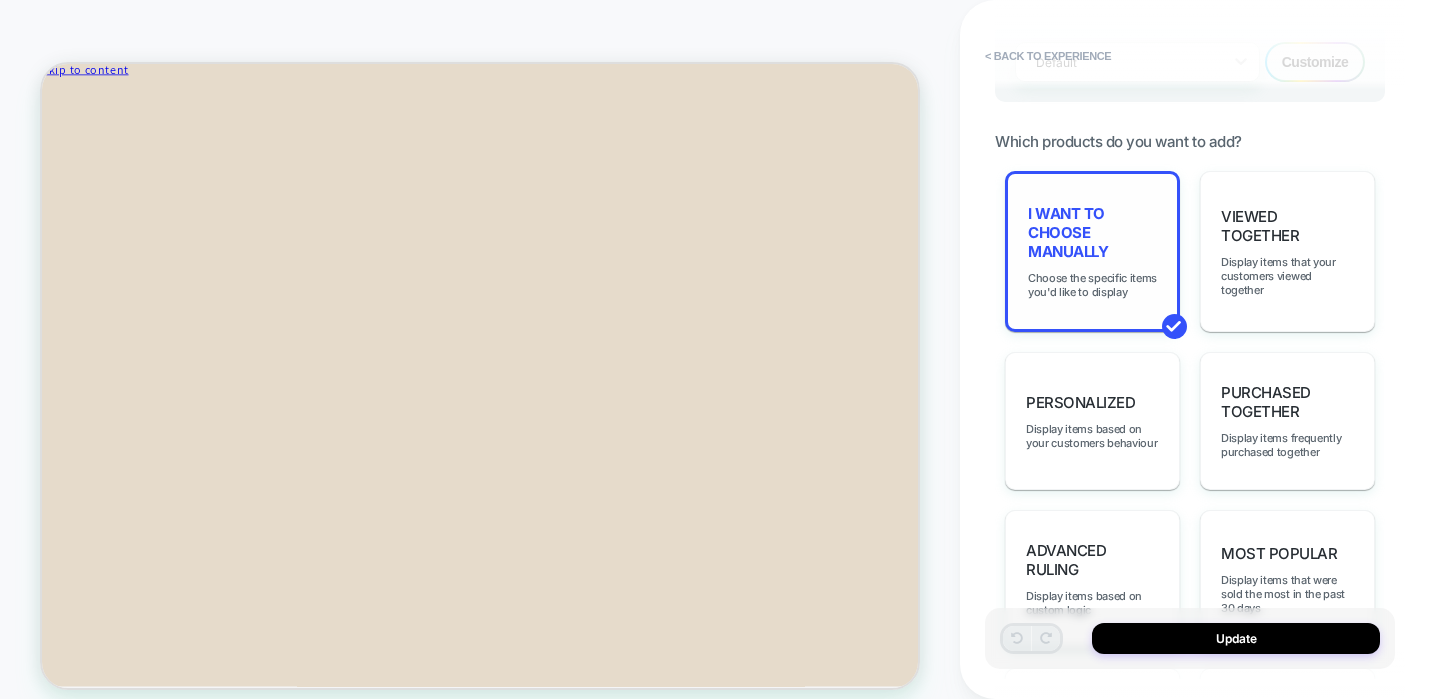 scroll, scrollTop: 943, scrollLeft: 0, axis: vertical 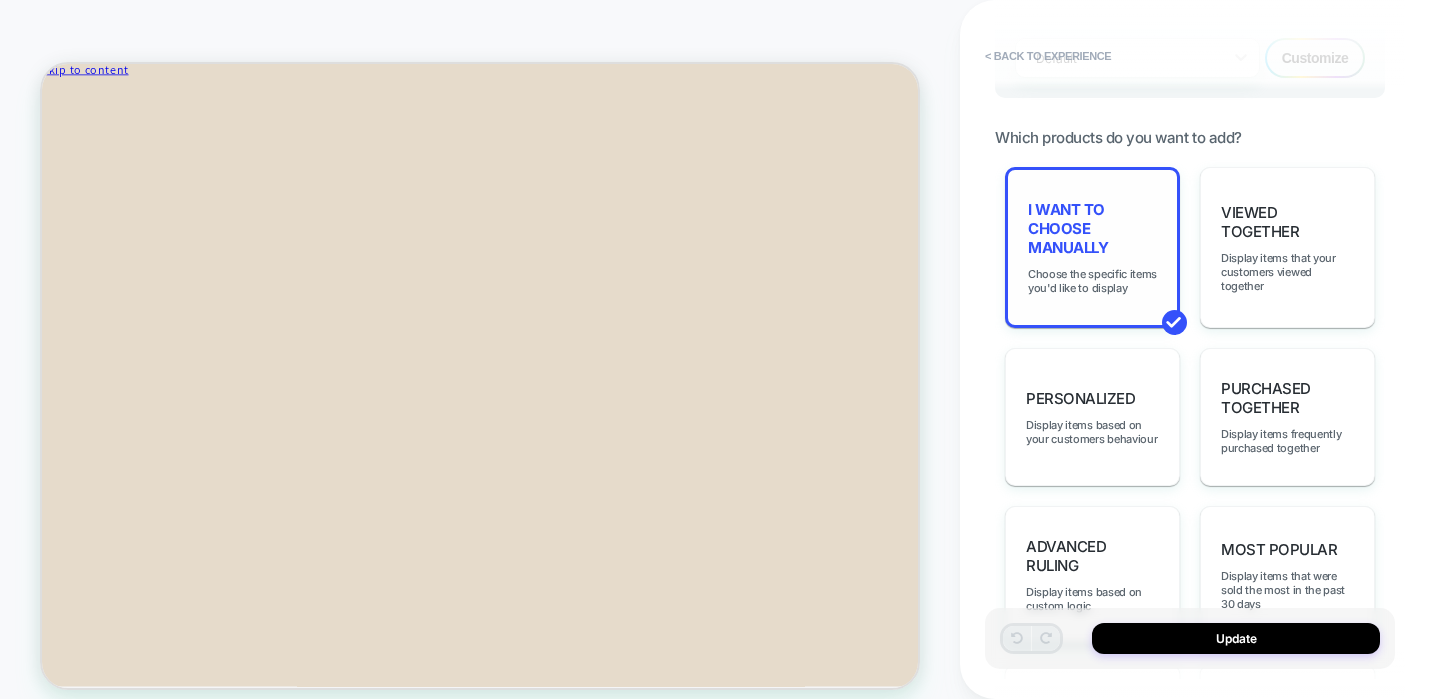 click on "I want to choose manually" at bounding box center (1092, 228) 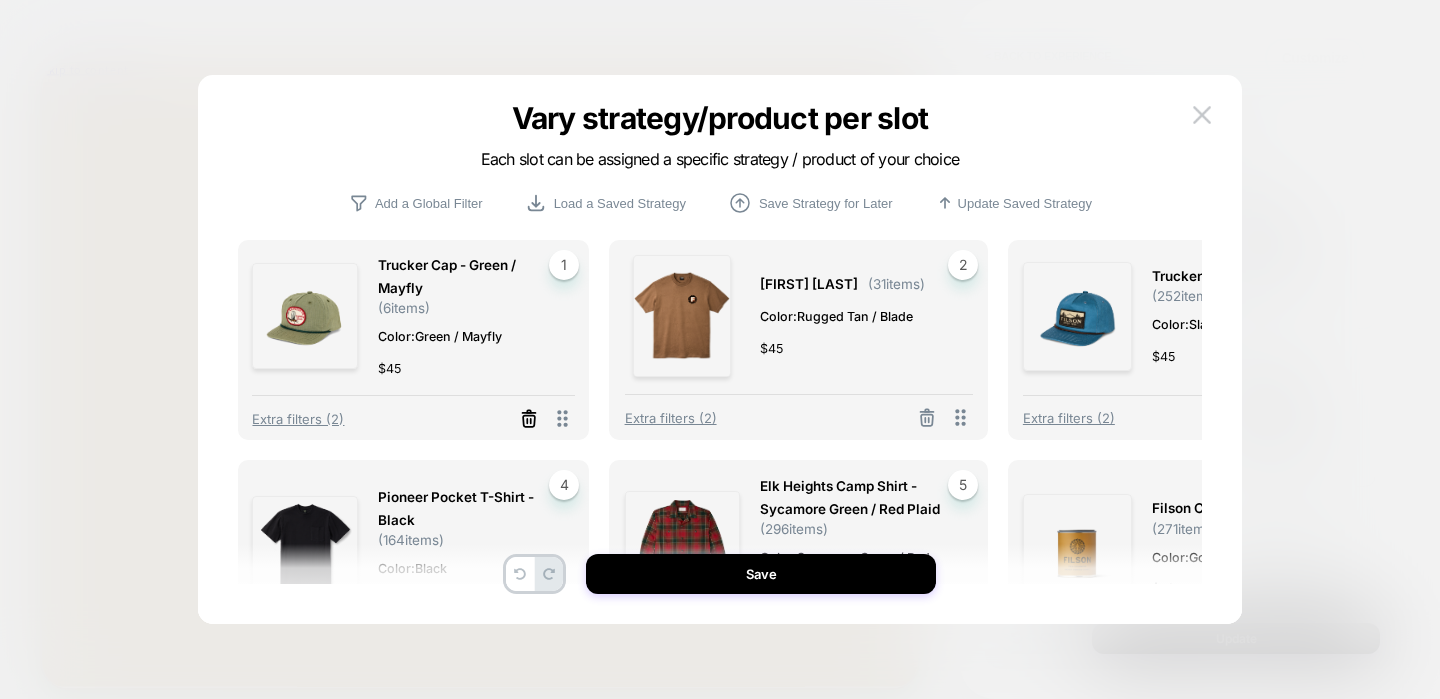 click 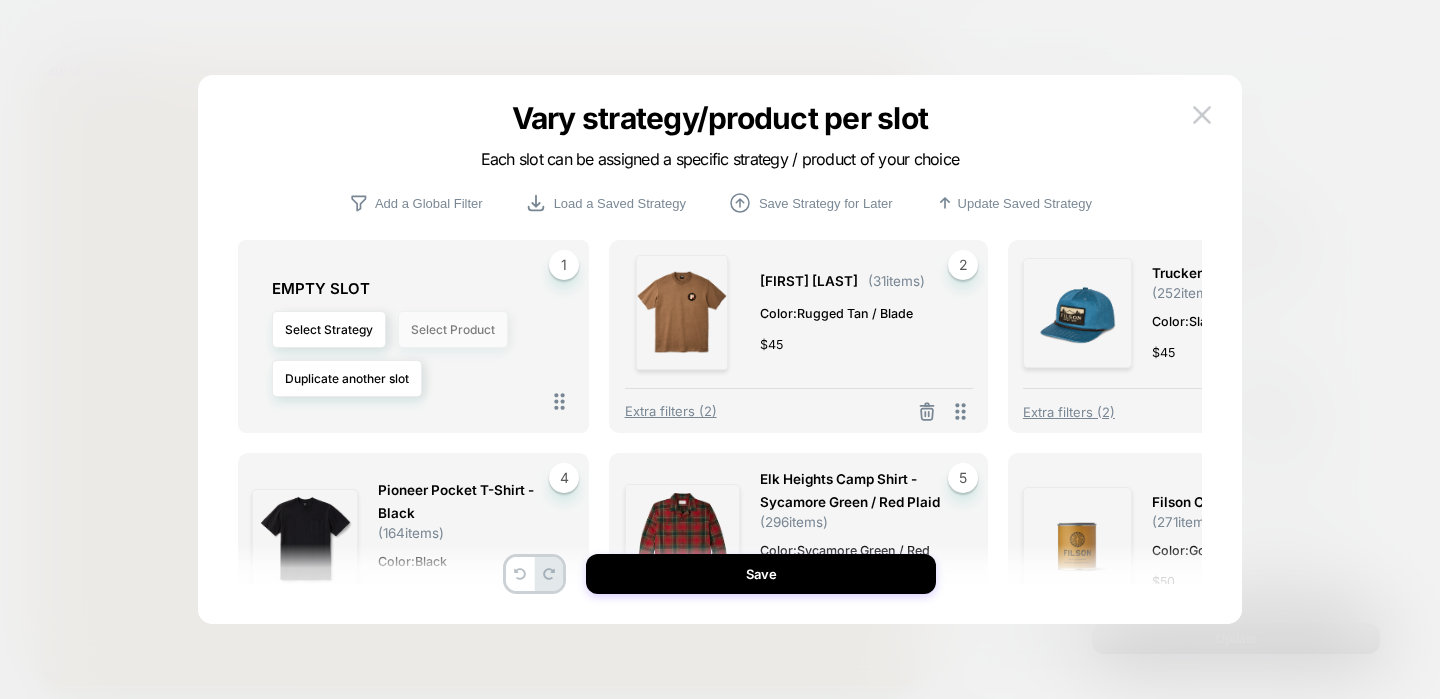 click on "Select Product" at bounding box center [453, 329] 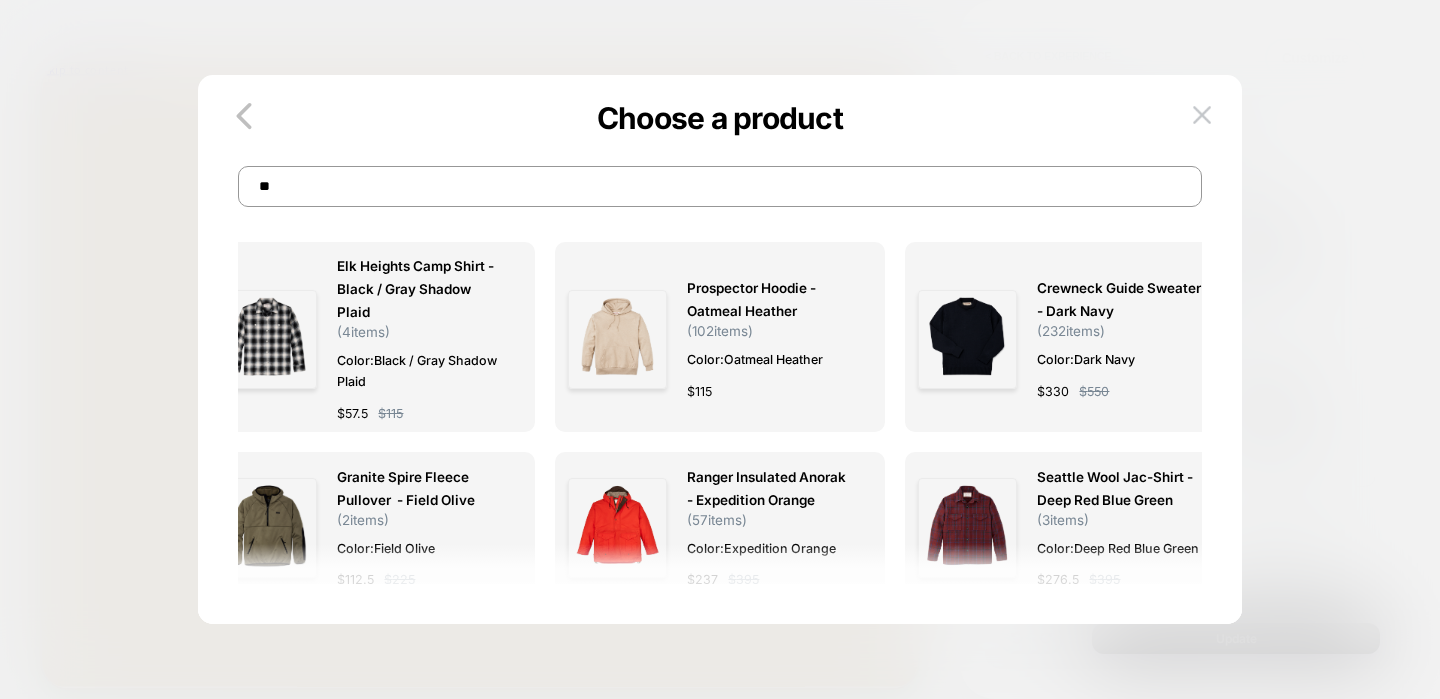type on "***" 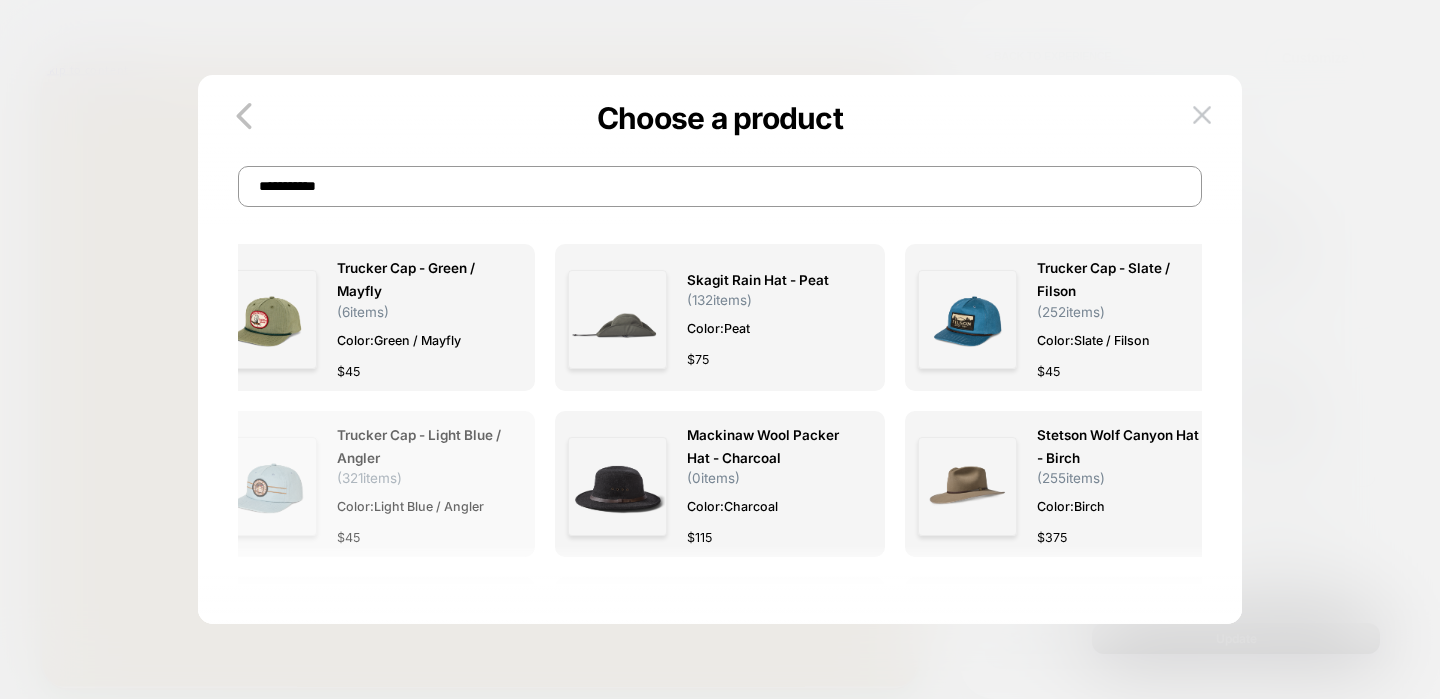 type on "**********" 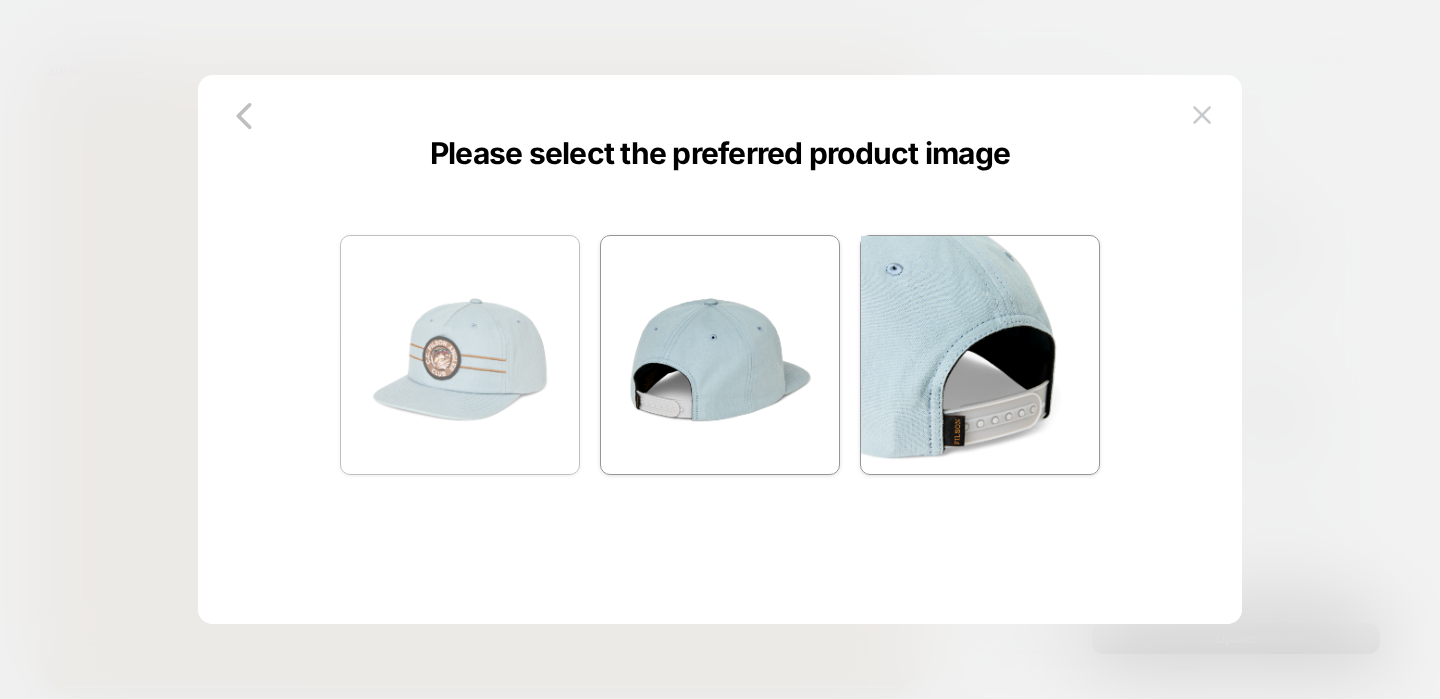 click at bounding box center [460, 355] 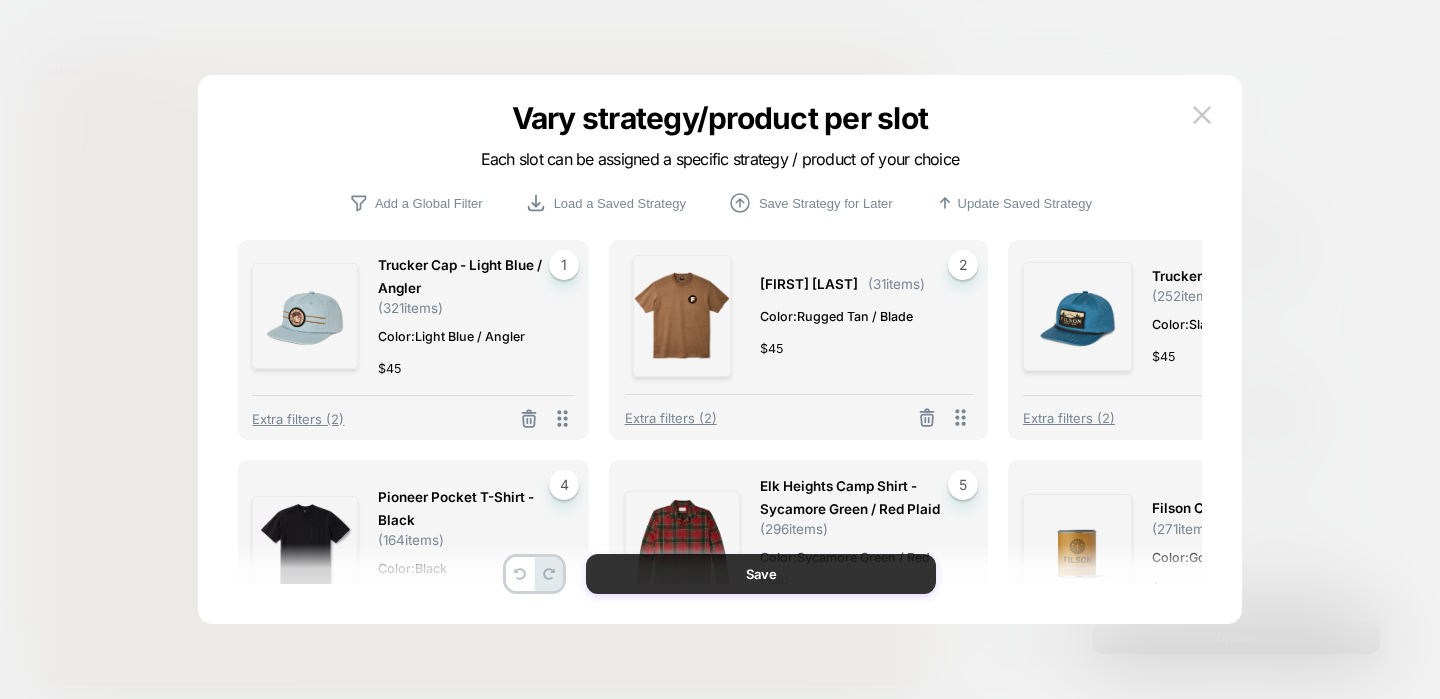 click on "Save" at bounding box center [761, 574] 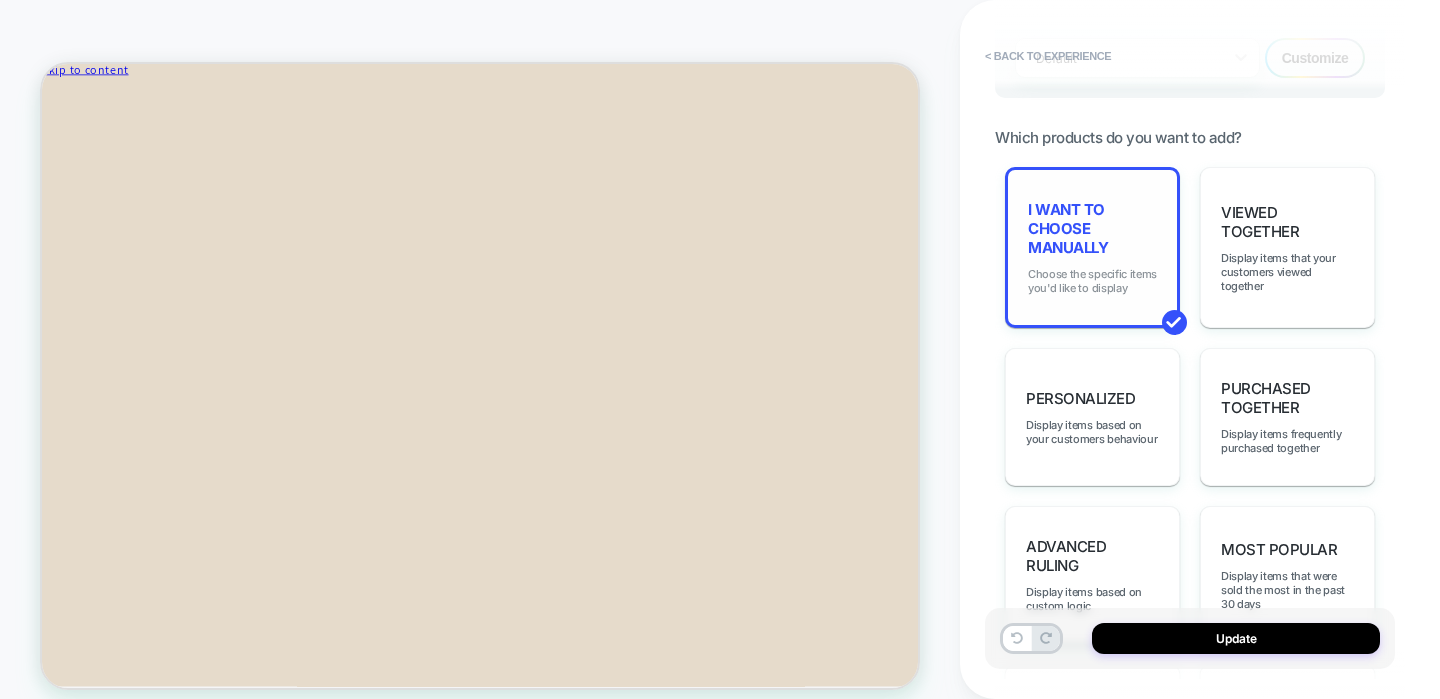 scroll, scrollTop: 957, scrollLeft: 0, axis: vertical 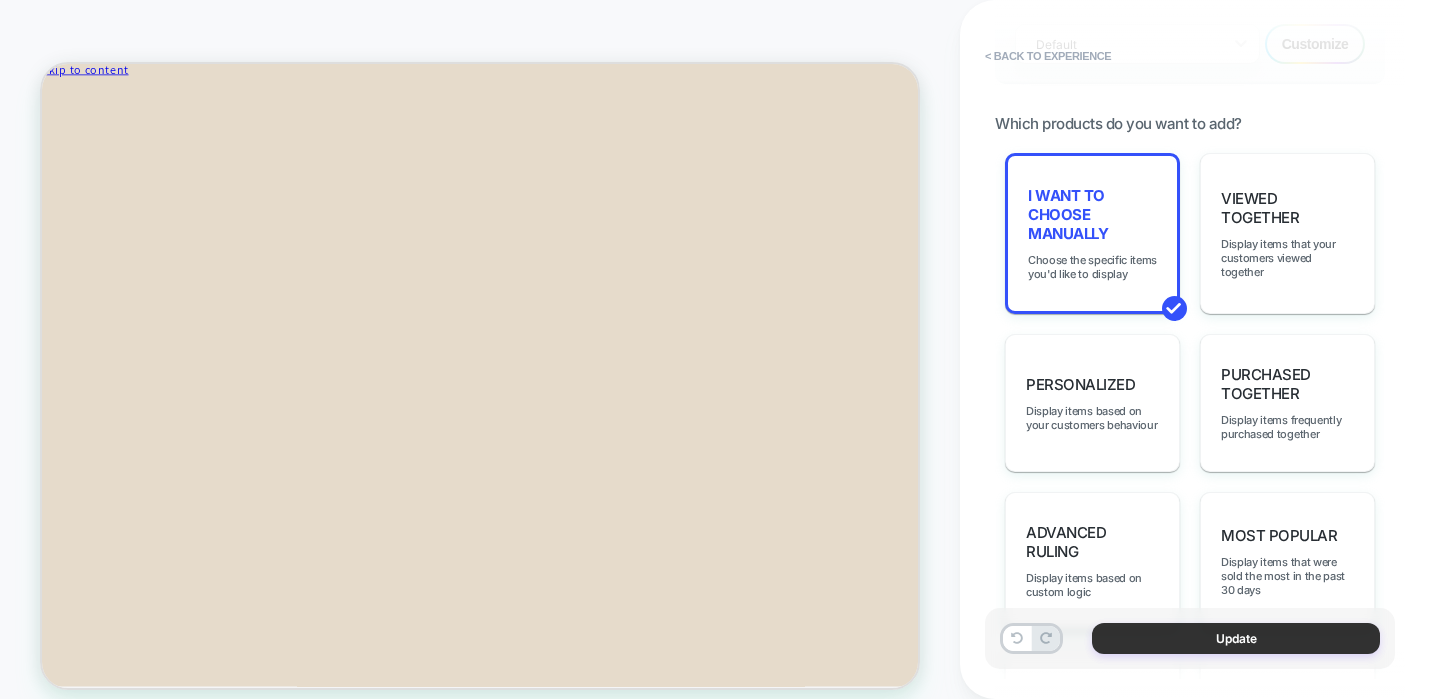 click on "Update" at bounding box center [1236, 638] 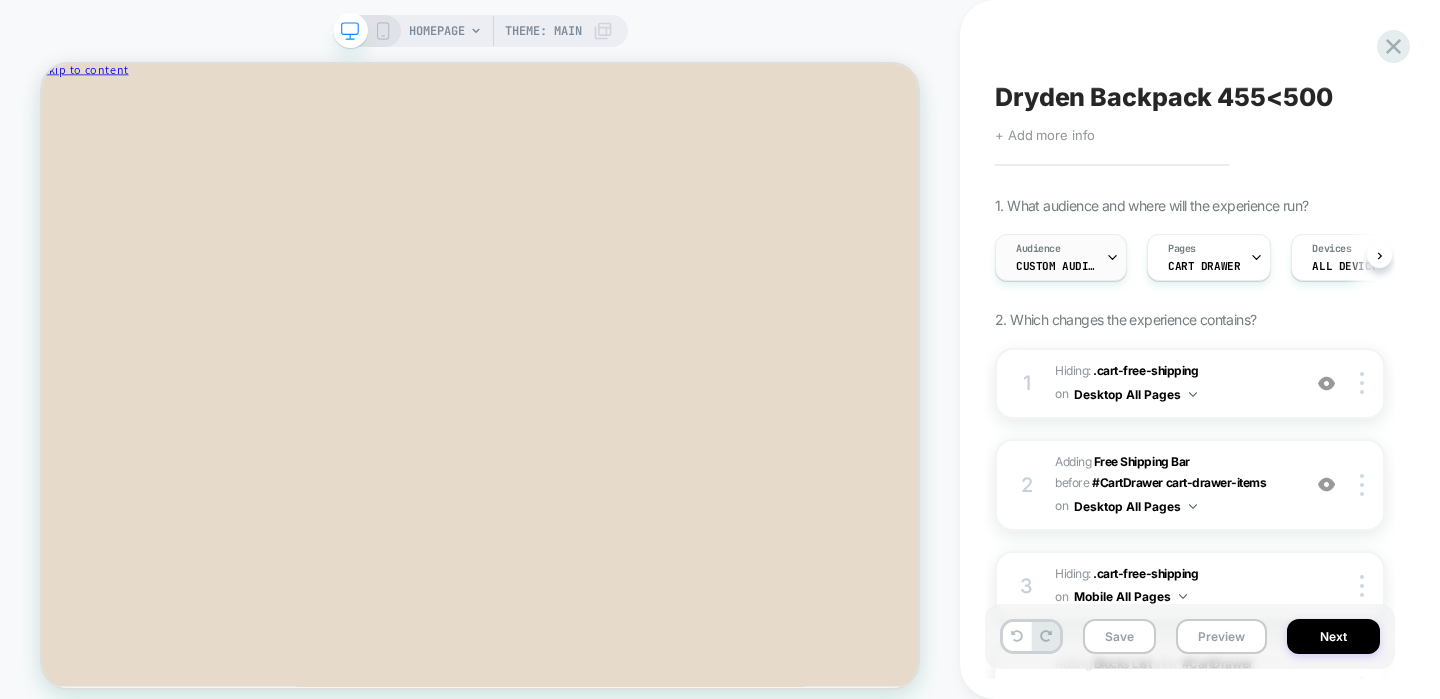 scroll, scrollTop: 0, scrollLeft: 1, axis: horizontal 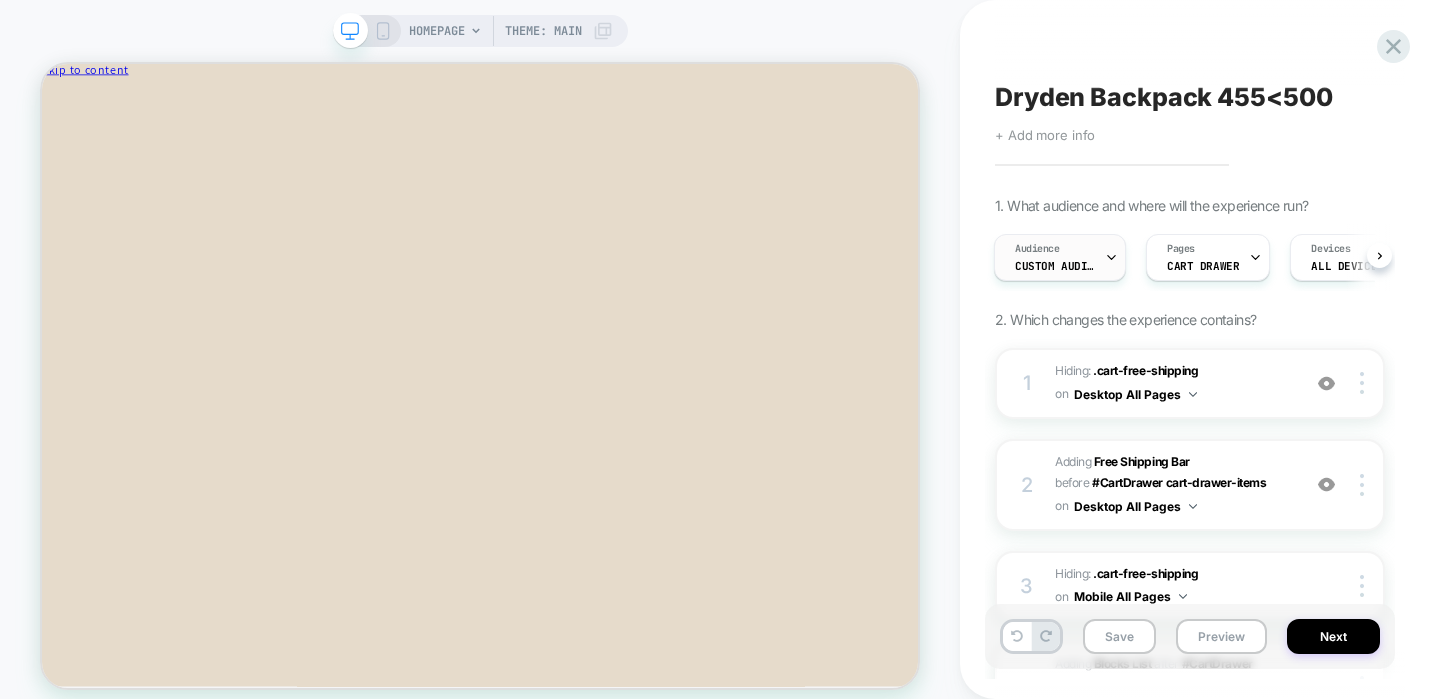 click on "Audience Custom Audience" at bounding box center (1055, 257) 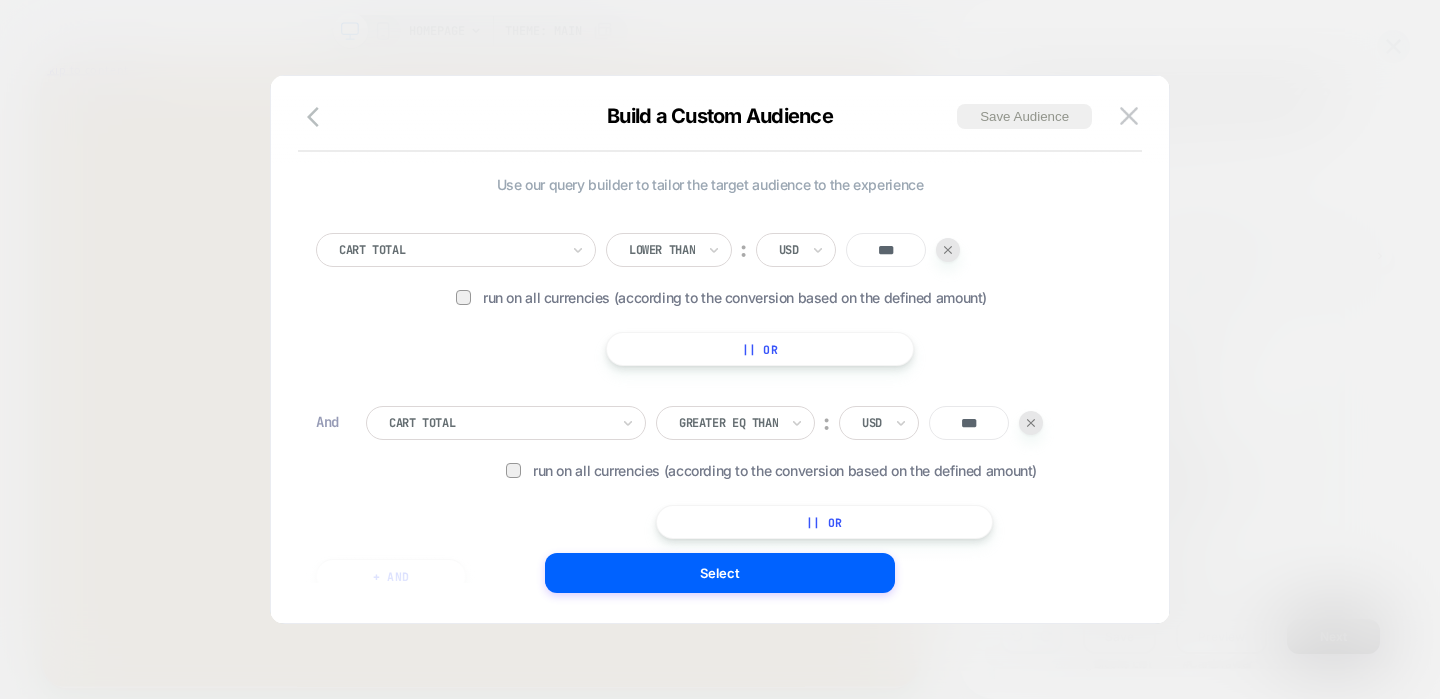 scroll, scrollTop: 20, scrollLeft: 0, axis: vertical 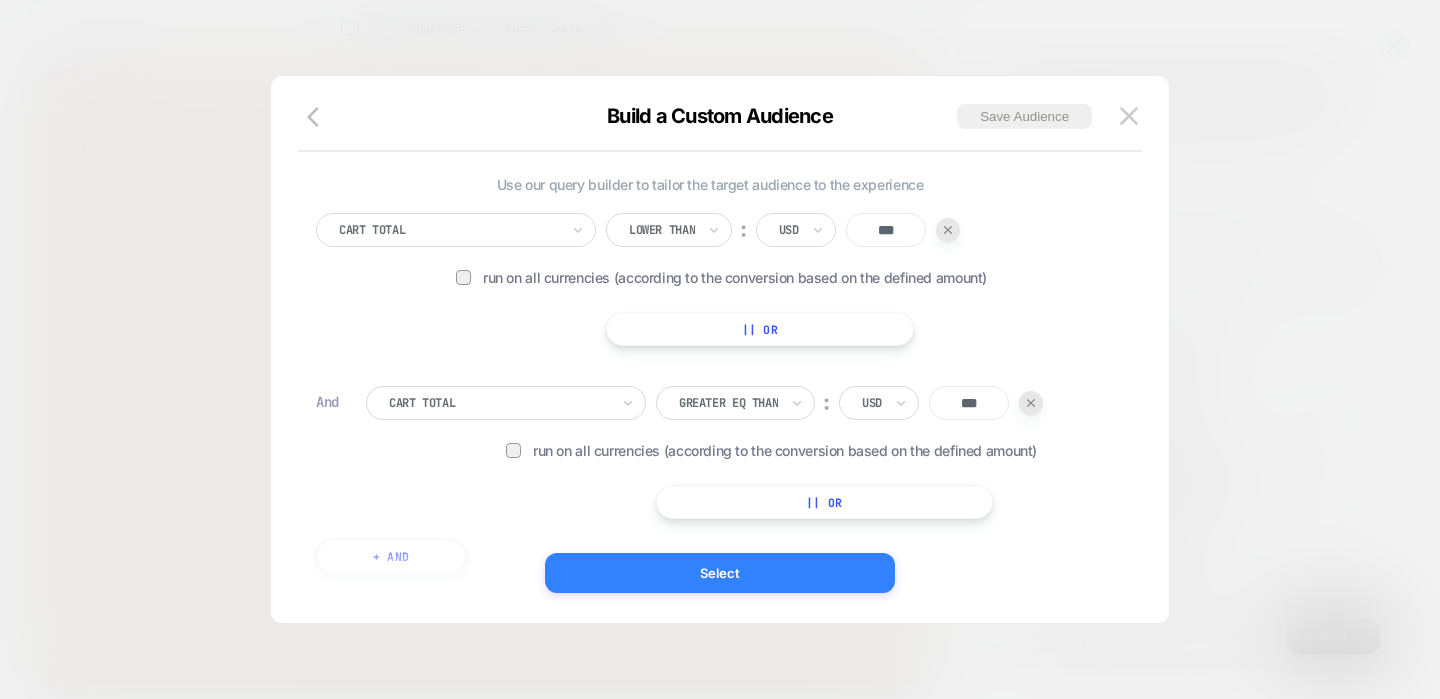 click on "Select" at bounding box center [720, 573] 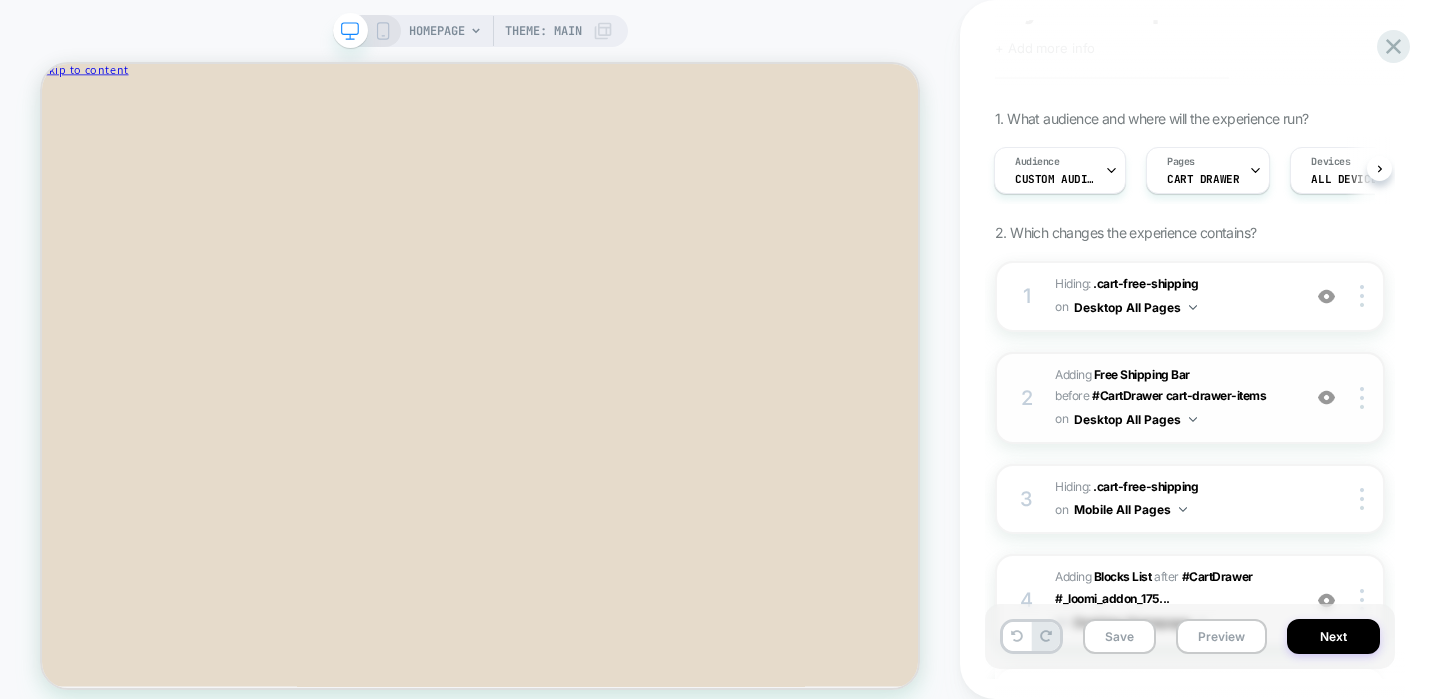 scroll, scrollTop: 88, scrollLeft: 0, axis: vertical 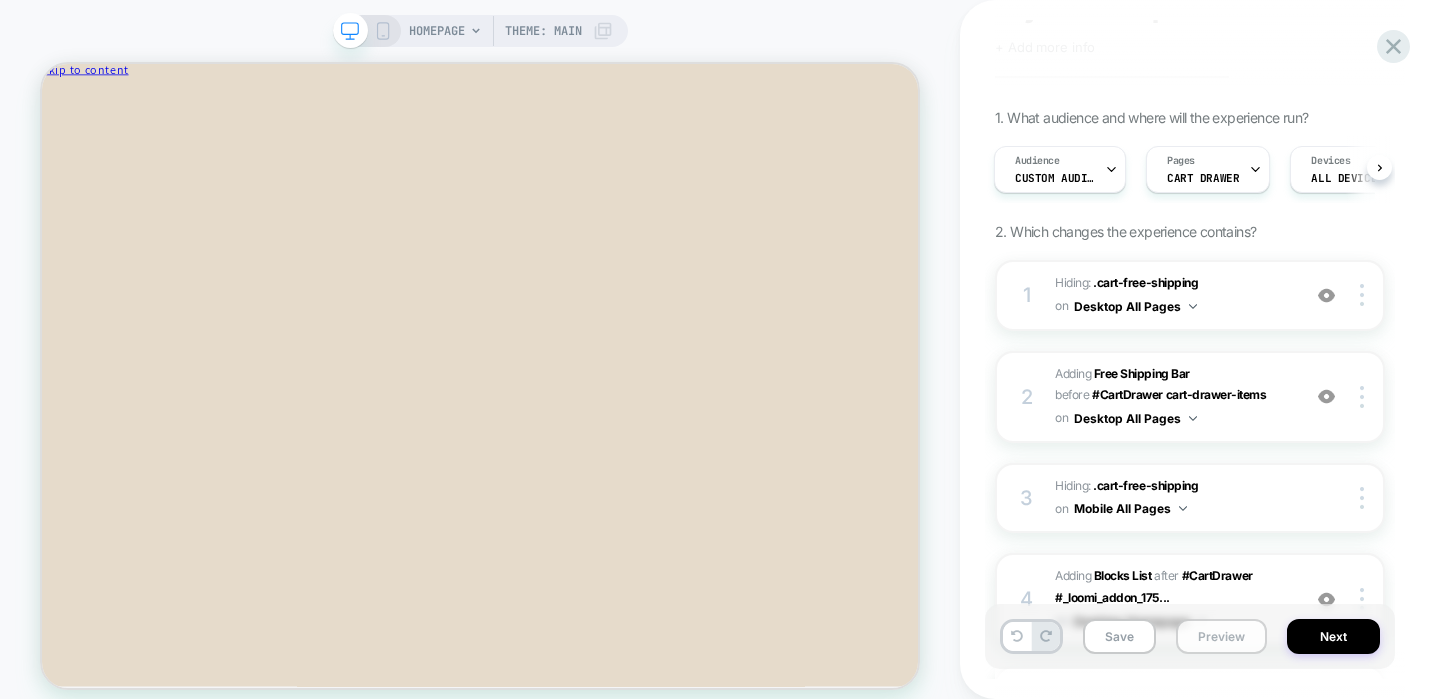 click on "Preview" at bounding box center [1221, 636] 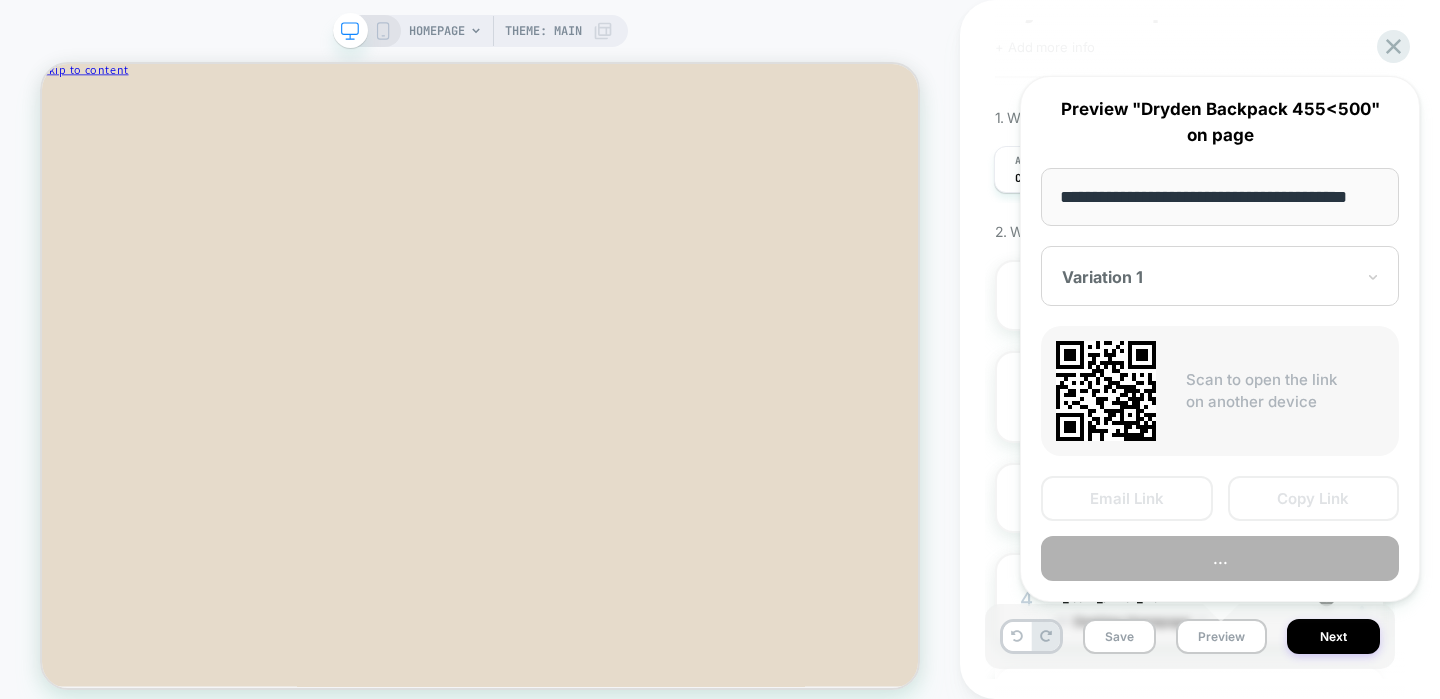 scroll, scrollTop: 0, scrollLeft: 28, axis: horizontal 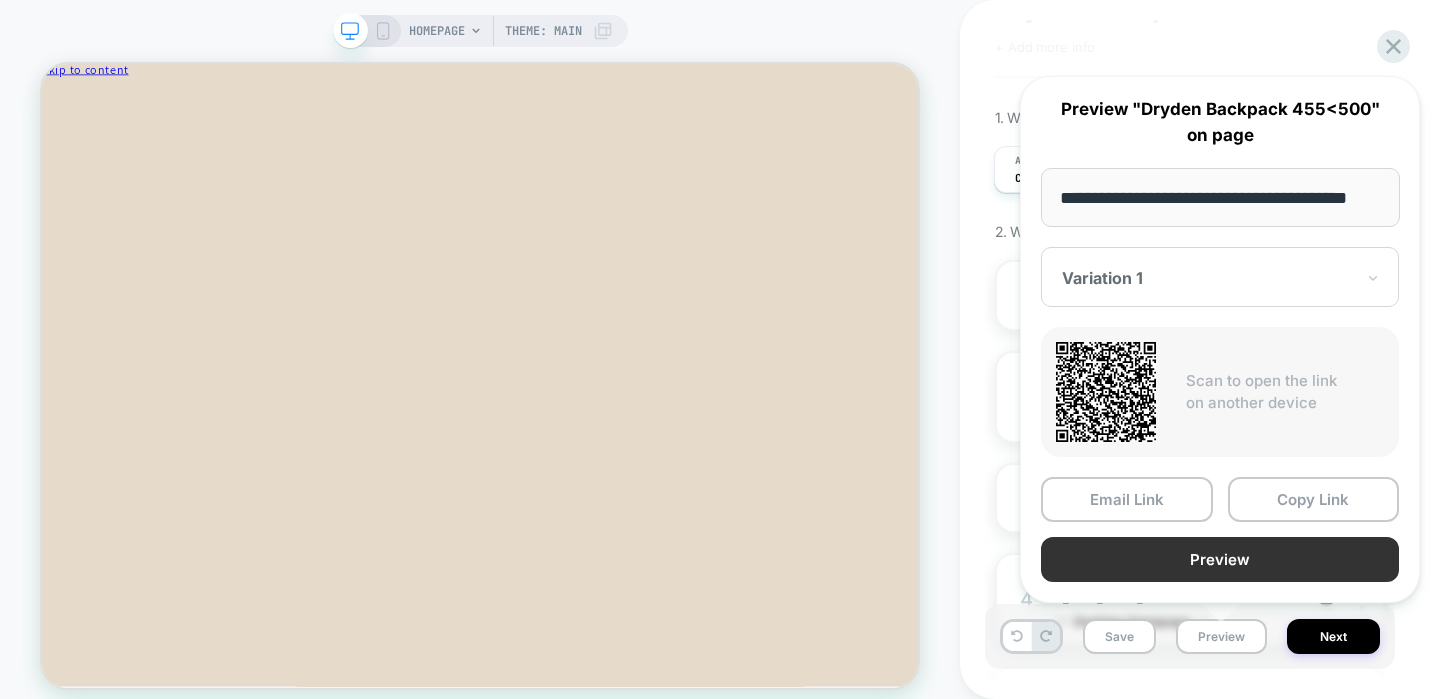 click on "Preview" at bounding box center (1220, 559) 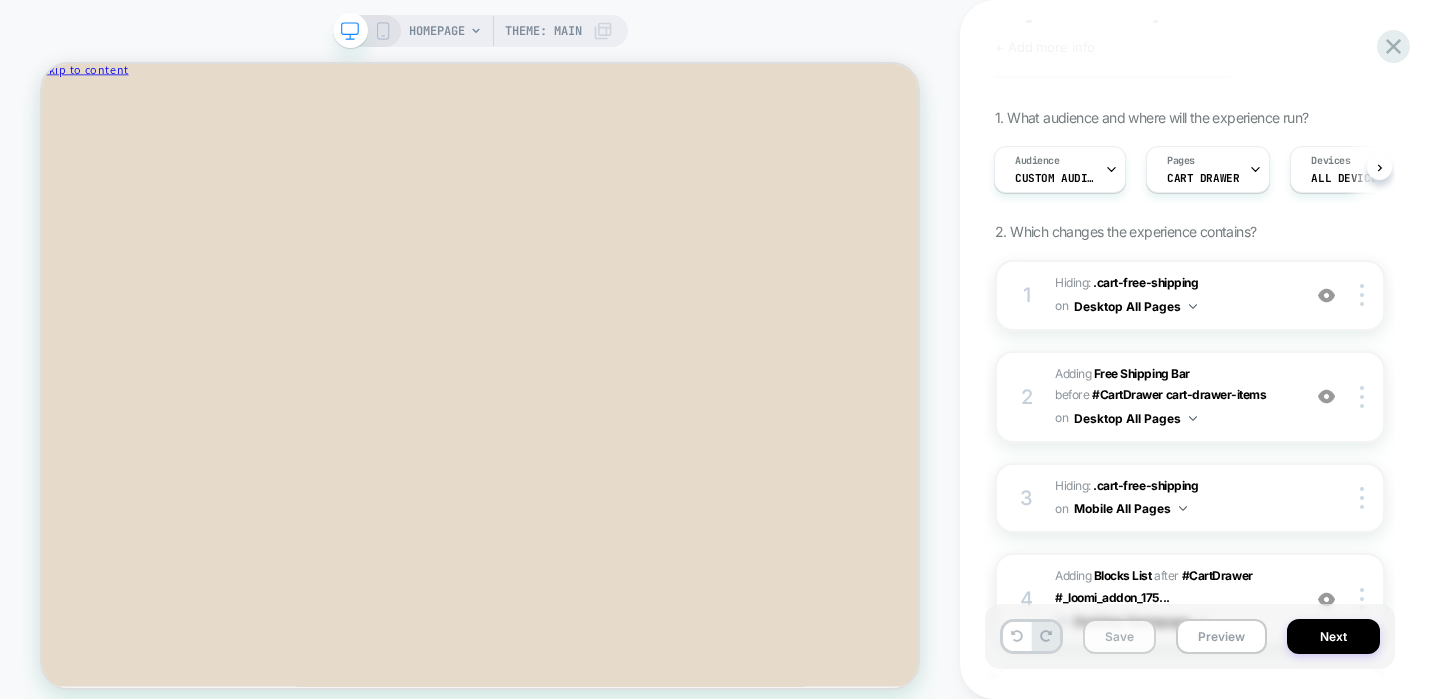 click on "Save" at bounding box center [1119, 636] 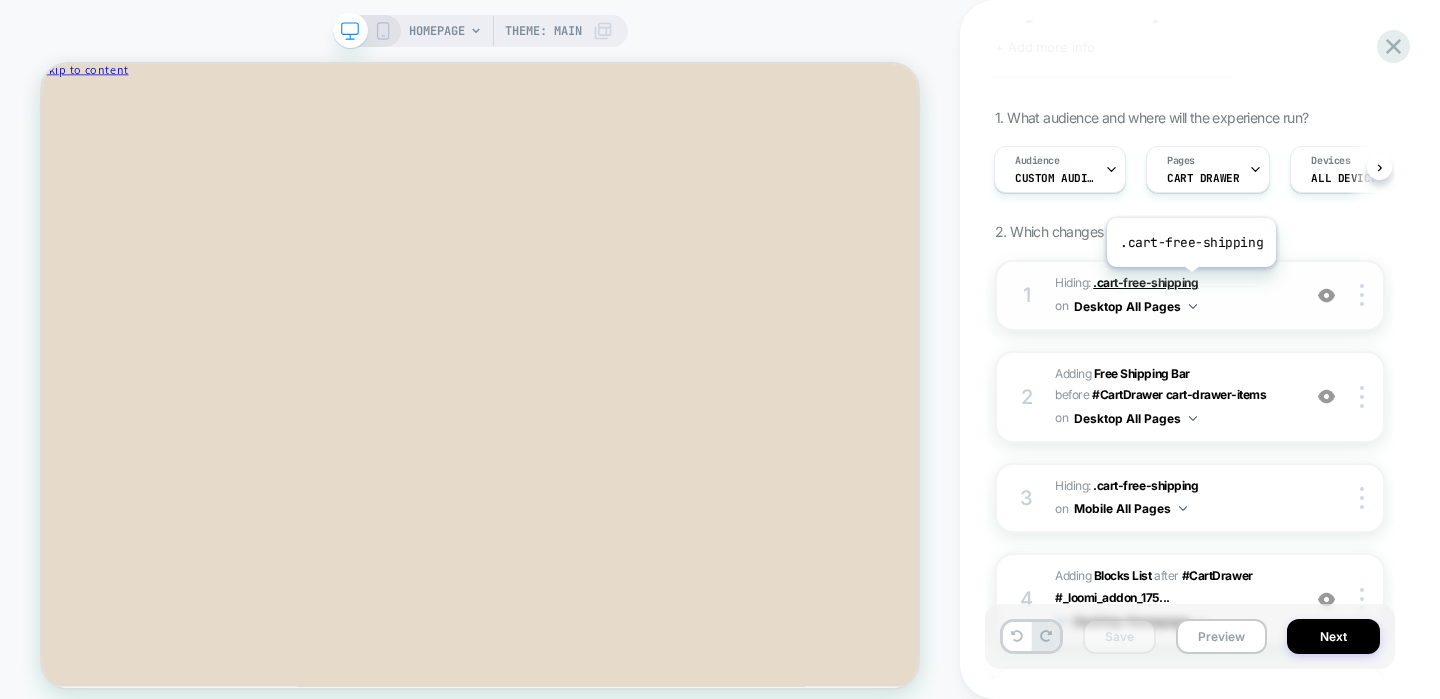 scroll, scrollTop: 0, scrollLeft: 0, axis: both 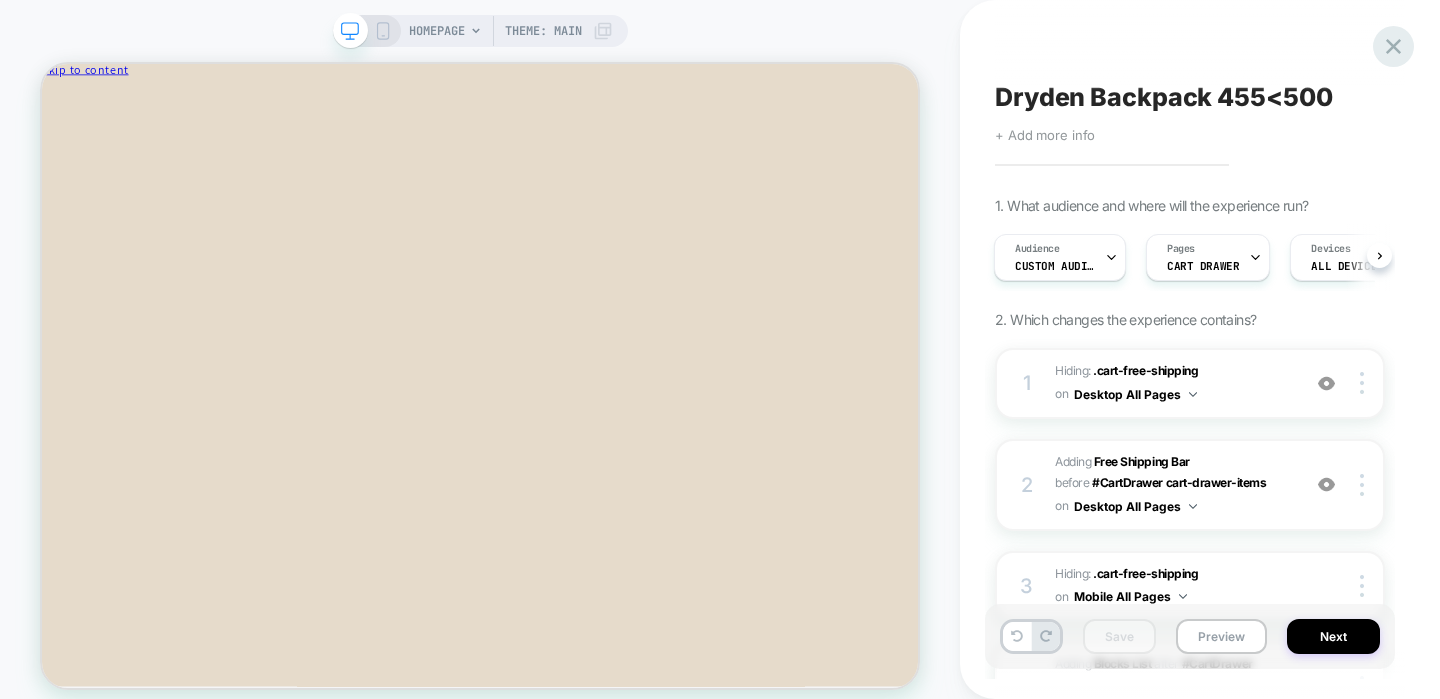 click 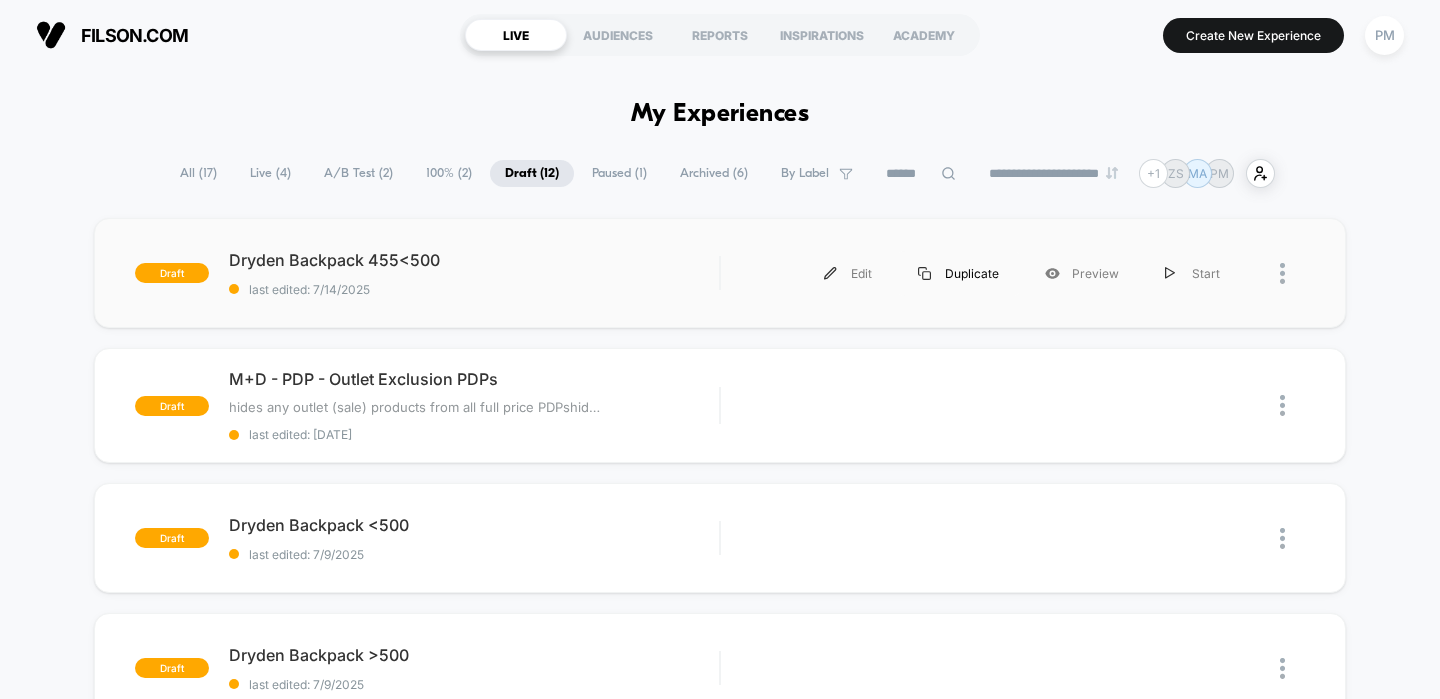 click on "Duplicate" at bounding box center [958, 273] 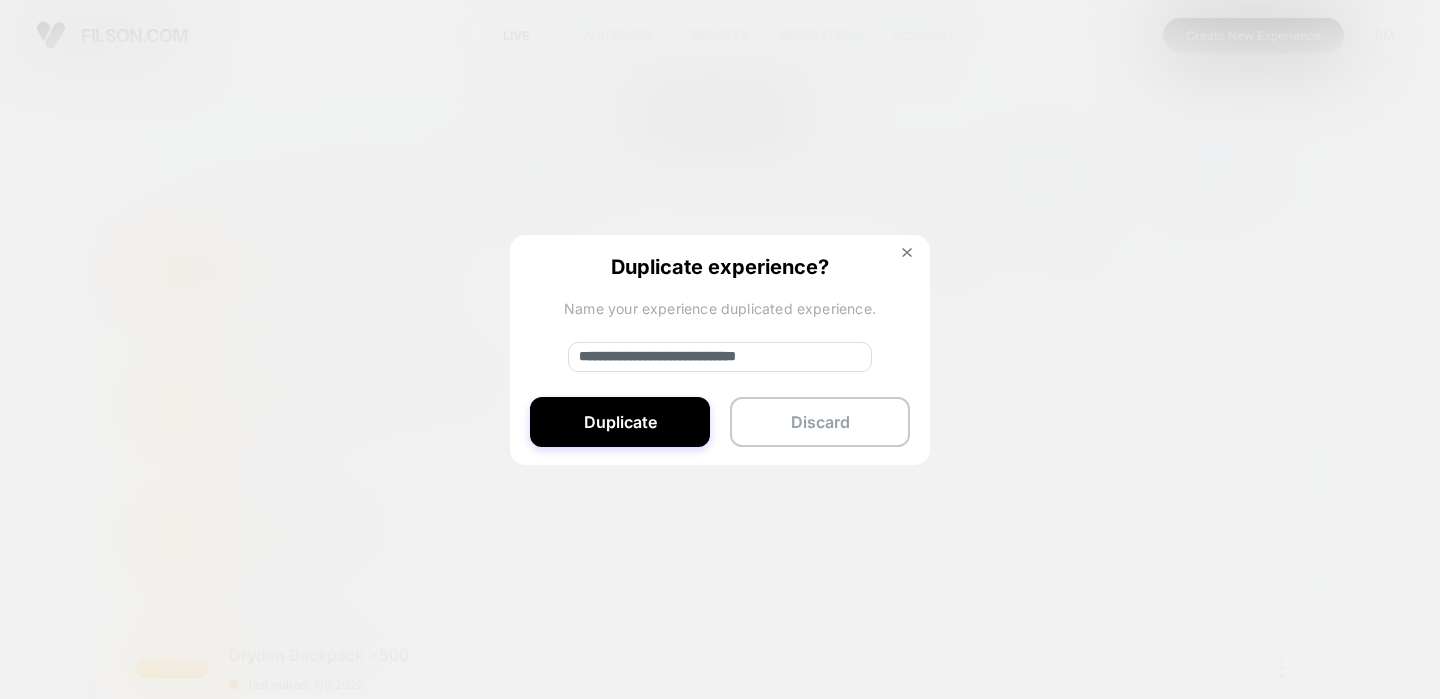 click on "**********" at bounding box center (720, 357) 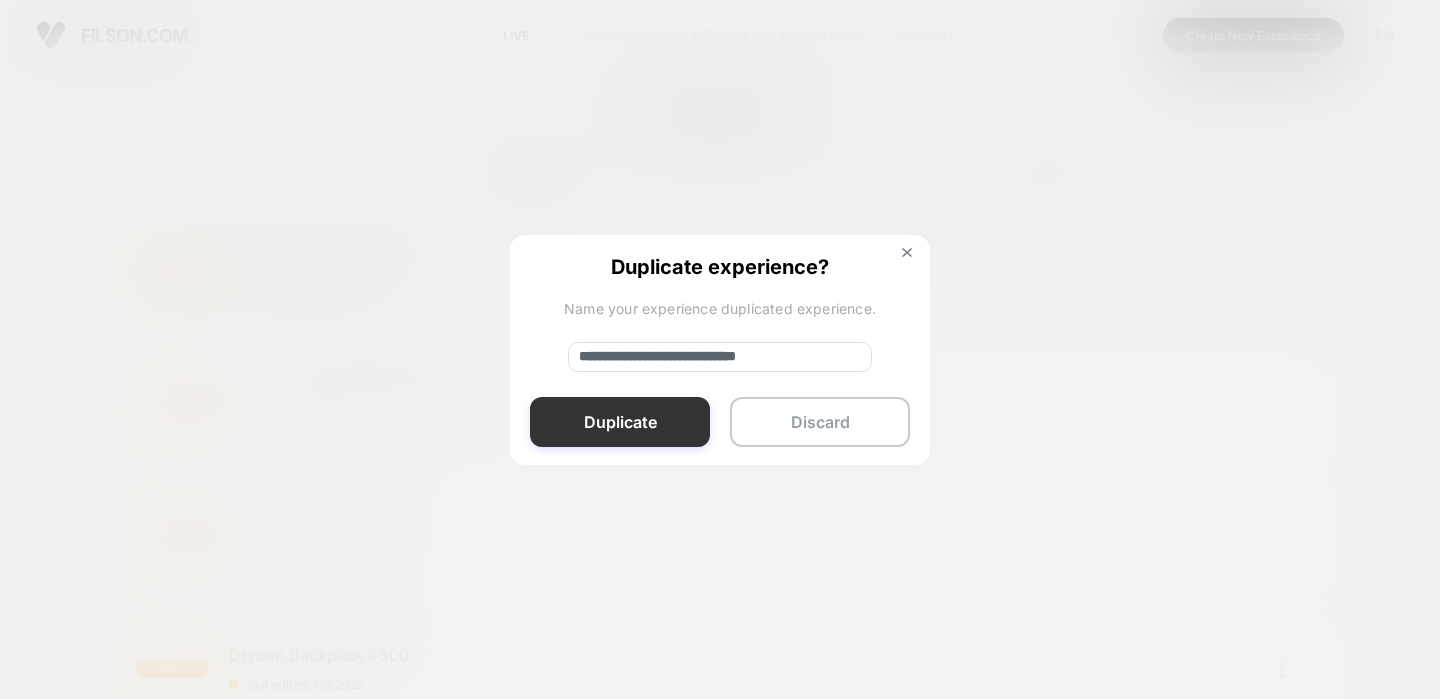 type on "**********" 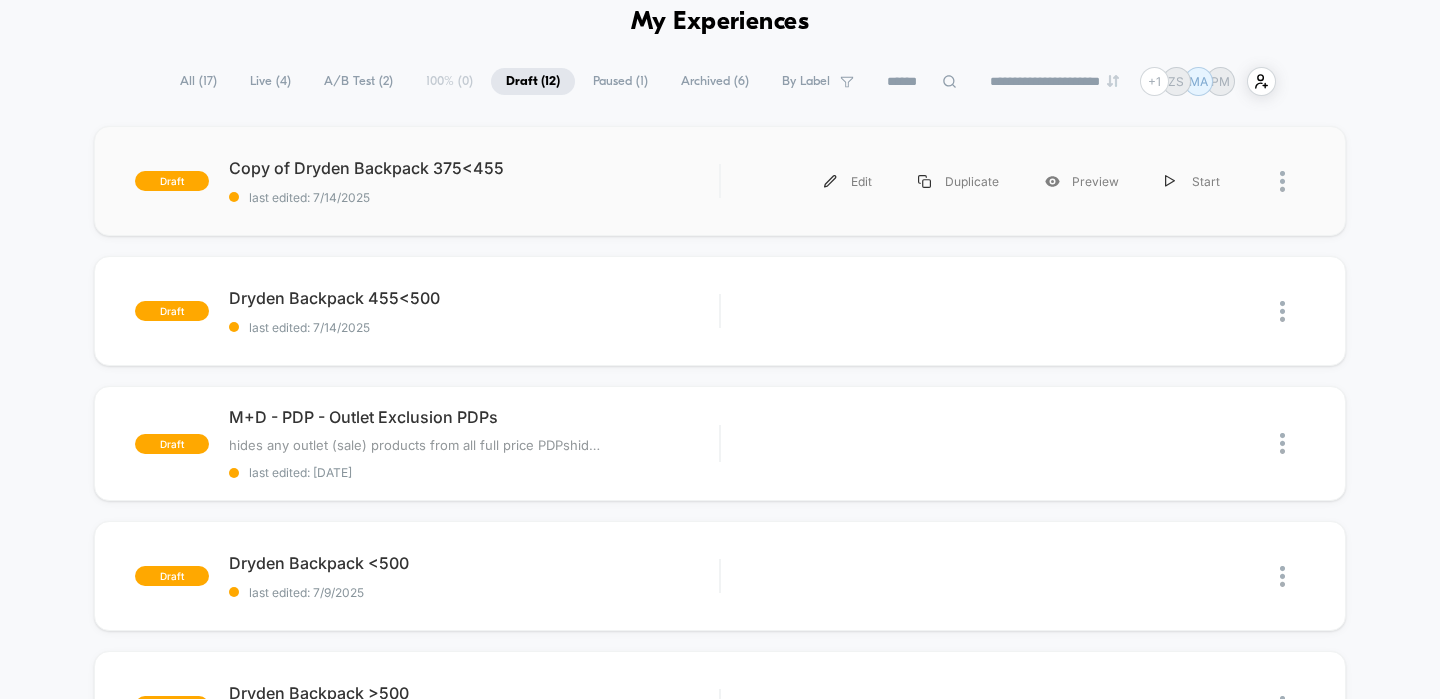 scroll, scrollTop: 110, scrollLeft: 0, axis: vertical 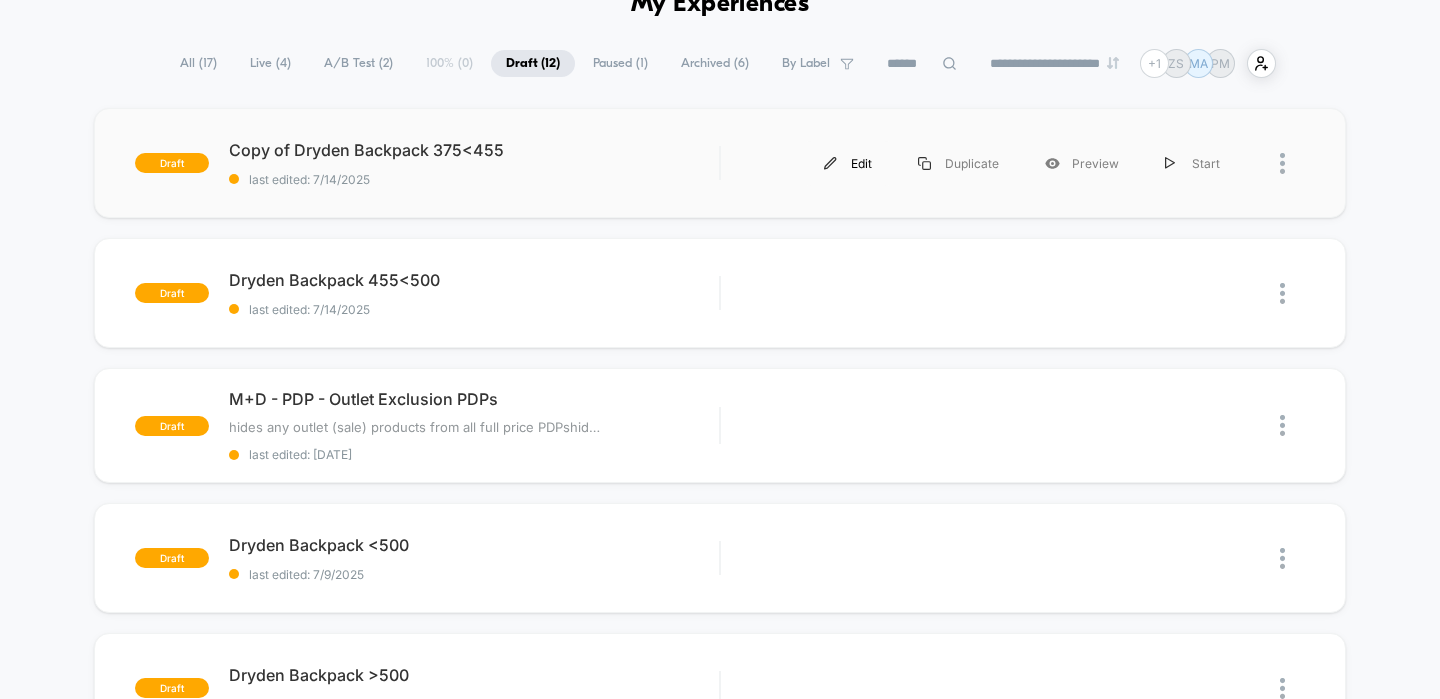 click on "Edit" at bounding box center (848, 163) 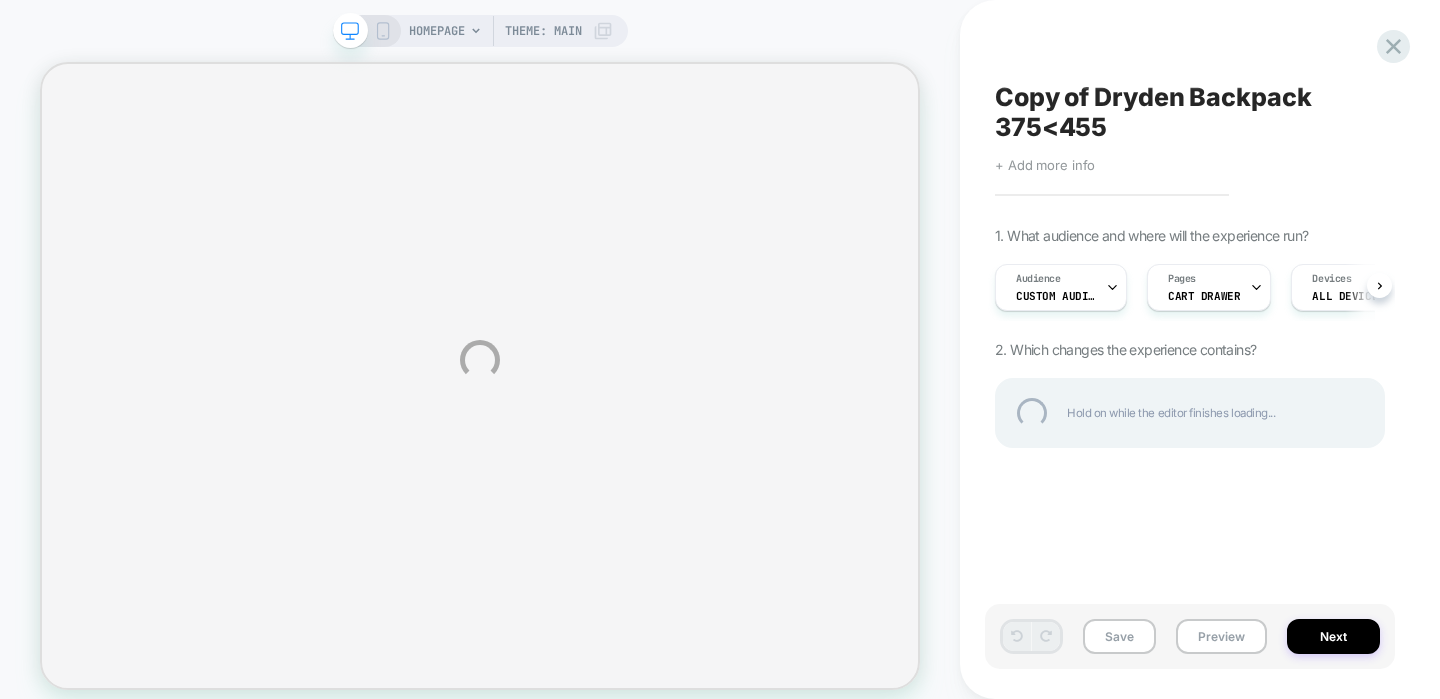 click on "Copy of Dryden Backpack 375<455" at bounding box center (1190, 112) 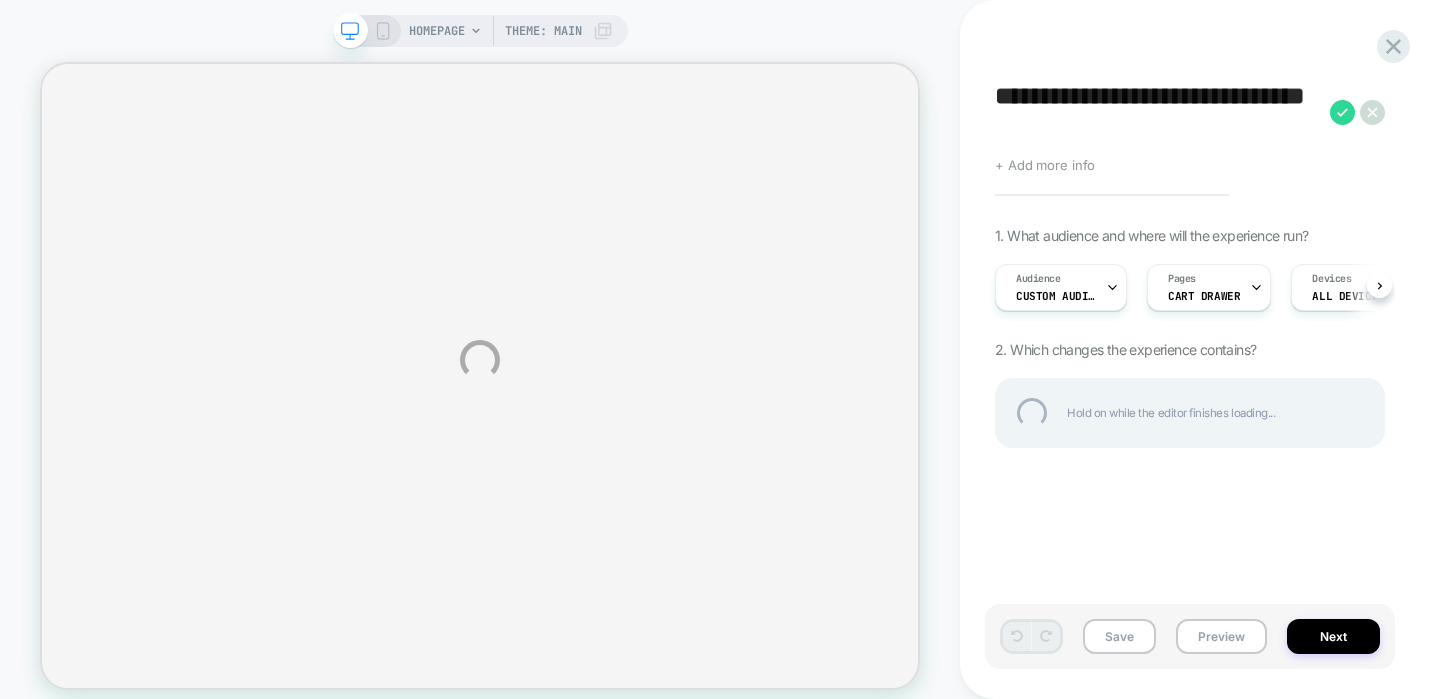 click on "**********" at bounding box center (1157, 112) 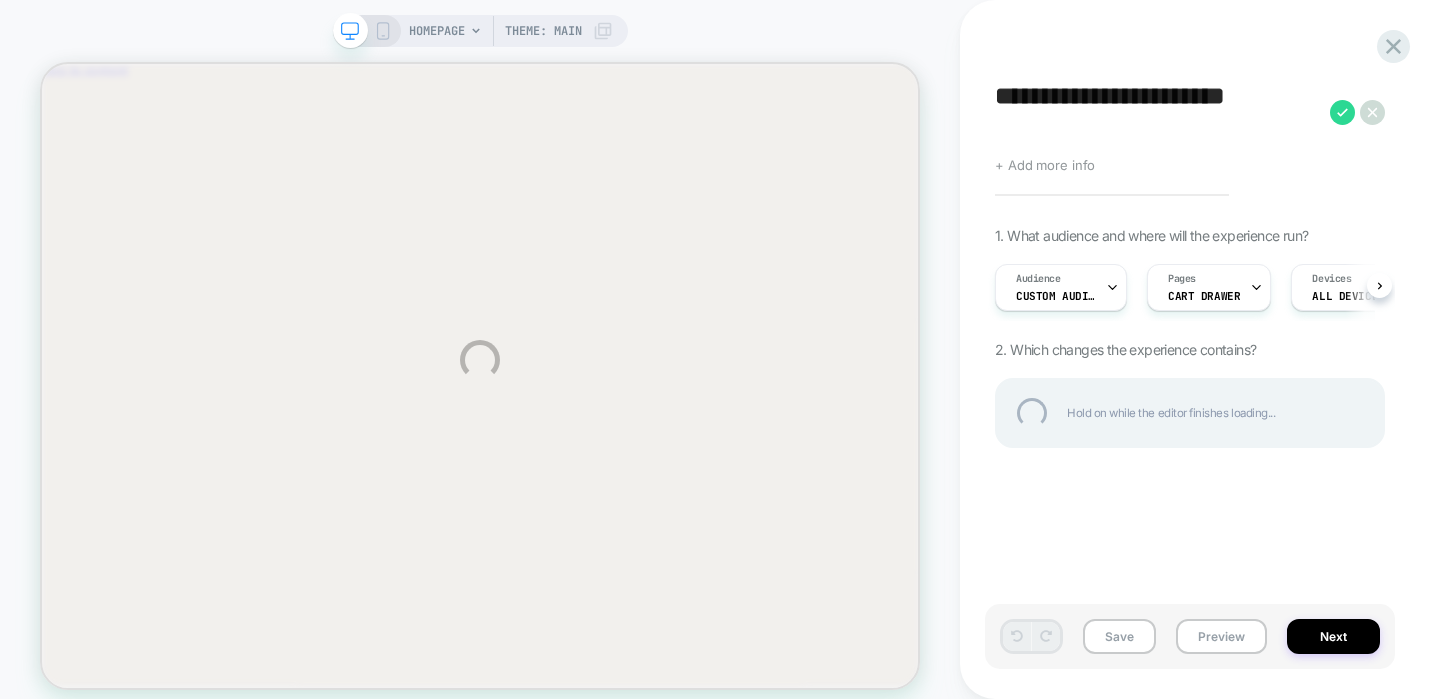 scroll, scrollTop: 0, scrollLeft: 0, axis: both 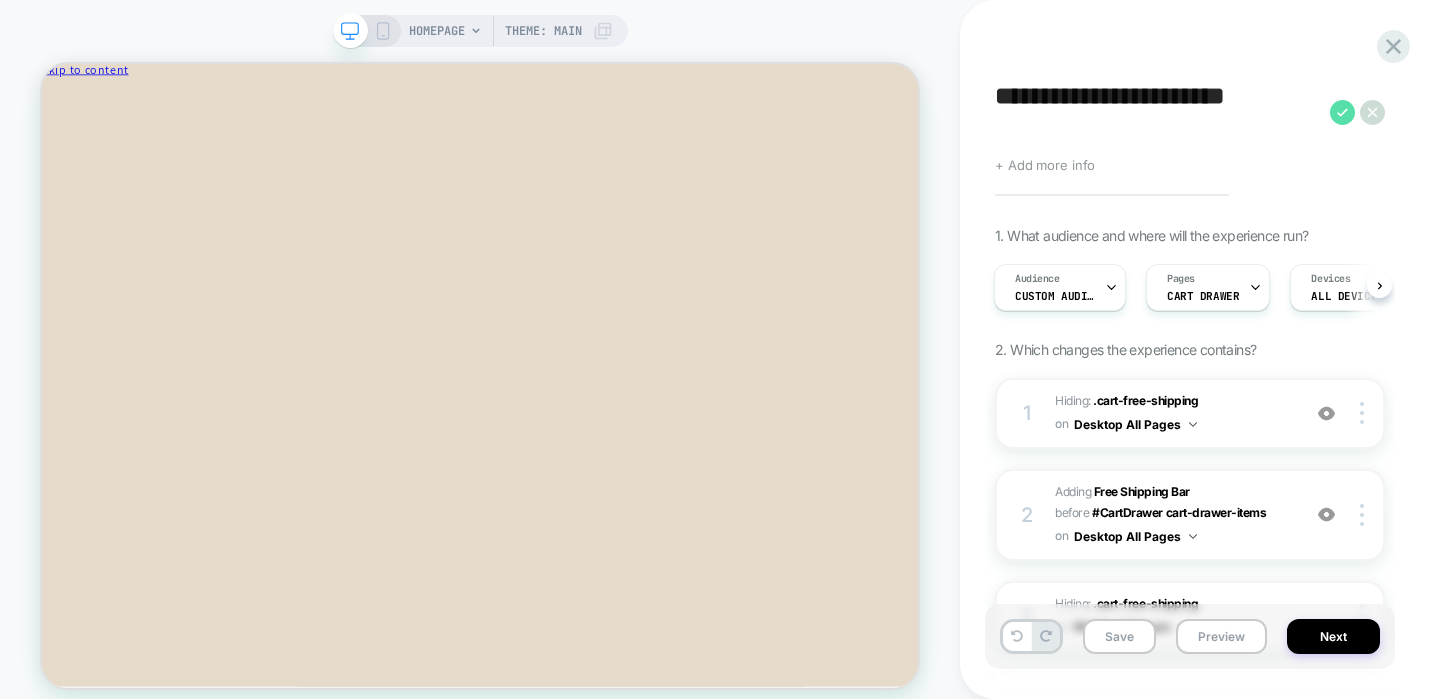click 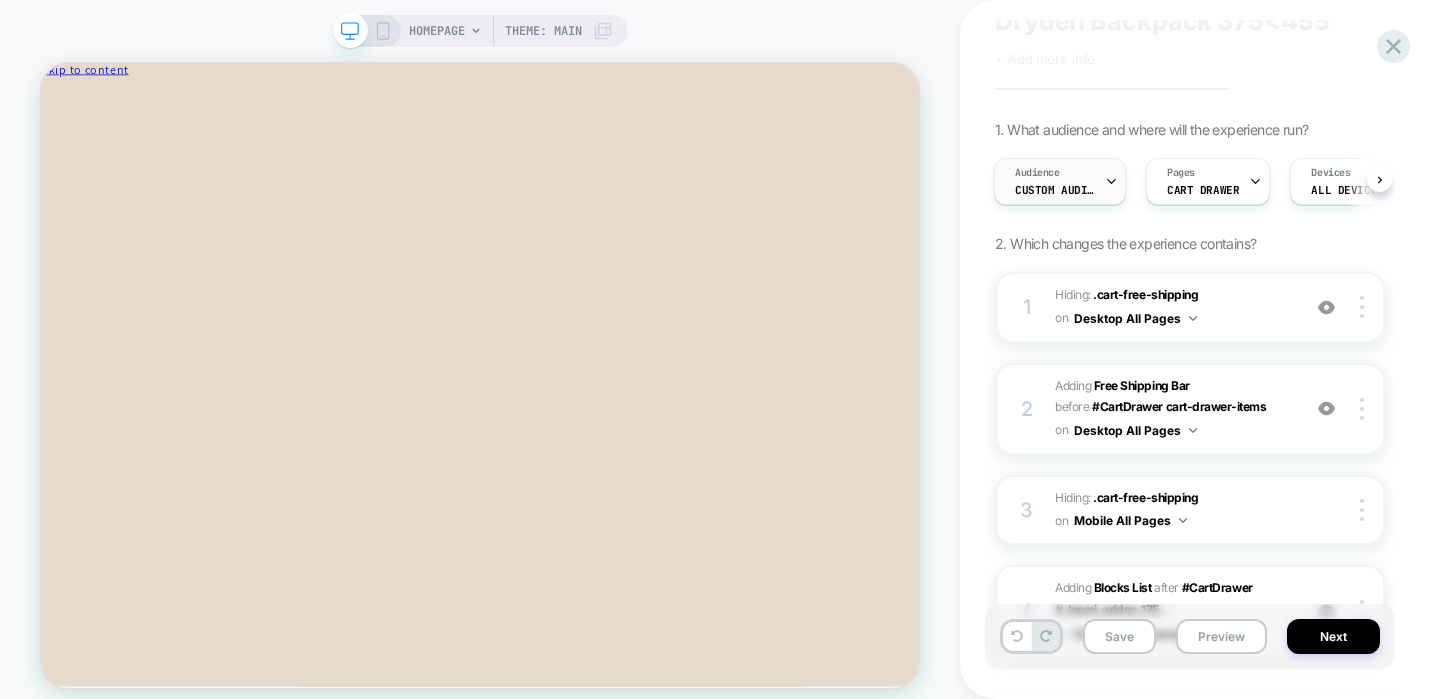scroll, scrollTop: 75, scrollLeft: 0, axis: vertical 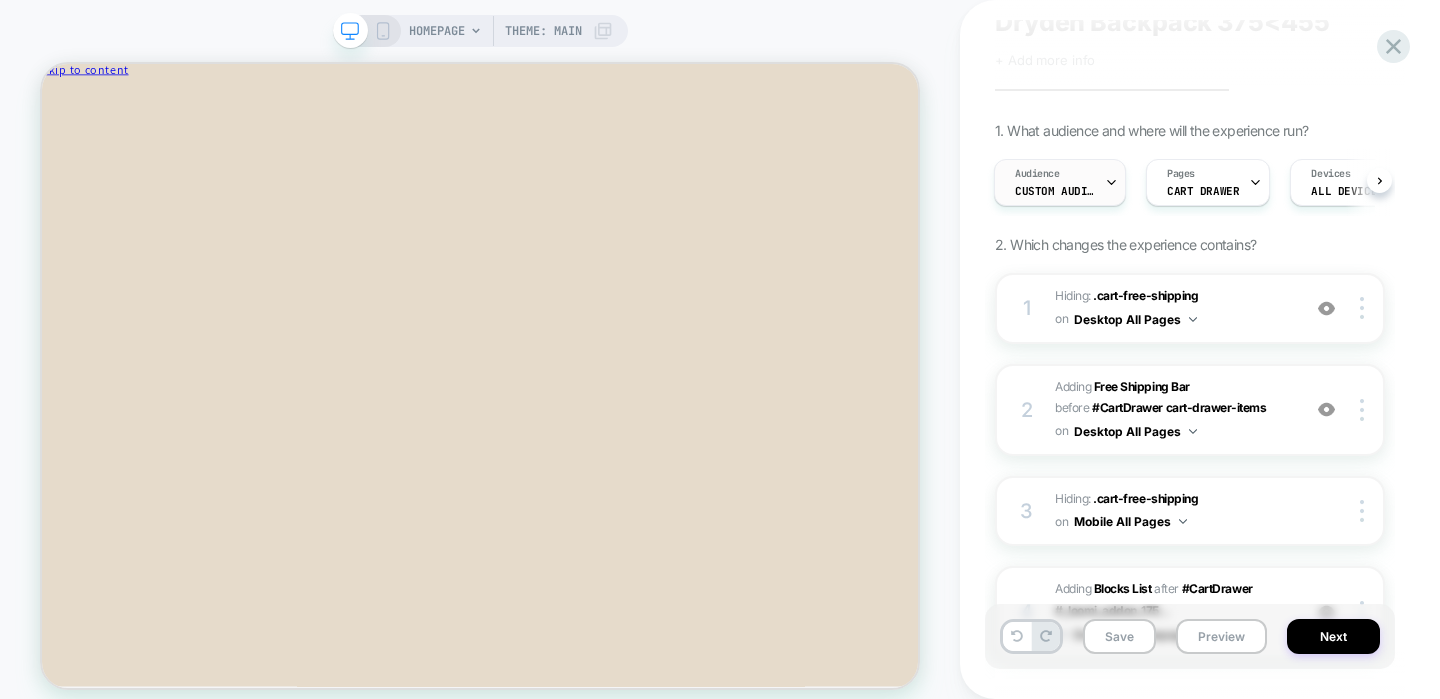 click on "Custom Audience" at bounding box center [1055, 191] 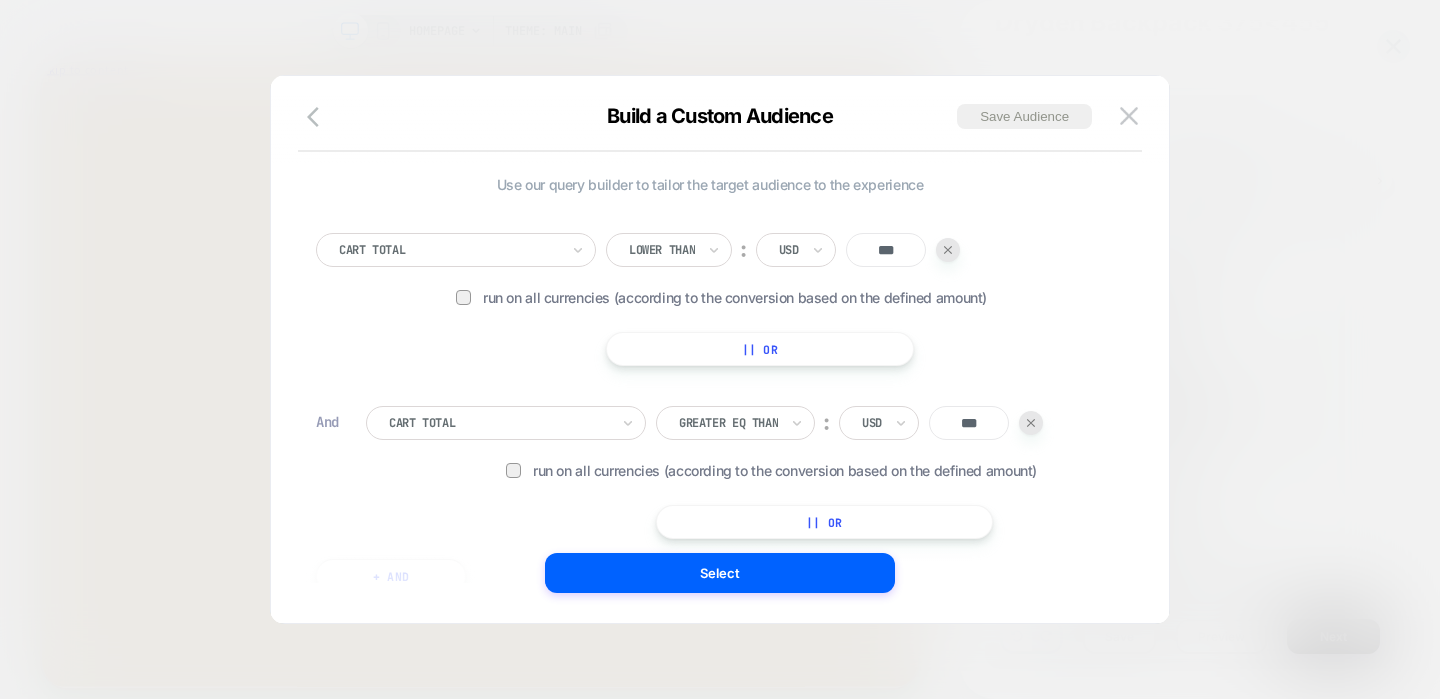 click on "***" at bounding box center (886, 250) 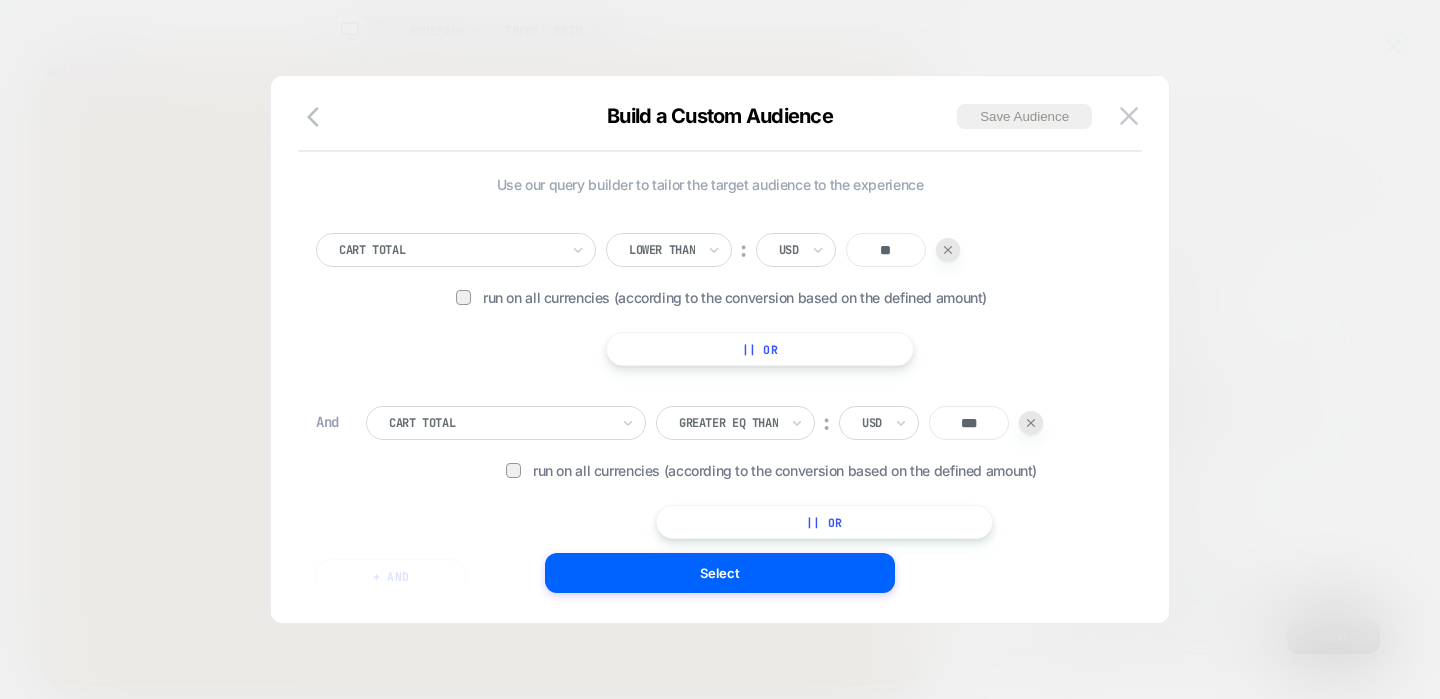 type on "*" 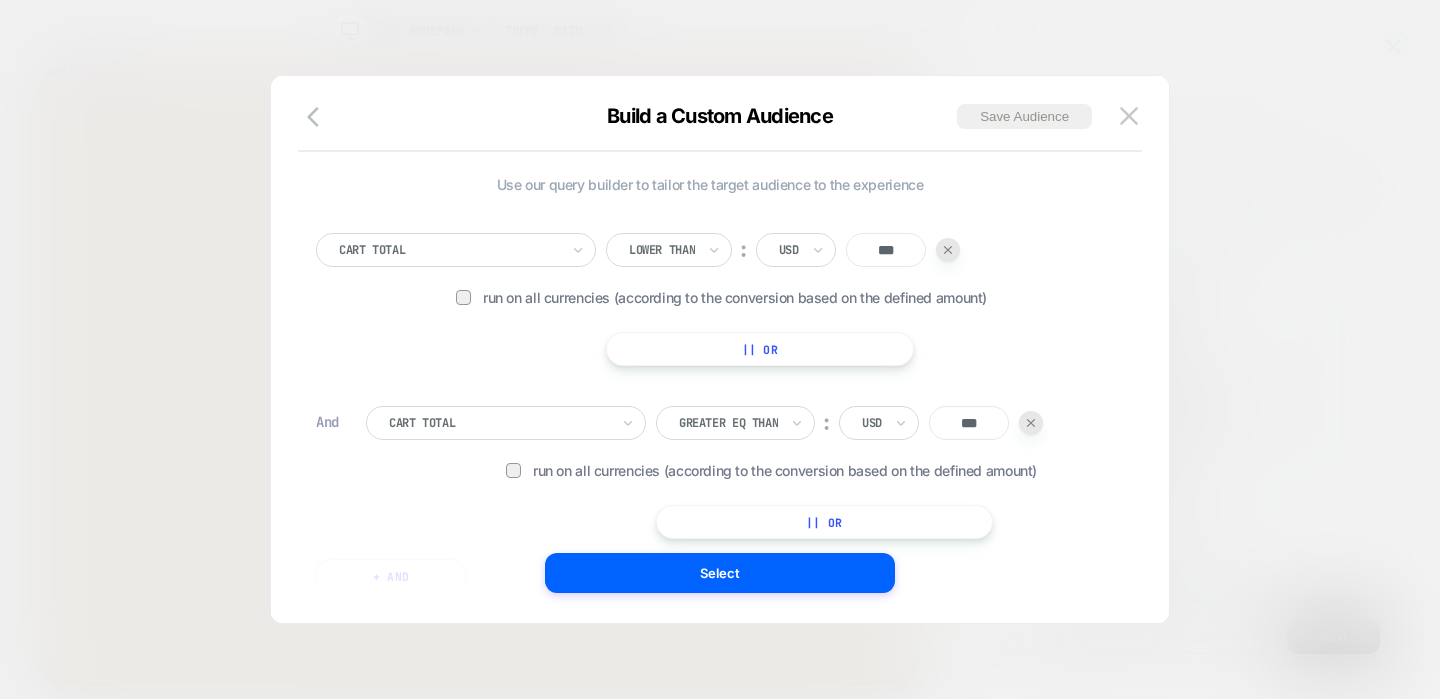 type on "***" 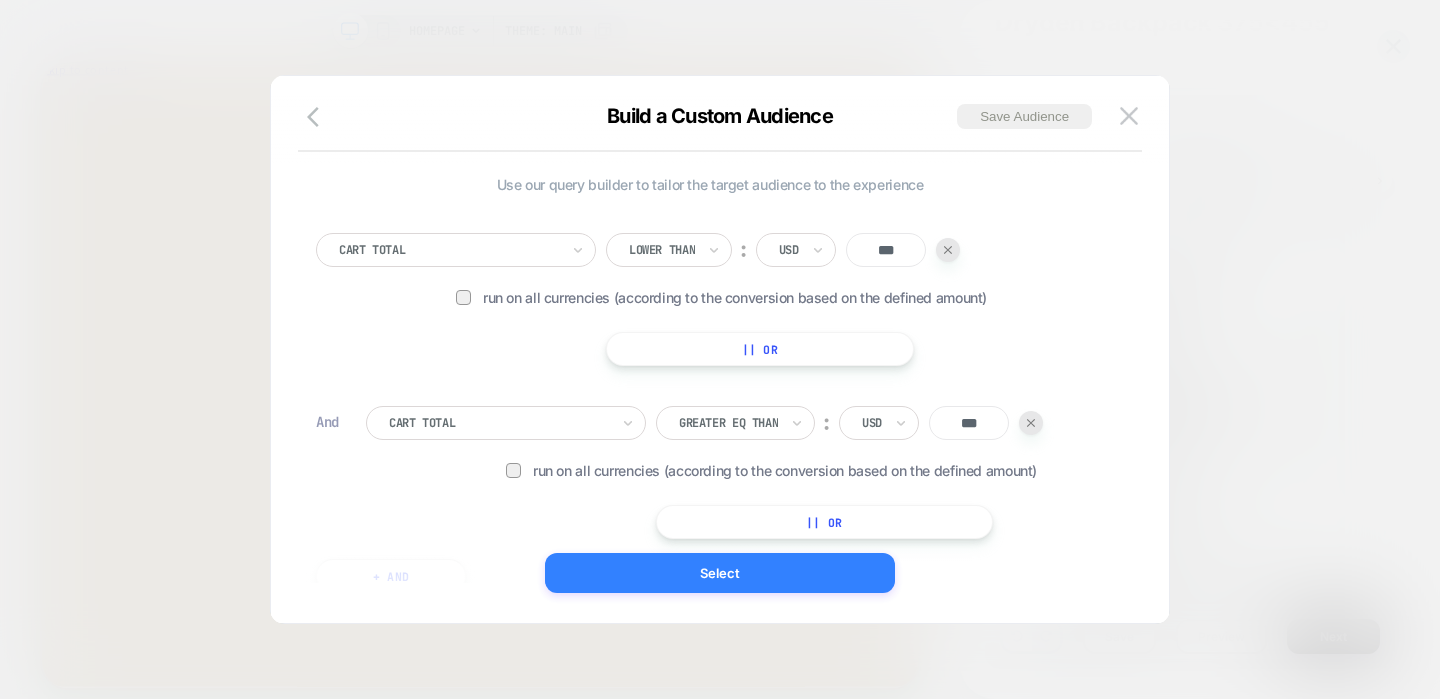 type on "***" 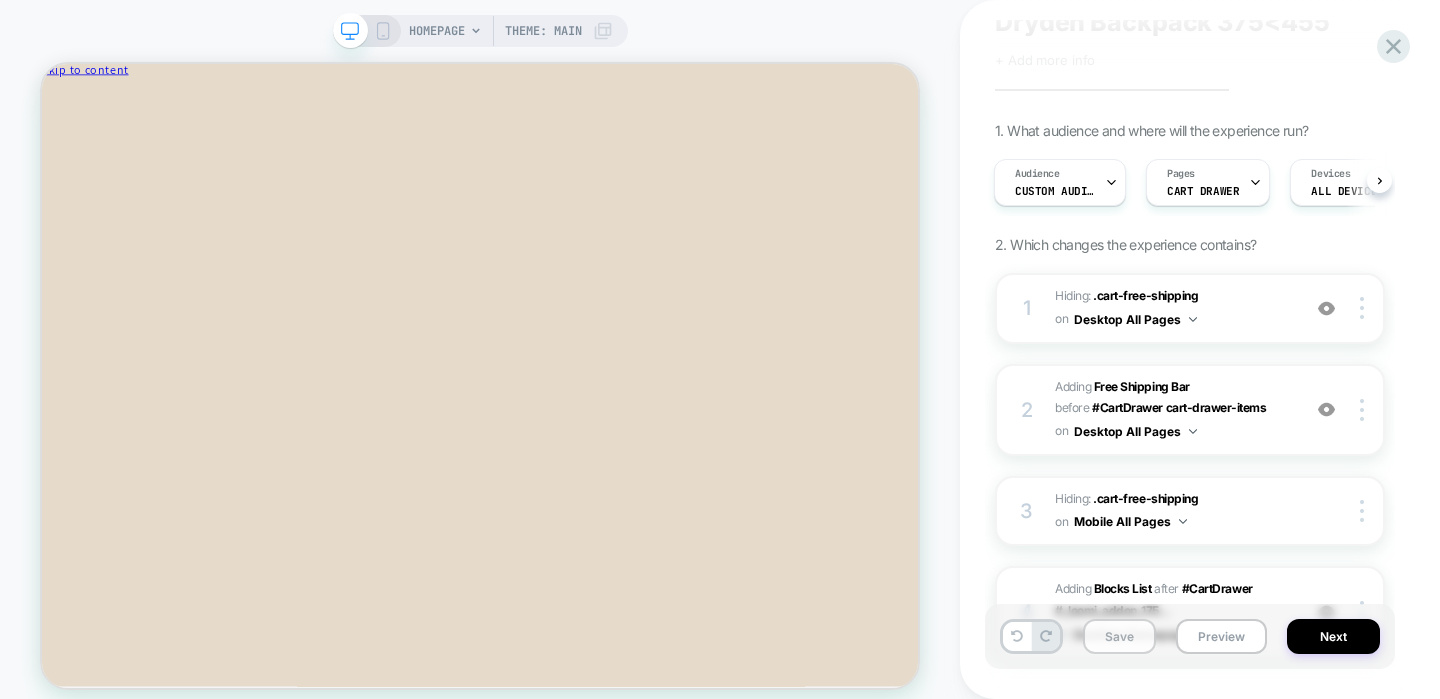 click on "Save" at bounding box center (1119, 636) 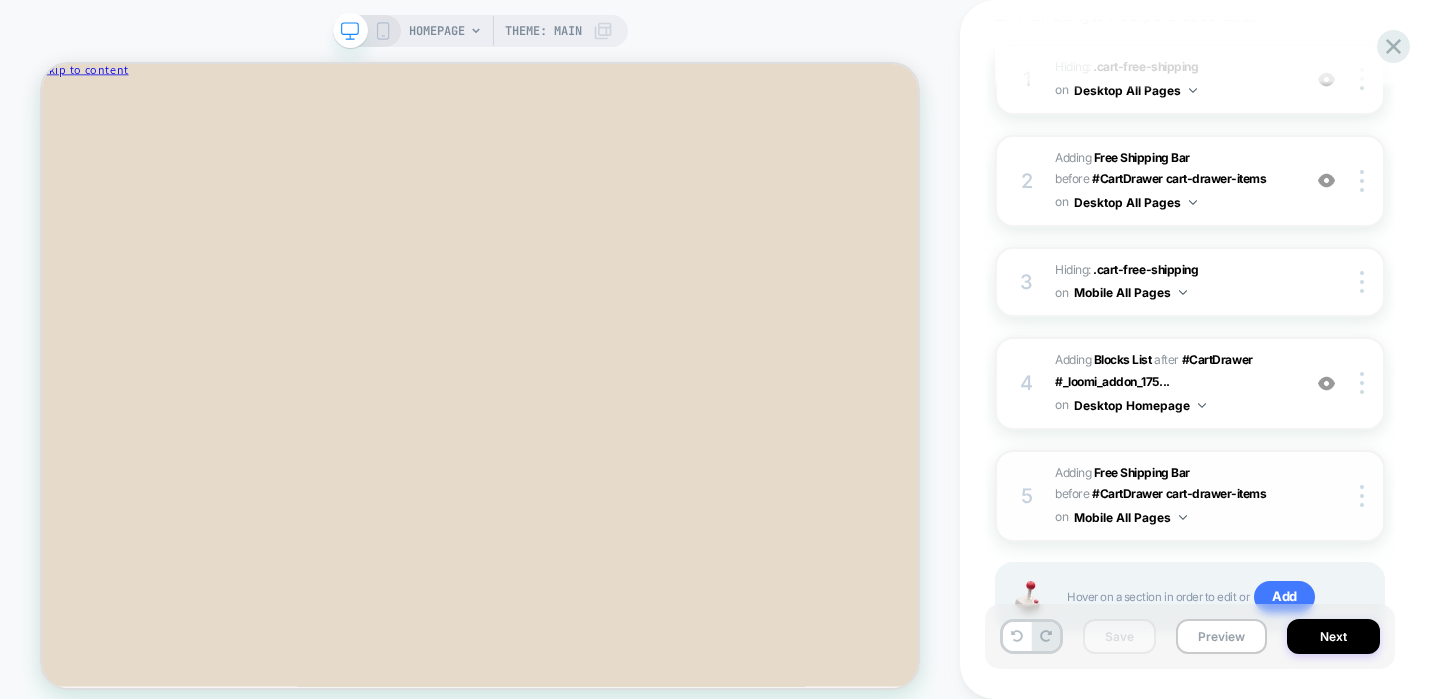 scroll, scrollTop: 358, scrollLeft: 0, axis: vertical 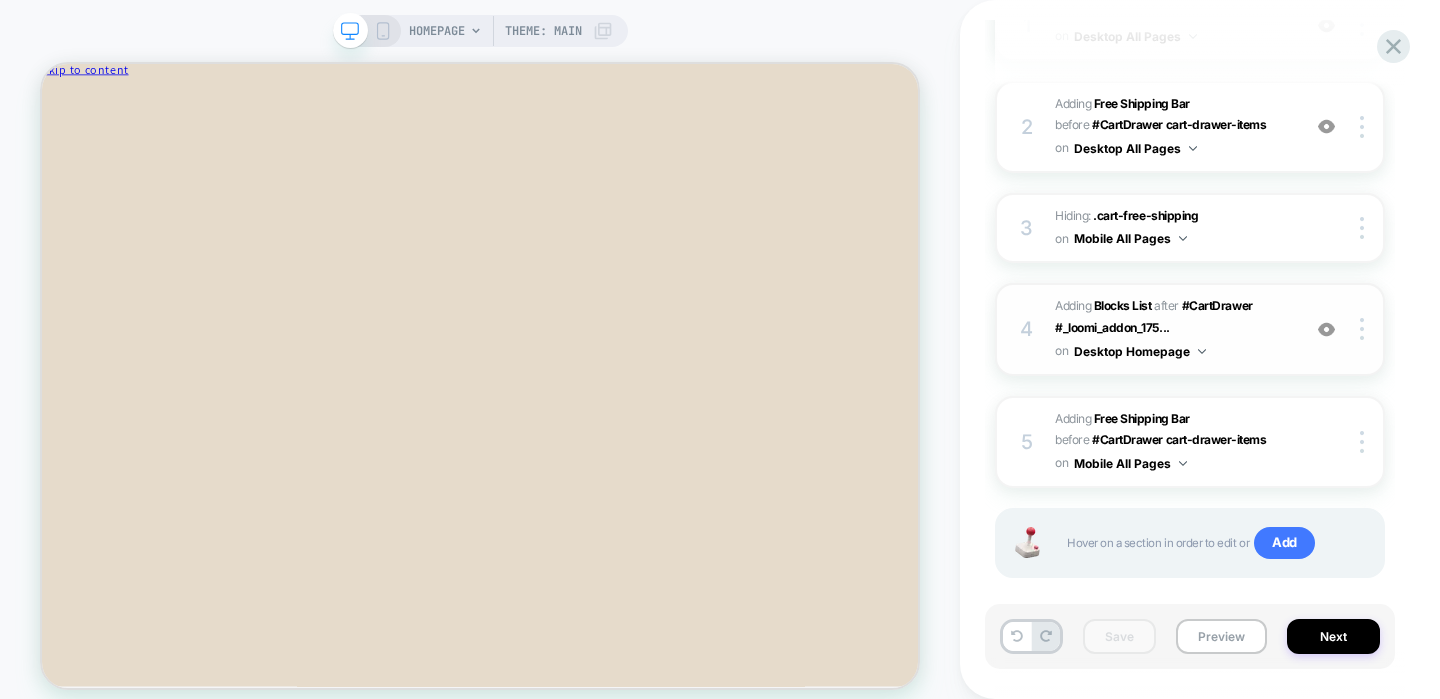 click on "#_loomi_addon_1752098153974_dup1752514734_dup1752516512 Adding   Blocks List   AFTER #CartDrawer #_loomi_addon_175... #CartDrawer #_loomi_addon_1751997079939_dup1752514734_dup1752516512   on Desktop Homepage" at bounding box center [1172, 329] 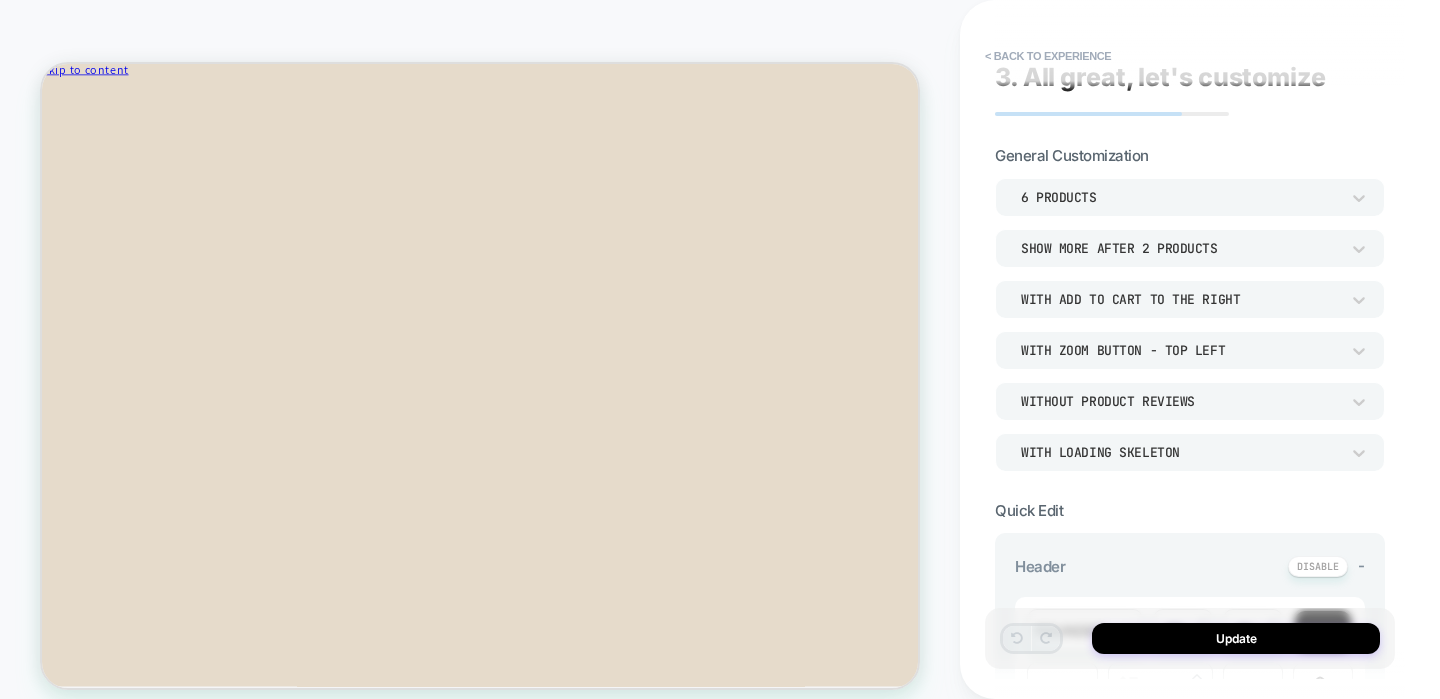 scroll, scrollTop: 0, scrollLeft: 0, axis: both 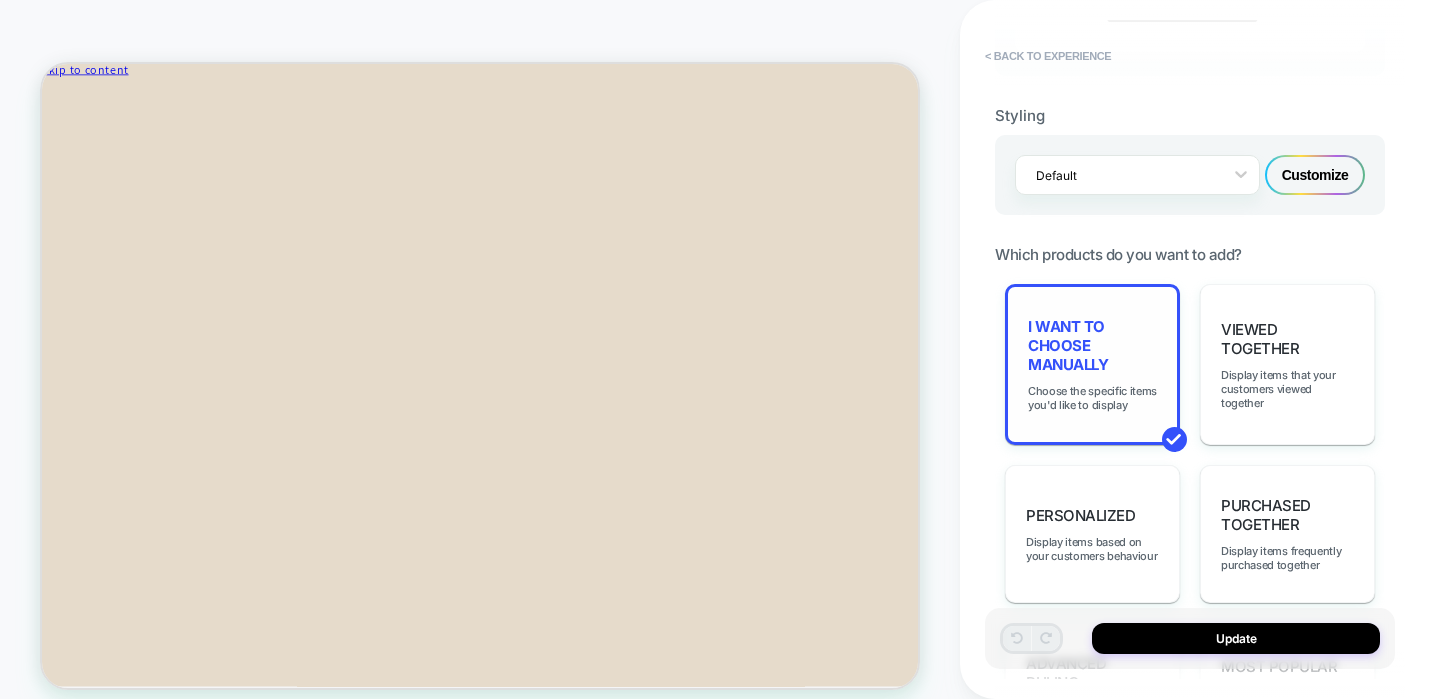 click on "I want to choose manually" at bounding box center [1092, 345] 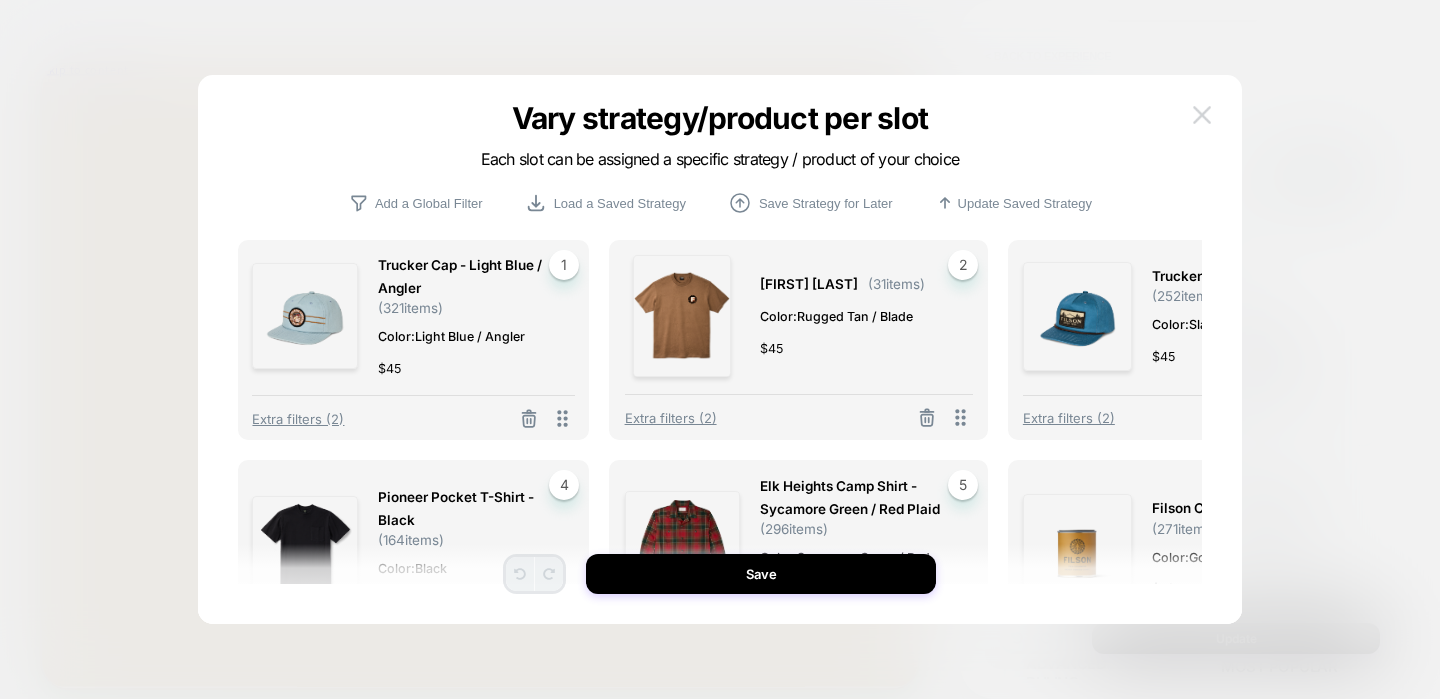 click at bounding box center (1202, 114) 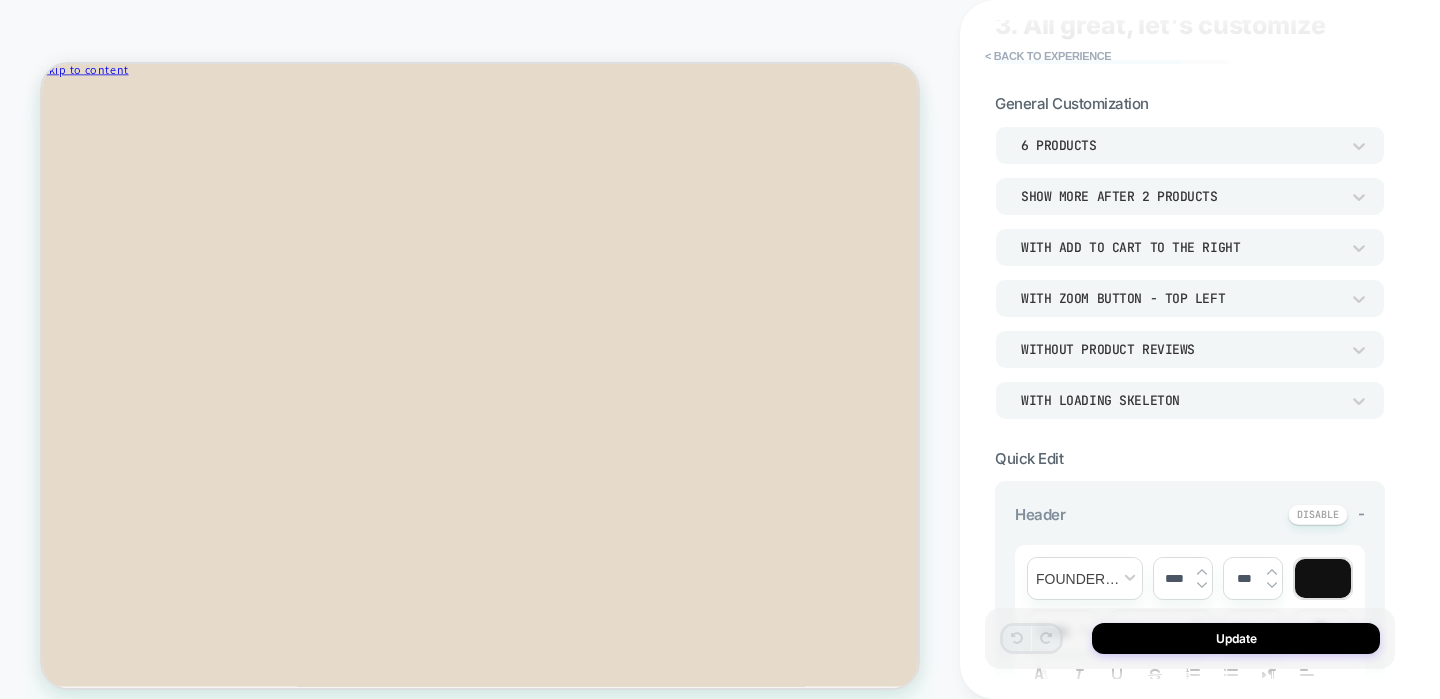 scroll, scrollTop: 0, scrollLeft: 0, axis: both 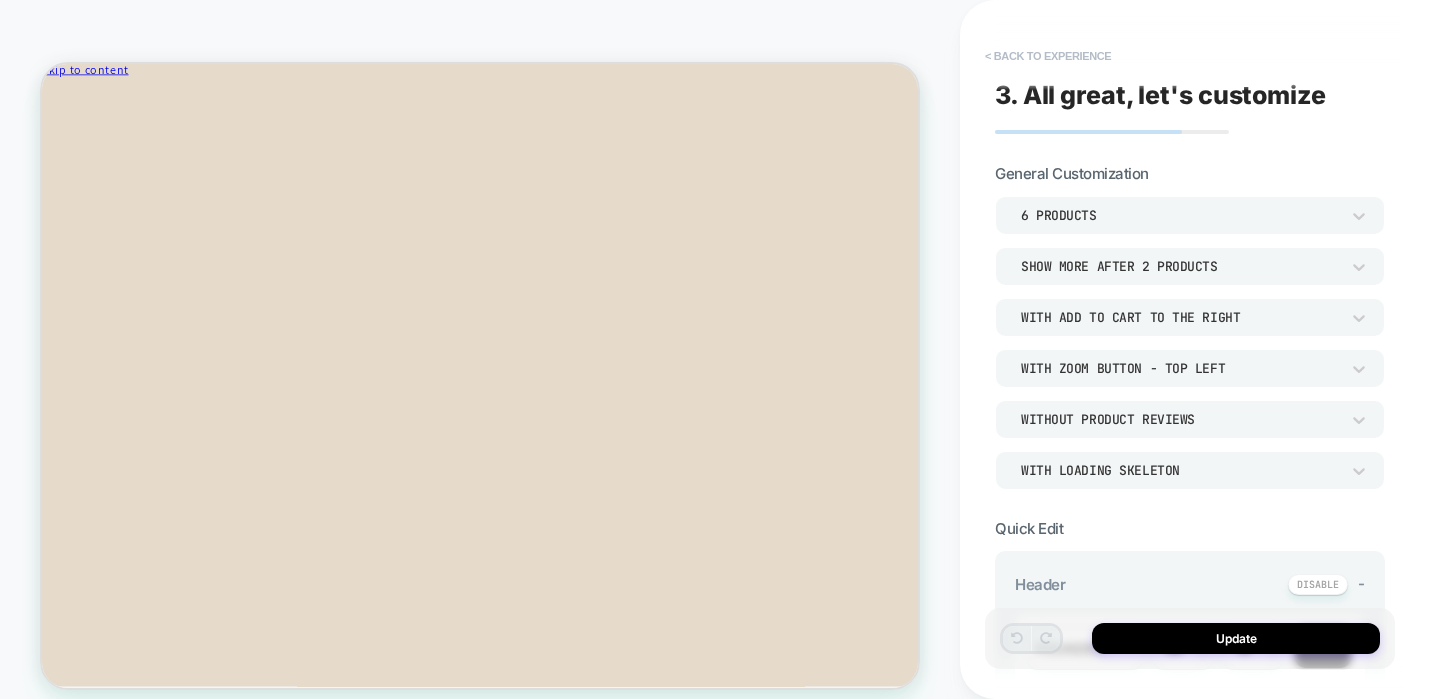 click on "< Back to experience" at bounding box center (1048, 56) 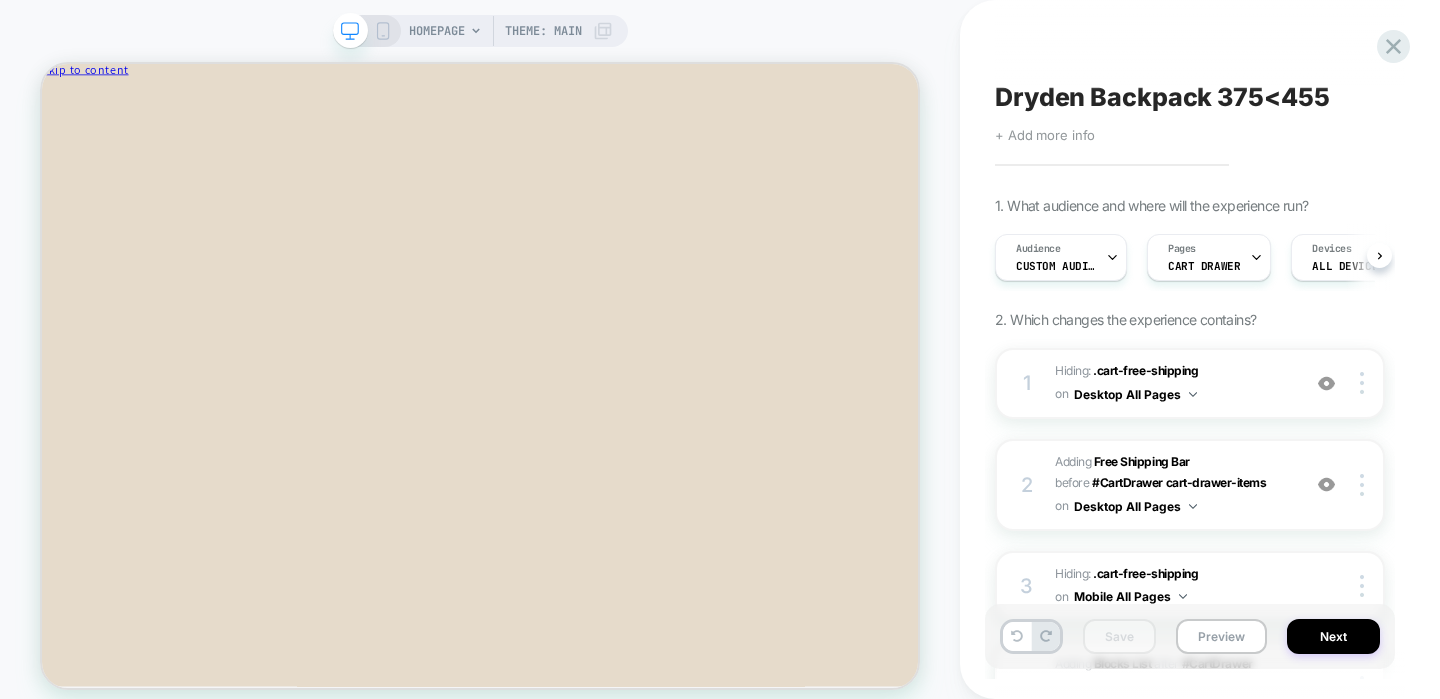 scroll, scrollTop: 0, scrollLeft: 1, axis: horizontal 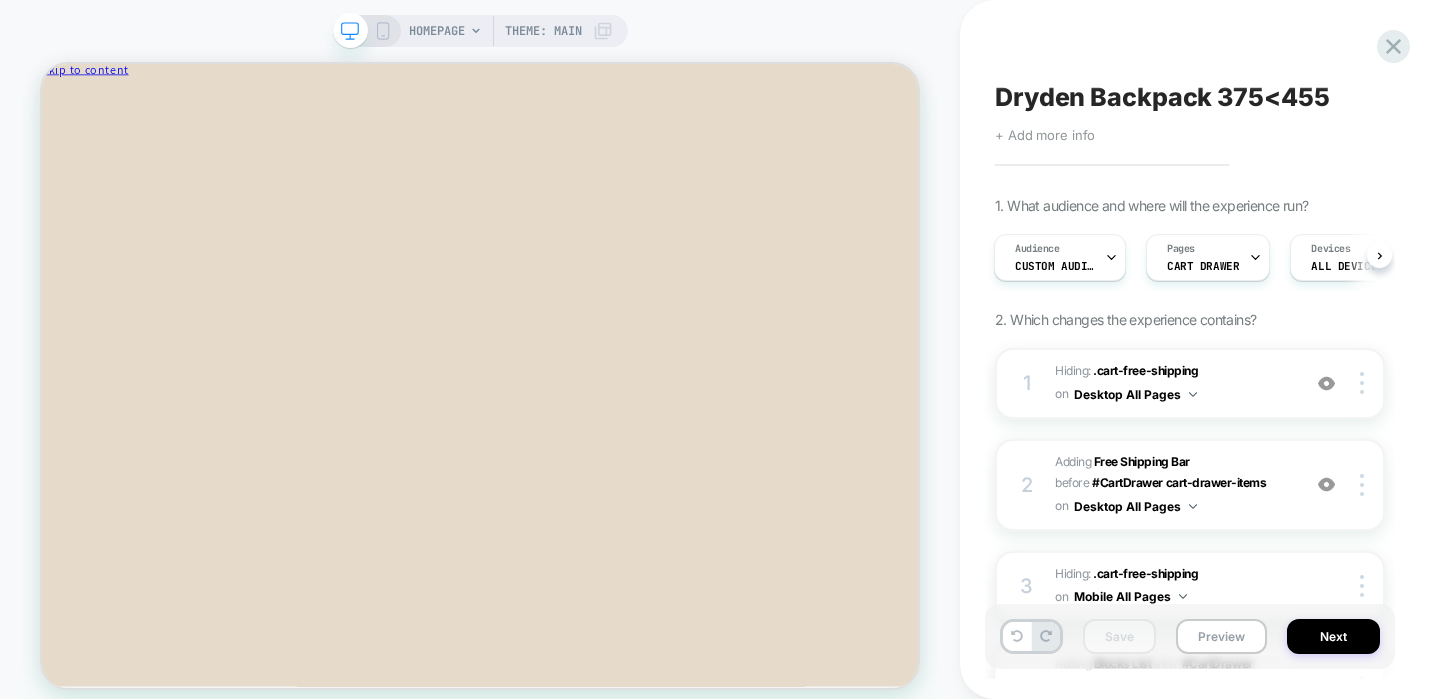 click on "Dryden Backpack 375<455" at bounding box center [1162, 97] 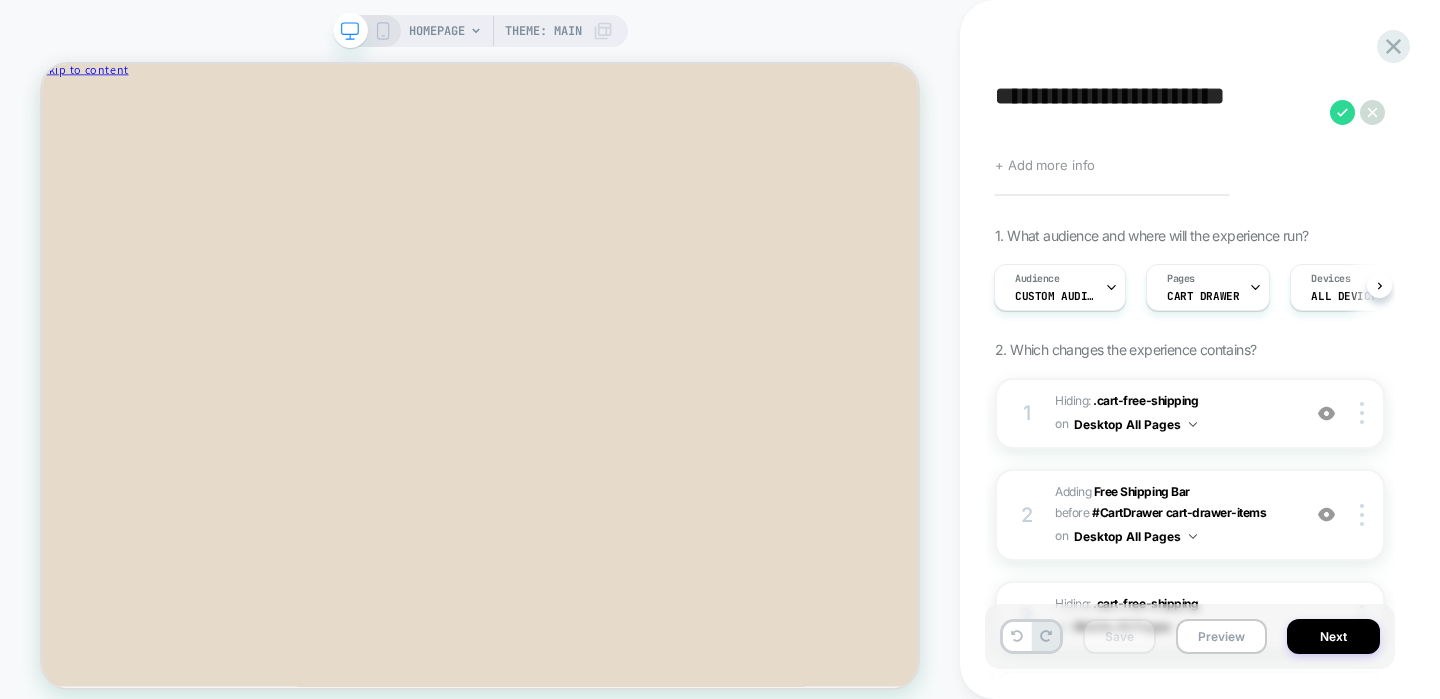 click on "**********" at bounding box center (1157, 112) 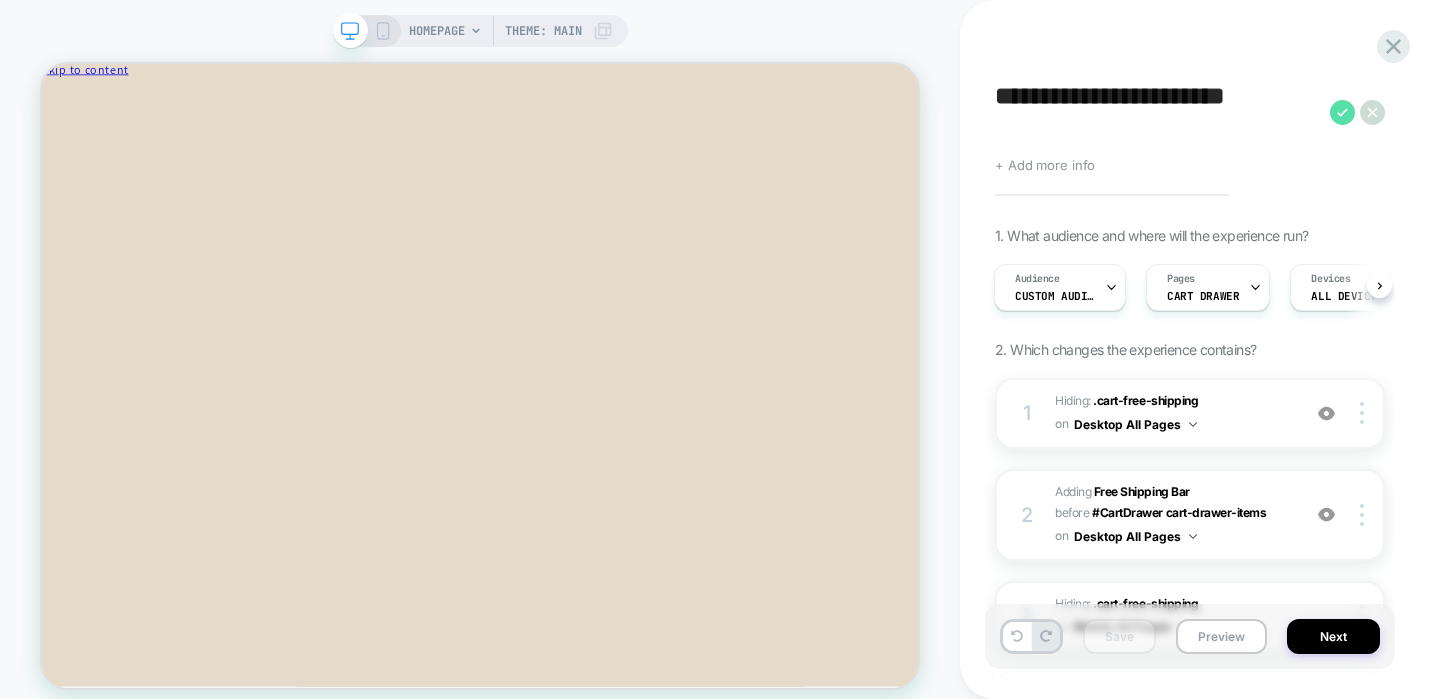 type on "**********" 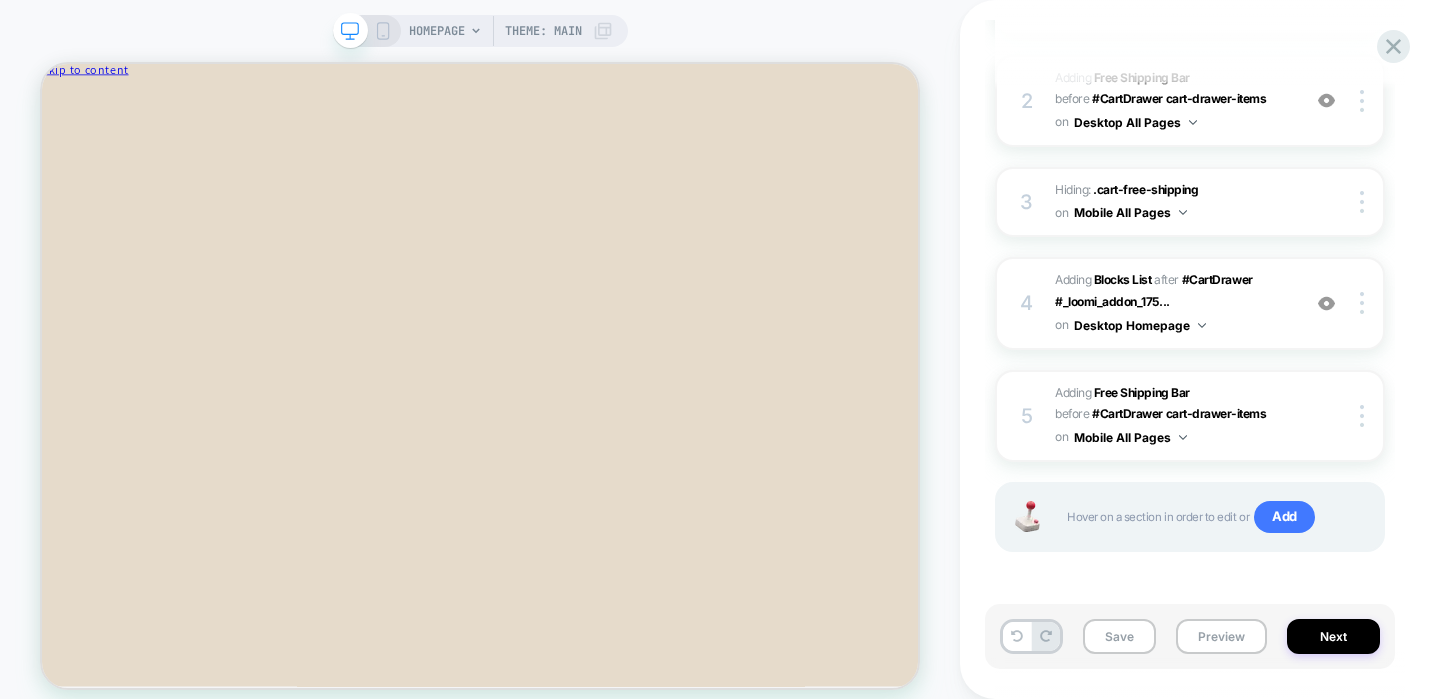 scroll, scrollTop: 382, scrollLeft: 0, axis: vertical 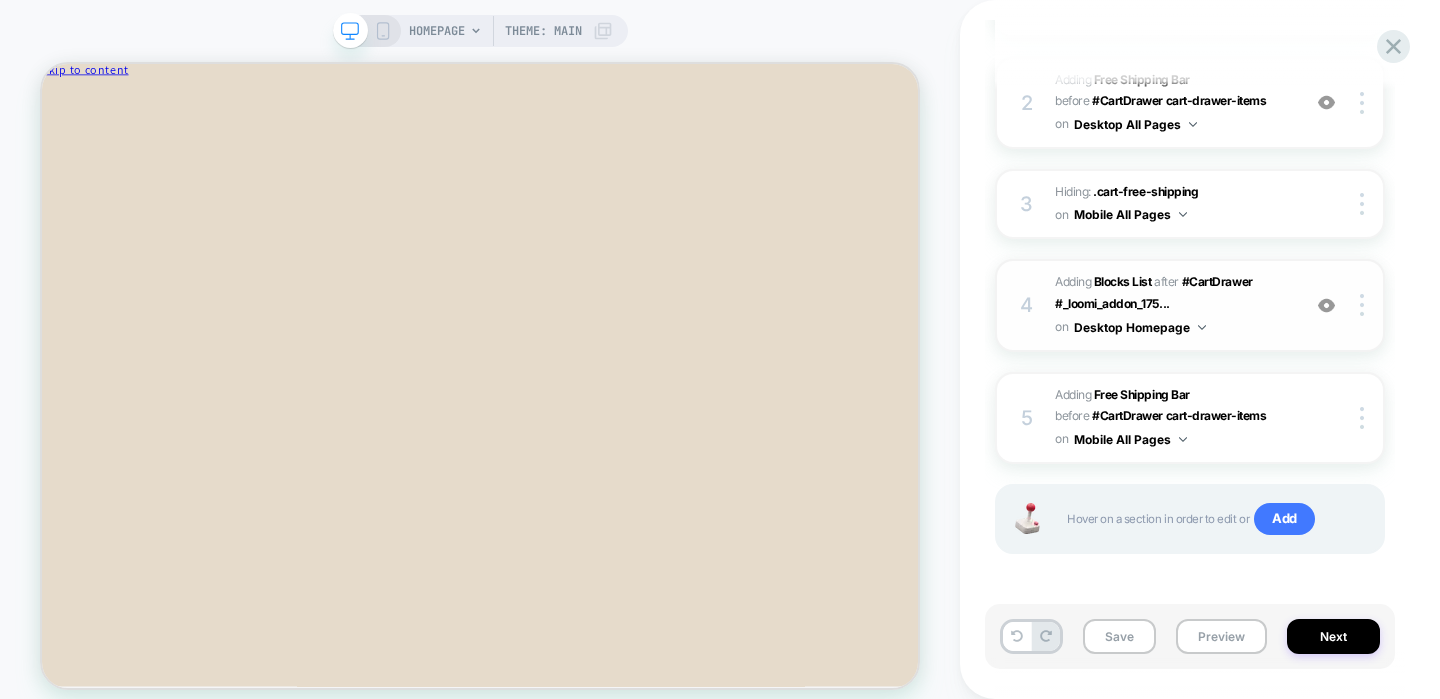 click on "#_loomi_addon_1752098153974_dup1752514734_dup1752516512 Adding   Blocks List   AFTER #CartDrawer #_loomi_addon_175... #CartDrawer #_loomi_addon_1751997079939_dup1752514734_dup1752516512   on Desktop Homepage" at bounding box center [1172, 305] 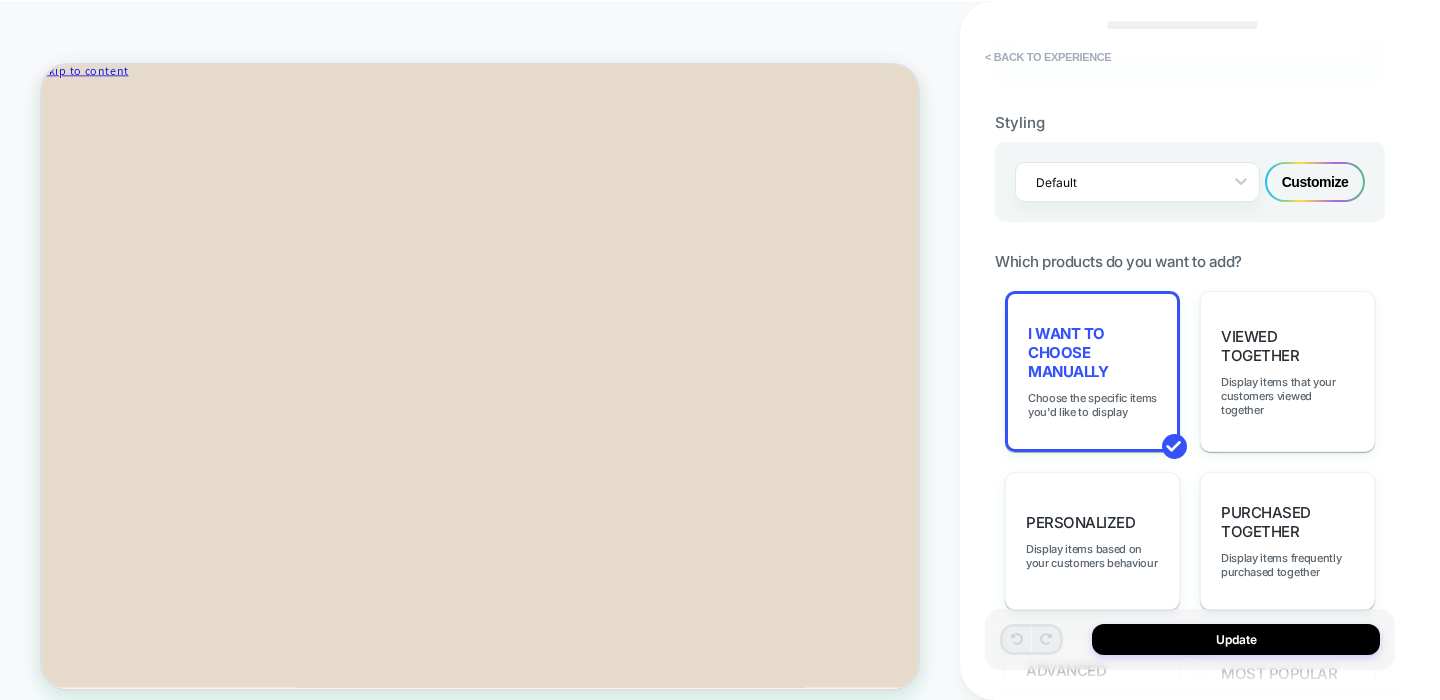 scroll, scrollTop: 822, scrollLeft: 0, axis: vertical 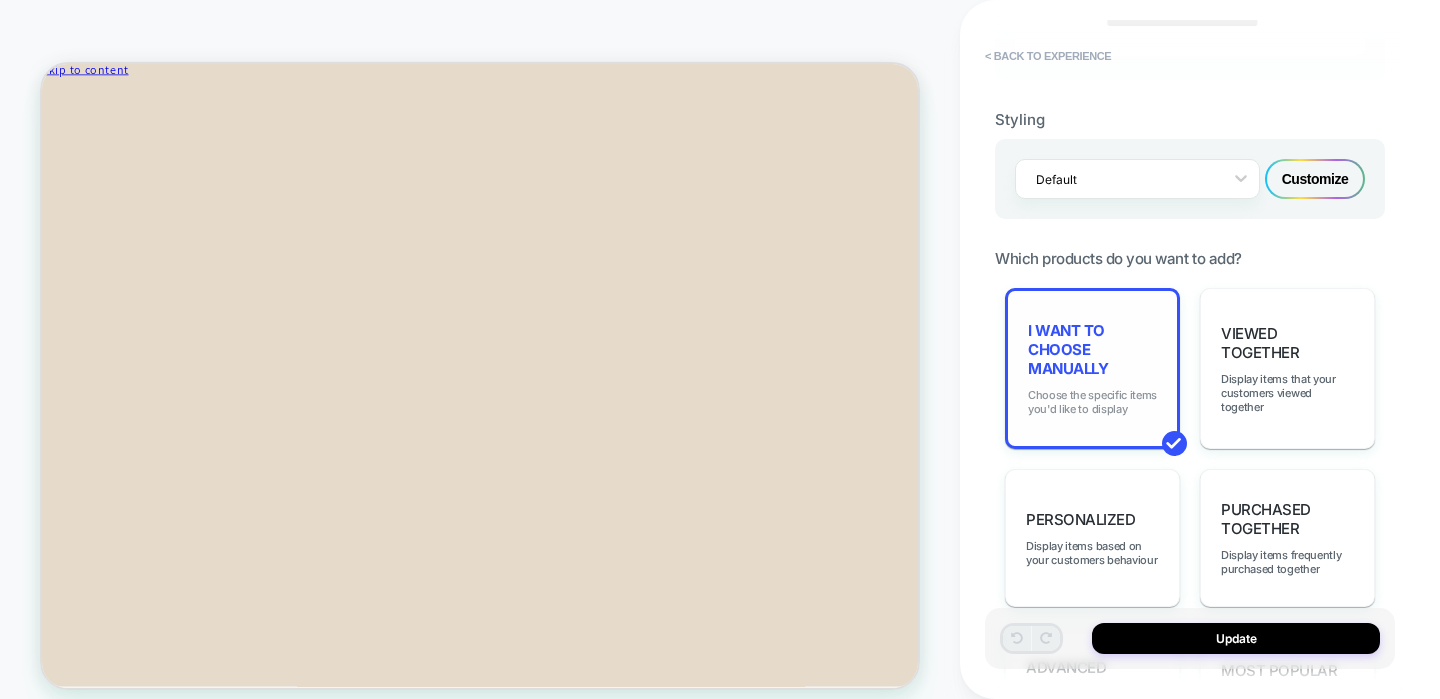 click on "Choose the specific items you'd like to display" at bounding box center (1092, 402) 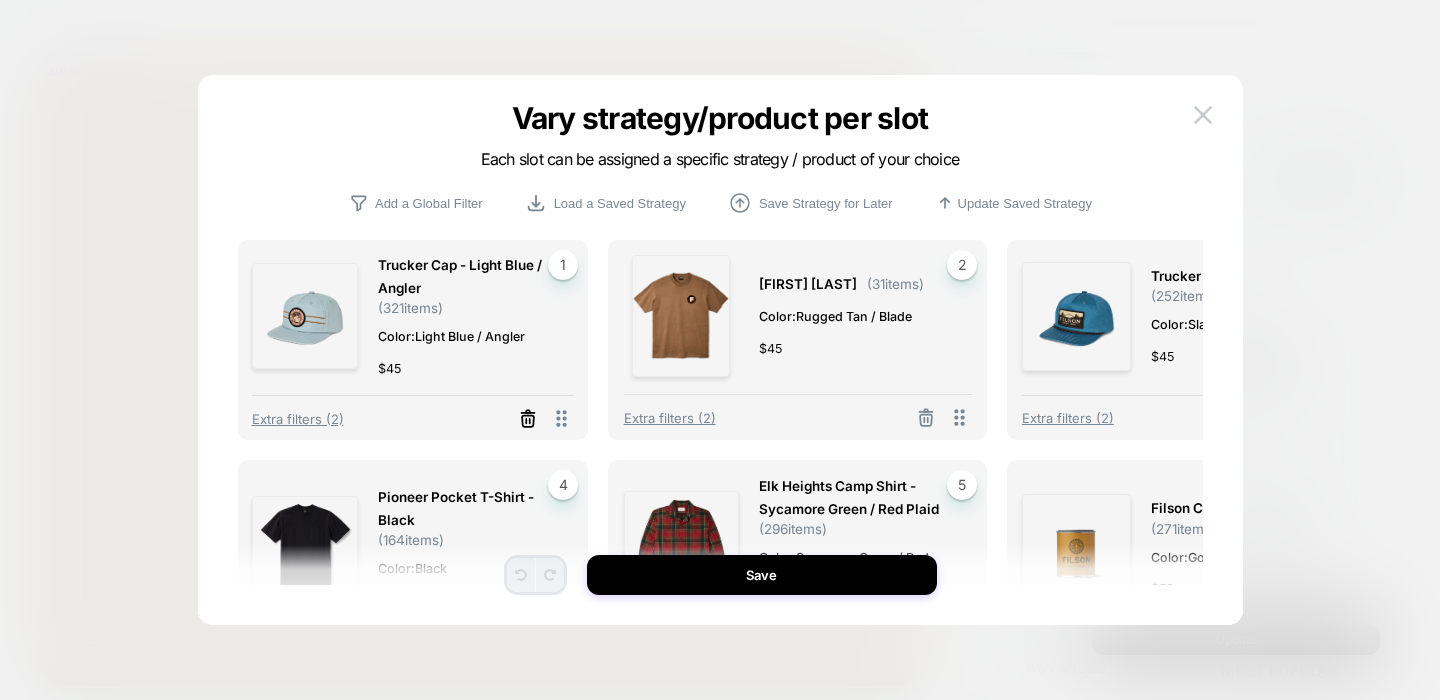 click 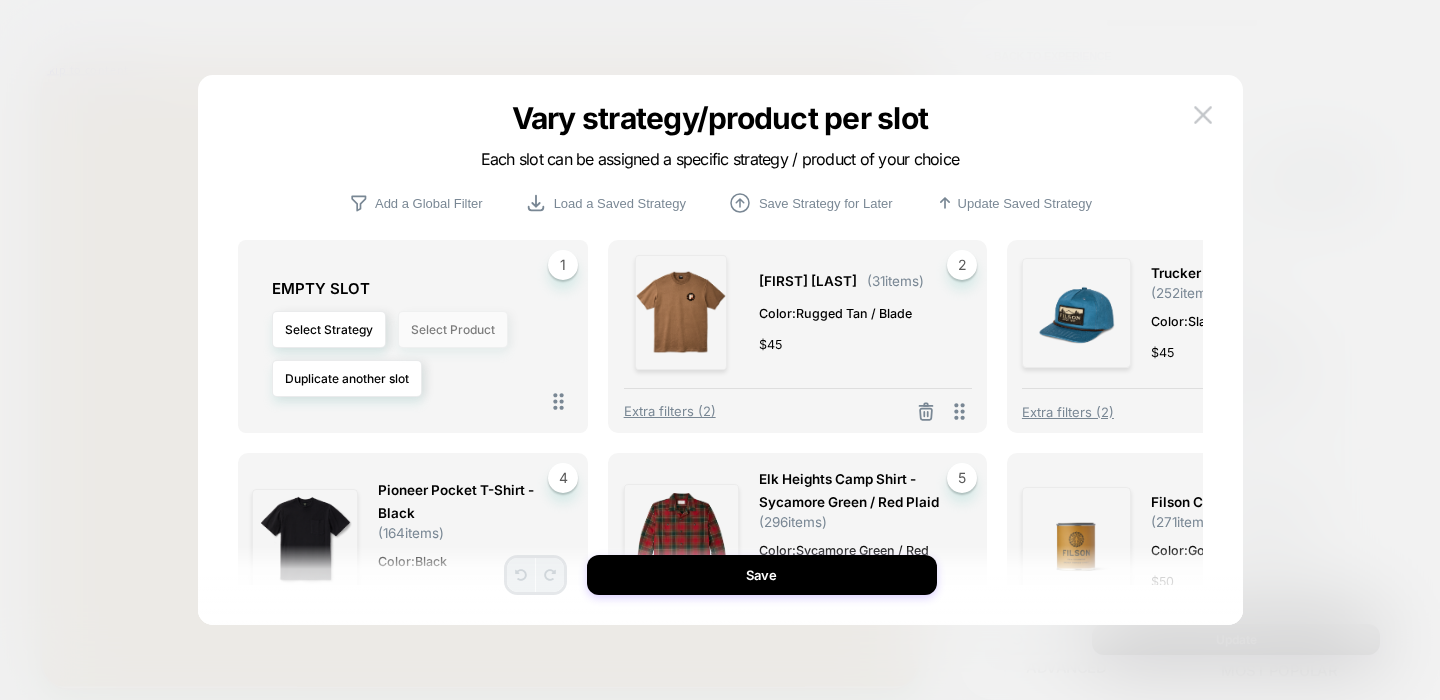 click on "Select Product" at bounding box center (453, 329) 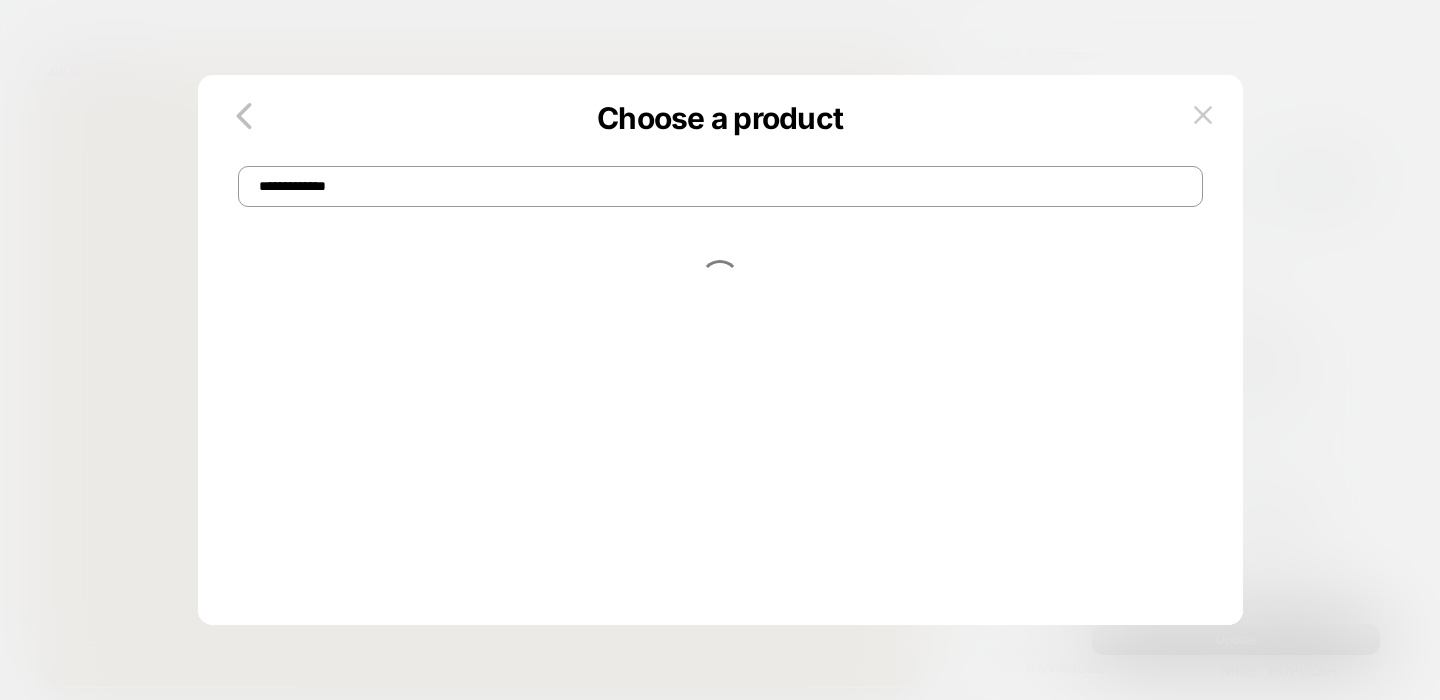 type on "**********" 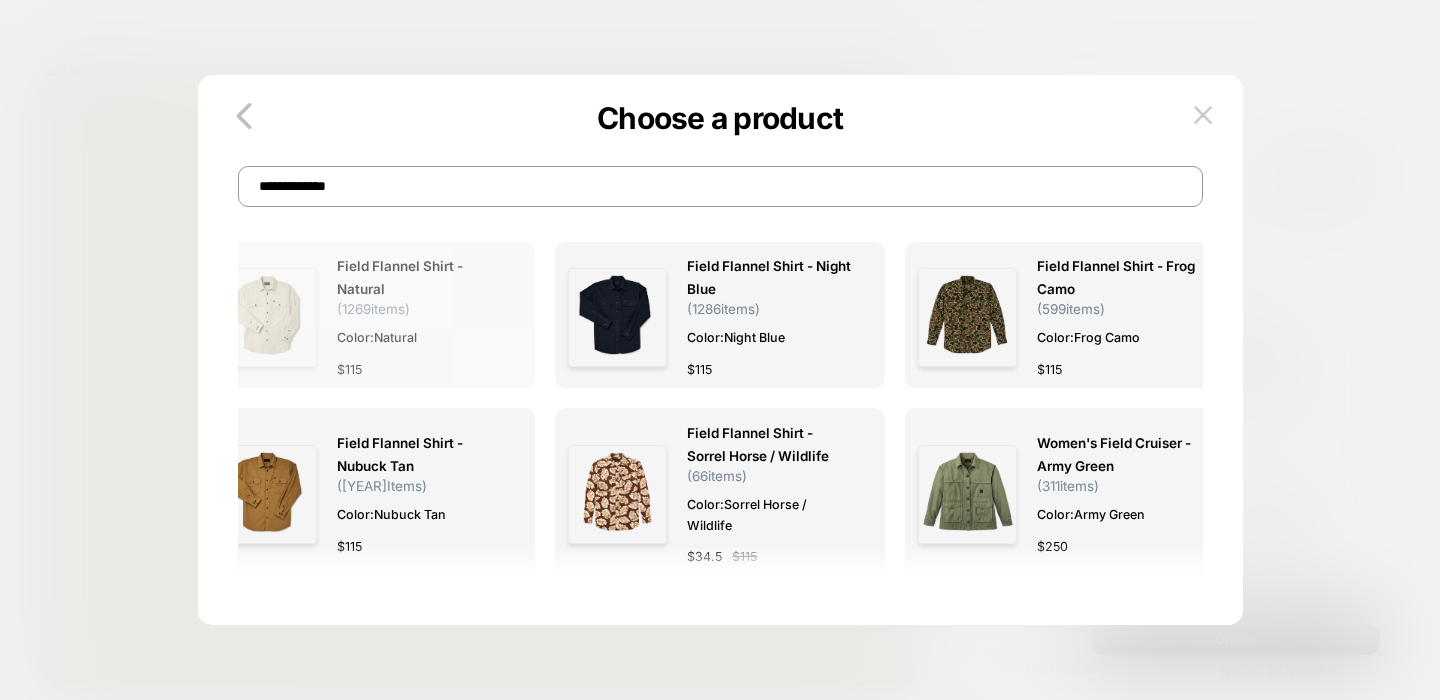 click on "Field Flannel Shirt - Natural ( 1269  items)" at bounding box center [419, 286] 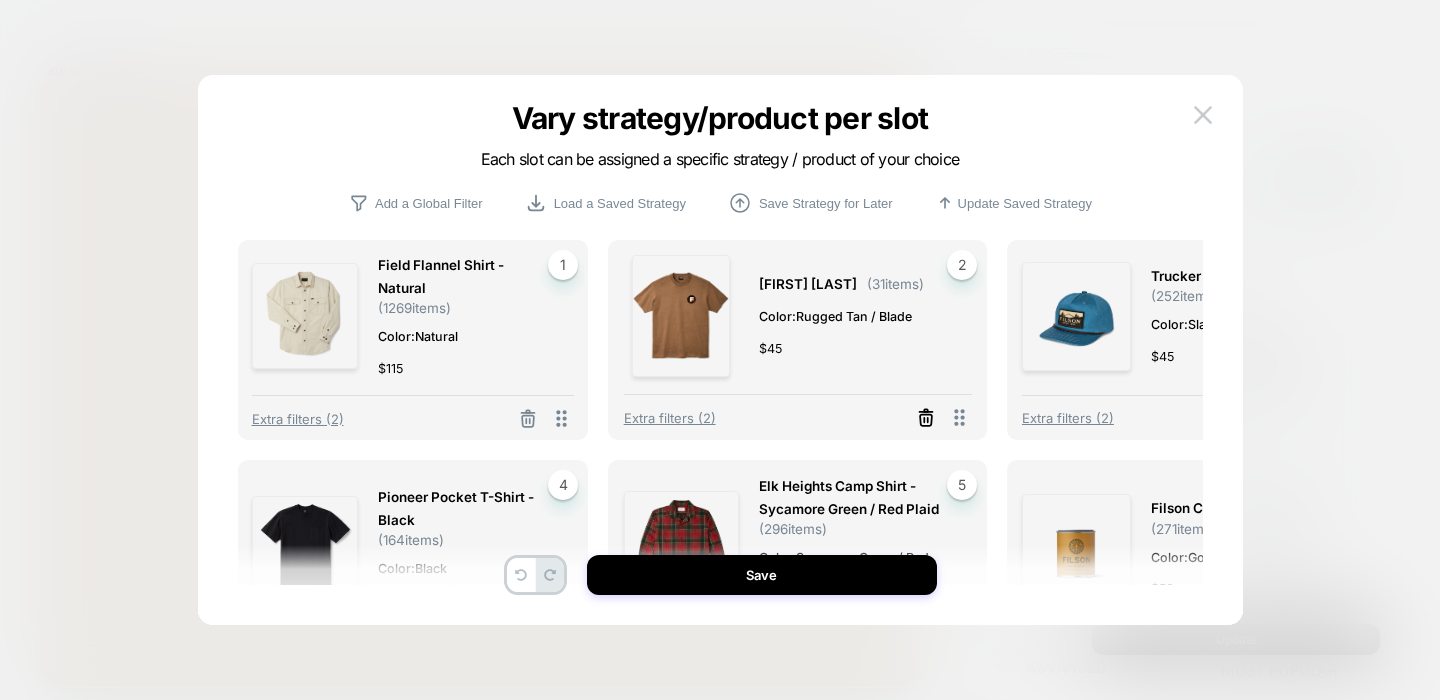 click 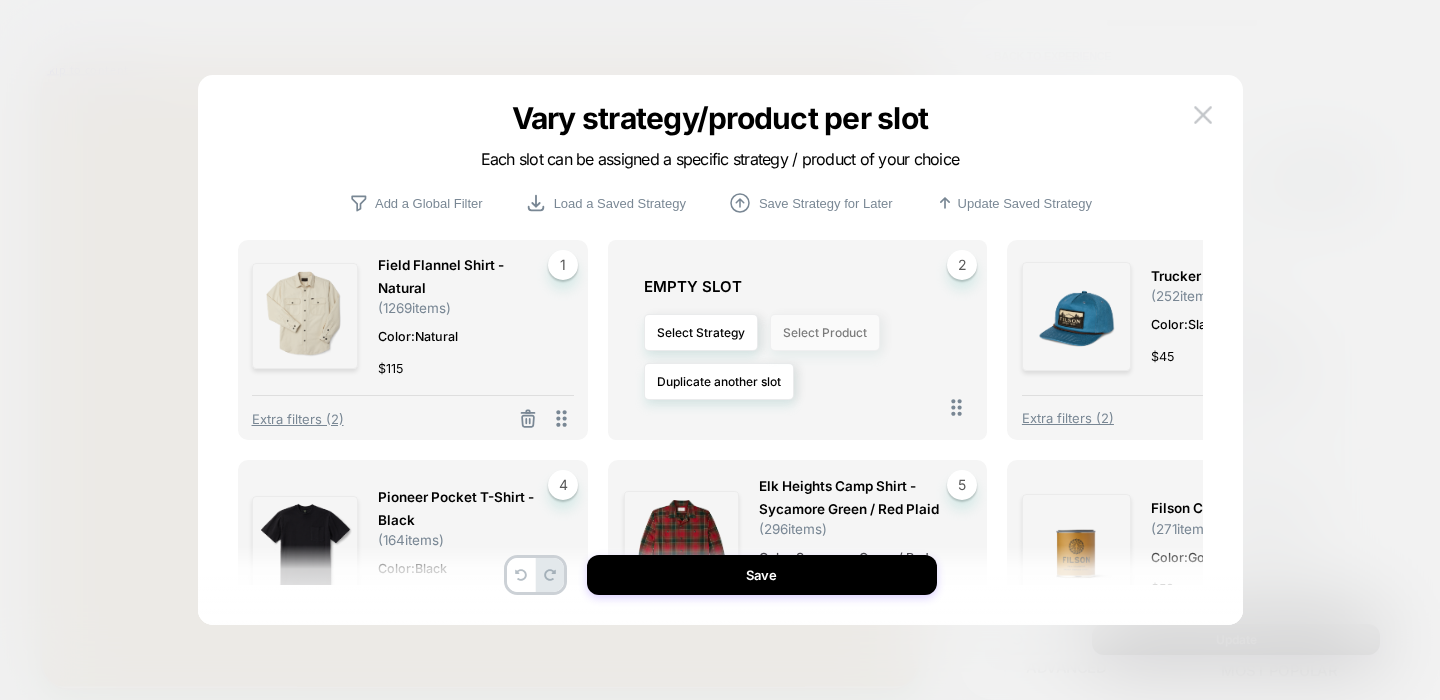 click on "Select Product" at bounding box center (825, 332) 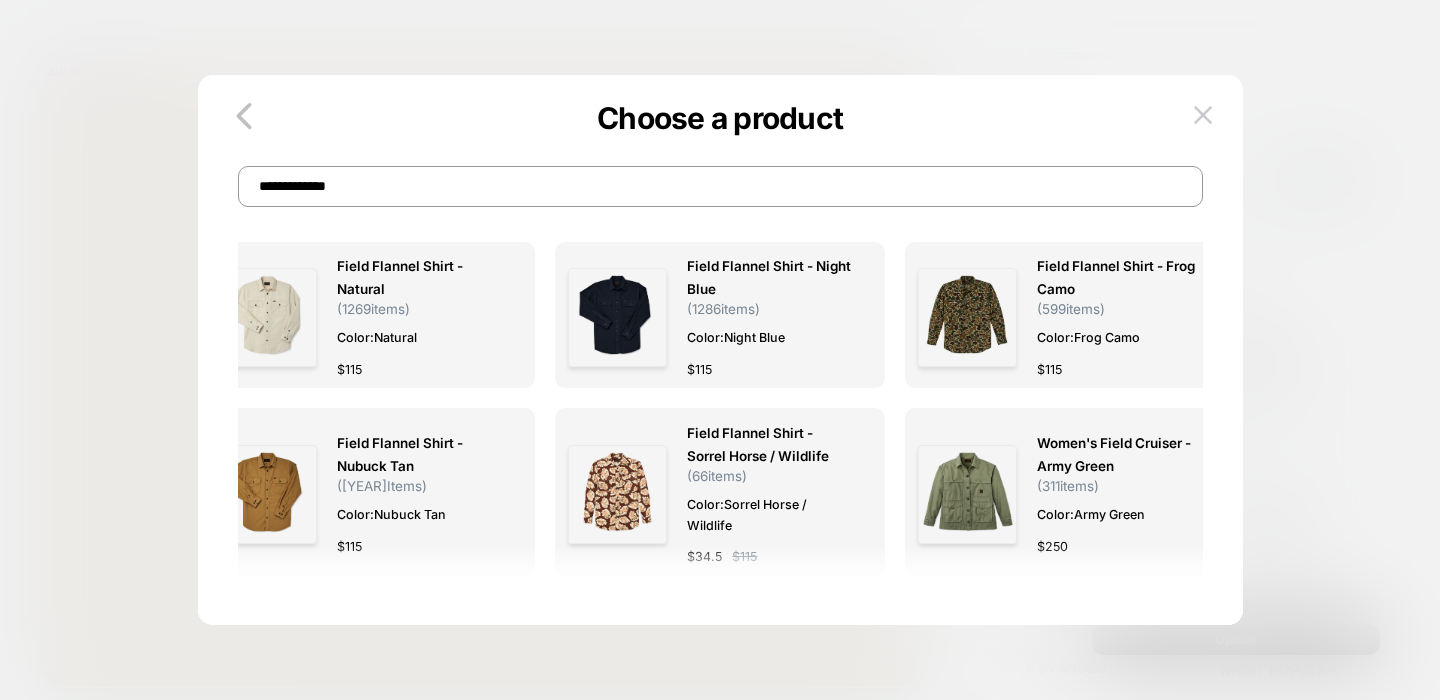 click on "**********" at bounding box center (720, 186) 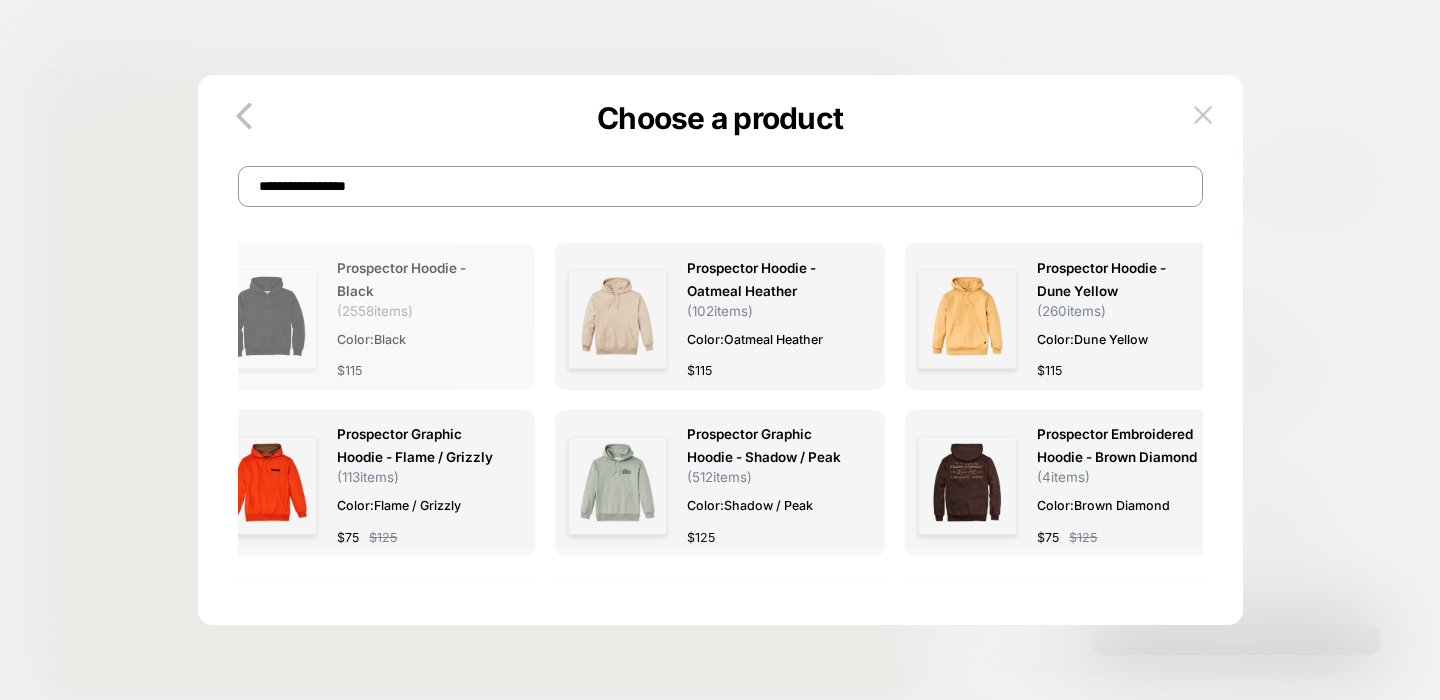 type on "**********" 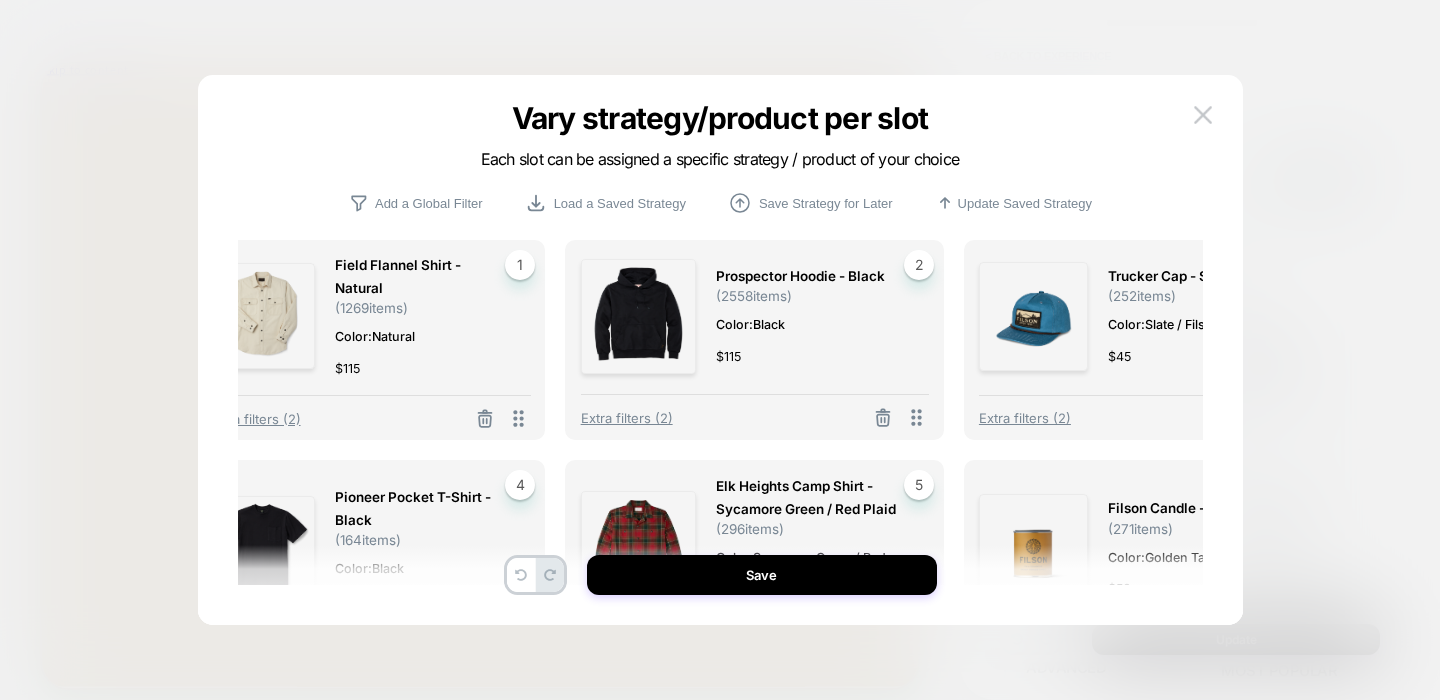 scroll, scrollTop: 0, scrollLeft: 86, axis: horizontal 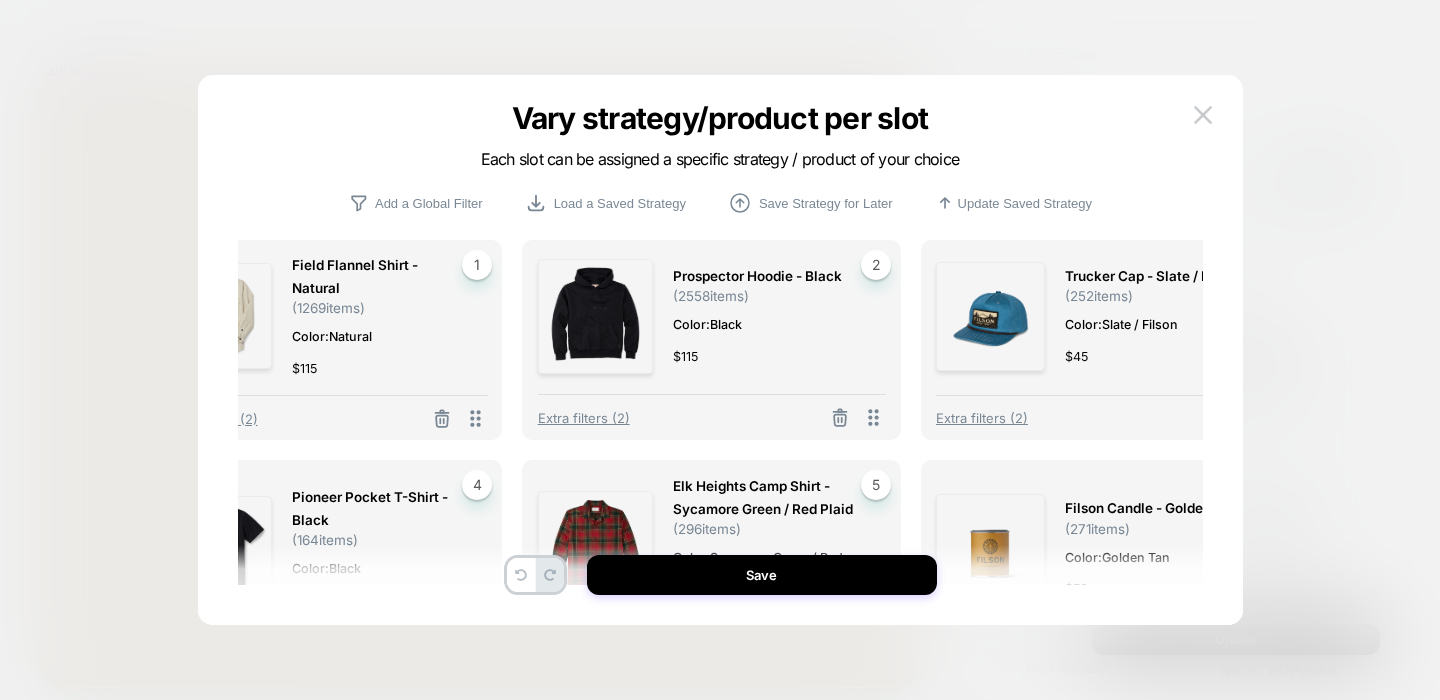 click 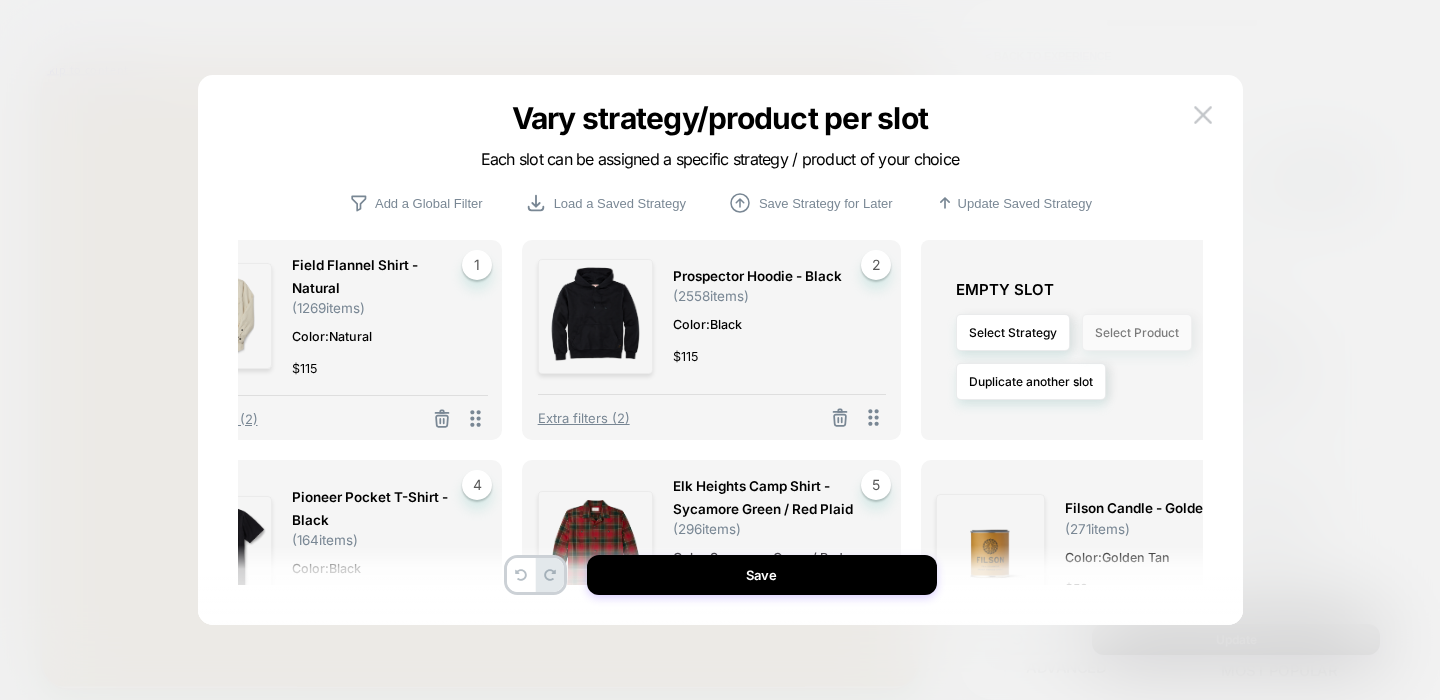 click on "Select Product" at bounding box center [1137, 332] 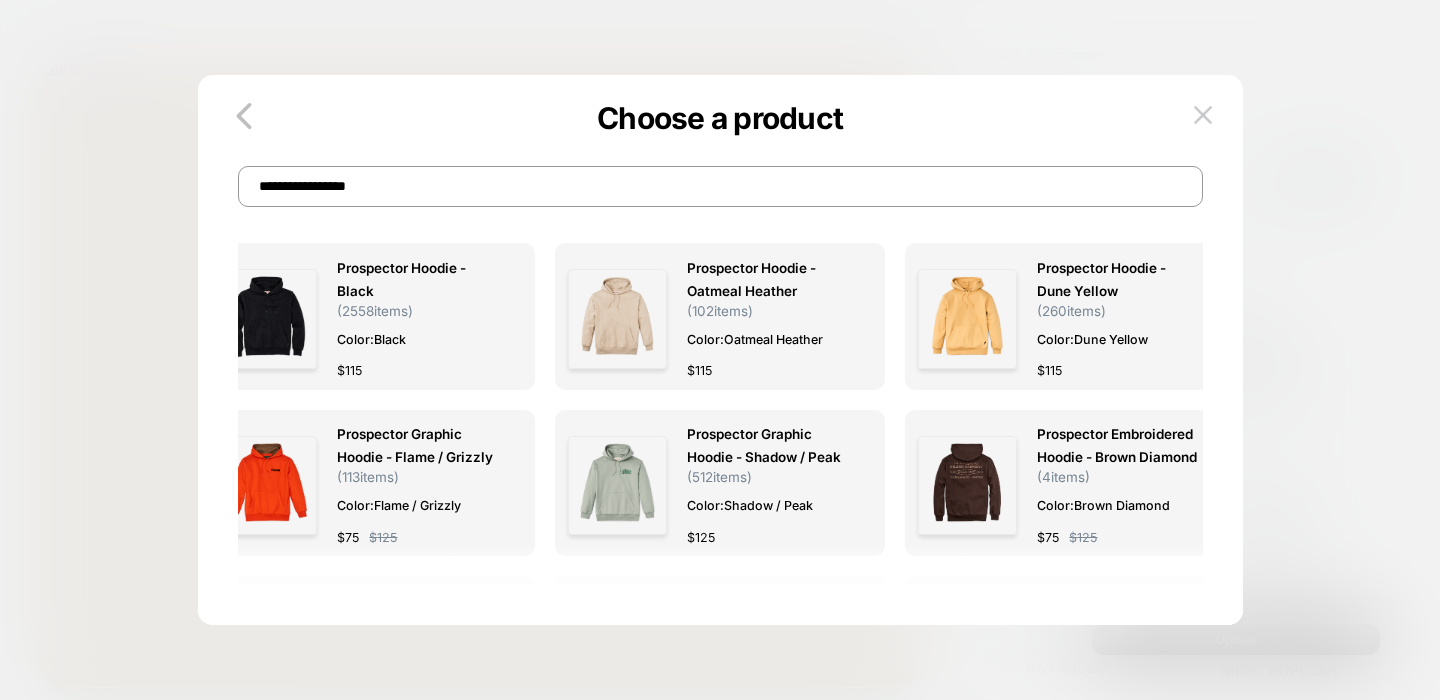scroll, scrollTop: 0, scrollLeft: 0, axis: both 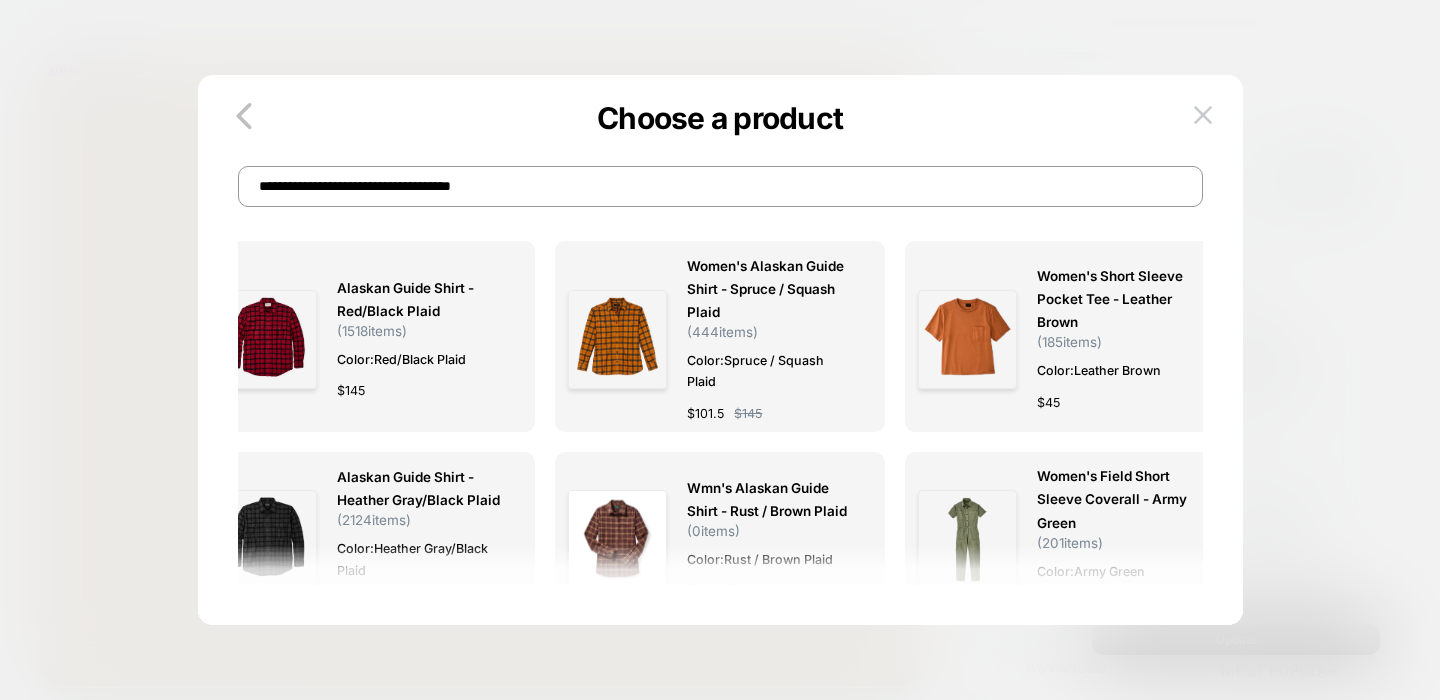 click on "Alaskan Guide Shirt - Red/black Plaid ( 1518  items) Color:  Red/Black Plaid $ 145 Women's Alaskan Guide Shirt - Spruce / Squash Plaid ( 444  items) Color:  Spruce / Squash Plaid $ 101.5 $ 145 Women's Short Sleeve Pocket Tee - Leather Brown ( 185  items) Color:  Leather Brown $ 45 Alaskan Guide Shirt - Heather Gray/black Plaid ( 2124  items) Color:  Heather Gray/Black Plaid $ 145 Wmn's Alaskan Guide Shirt - Rust / Brown Plaid ( 0  items) Color:  Rust / Brown Plaid $ 67.5 $ 135 Women's Field Short Sleeve Coverall - Army Green ( 201  items) Color:  Army Green $ 250 Women's Short Sleeve Pocket Tee - Golden Yellow ( 150  items) Color:  Golden Yellow $ 33.75 $ 45 Women's Alaskan Guide Shirt - Red / Black Plaid ( 369  items) Color:  Red / Black Plaid $ 101.5 $ 145 Short Sleeve Chambray Shirt  - Light Indigo Chambray ( 152  items) Color:  Light Indigo Chambray $ 125 Women's Short Sleeve Camp Shirt - Natural / Whale Print ( 103  items) Color:  Natural / Whale Print $ 86.25 $ 115 ( 13  items) Color:  Cobalt/black $ 87" at bounding box center (720, 408) 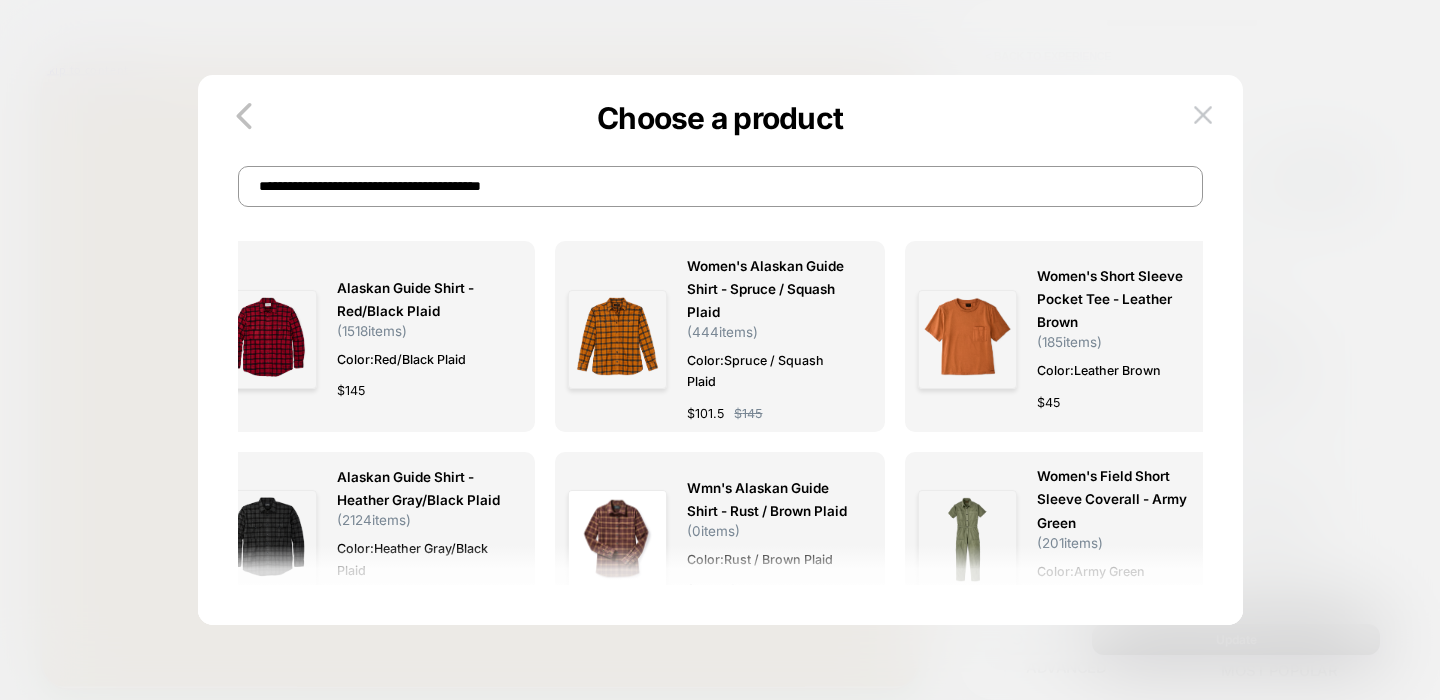 type on "**********" 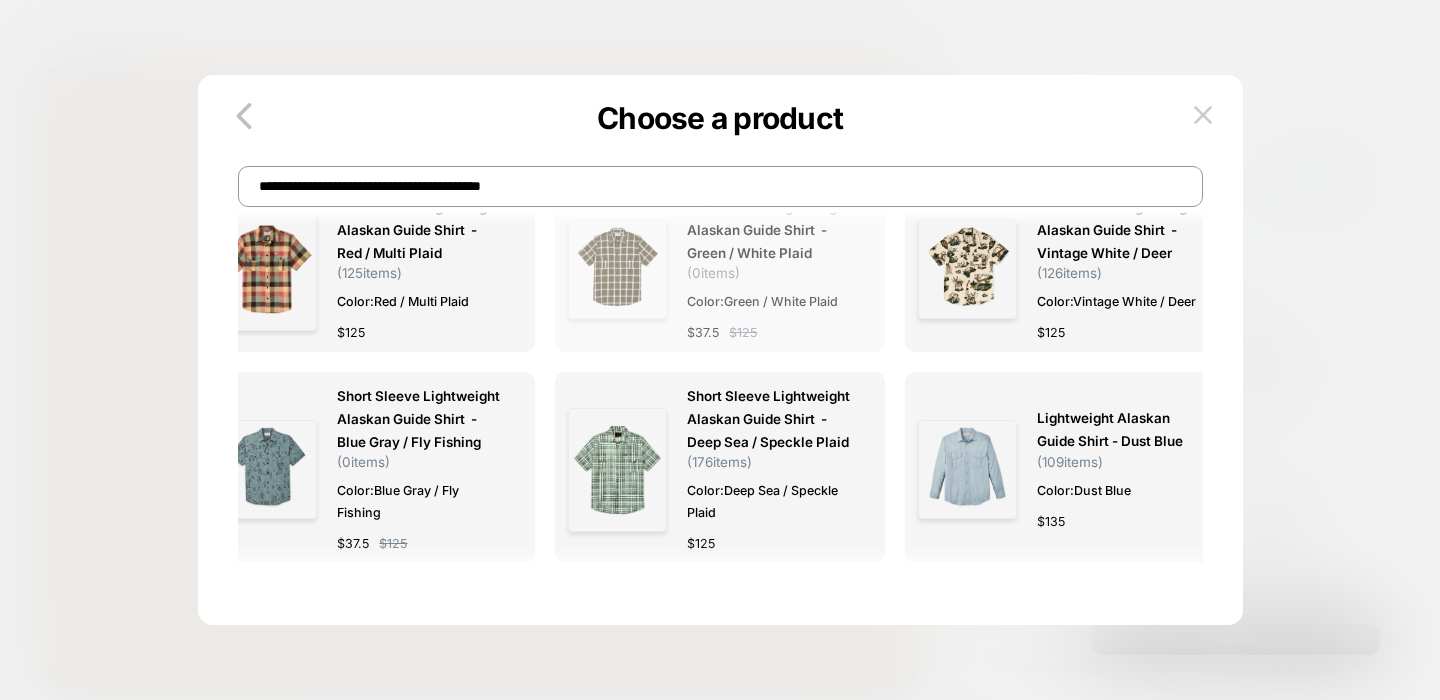scroll, scrollTop: 64, scrollLeft: 0, axis: vertical 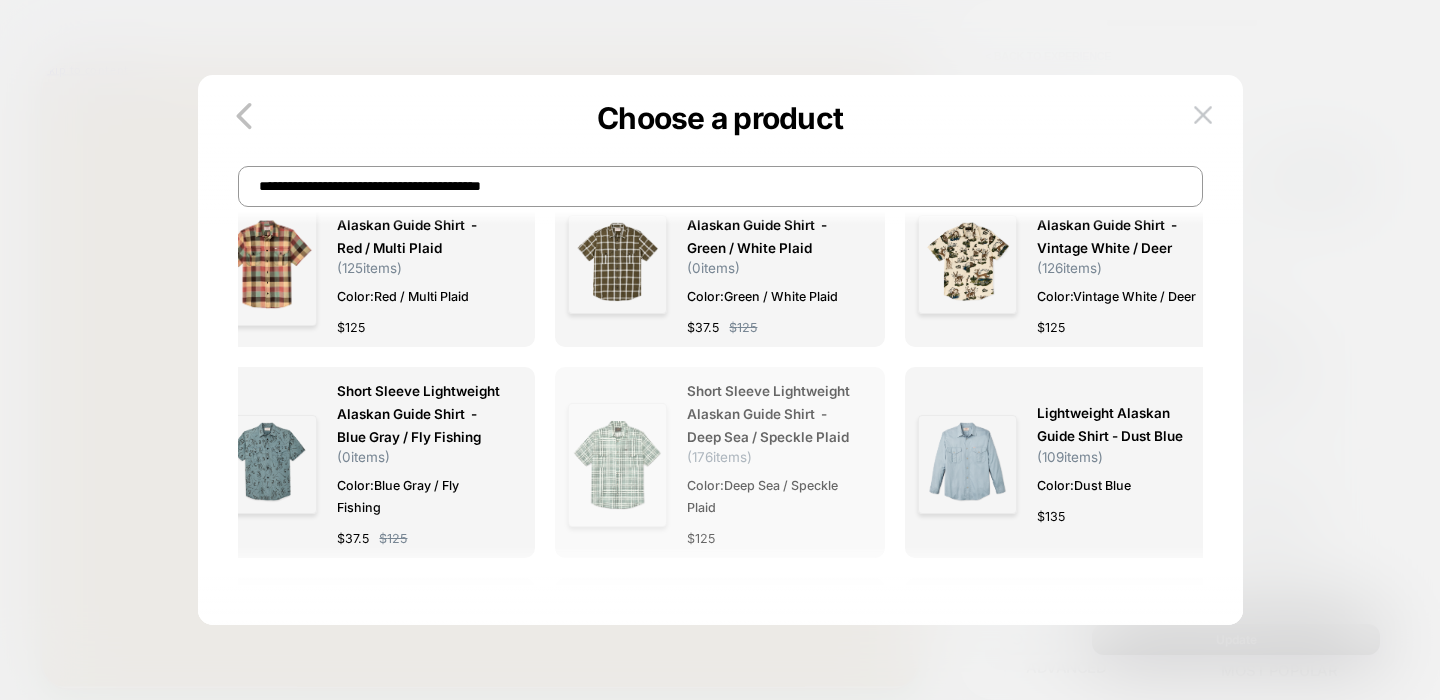 click on "Short Sleeve Lightweight Alaskan Guide Shirt  - Deep Sea / Speckle Plaid" at bounding box center (769, 414) 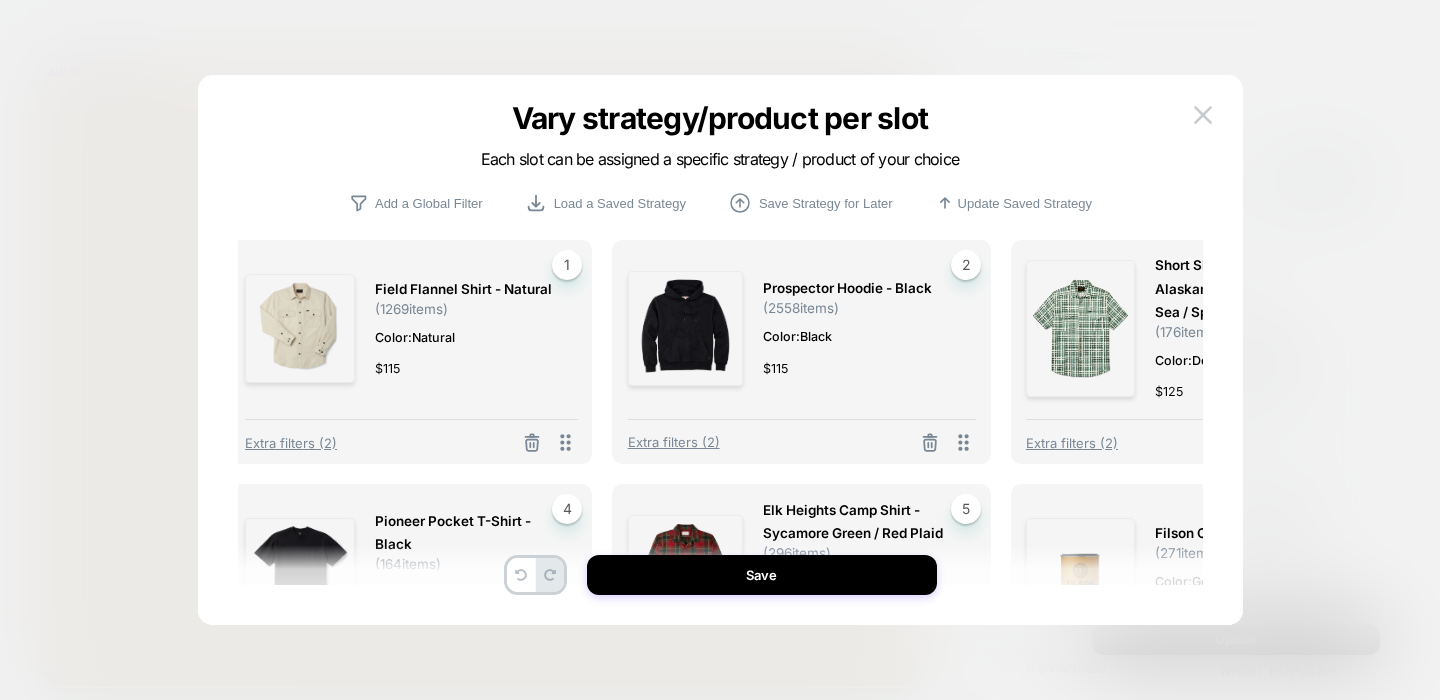 scroll, scrollTop: 0, scrollLeft: 123, axis: horizontal 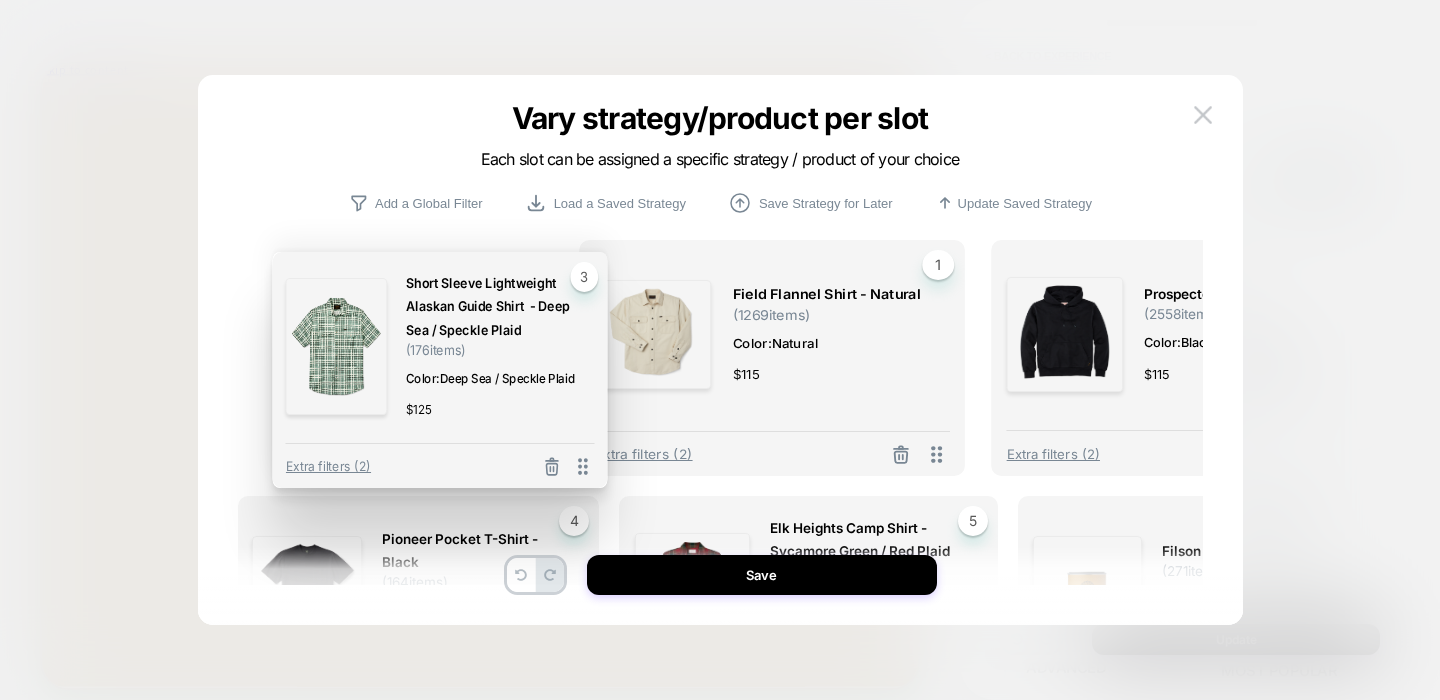 drag, startPoint x: 1180, startPoint y: 463, endPoint x: 424, endPoint y: 476, distance: 756.11176 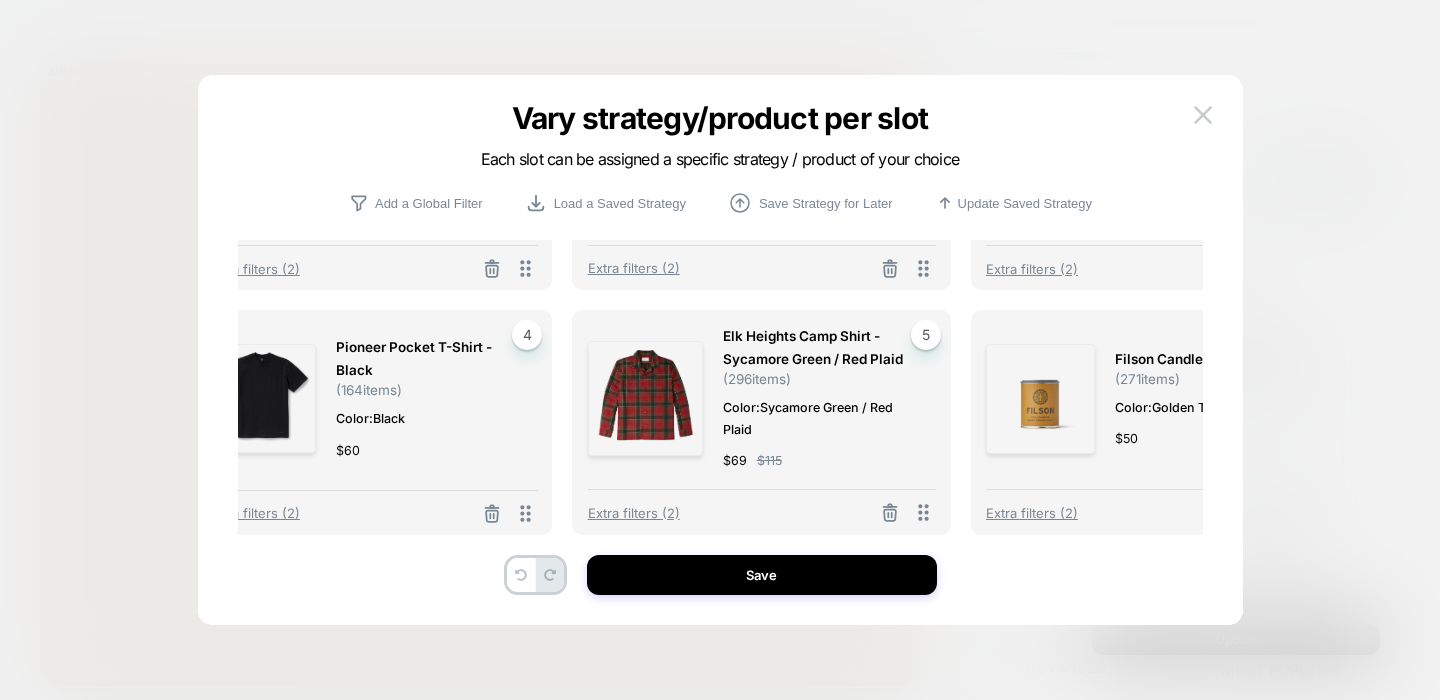 scroll, scrollTop: 217, scrollLeft: 18, axis: both 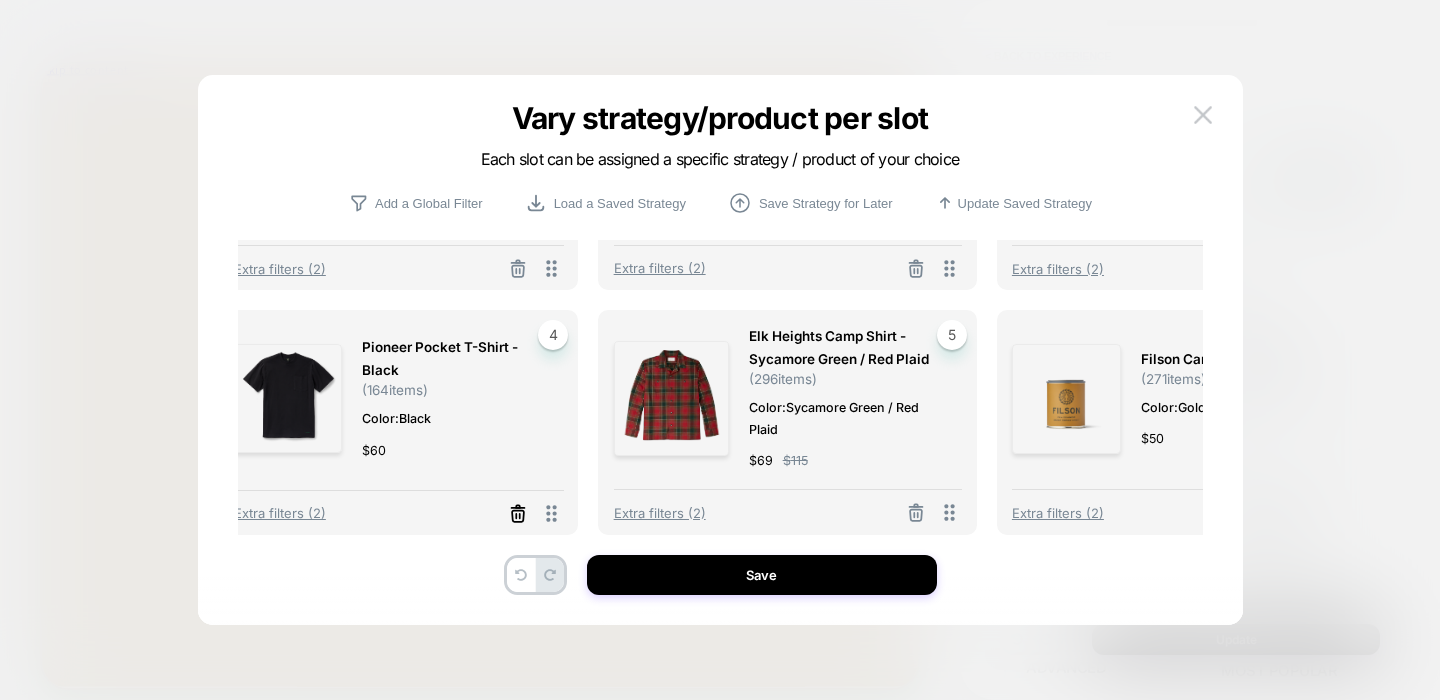 click 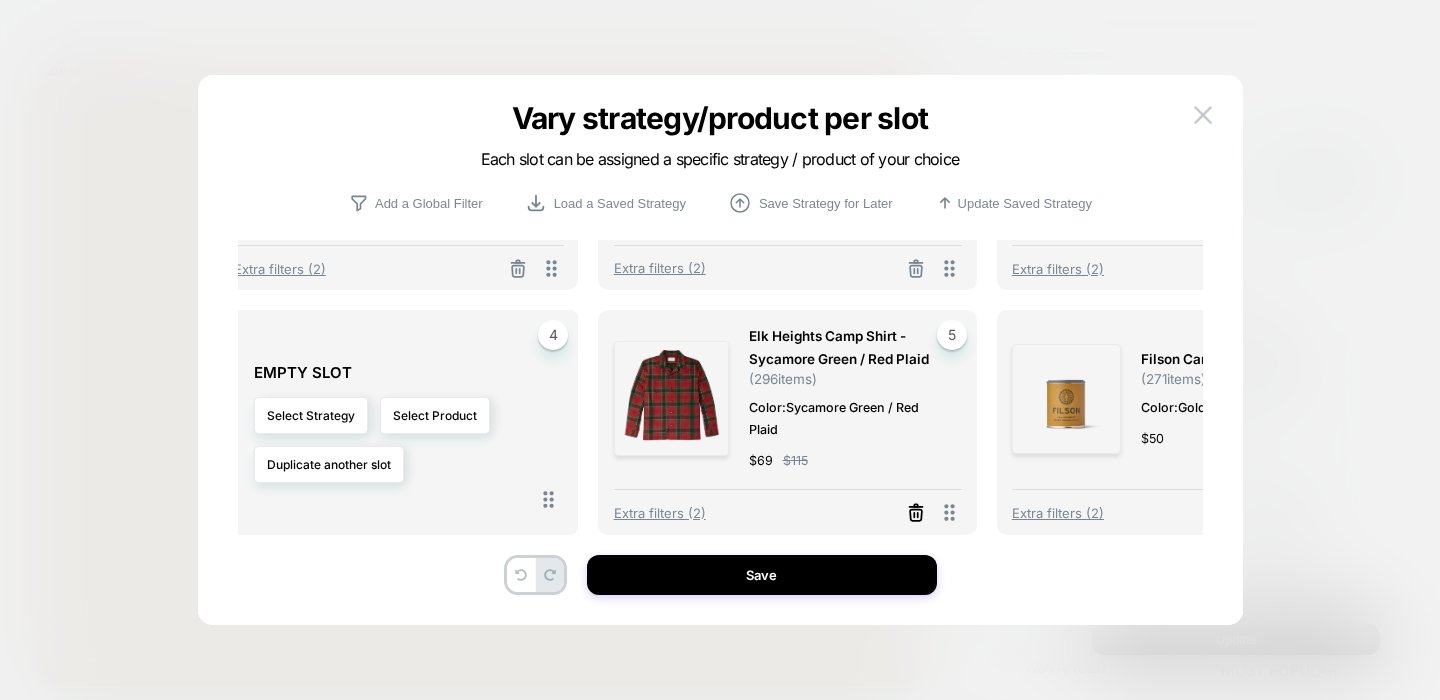 click 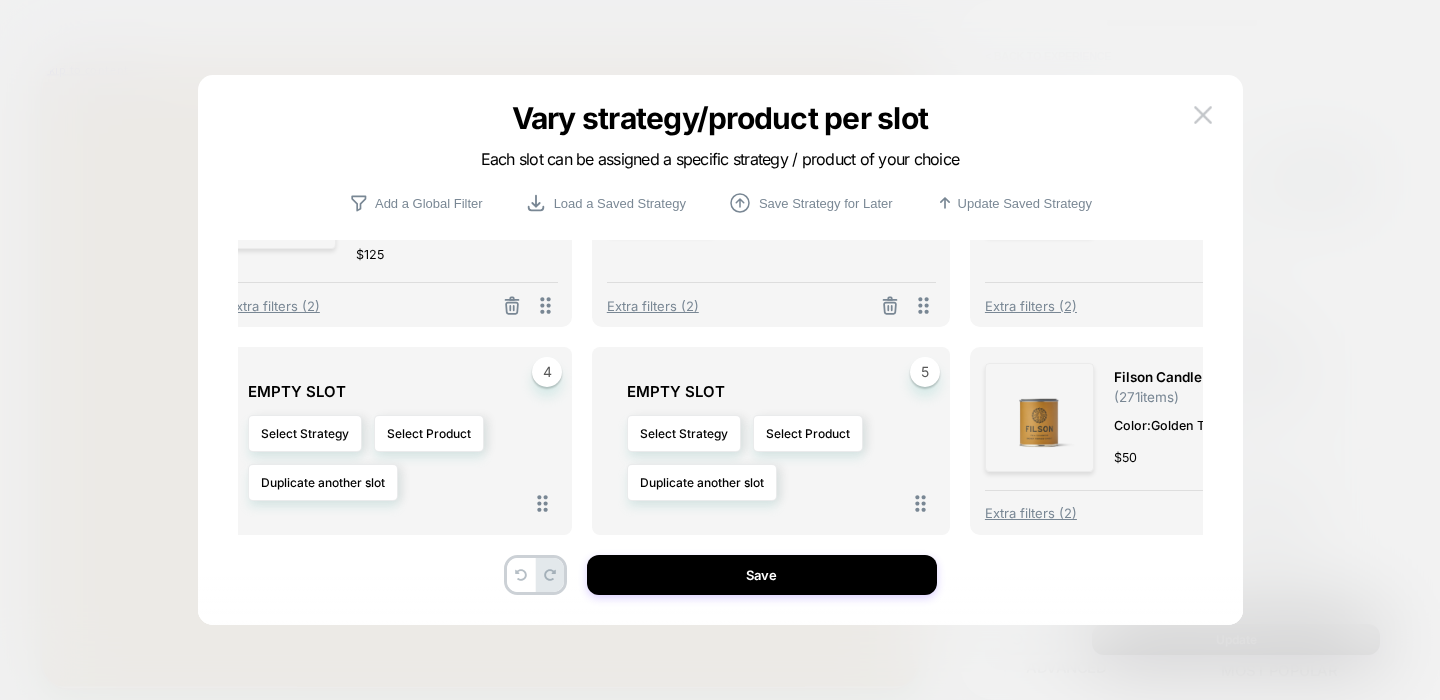 scroll, scrollTop: 170, scrollLeft: 120, axis: both 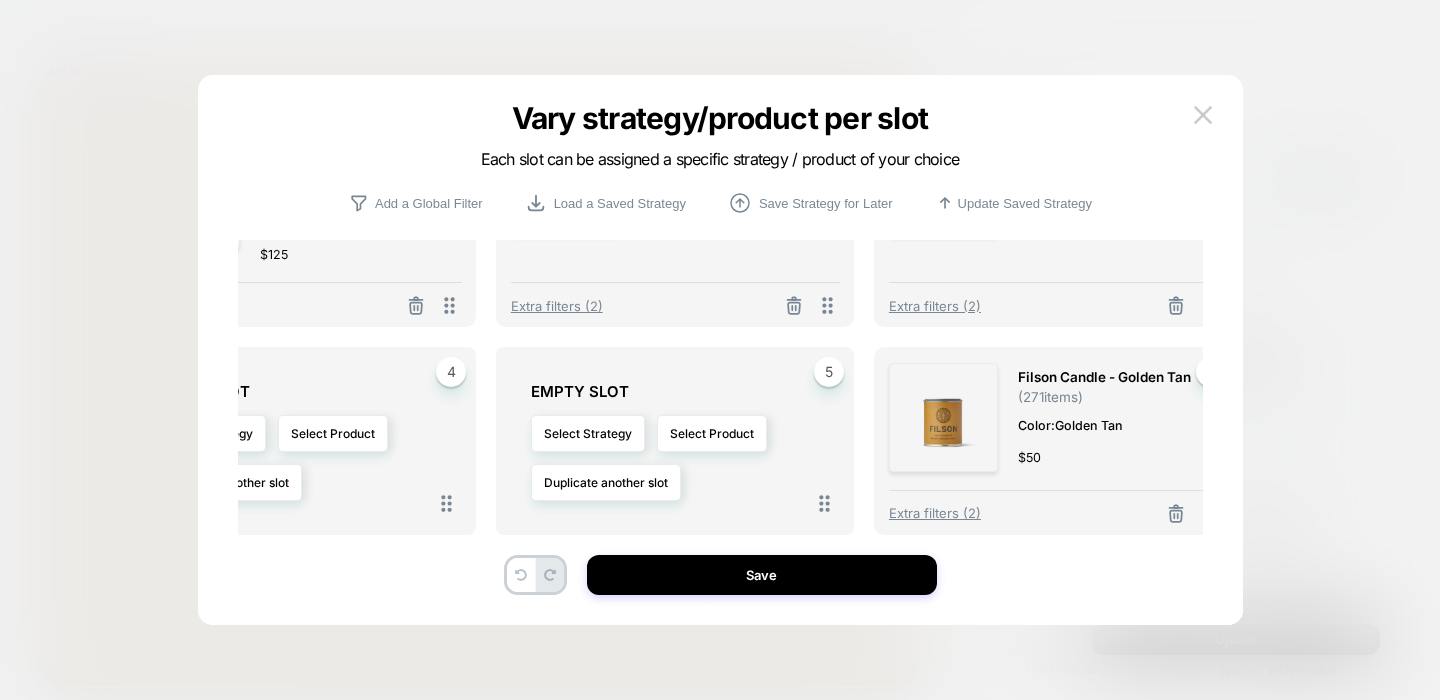 click at bounding box center [1176, 515] 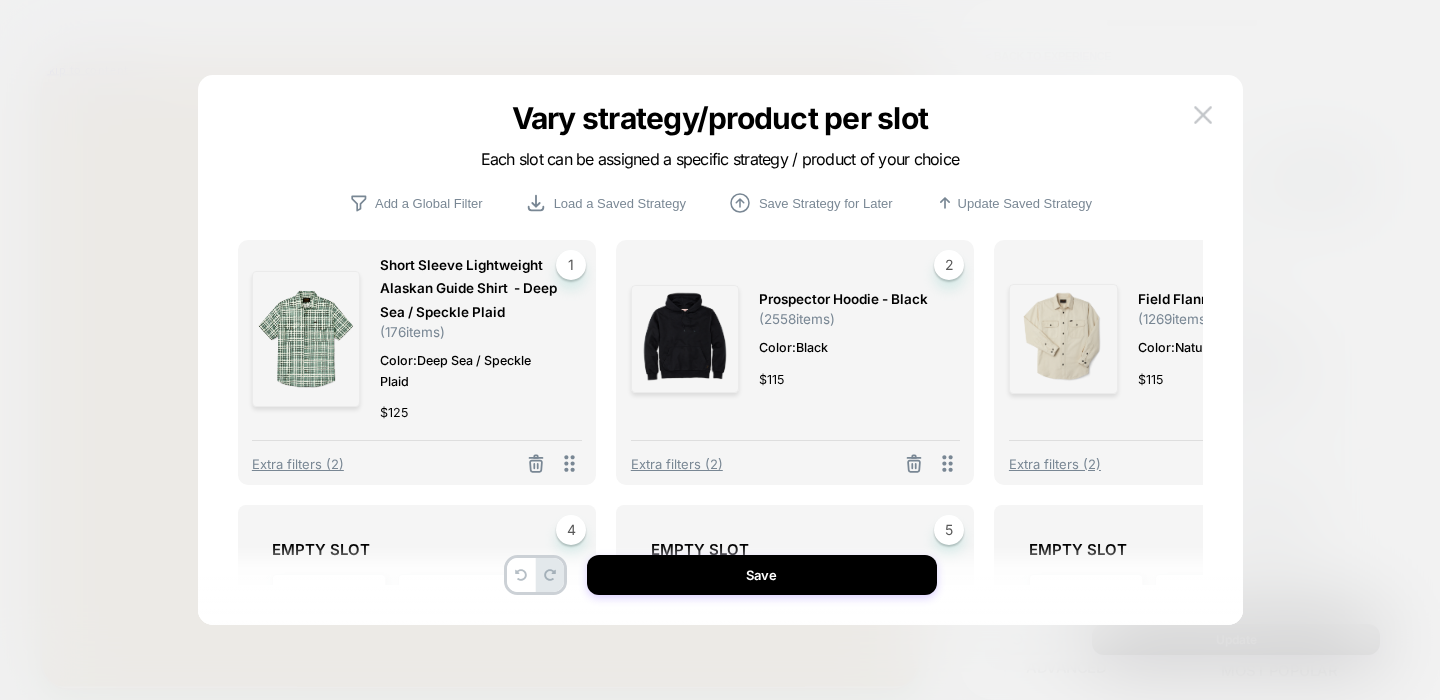 scroll, scrollTop: 159, scrollLeft: 0, axis: vertical 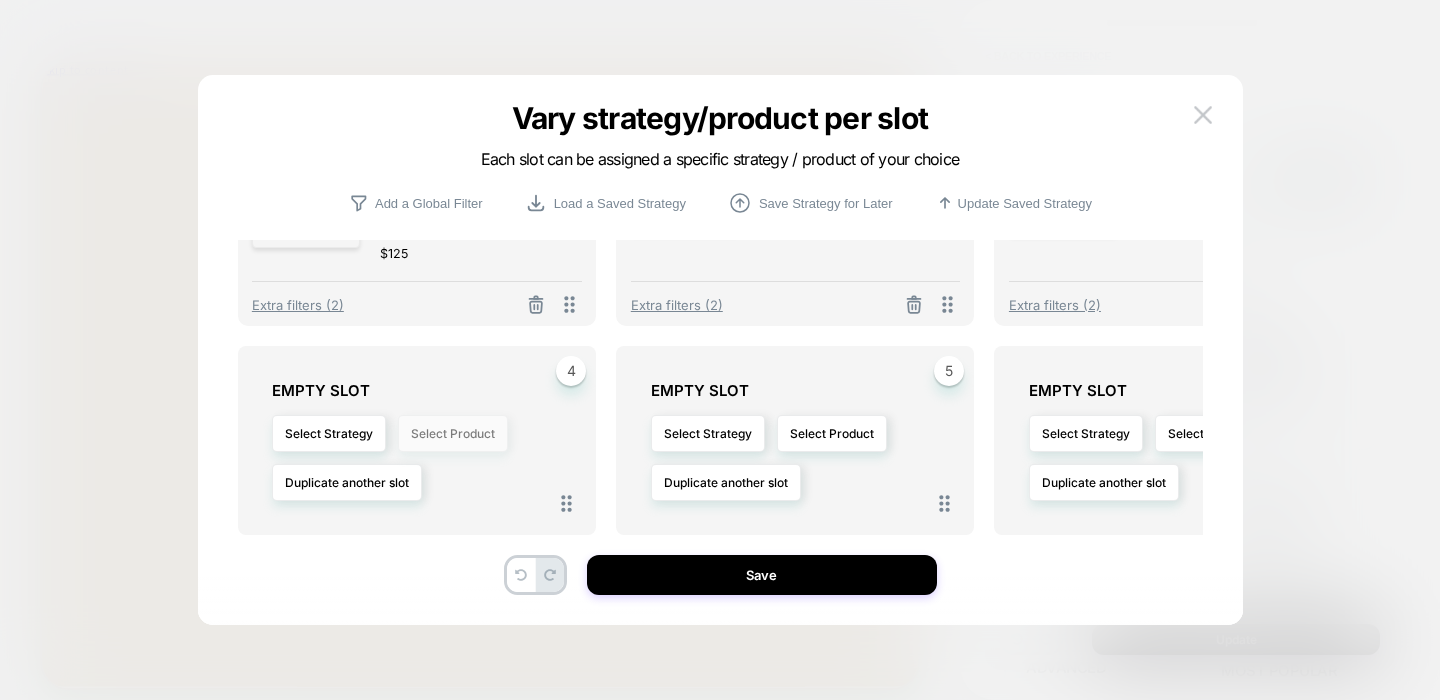click on "Select Product" at bounding box center [453, 433] 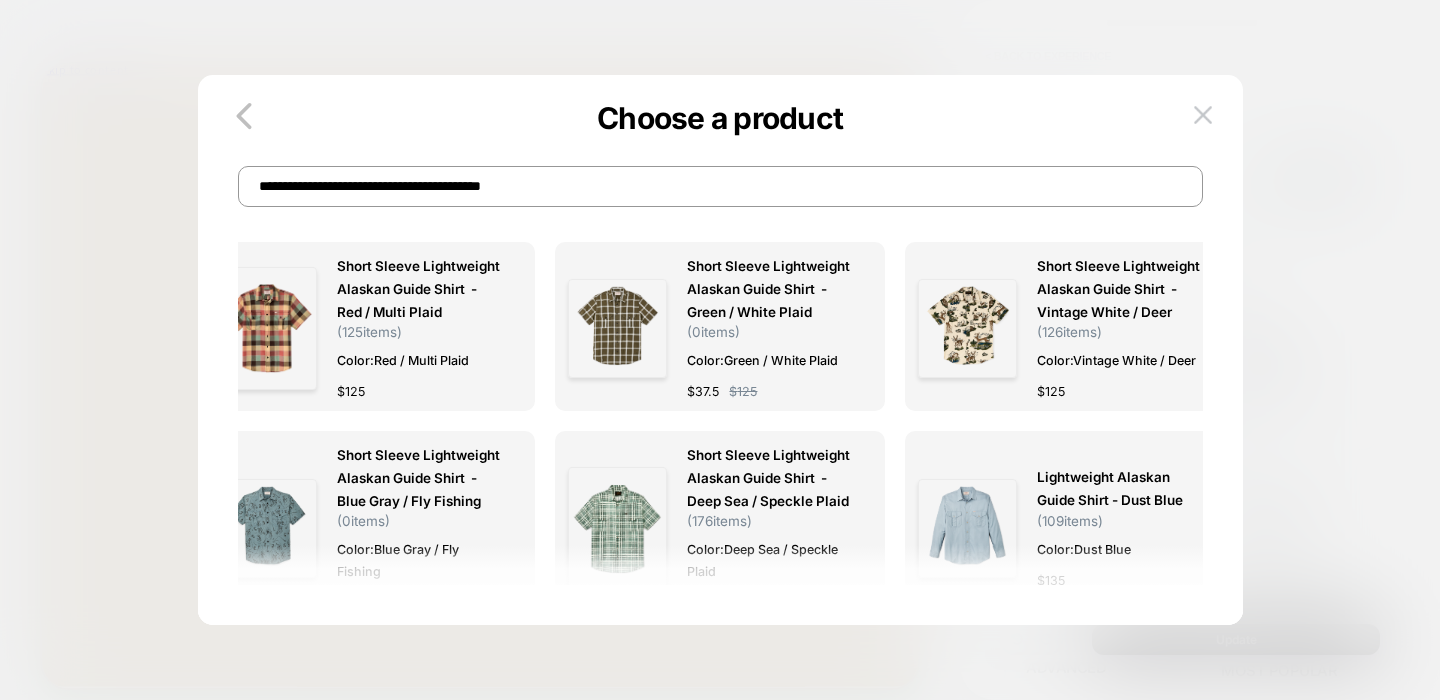 paste 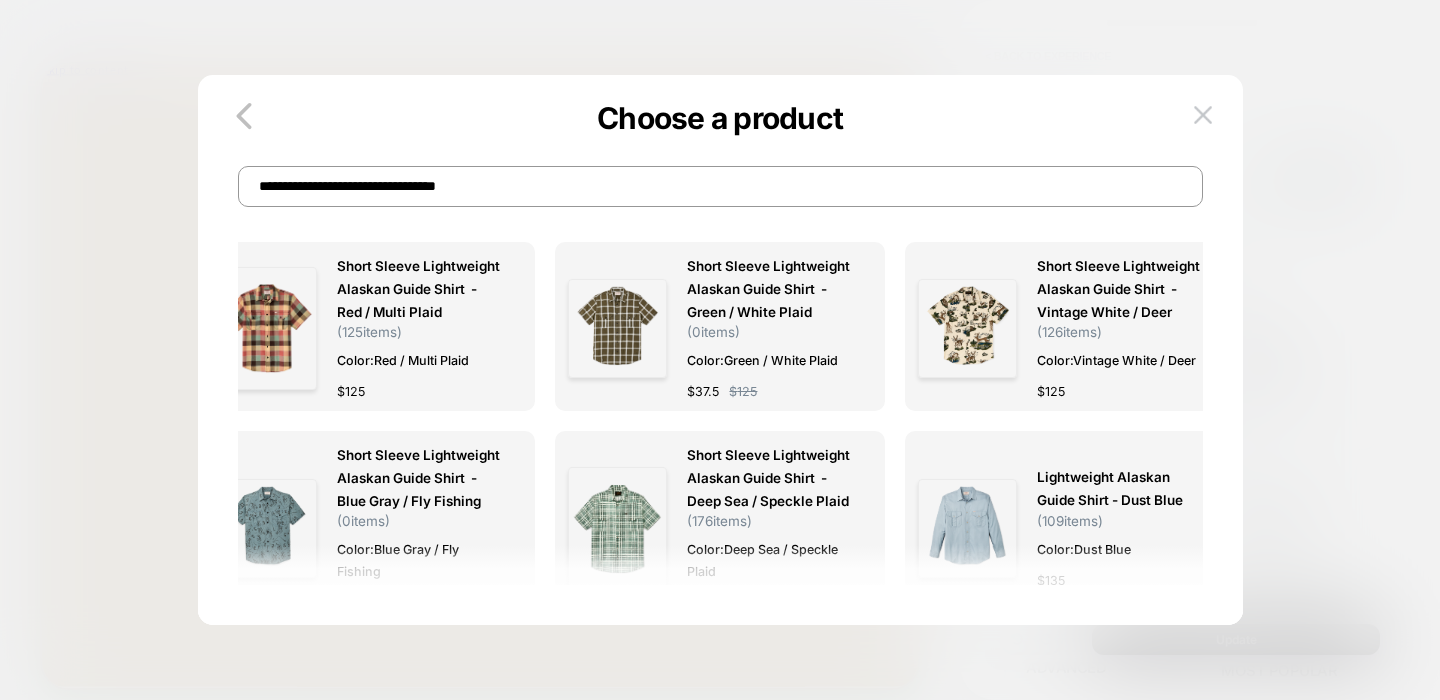 type on "**********" 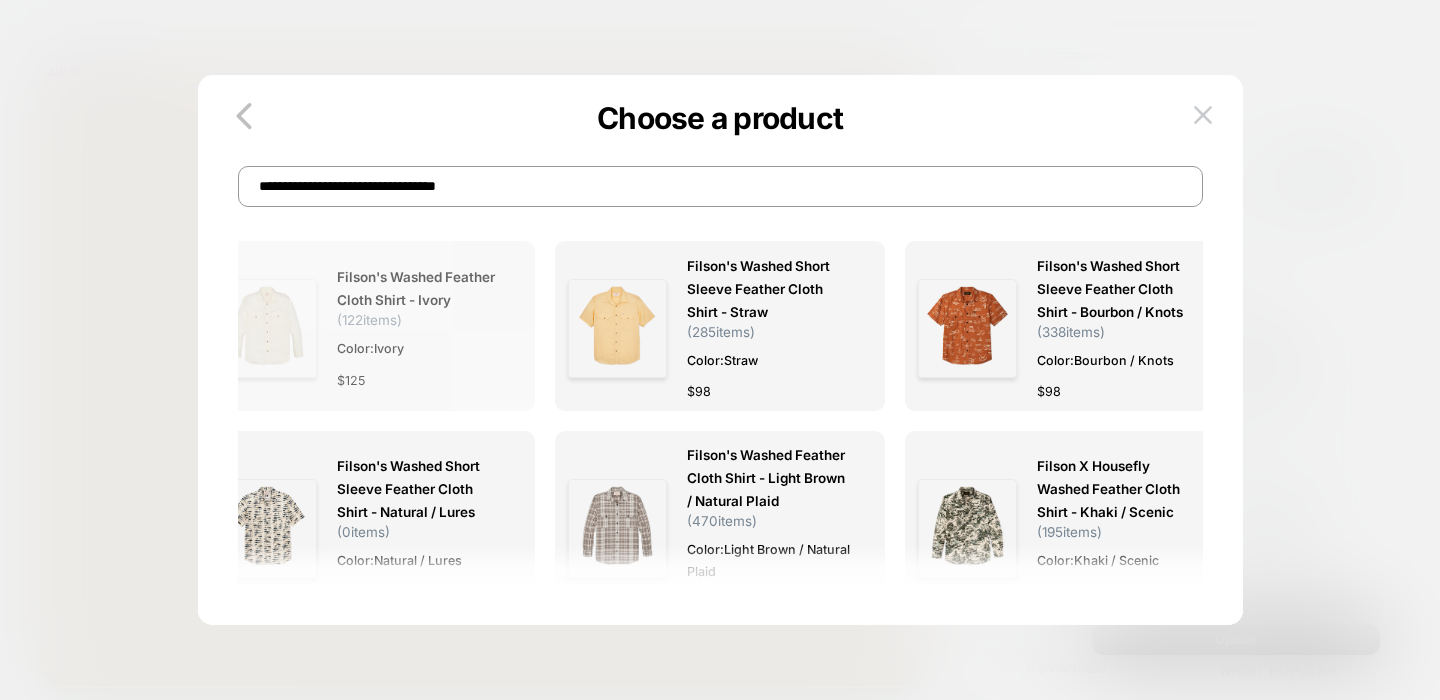 click at bounding box center [267, 328] 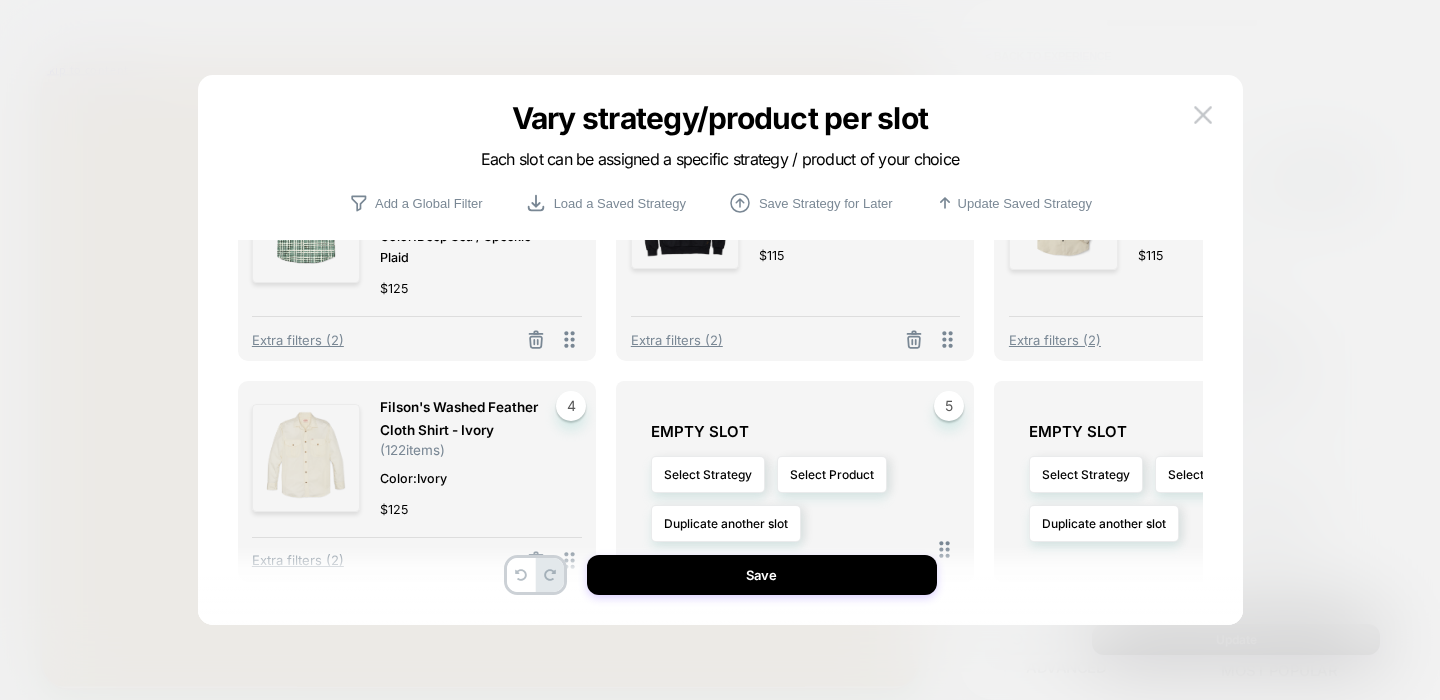 scroll, scrollTop: 173, scrollLeft: 0, axis: vertical 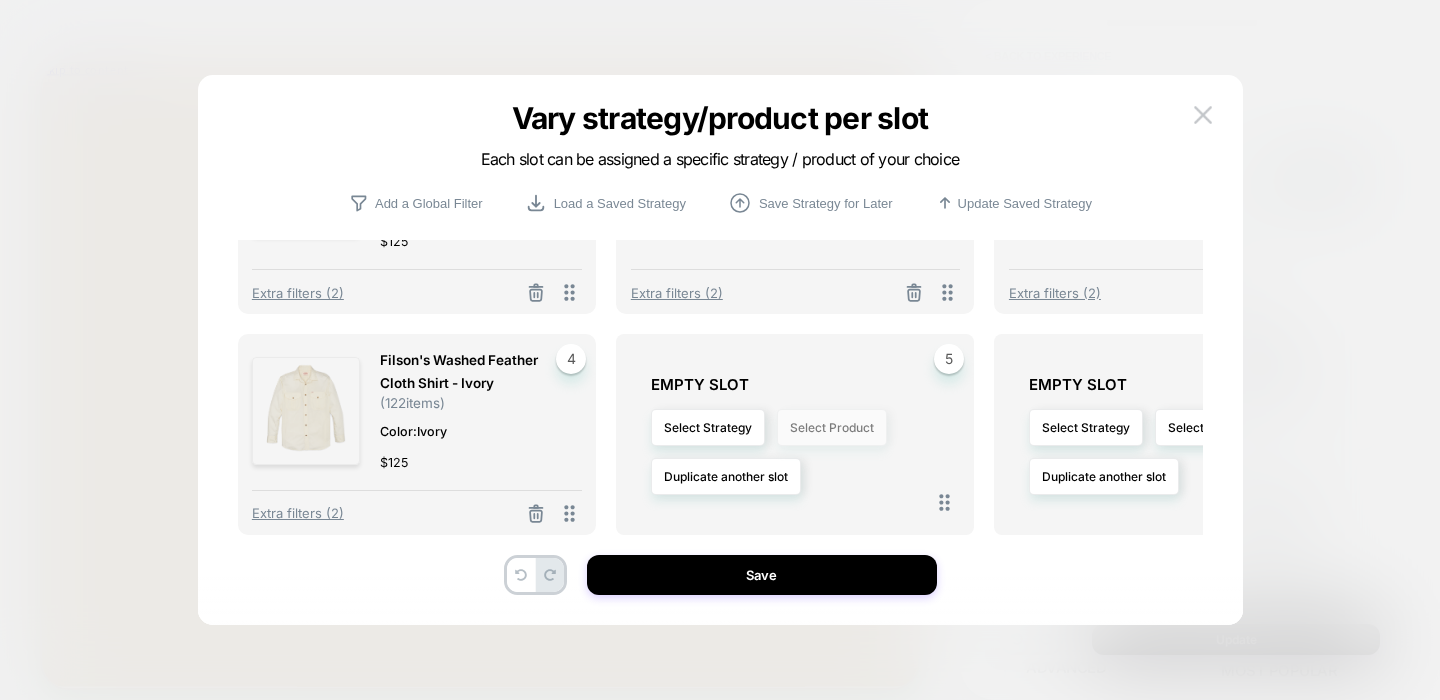 click on "Select Product" at bounding box center (832, 427) 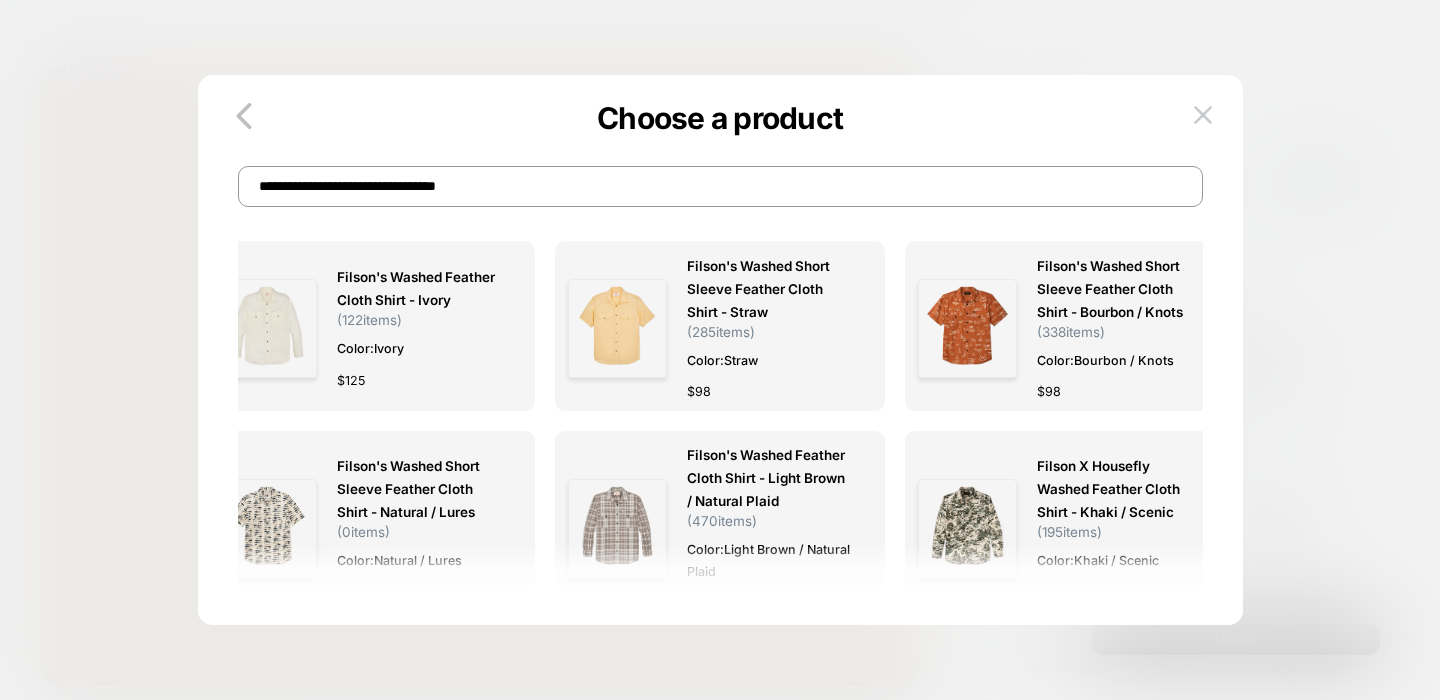 click on "**********" at bounding box center (720, 186) 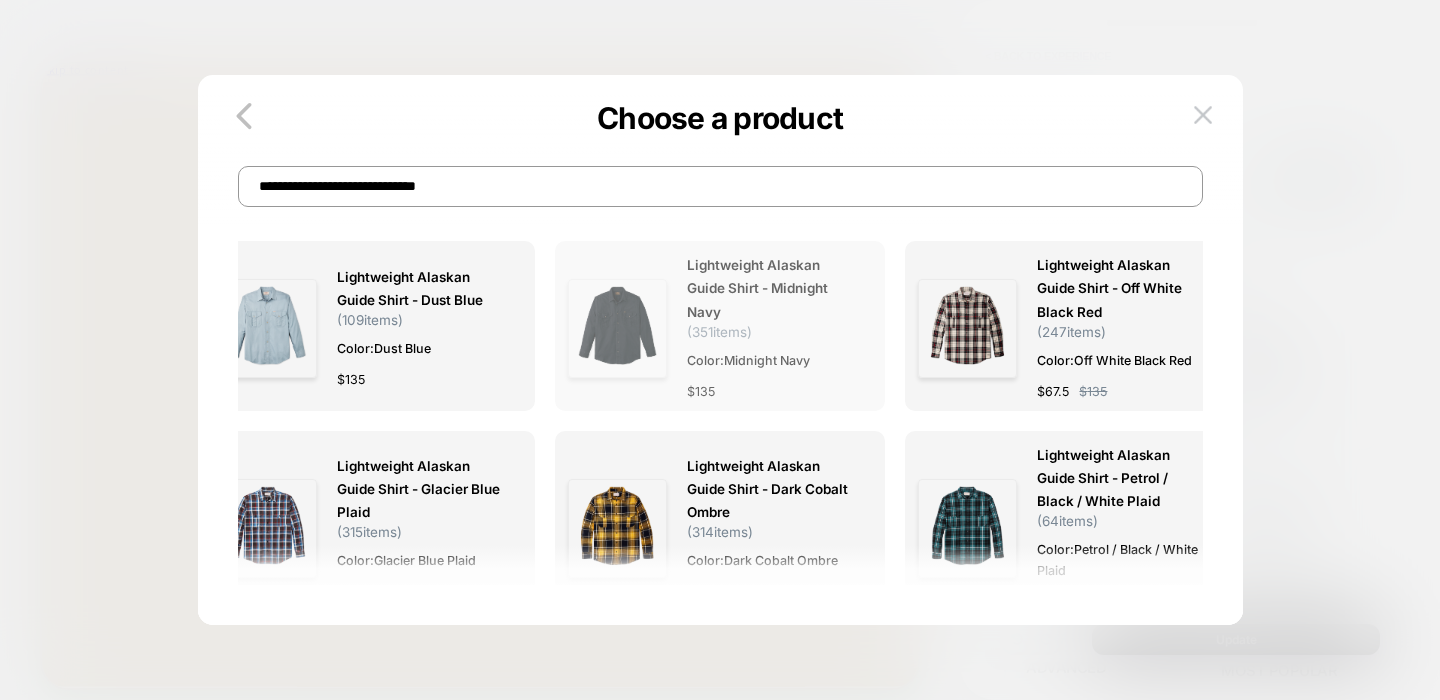 type on "**********" 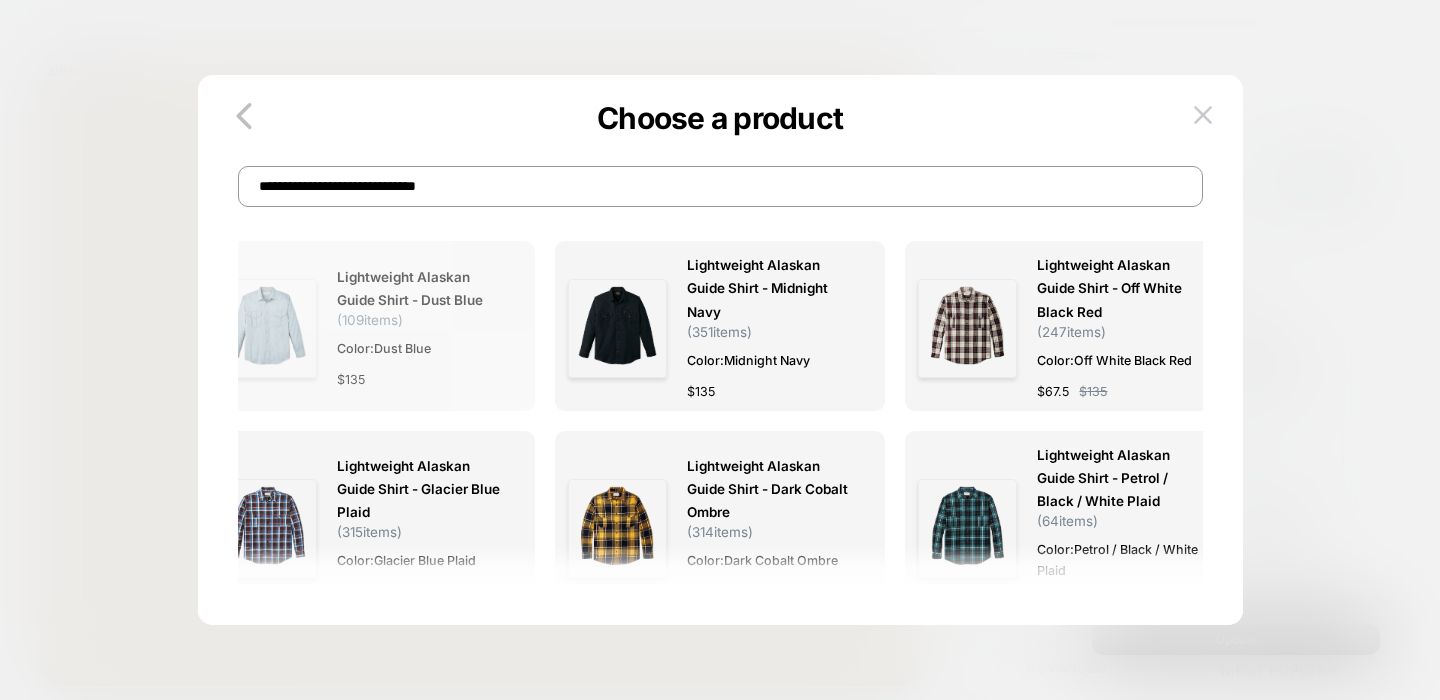click on "Lightweight Alaskan Guide Shirt - Dust Blue" at bounding box center [419, 289] 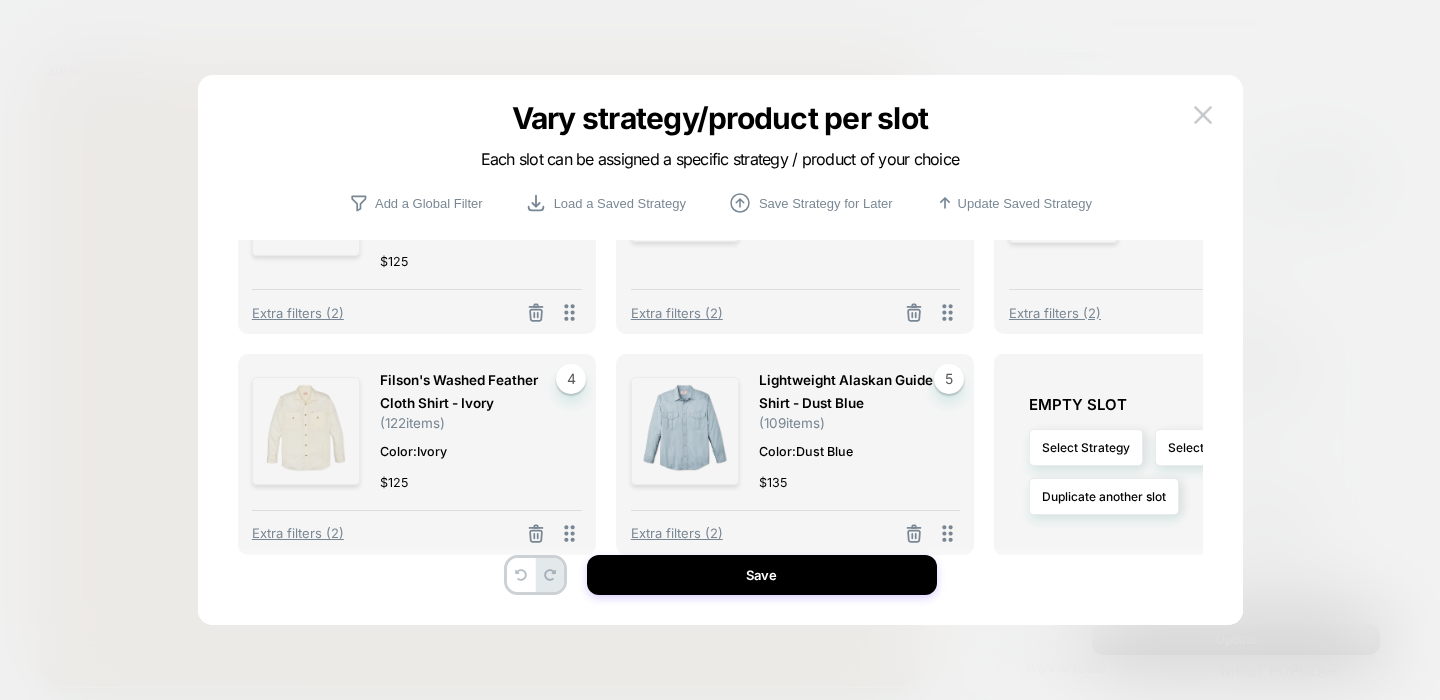scroll, scrollTop: 173, scrollLeft: 0, axis: vertical 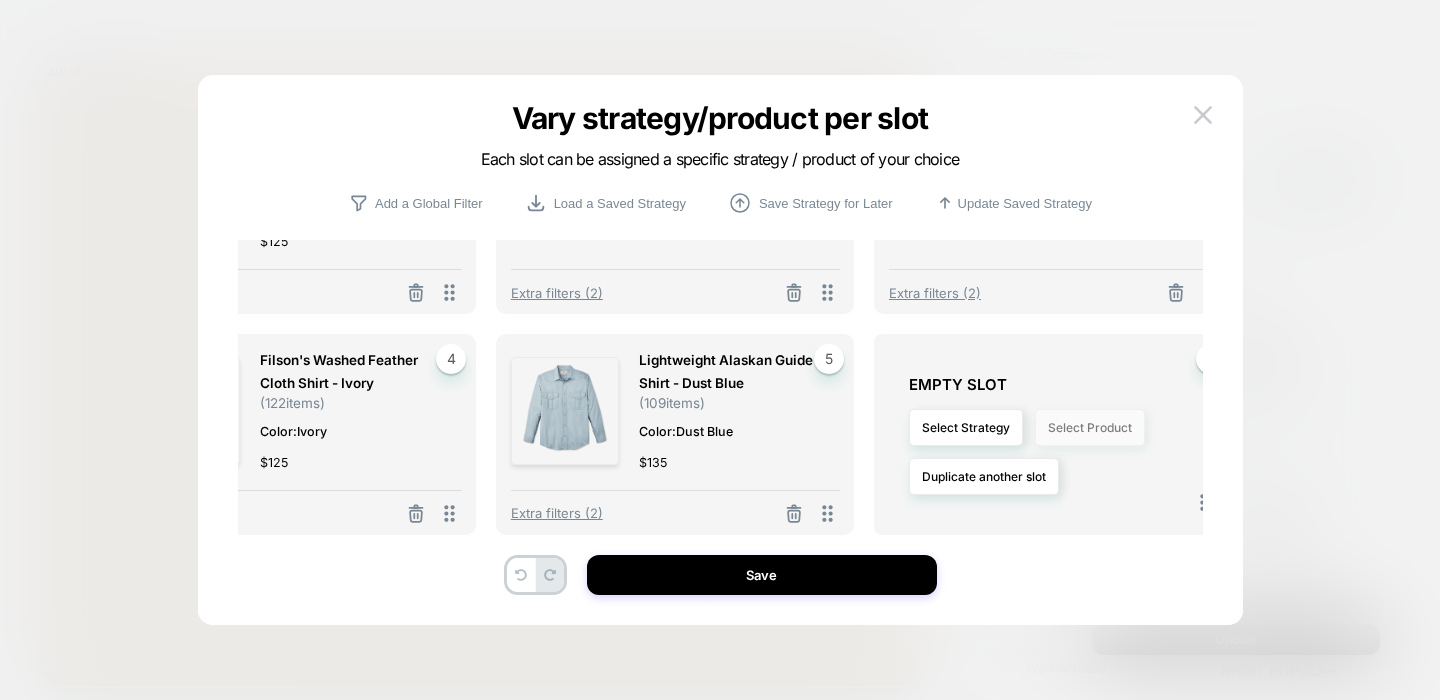 click on "Select Product" at bounding box center (1090, 427) 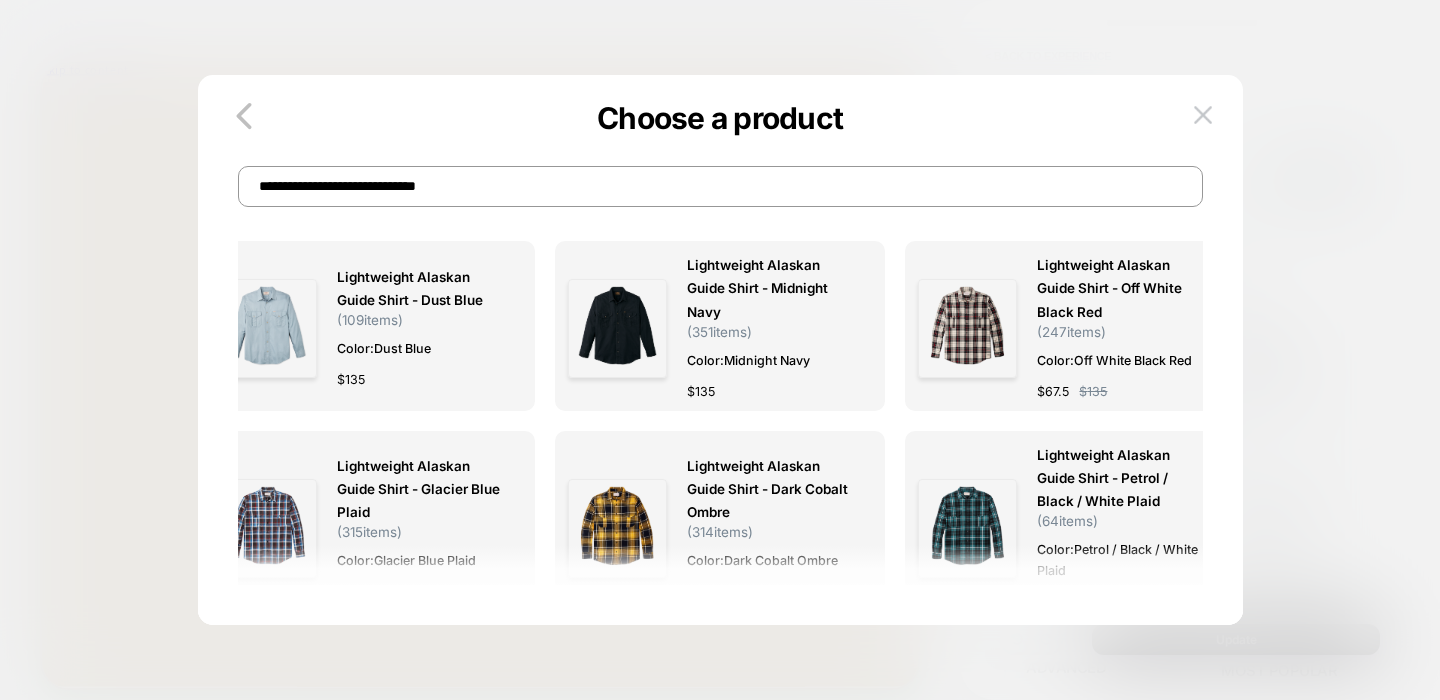scroll, scrollTop: 0, scrollLeft: 0, axis: both 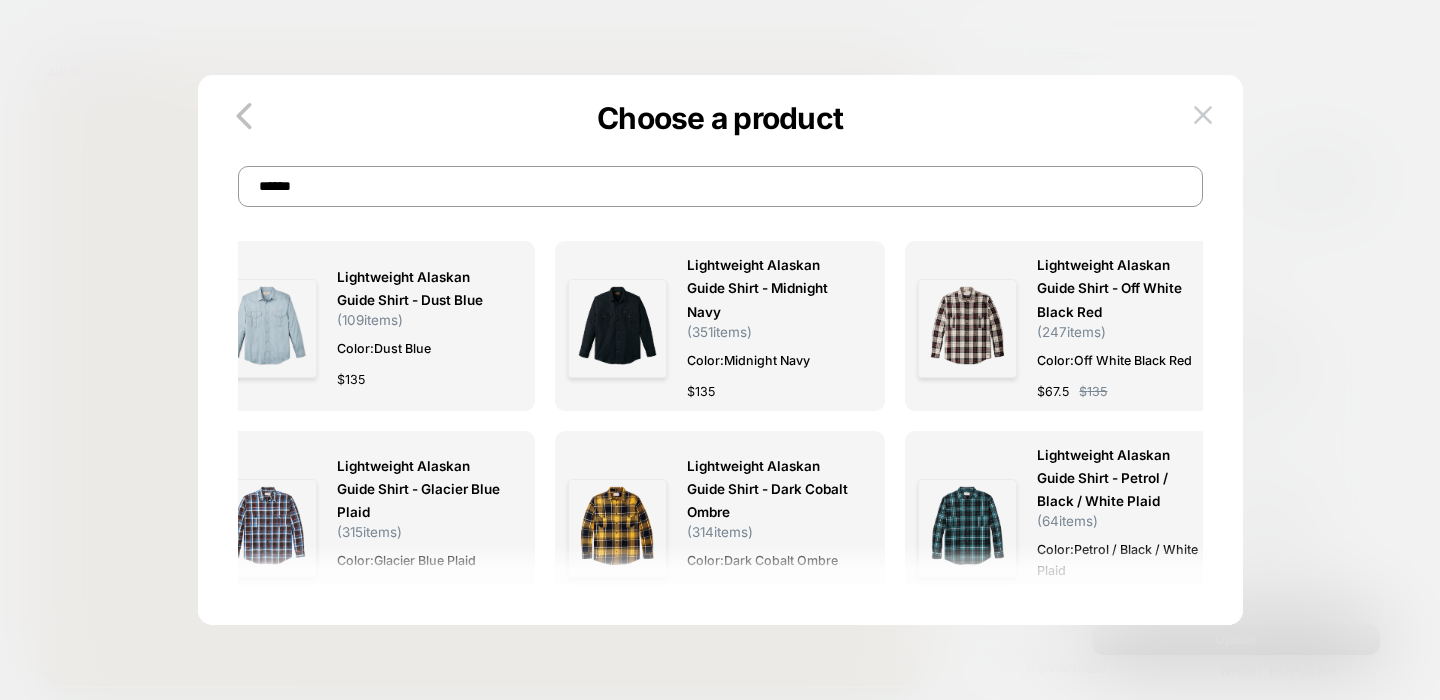 type on "******" 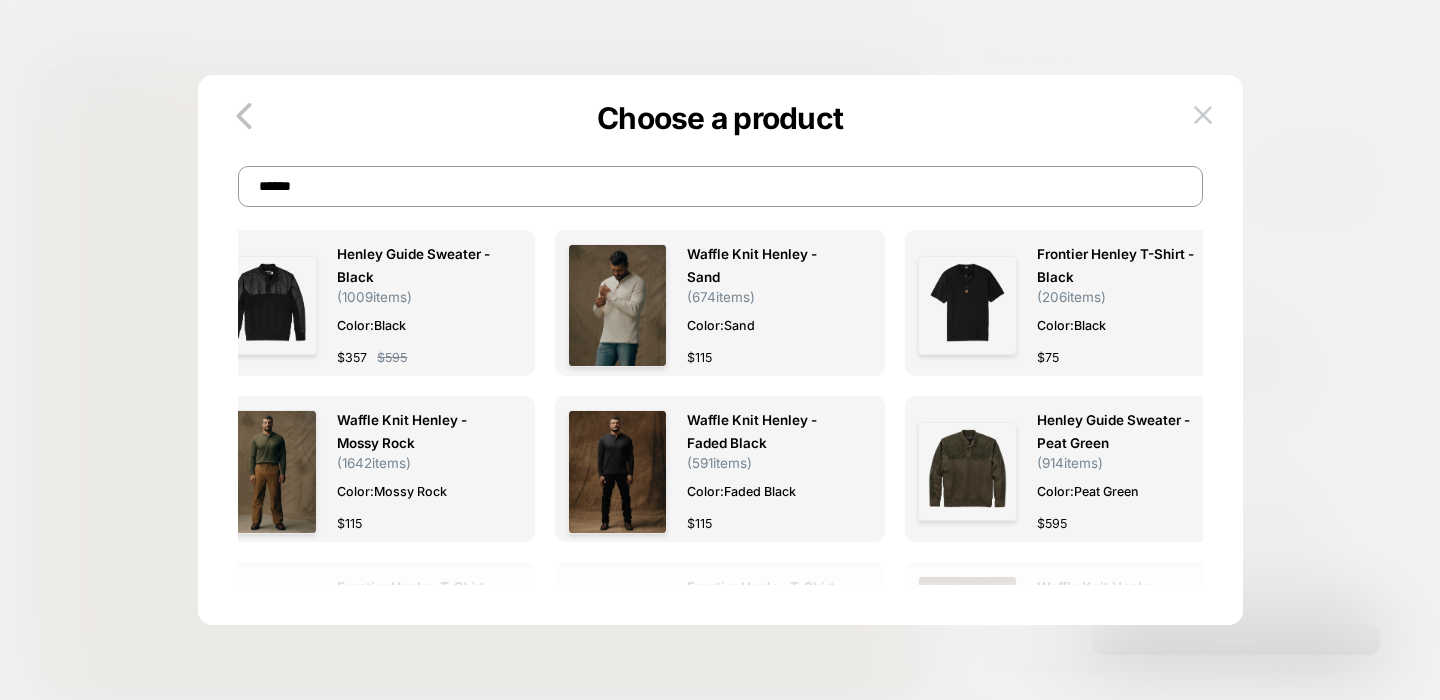 scroll, scrollTop: 20, scrollLeft: 0, axis: vertical 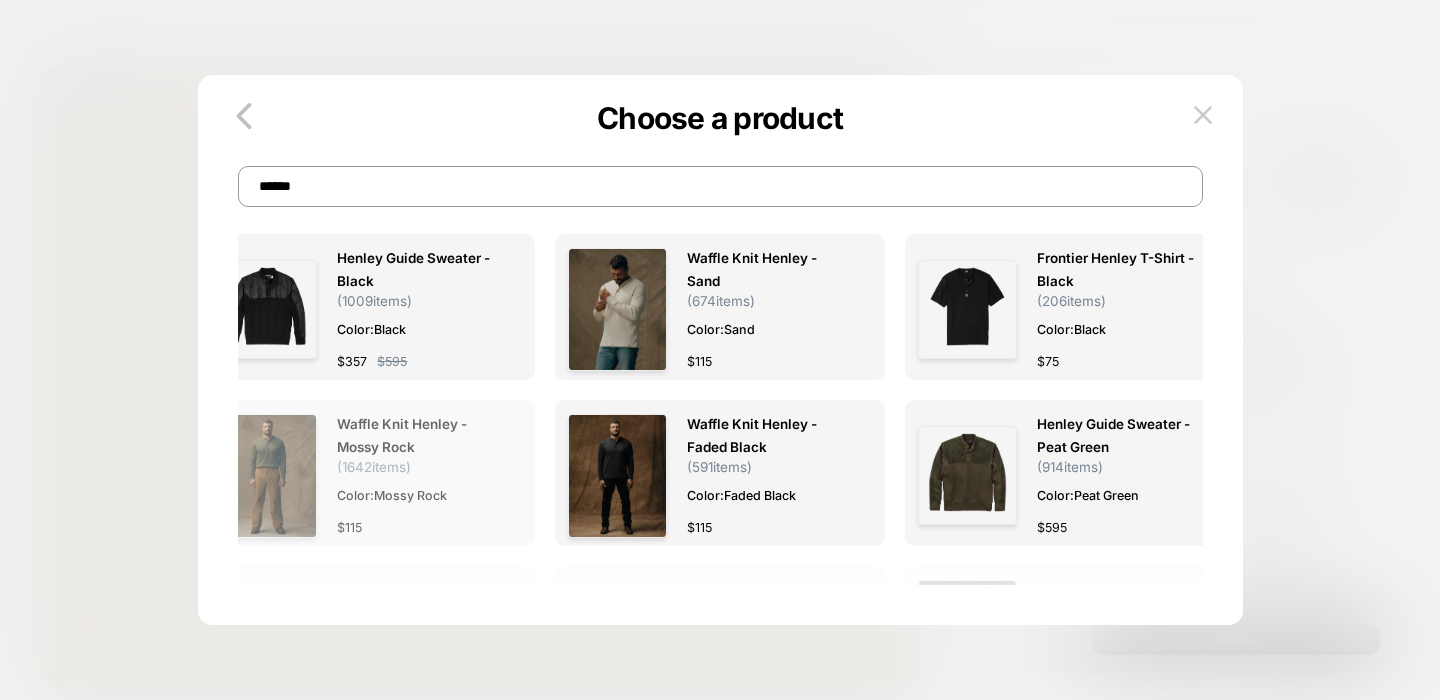 click on "Waffle Knit Henley - Mossy Rock" at bounding box center (419, 436) 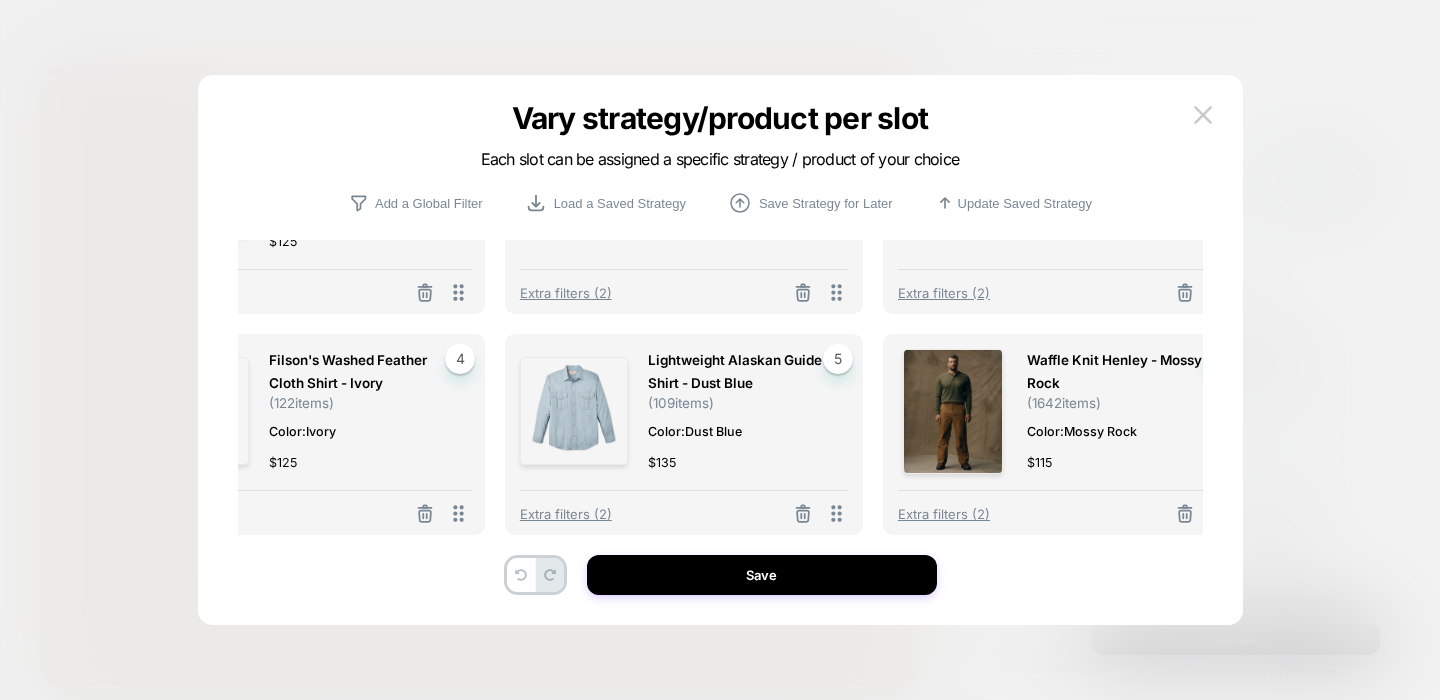 scroll, scrollTop: 173, scrollLeft: 120, axis: both 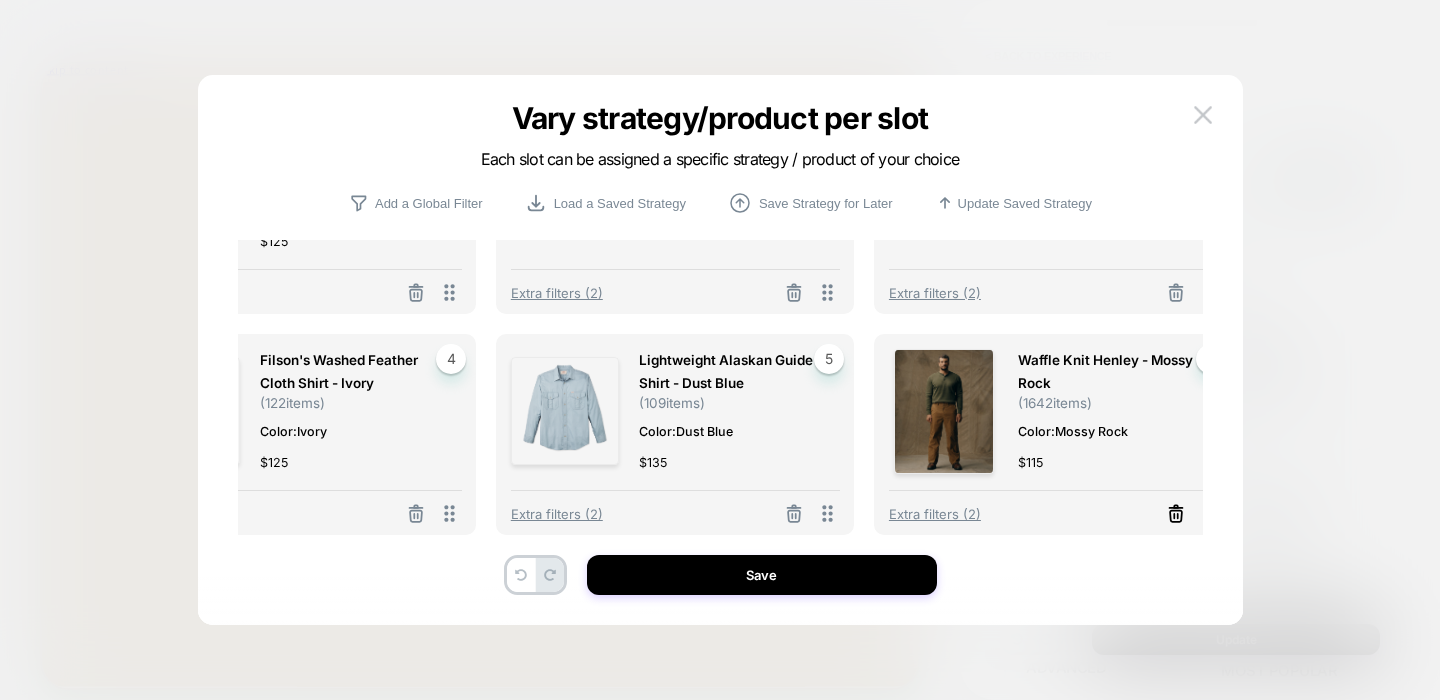 click 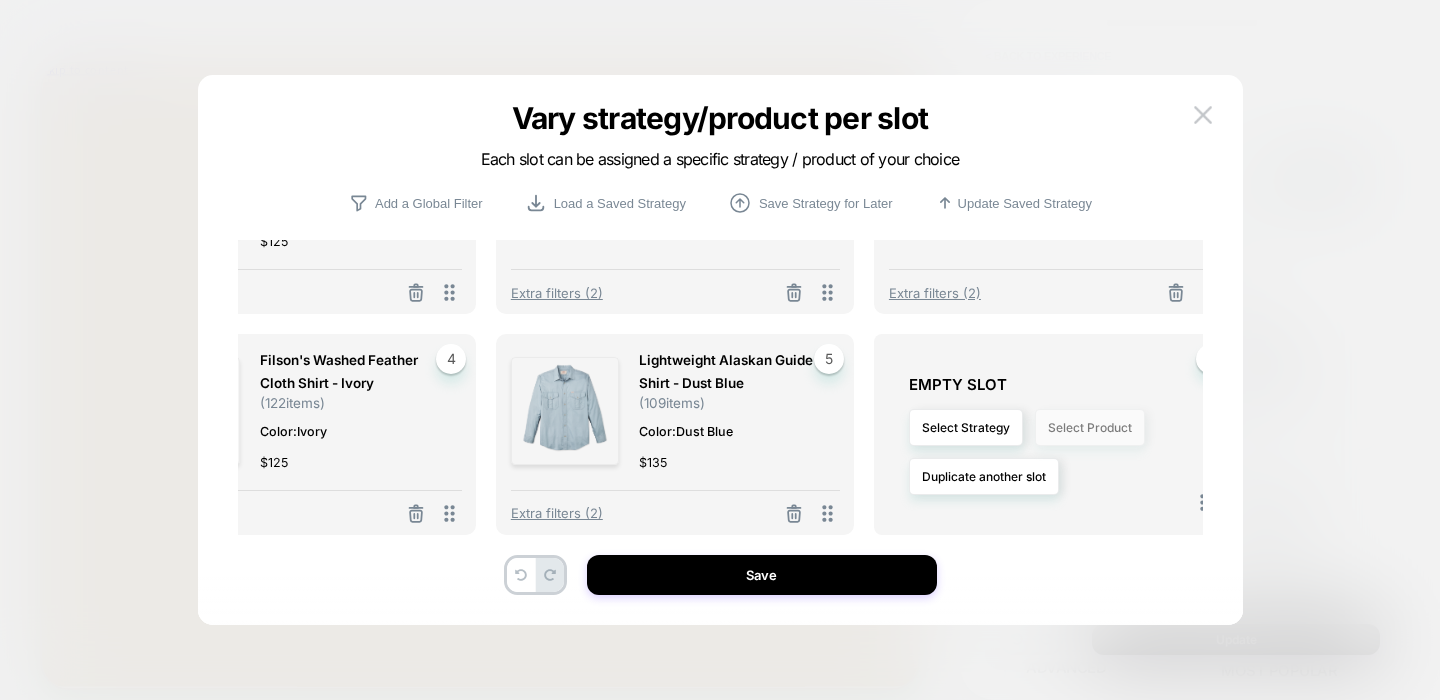 click on "Select Product" at bounding box center [1090, 427] 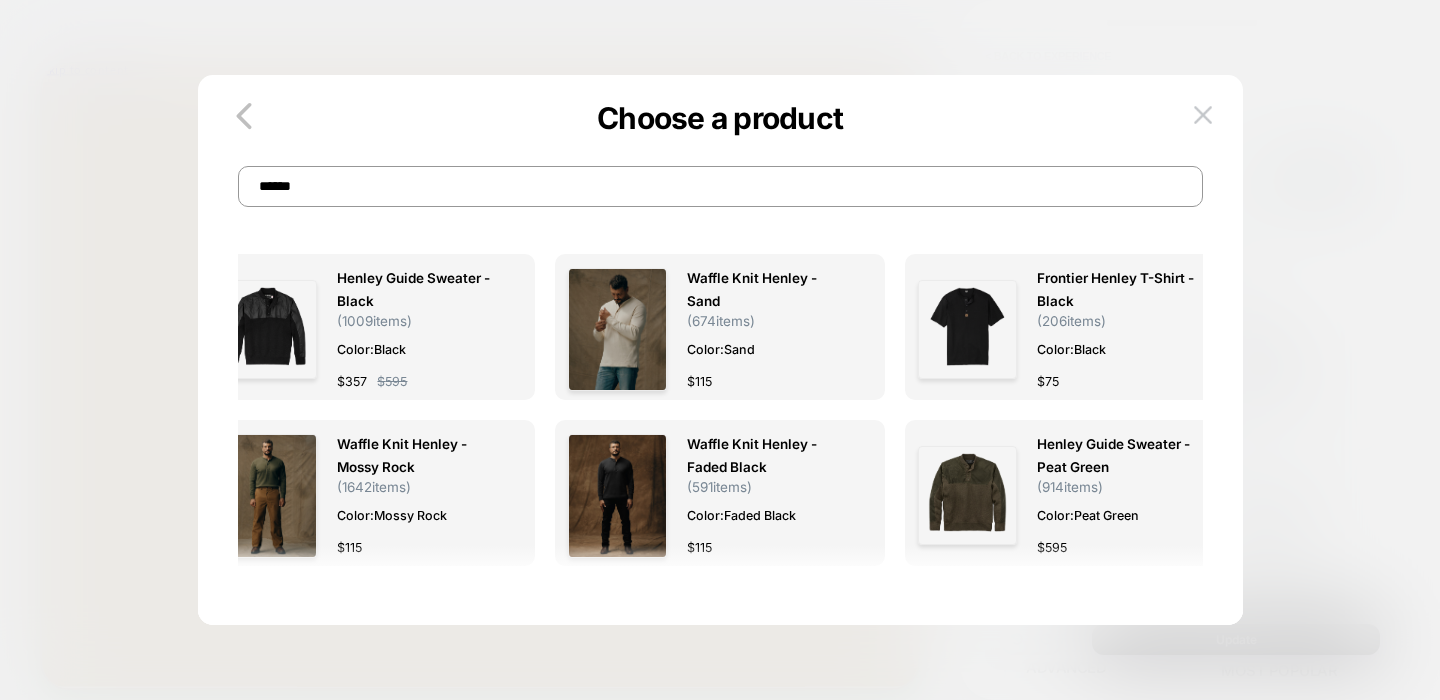 click on "******" at bounding box center [720, 186] 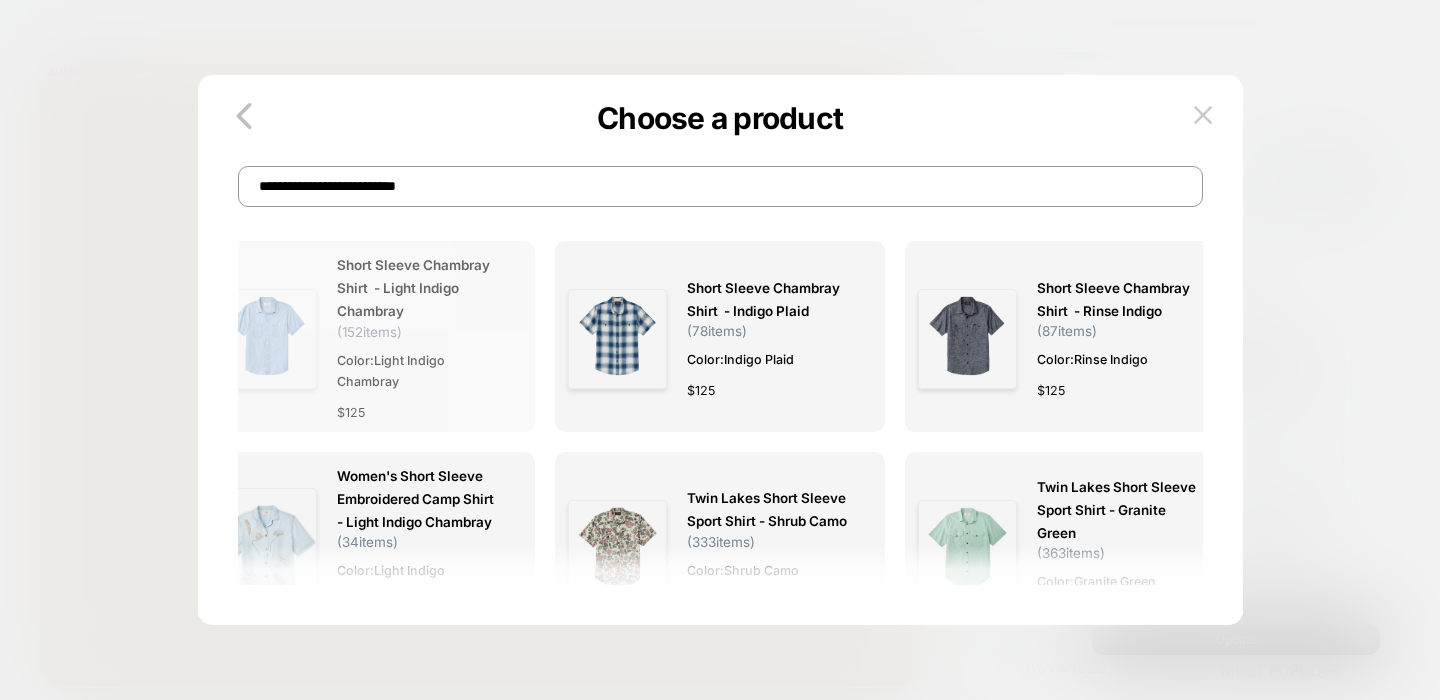 type on "**********" 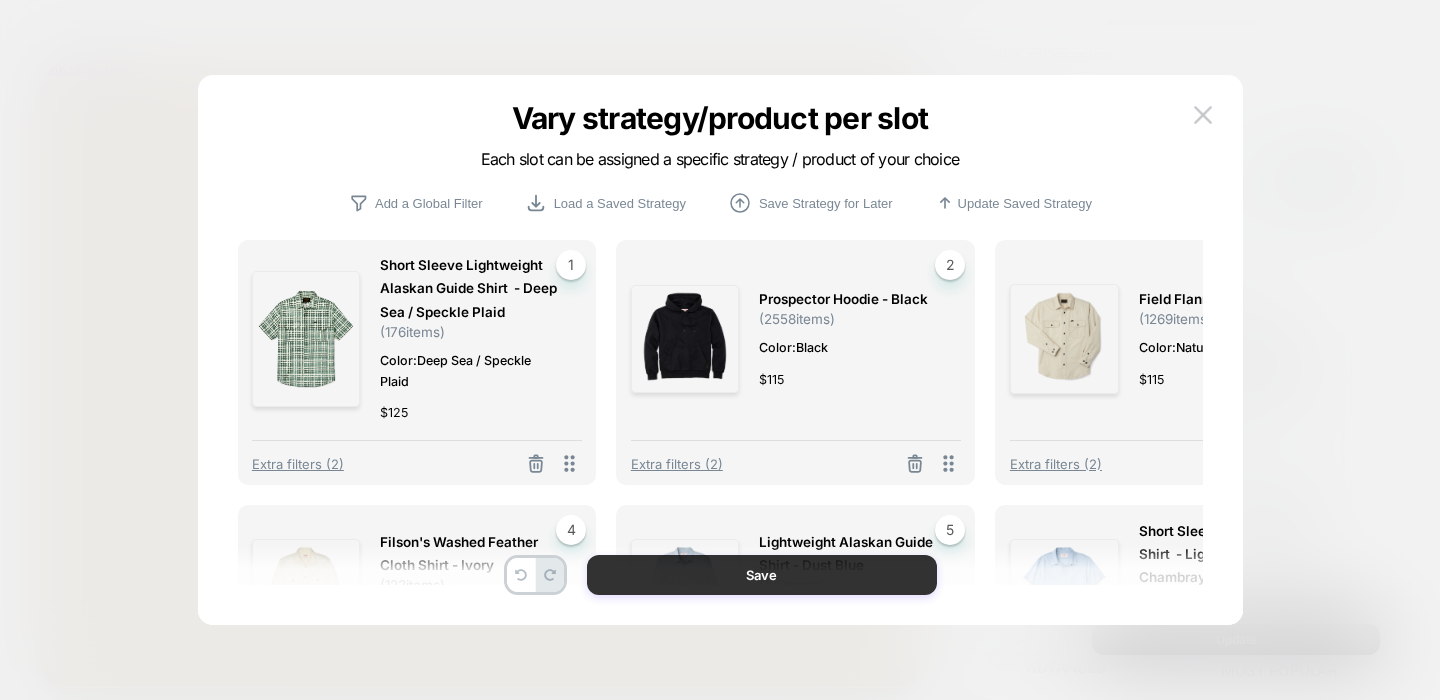click on "Save" at bounding box center [762, 575] 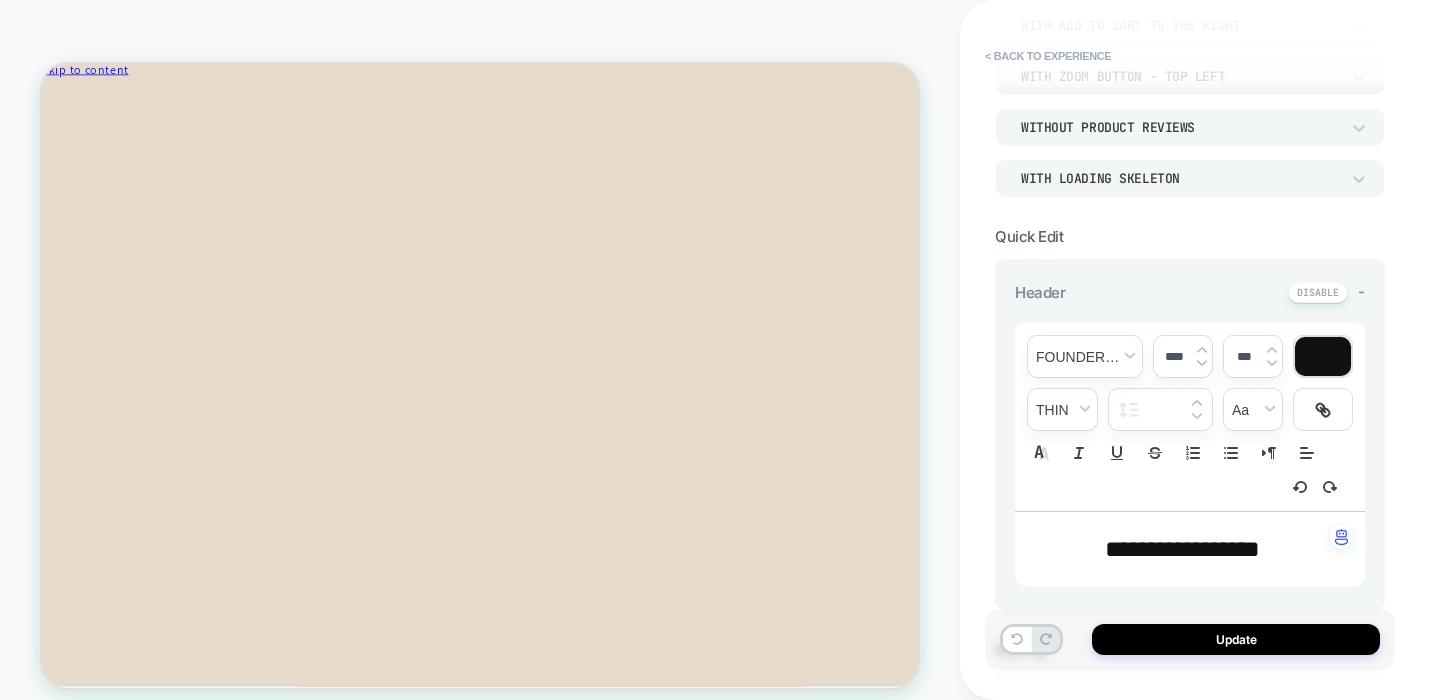 scroll, scrollTop: 0, scrollLeft: 0, axis: both 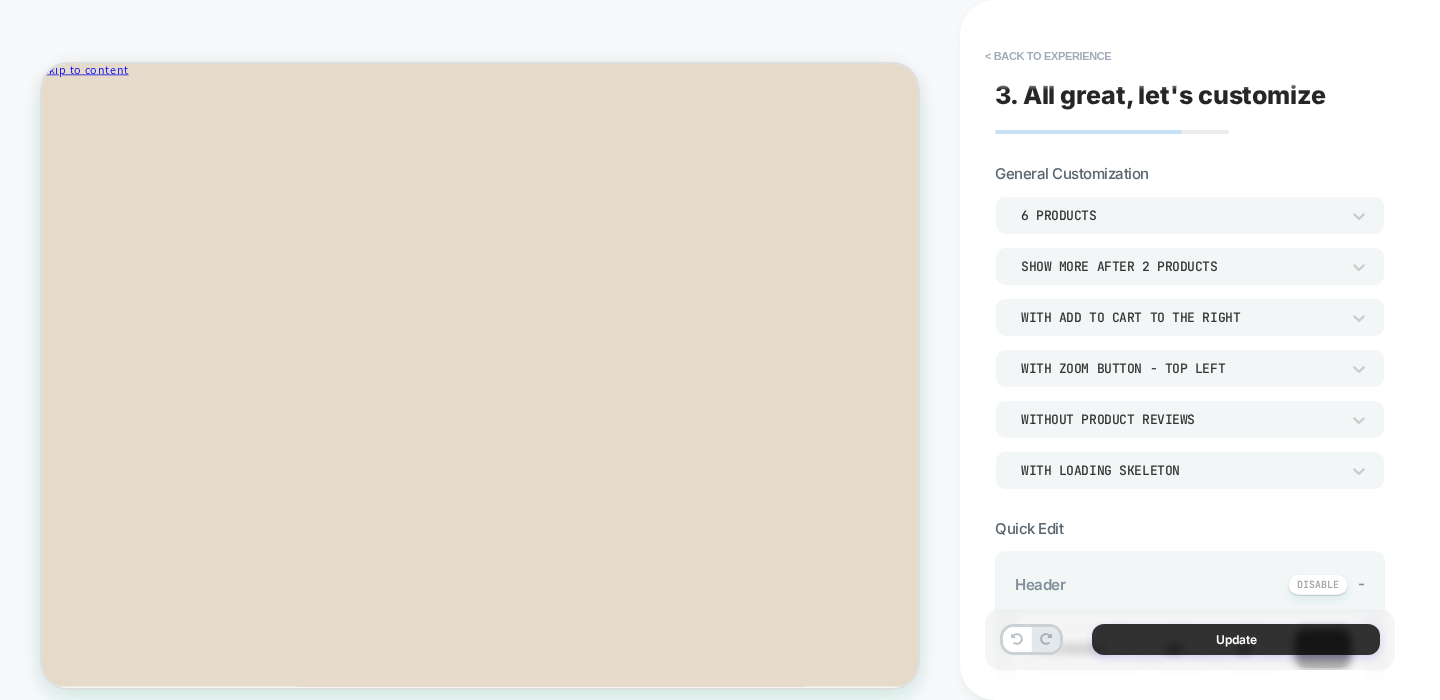 click on "Update" at bounding box center (1236, 639) 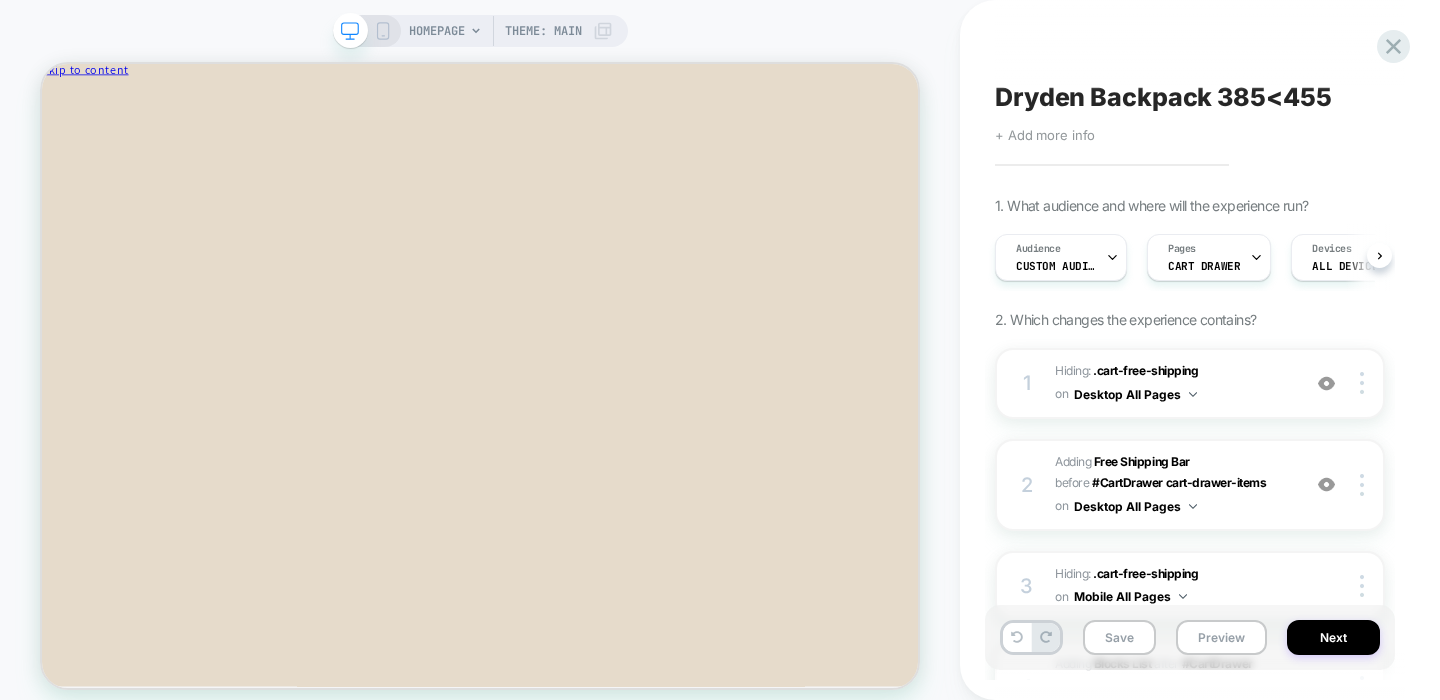 scroll, scrollTop: 0, scrollLeft: 1, axis: horizontal 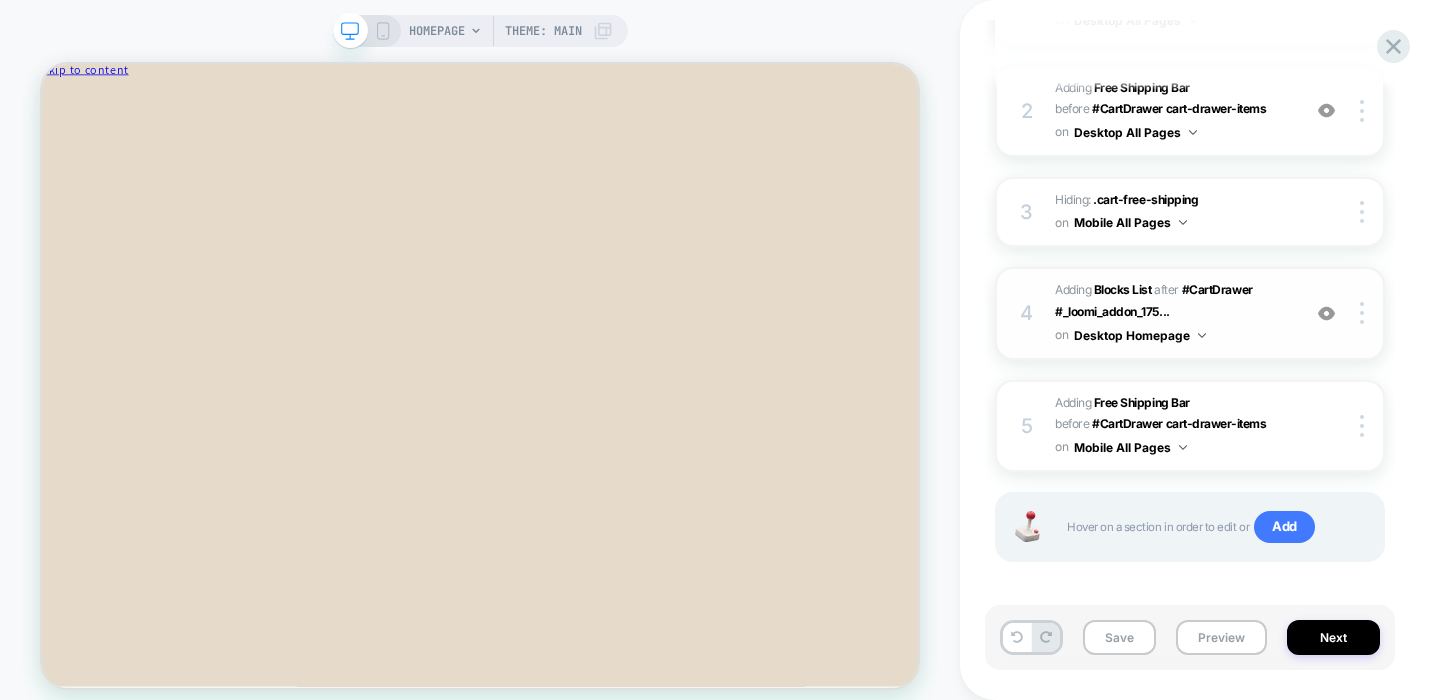 click on "Desktop Homepage" at bounding box center (1140, 335) 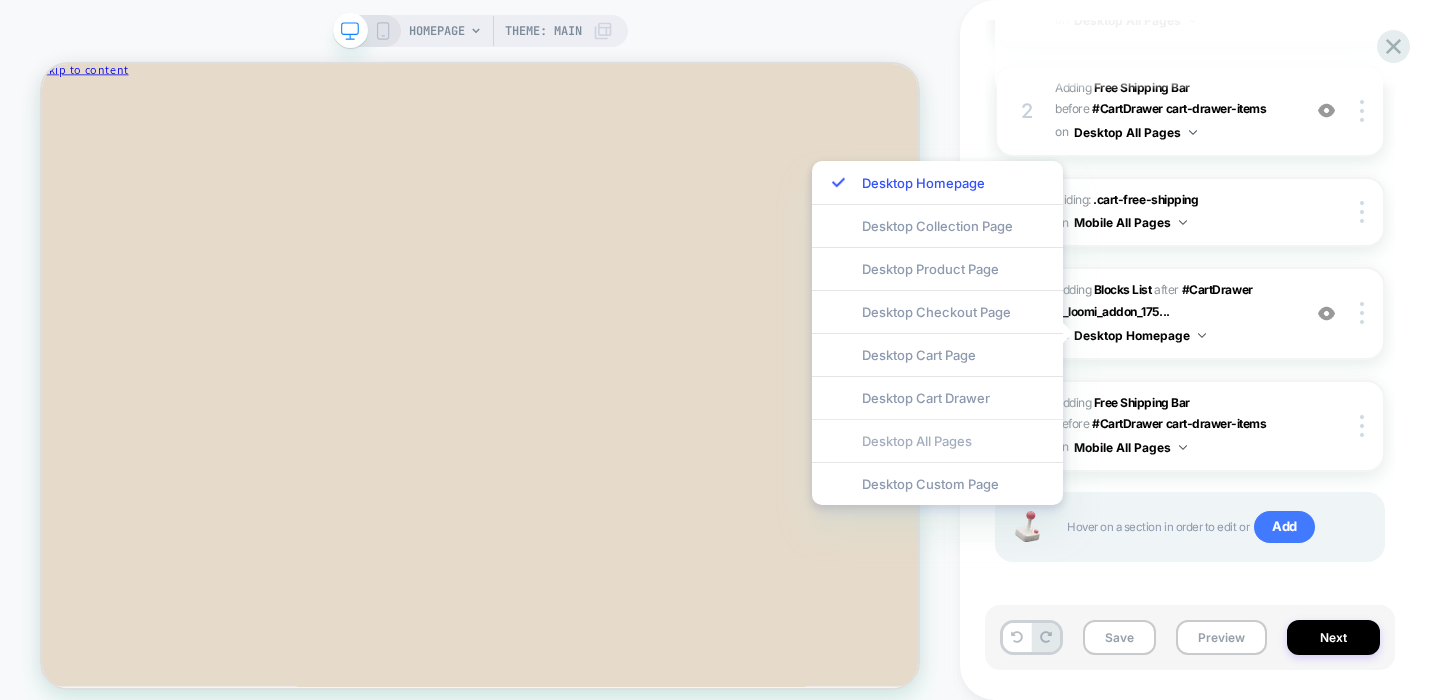 click on "Desktop       All Pages" at bounding box center (937, 440) 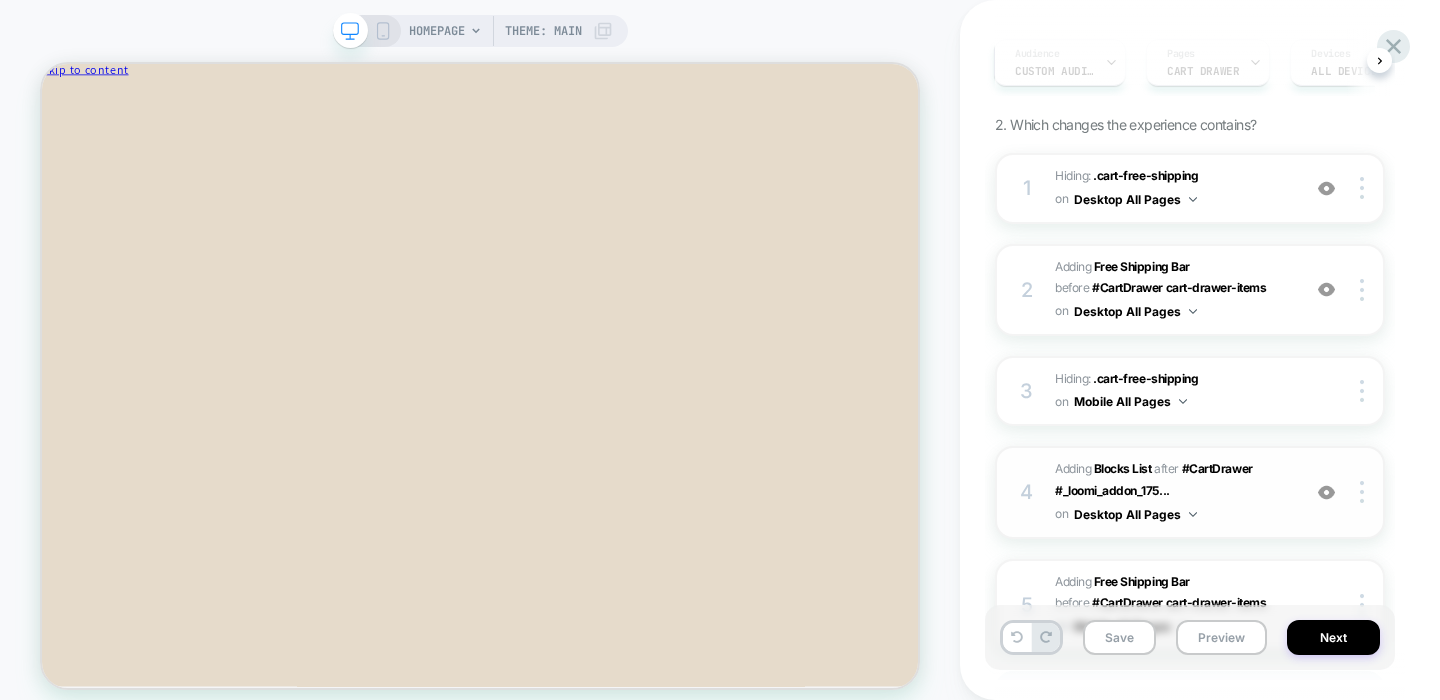 scroll, scrollTop: 192, scrollLeft: 0, axis: vertical 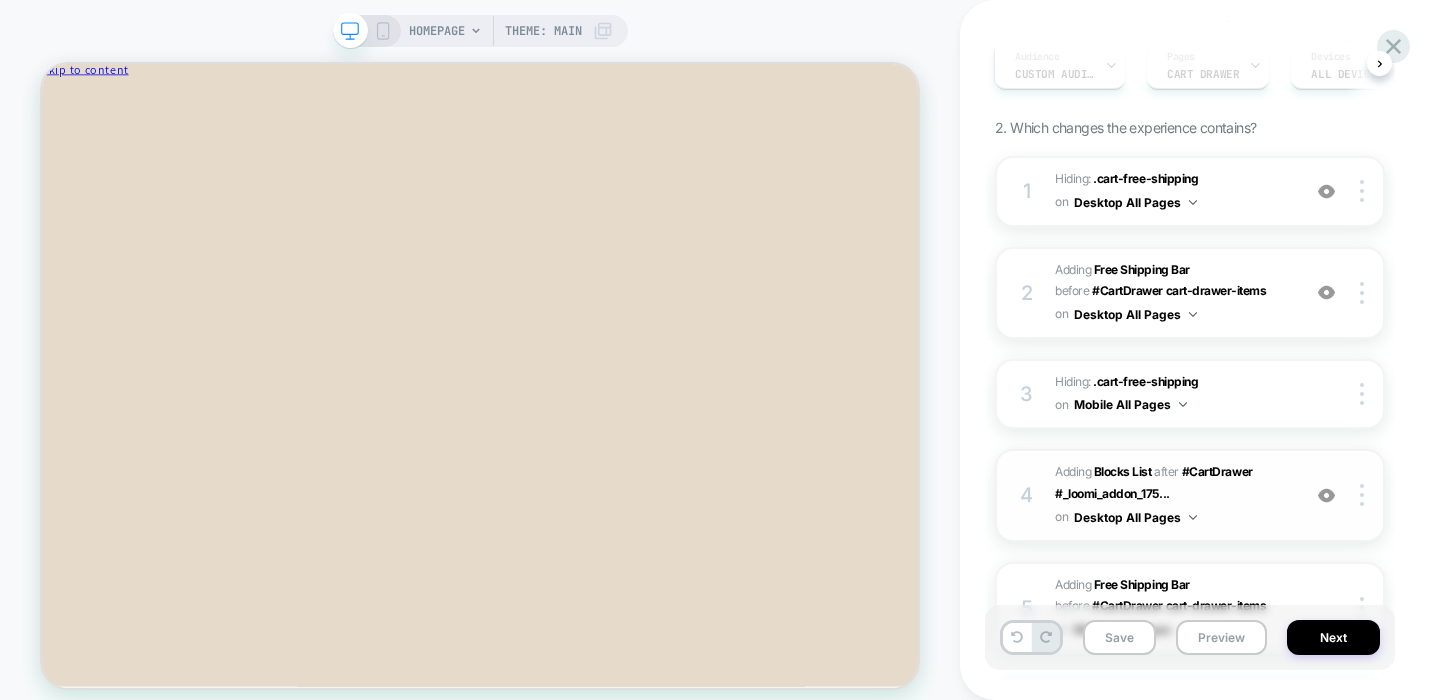 click on "#_loomi_addon_1752098153974_dup1752514734_dup1752516512 Adding   Blocks List   AFTER #CartDrawer #_loomi_addon_175... #CartDrawer #_loomi_addon_1751997079939_dup1752514734_dup1752516512   on Desktop All Pages" at bounding box center [1172, 495] 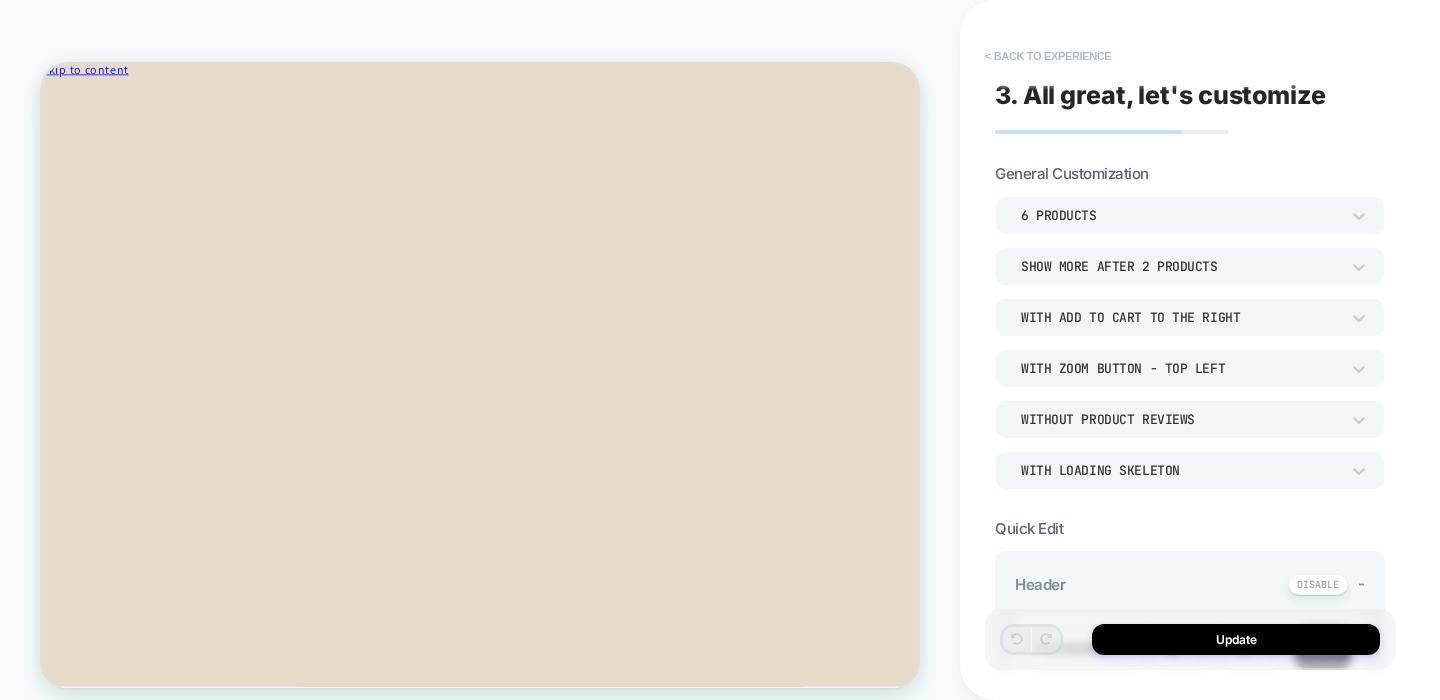 click on "< Back to experience" at bounding box center (1048, 56) 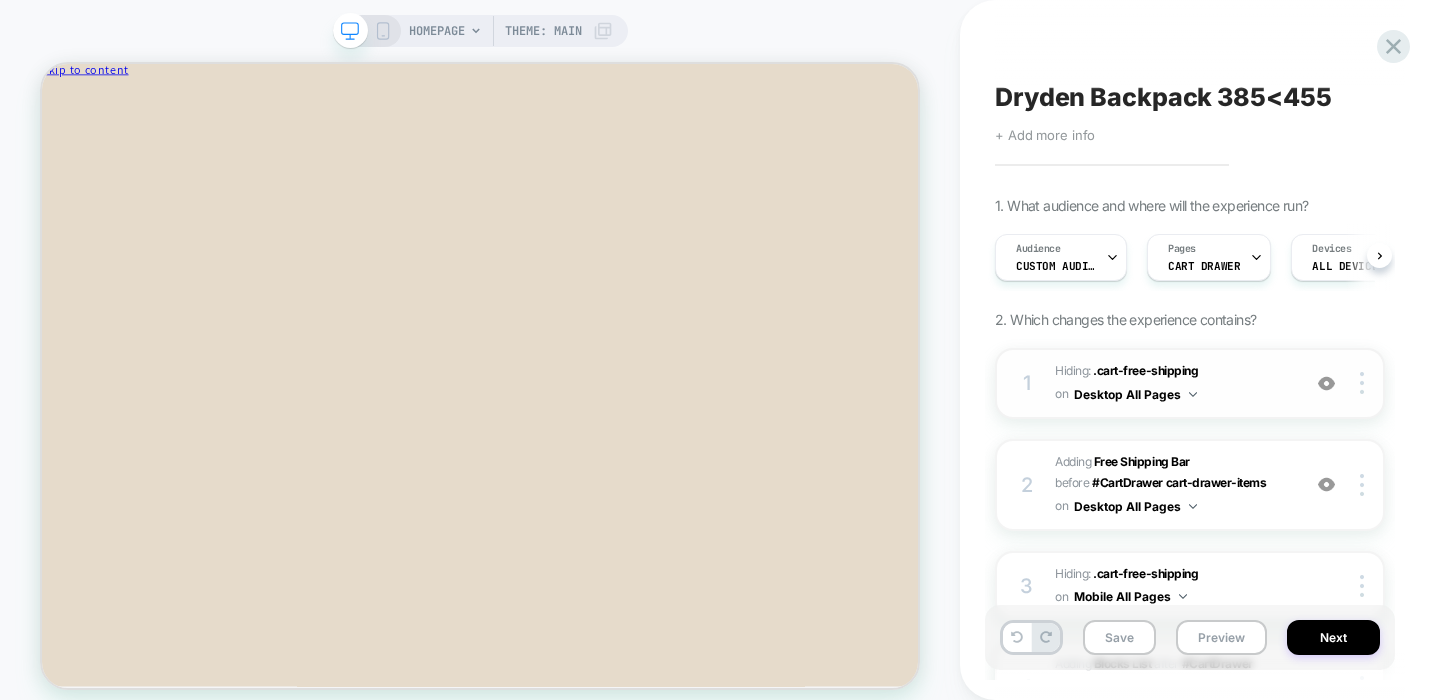 scroll, scrollTop: 0, scrollLeft: 1, axis: horizontal 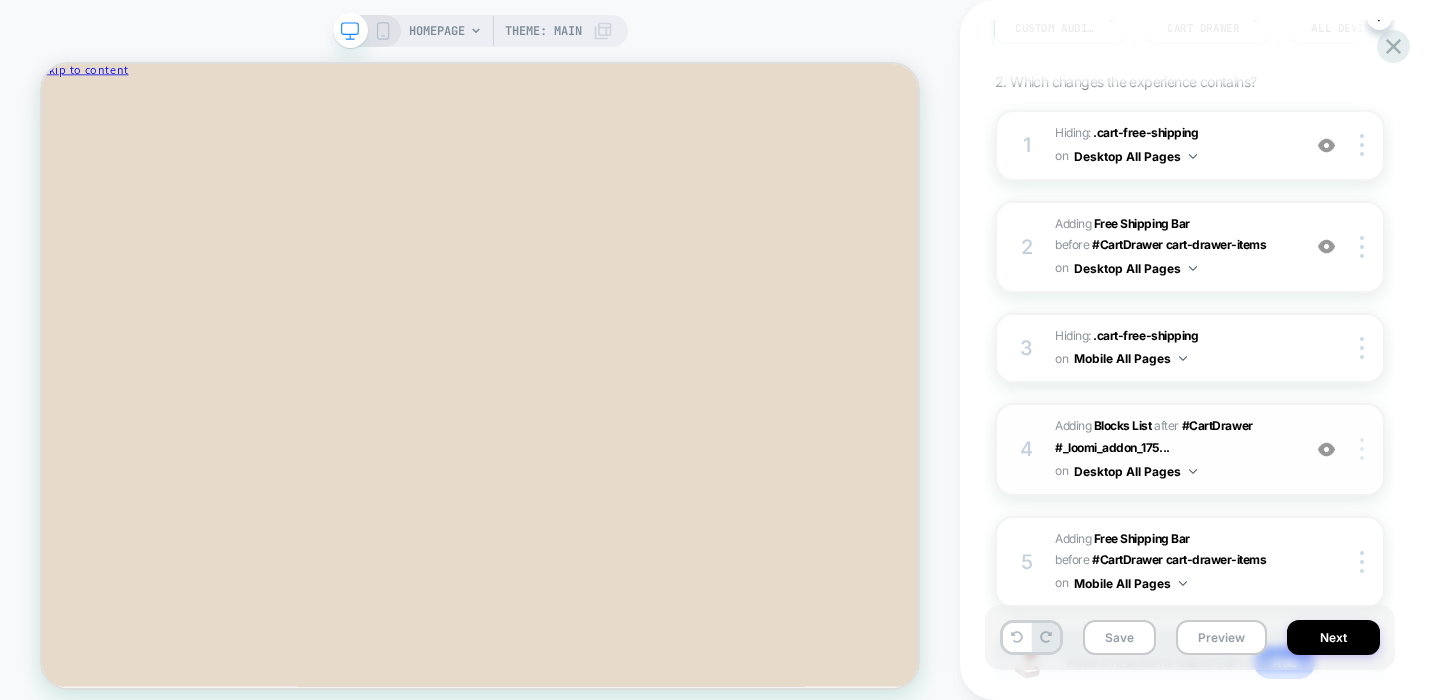 click at bounding box center [1365, 449] 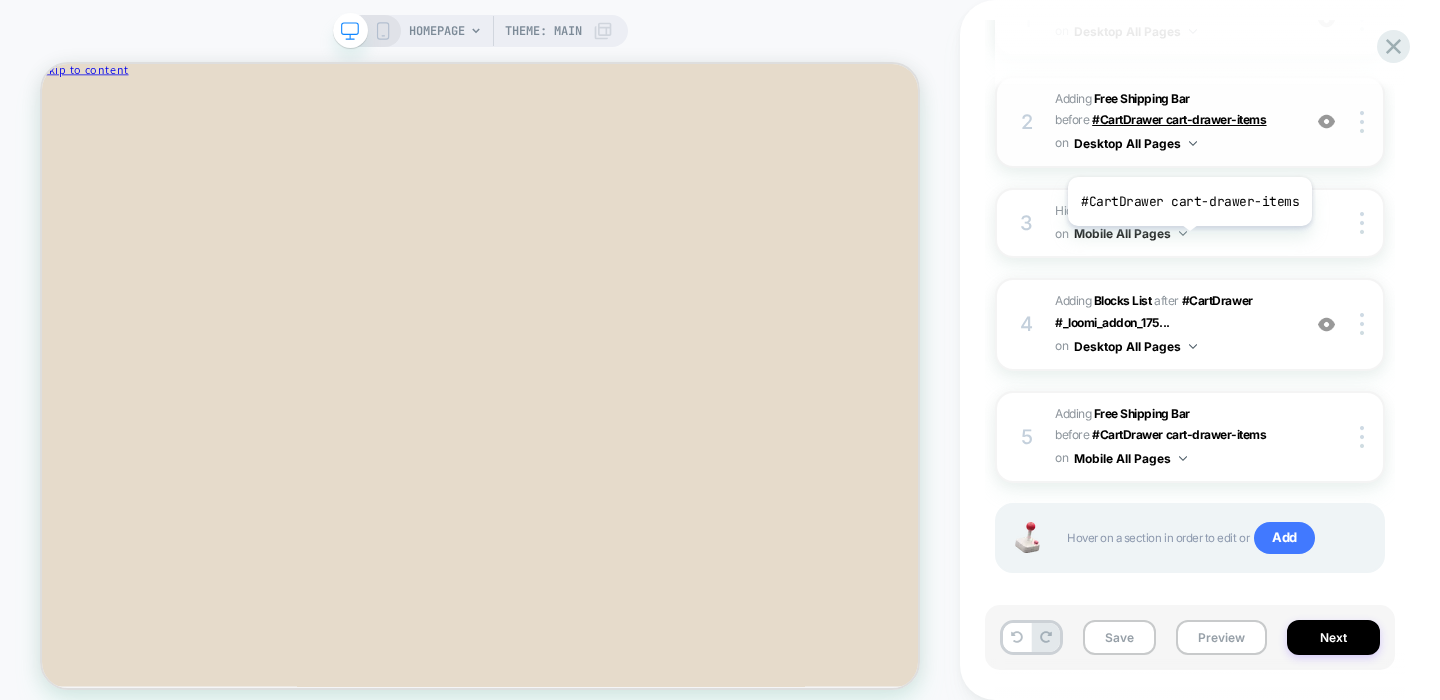 scroll, scrollTop: 383, scrollLeft: 0, axis: vertical 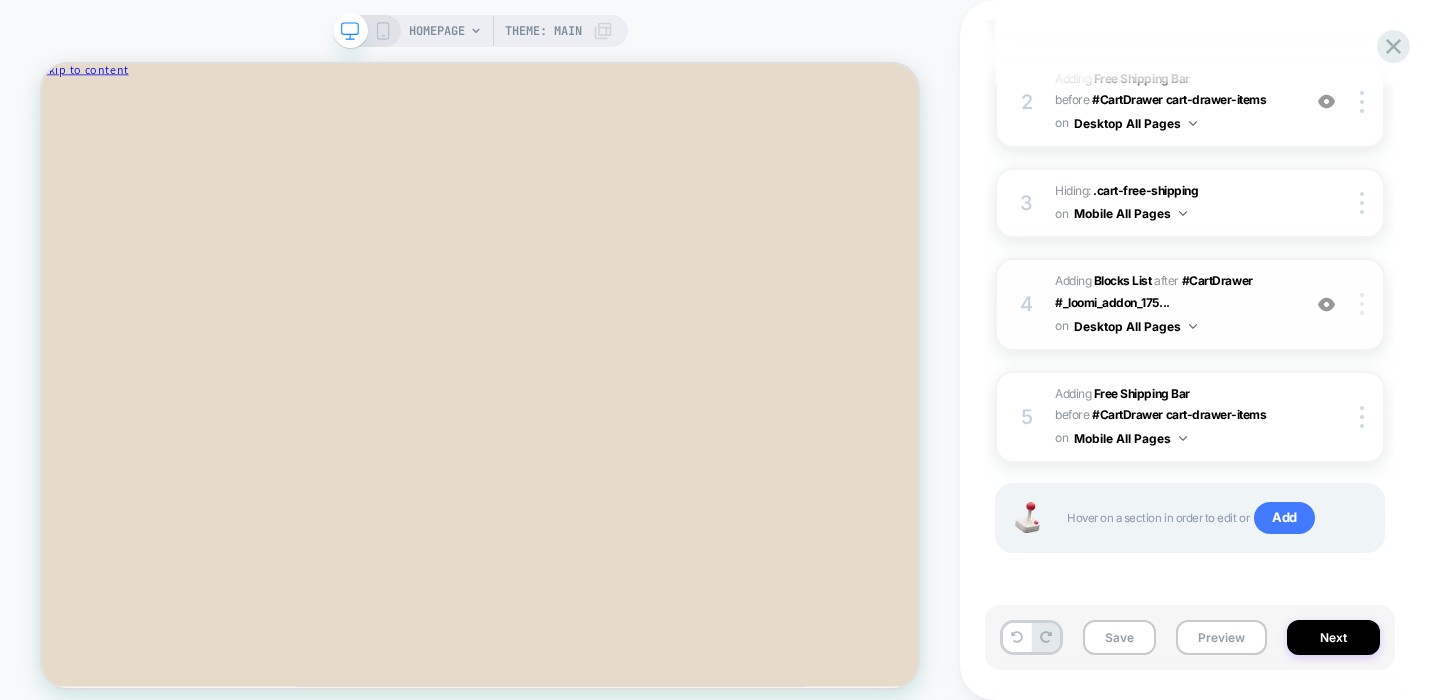 click at bounding box center [1365, 304] 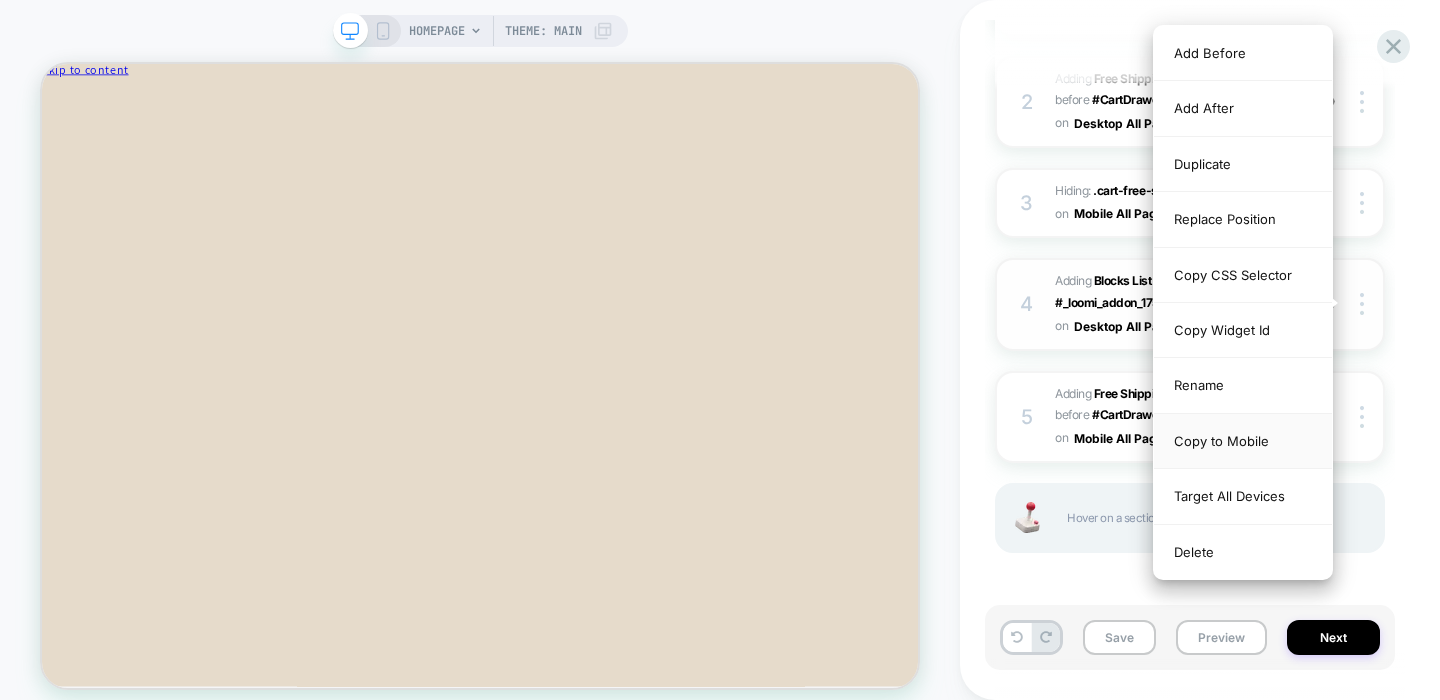 click on "Copy to   Mobile" at bounding box center [1243, 441] 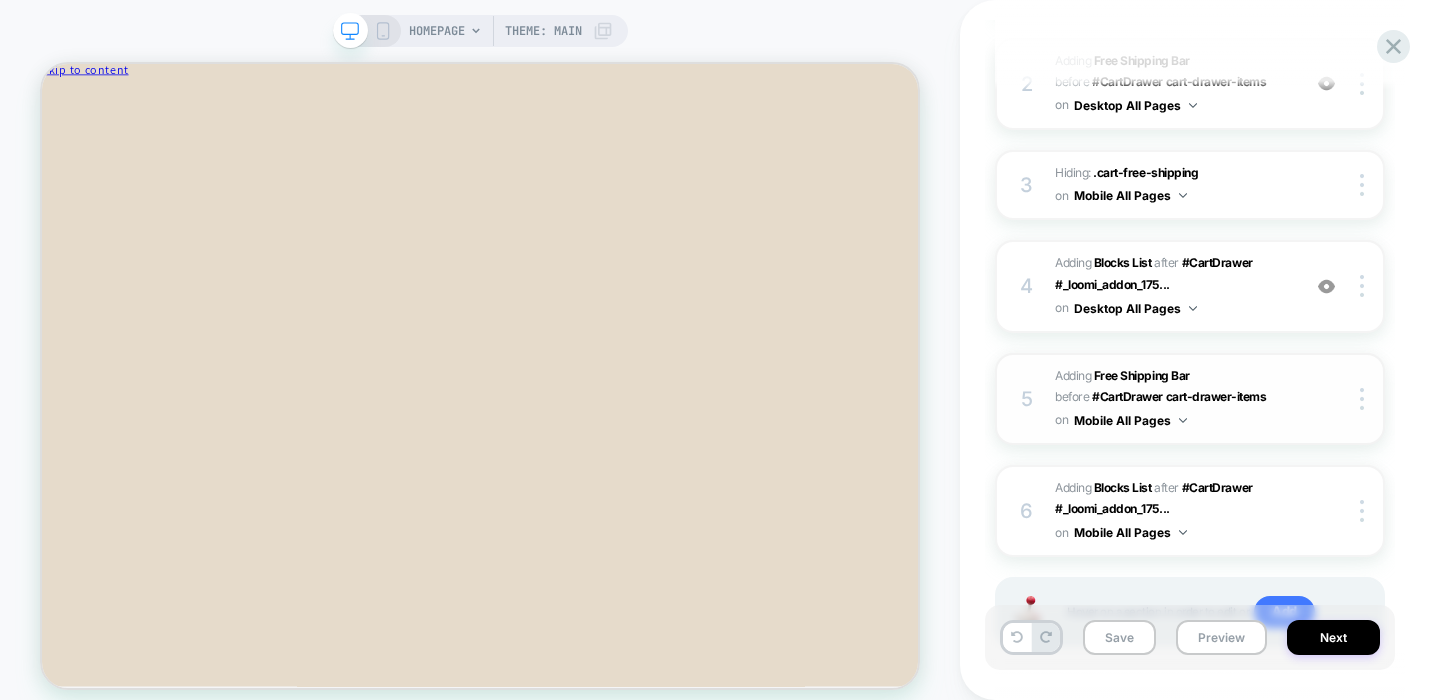 scroll, scrollTop: 402, scrollLeft: 0, axis: vertical 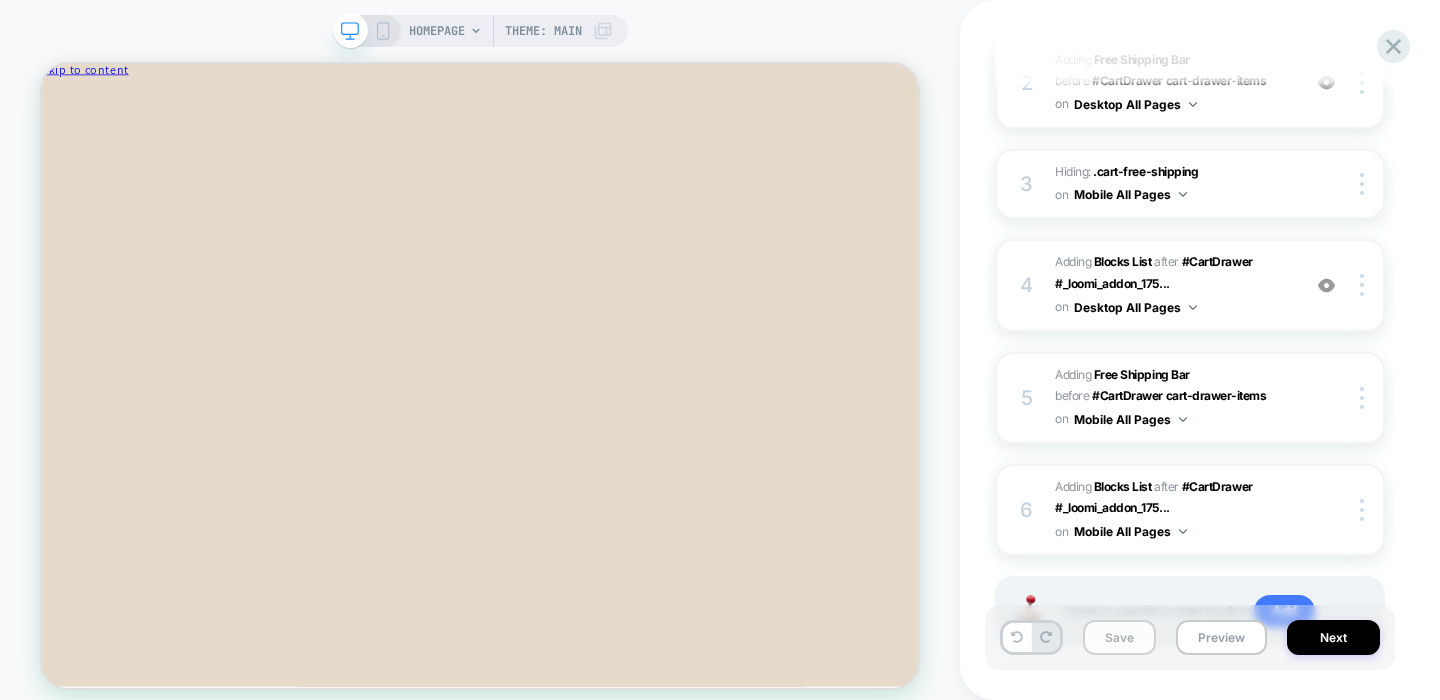 click on "Save" at bounding box center [1119, 637] 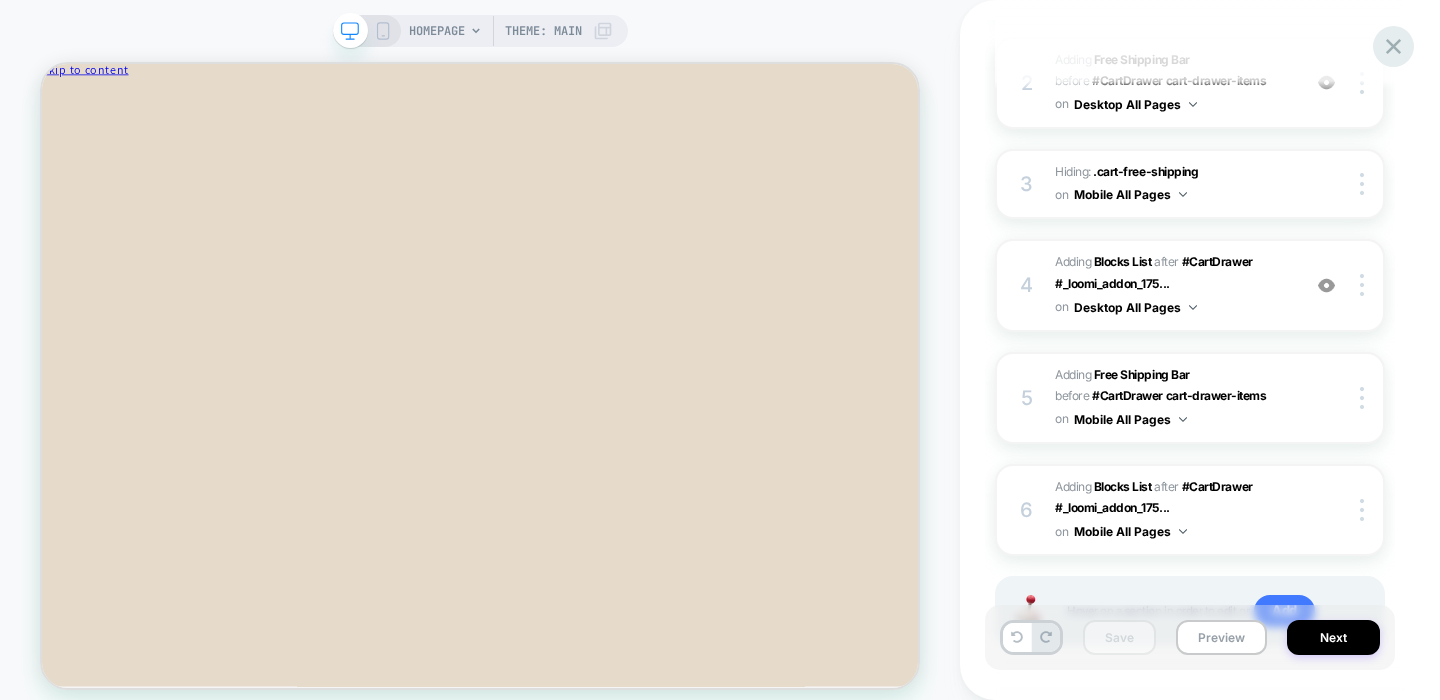 click 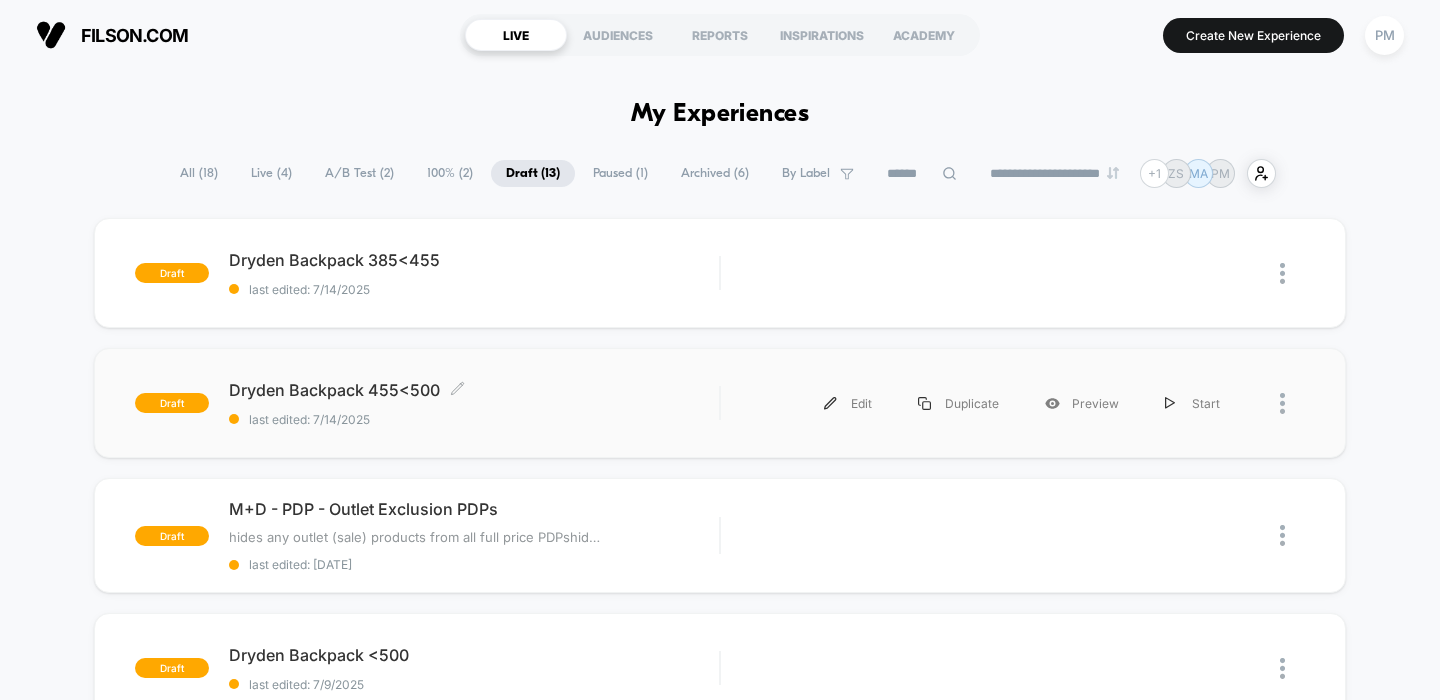 click on "Dryden Backpack 455<500 Click to edit experience details" at bounding box center [474, 390] 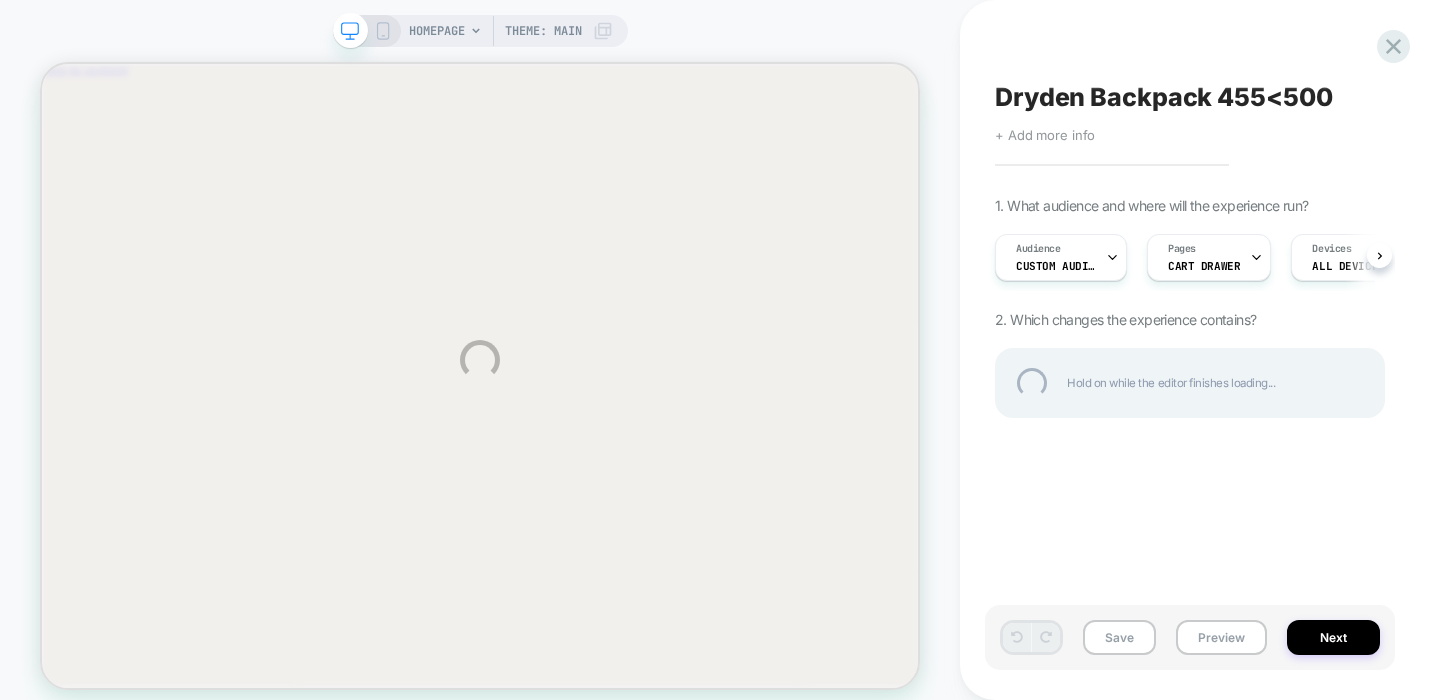 scroll, scrollTop: 0, scrollLeft: 0, axis: both 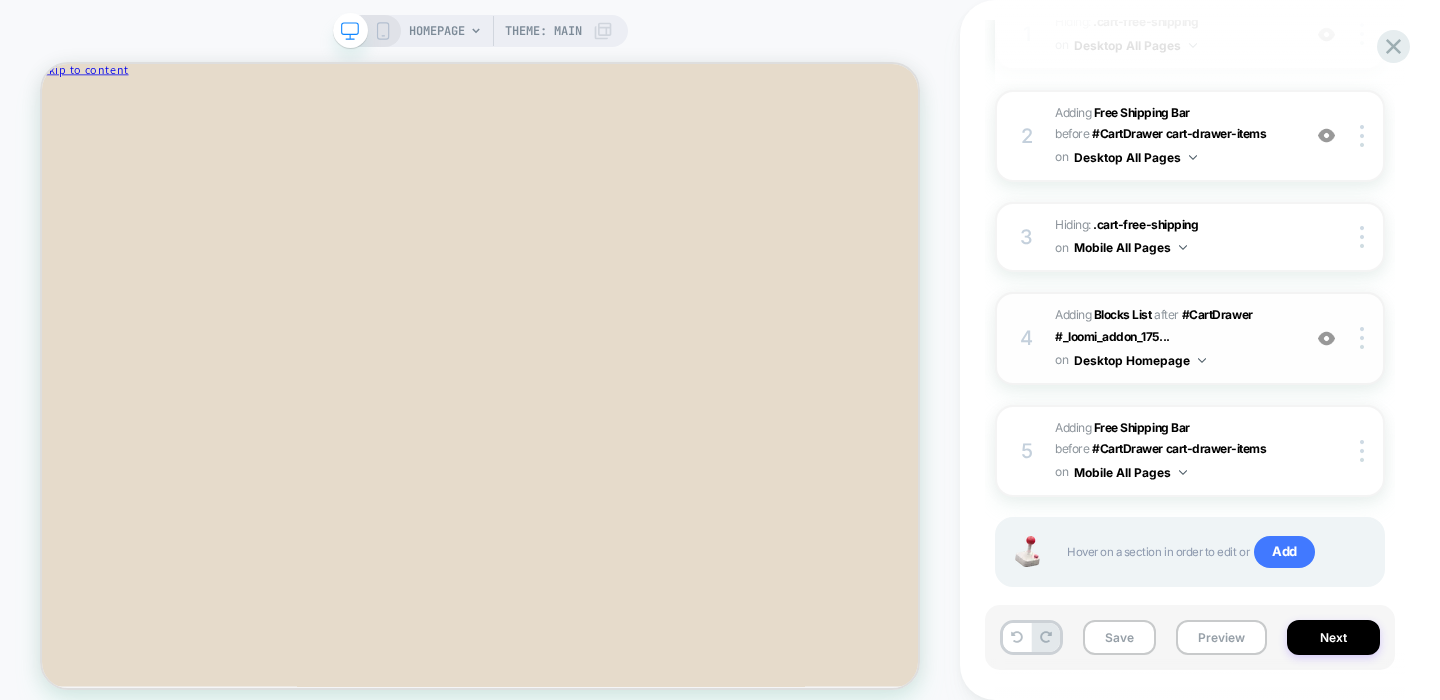 click on "Desktop Homepage" at bounding box center [1140, 360] 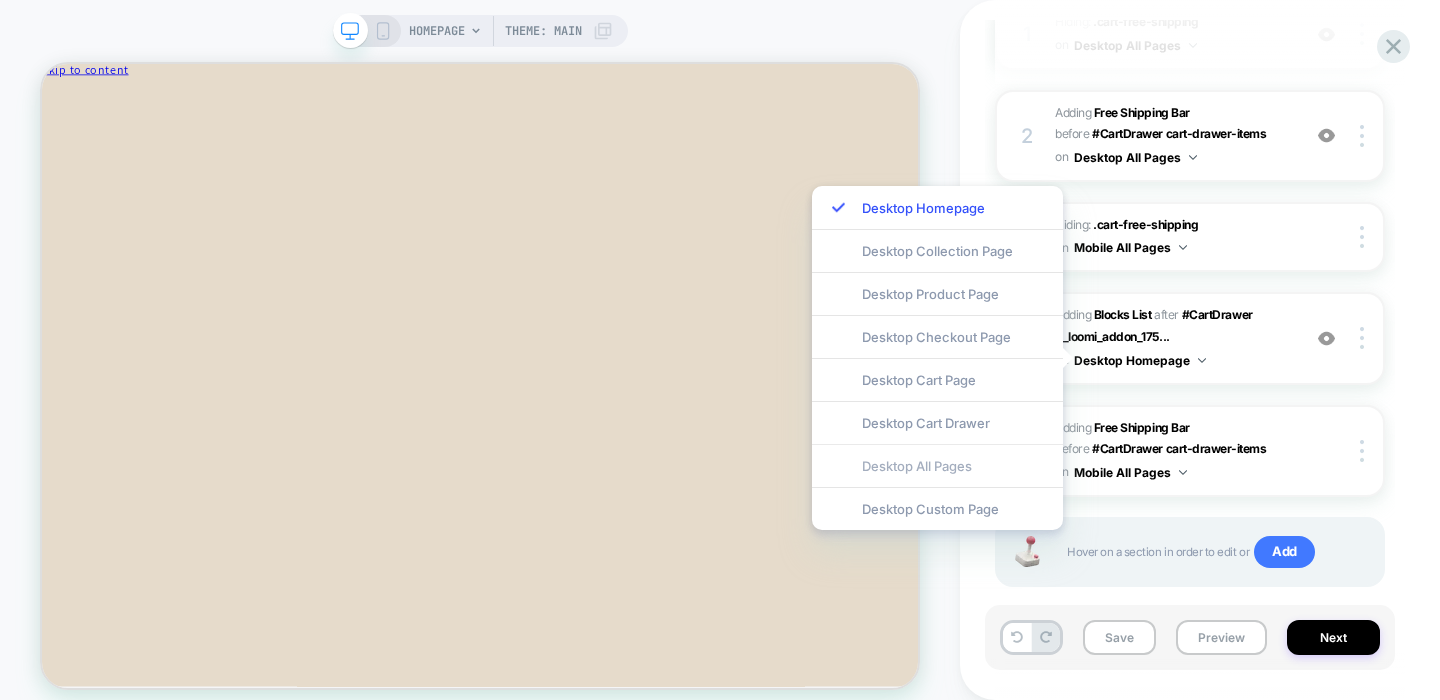 click on "Desktop       All Pages" at bounding box center (937, 465) 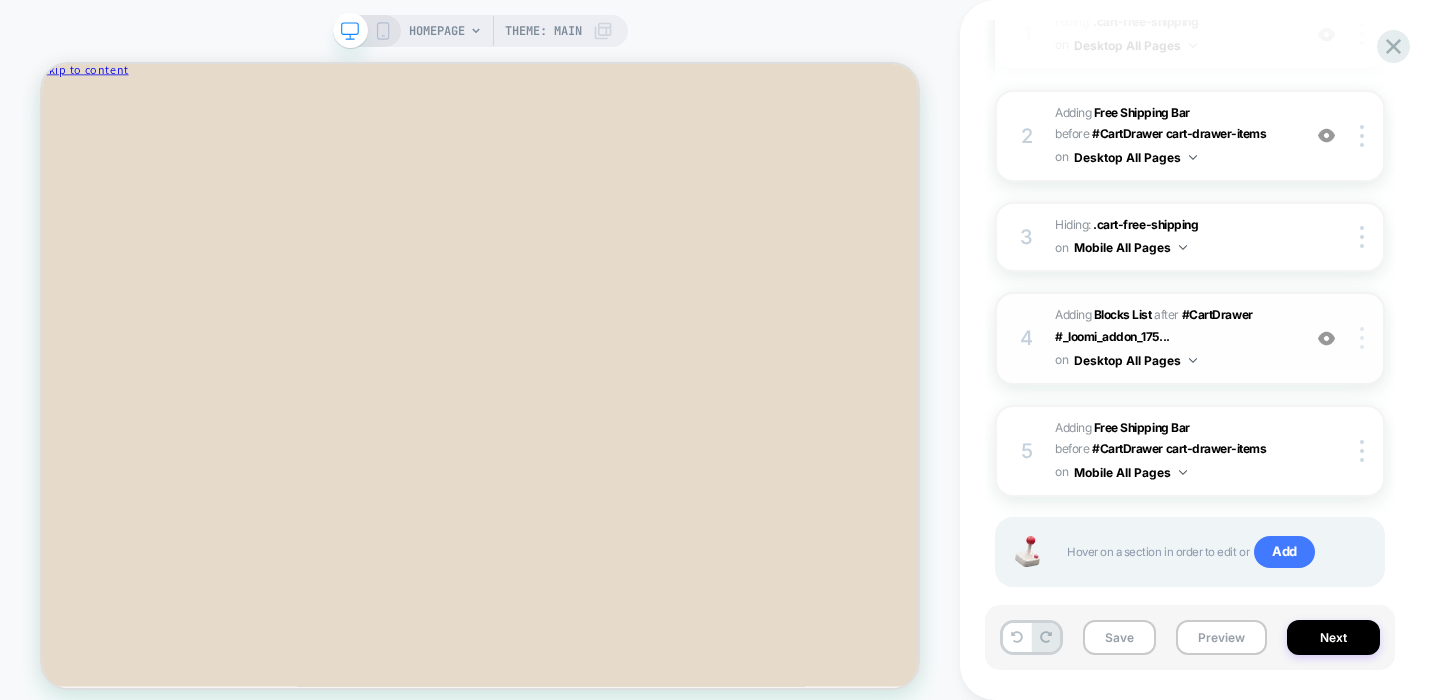 click at bounding box center [1365, 338] 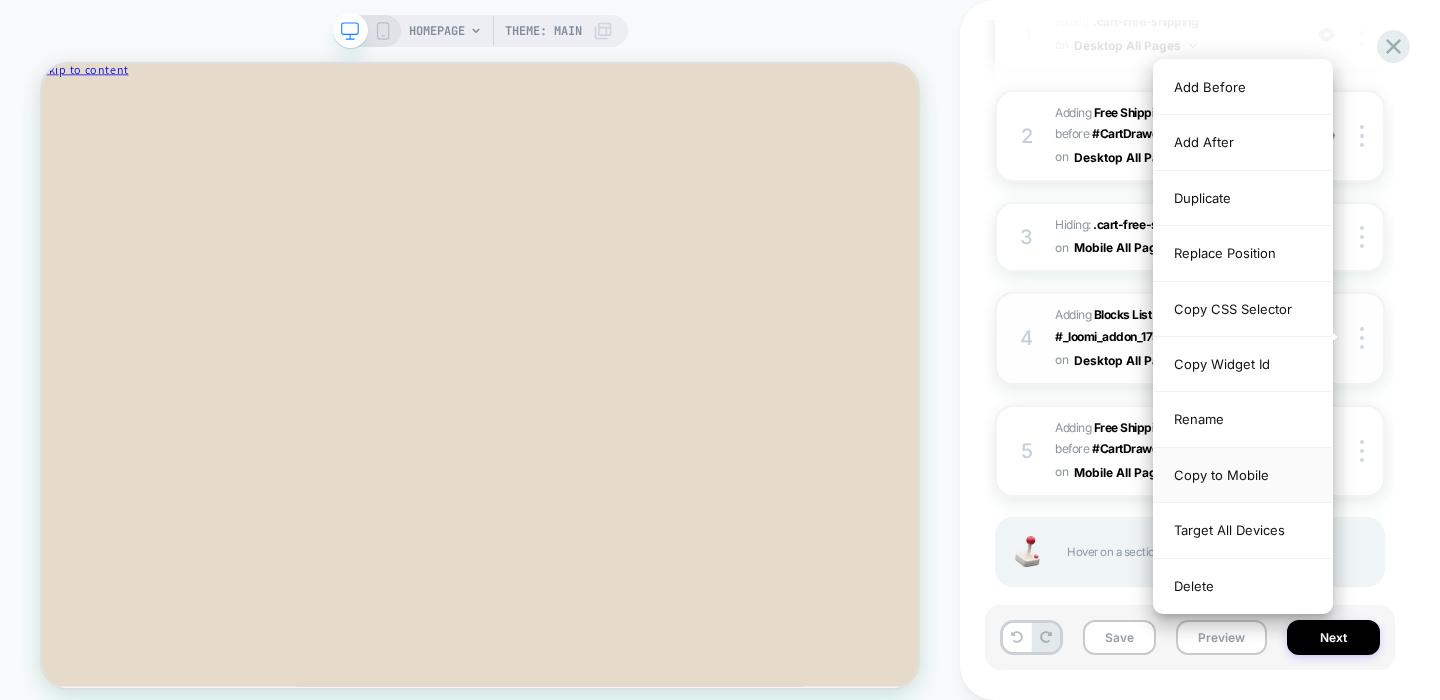 click on "Copy to   Mobile" at bounding box center [1243, 475] 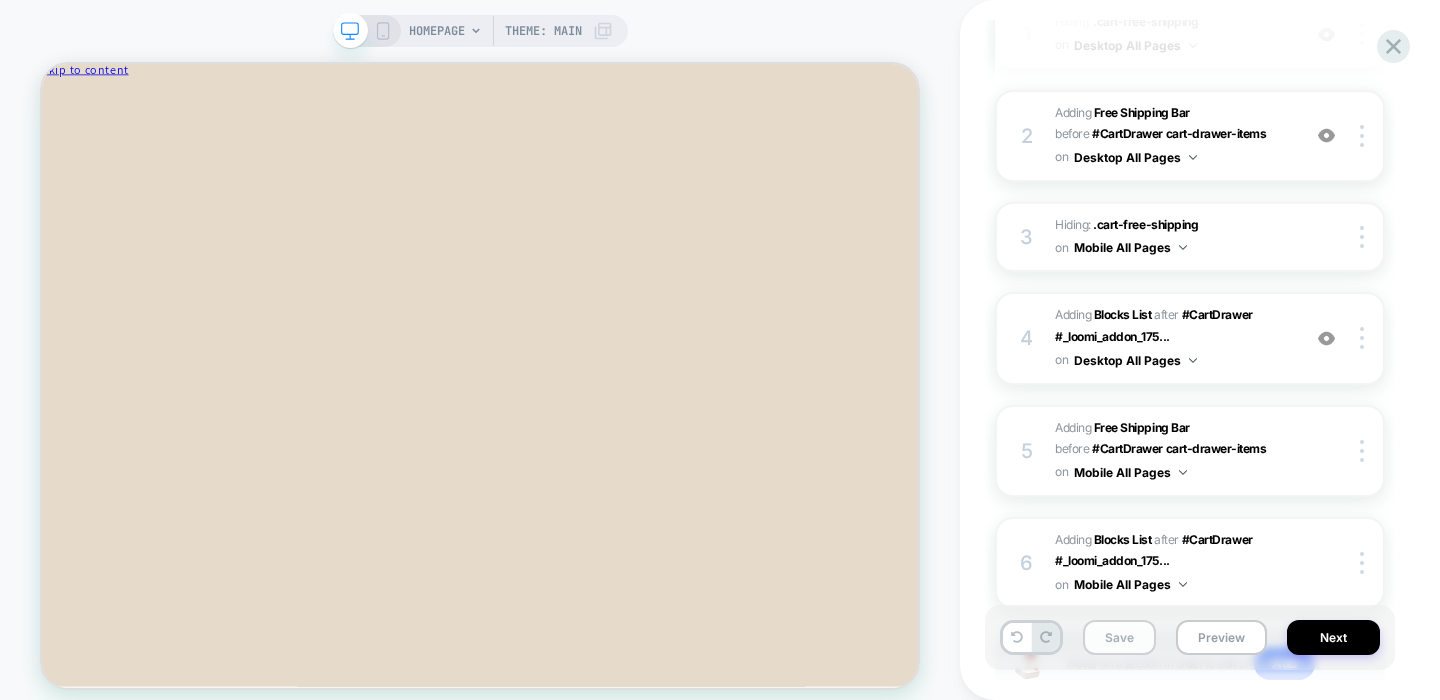 click on "Save" at bounding box center (1119, 637) 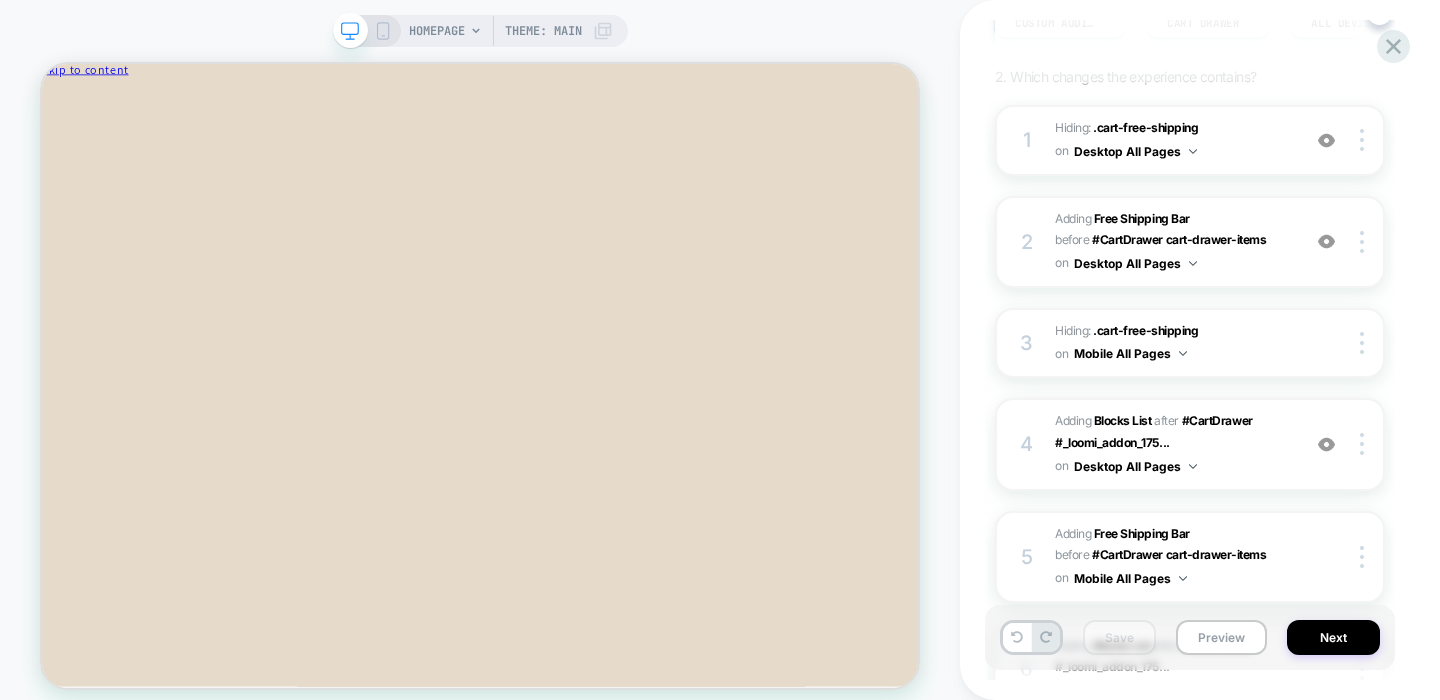 scroll, scrollTop: 233, scrollLeft: 0, axis: vertical 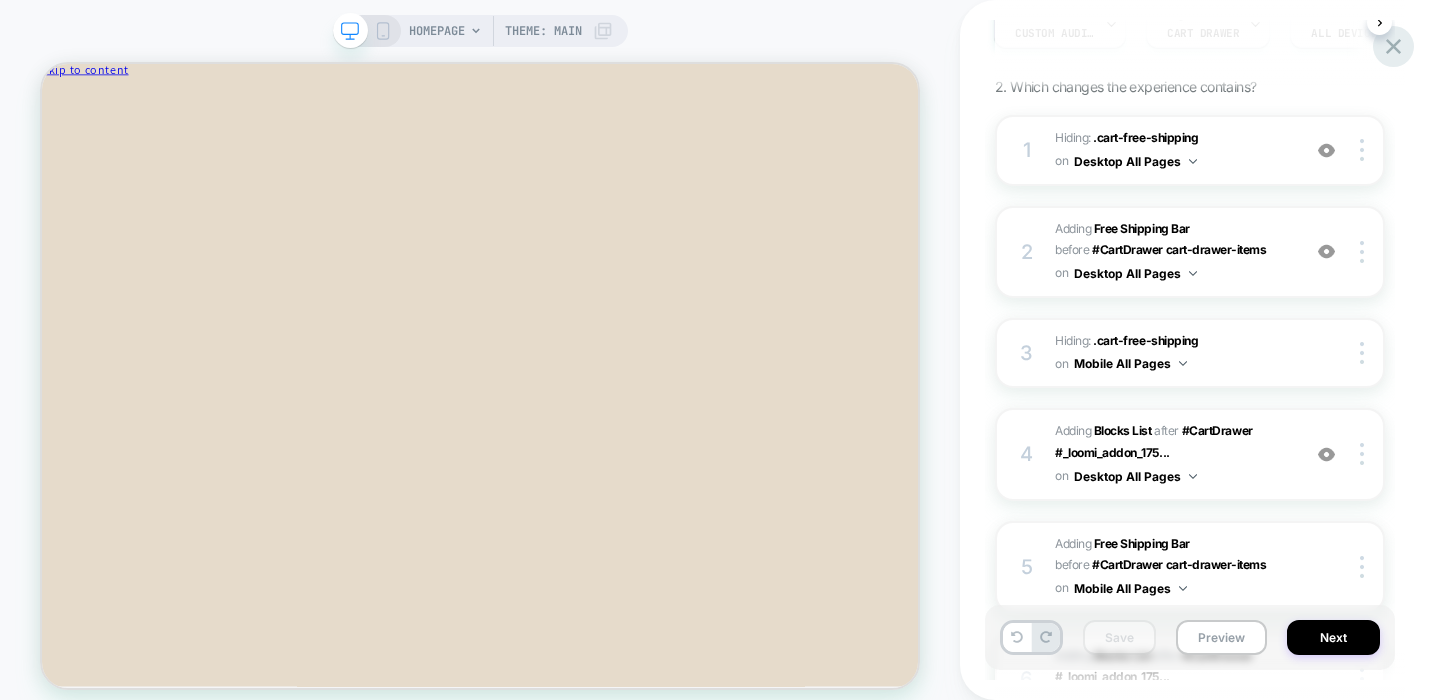 click 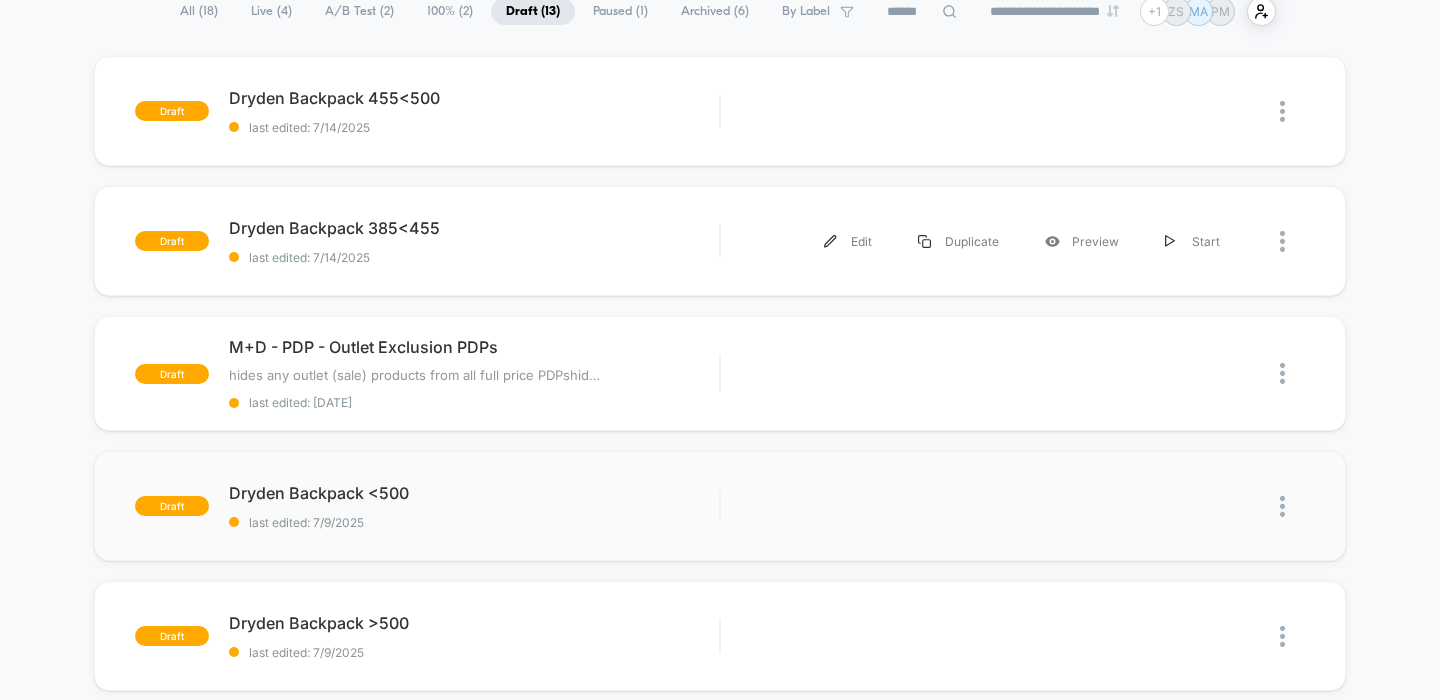 scroll, scrollTop: 166, scrollLeft: 0, axis: vertical 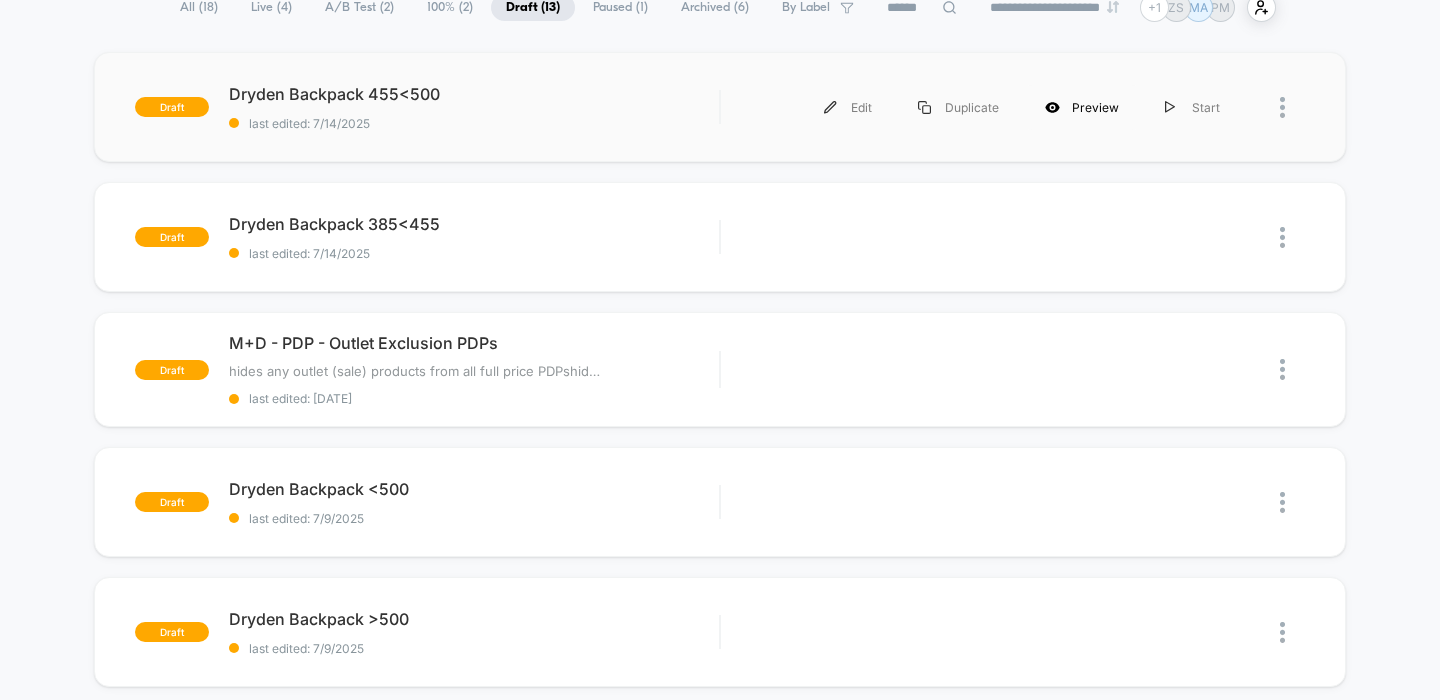 click on "Preview" at bounding box center (1082, 107) 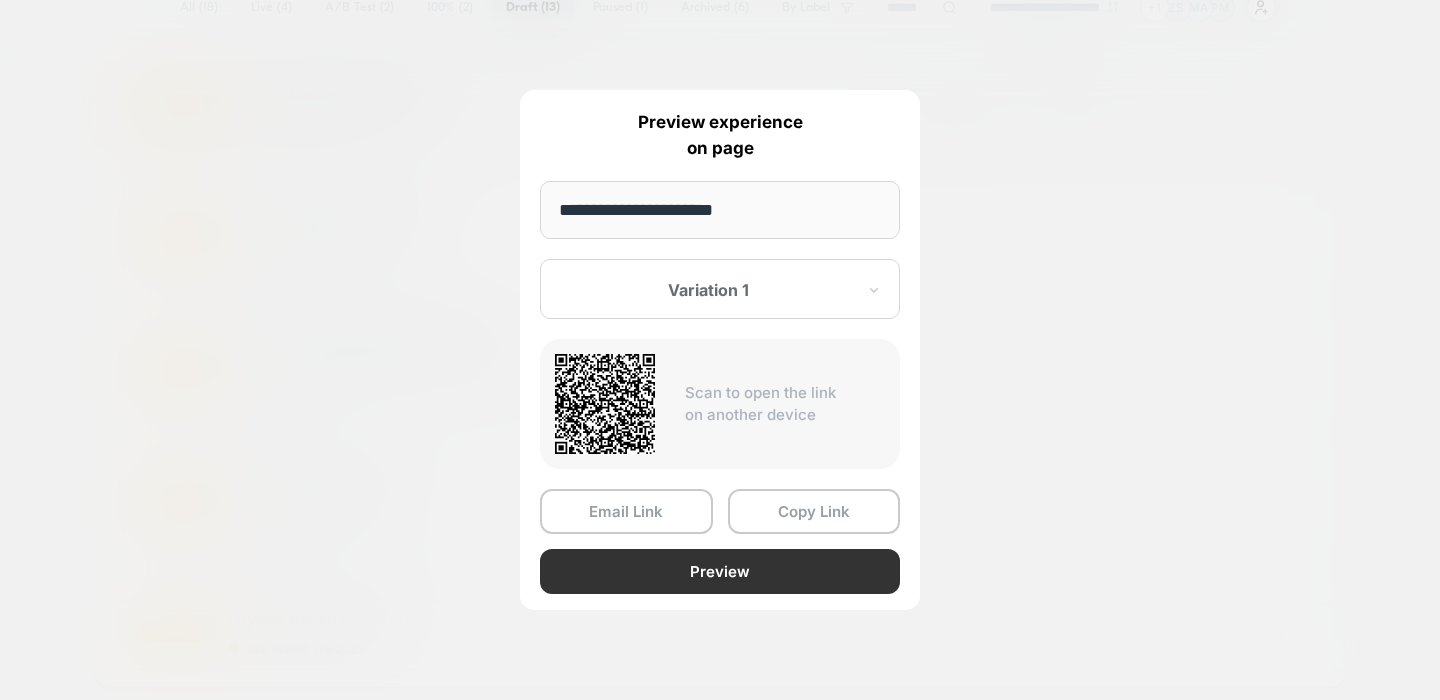 click on "Preview" at bounding box center (720, 571) 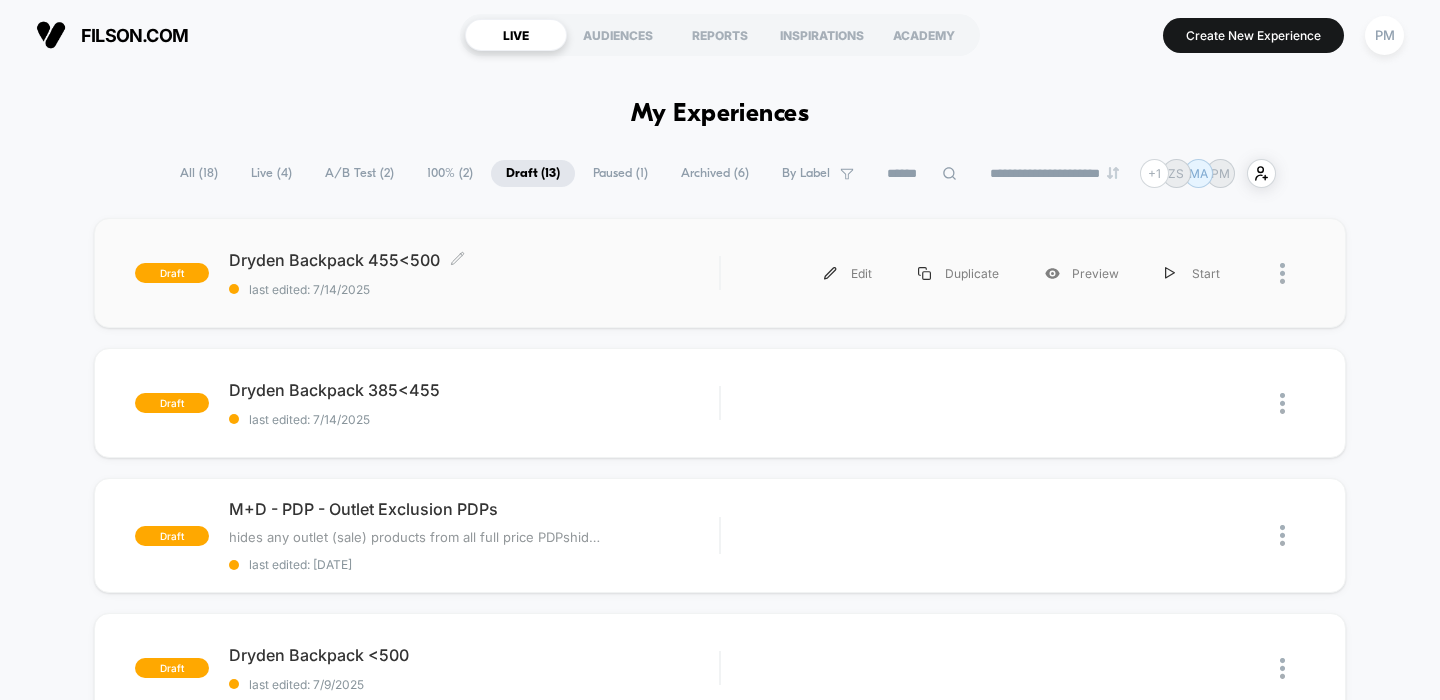 scroll, scrollTop: 84, scrollLeft: 0, axis: vertical 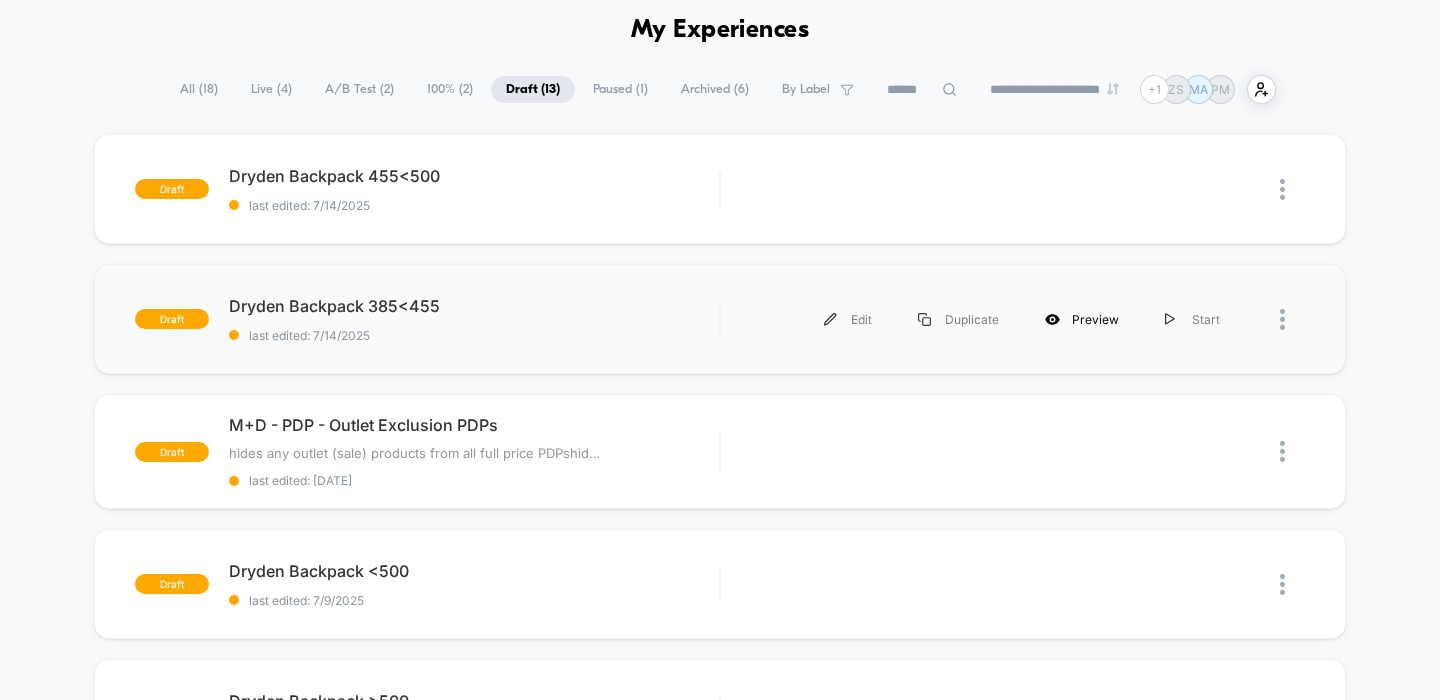 click on "Preview" at bounding box center (1082, 319) 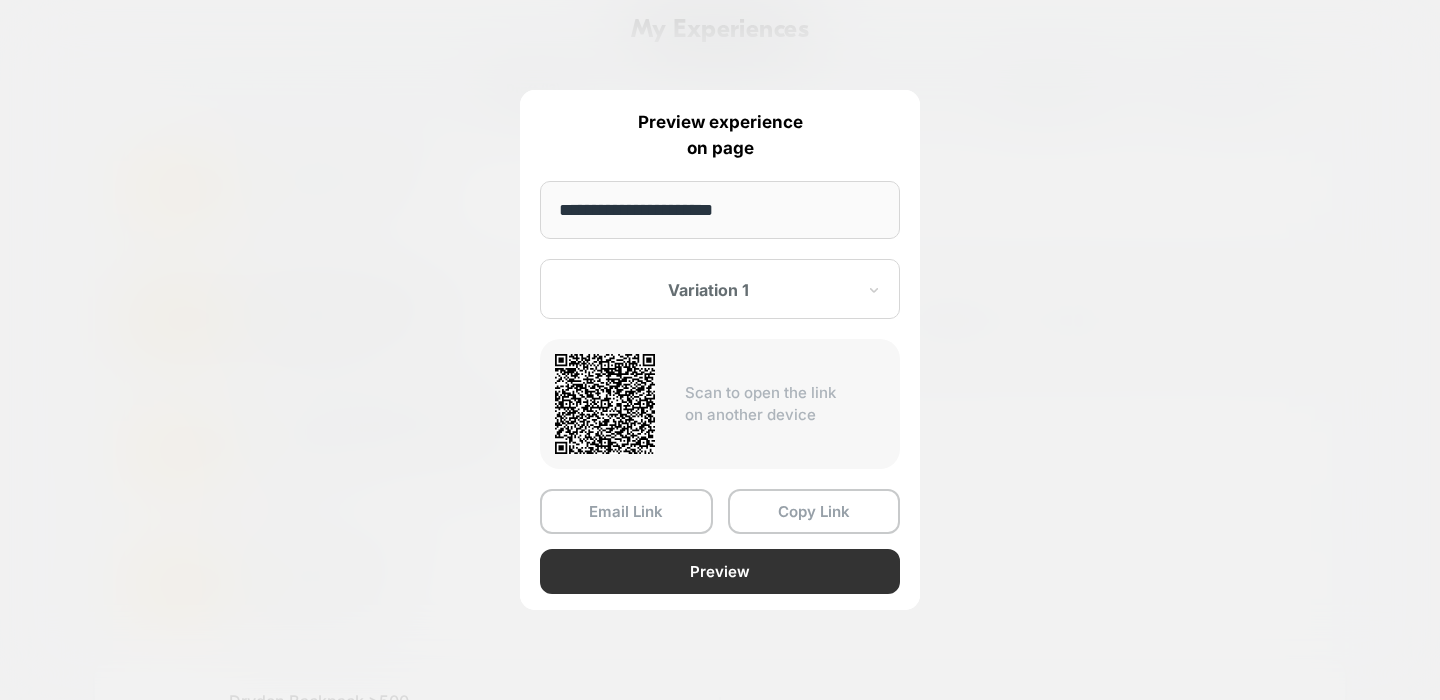click on "Preview" at bounding box center (720, 571) 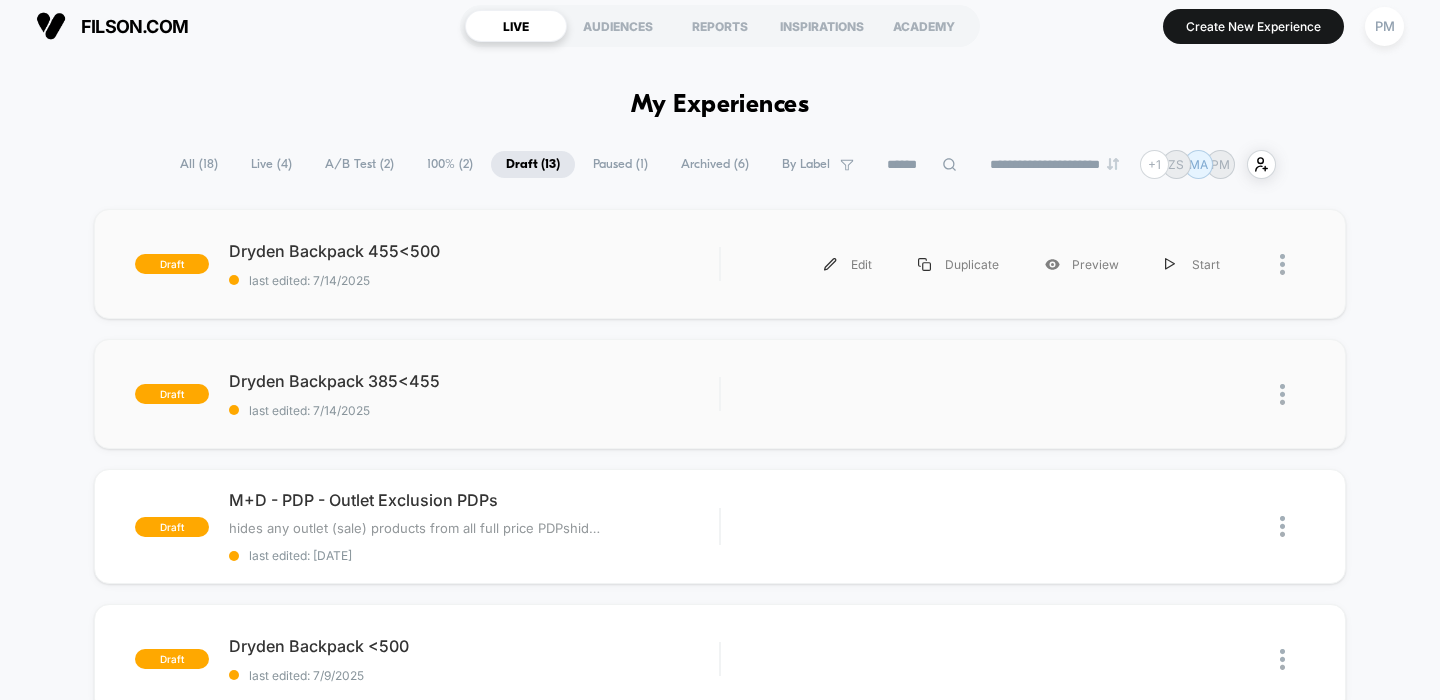 scroll, scrollTop: 7, scrollLeft: 0, axis: vertical 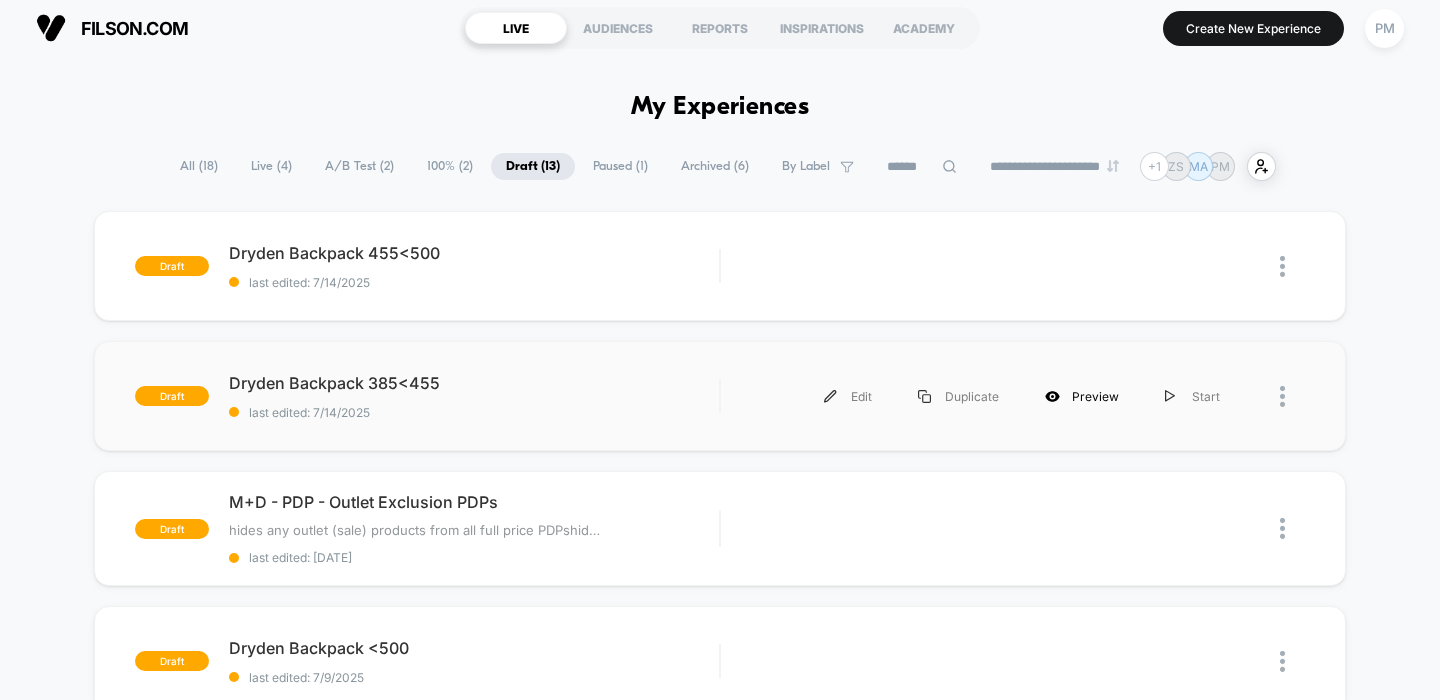 click on "Preview" at bounding box center [1082, 396] 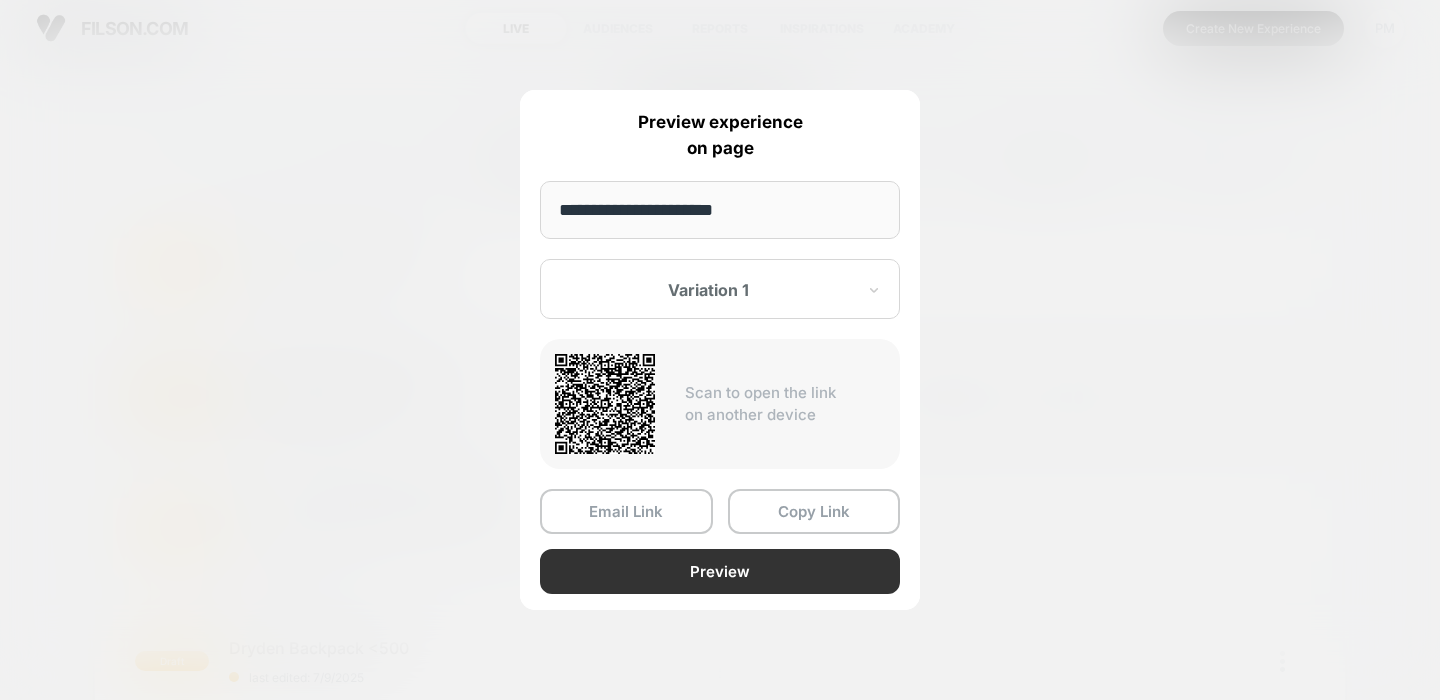 click on "Preview" at bounding box center [720, 571] 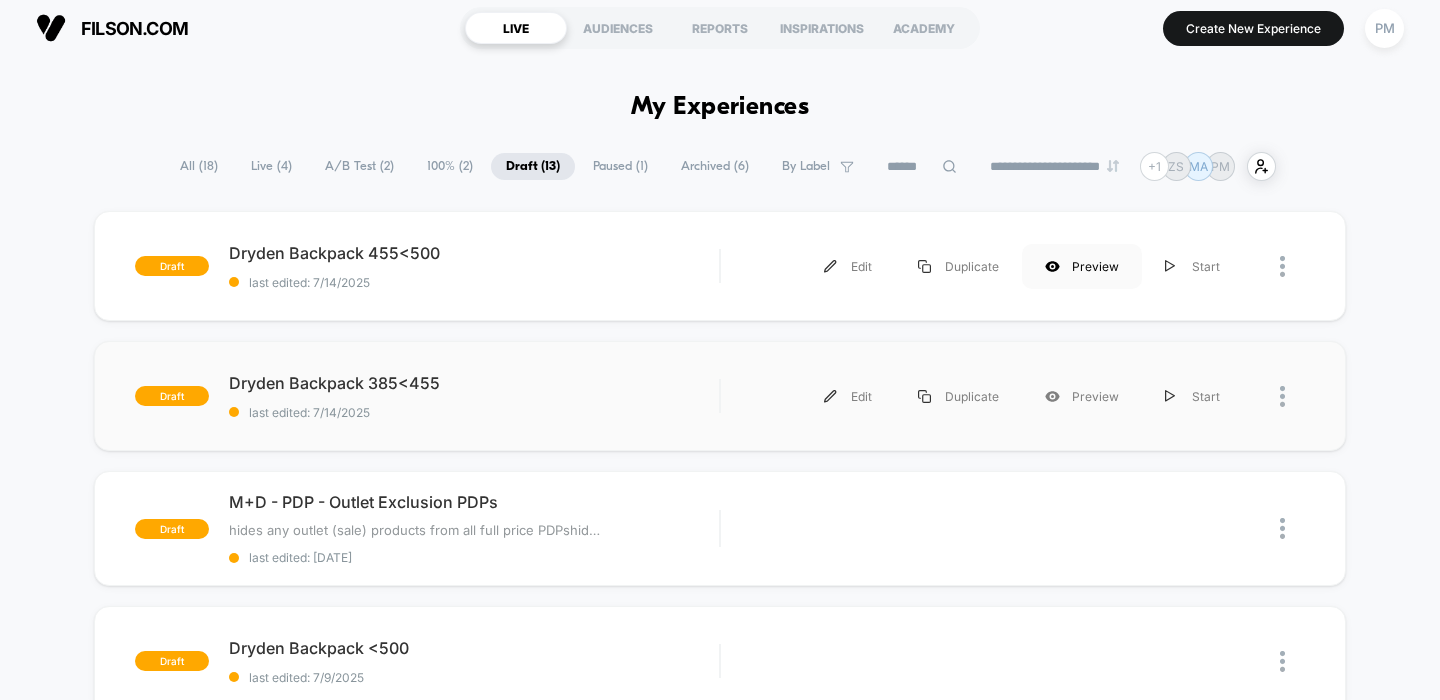 click on "Preview" at bounding box center (1082, 266) 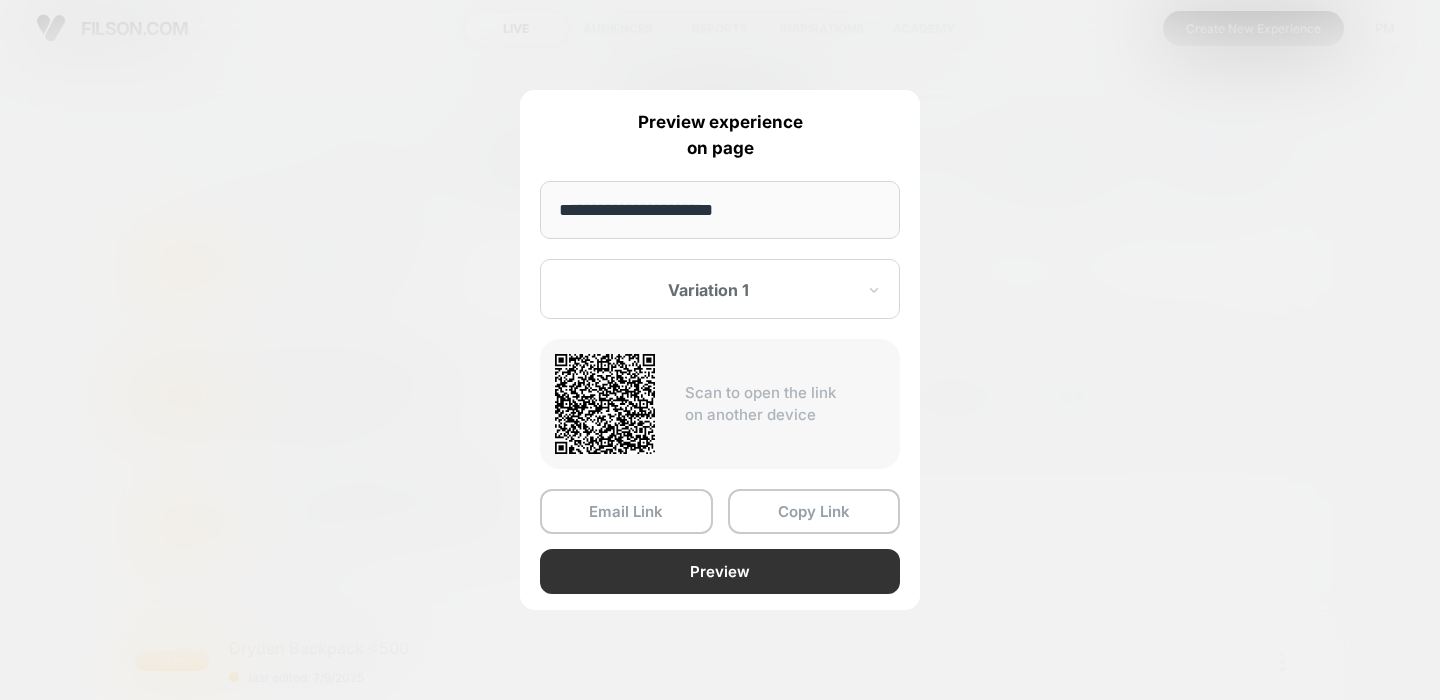 click on "Preview" at bounding box center [720, 571] 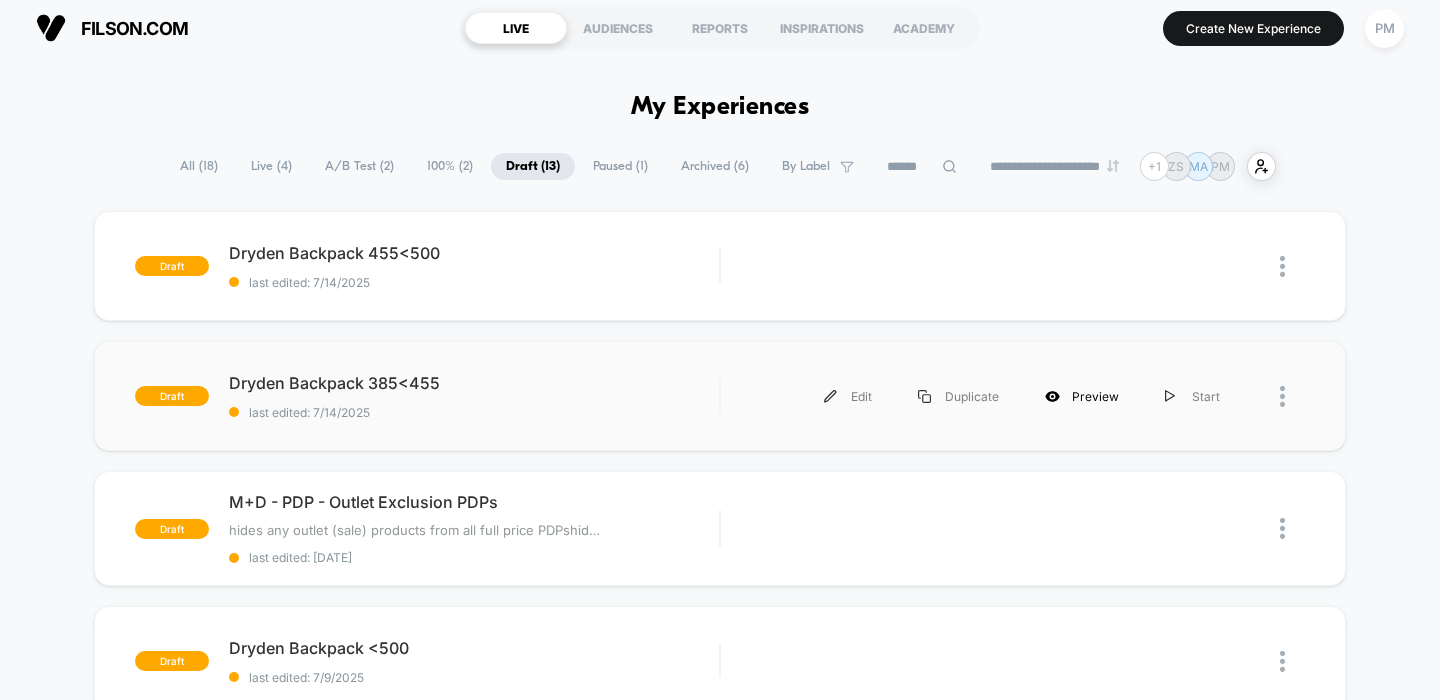 click on "Preview" at bounding box center [1082, 396] 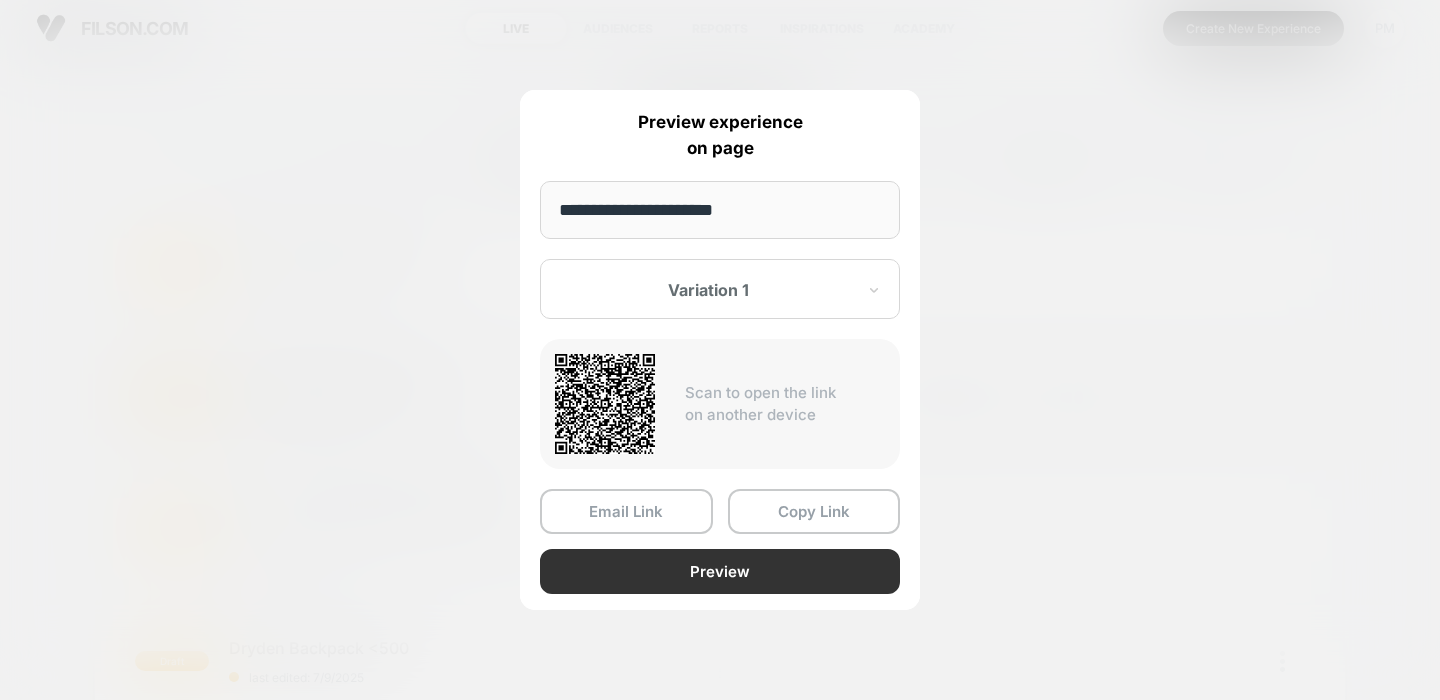 click on "Preview" at bounding box center [720, 571] 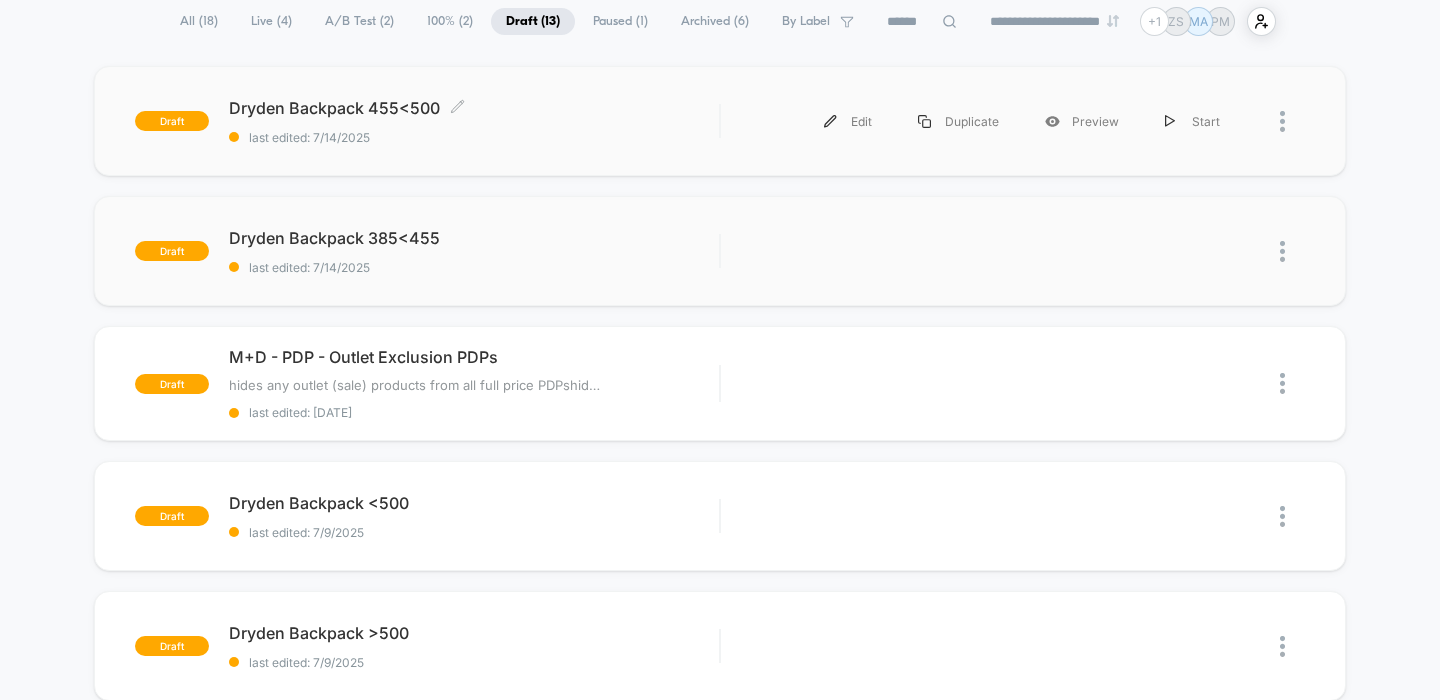 scroll, scrollTop: 152, scrollLeft: 0, axis: vertical 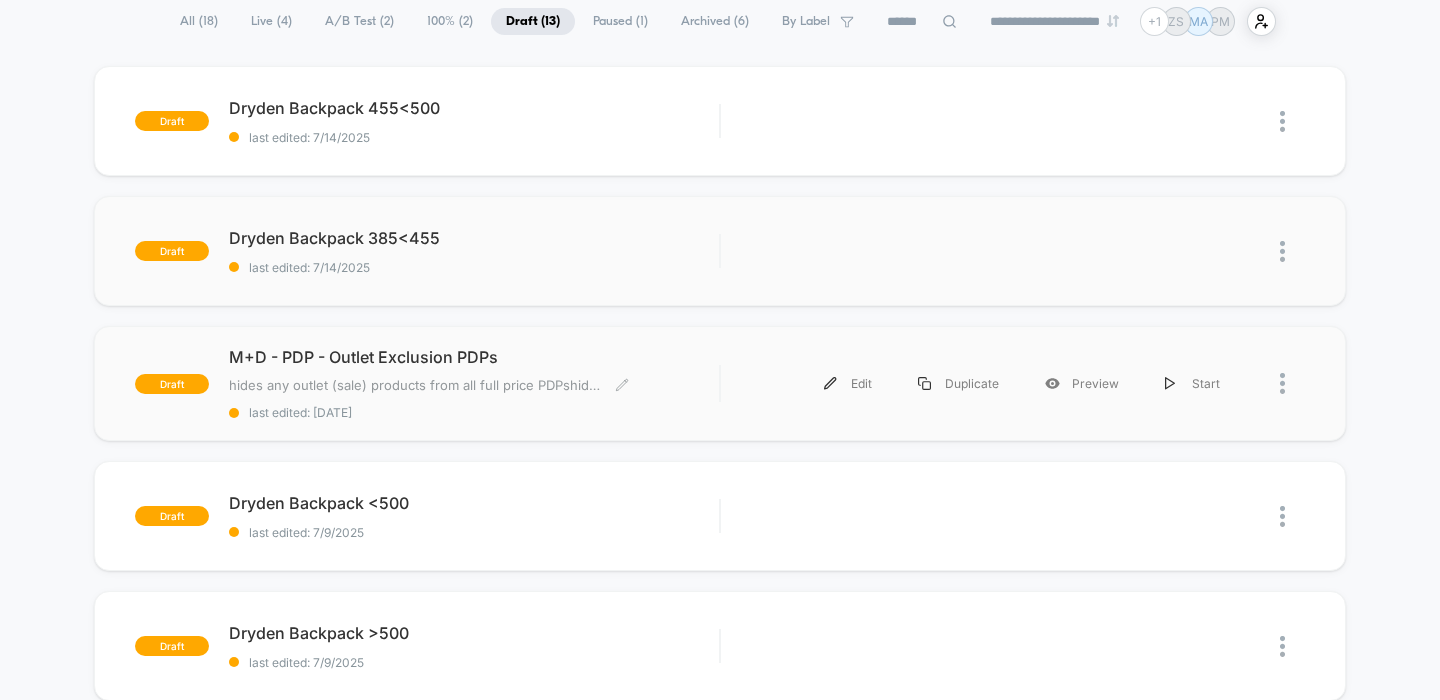 click on "M+D - PDP - Outlet Exclusion PDPs" at bounding box center (474, 357) 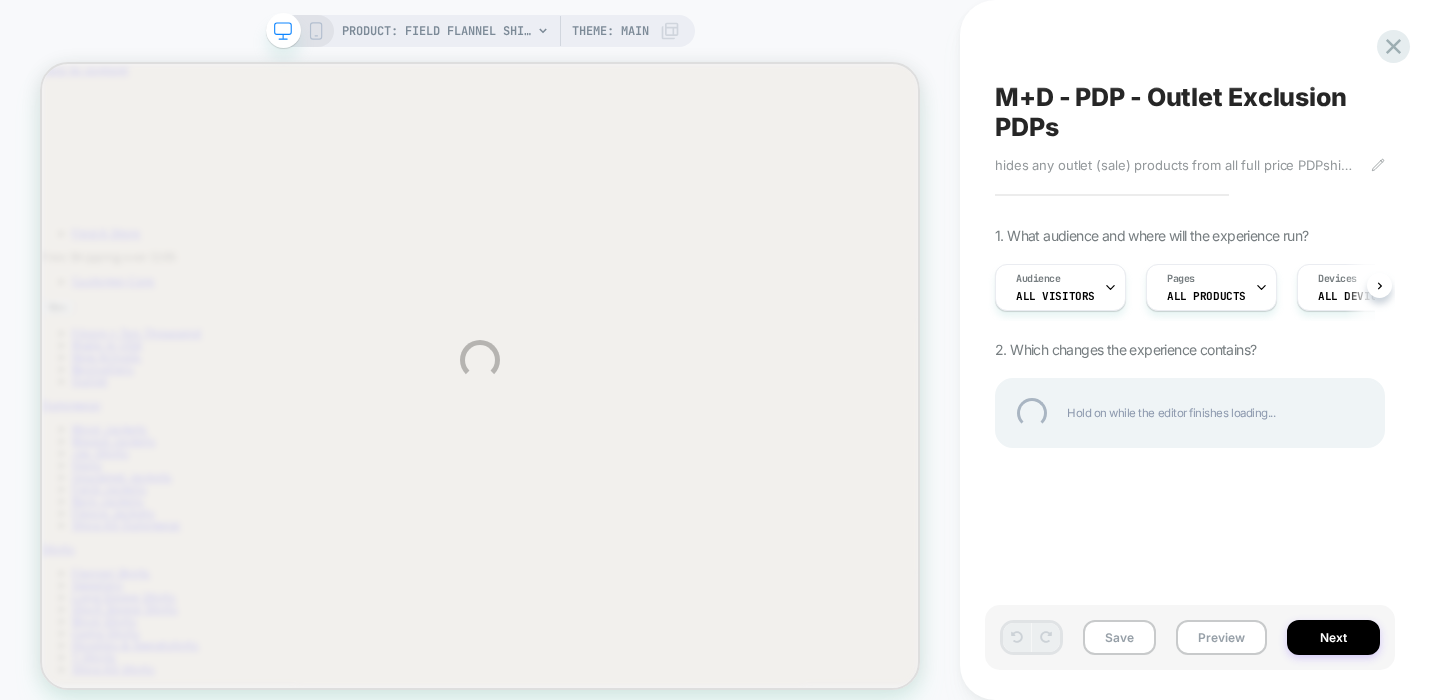 scroll, scrollTop: 0, scrollLeft: 0, axis: both 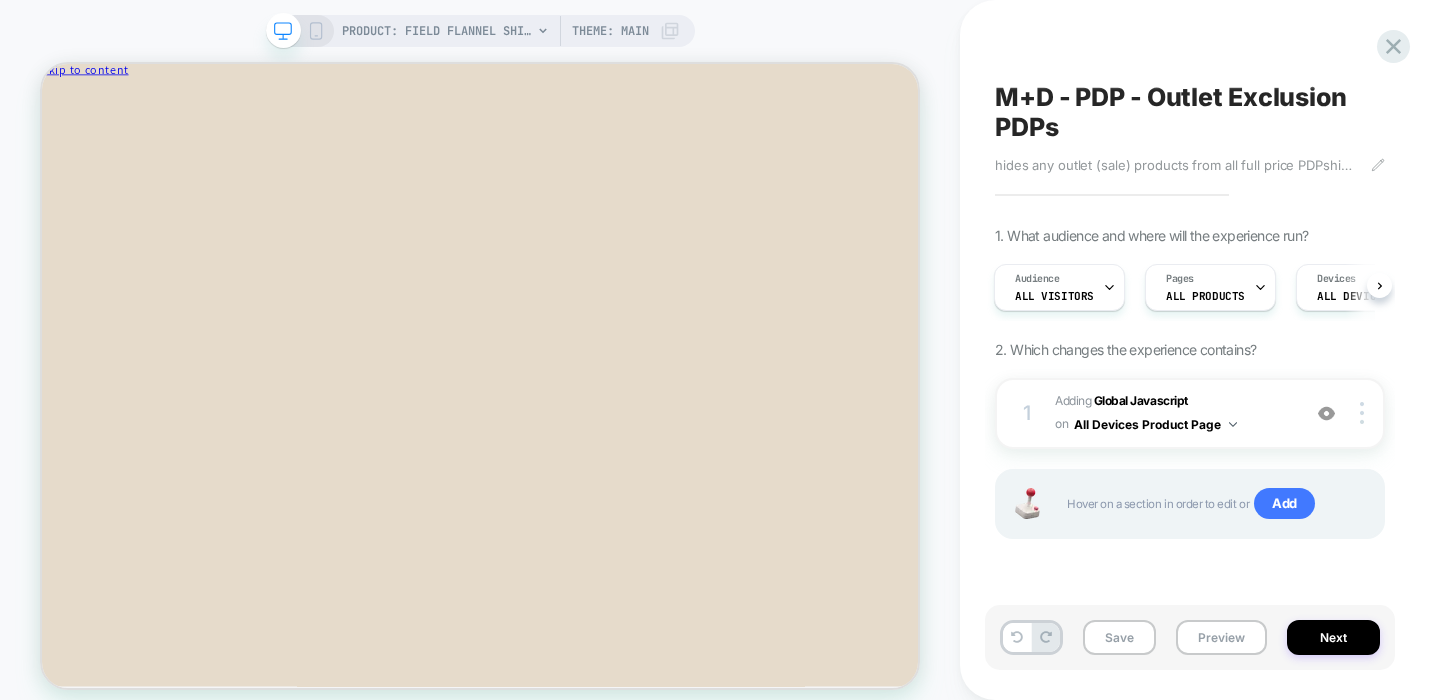 click 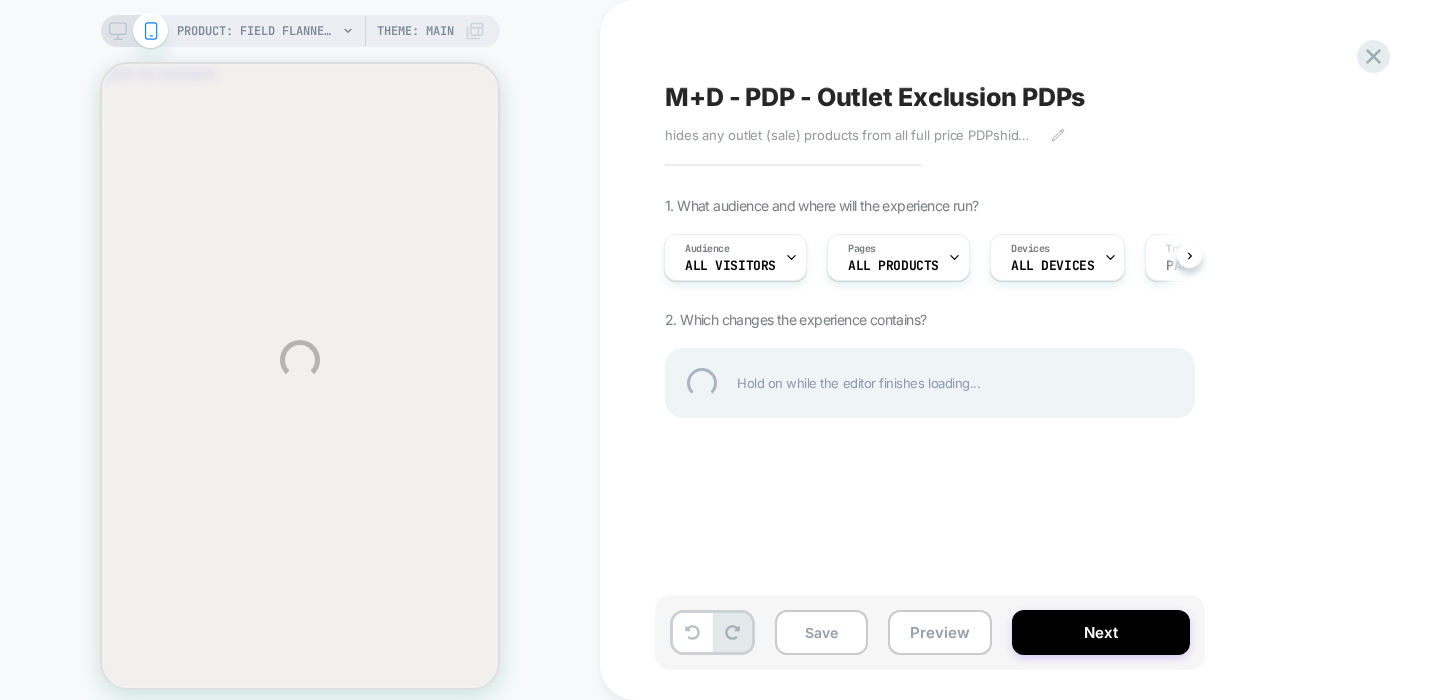 scroll, scrollTop: 0, scrollLeft: 0, axis: both 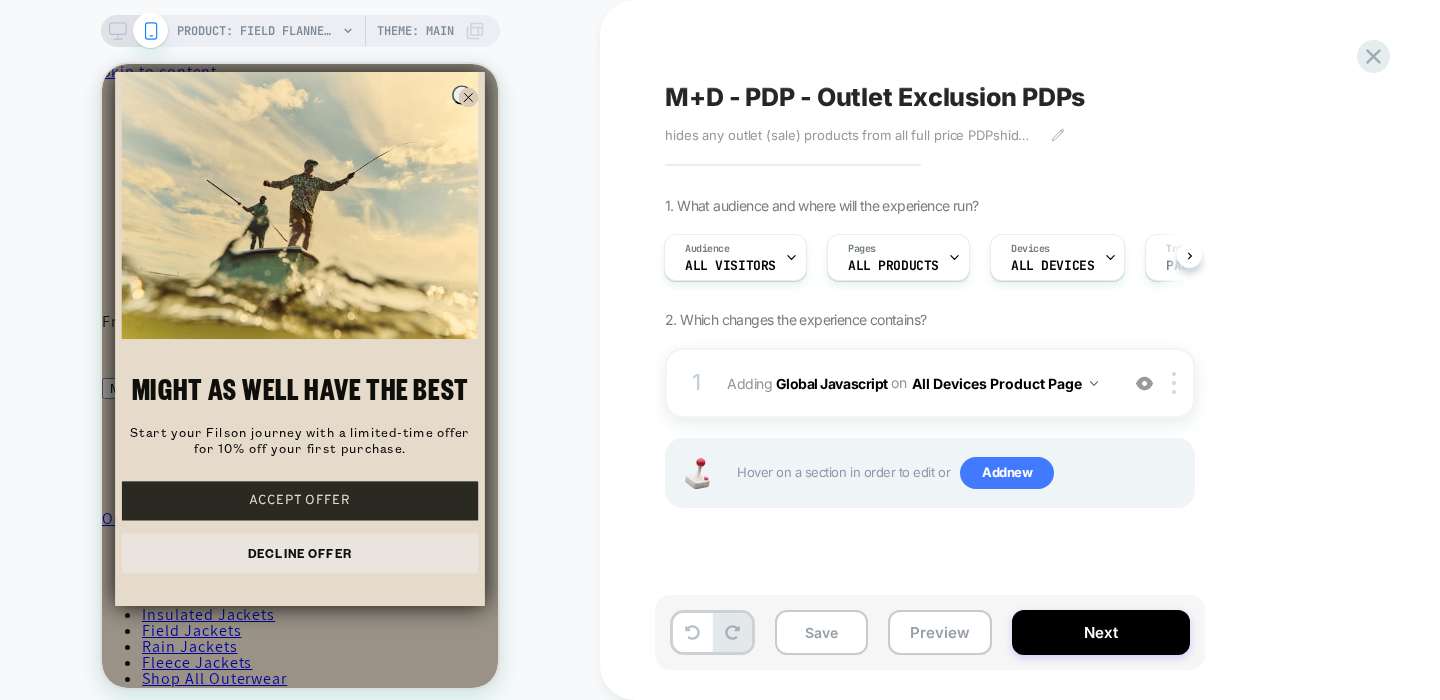 click 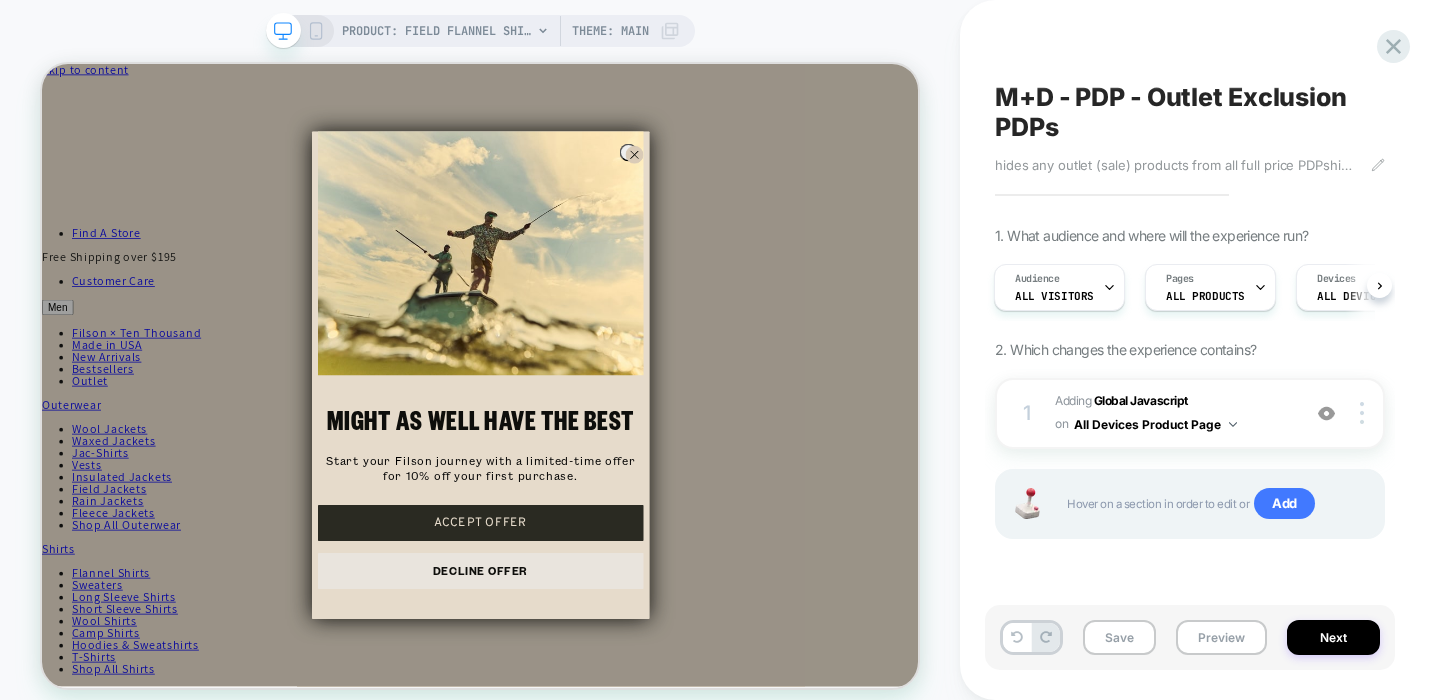 scroll, scrollTop: 0, scrollLeft: 0, axis: both 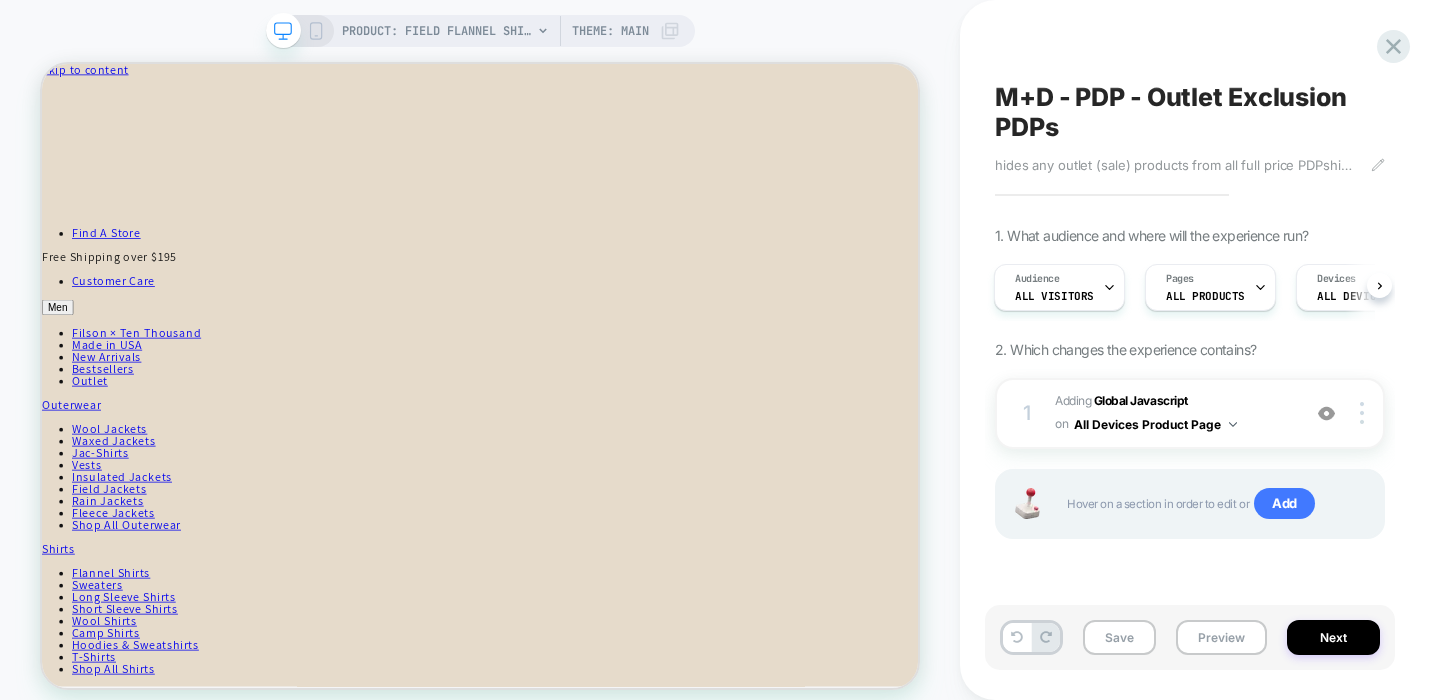 click 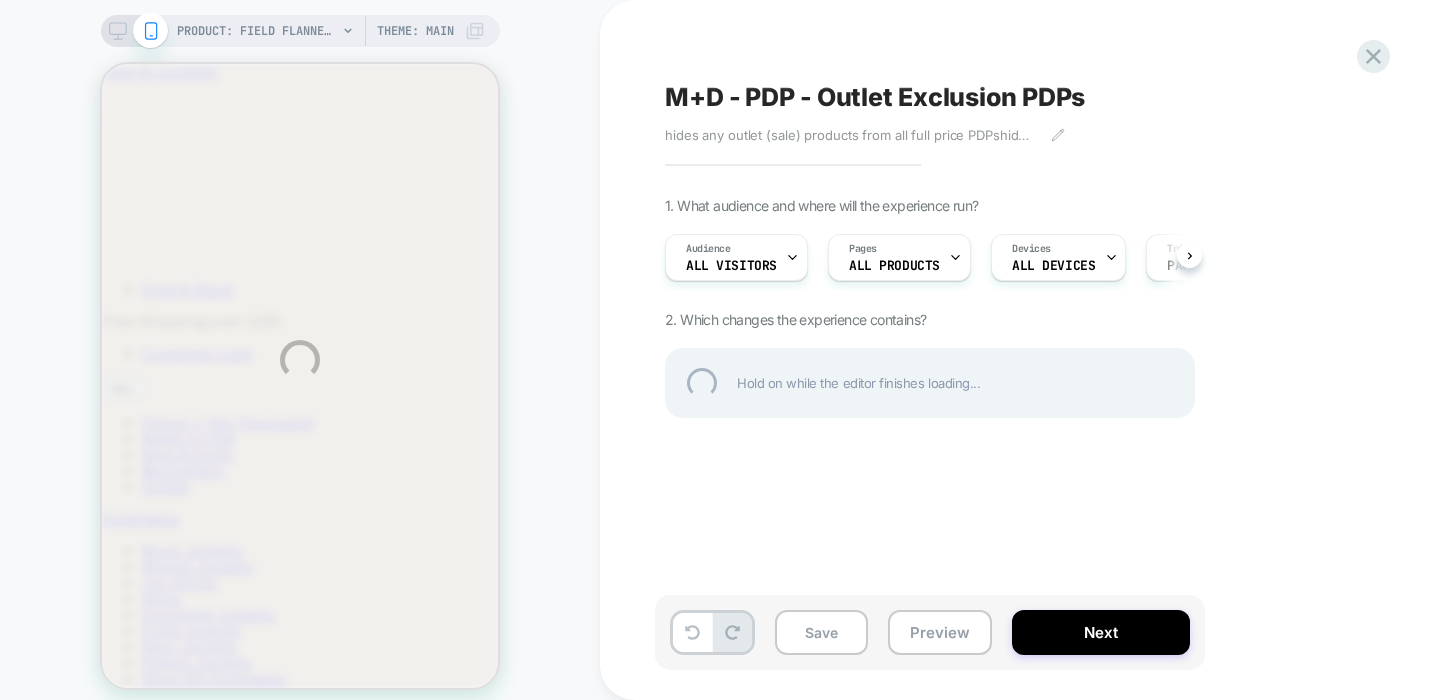 scroll, scrollTop: 0, scrollLeft: 0, axis: both 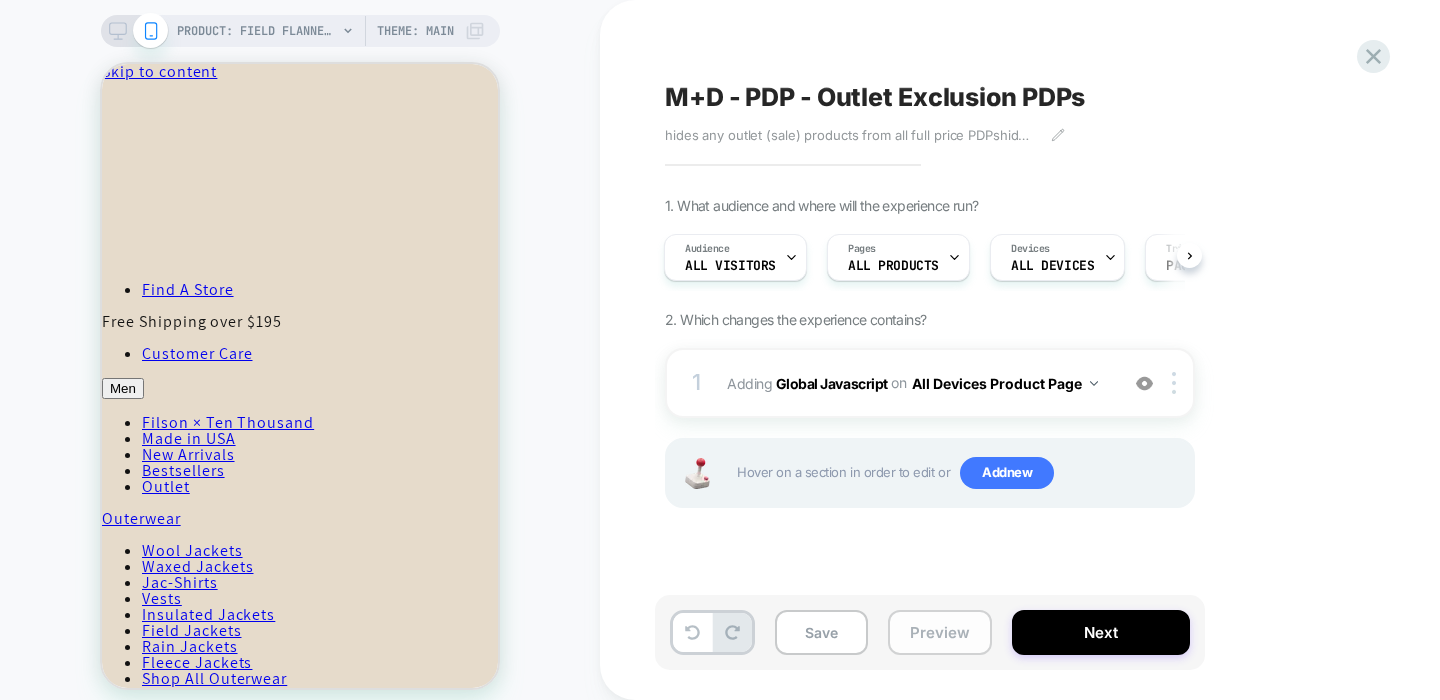 click on "Preview" at bounding box center [940, 632] 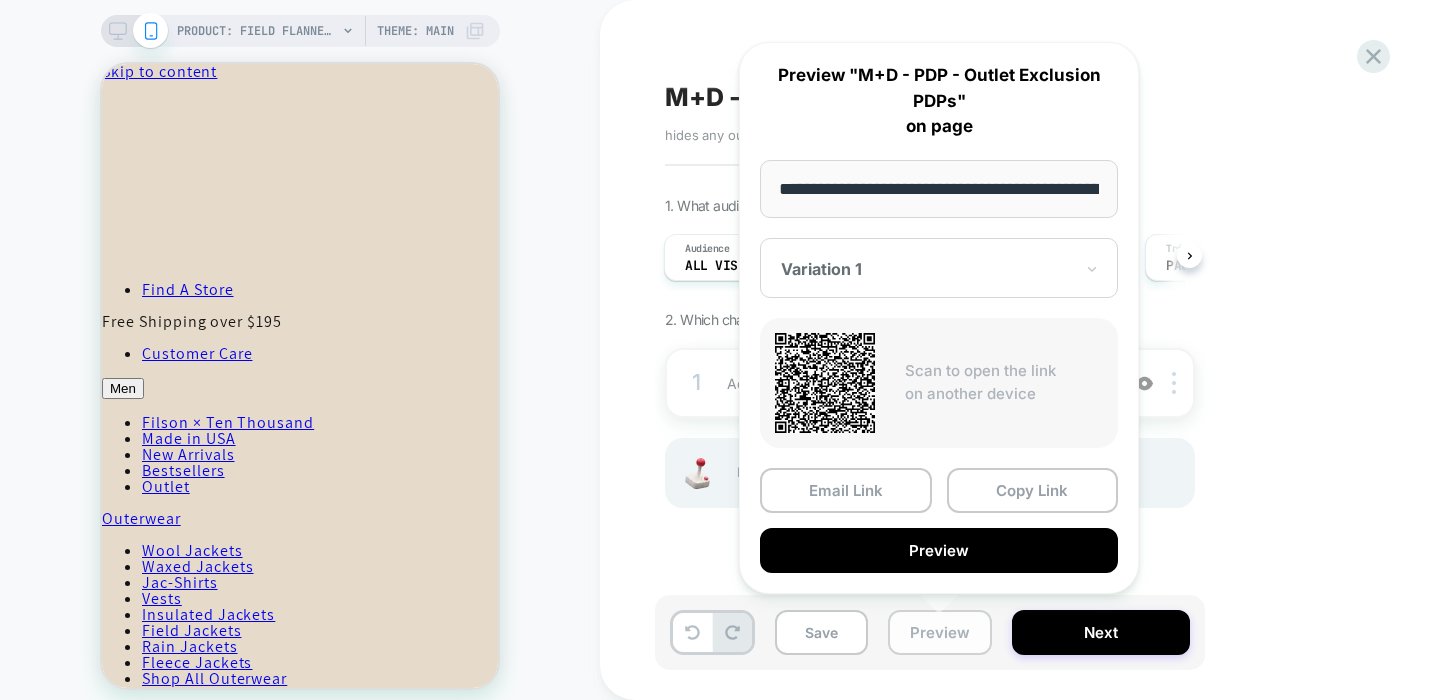scroll, scrollTop: 0, scrollLeft: 397, axis: horizontal 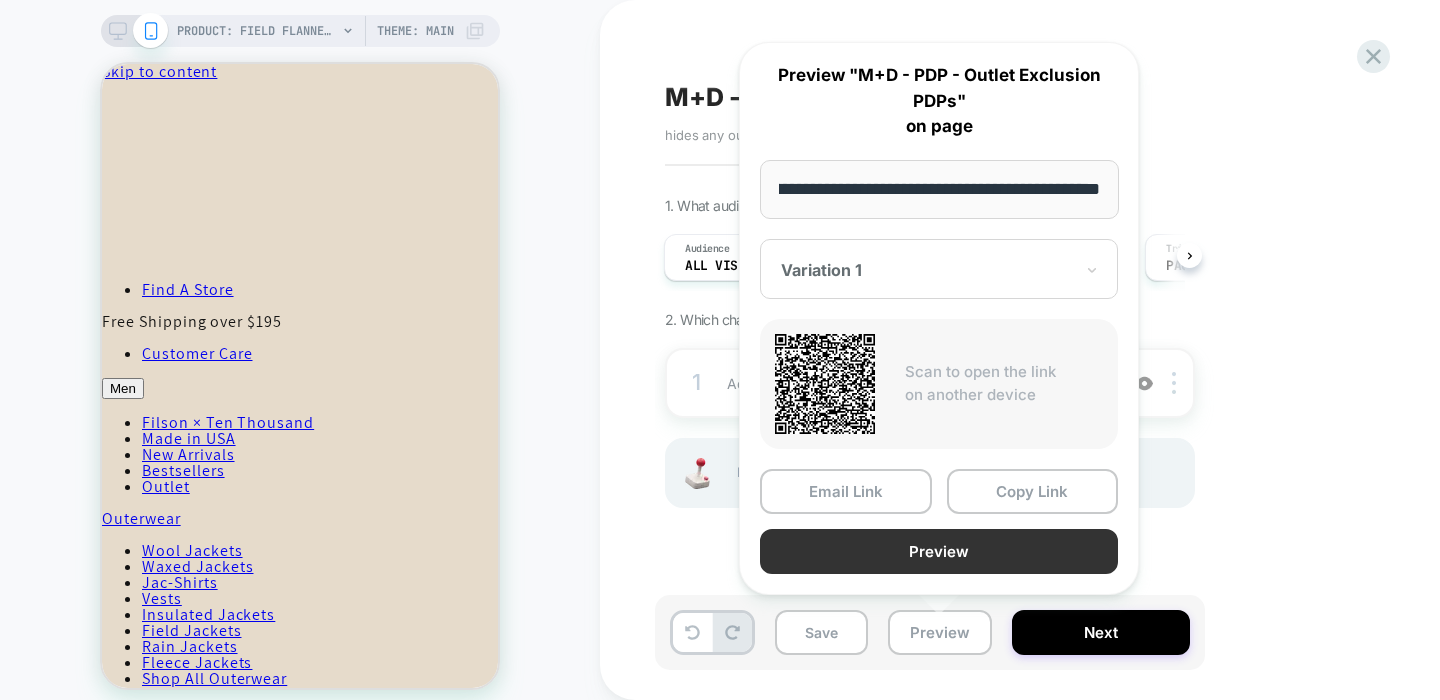 click on "Preview" at bounding box center (939, 551) 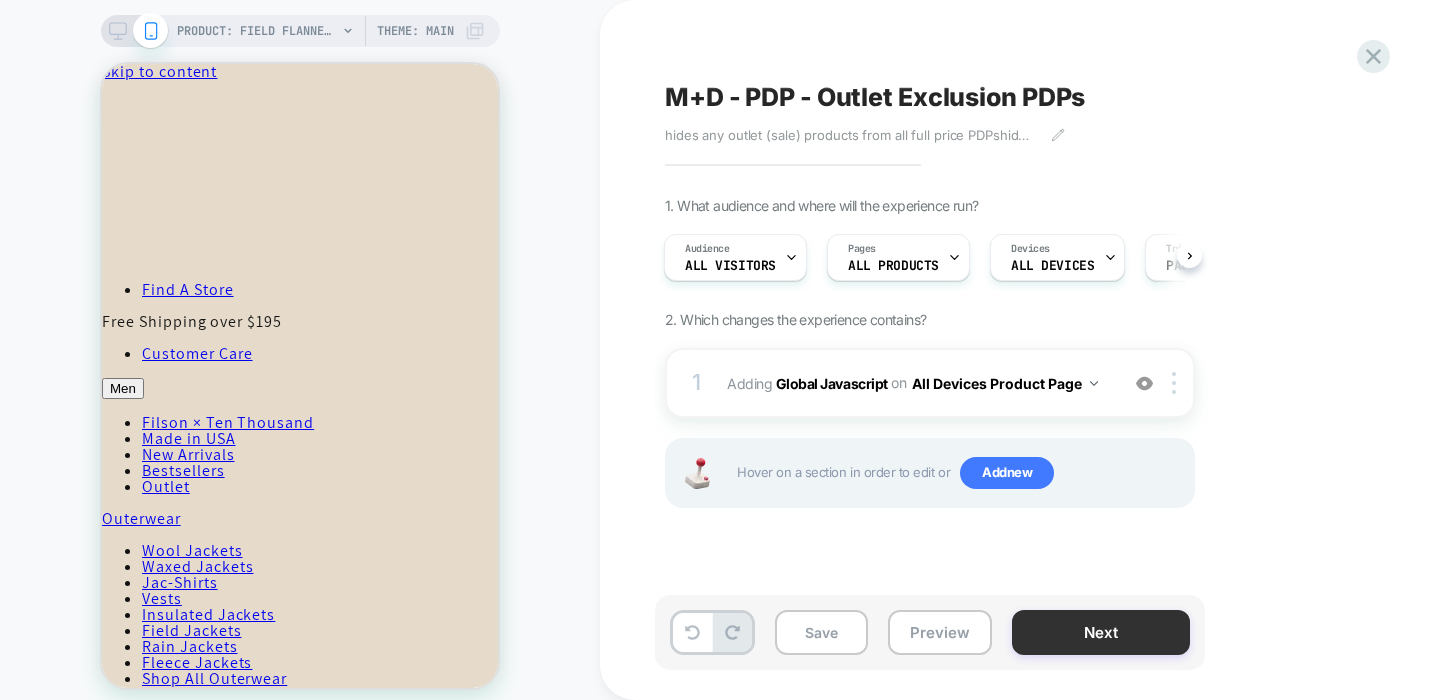 click on "Next" at bounding box center [1101, 632] 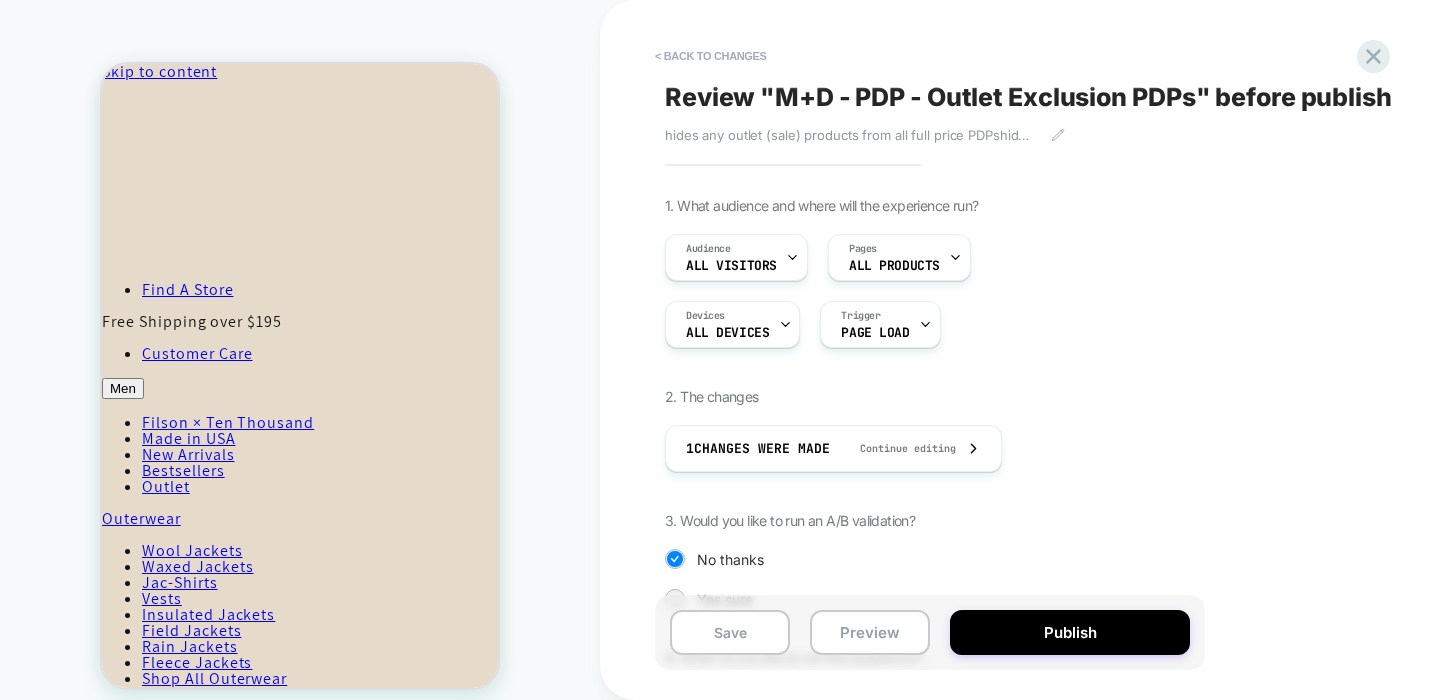 scroll, scrollTop: 175, scrollLeft: 0, axis: vertical 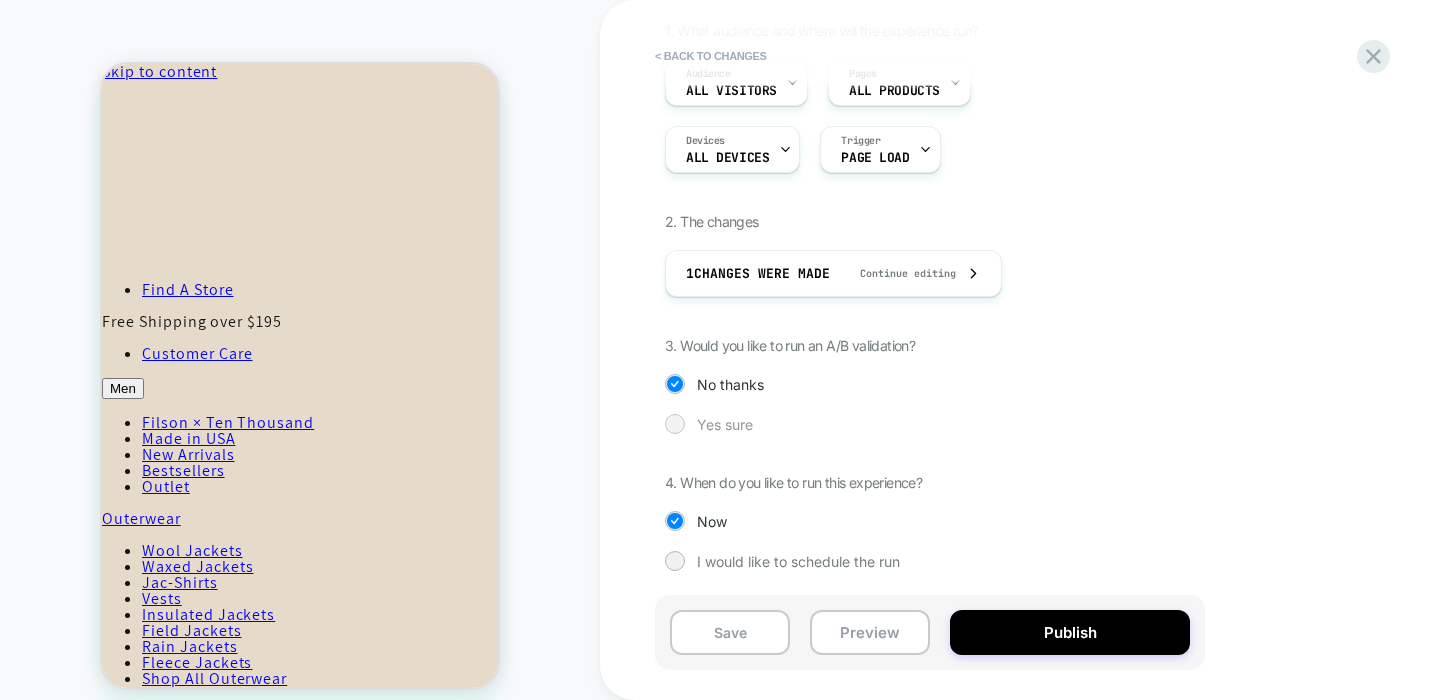 click at bounding box center (674, 423) 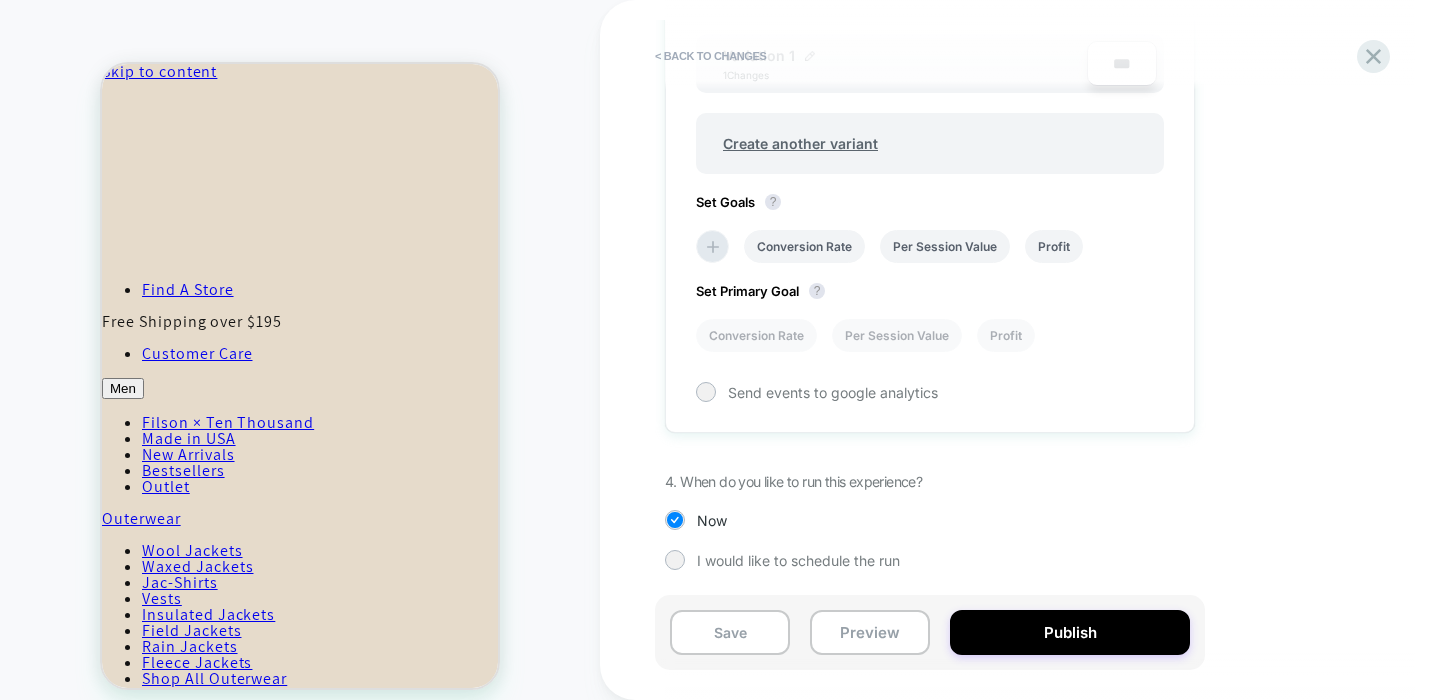 scroll, scrollTop: 0, scrollLeft: 0, axis: both 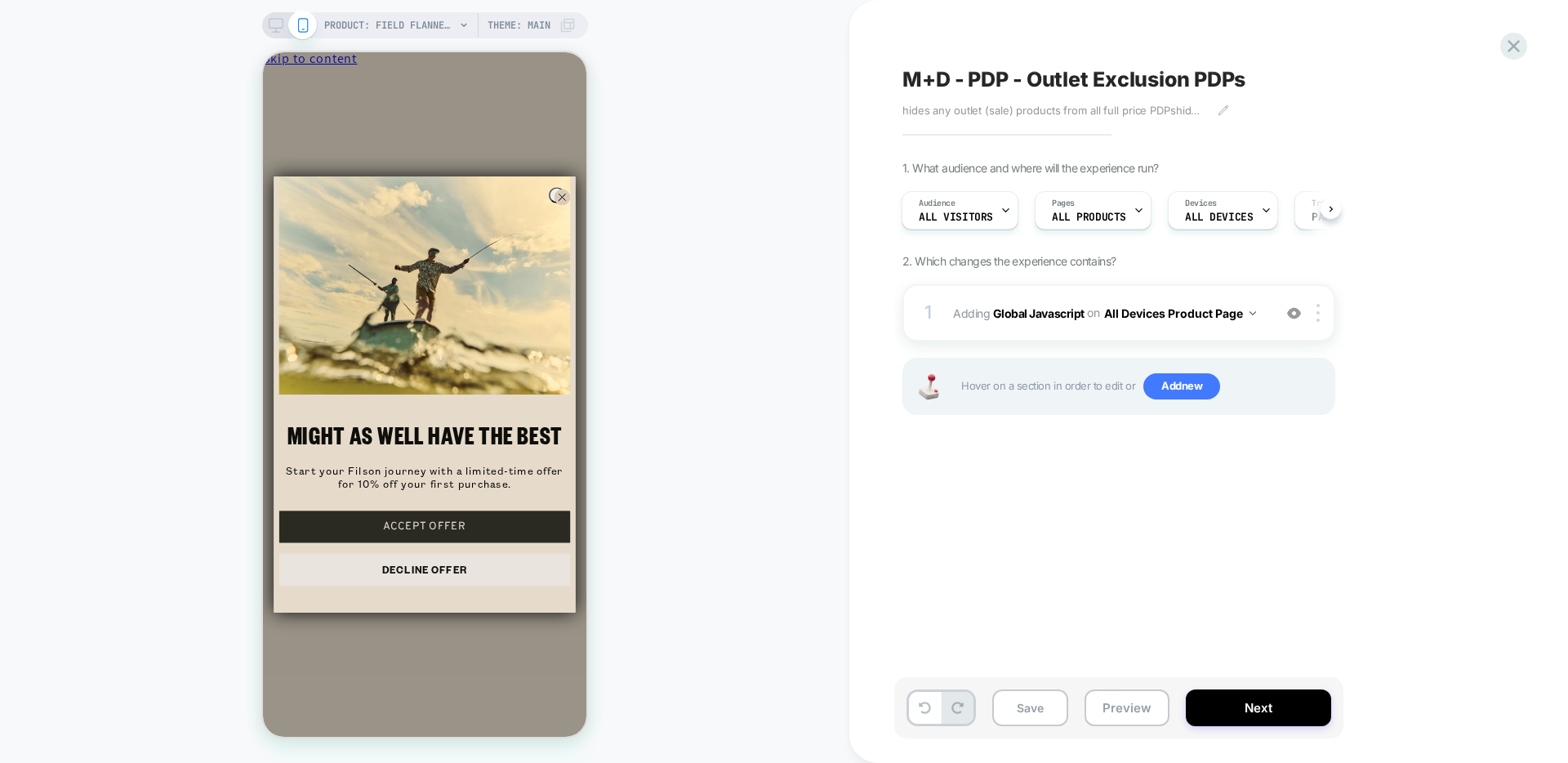 click 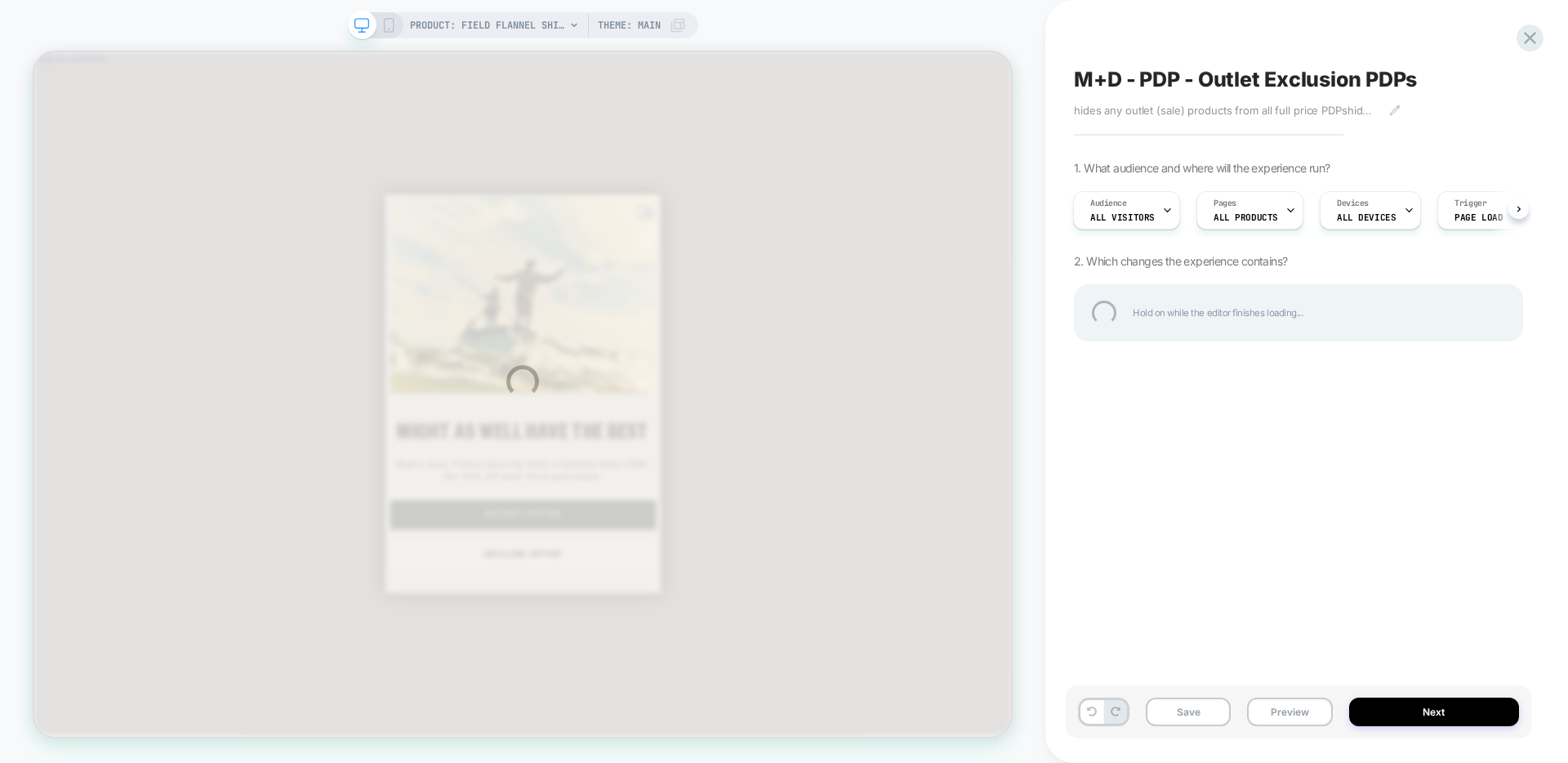 scroll, scrollTop: 0, scrollLeft: 0, axis: both 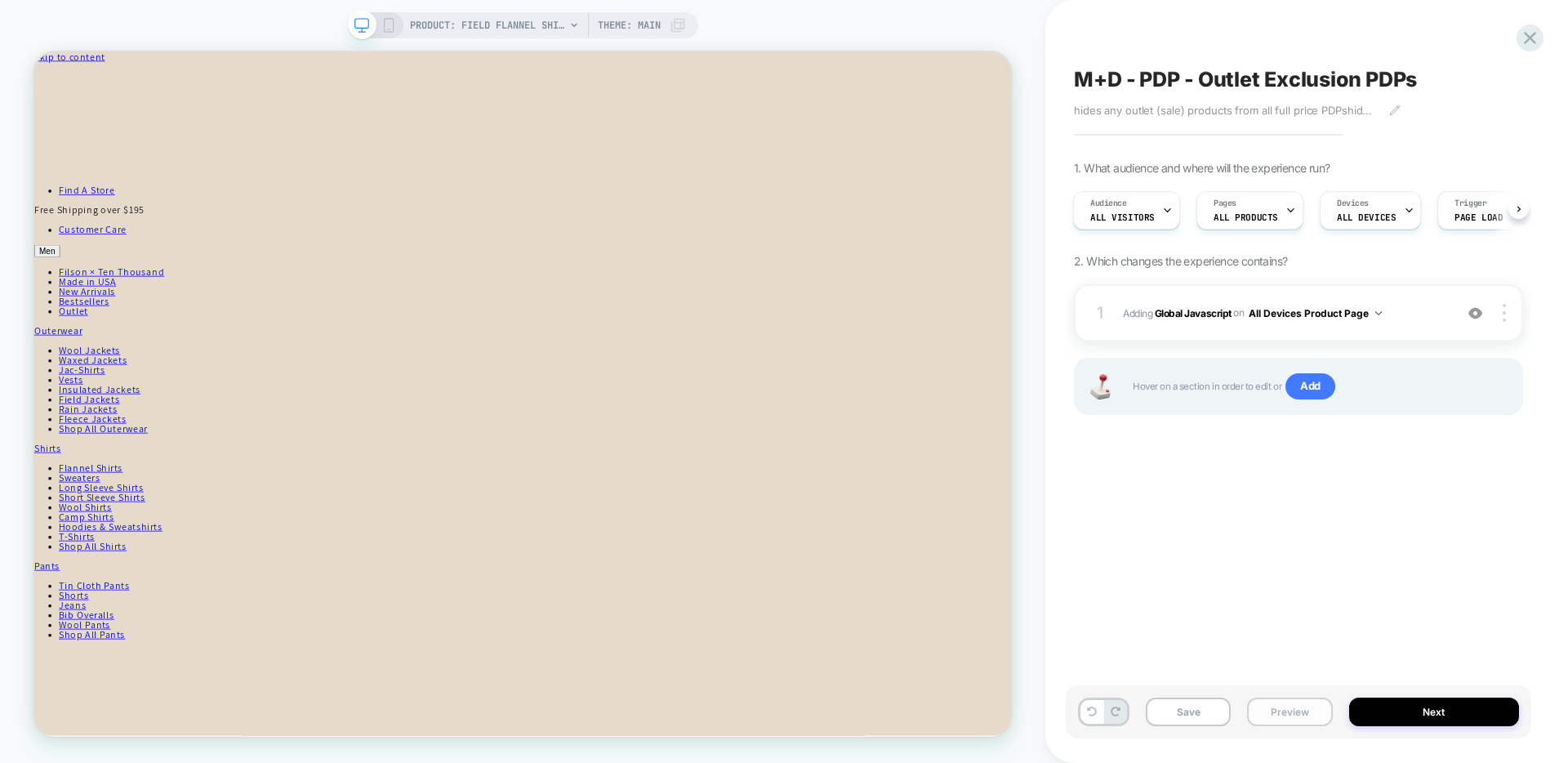 click on "Preview" at bounding box center [1290, 712] 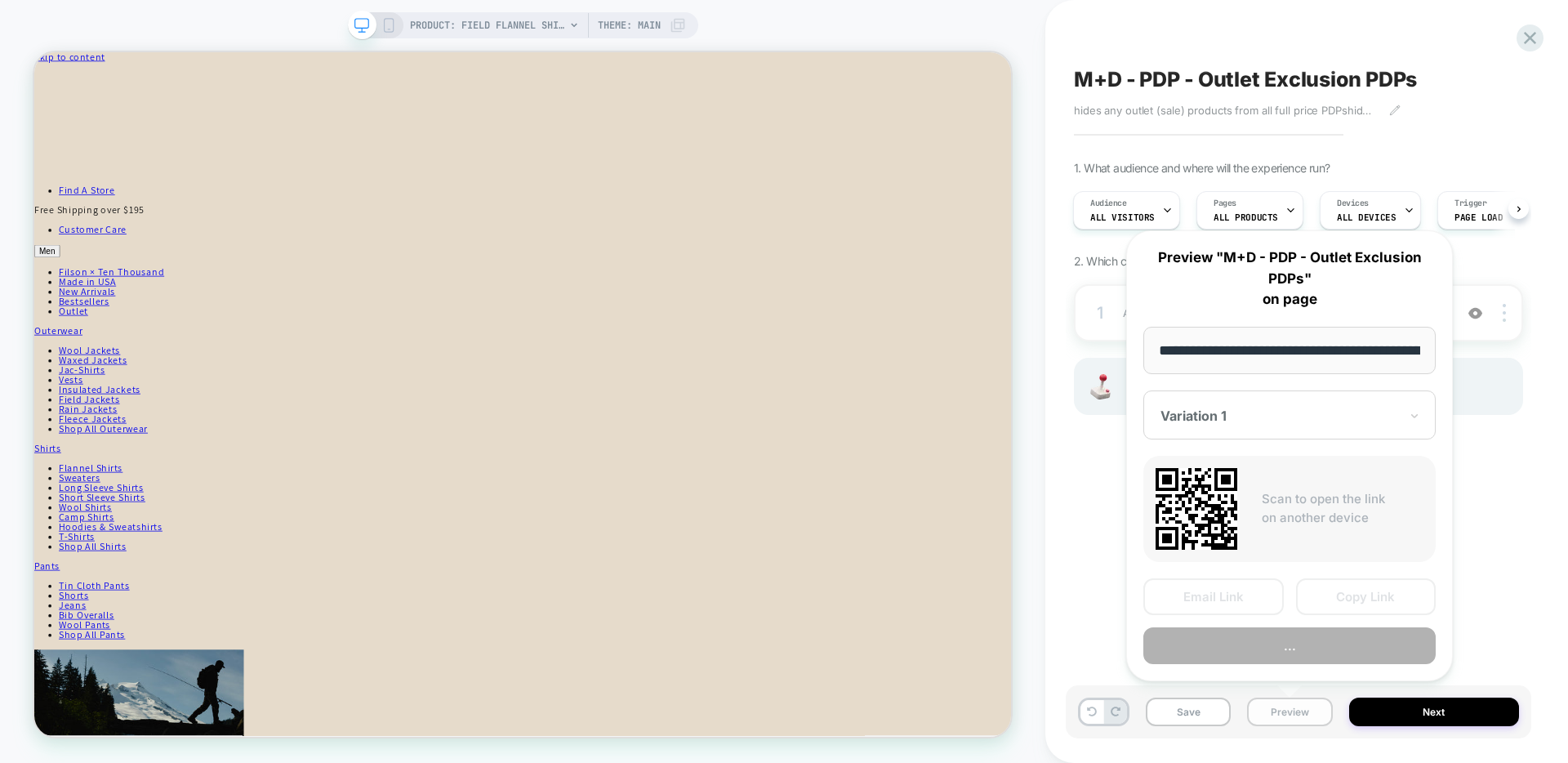 scroll, scrollTop: 0, scrollLeft: 325, axis: horizontal 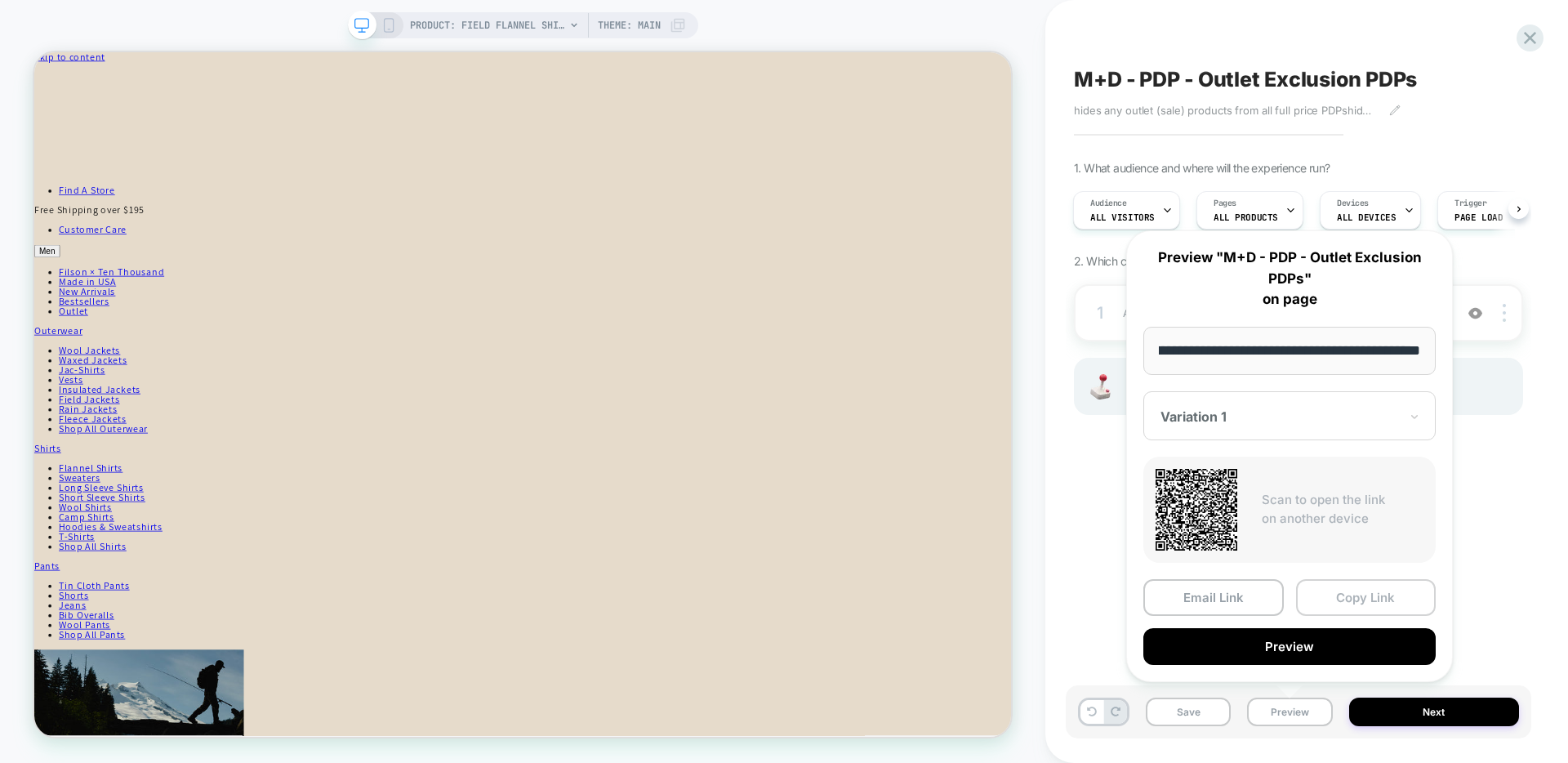 click on "Copy Link" at bounding box center (1366, 597) 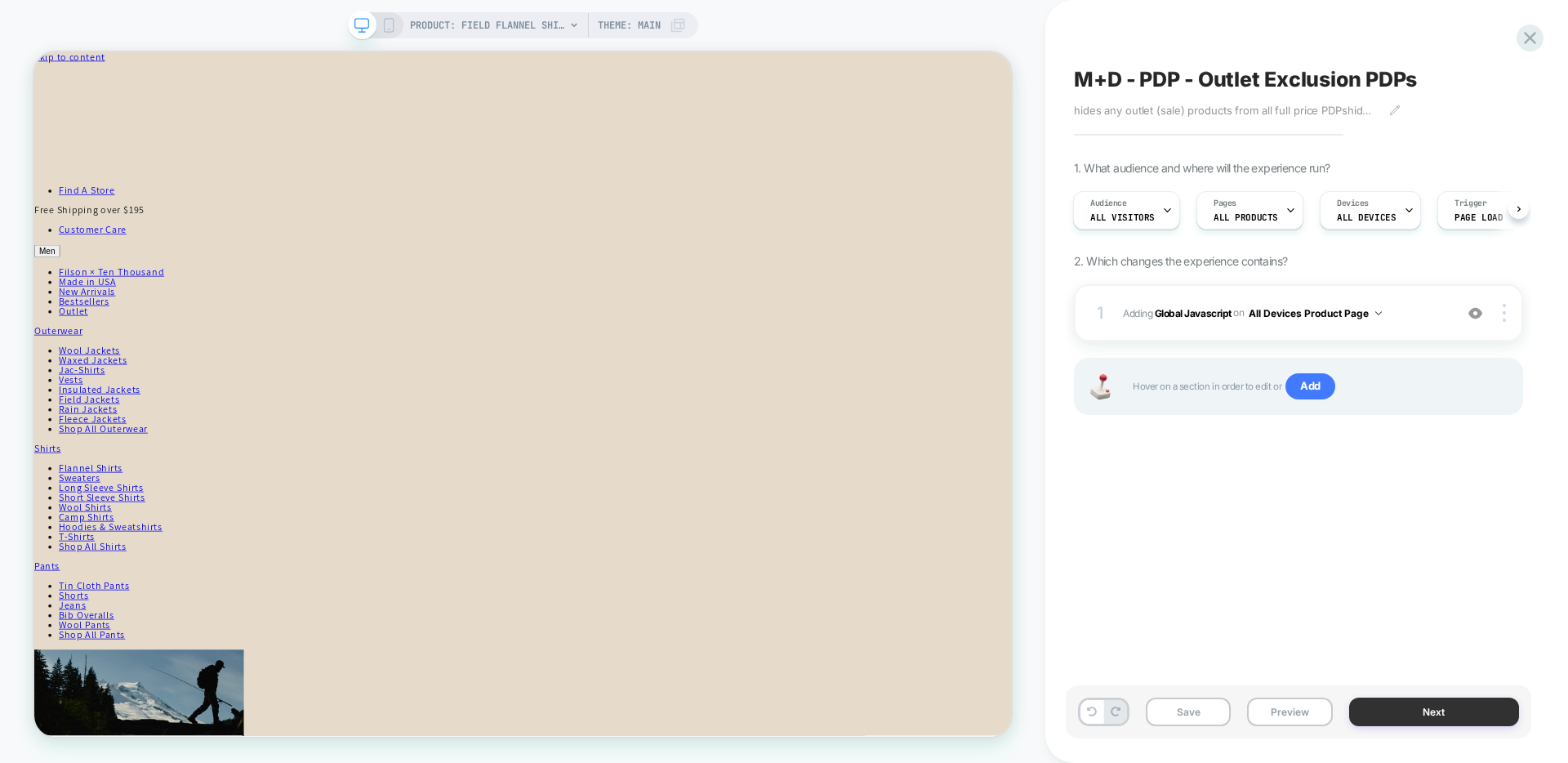 click on "Next" at bounding box center (1434, 712) 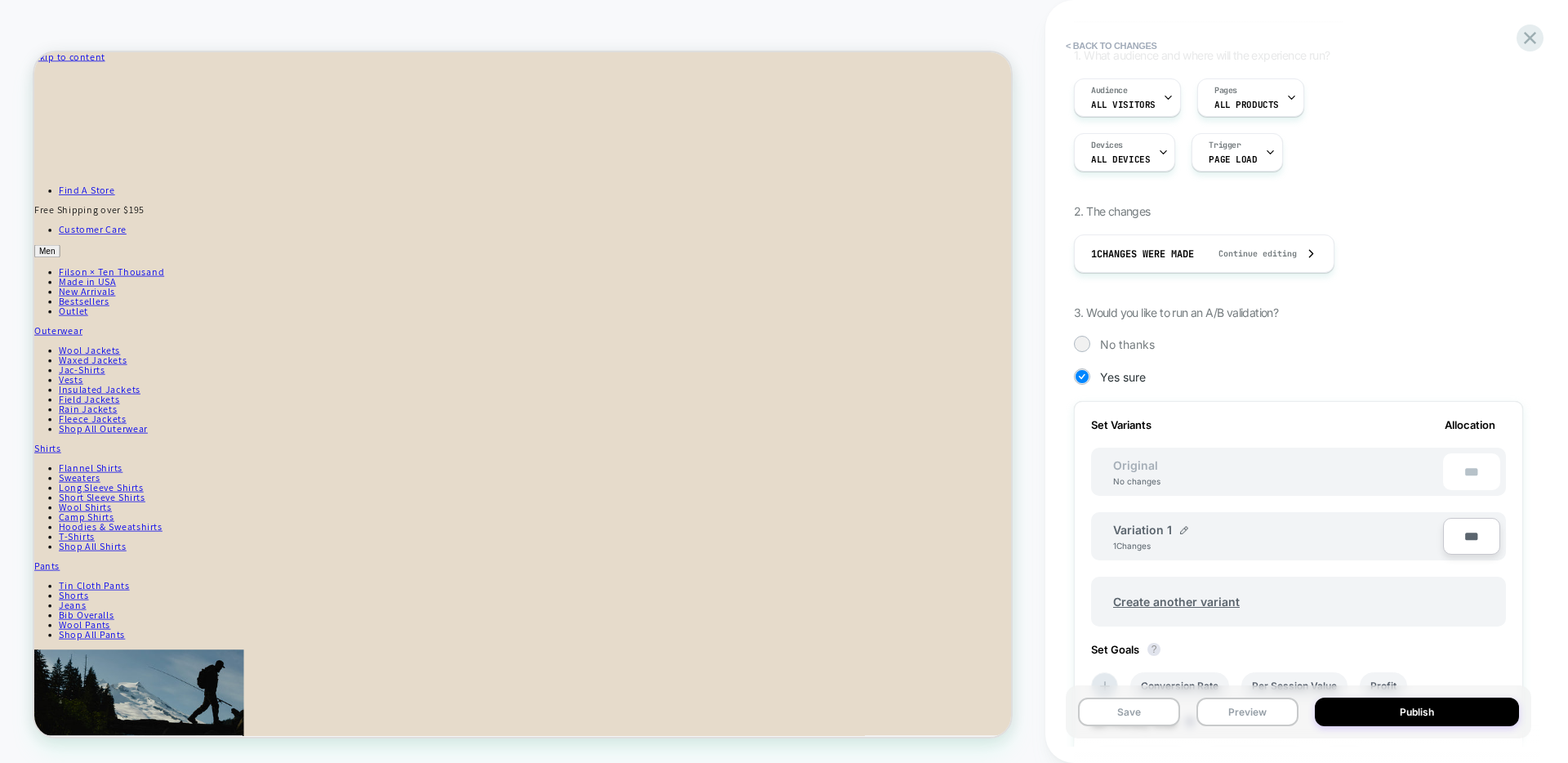 scroll, scrollTop: 148, scrollLeft: 0, axis: vertical 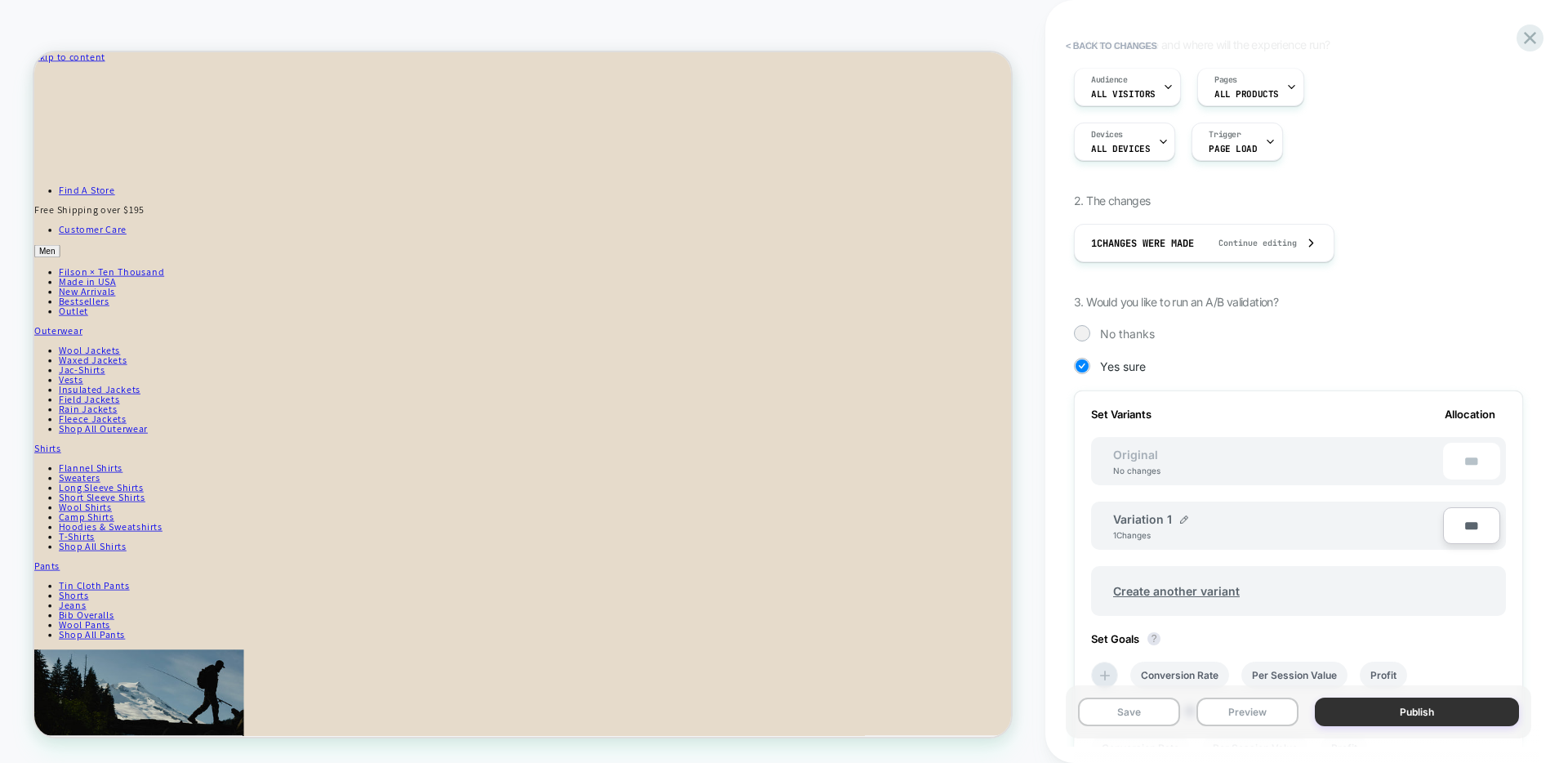 click on "Publish" at bounding box center (1417, 712) 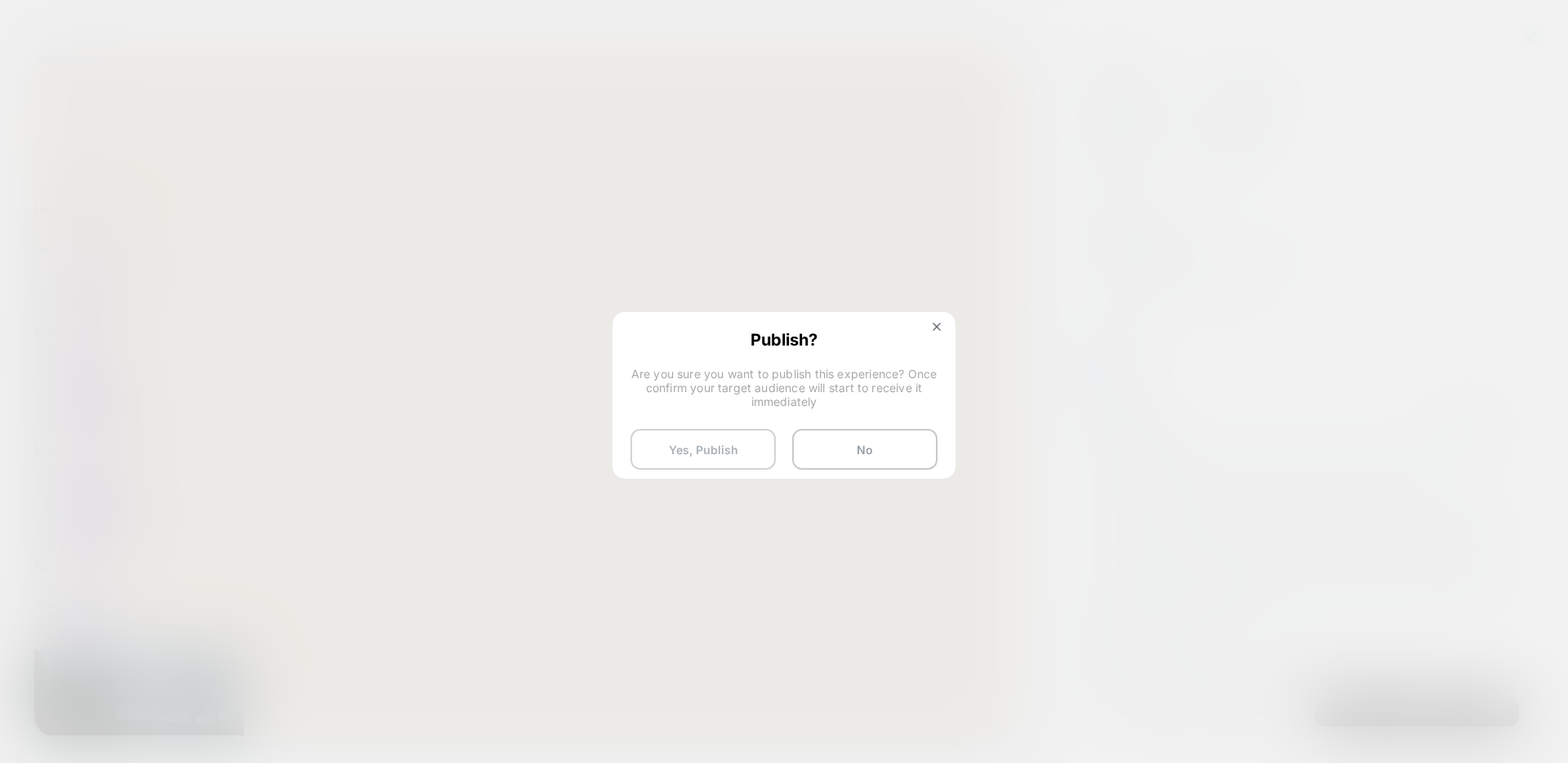click on "Yes, Publish" at bounding box center [703, 449] 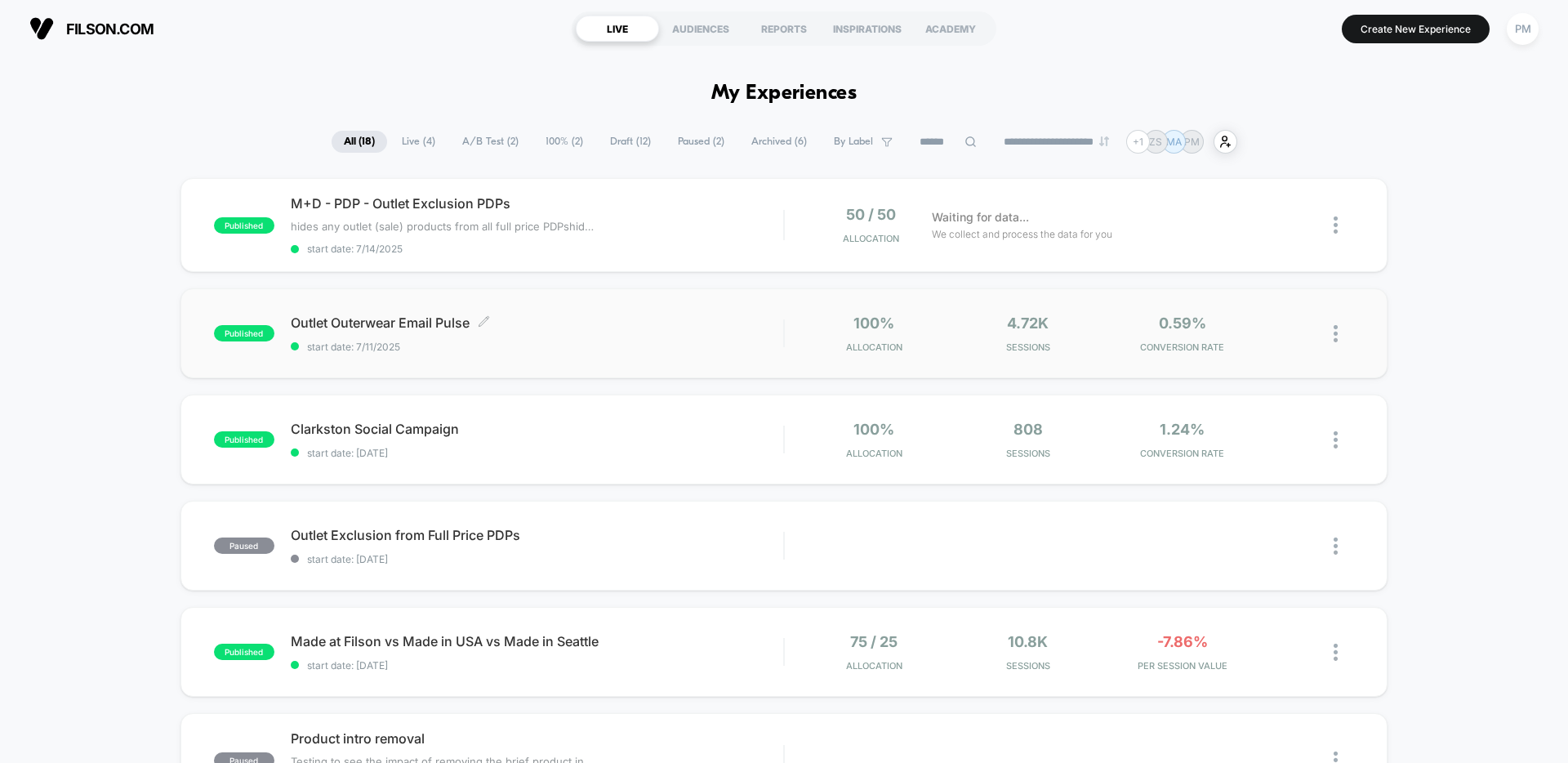 scroll, scrollTop: 9, scrollLeft: 0, axis: vertical 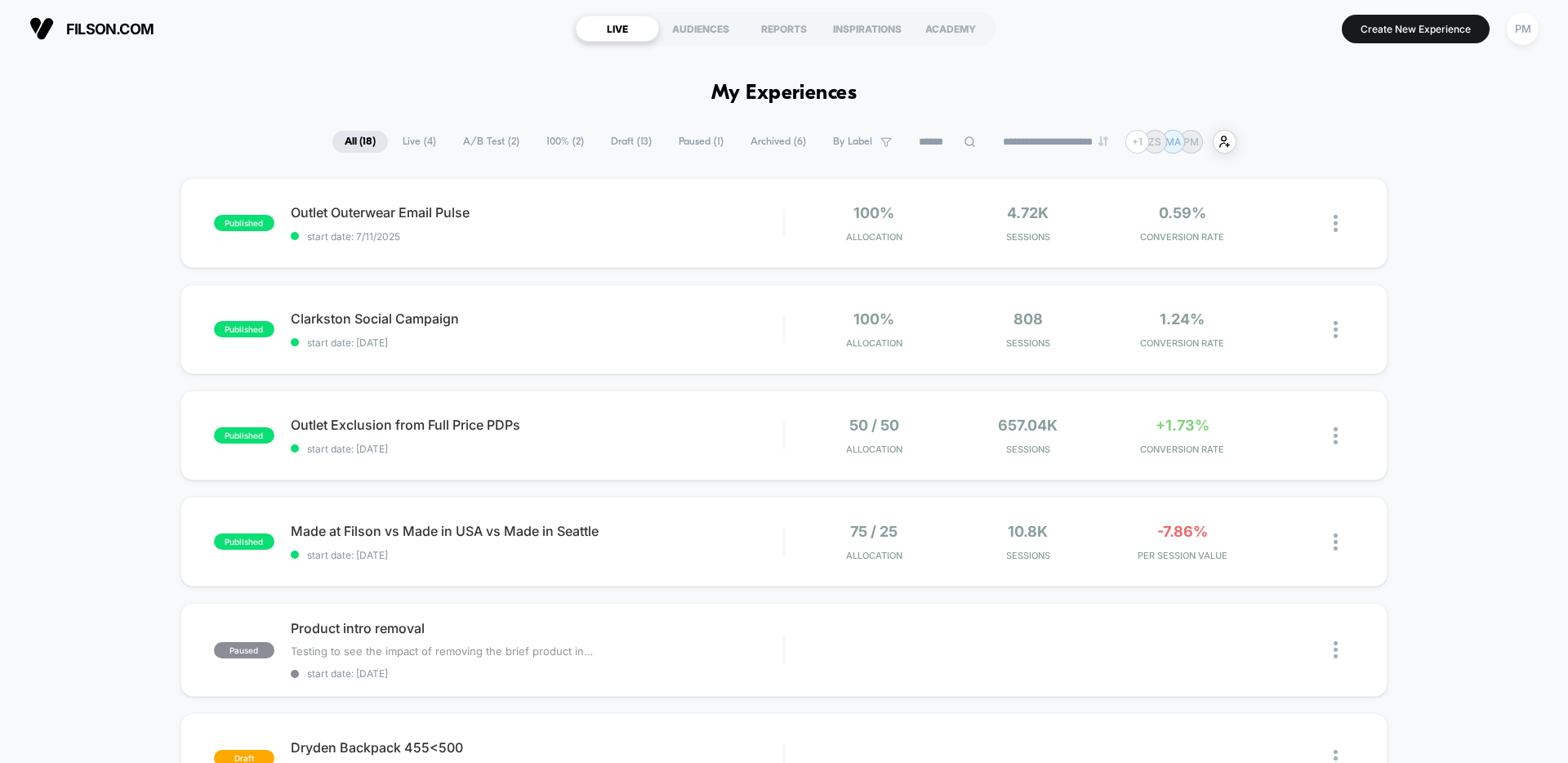 click on "Live ( 4 )" at bounding box center [419, 141] 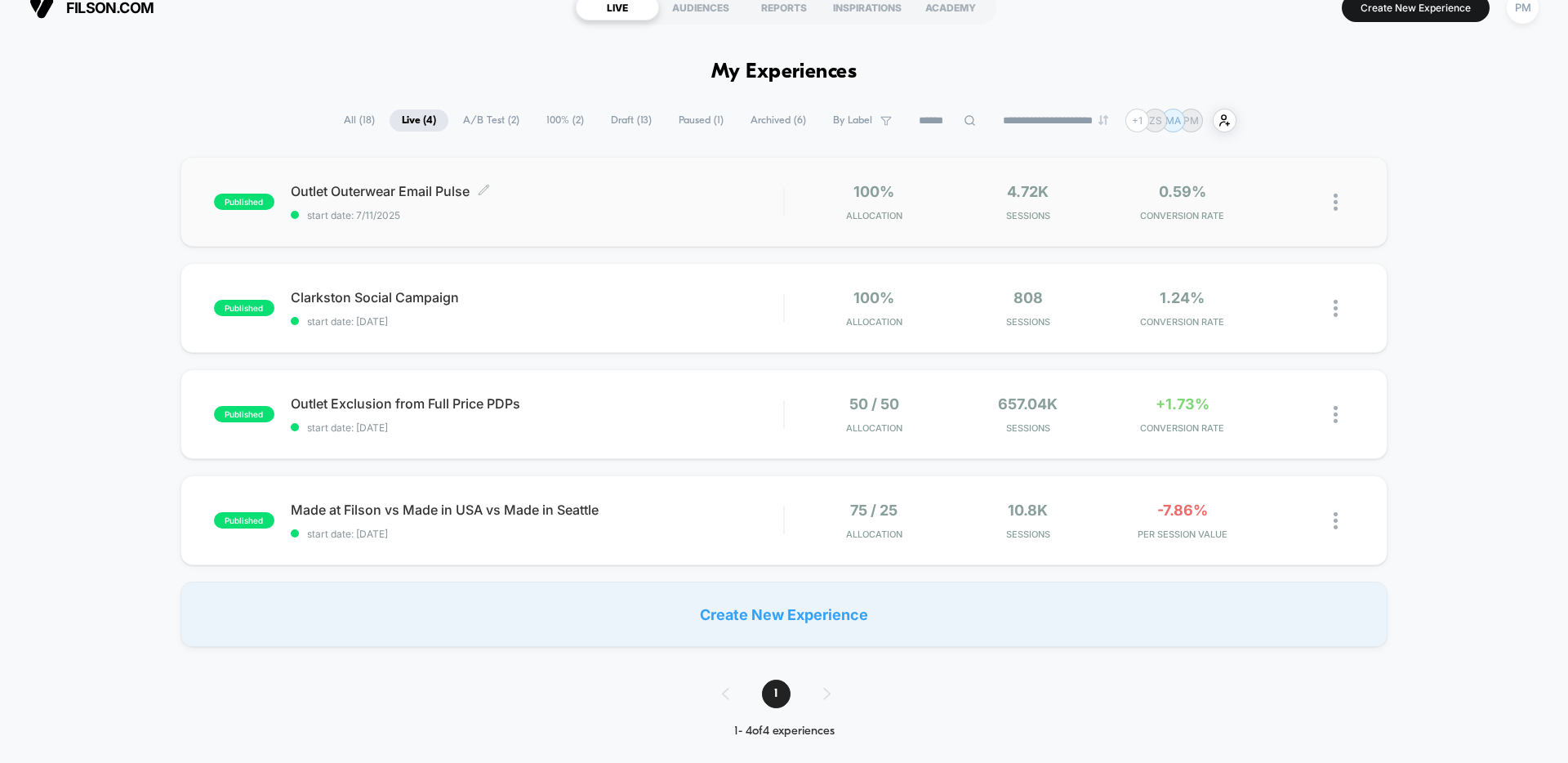 scroll, scrollTop: 25, scrollLeft: 0, axis: vertical 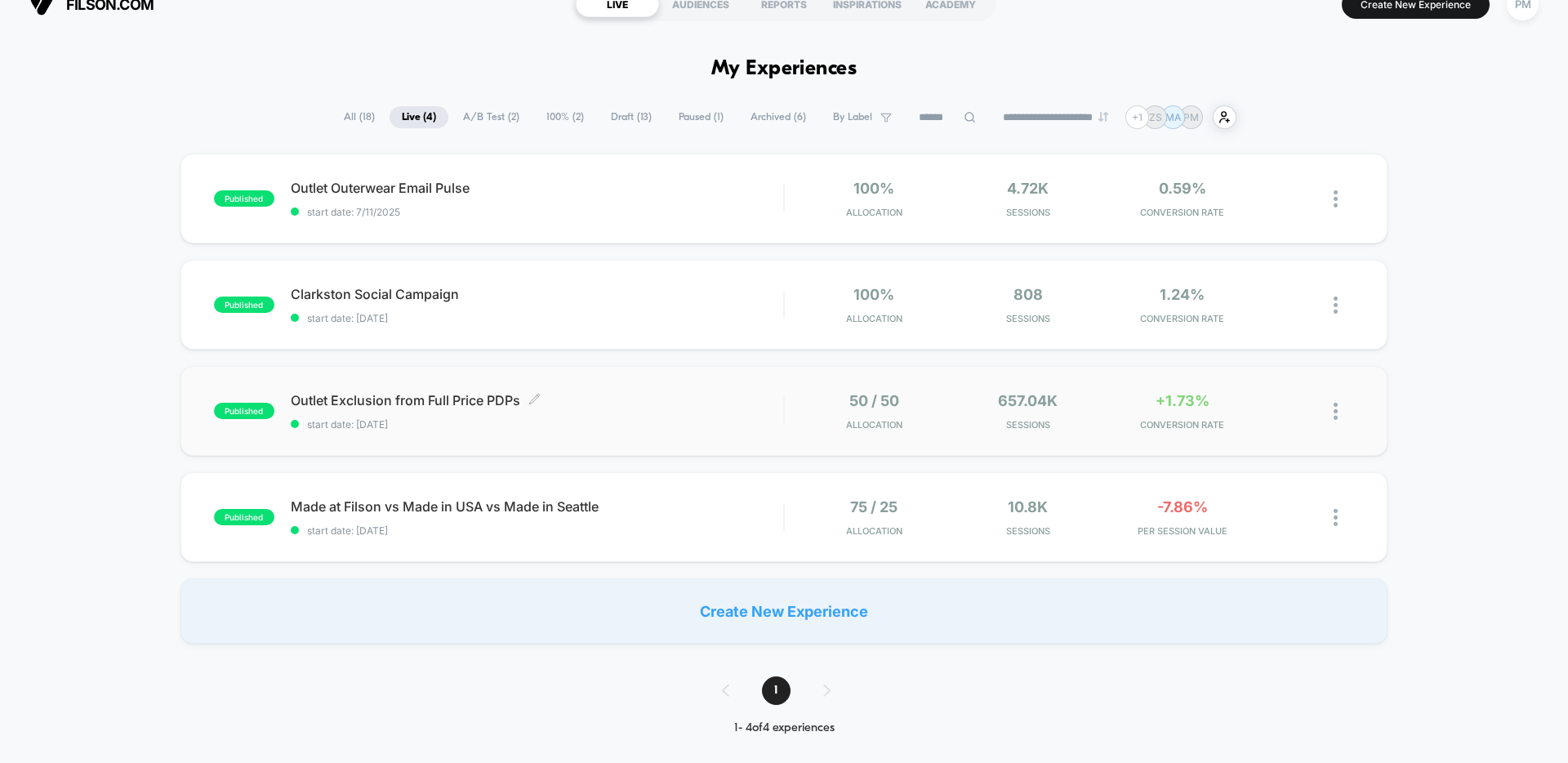 click on "Outlet Exclusion from Full Price PDPs Click to edit experience details Click to edit experience details start date: 7/2/2025" at bounding box center (537, 411) 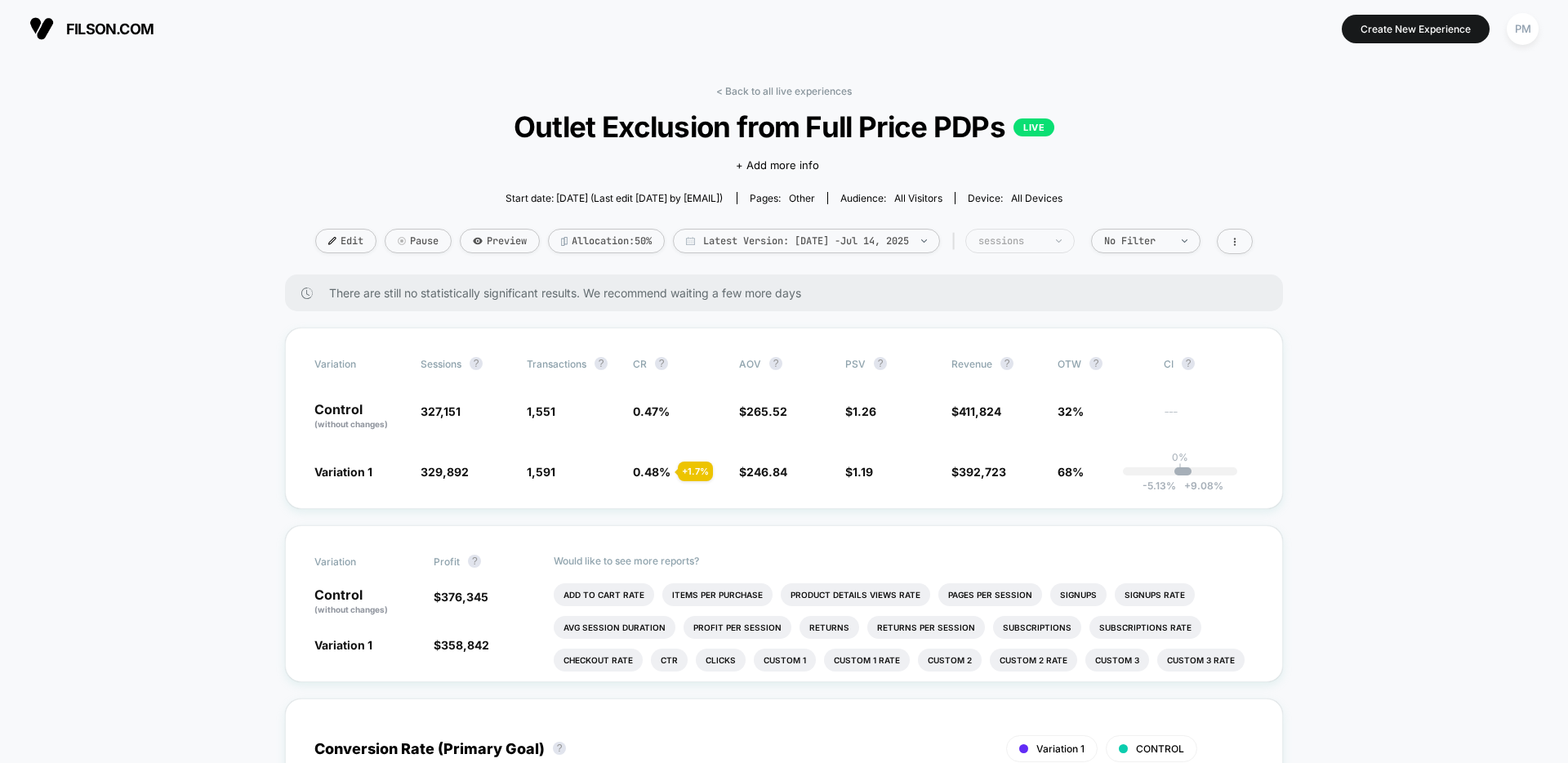 click at bounding box center [1058, 241] 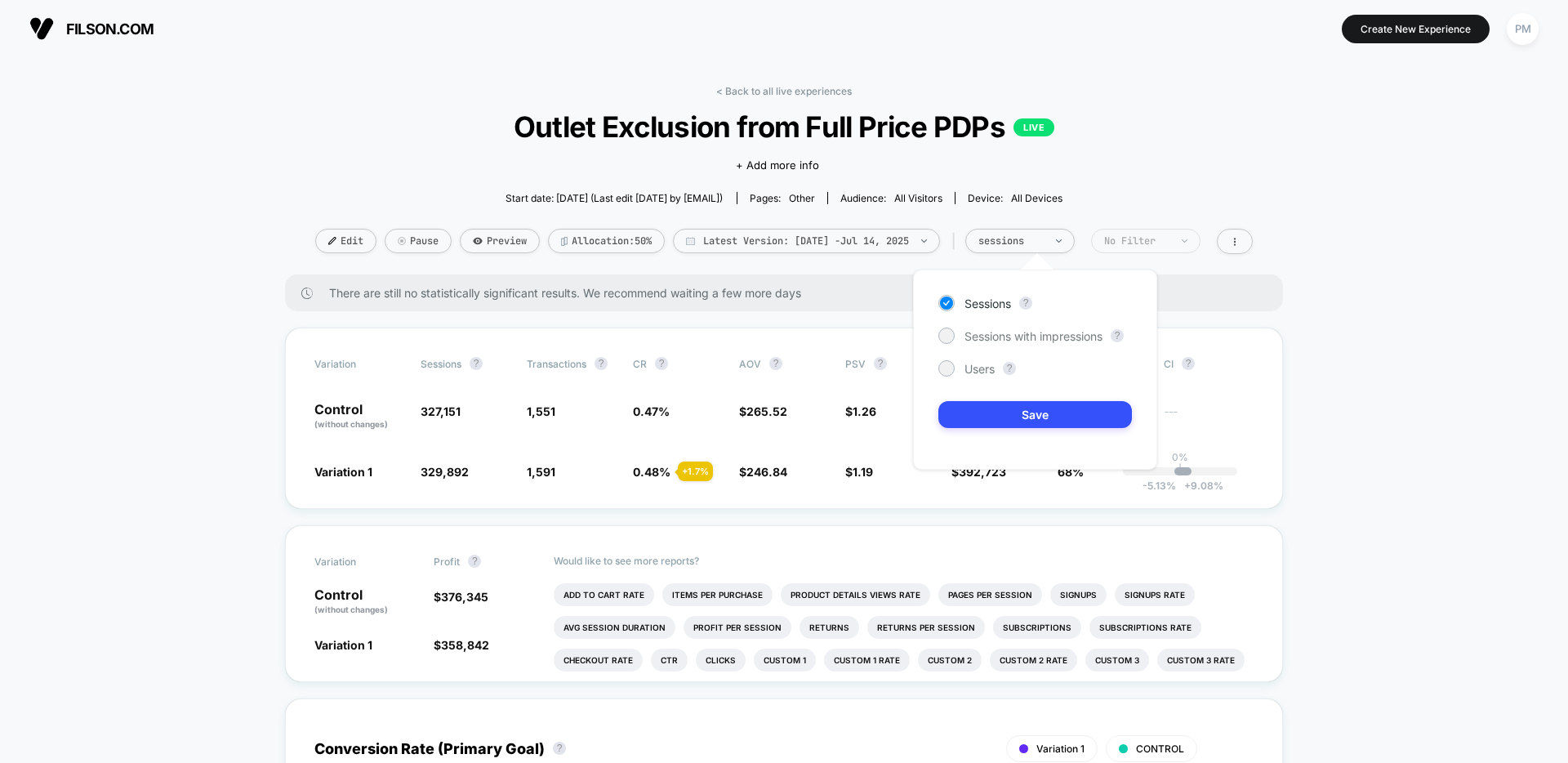 click on "No Filter" at bounding box center (1137, 241) 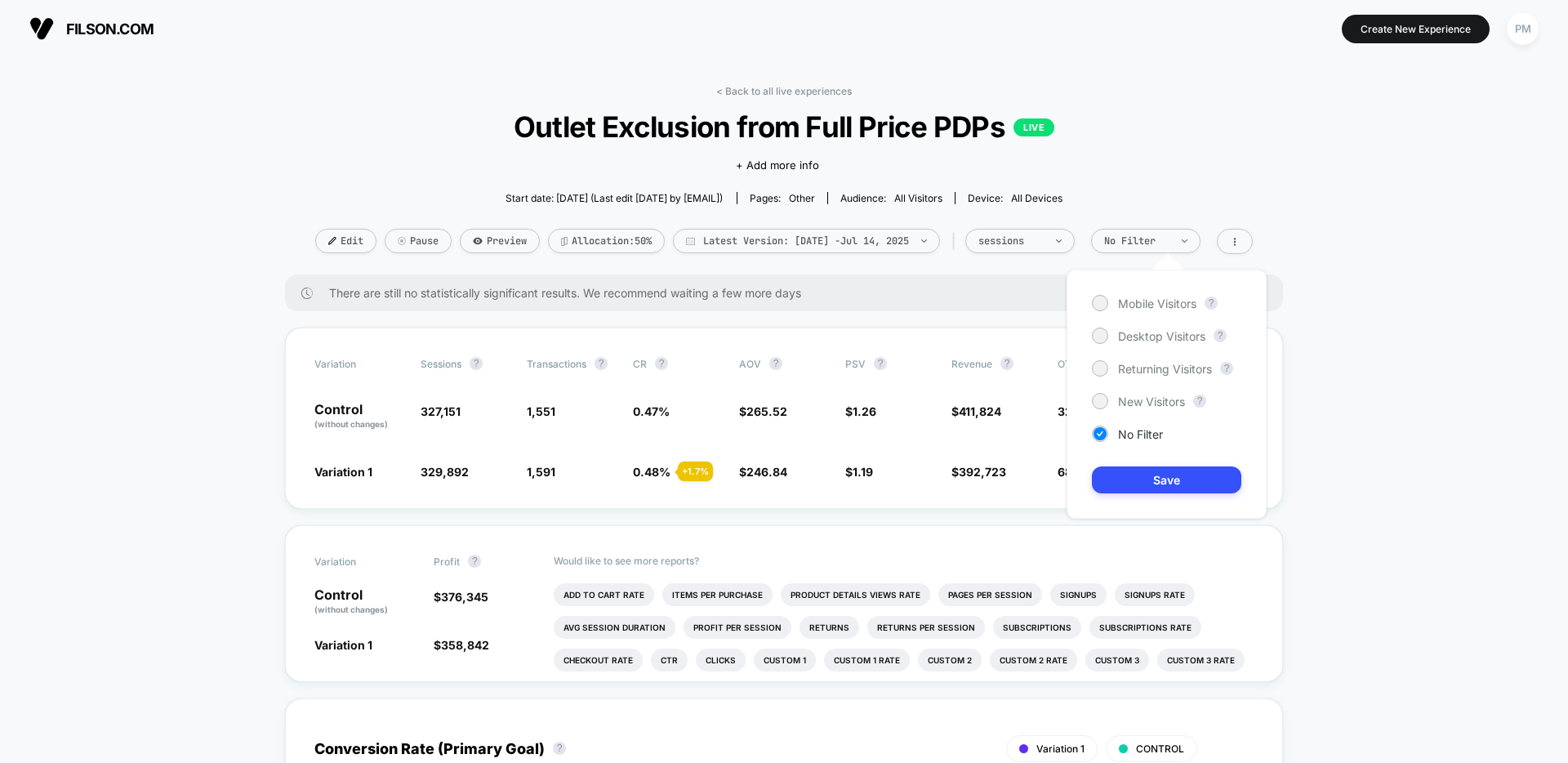 click on "Outlet Exclusion from Full Price PDPs LIVE" at bounding box center [783, 127] 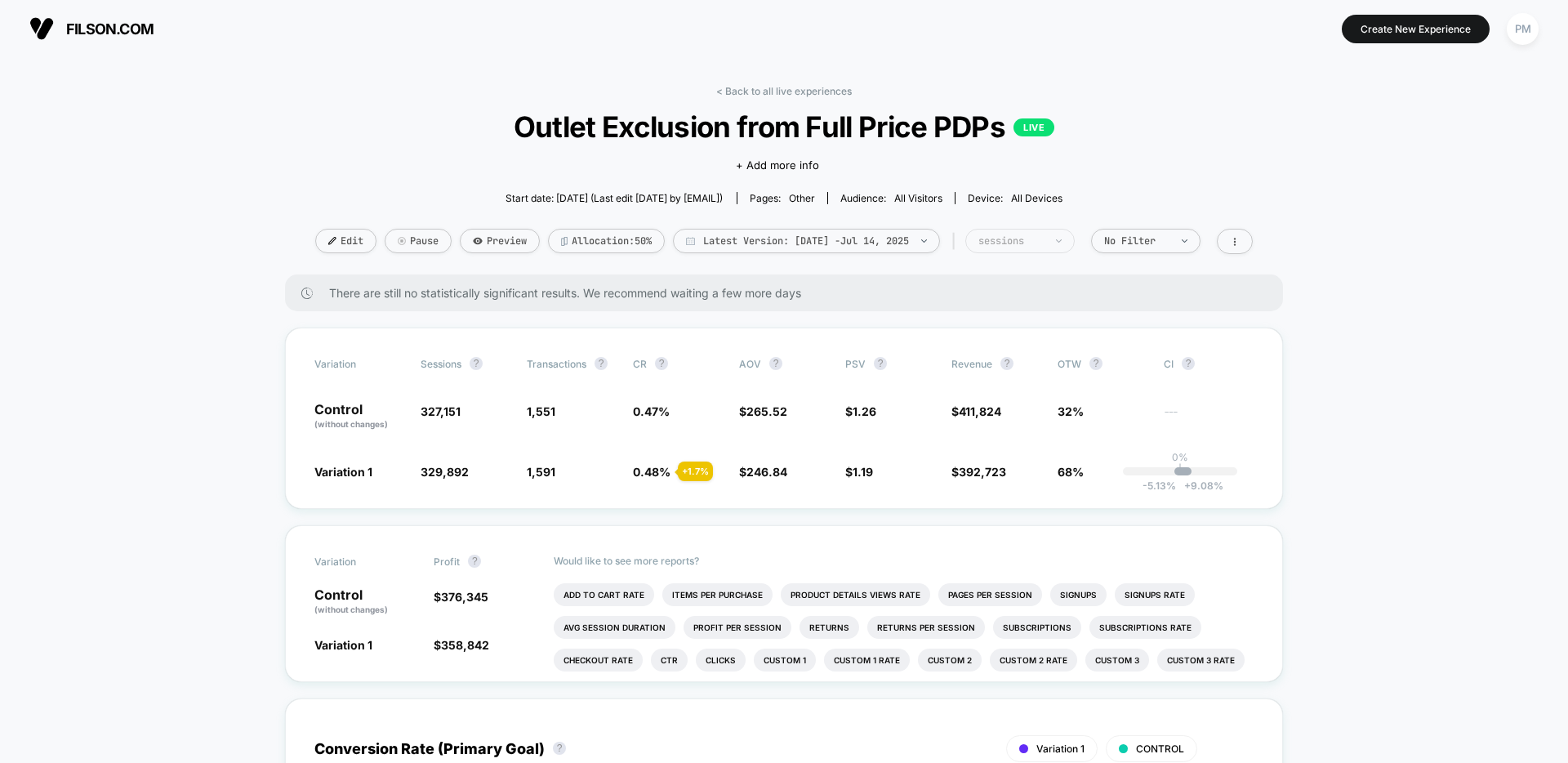 click on "sessions" at bounding box center (1020, 241) 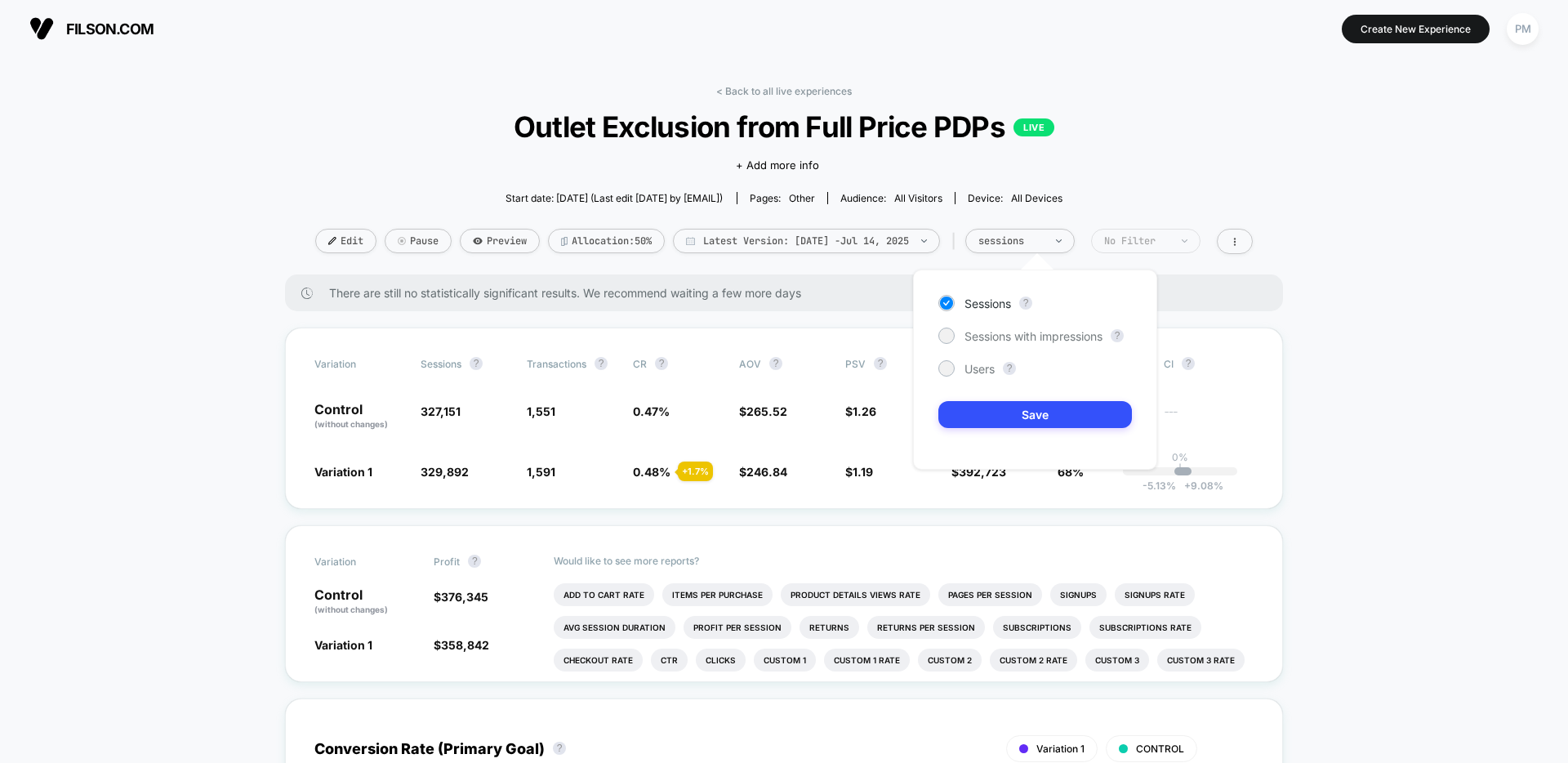 click on "No Filter" at bounding box center [1137, 241] 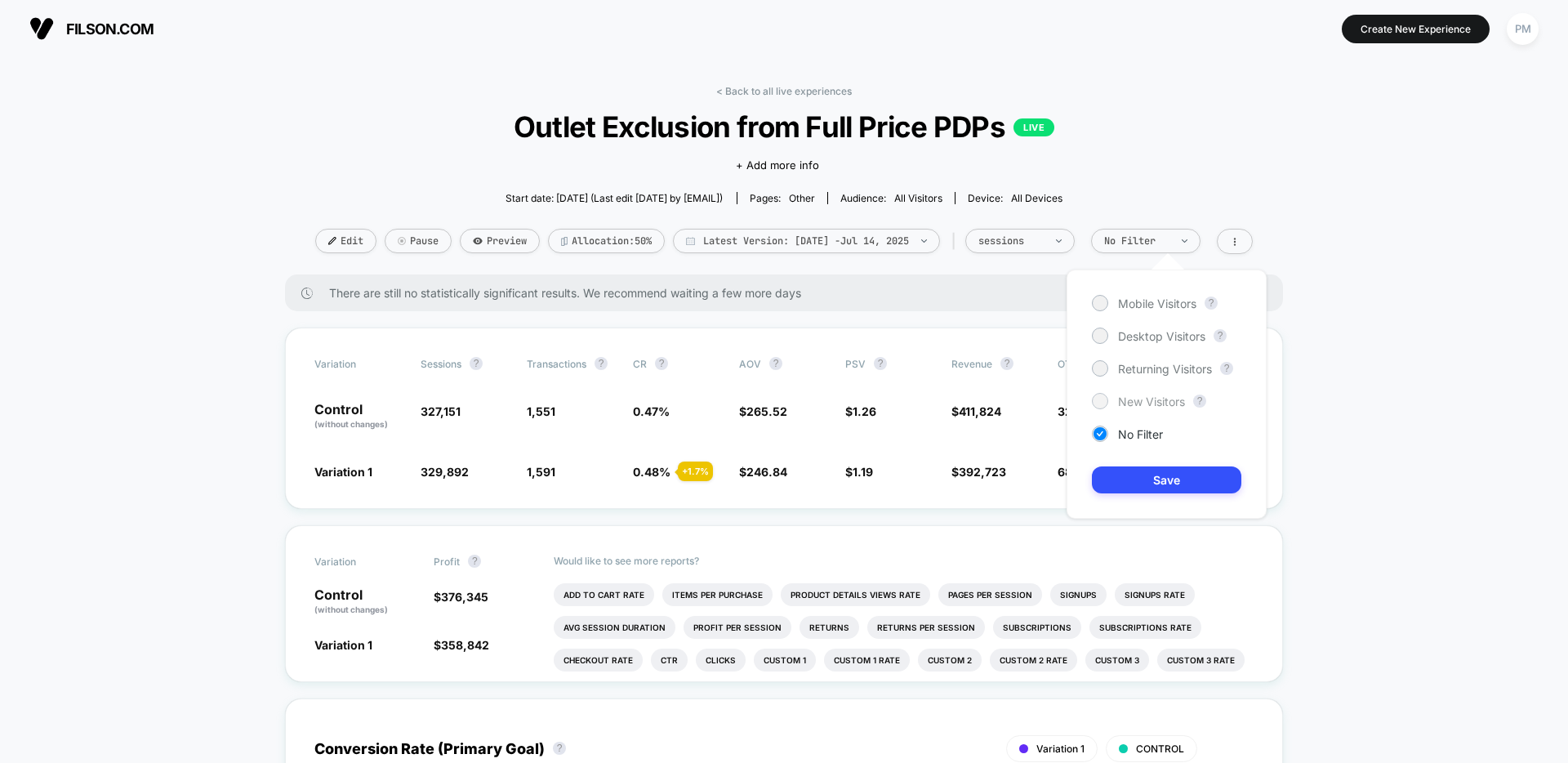 click on "New Visitors" at bounding box center (1152, 401) 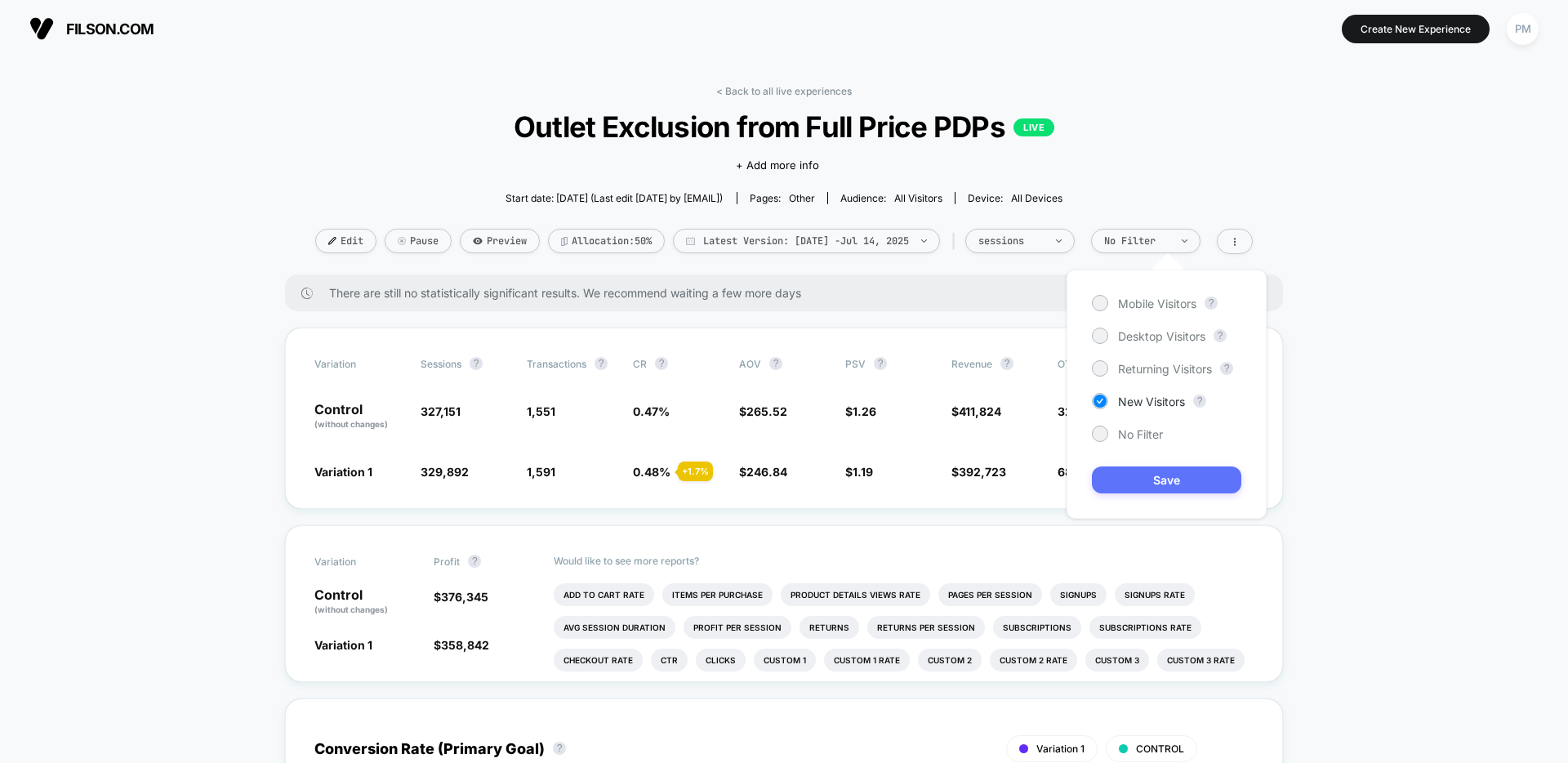 click on "Save" at bounding box center (1166, 480) 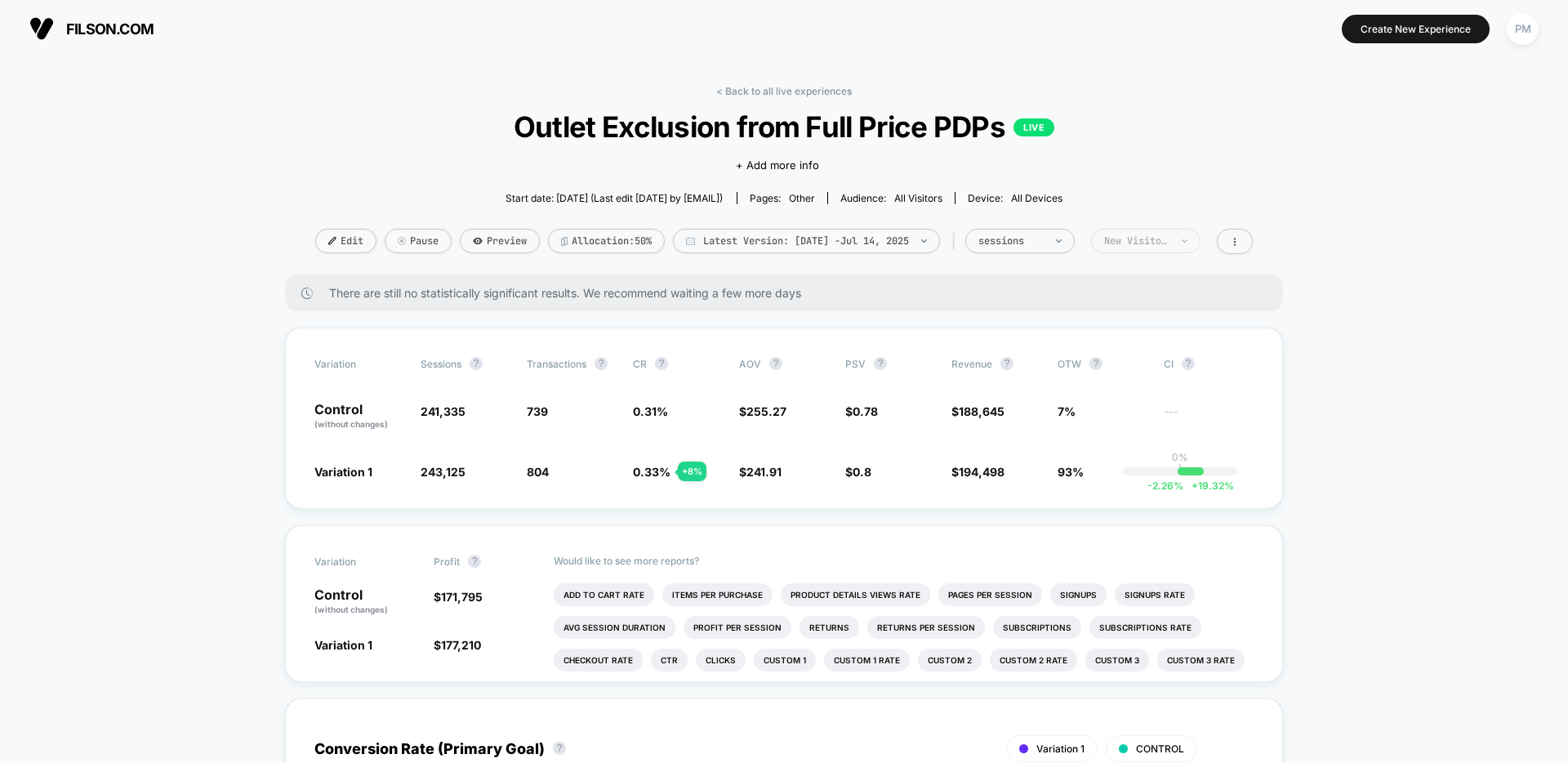 click on "New Visitors" at bounding box center [1137, 241] 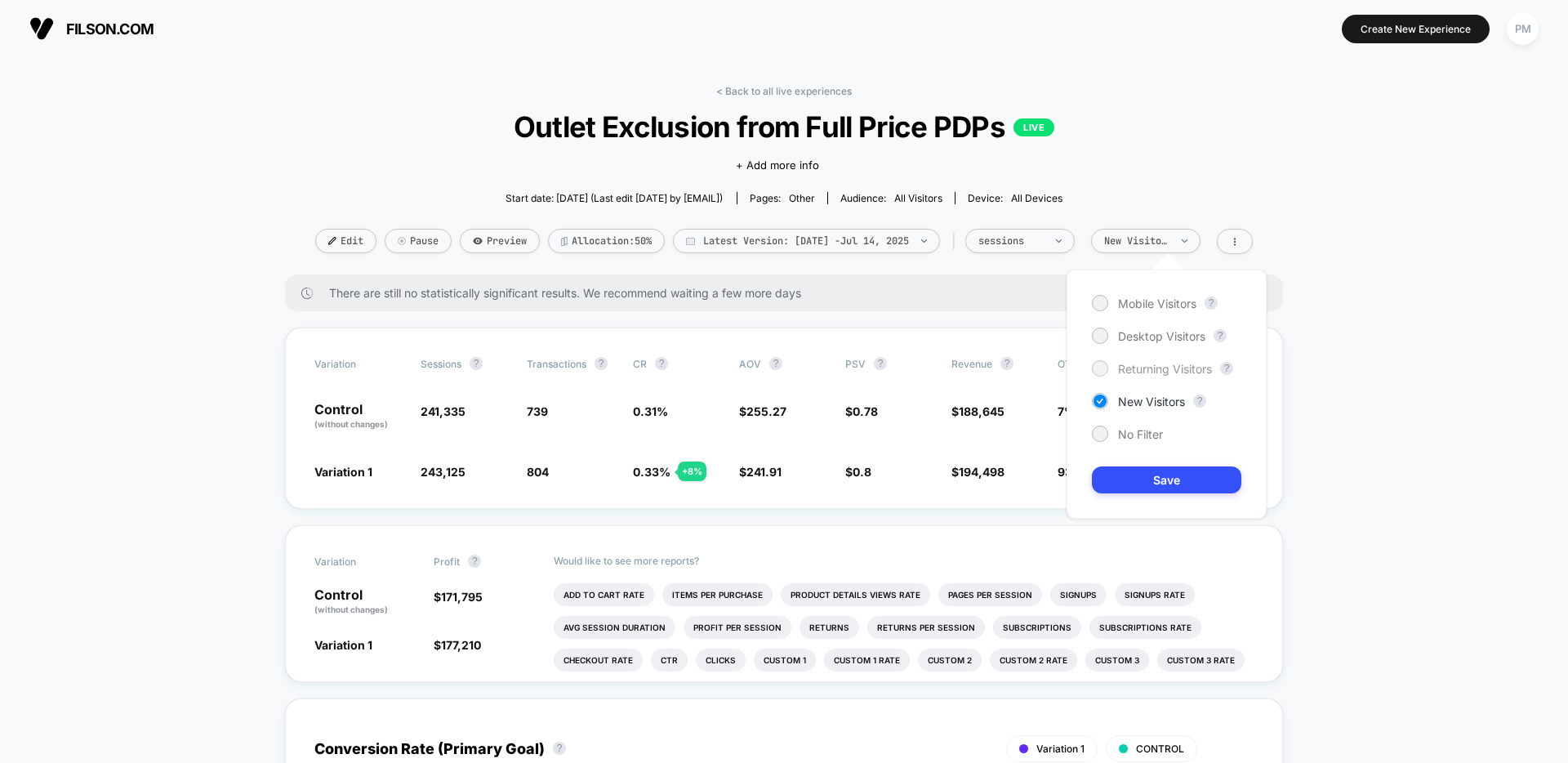 click on "Returning Visitors" at bounding box center (1165, 368) 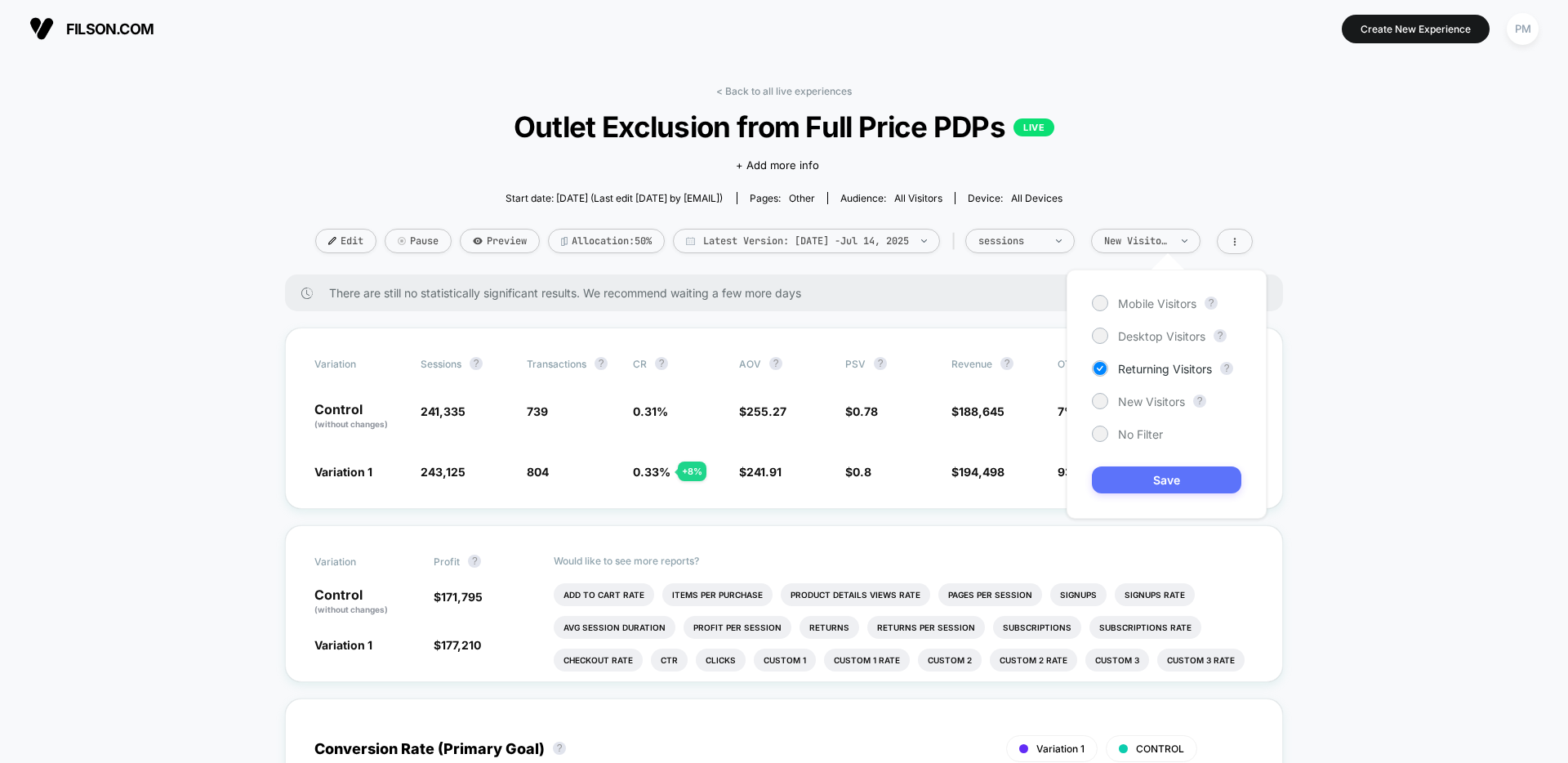 click on "Save" at bounding box center (1166, 480) 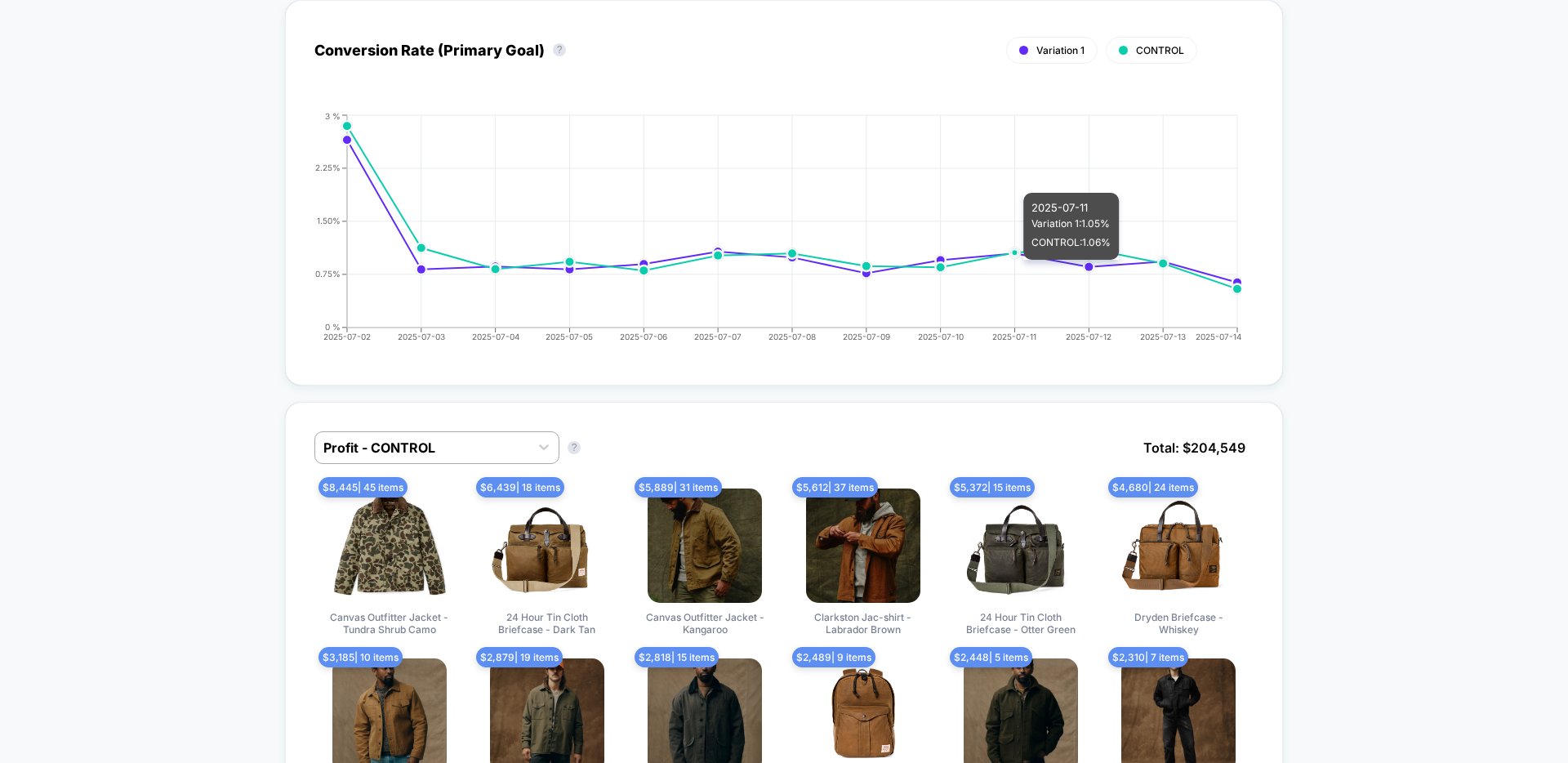 scroll, scrollTop: 0, scrollLeft: 0, axis: both 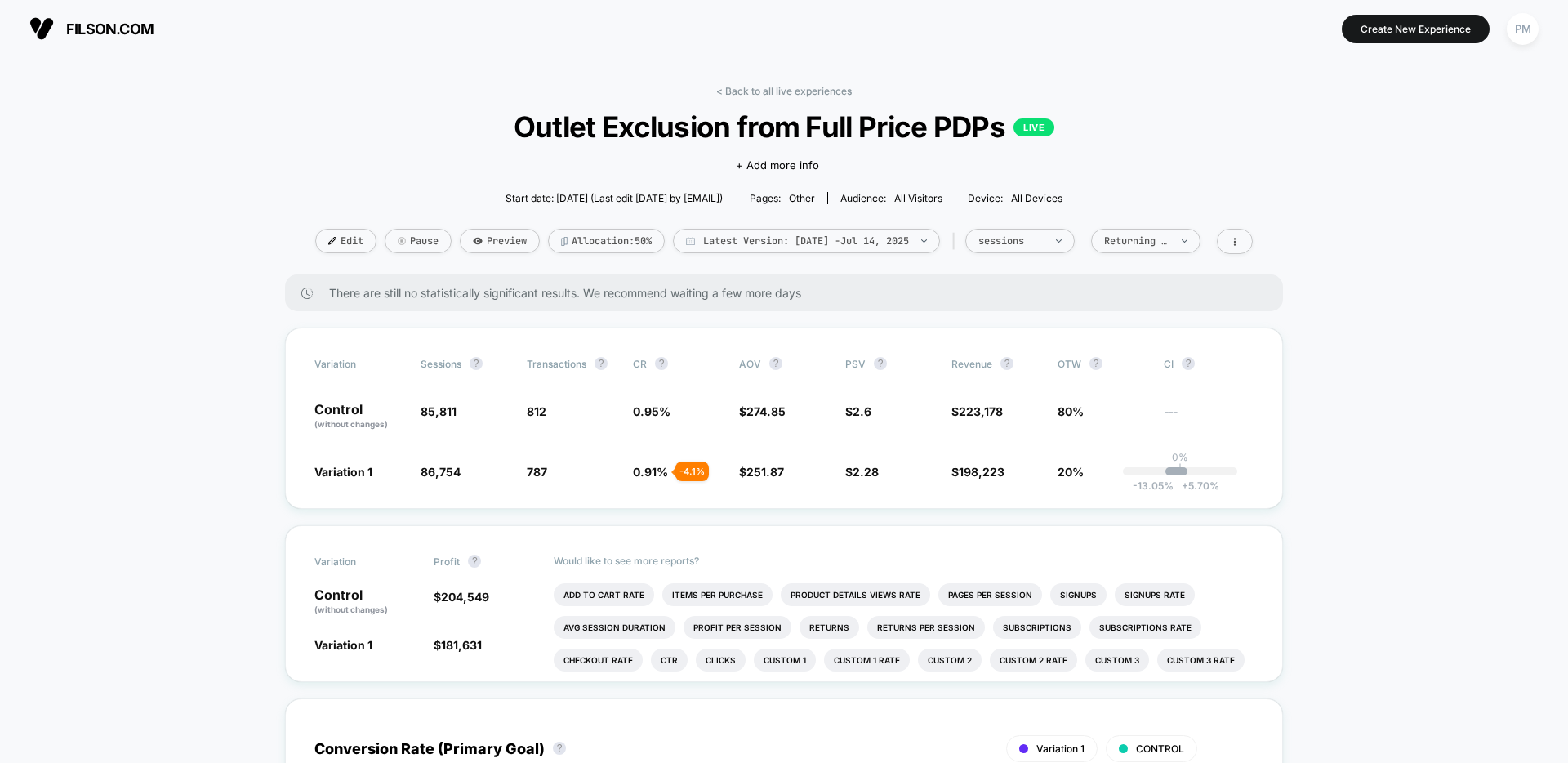 click on "< Back to all live experiences  Outlet Exclusion from Full Price PDPs LIVE Click to edit experience details + Add more info Start date: 7/2/2025 (Last edit 7/2/2025 by peter.maple@filson.com) Pages: other Audience: All Visitors Device: all devices Edit Pause  Preview Allocation:  50% Latest Version:     Jul 2, 2025    -    Jul 14, 2025 |   sessions   Returning Visitors" at bounding box center (784, 180) 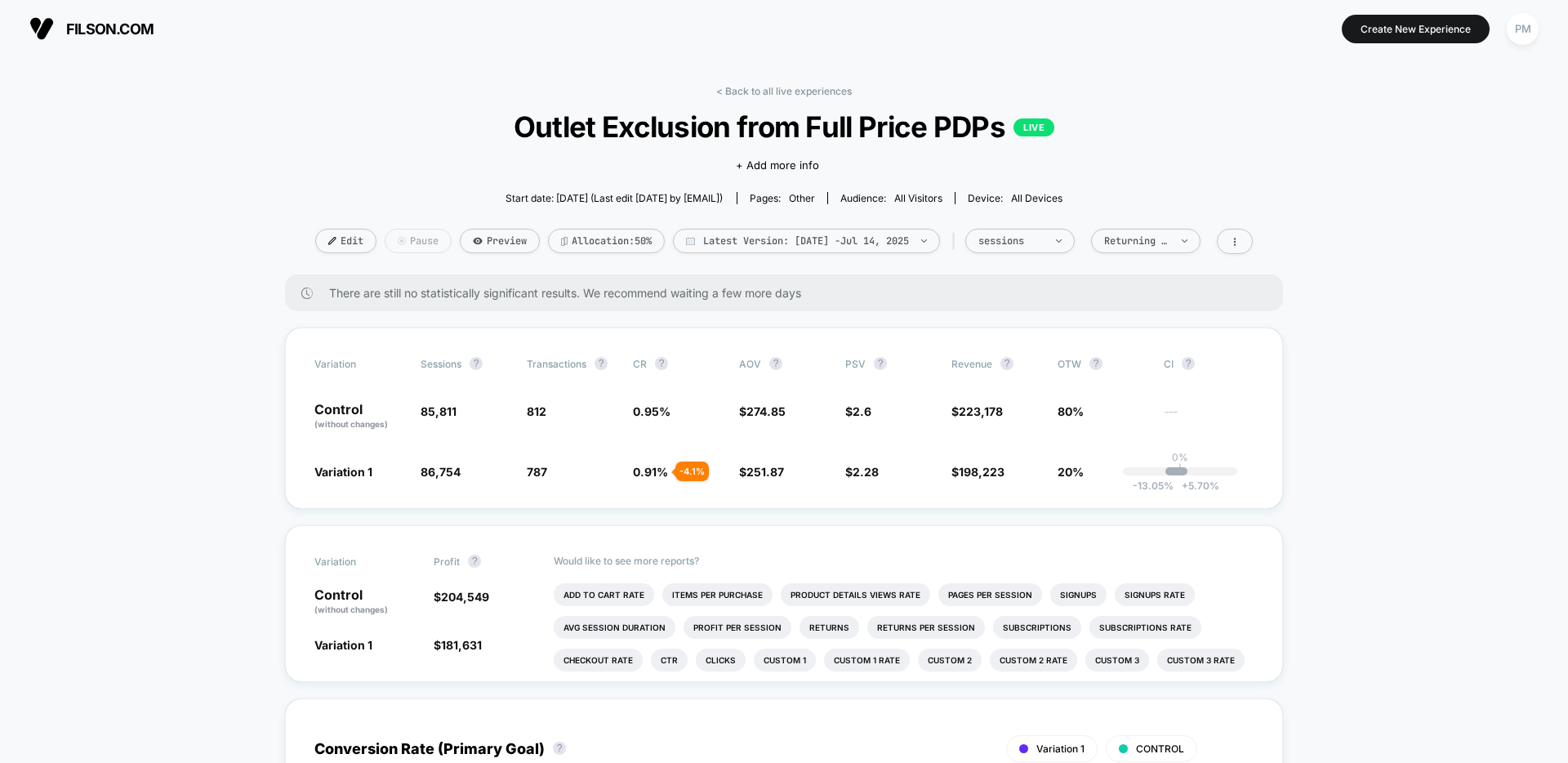 click on "Pause" at bounding box center [418, 241] 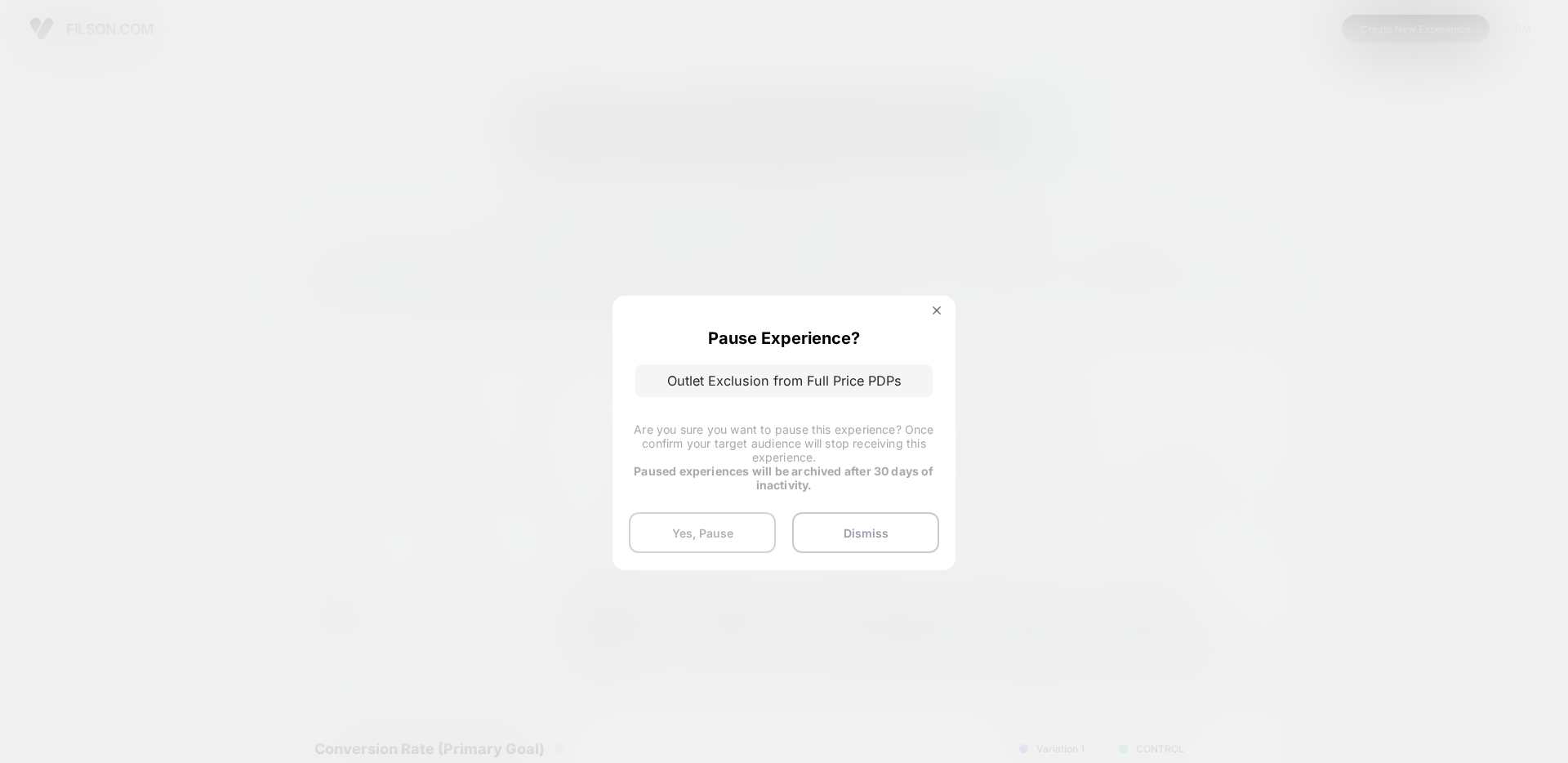click on "Yes, Pause" at bounding box center (702, 533) 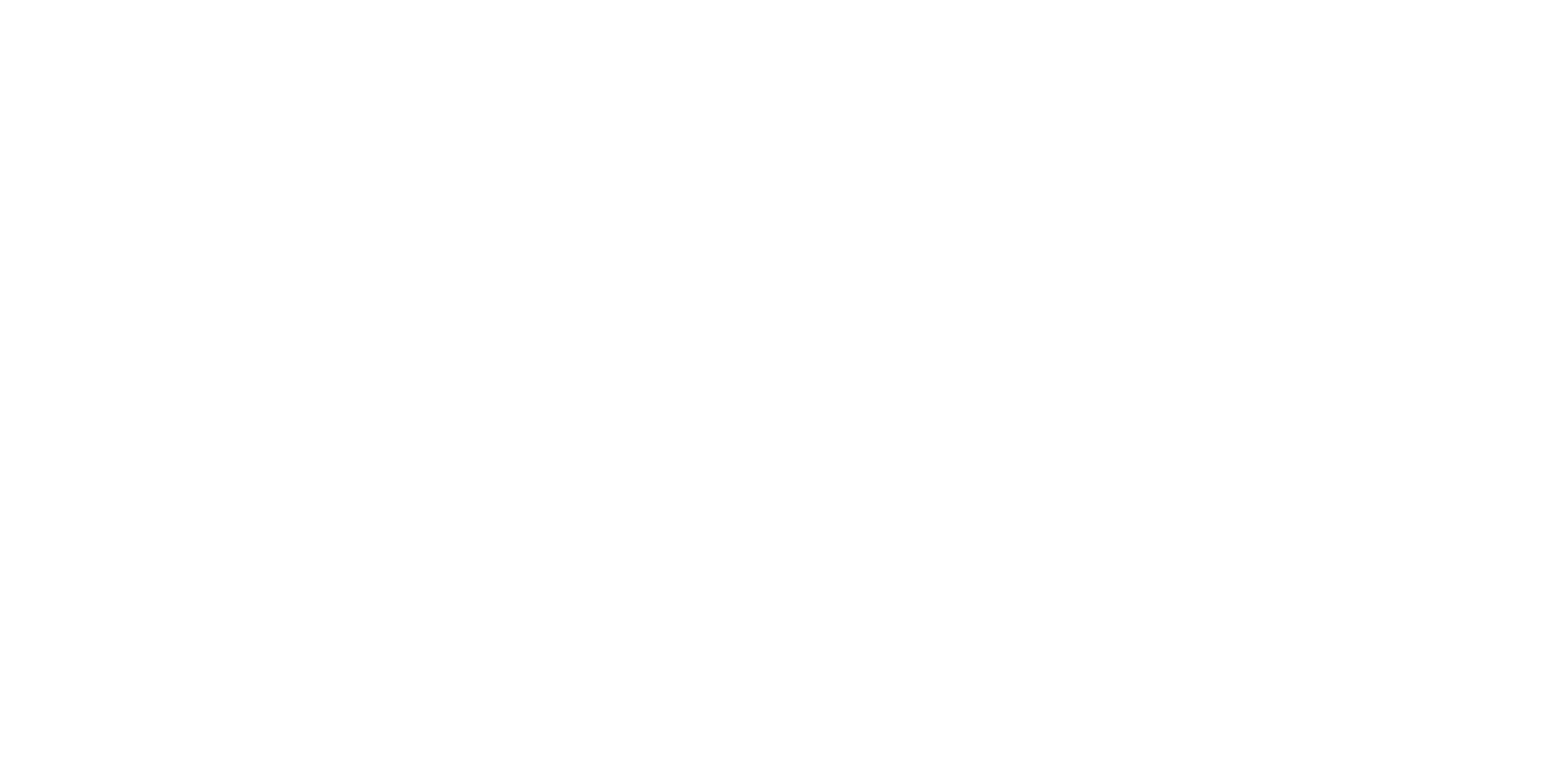scroll, scrollTop: 0, scrollLeft: 0, axis: both 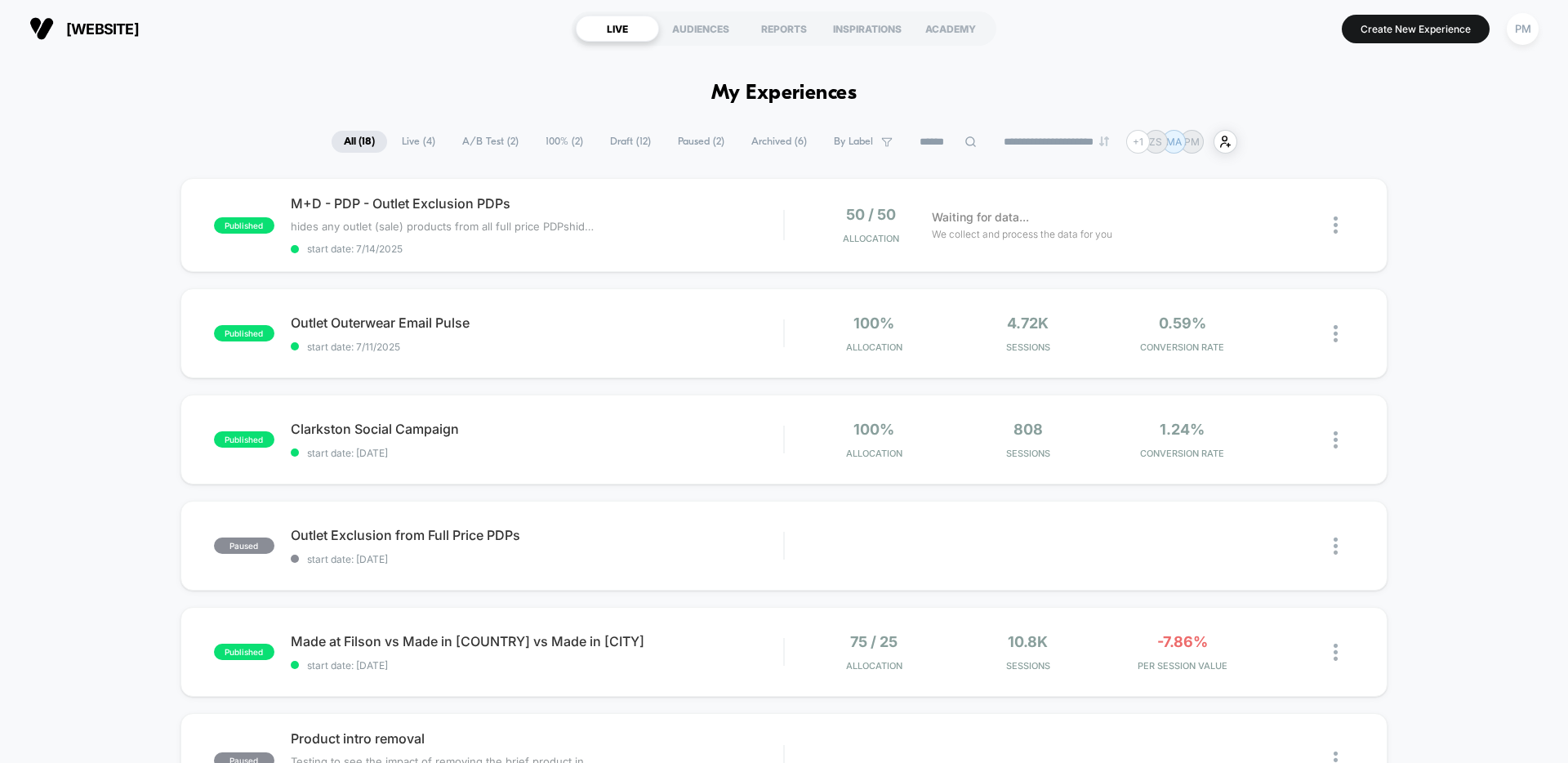 click on "**********" at bounding box center [784, 1523] 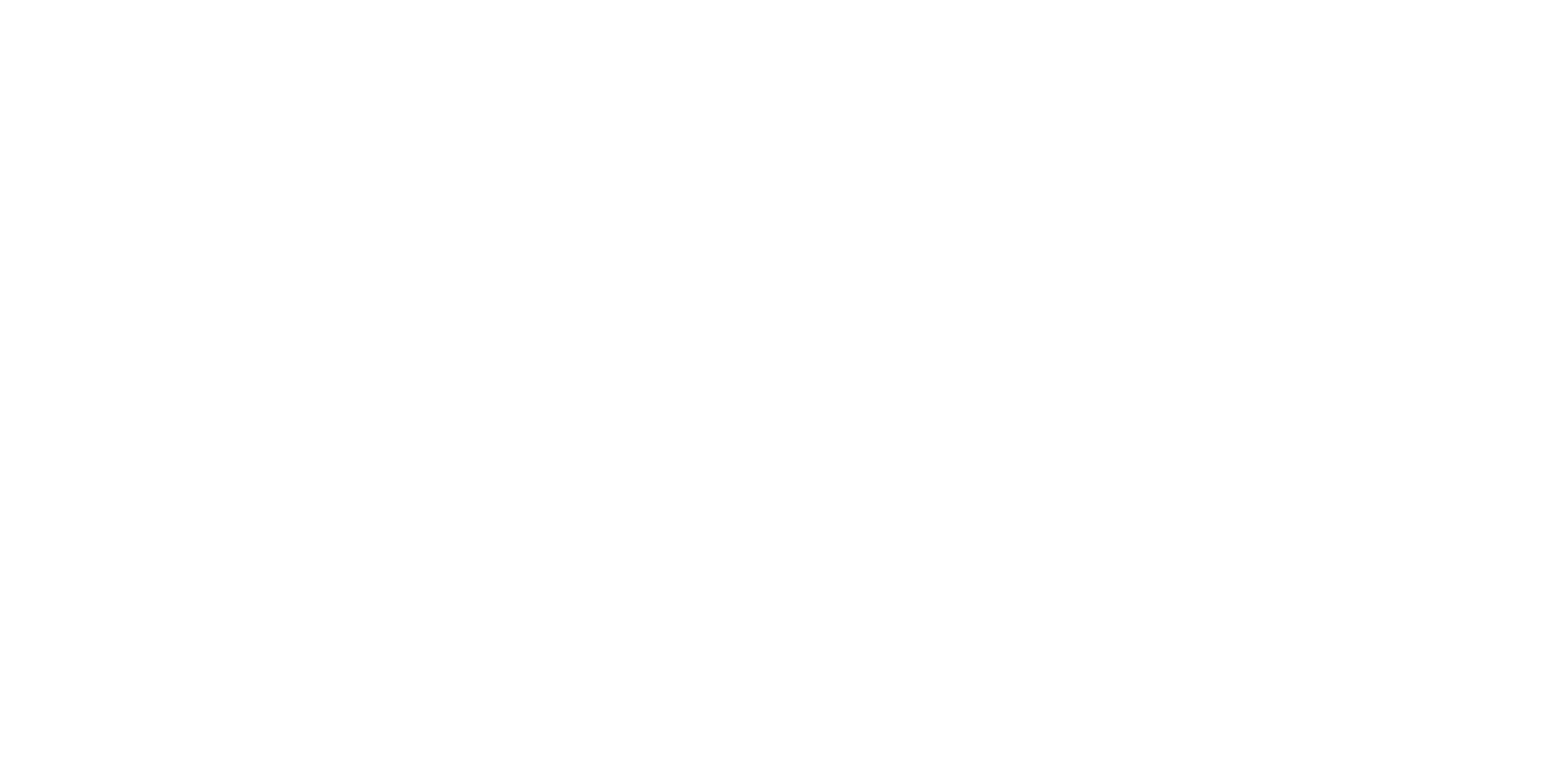 scroll, scrollTop: 0, scrollLeft: 0, axis: both 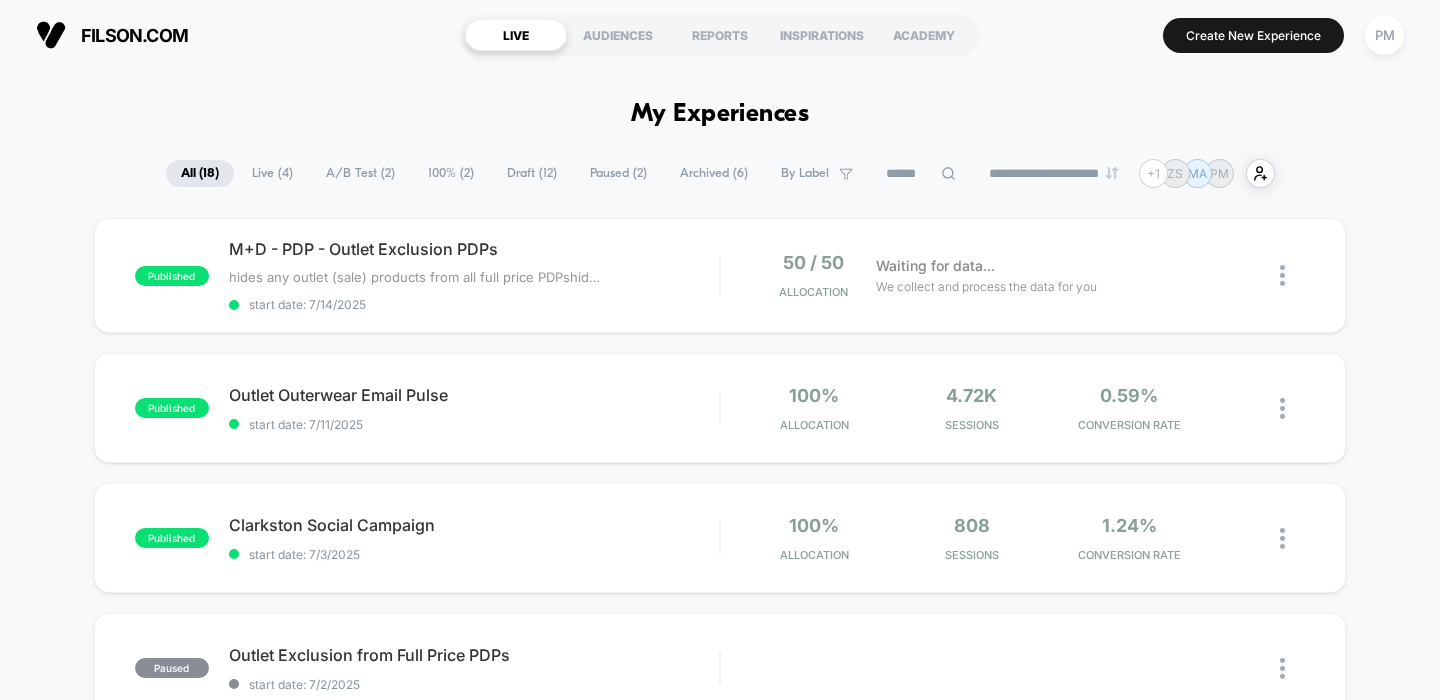 click on "Draft ( 12 )" at bounding box center (532, 173) 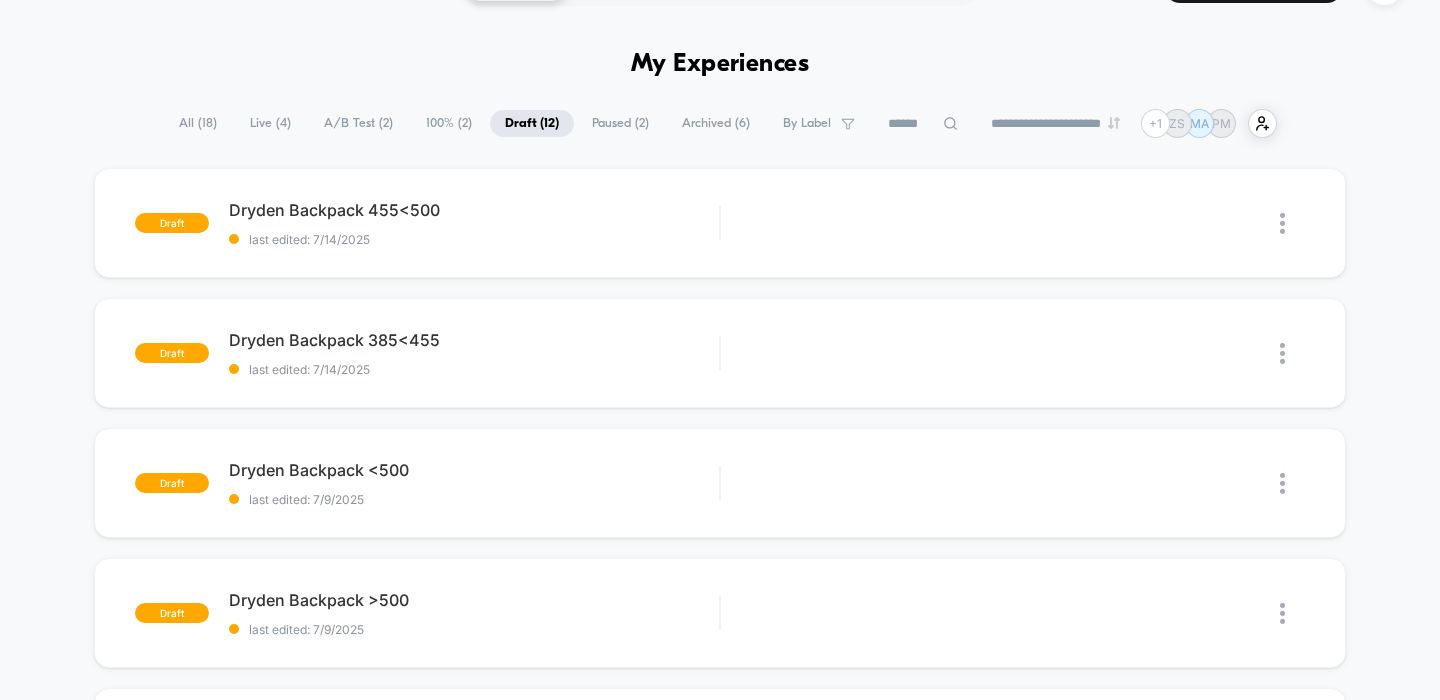 scroll, scrollTop: 56, scrollLeft: 0, axis: vertical 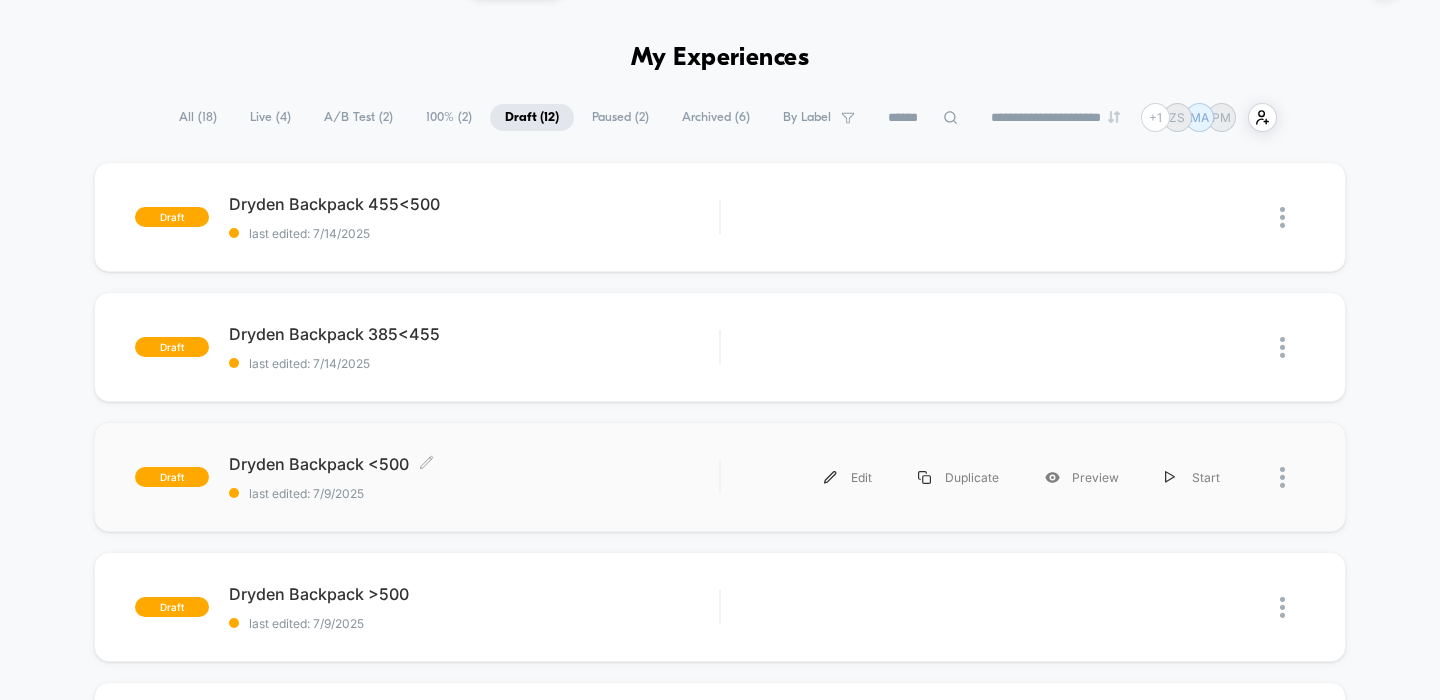 click on "Dryden Backpack <500 Click to edit experience details Click to edit experience details last edited: [DATE]" at bounding box center [474, 477] 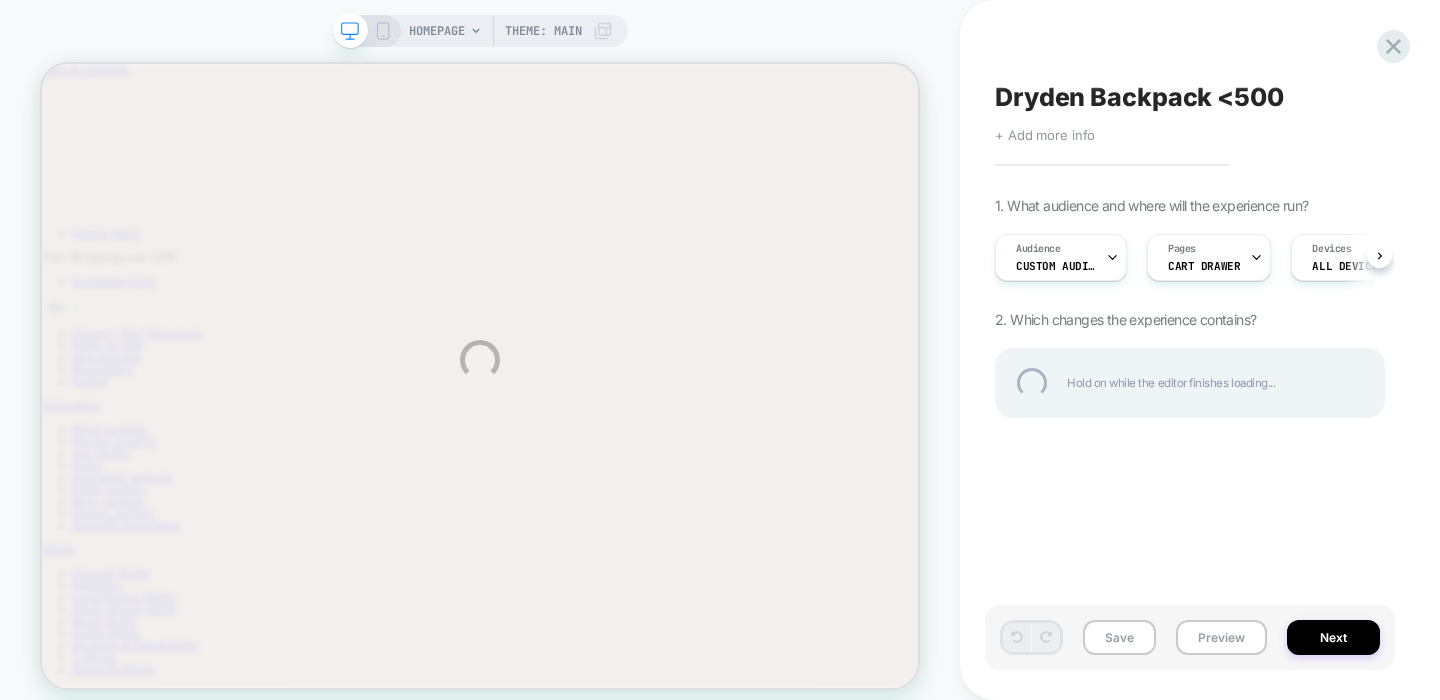 scroll, scrollTop: 0, scrollLeft: 0, axis: both 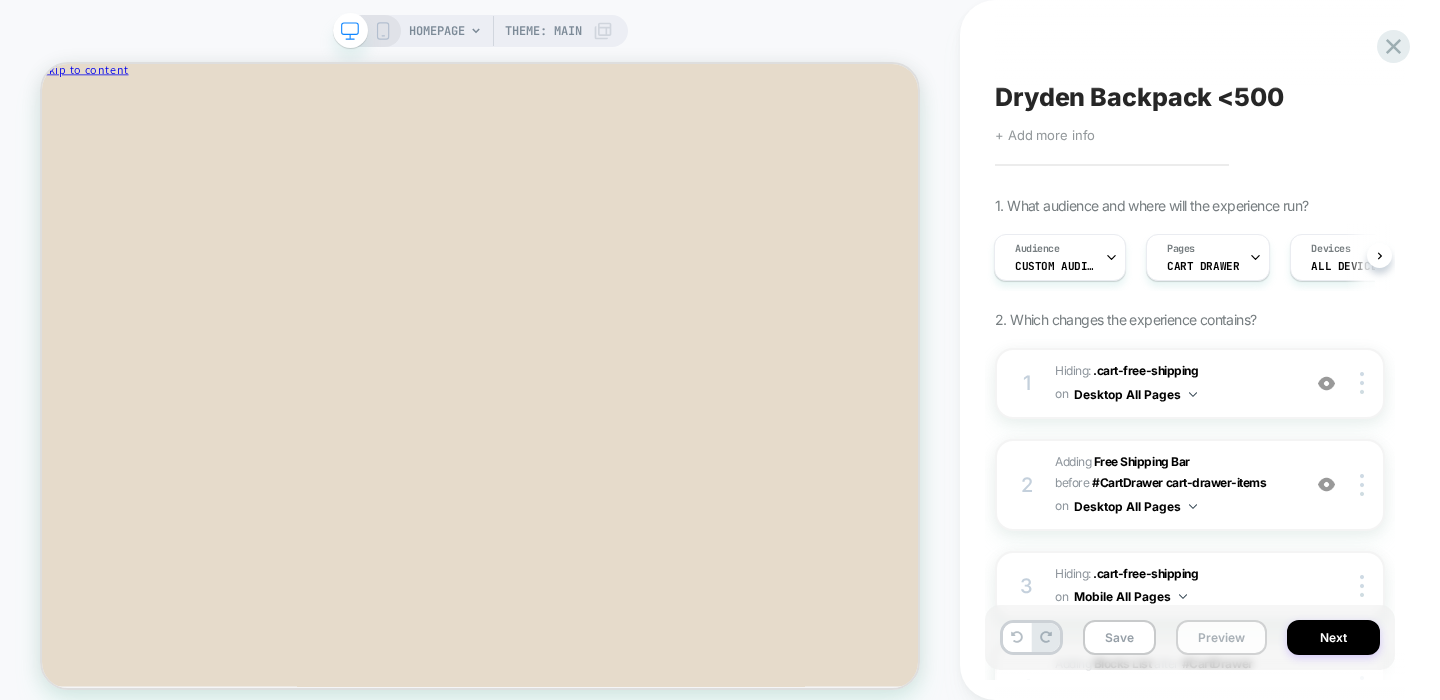 click on "Preview" at bounding box center (1221, 637) 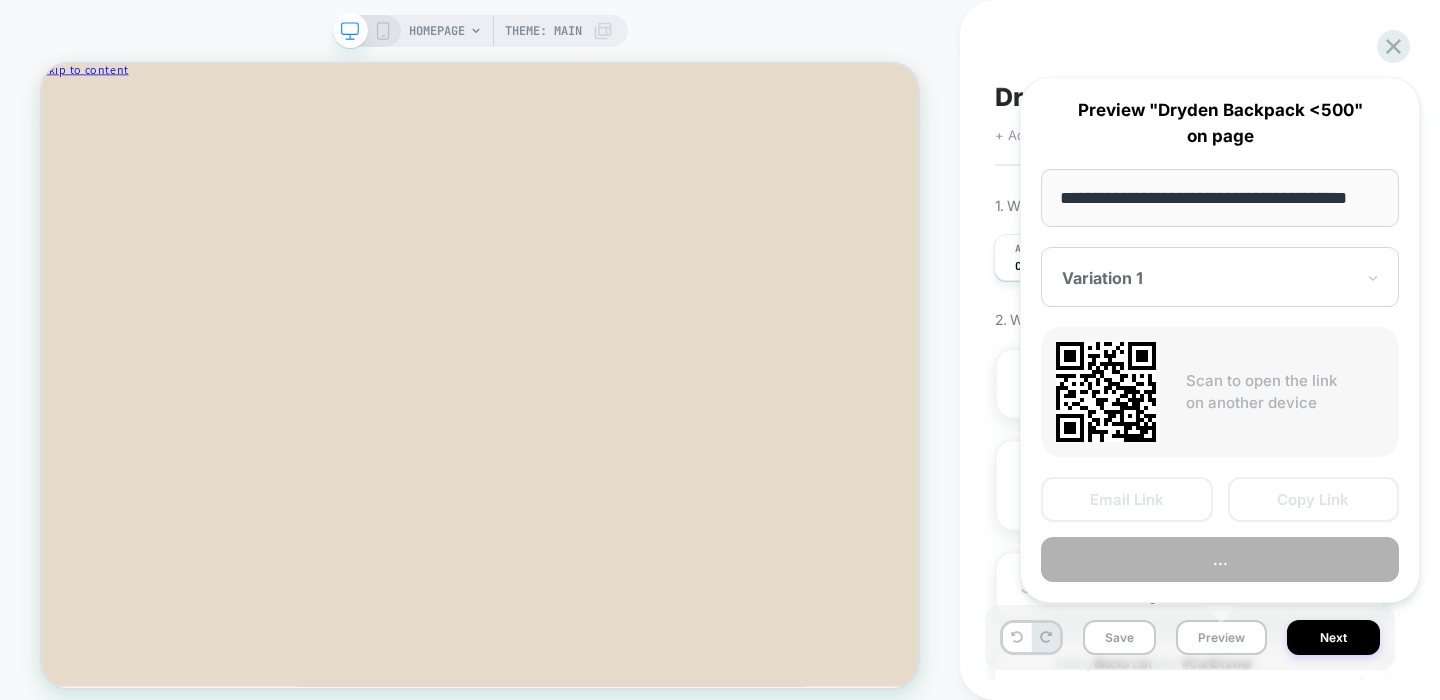 scroll, scrollTop: 0, scrollLeft: 28, axis: horizontal 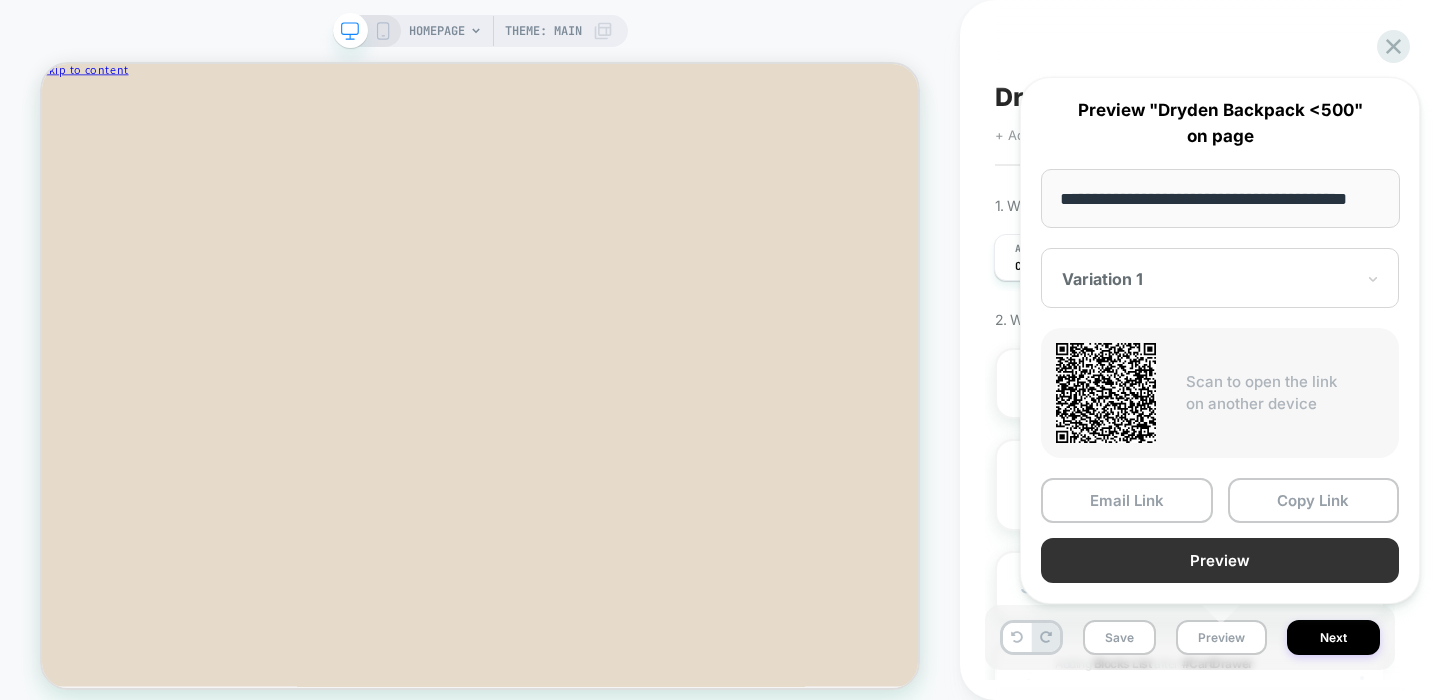 click on "Preview" at bounding box center (1220, 560) 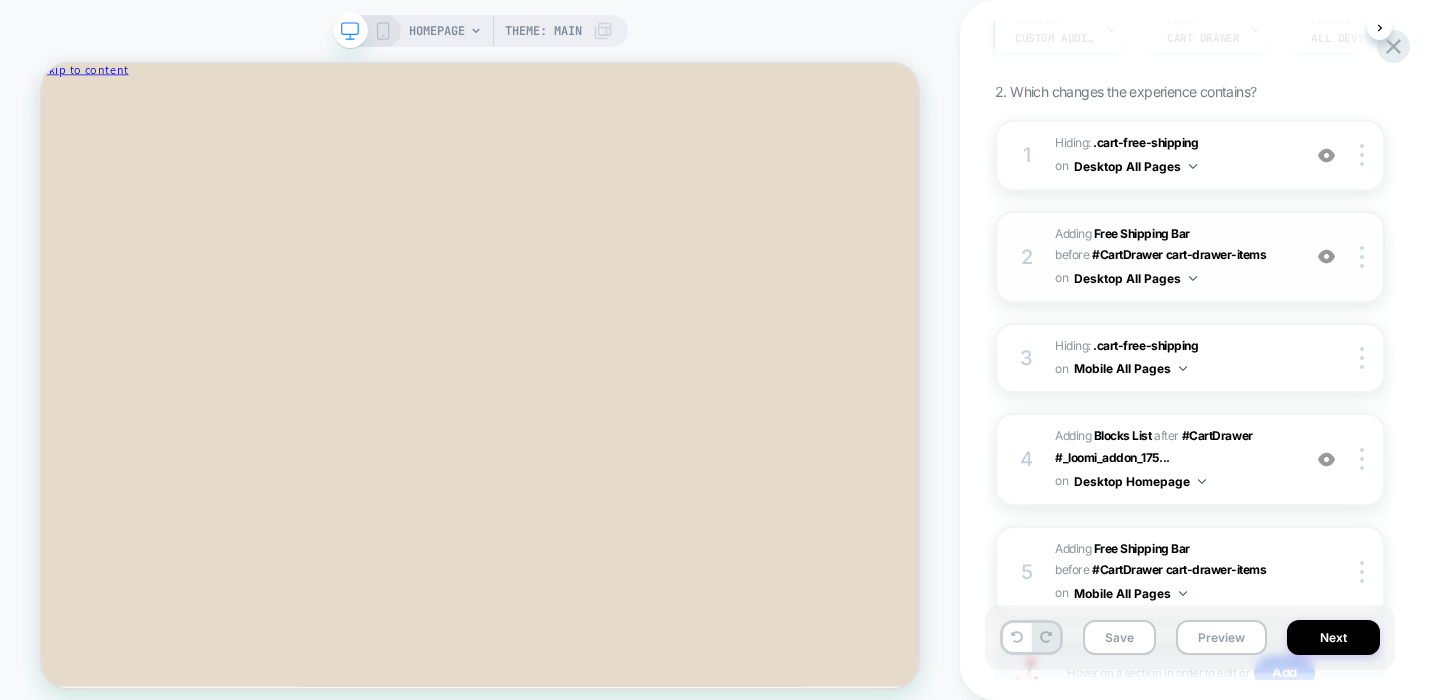 scroll, scrollTop: 248, scrollLeft: 0, axis: vertical 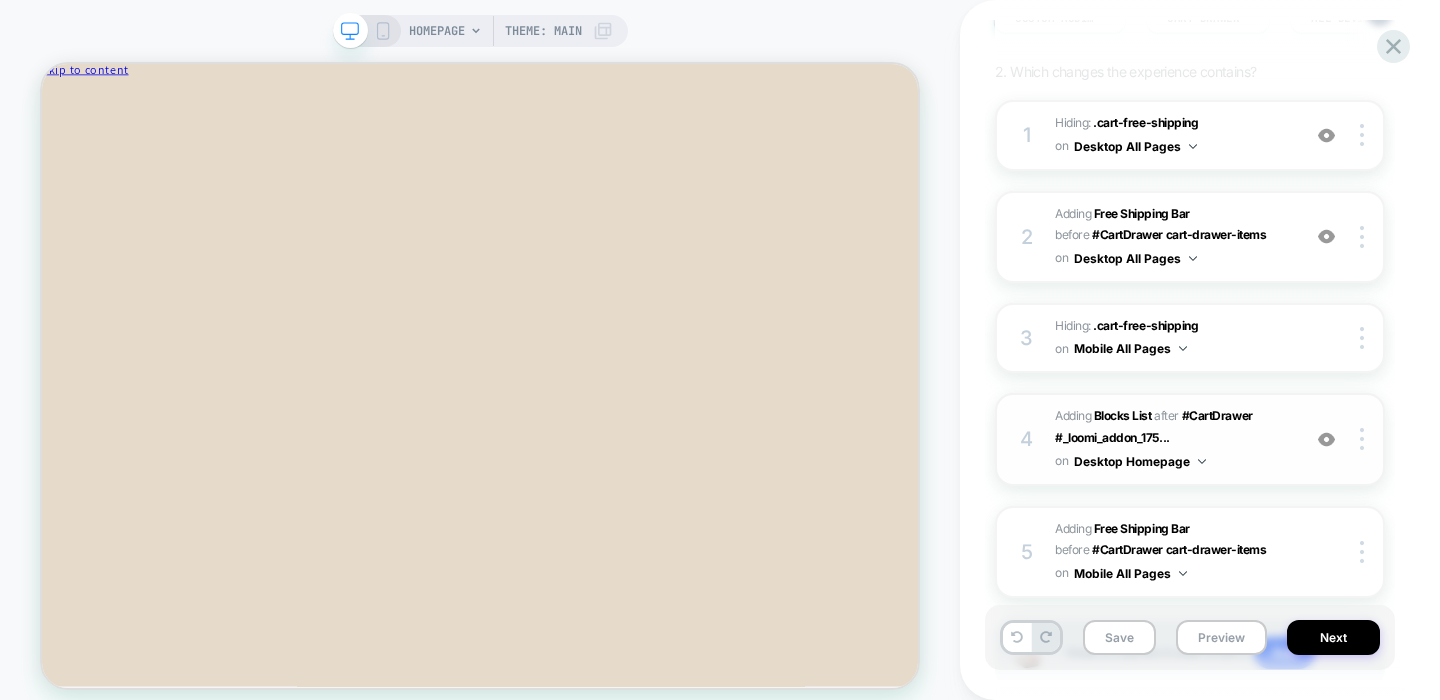 click on "#_loomi_addon_1752098153974 Adding   Blocks List   AFTER #CartDrawer #_loomi_addon_175... #CartDrawer #_loomi_addon_1751997079939   on Desktop Homepage" at bounding box center [1172, 439] 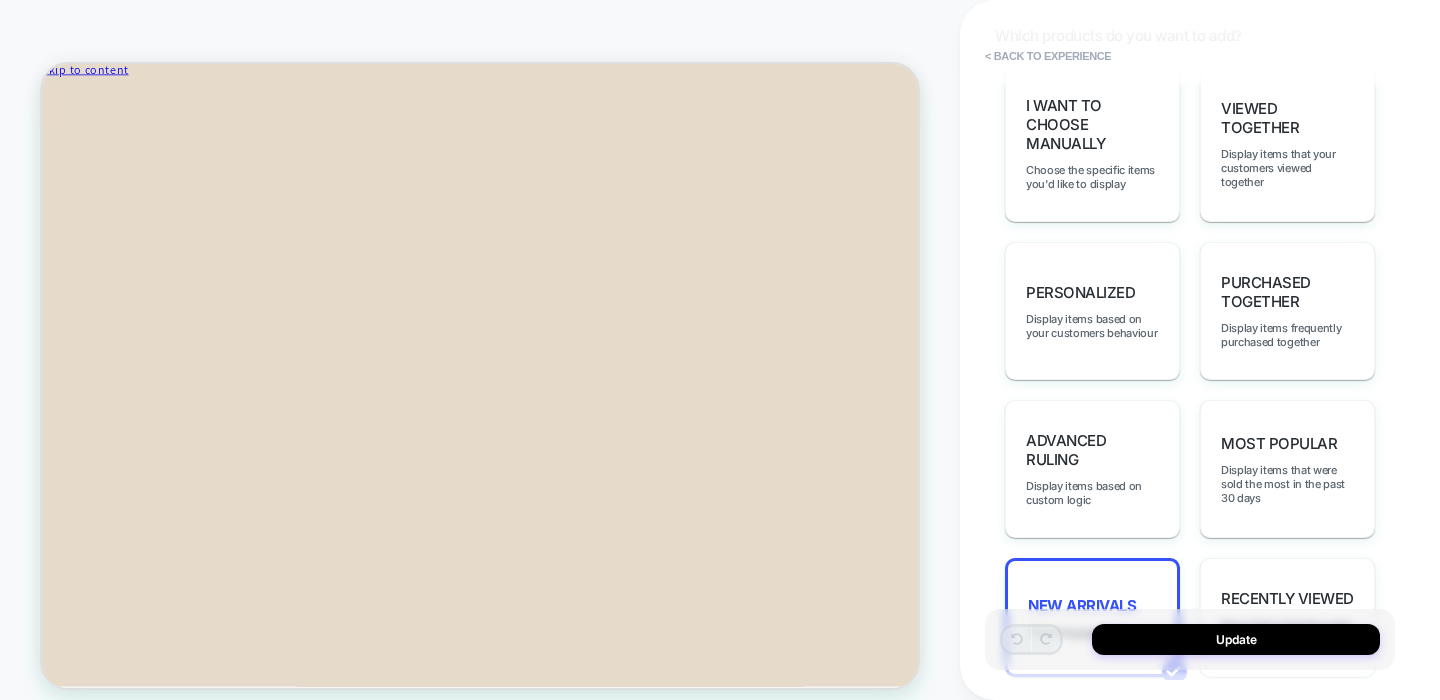 scroll, scrollTop: 865, scrollLeft: 0, axis: vertical 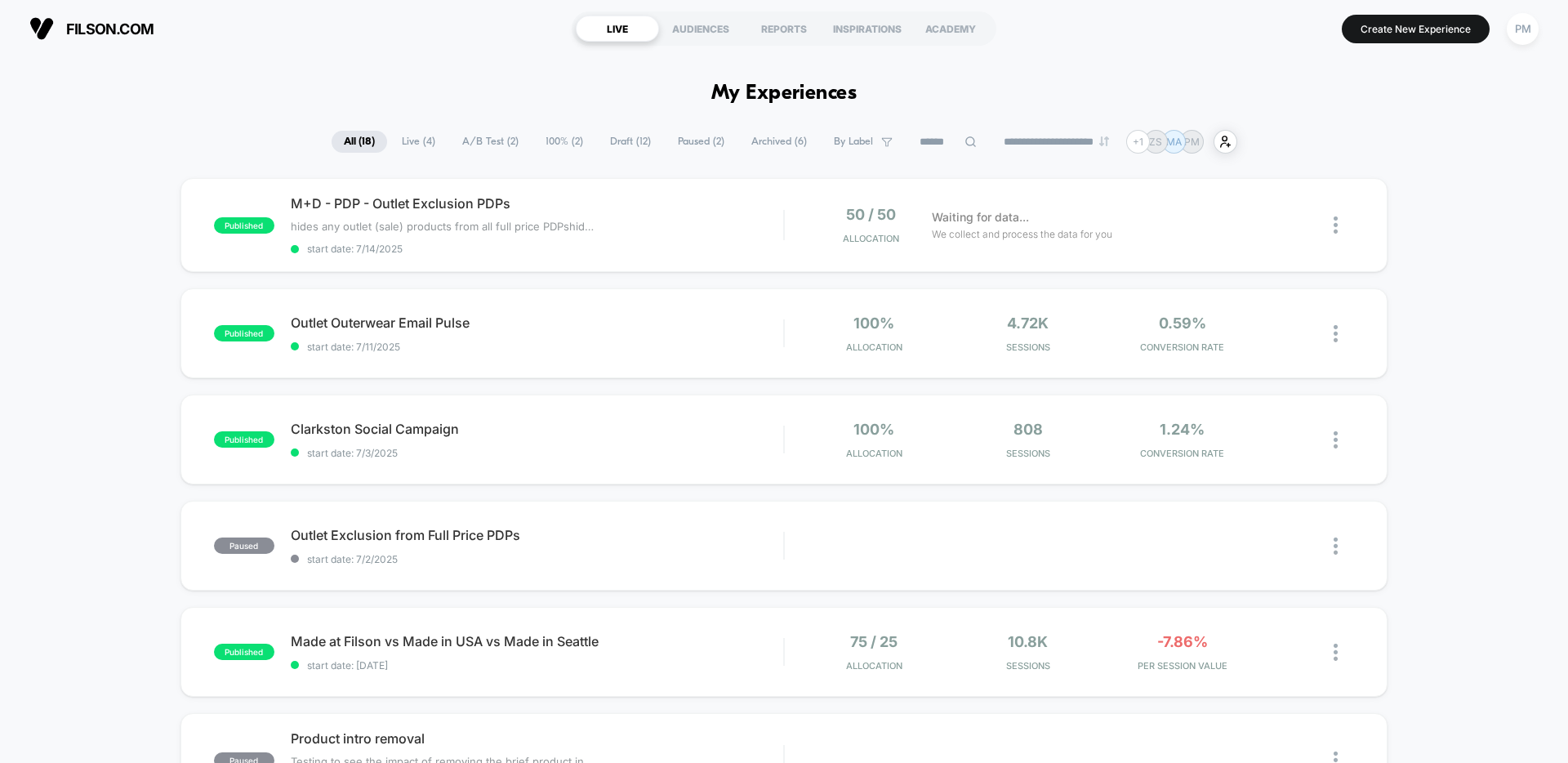 click on "Draft ( 12 )" at bounding box center [630, 141] 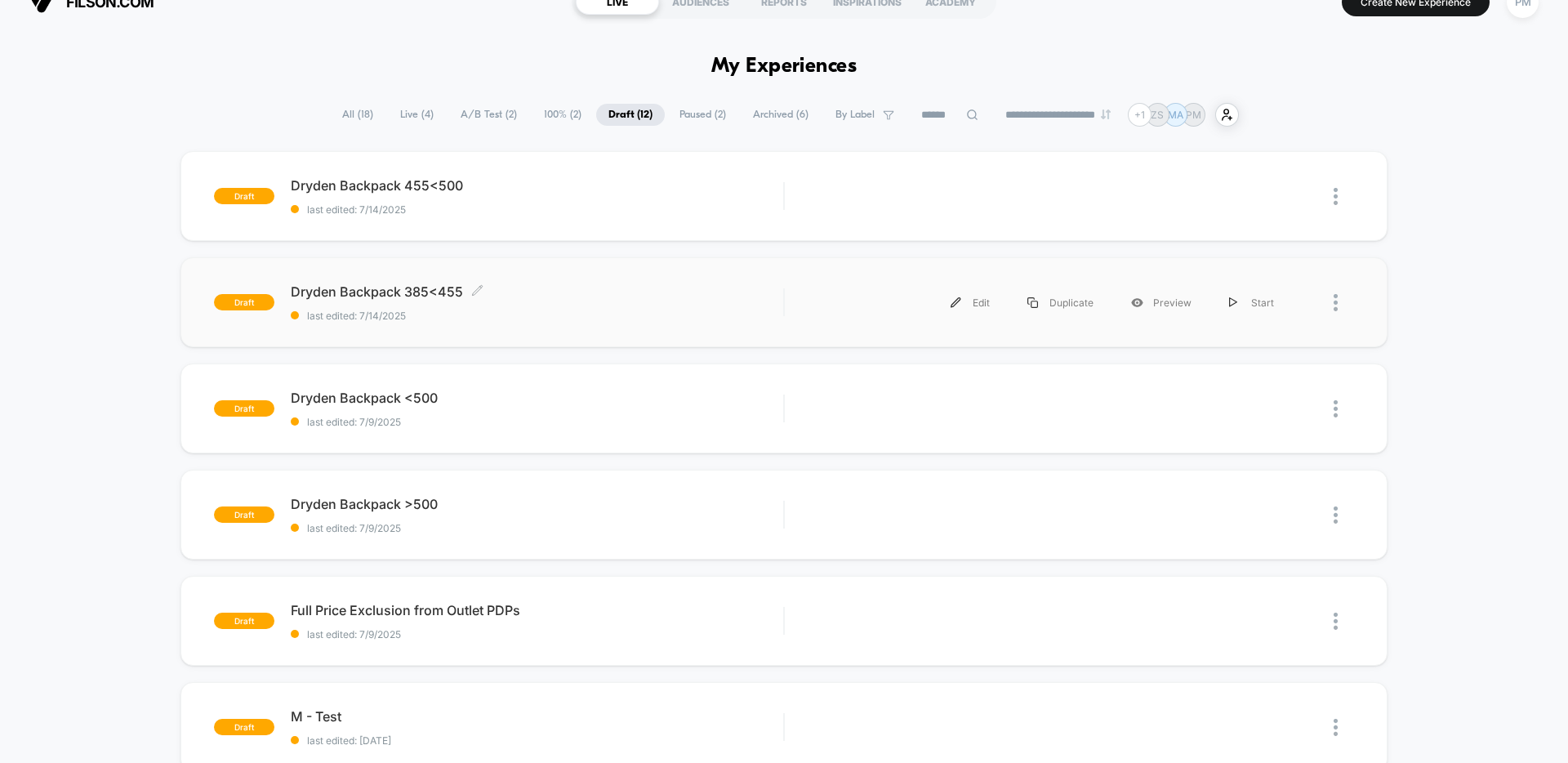 scroll, scrollTop: 29, scrollLeft: 0, axis: vertical 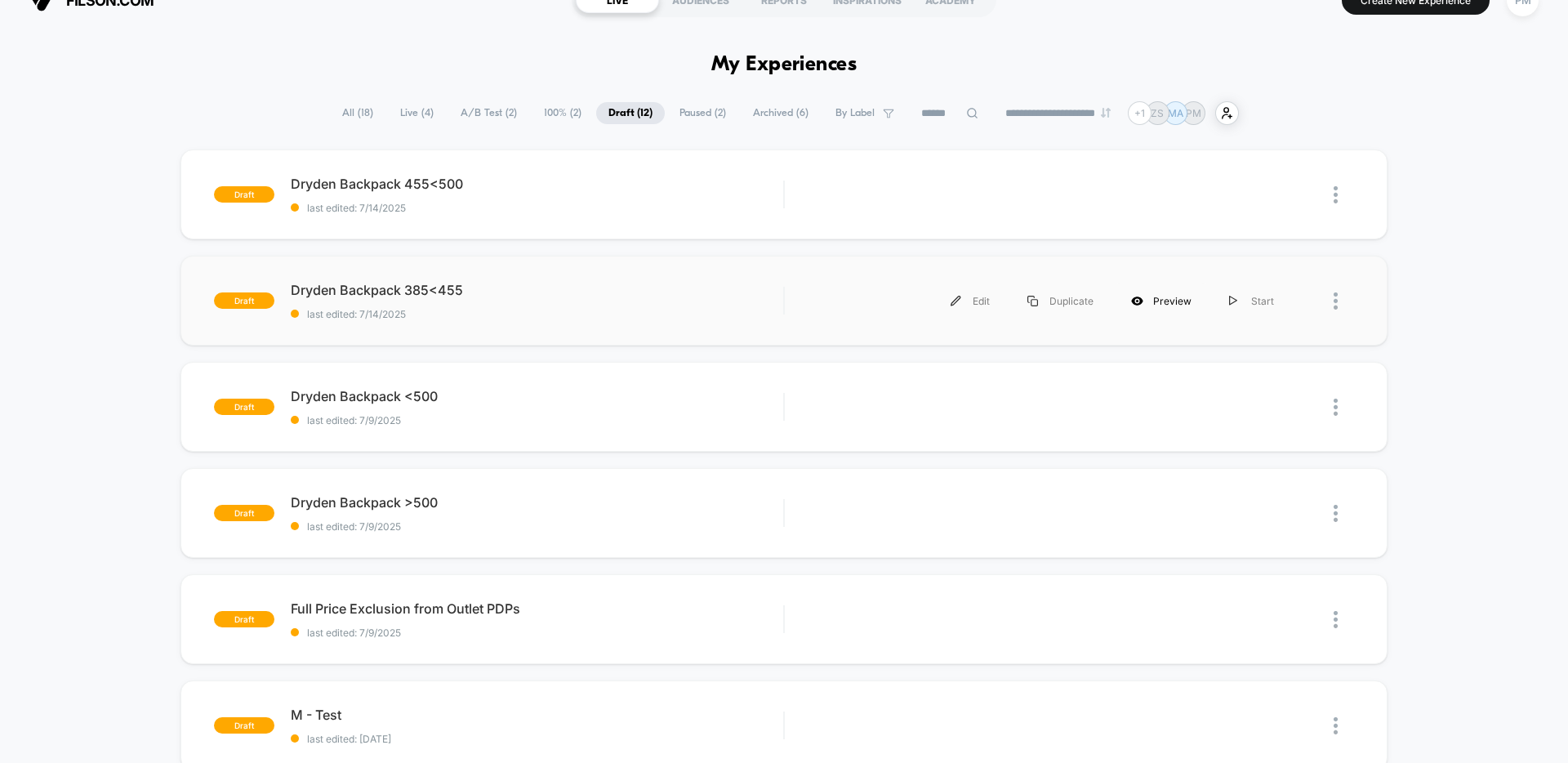 click on "Preview" at bounding box center (1161, 301) 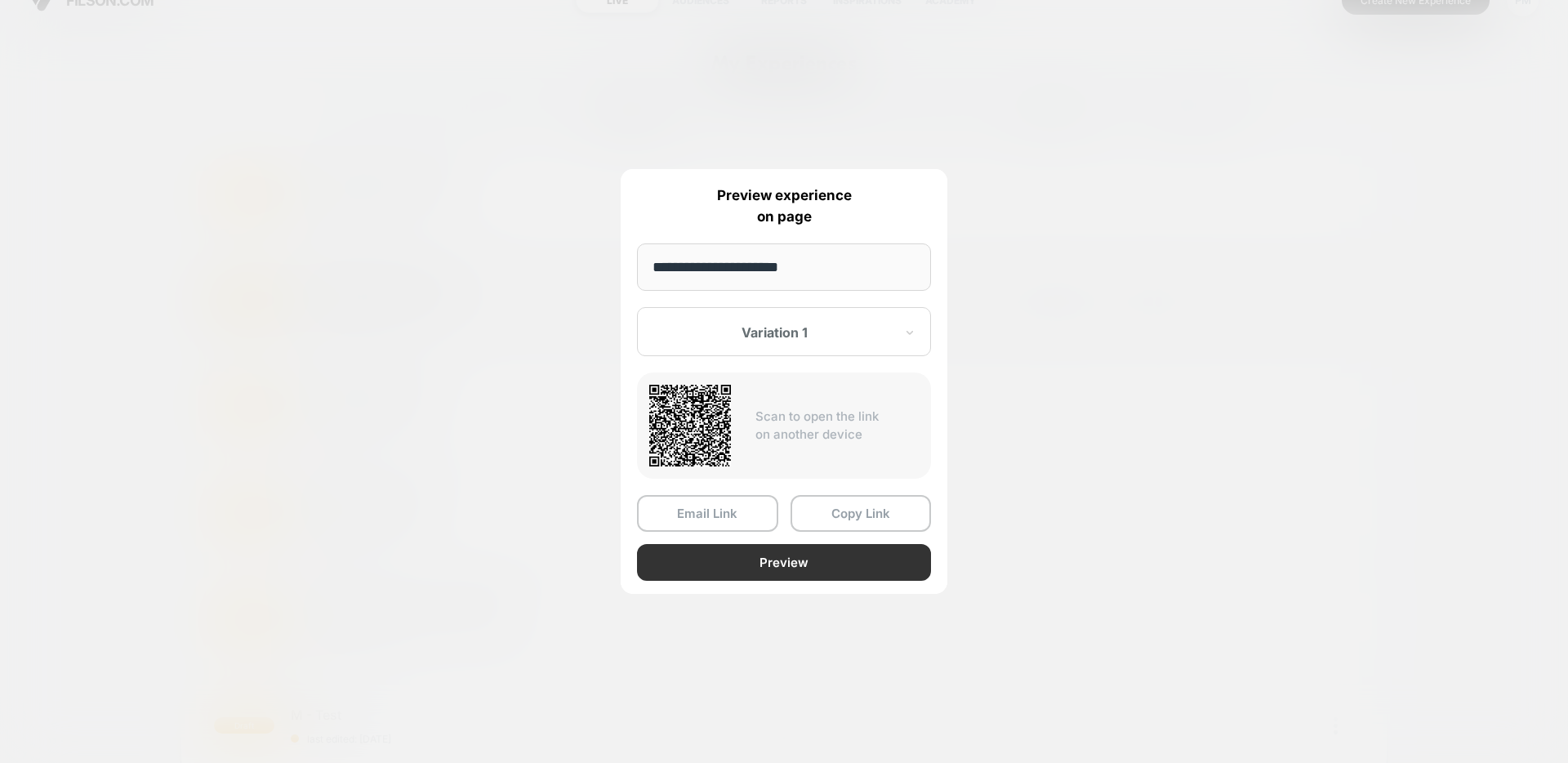 click on "Preview" at bounding box center (784, 562) 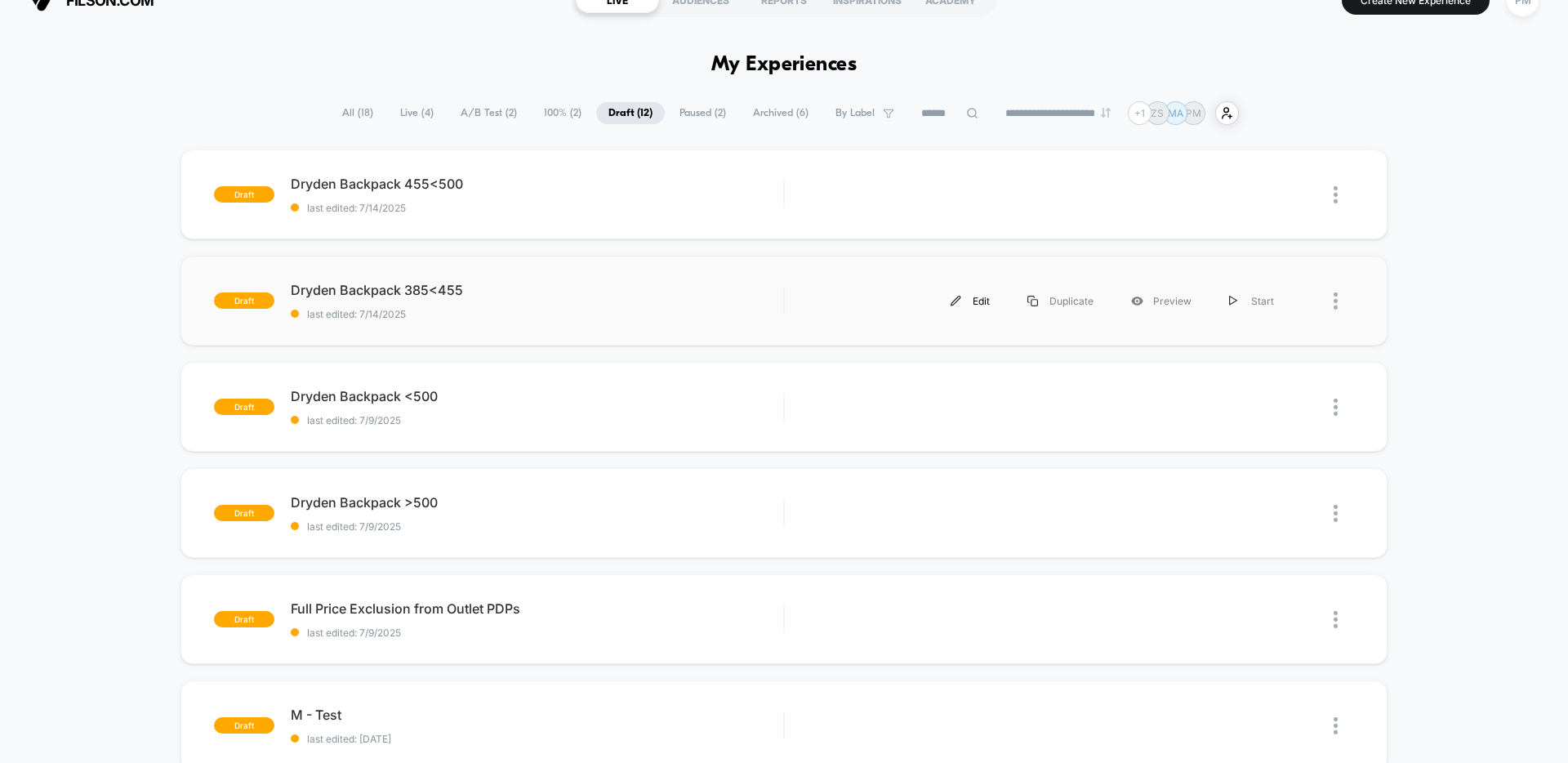 click on "Edit" at bounding box center (970, 301) 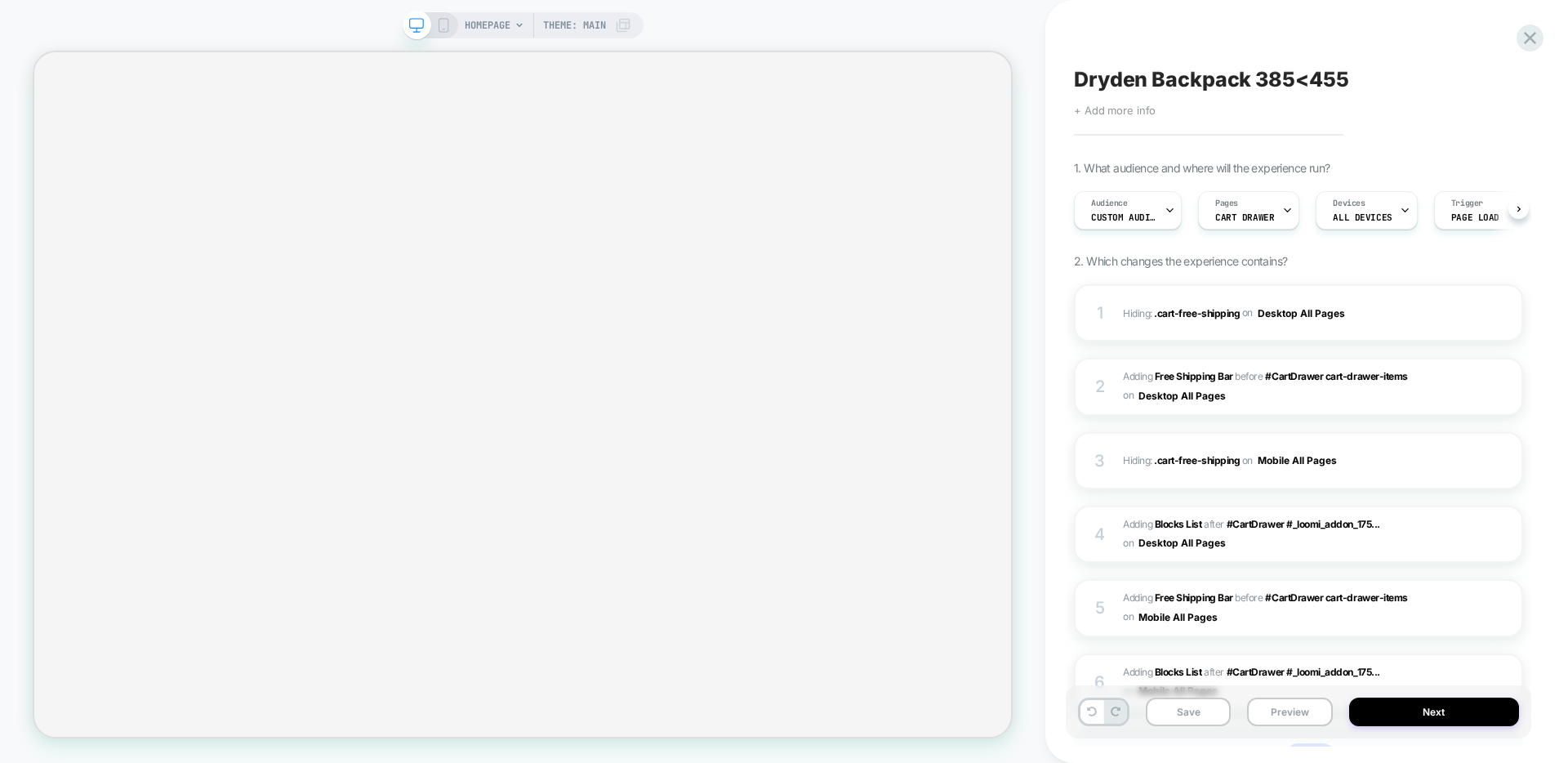 scroll, scrollTop: 0, scrollLeft: 1, axis: horizontal 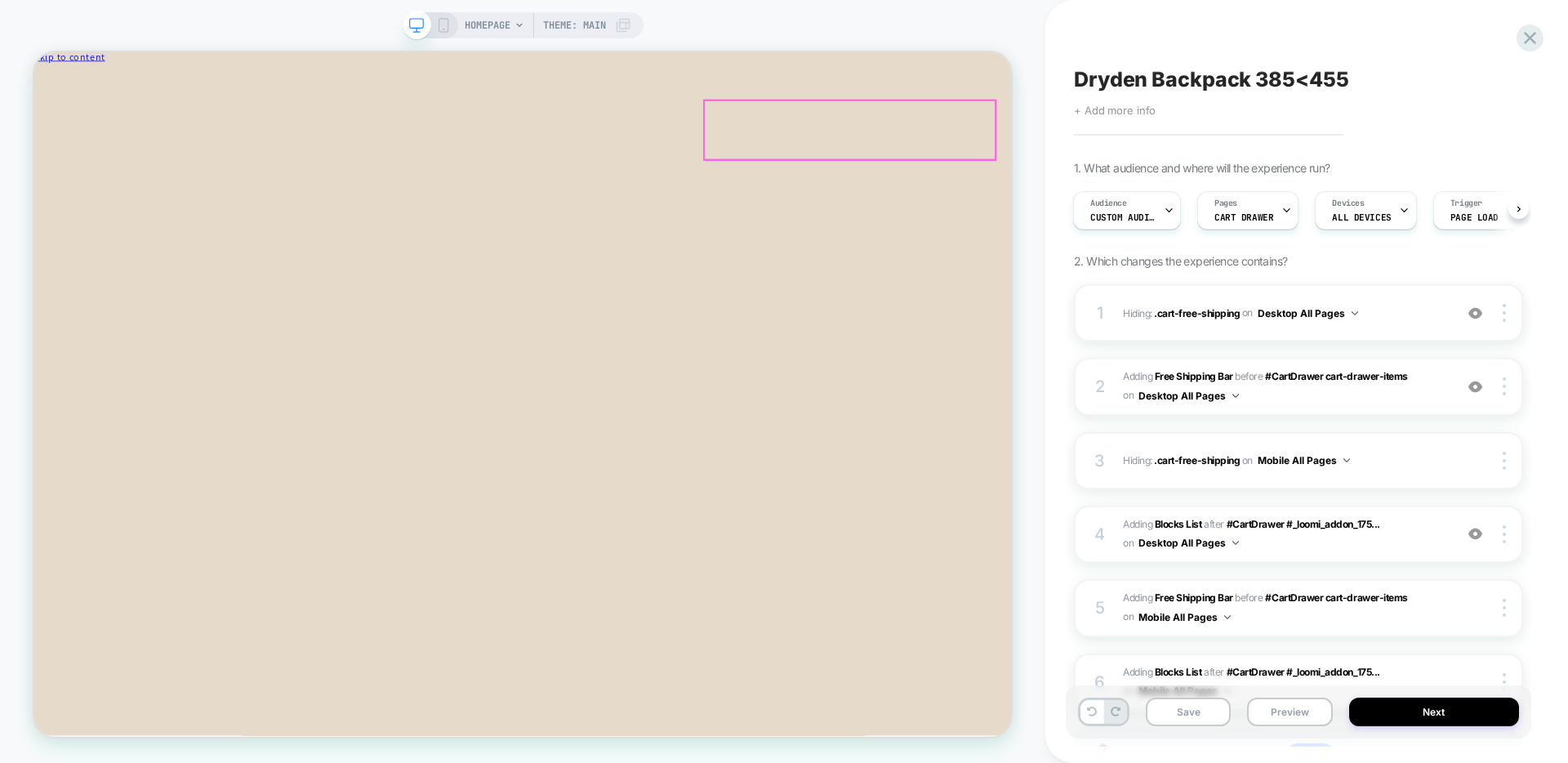 click on "You׳re $250 away from a FREE Dryden Backpack" at bounding box center [685, 136] 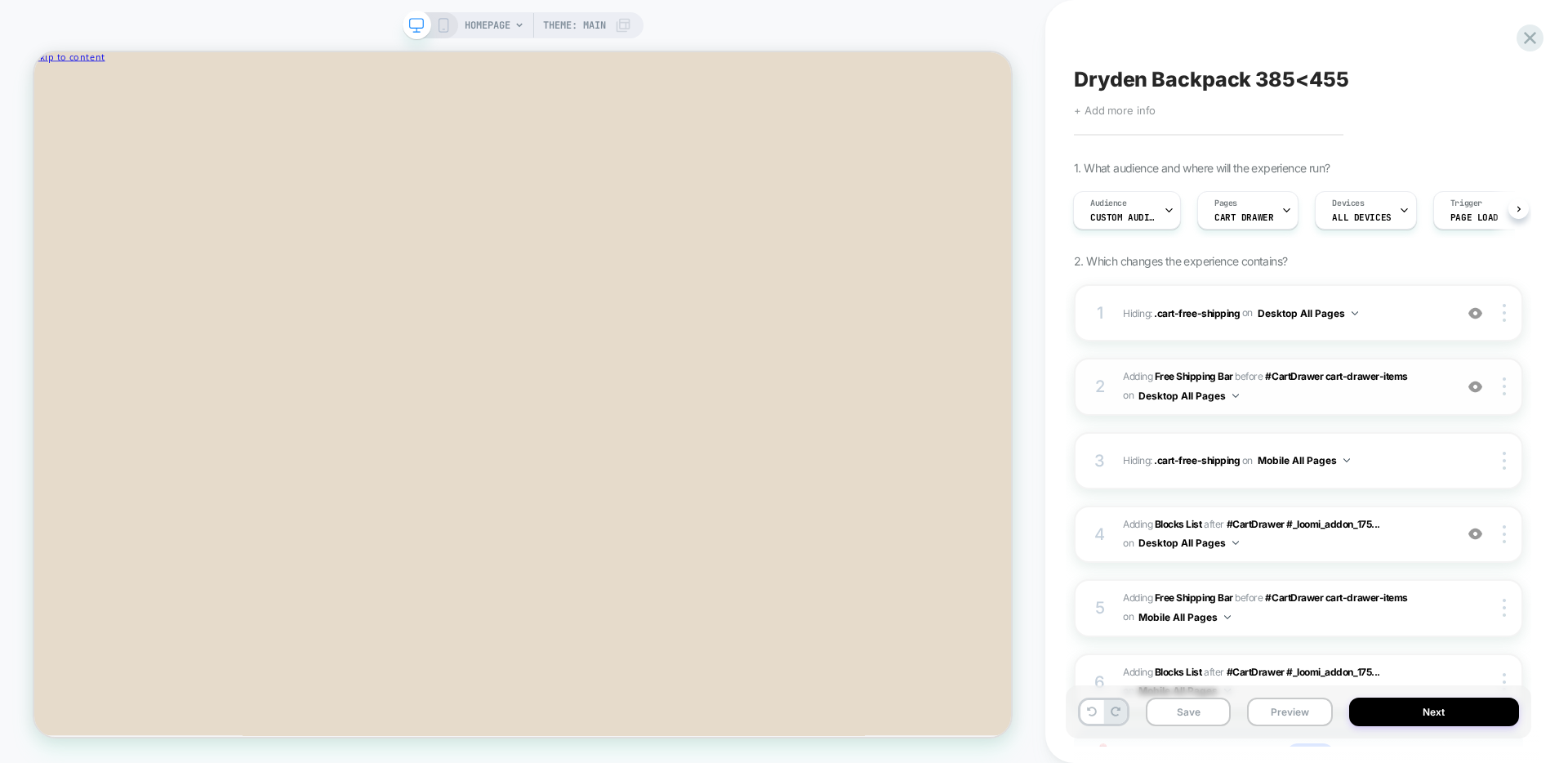 click on "#_loomi_addon_1751997079939_dup1752514734_dup1752516512 Adding   Free Shipping Bar   BEFORE #CartDrawer cart-drawer-items #CartDrawer cart-drawer-items   on Desktop All Pages" at bounding box center [1284, 386] 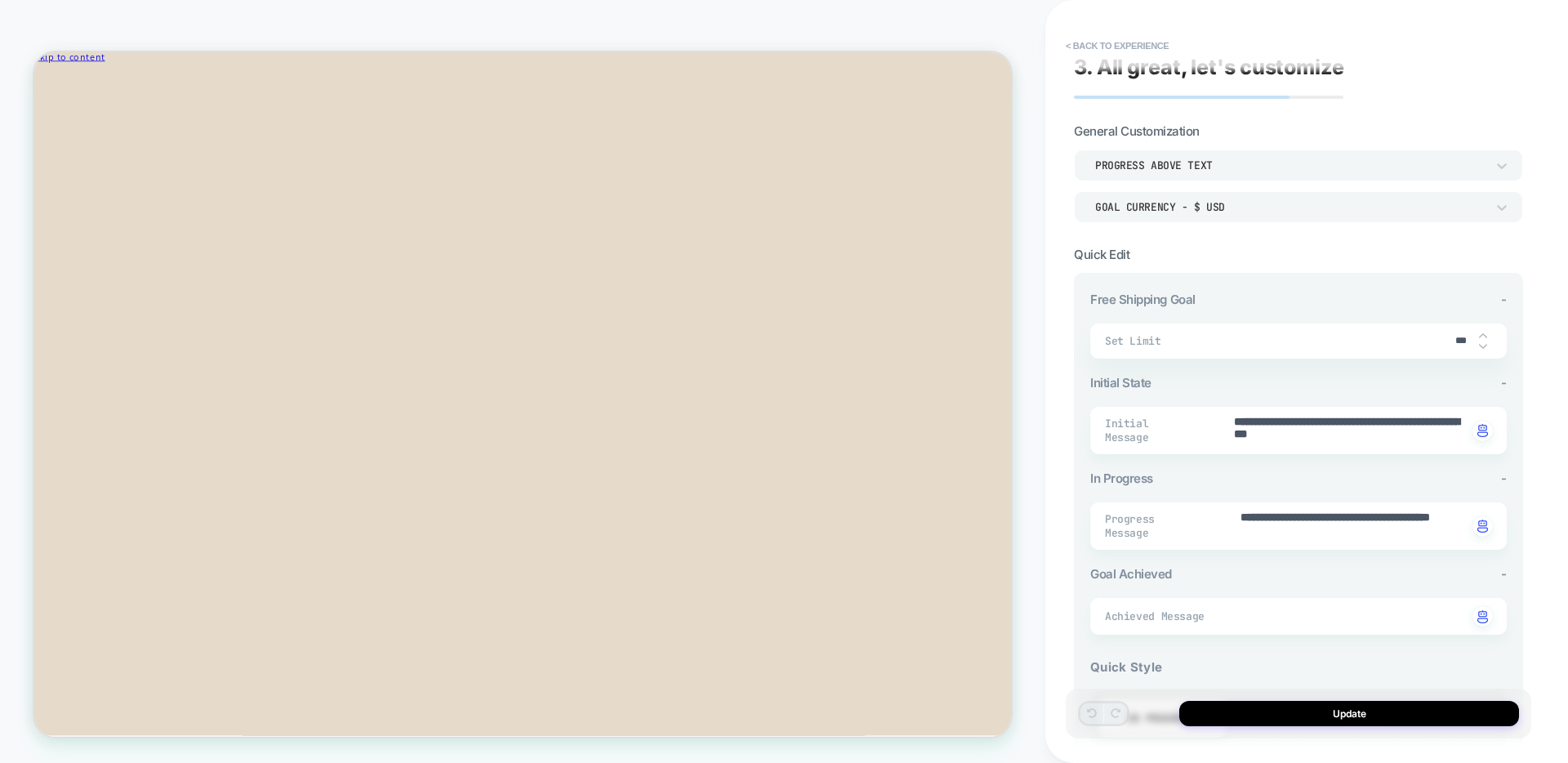 scroll, scrollTop: 14, scrollLeft: 0, axis: vertical 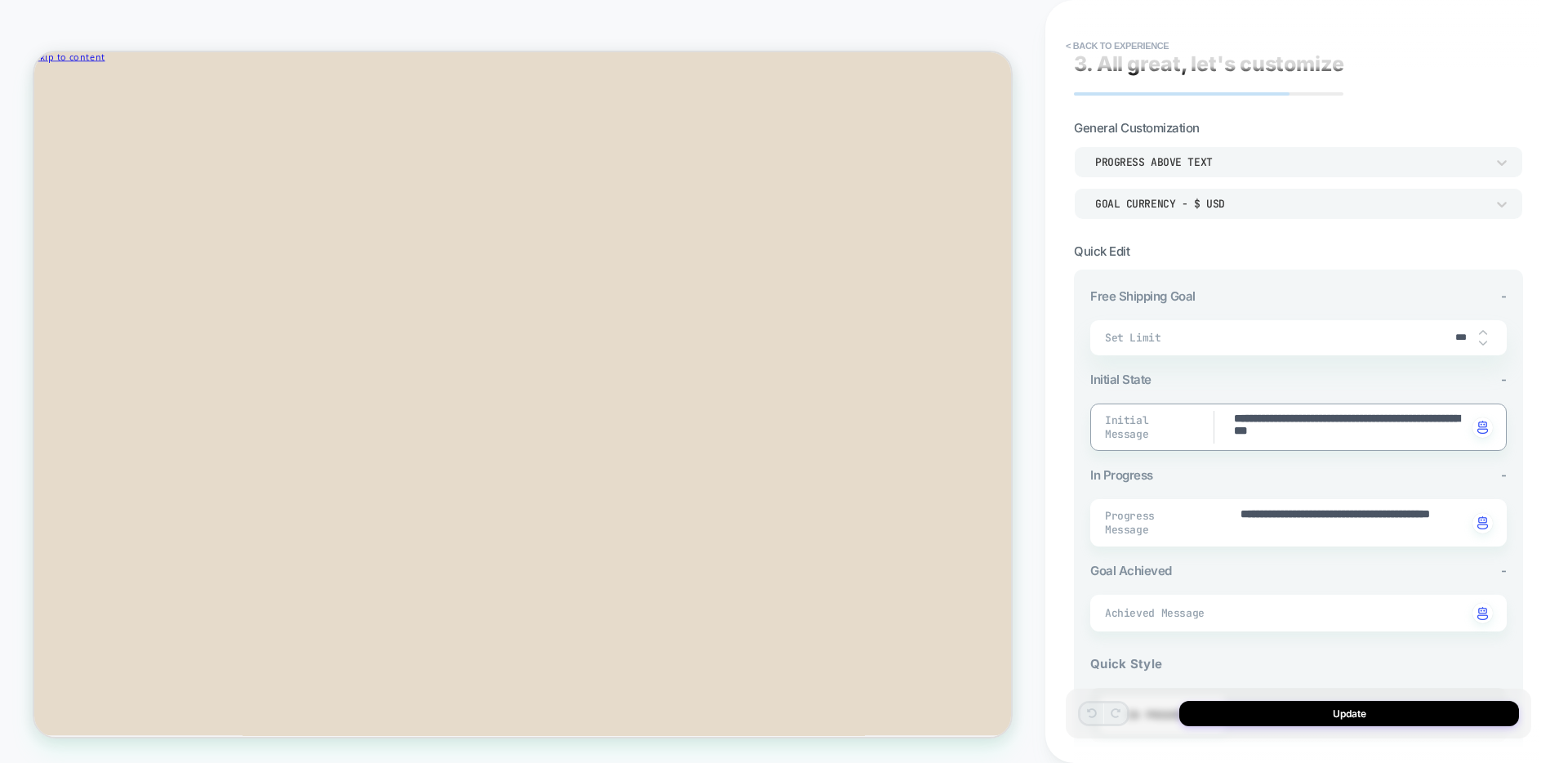 click on "**********" at bounding box center [1350, 427] 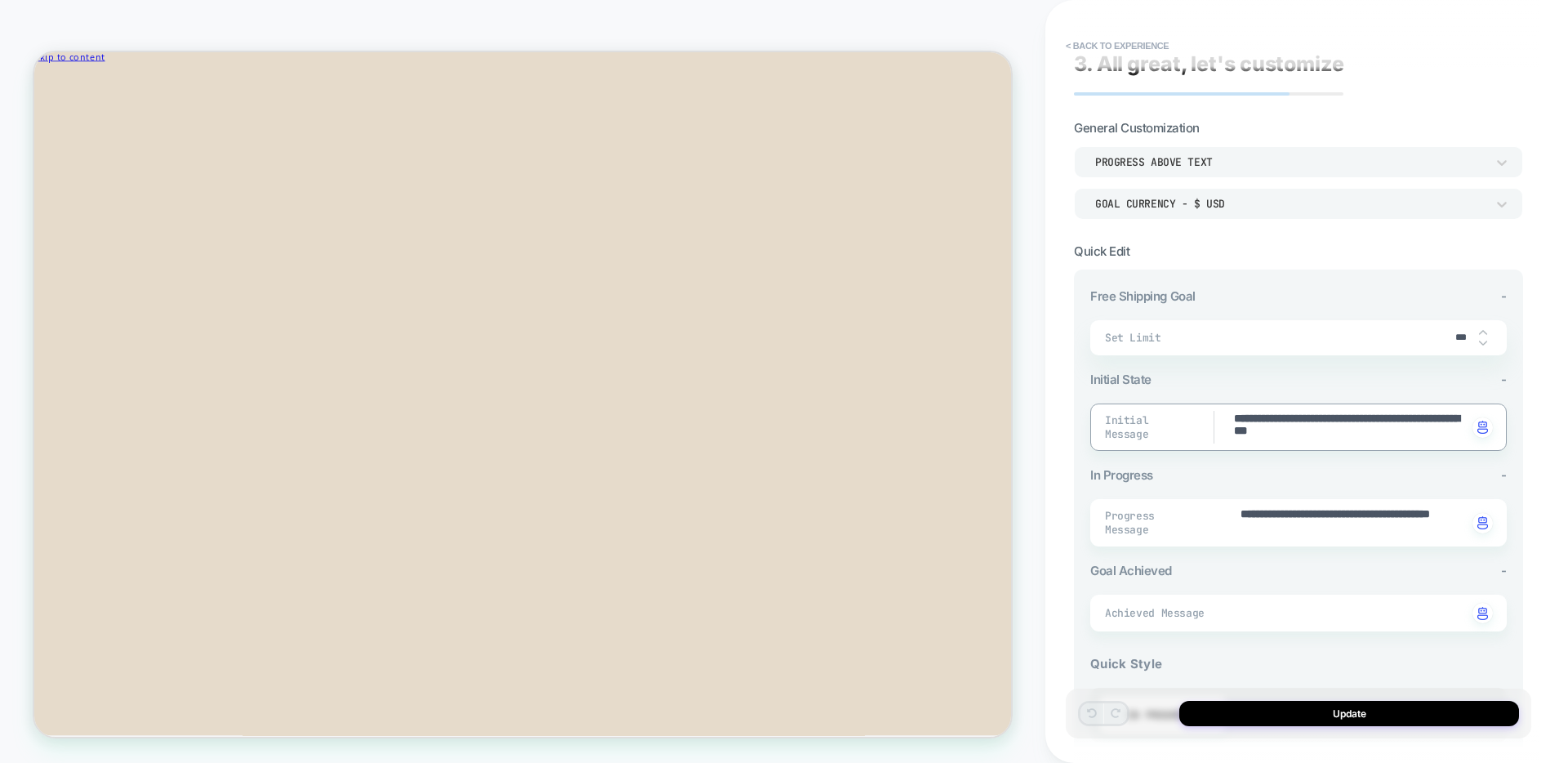 type on "*" 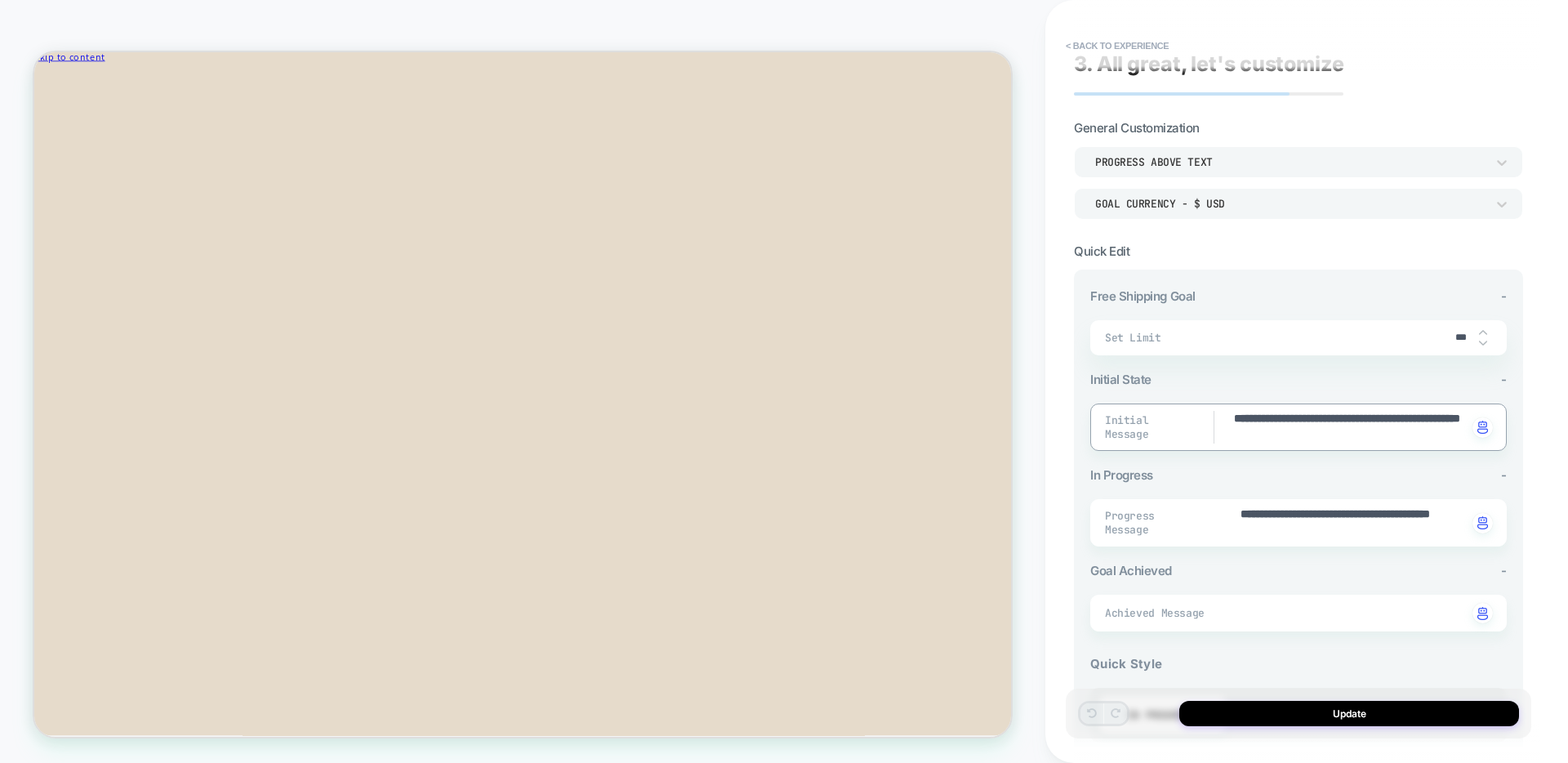 type on "*" 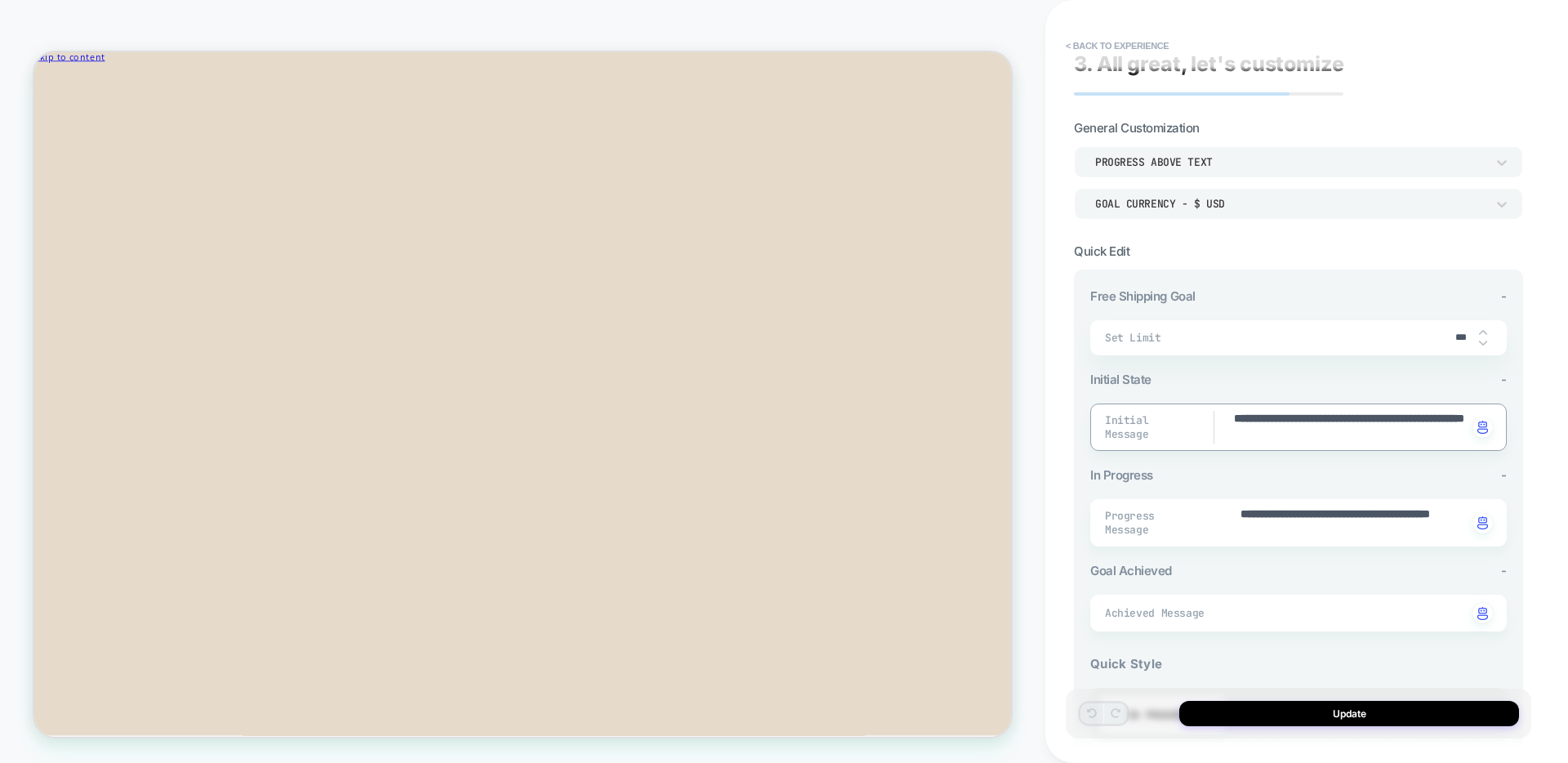 type on "*" 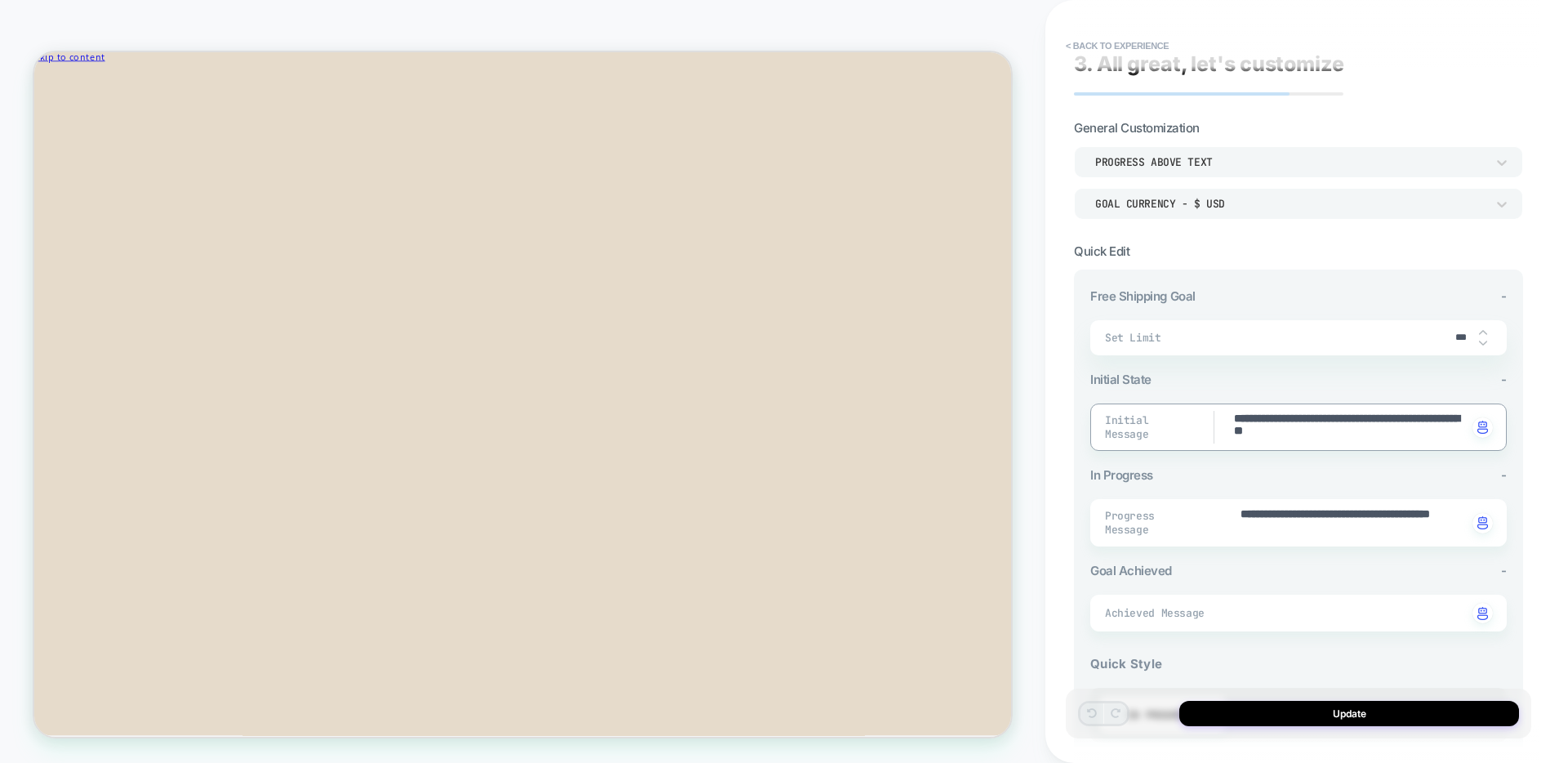 type on "*" 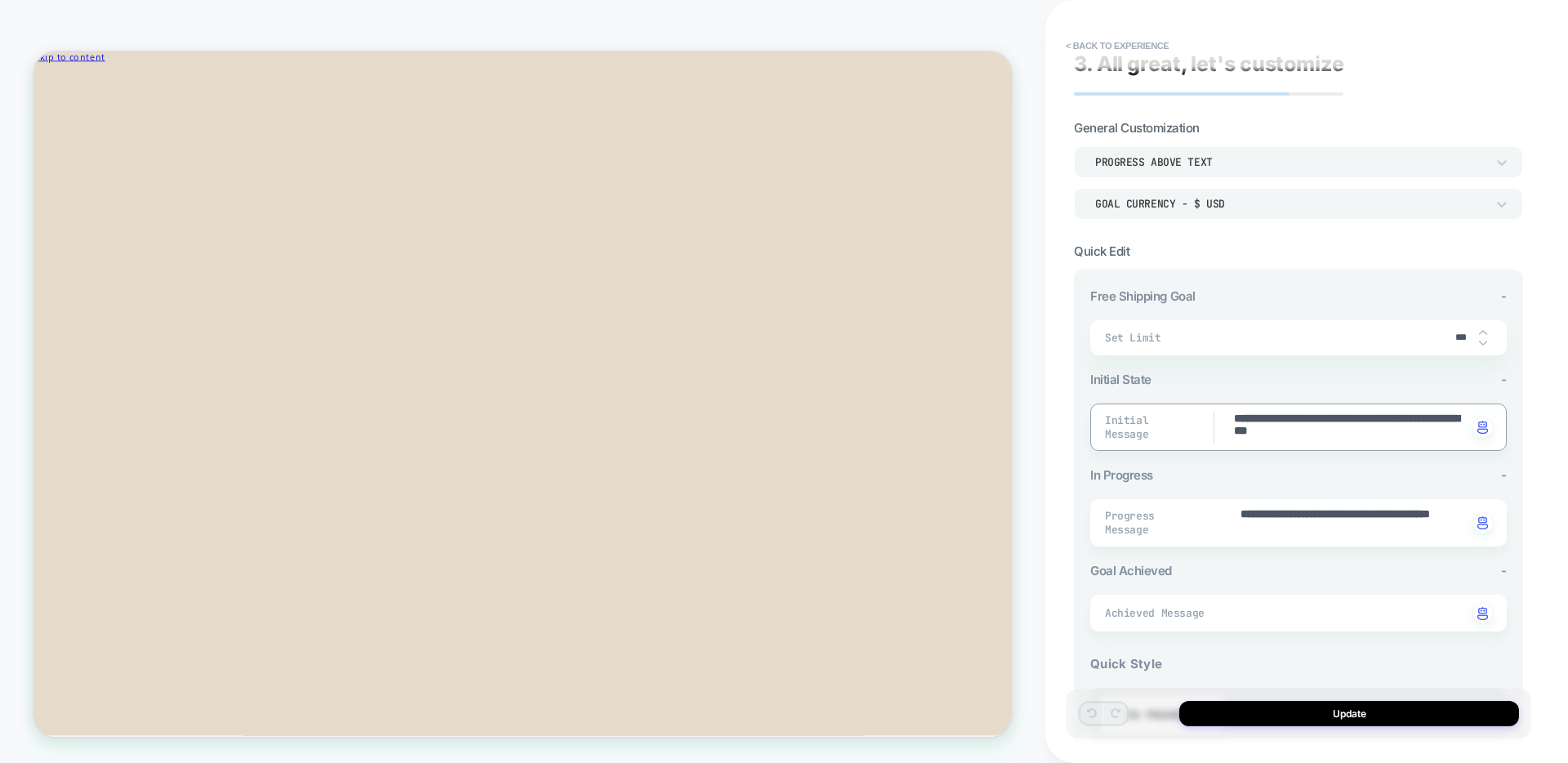 type on "*" 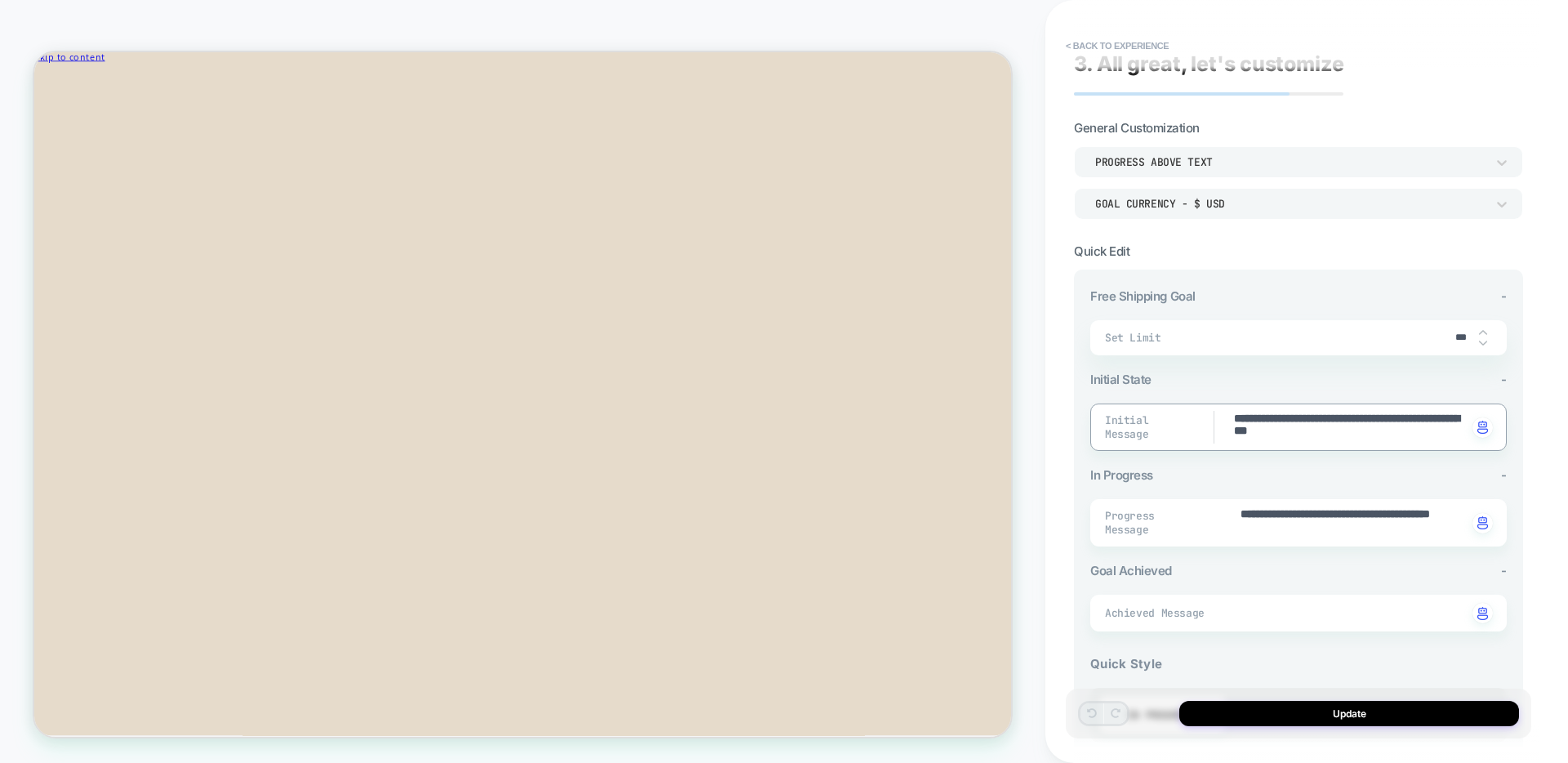 click on "**********" at bounding box center [1350, 427] 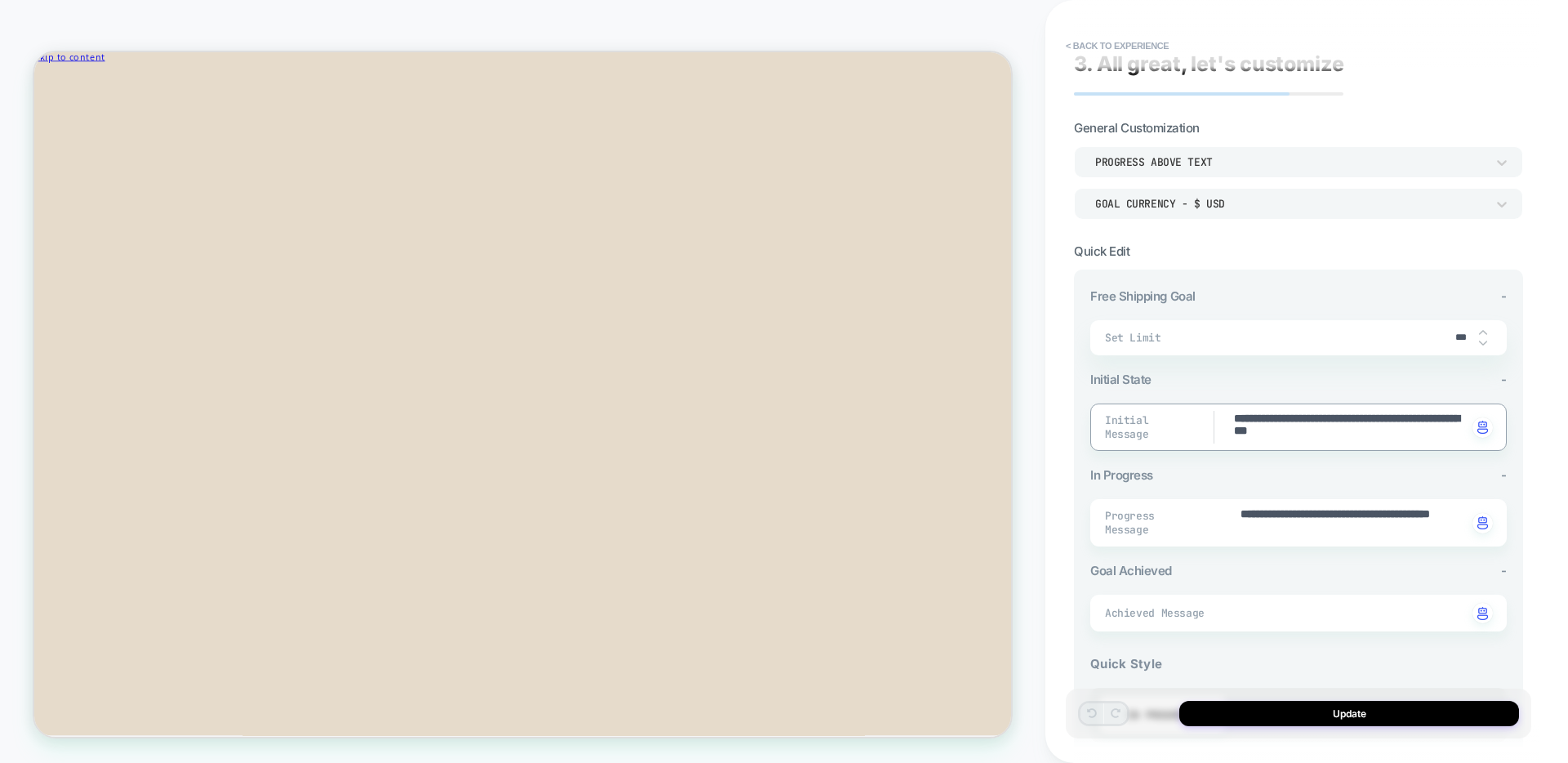 click on "**********" at bounding box center [1350, 427] 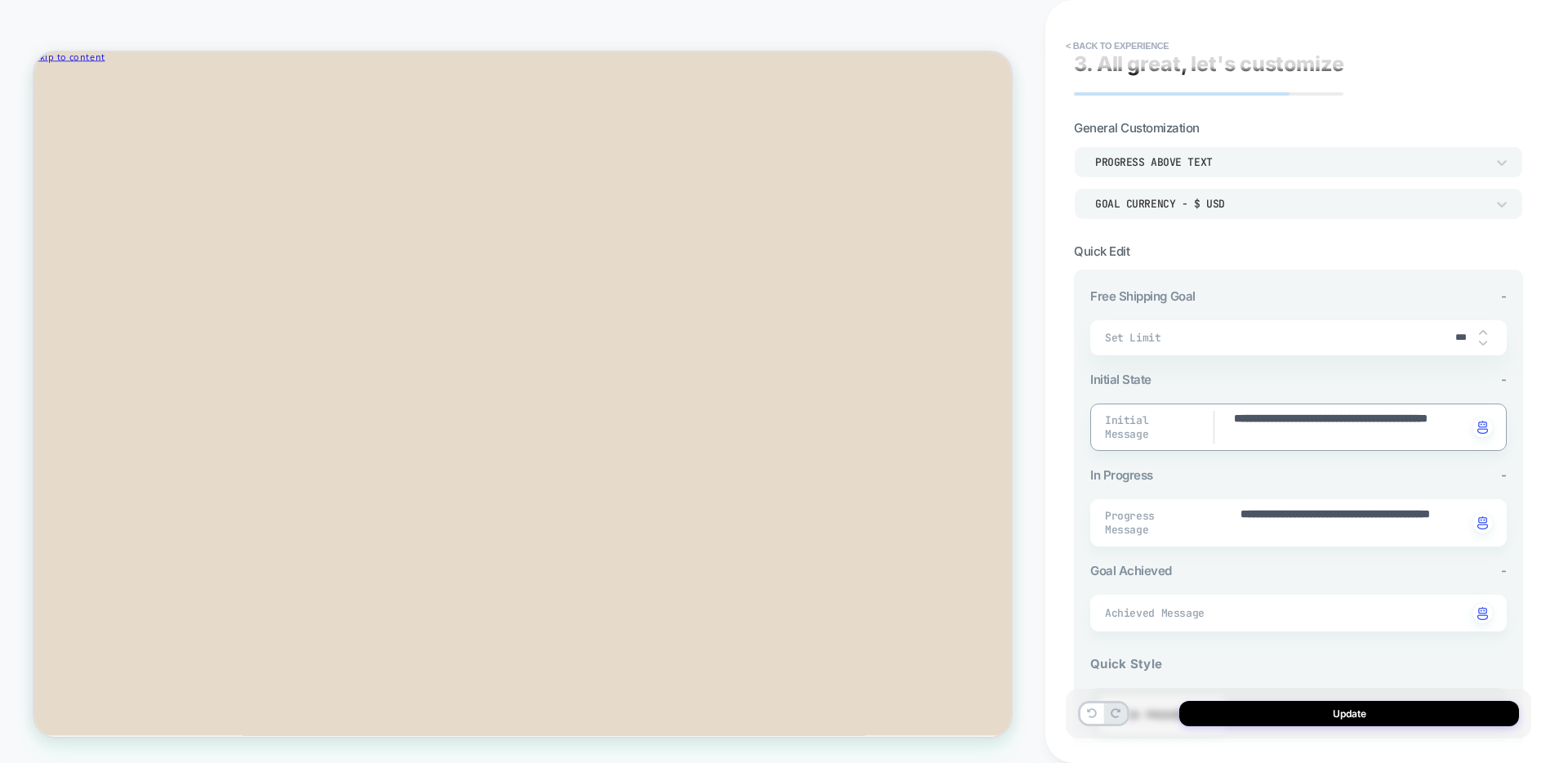 type on "*" 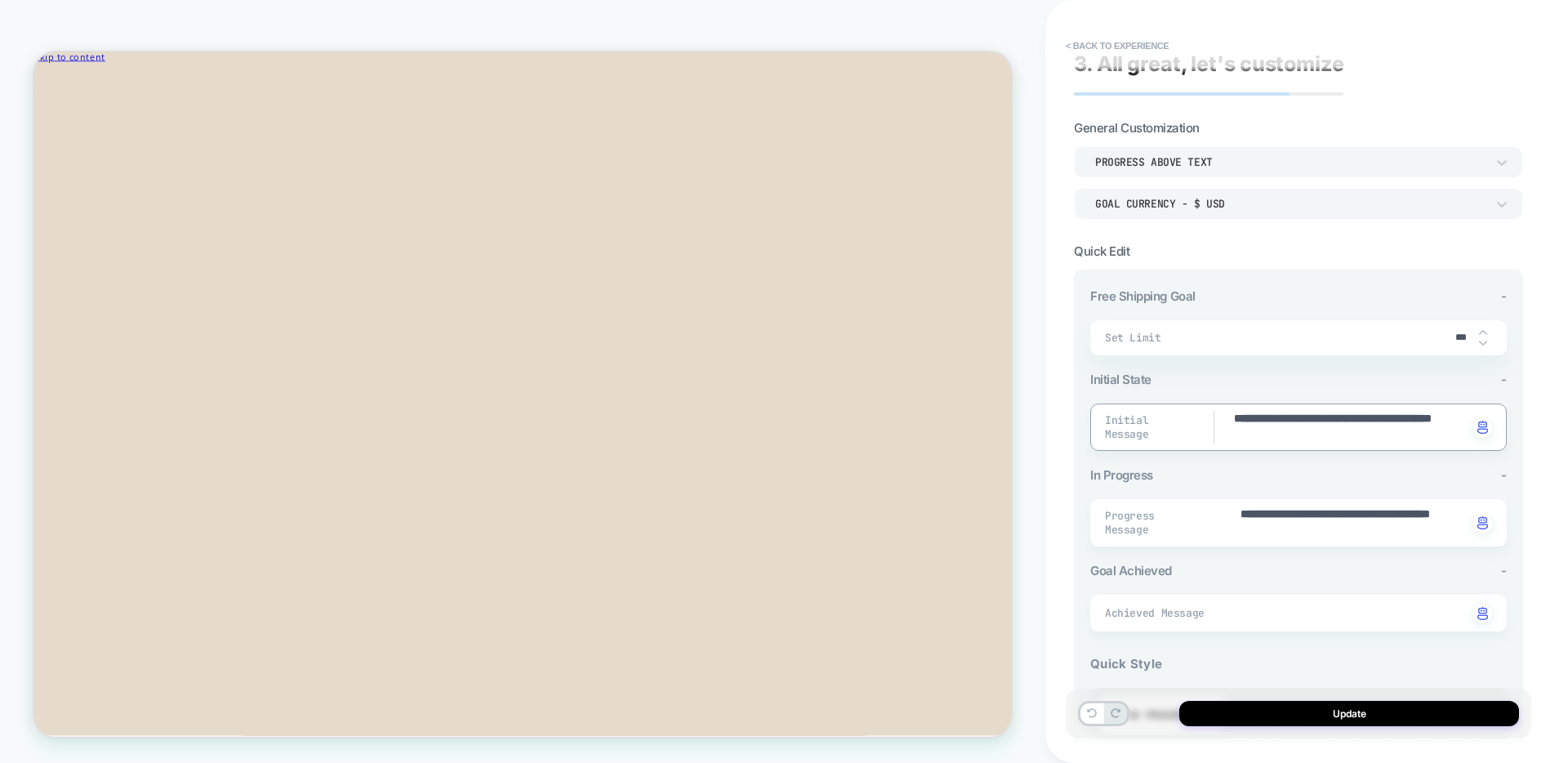 type on "*" 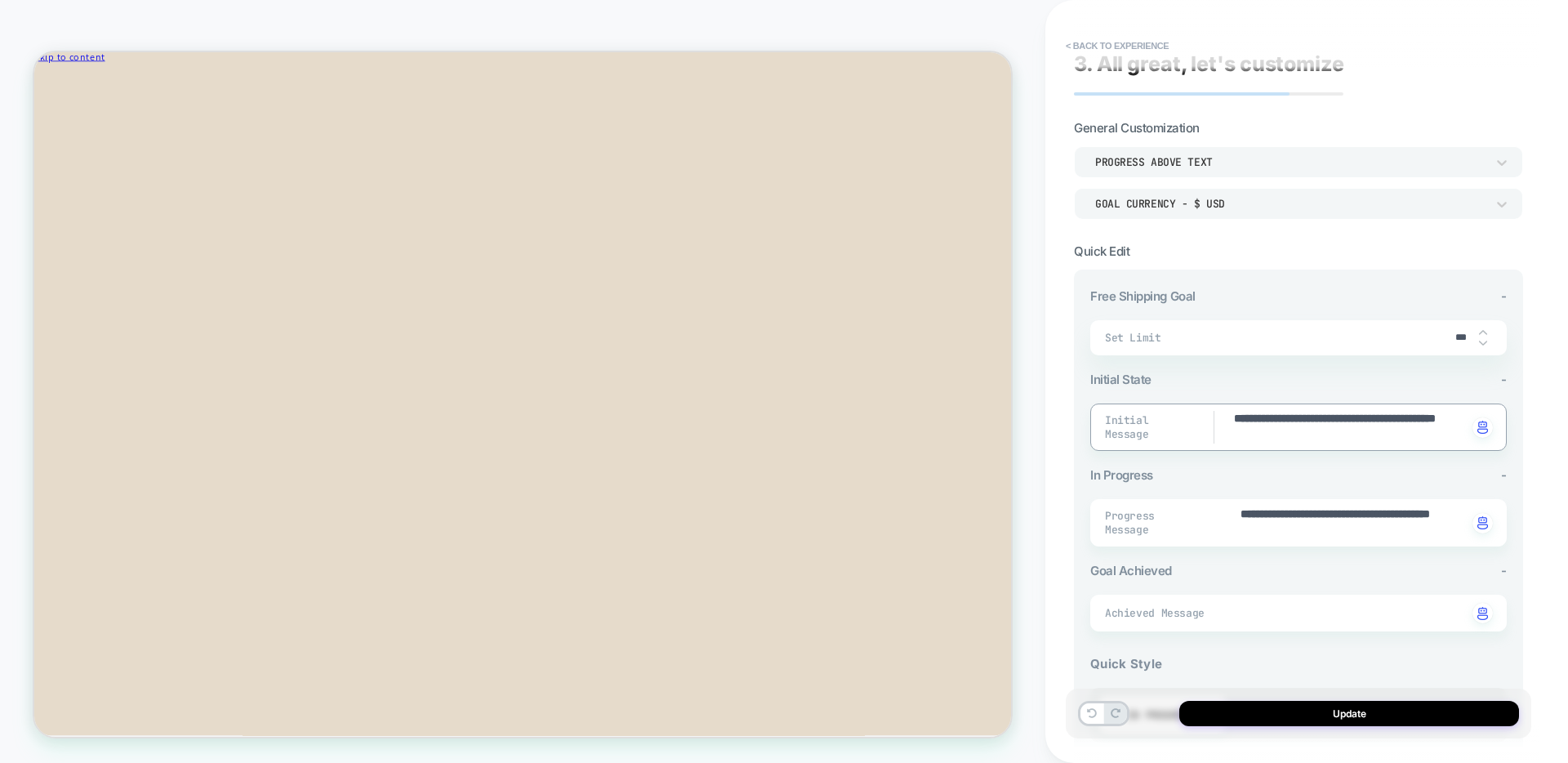 type on "*" 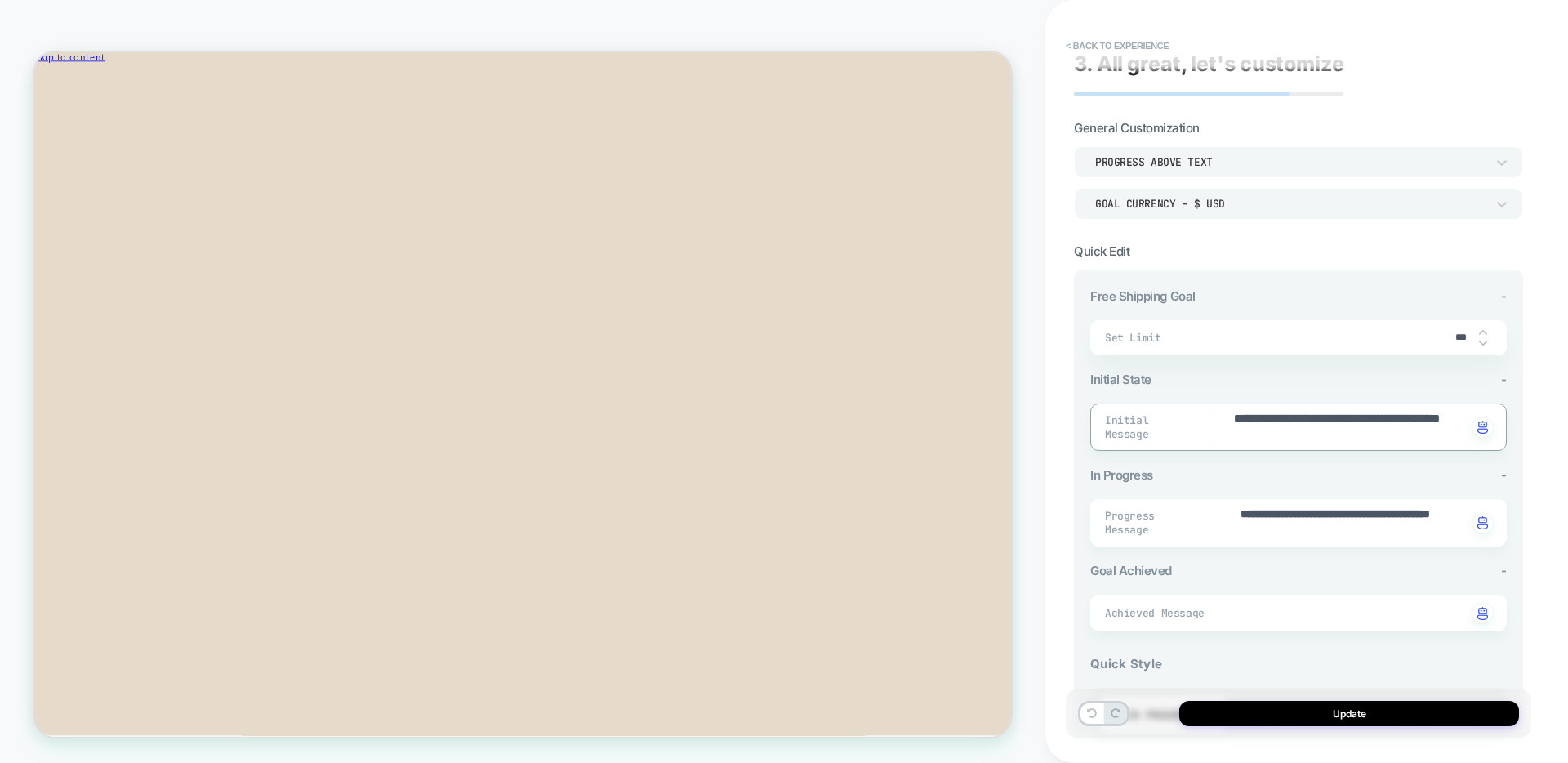 type on "*" 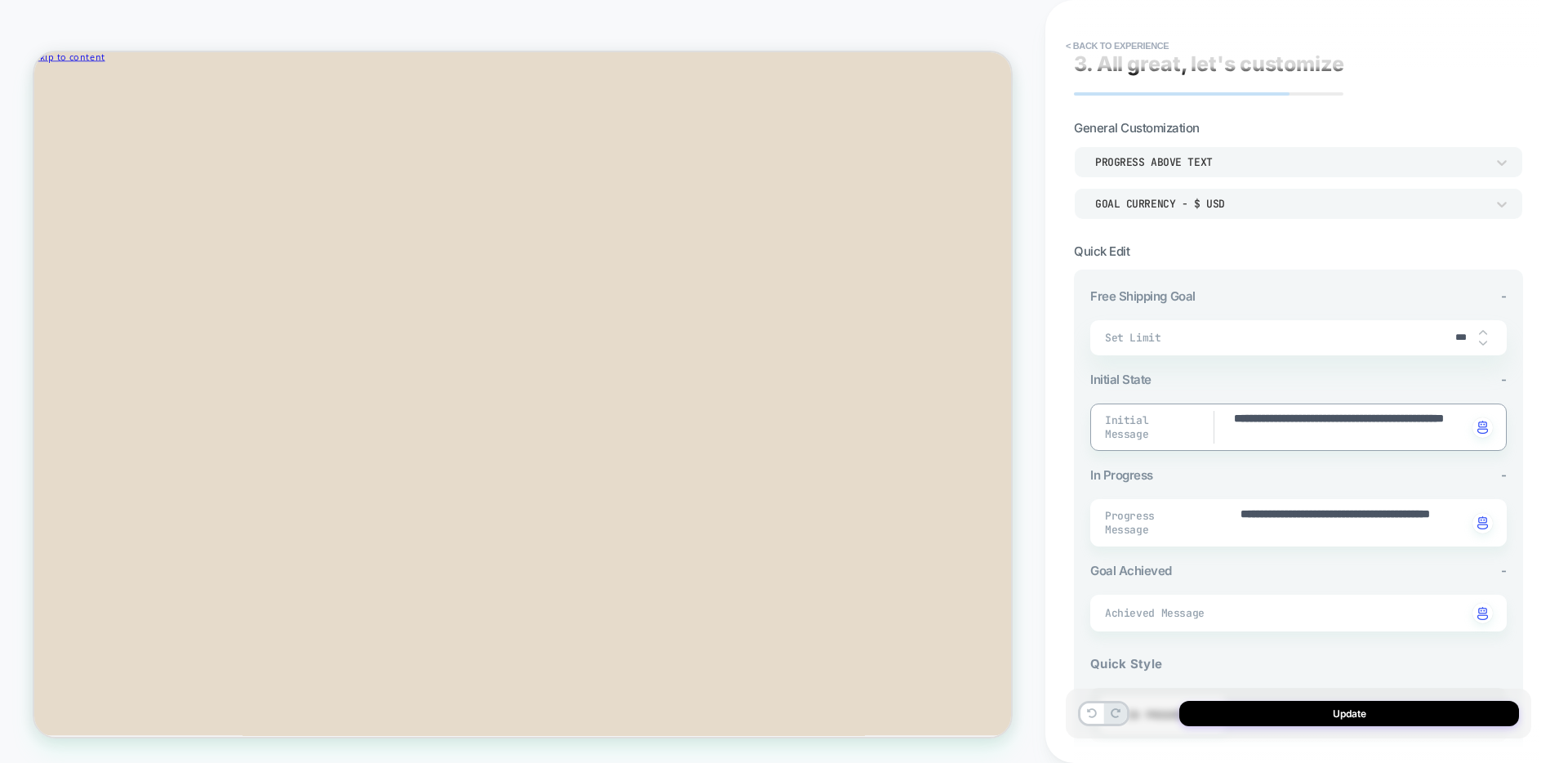 type on "*" 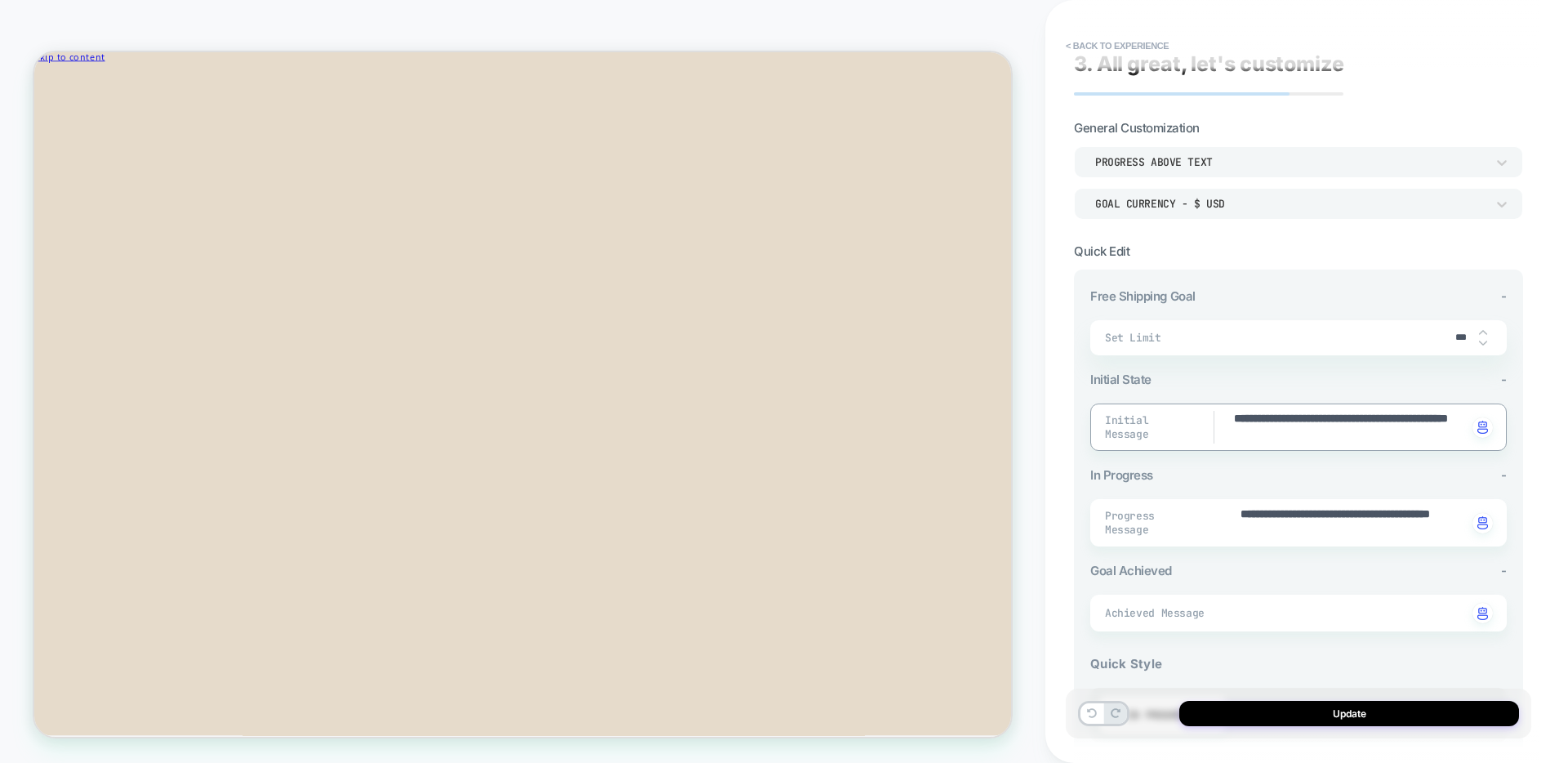 type on "*" 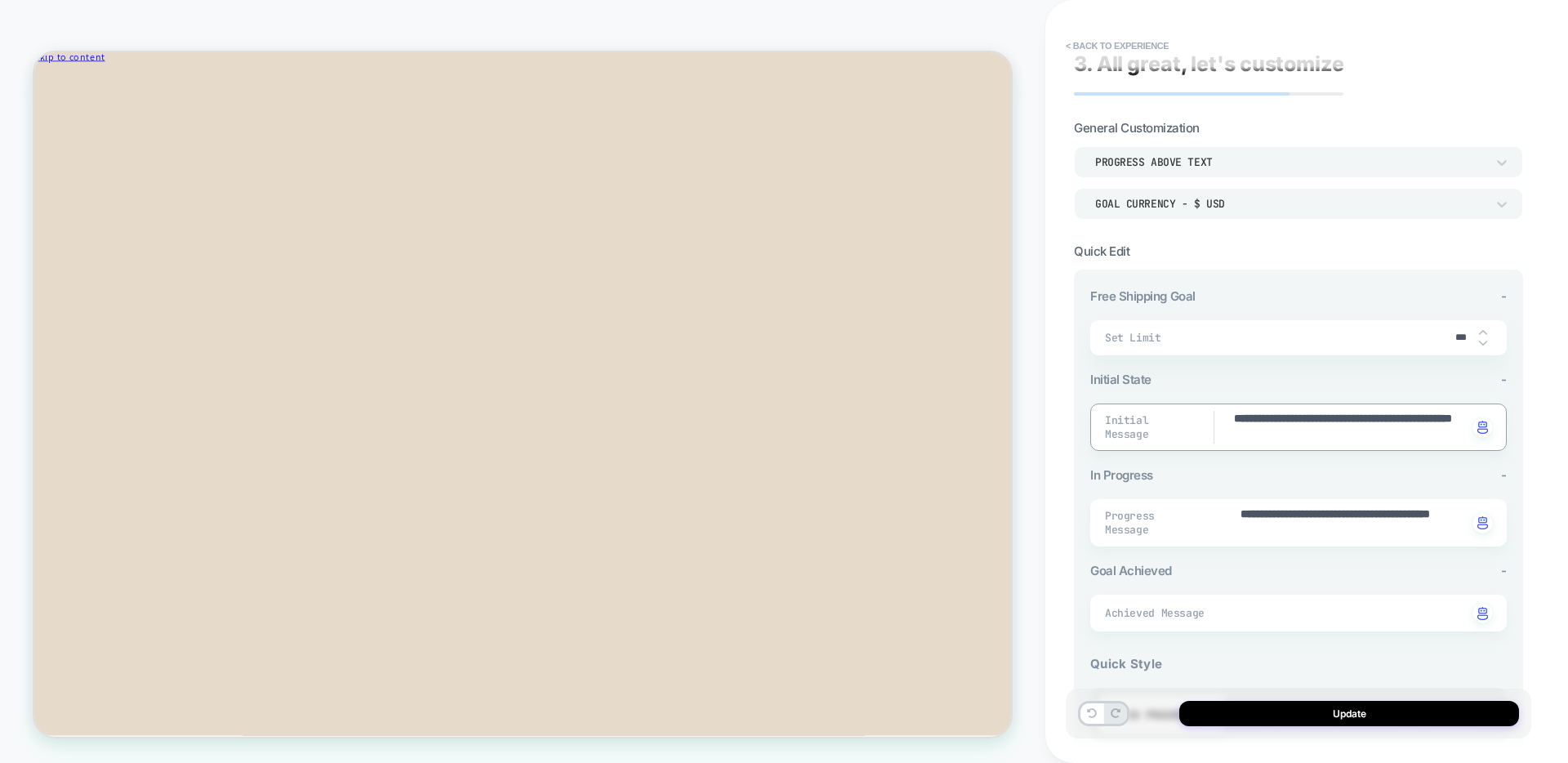 type on "*" 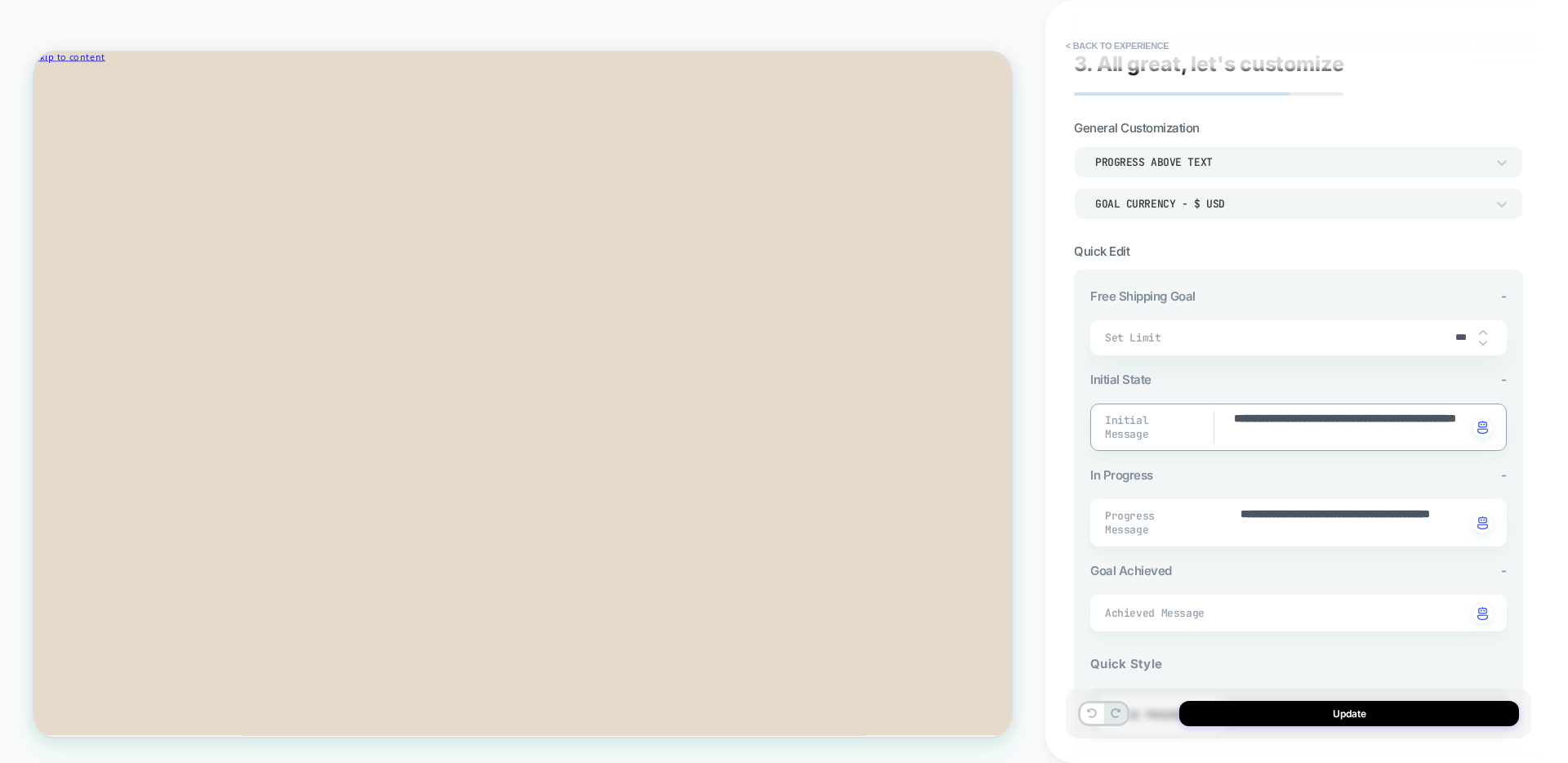 type on "*" 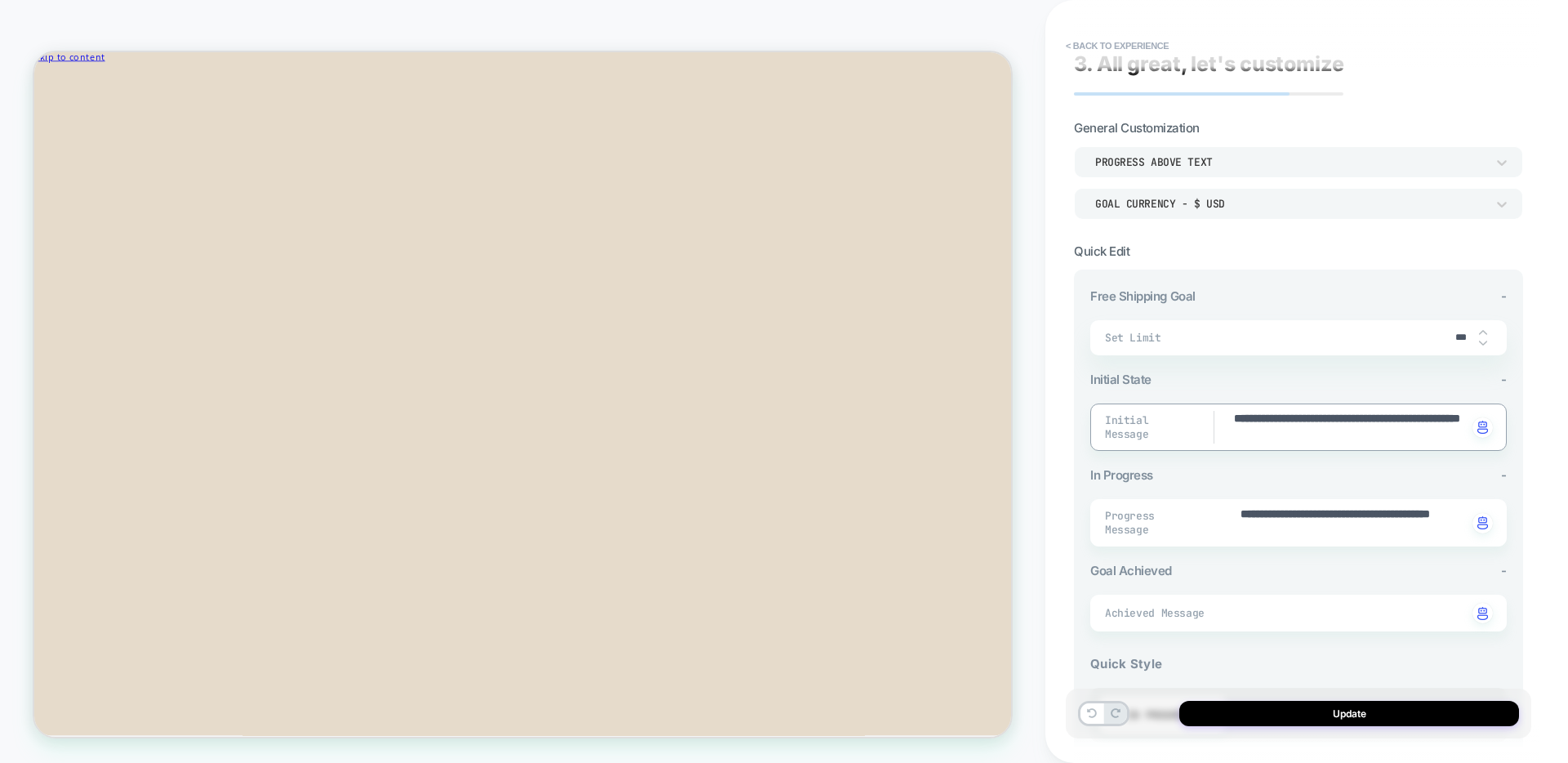 type on "*" 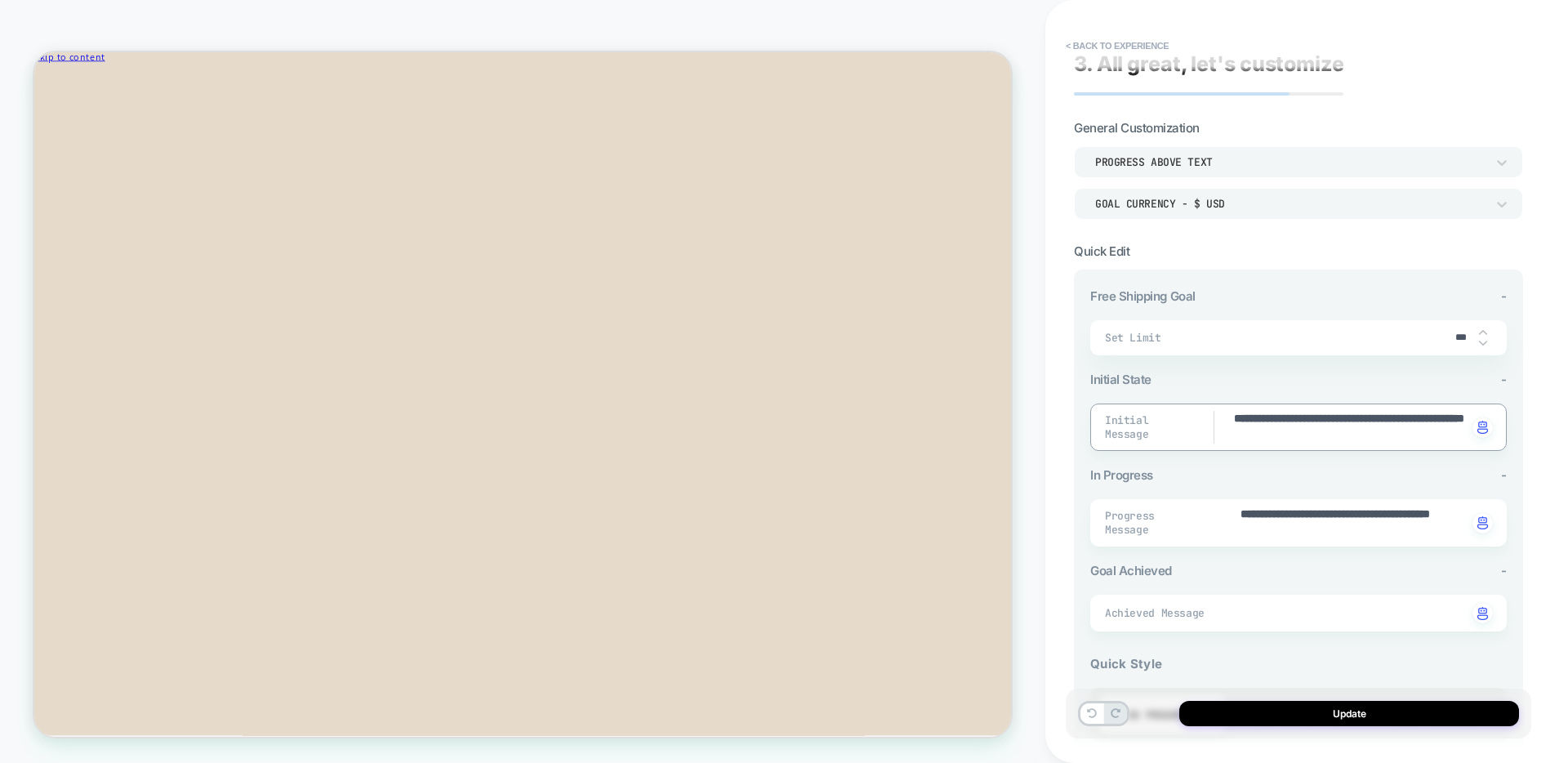 type on "*" 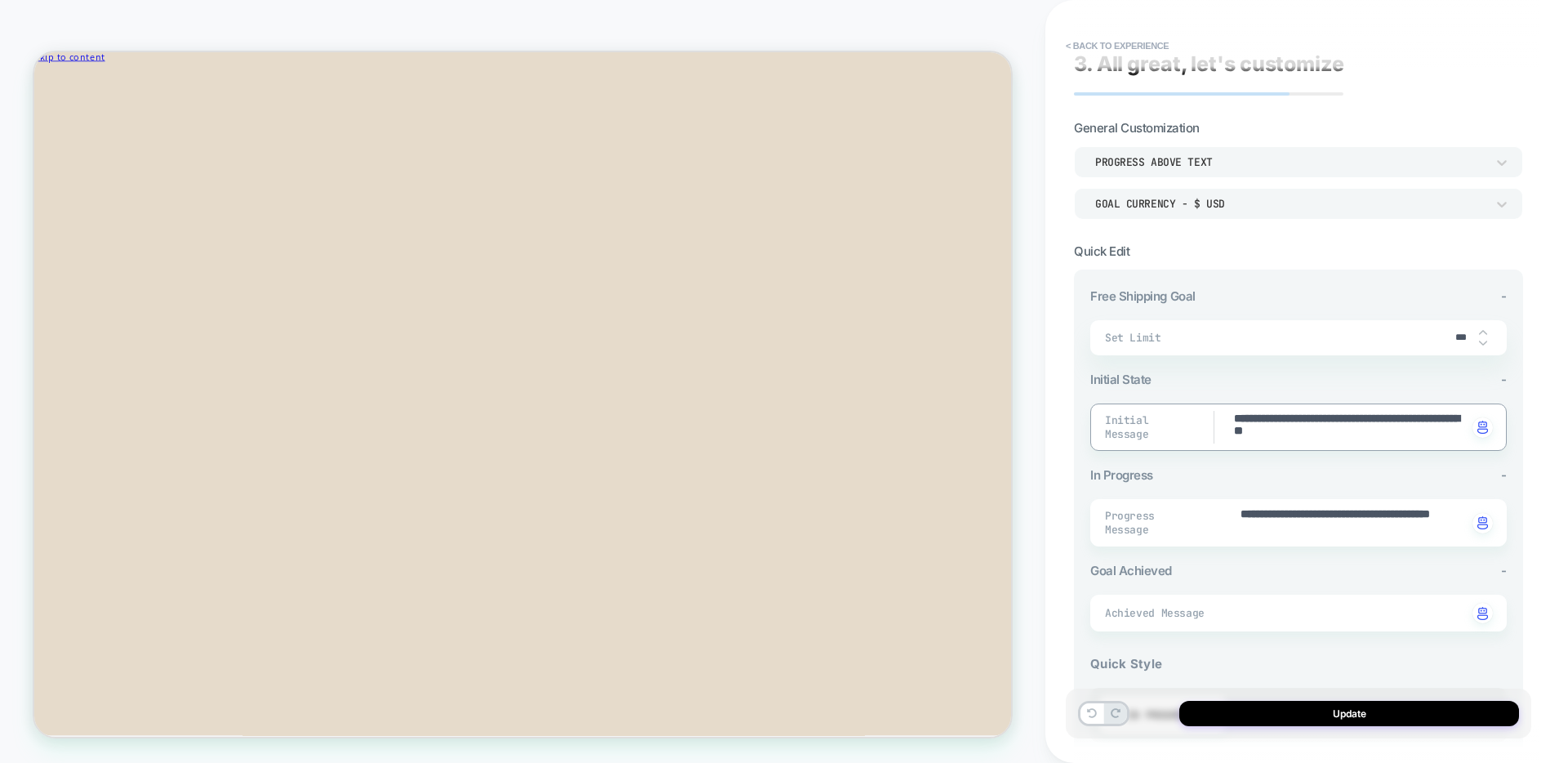 type on "*" 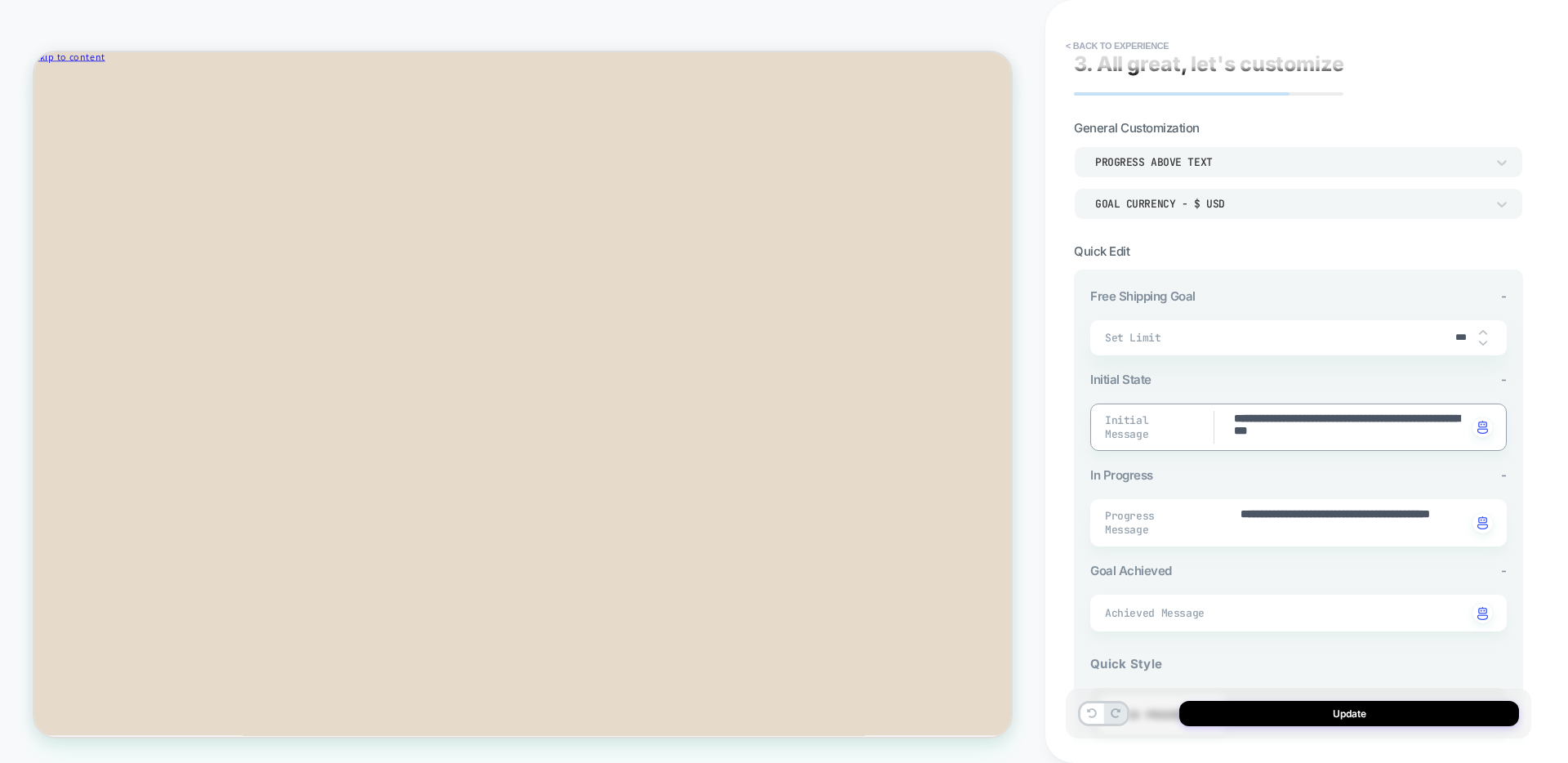 type on "*" 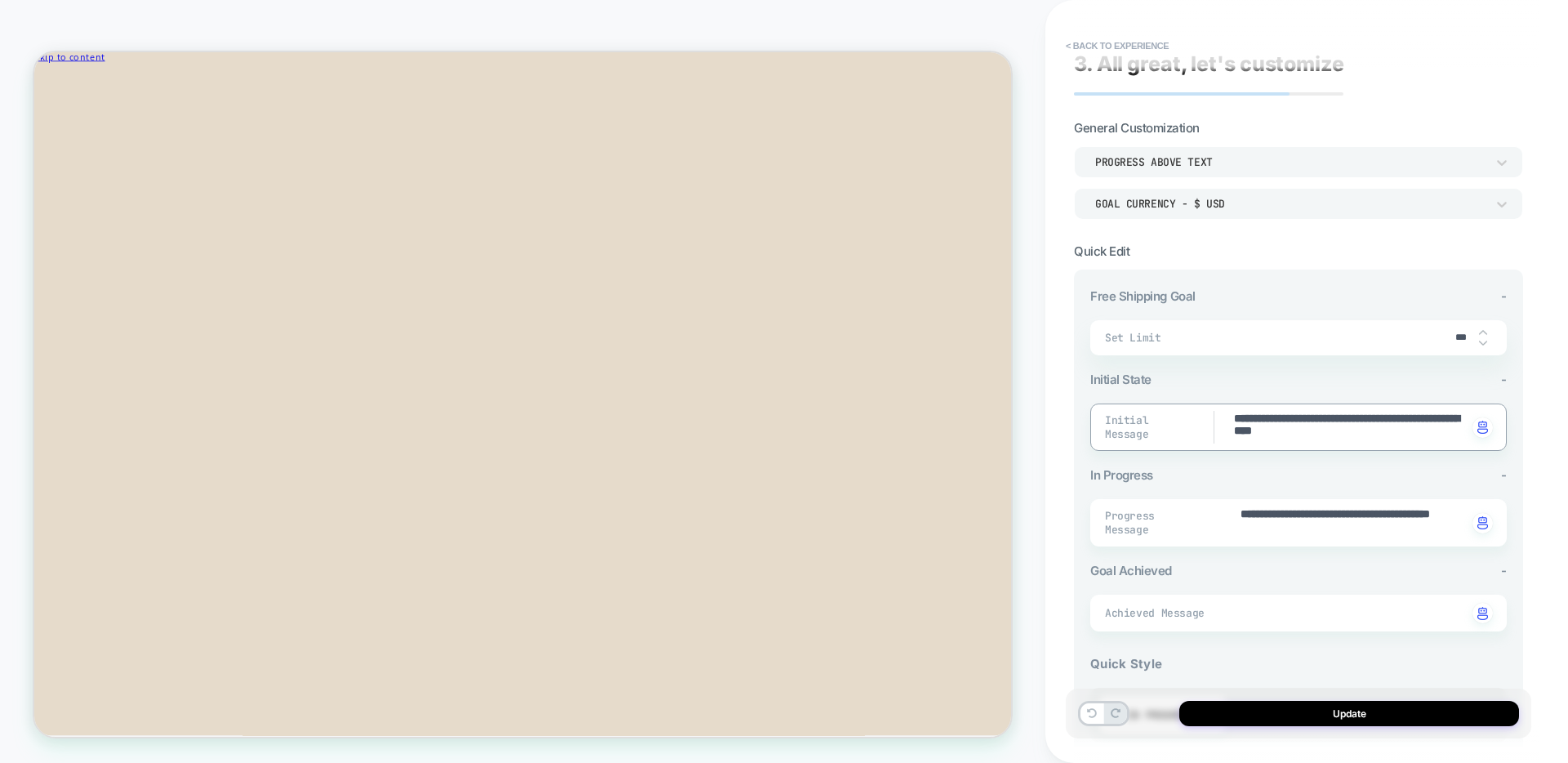 type on "*" 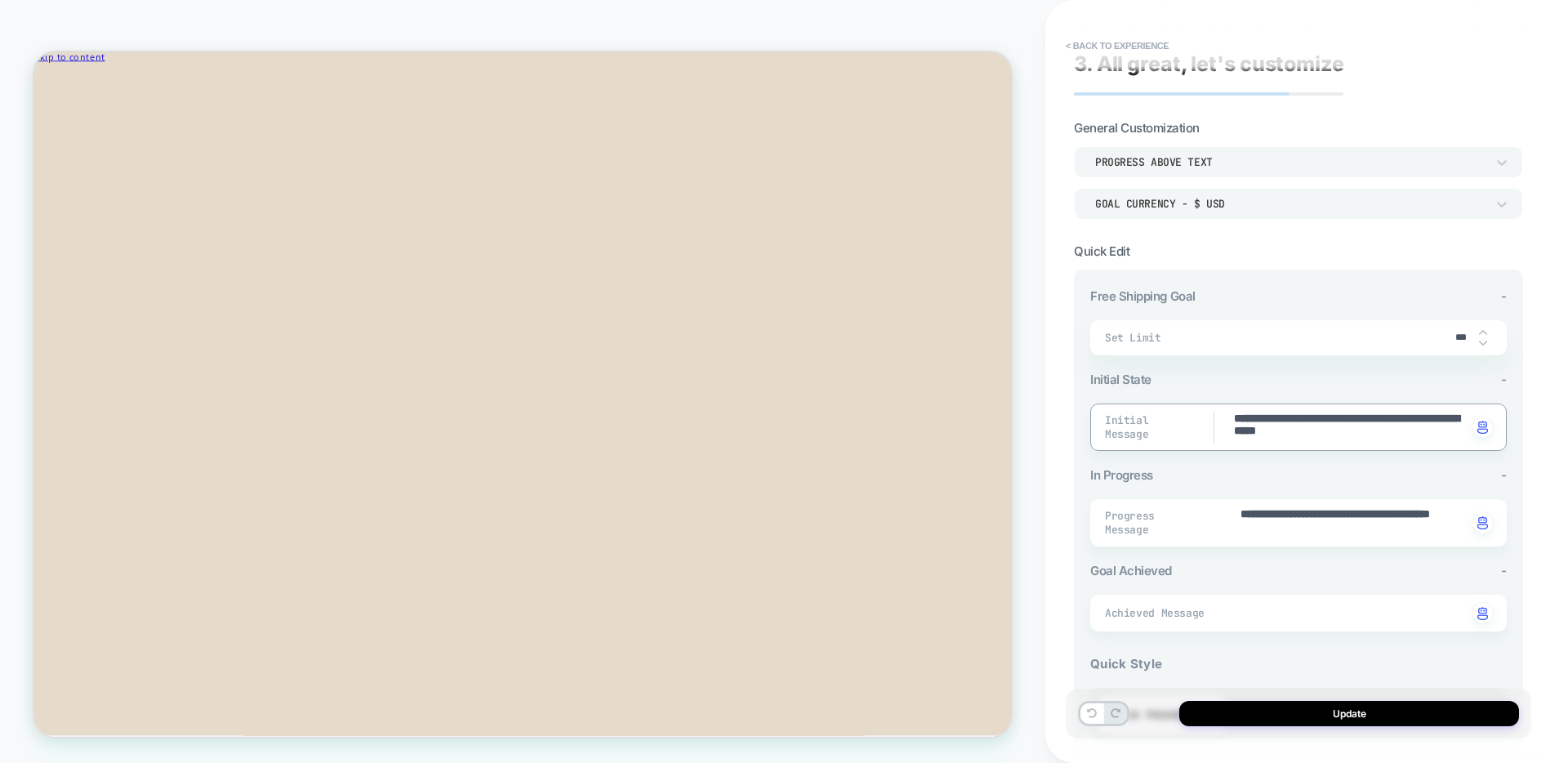 type on "*" 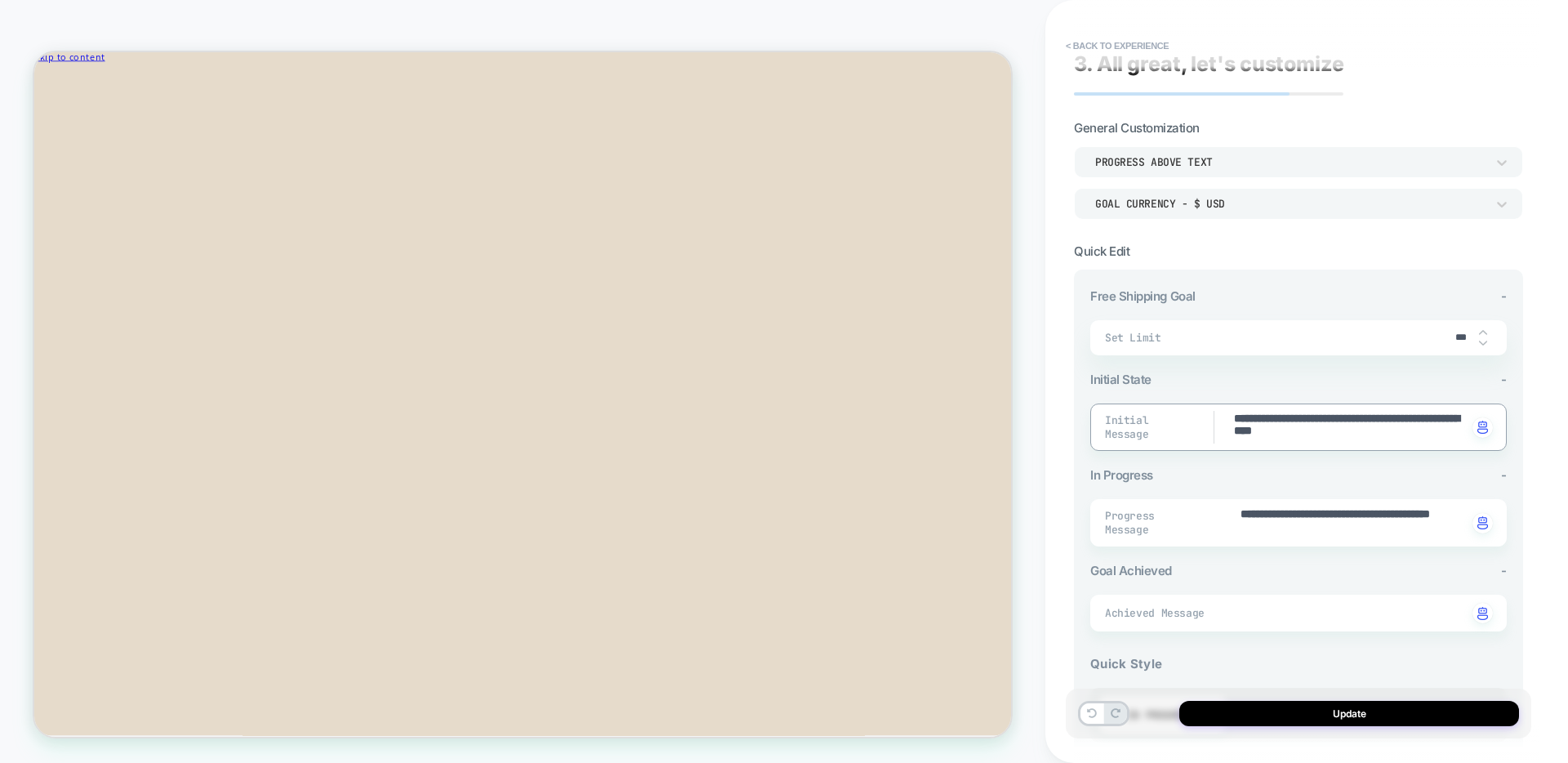 type on "*" 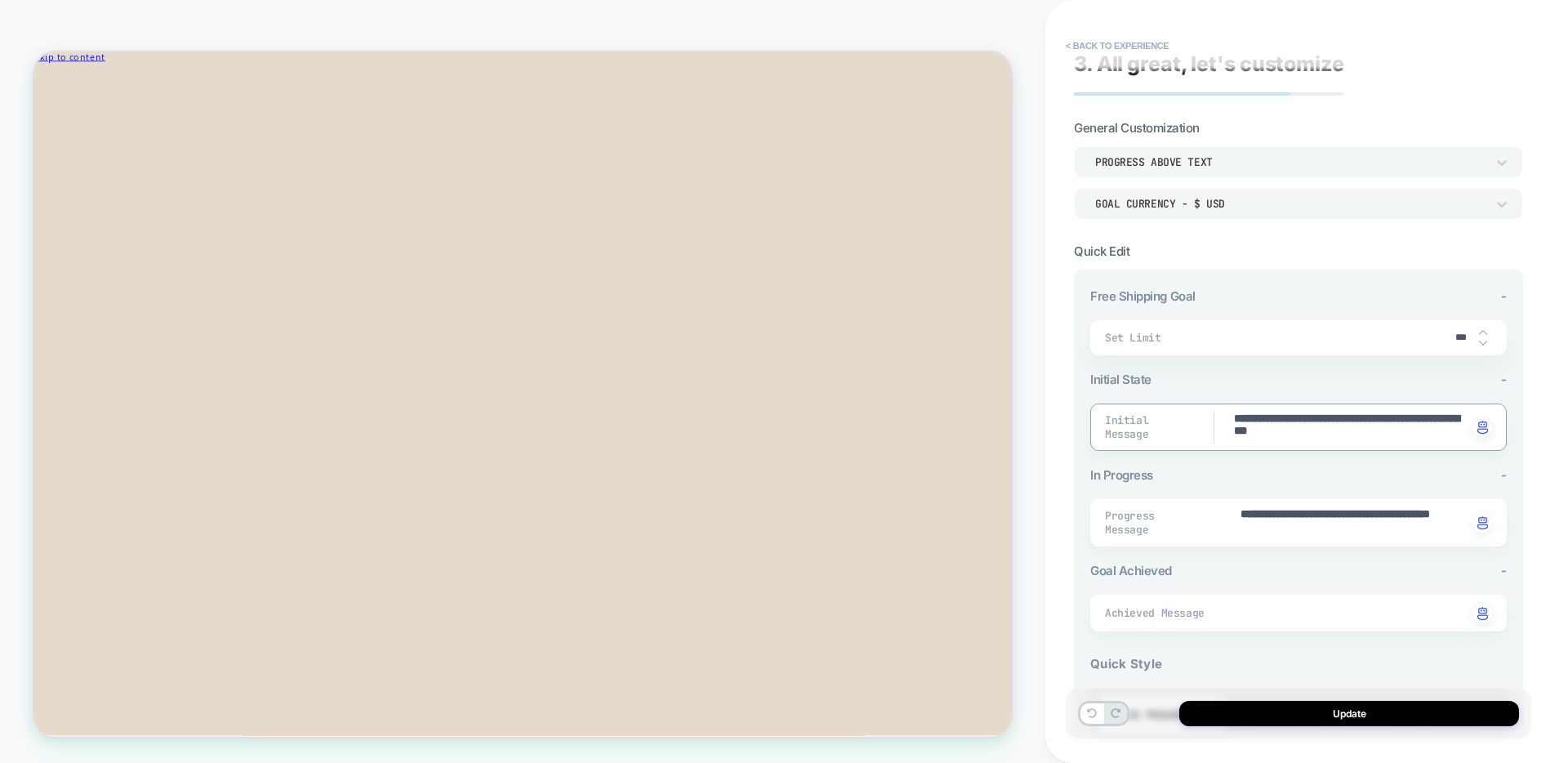 type on "*" 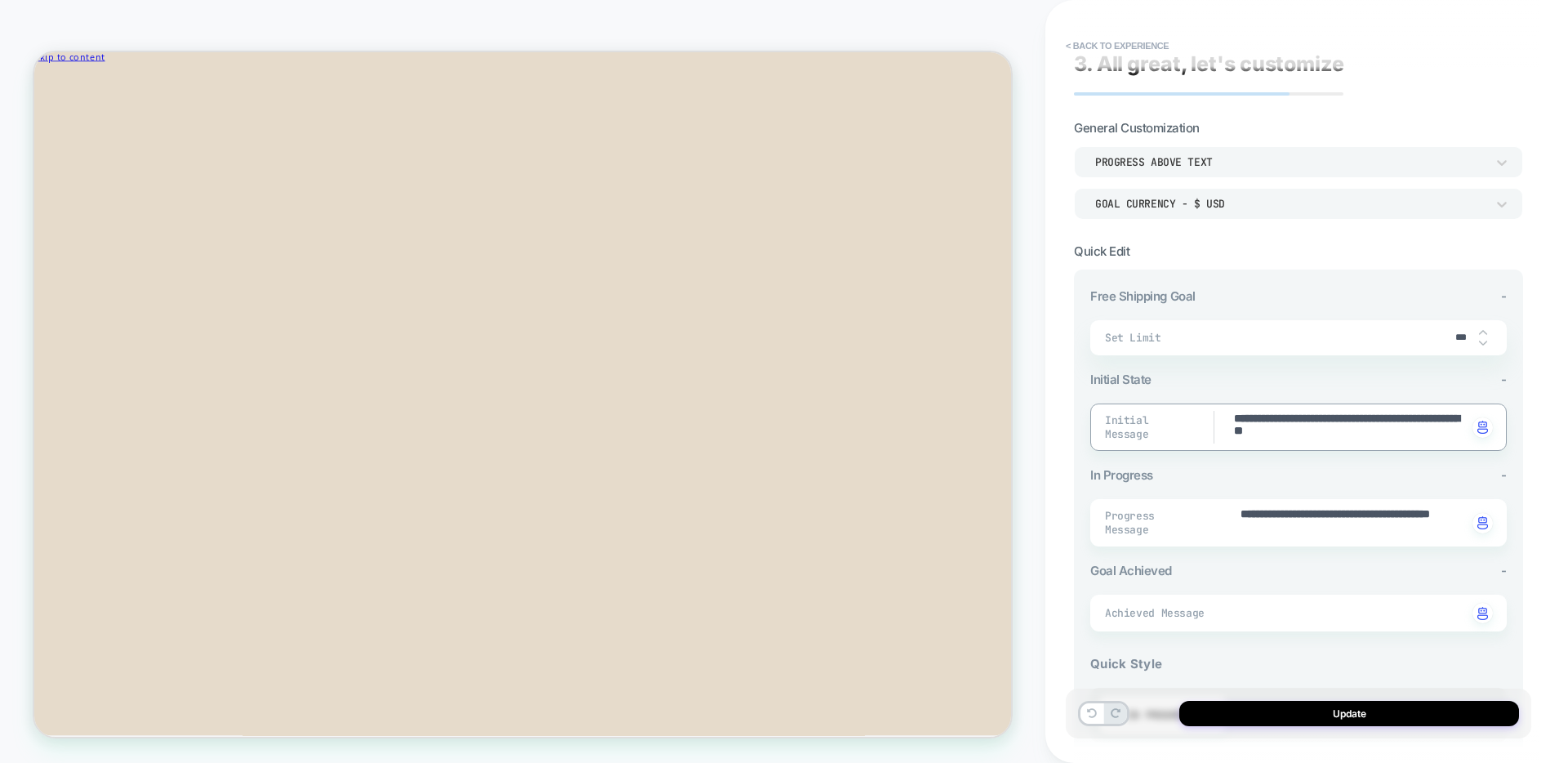 type on "*" 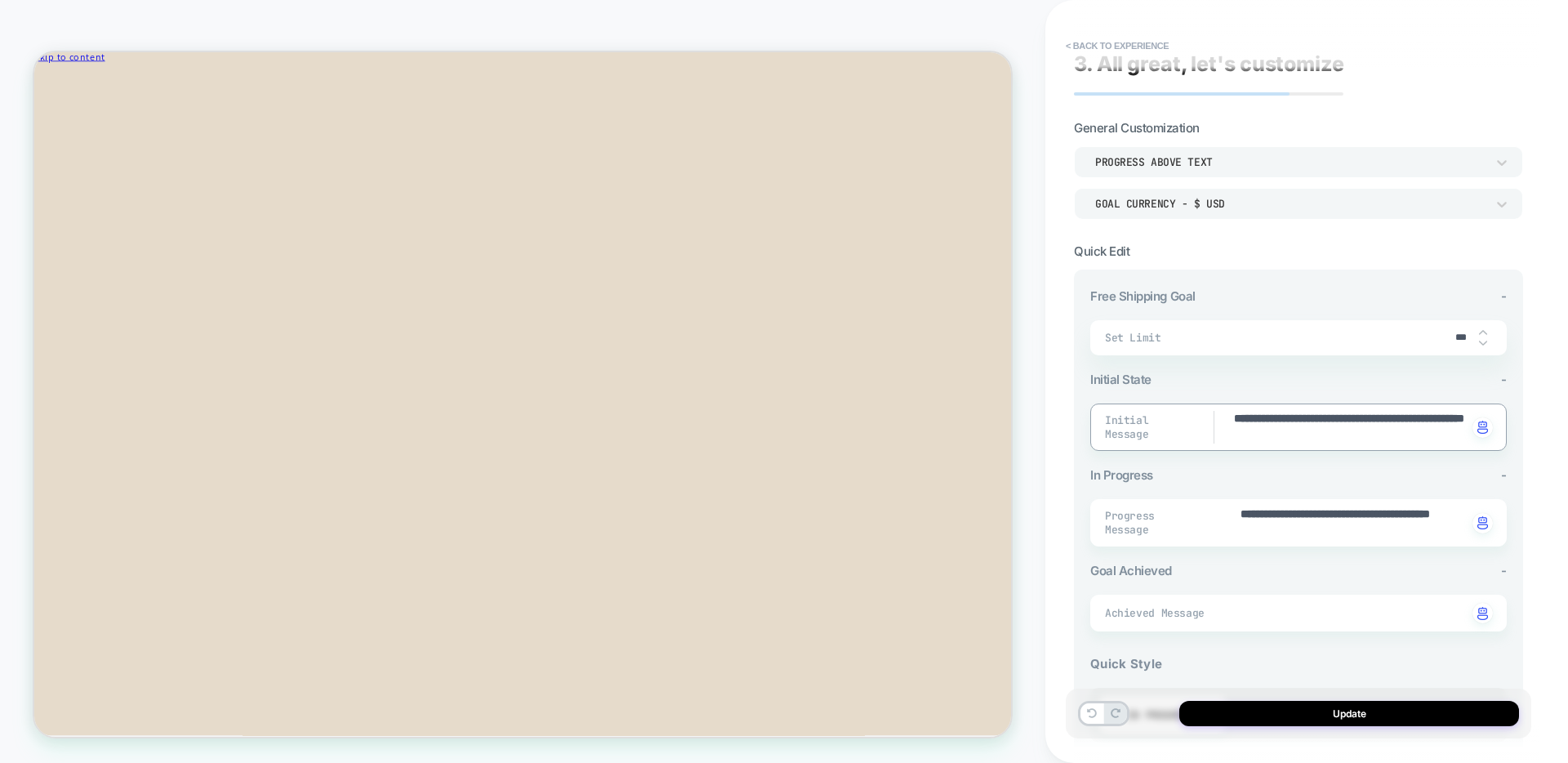 type on "*" 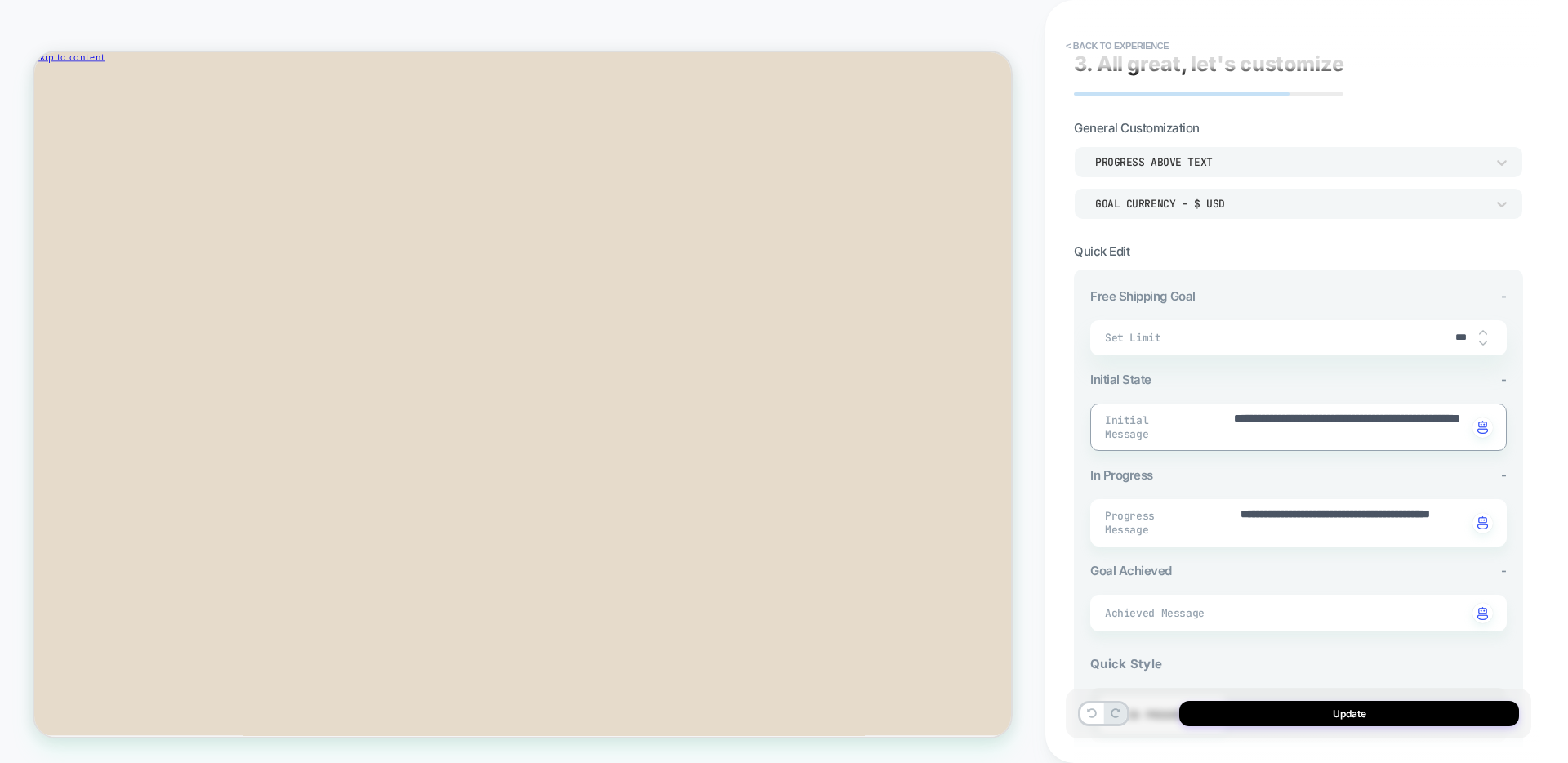 type on "*" 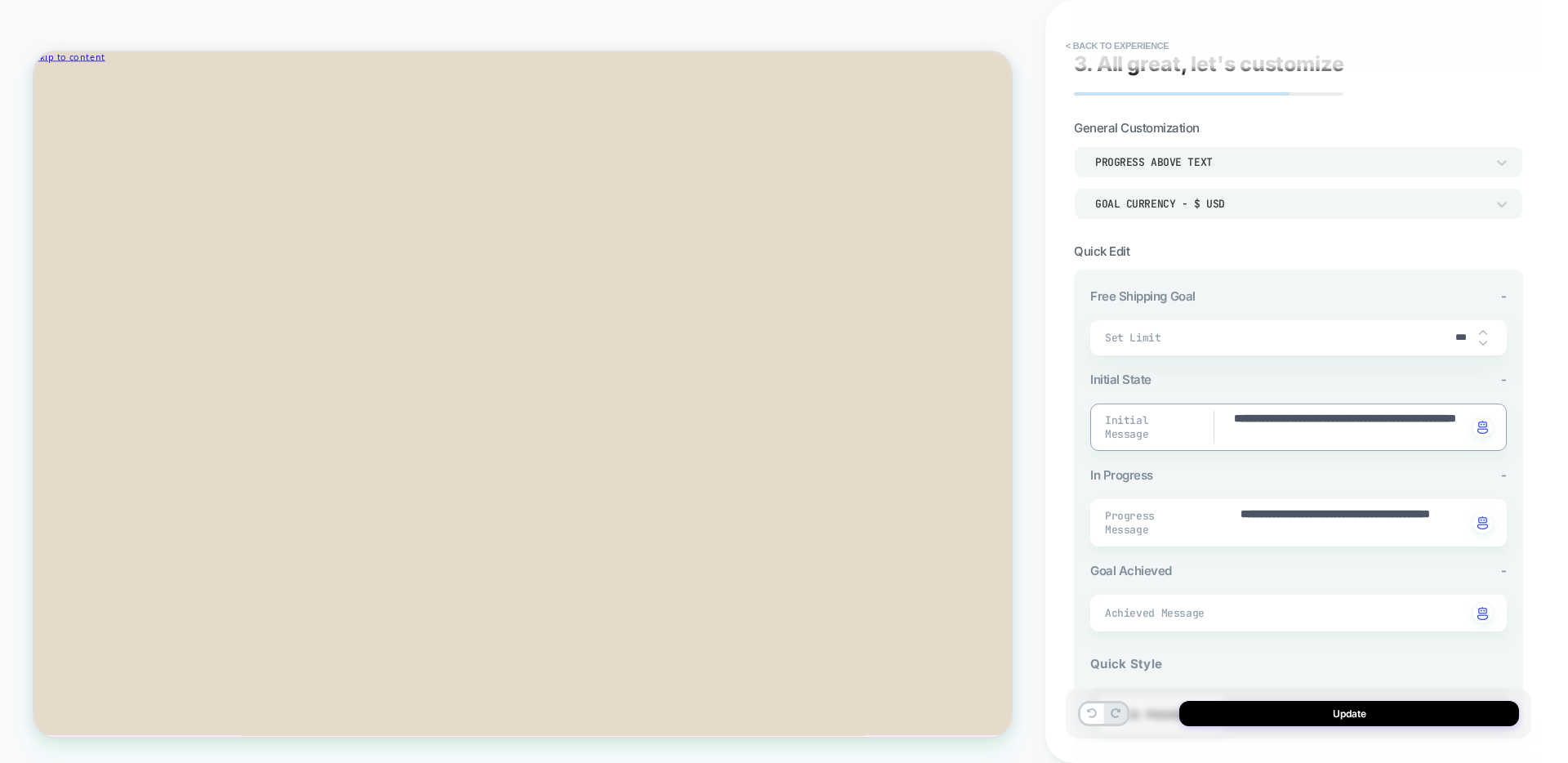 type on "*" 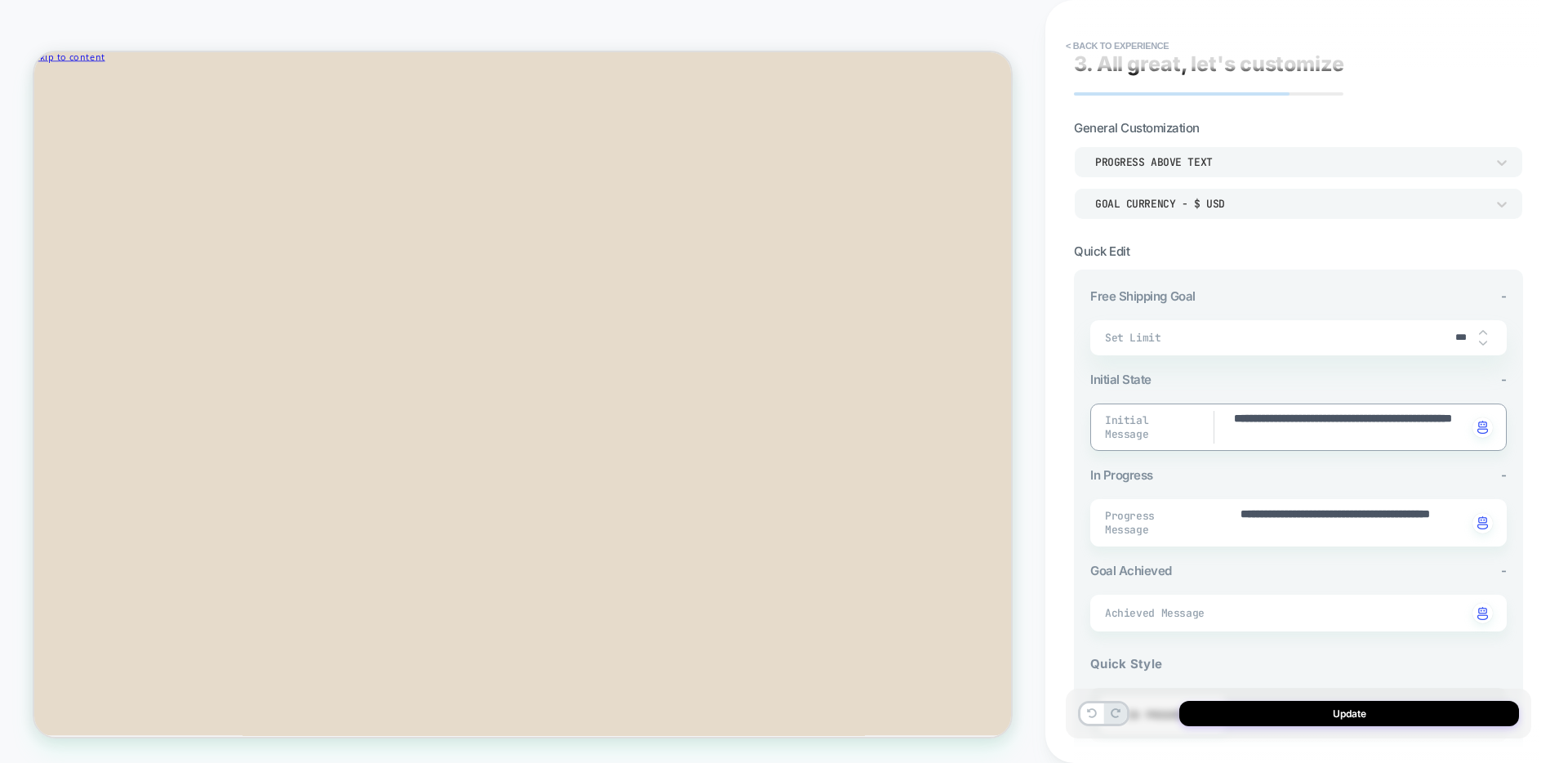type on "*" 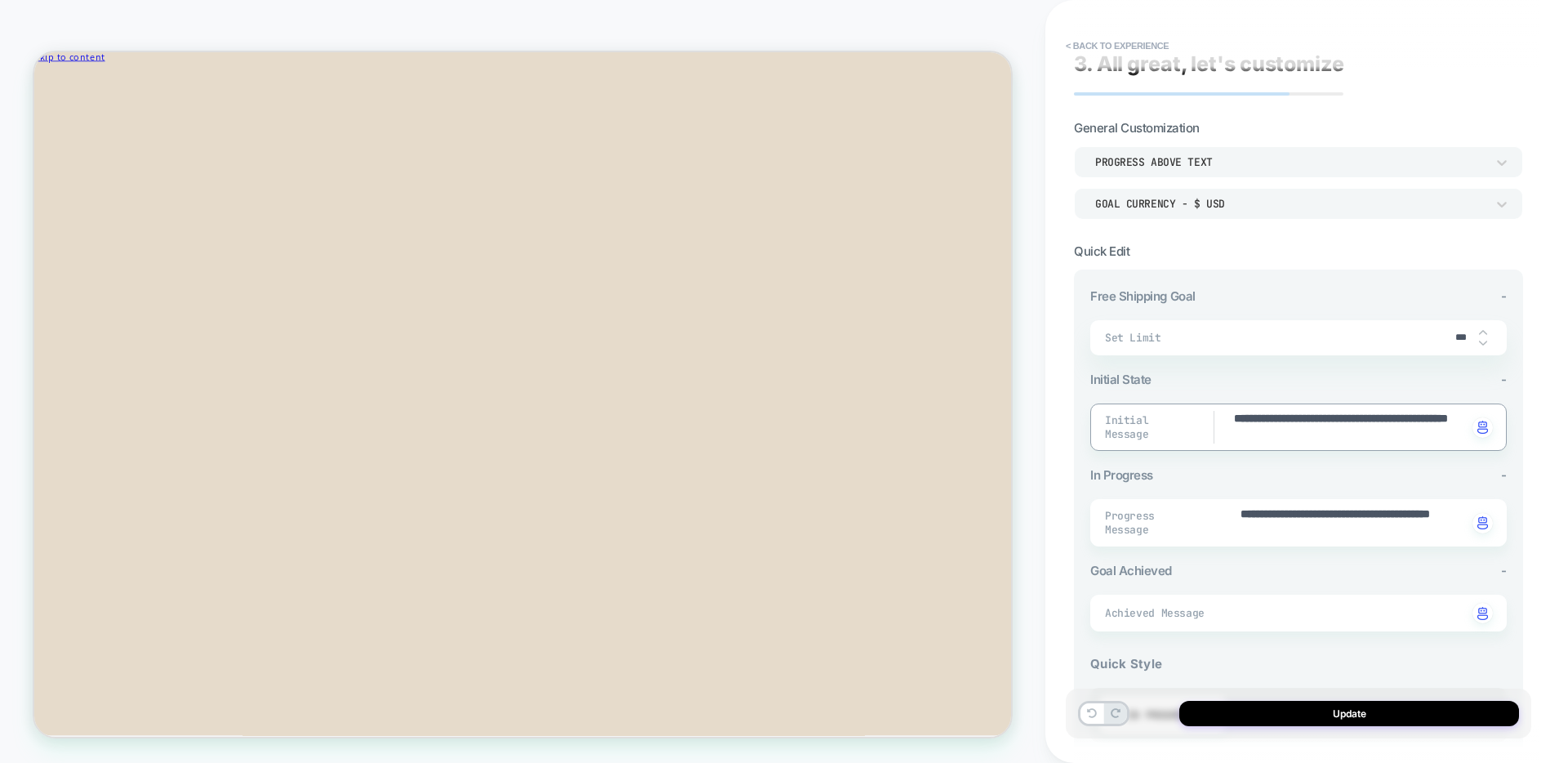 type on "*" 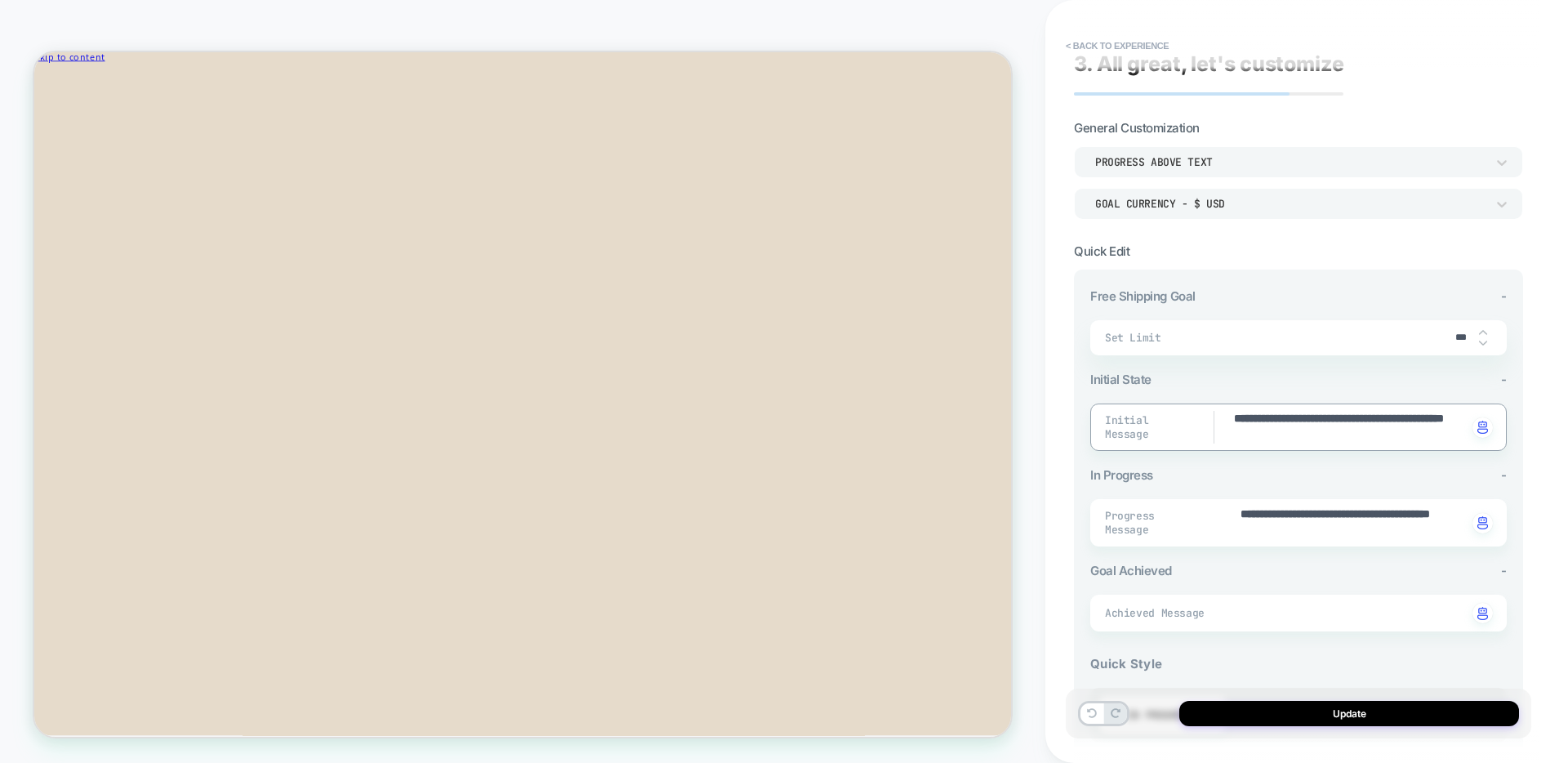 type on "*" 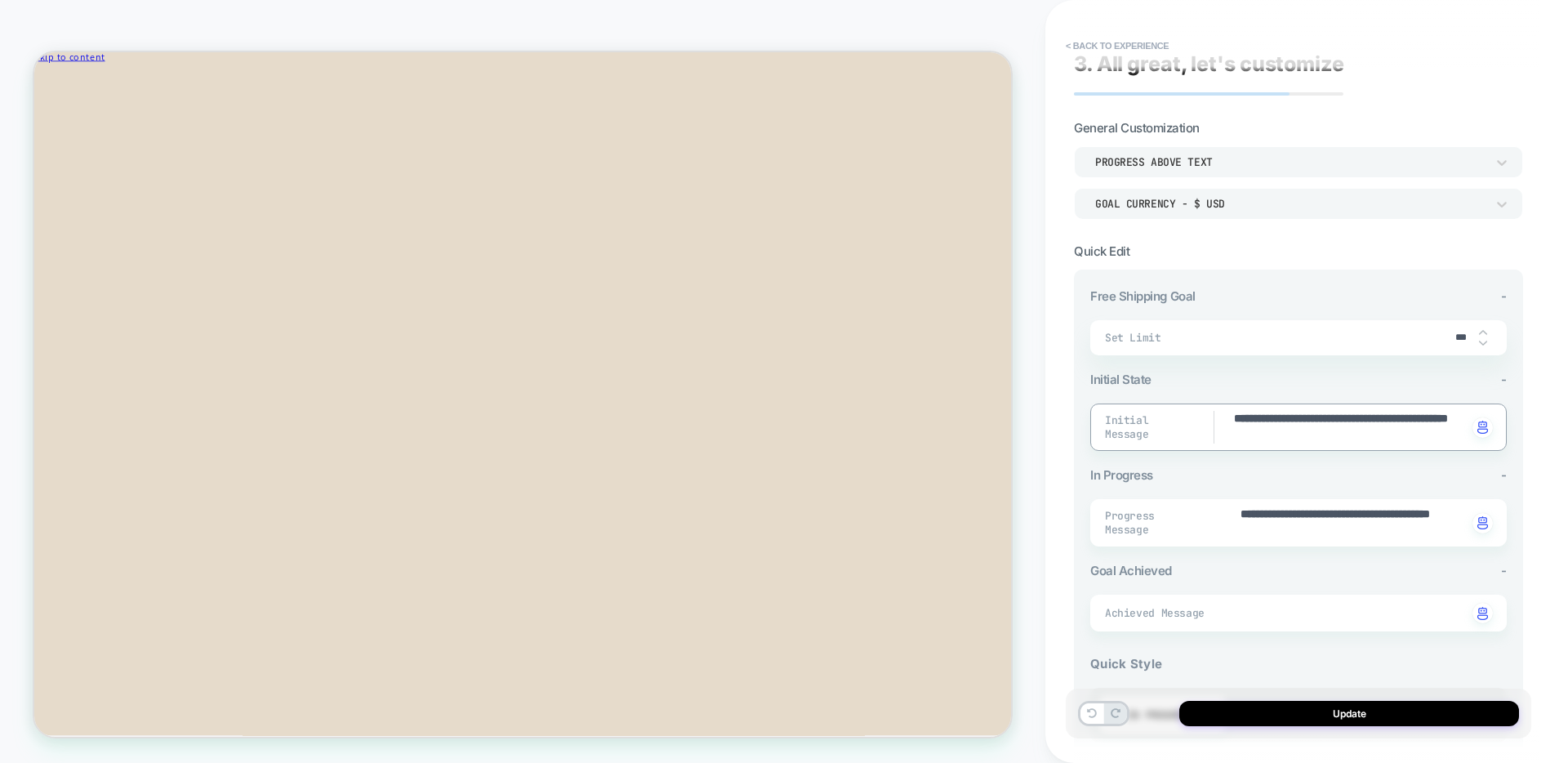 click on "**********" at bounding box center (1350, 427) 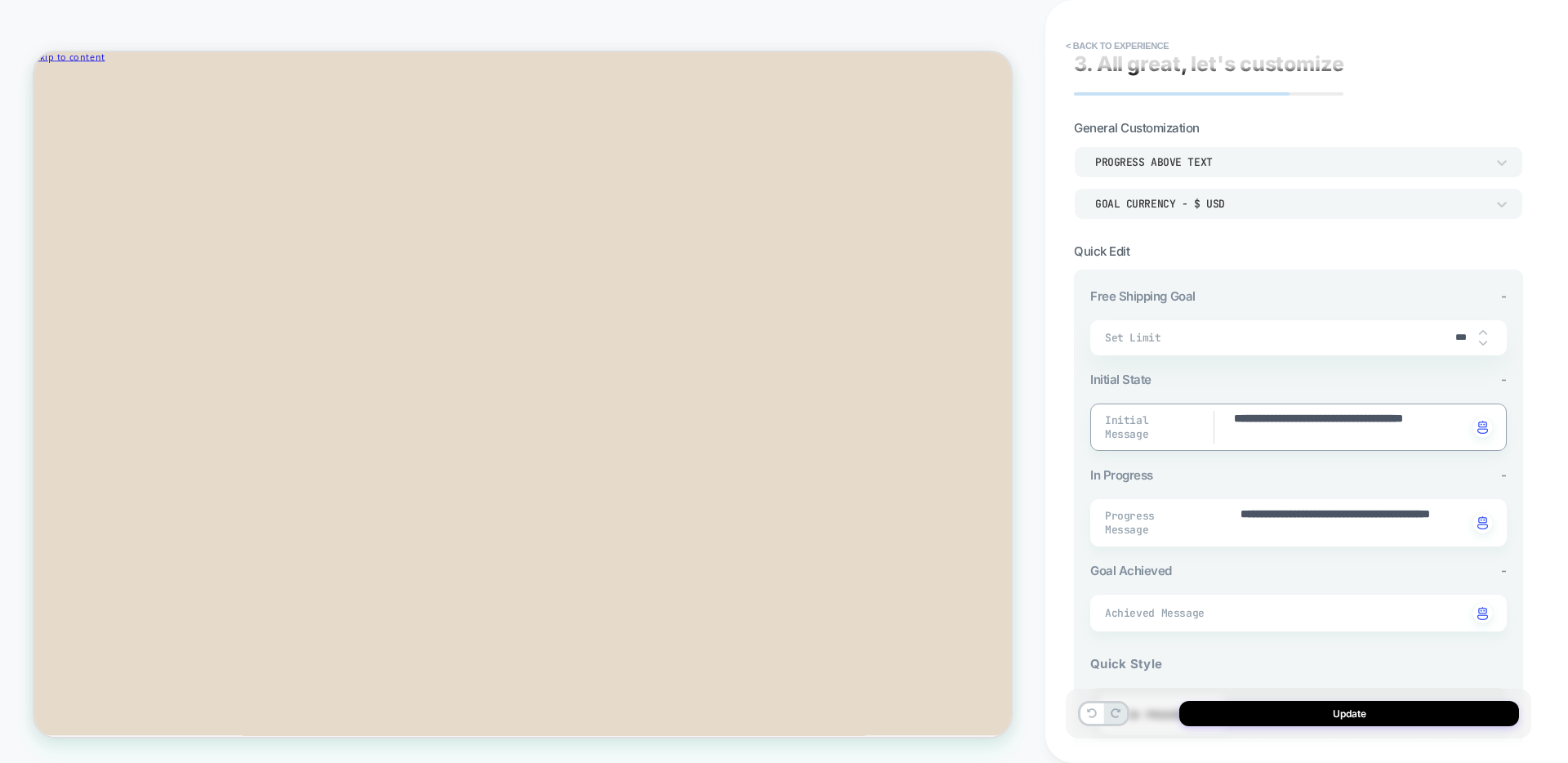 type on "*" 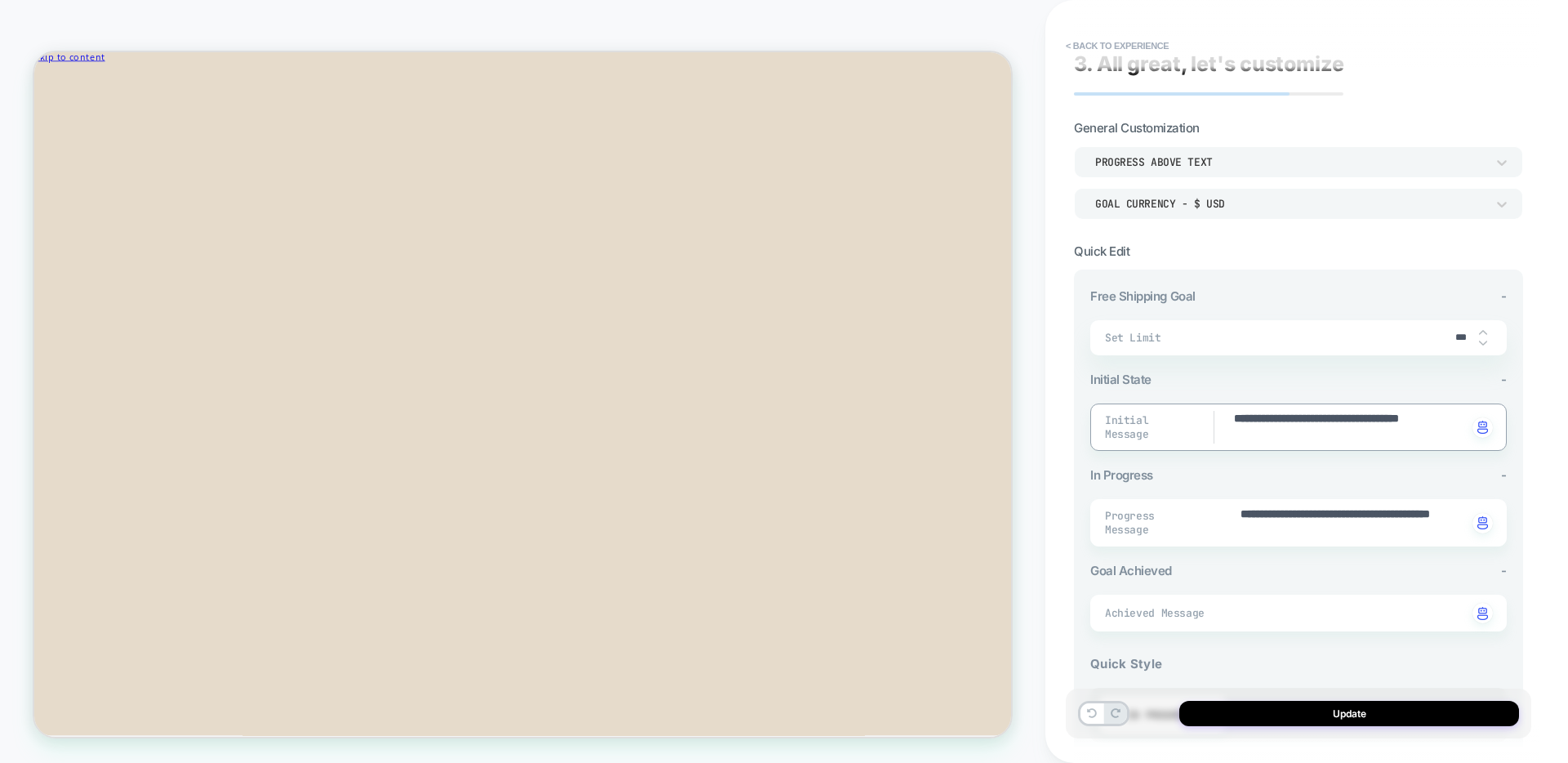 type on "*" 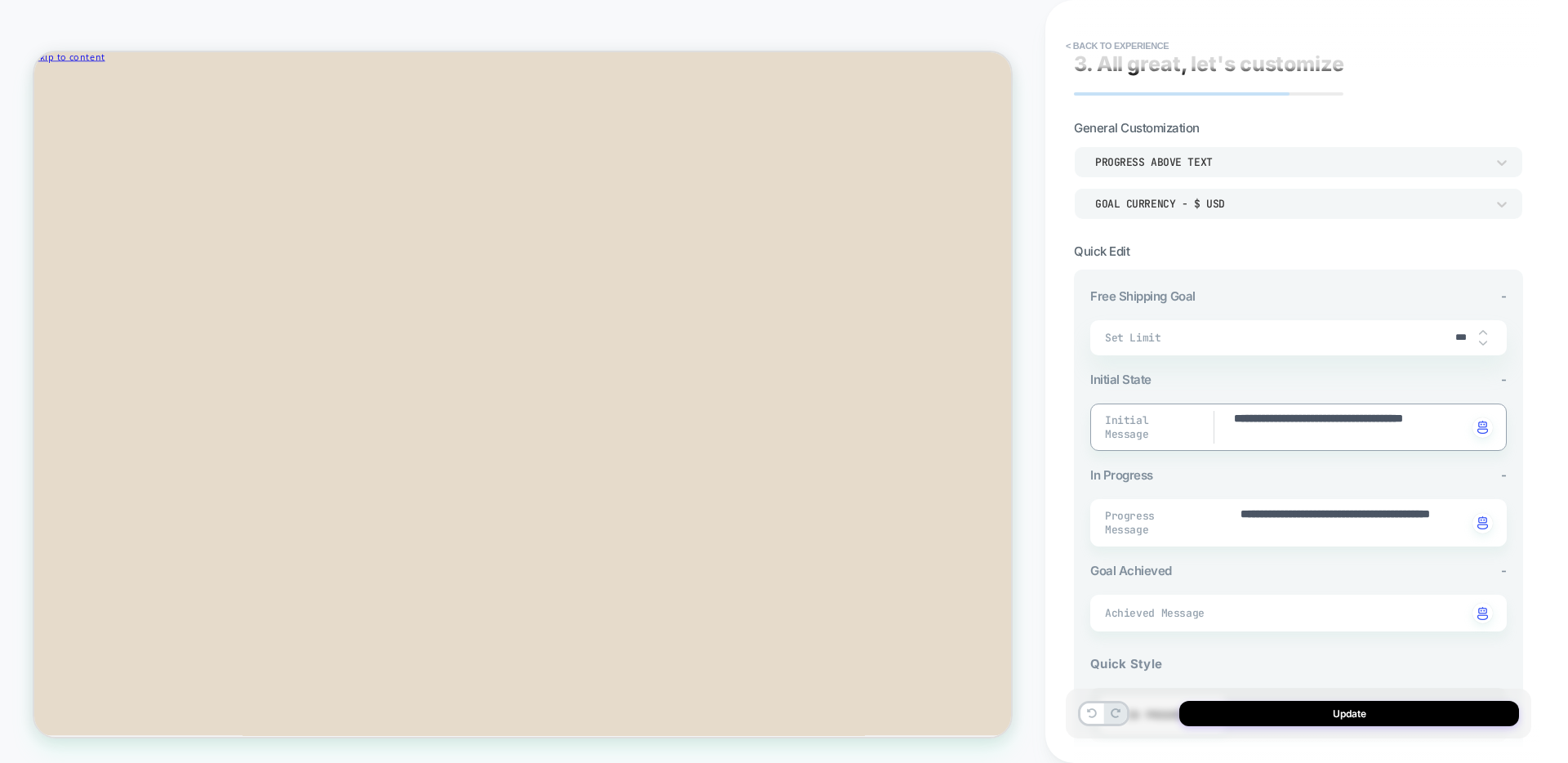type on "*" 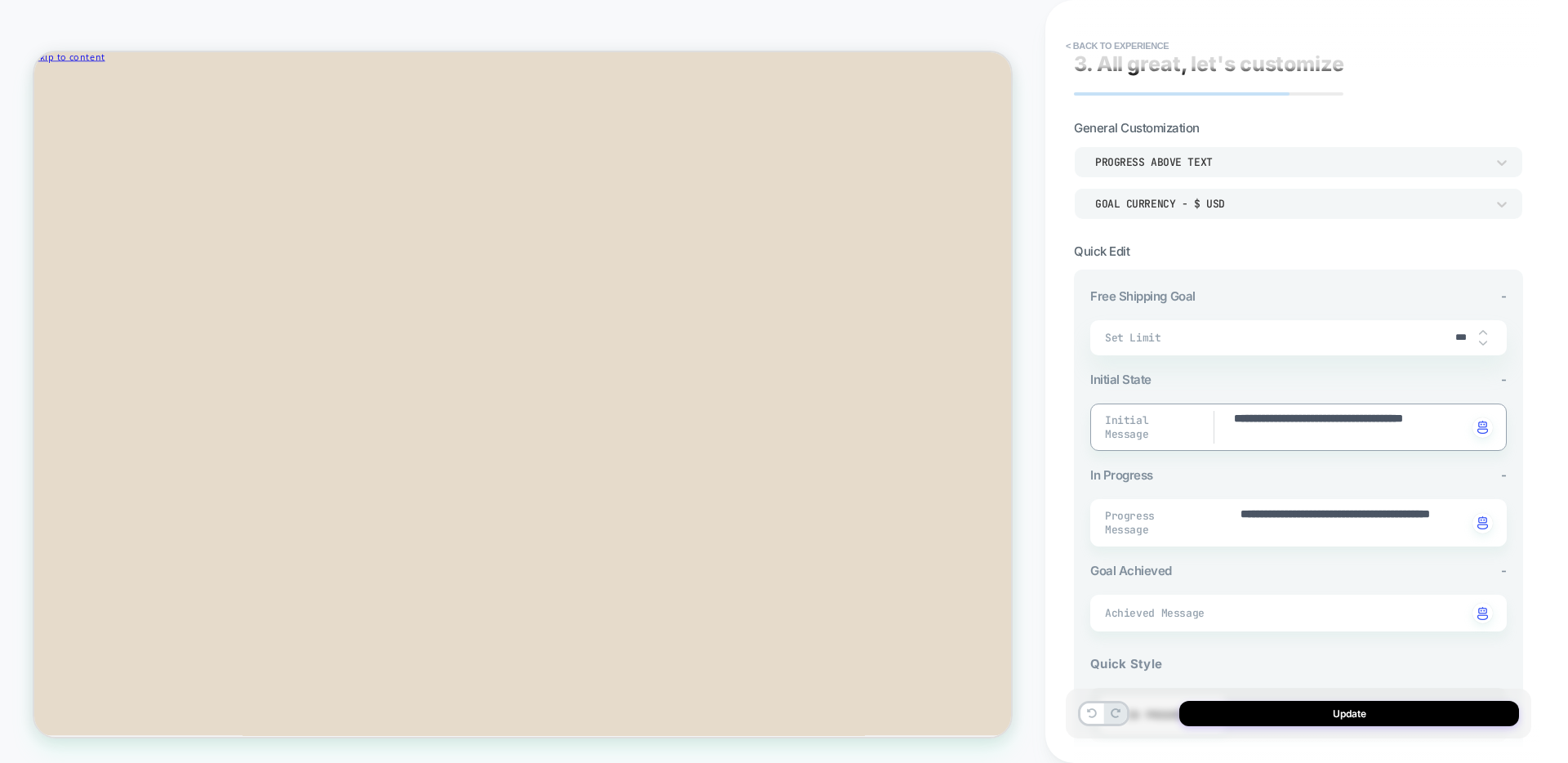 type on "*" 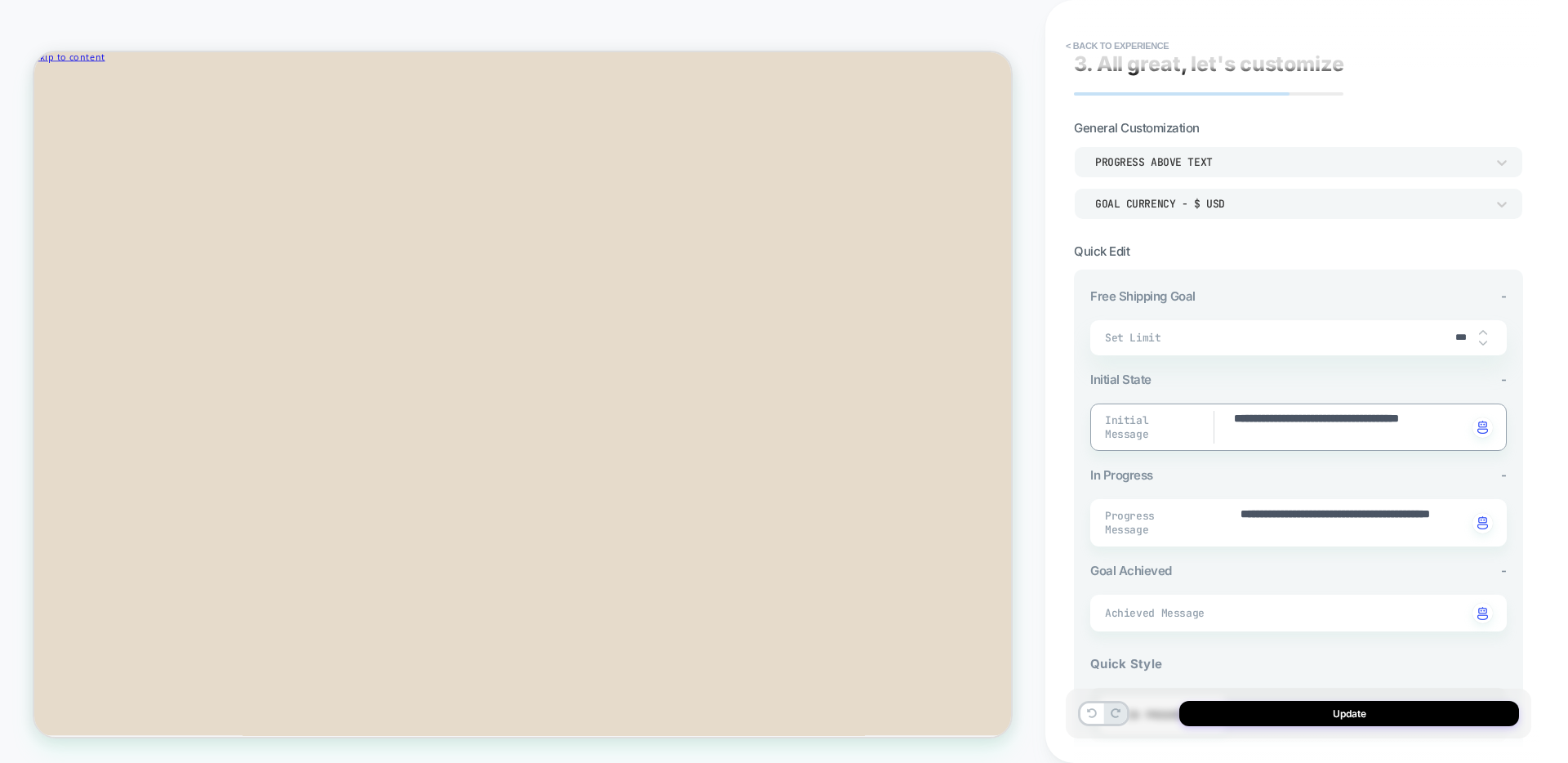 type on "*" 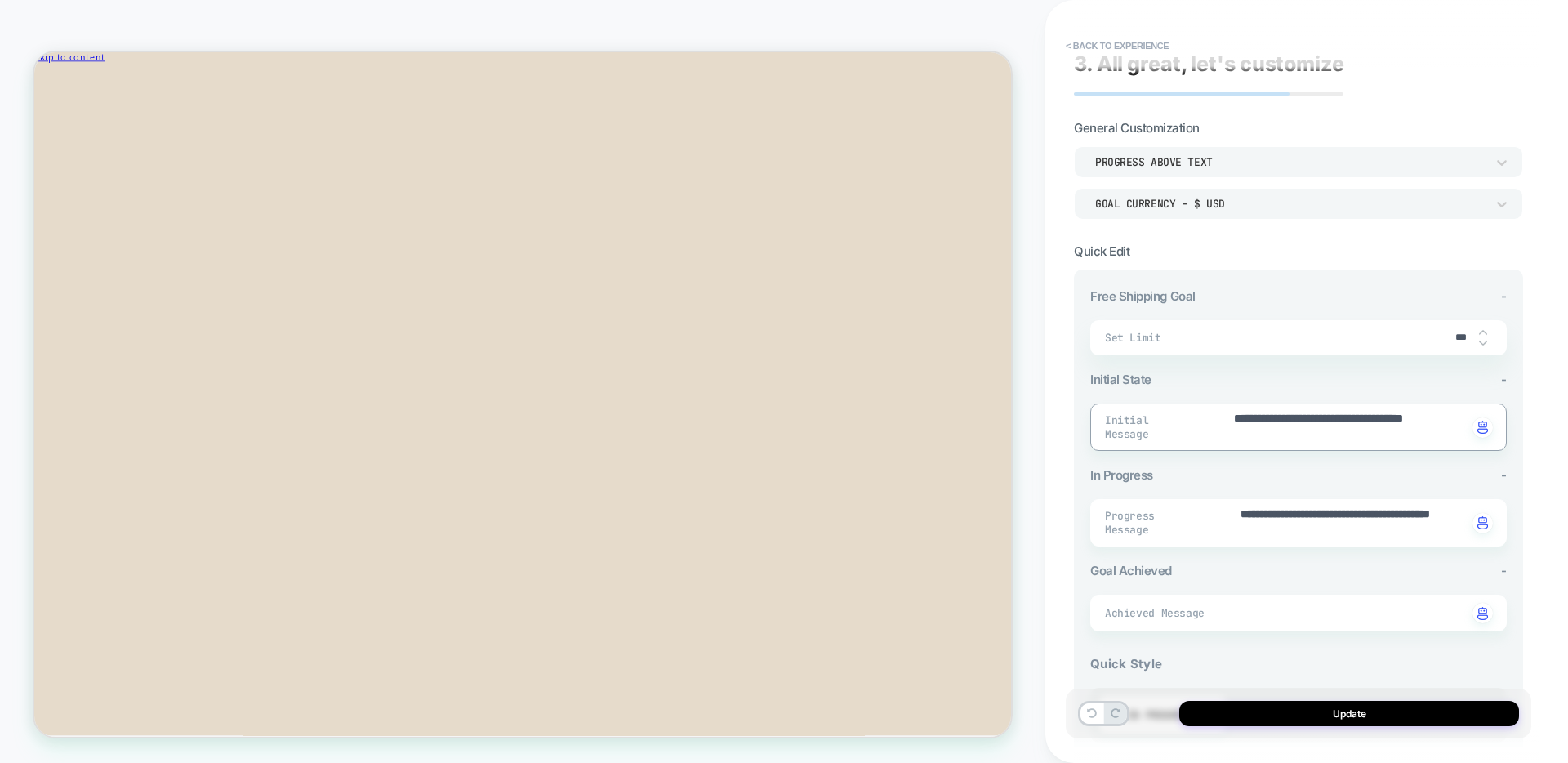 type on "*" 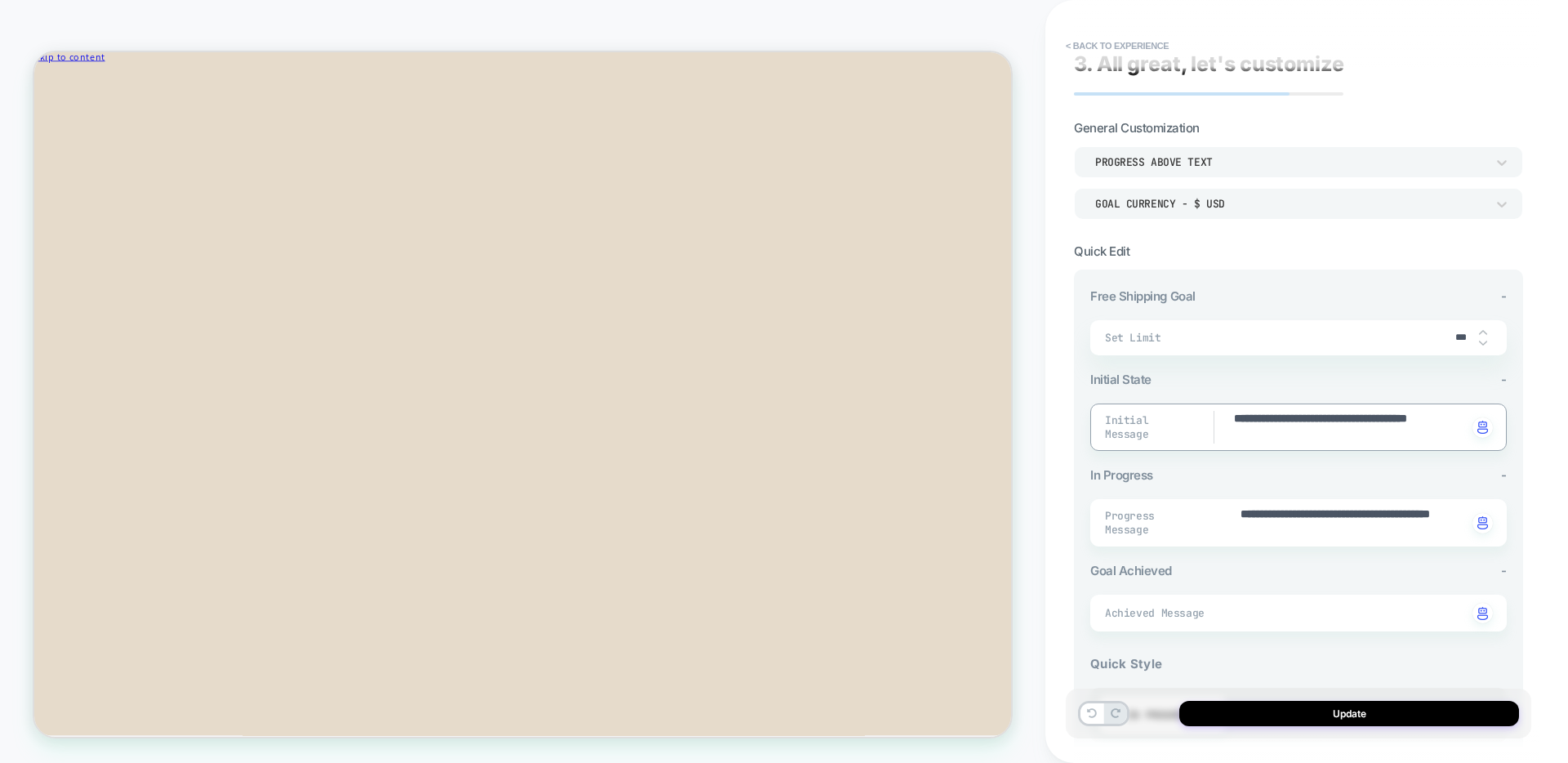 type on "*" 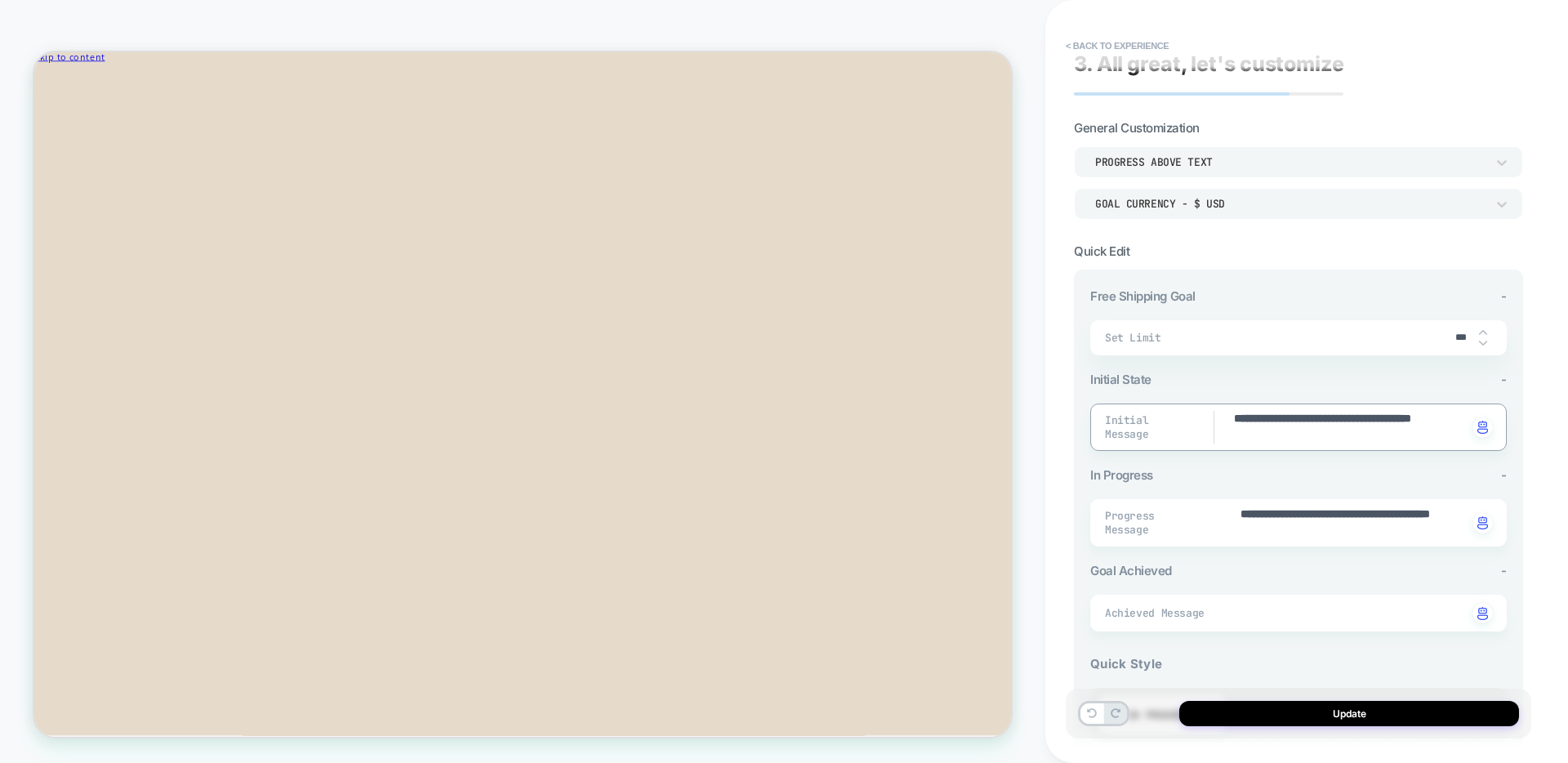 type on "*" 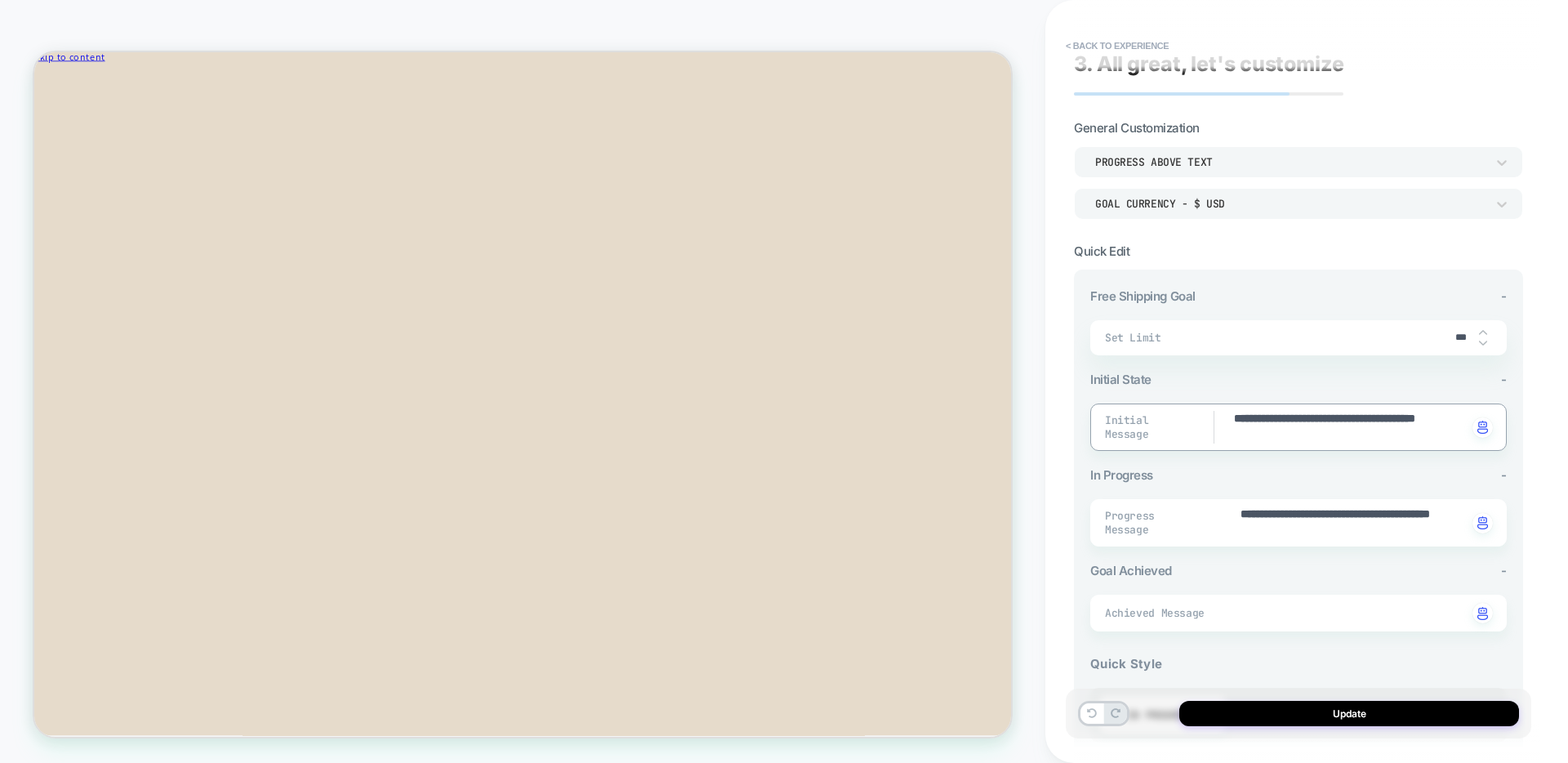 type on "*" 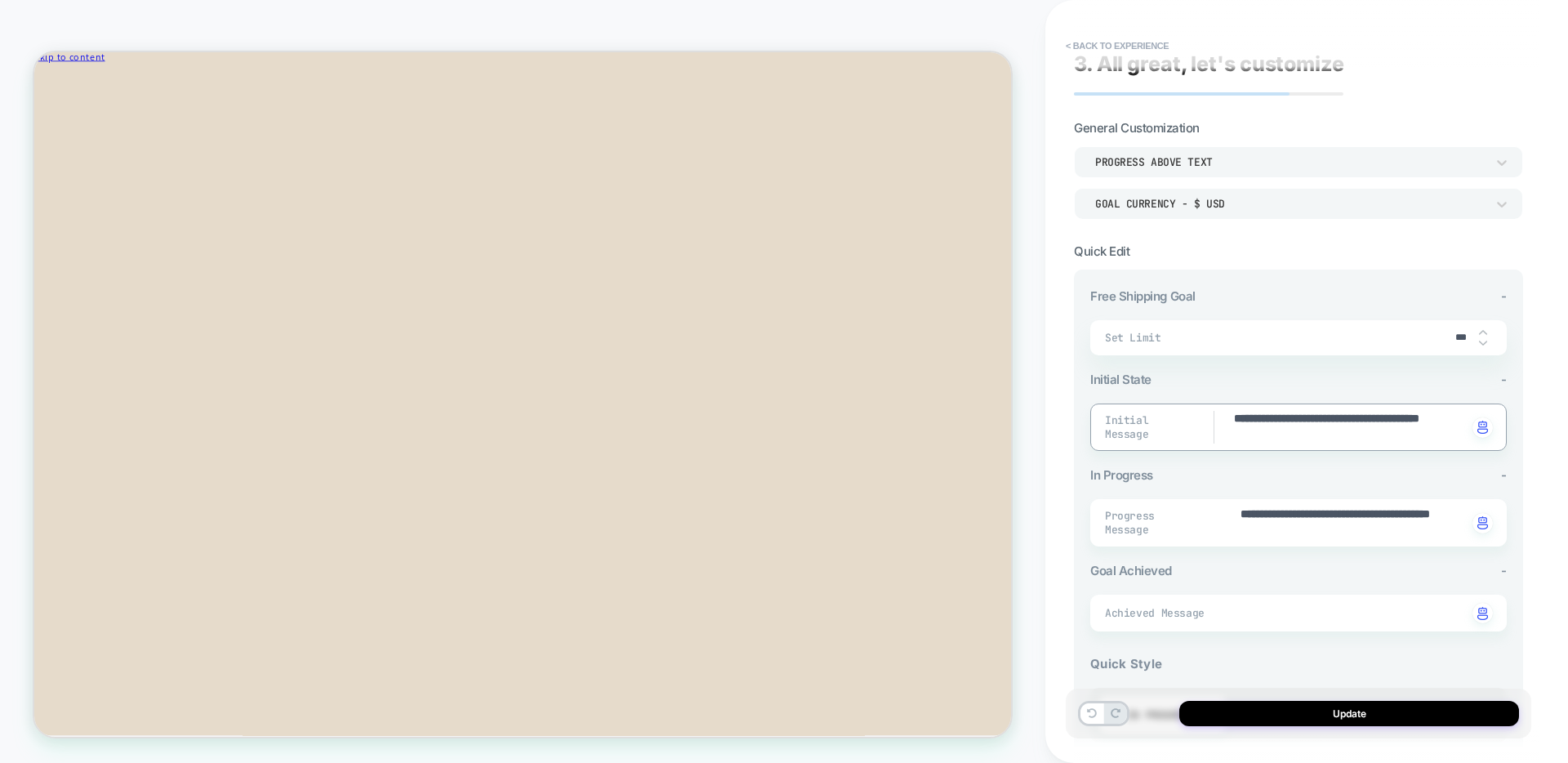 type on "*" 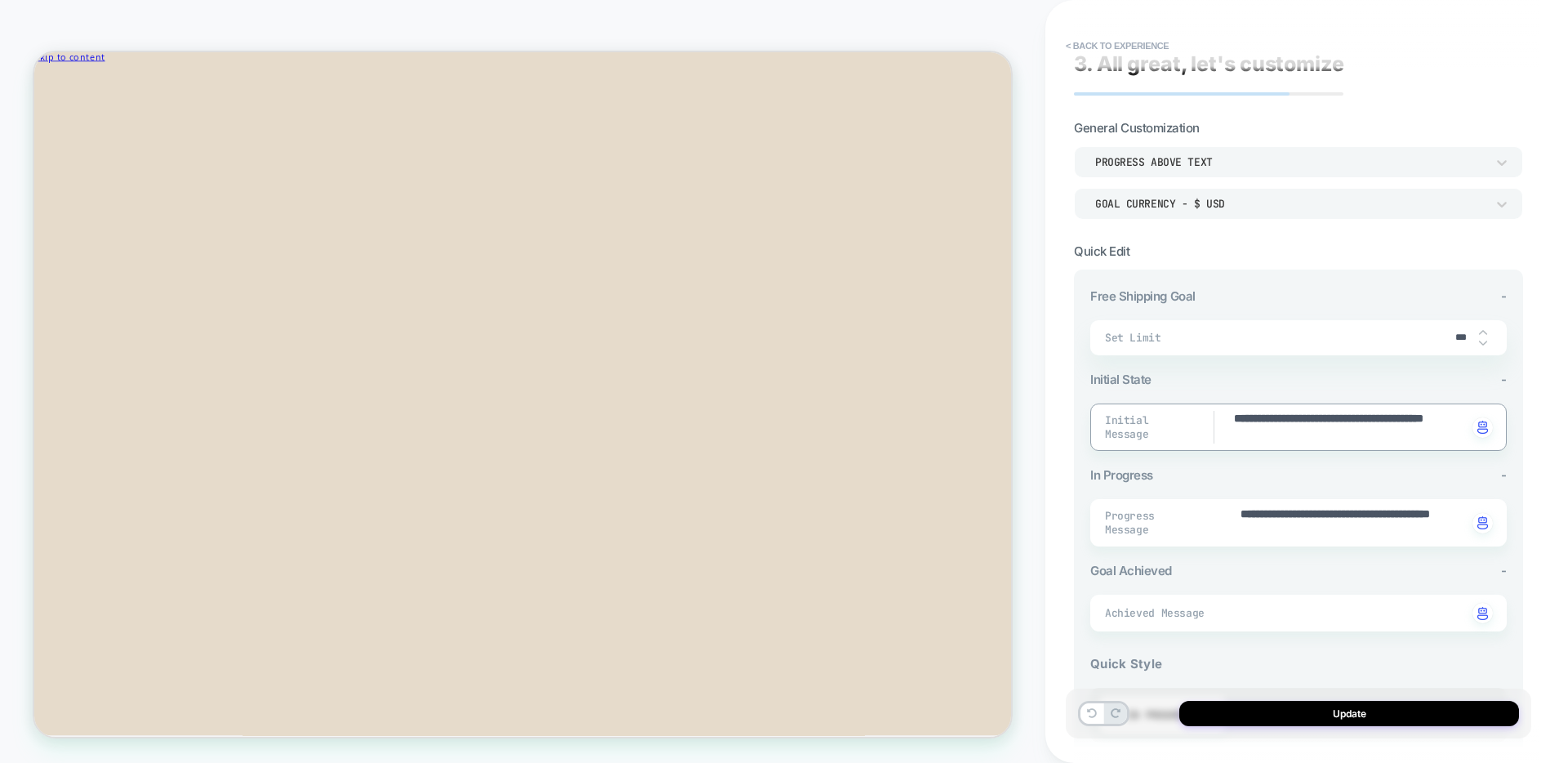 type on "*" 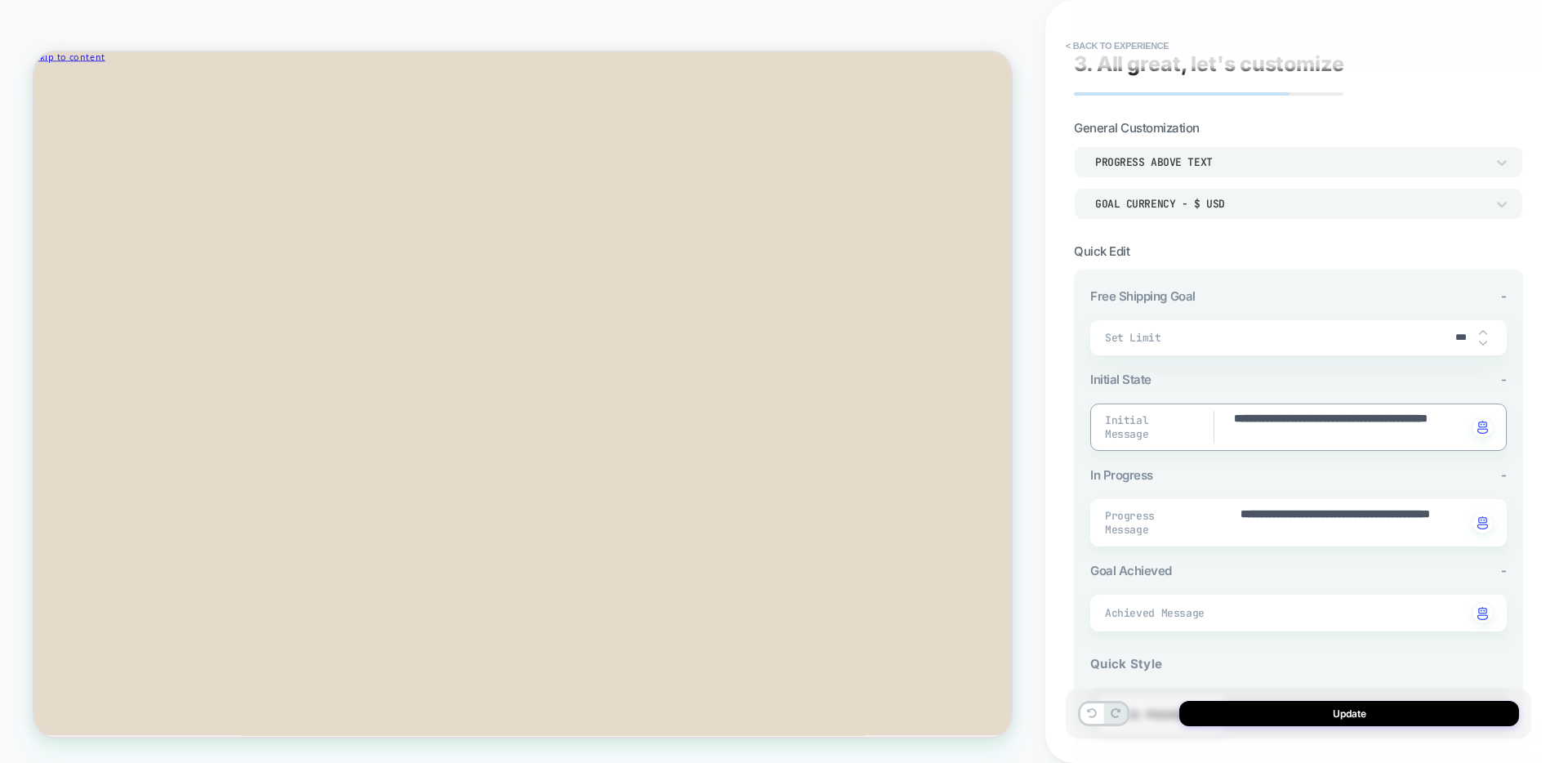 type on "*" 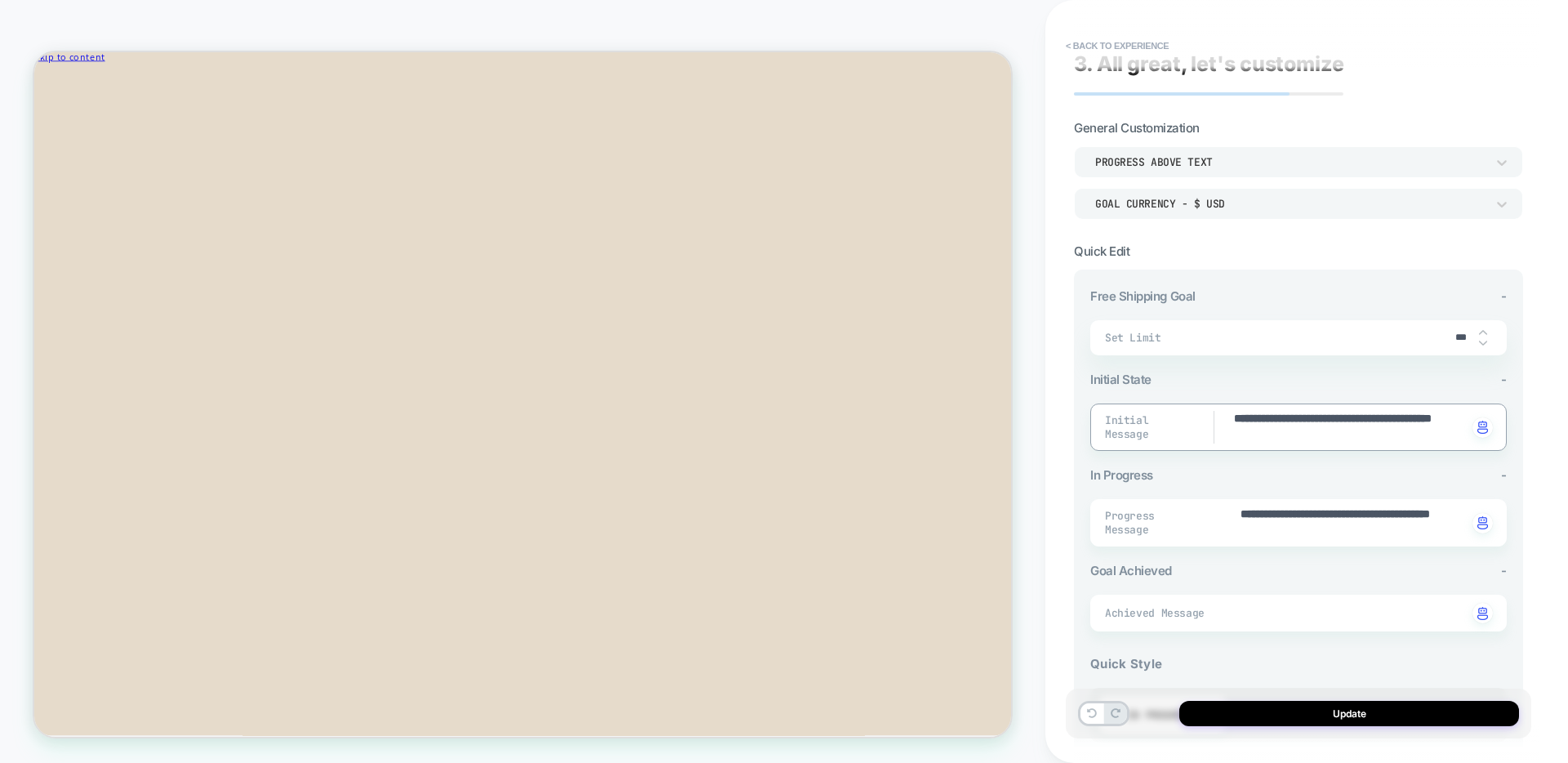 type on "*" 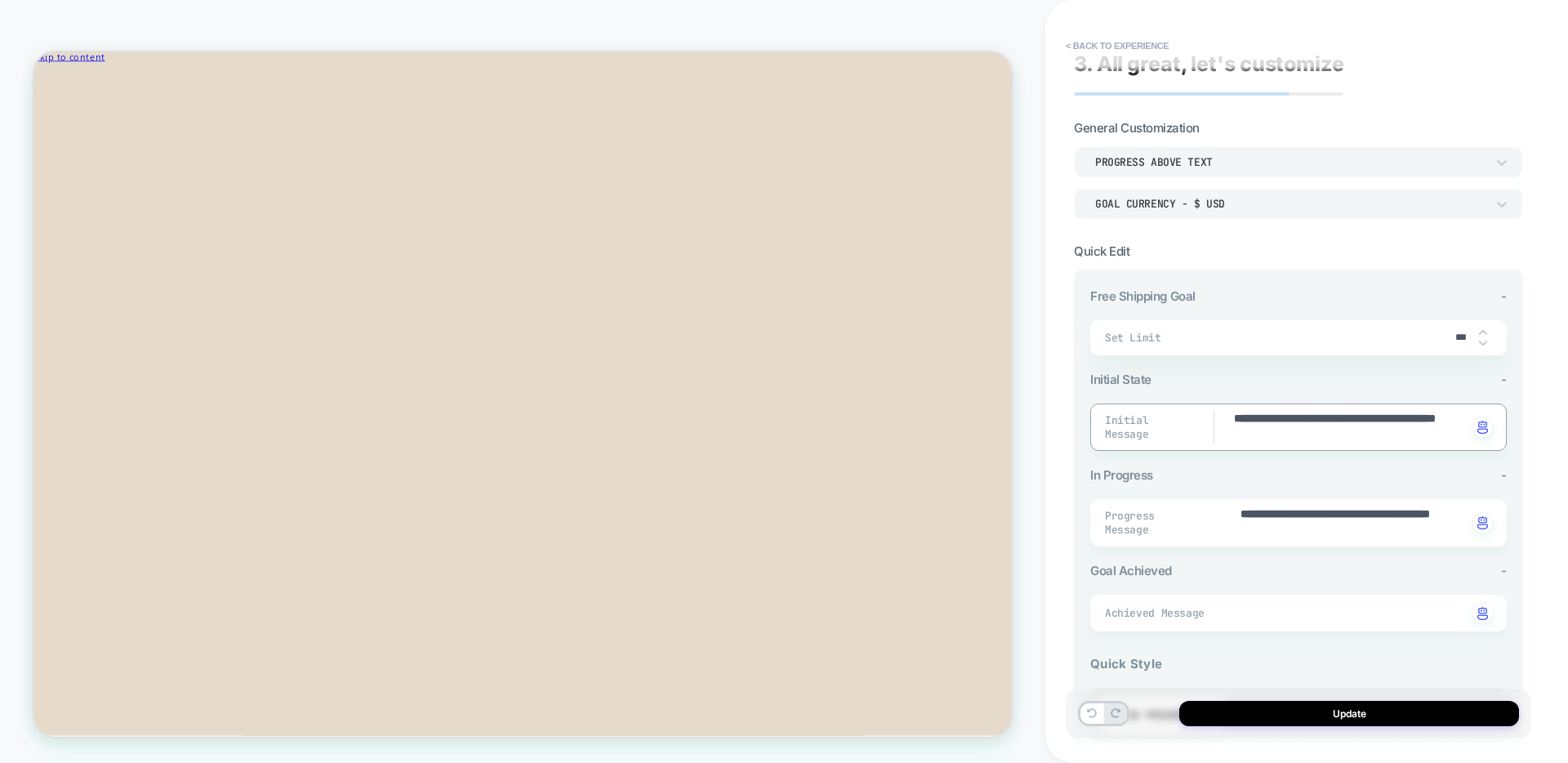 type on "*" 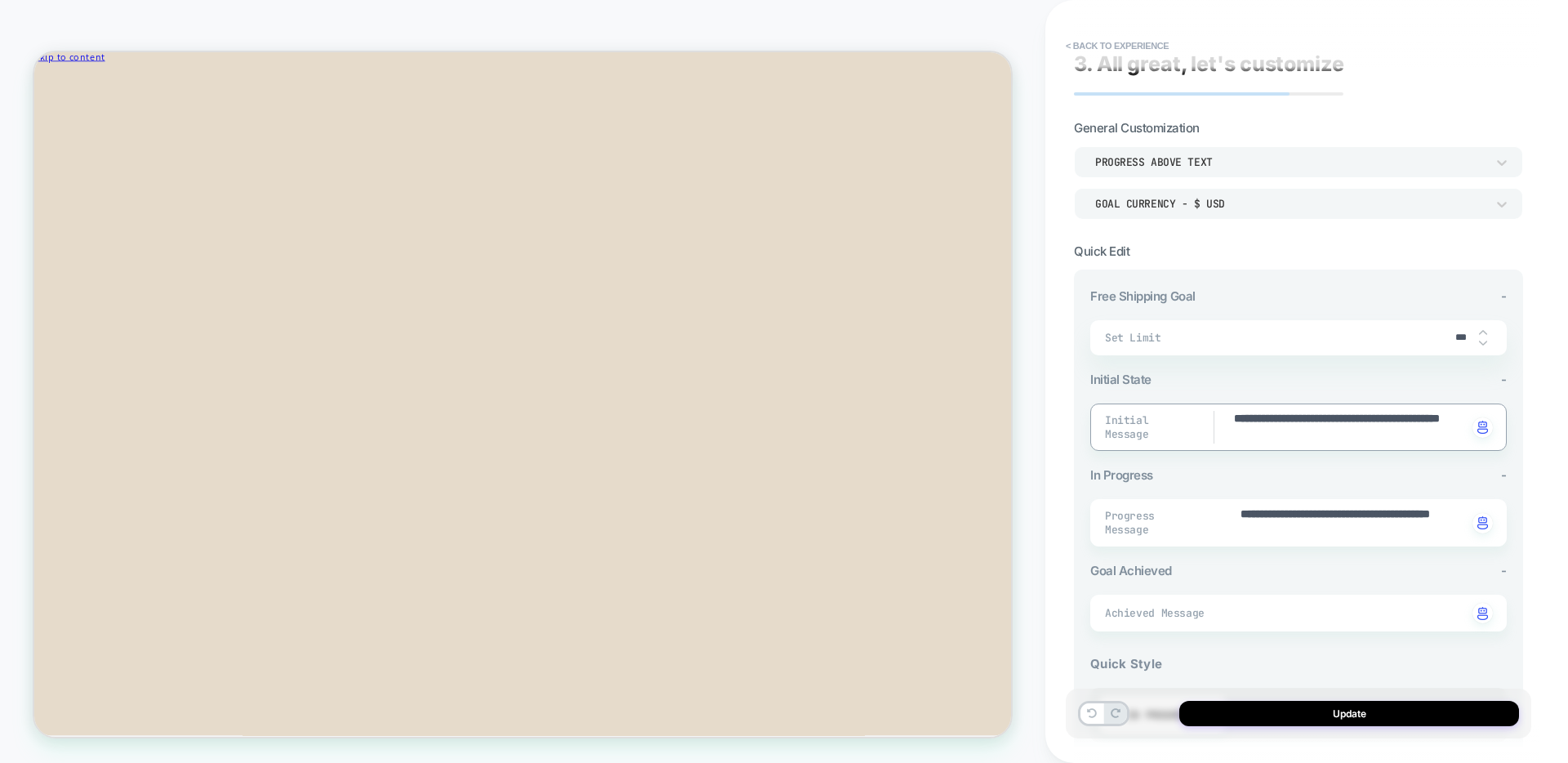 type on "*" 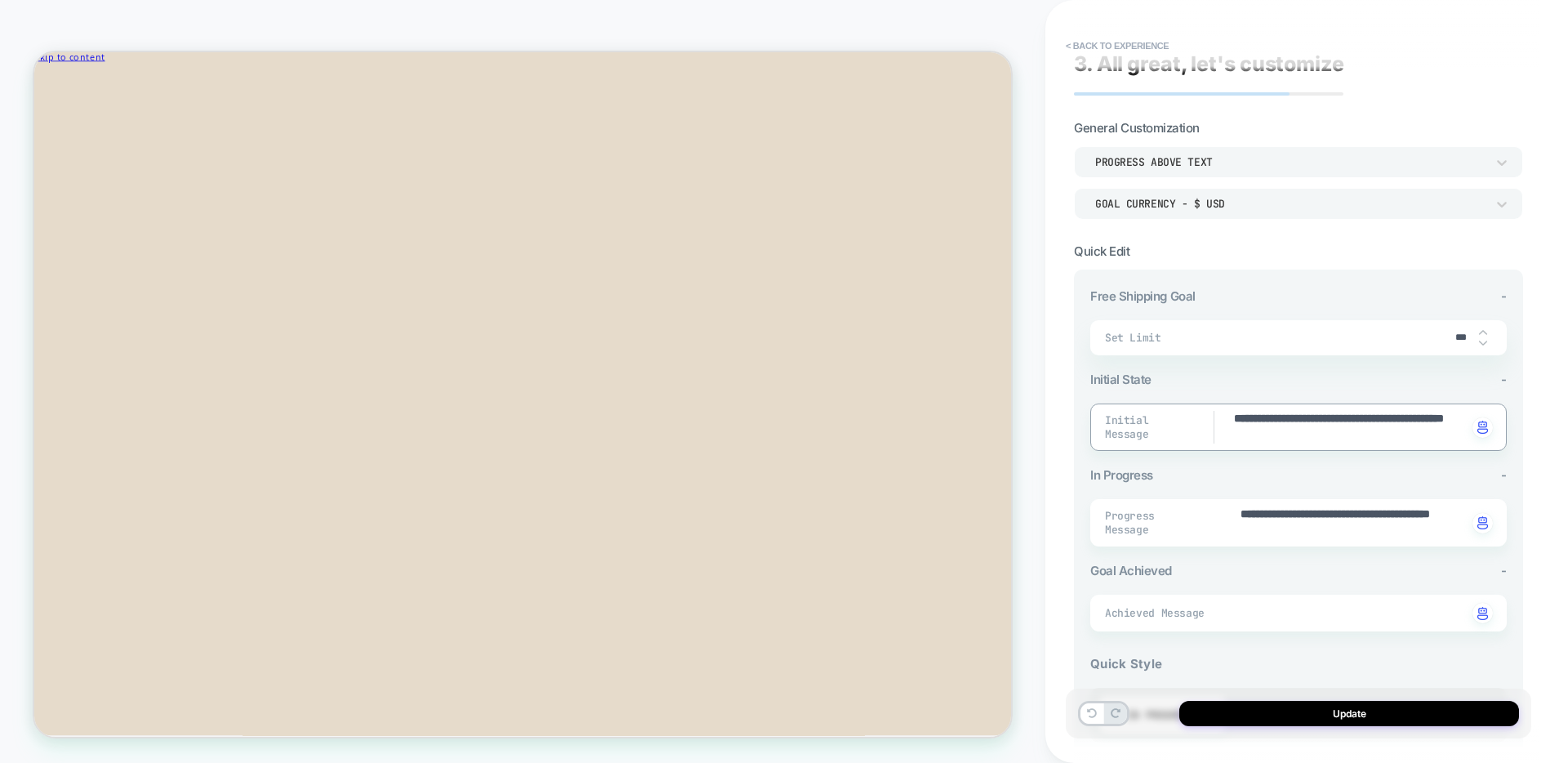 type on "*" 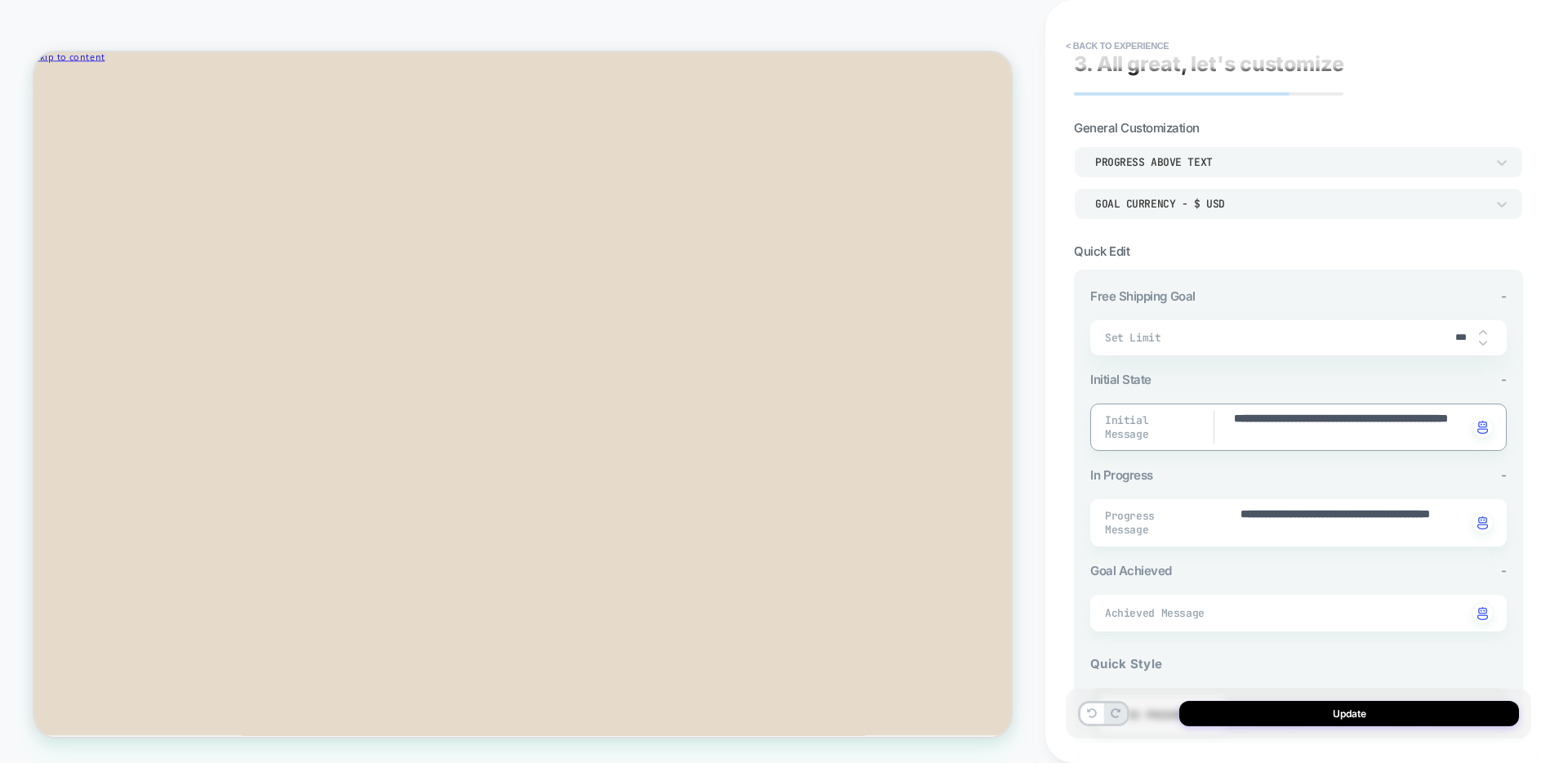 type on "*" 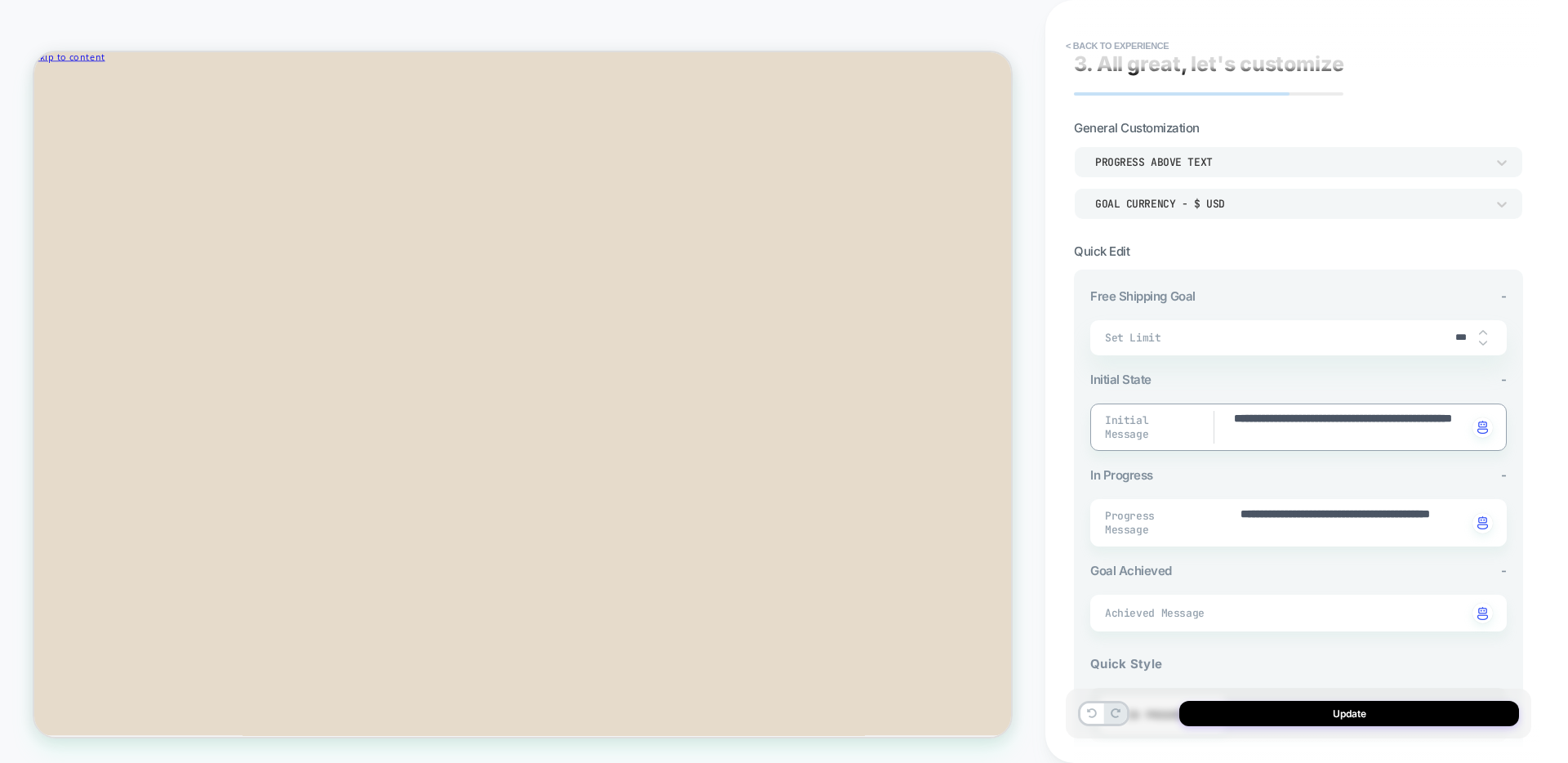 type on "*" 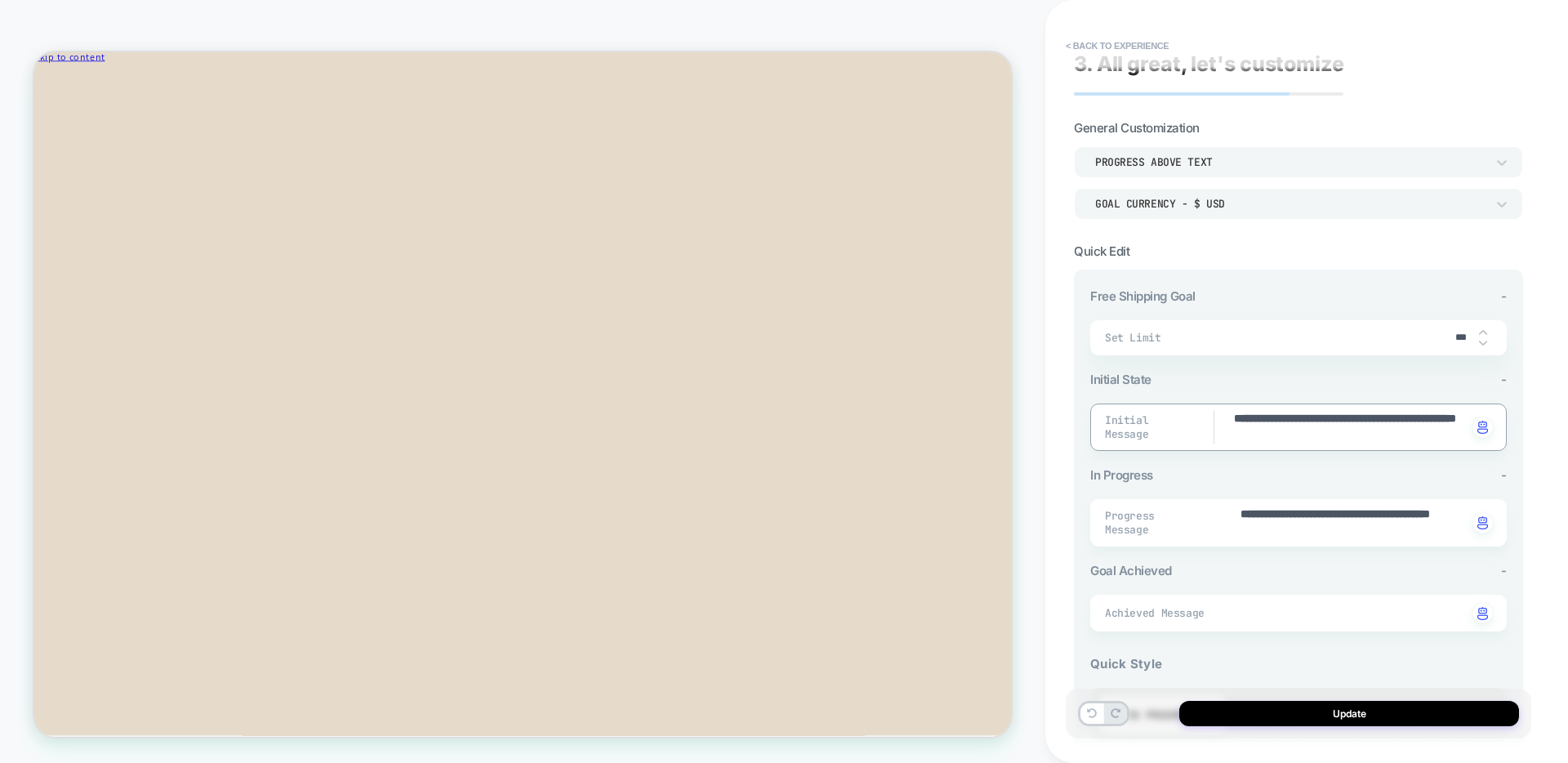 type on "*" 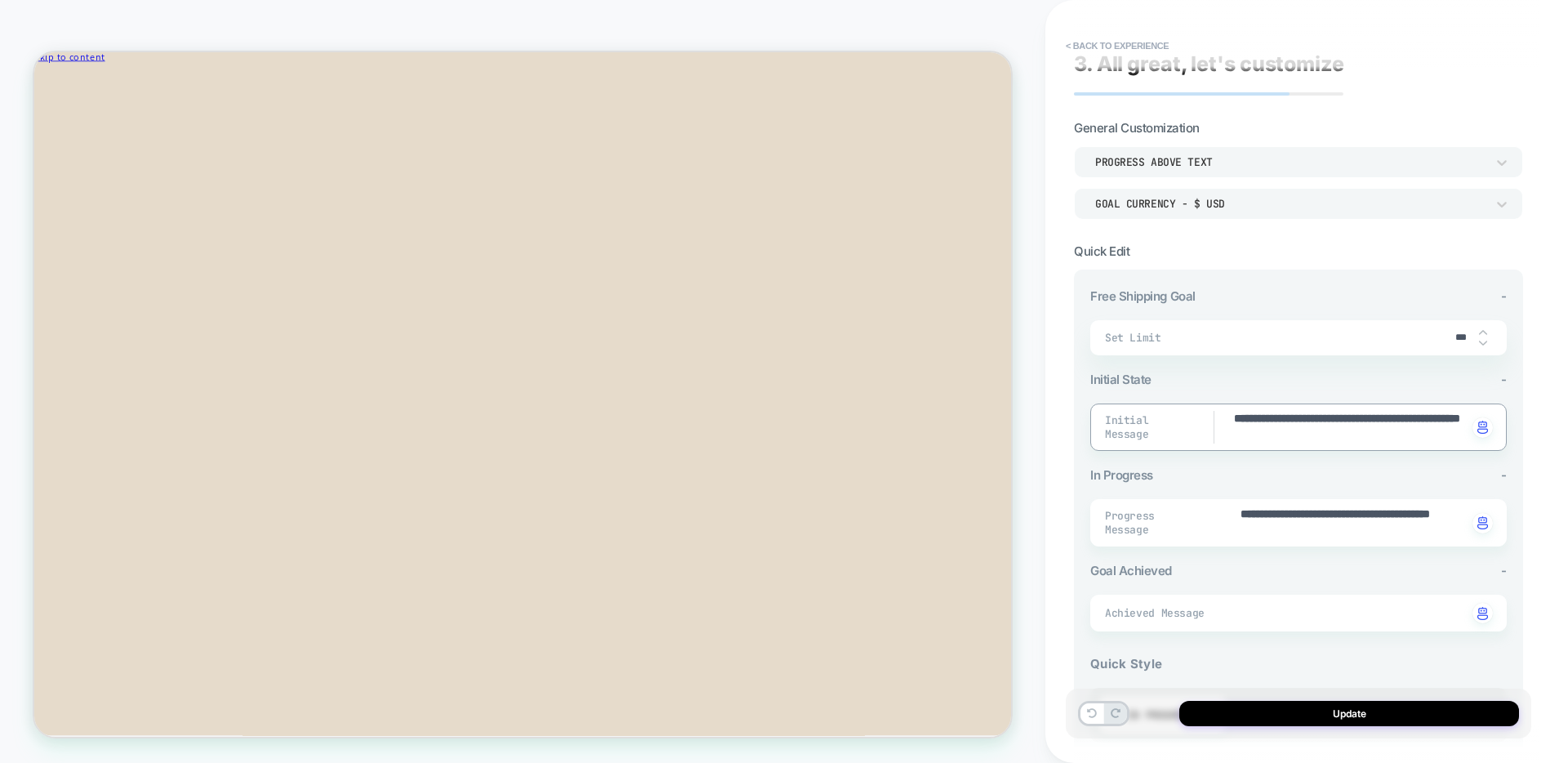 type on "*" 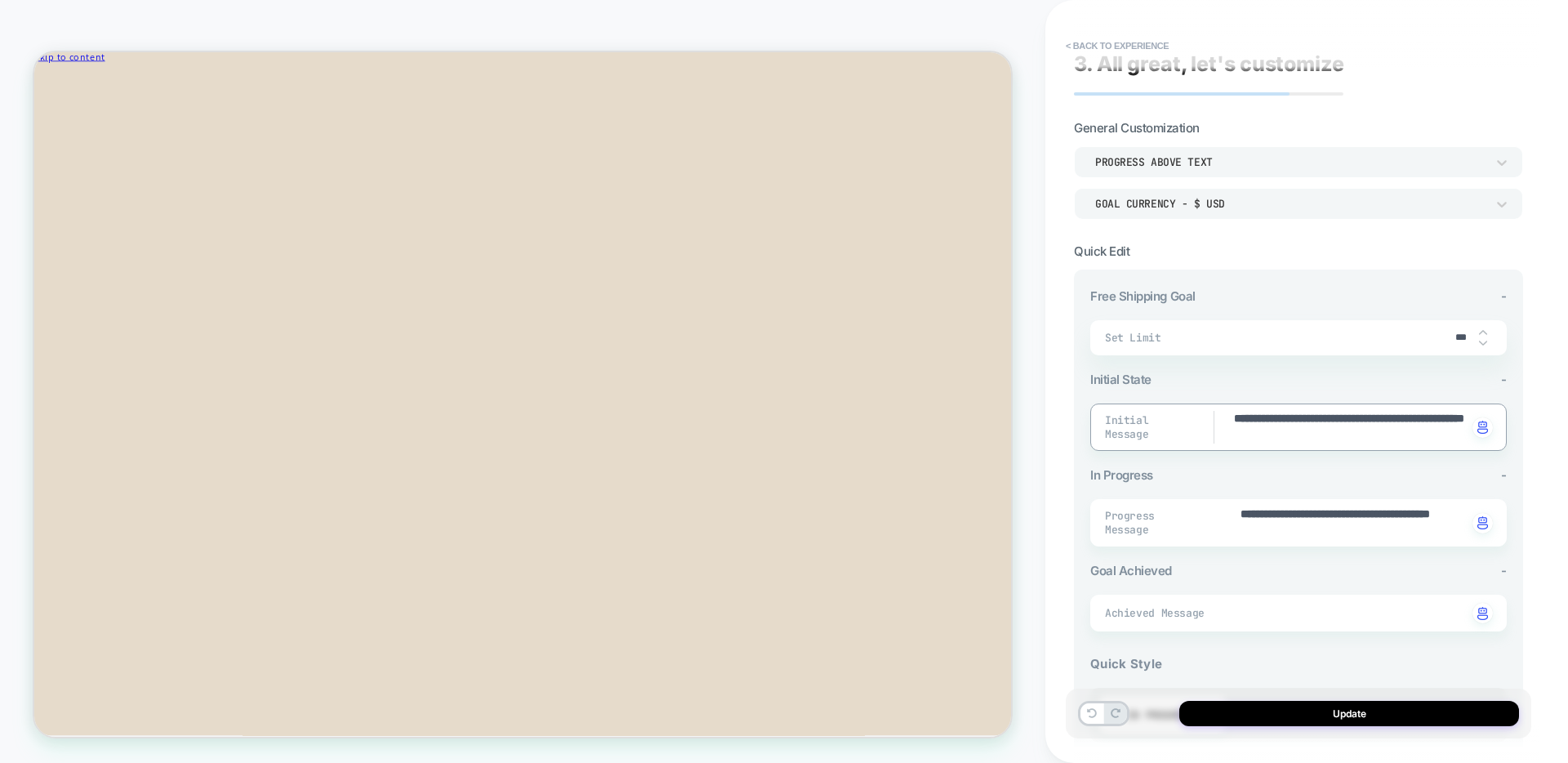 type on "*" 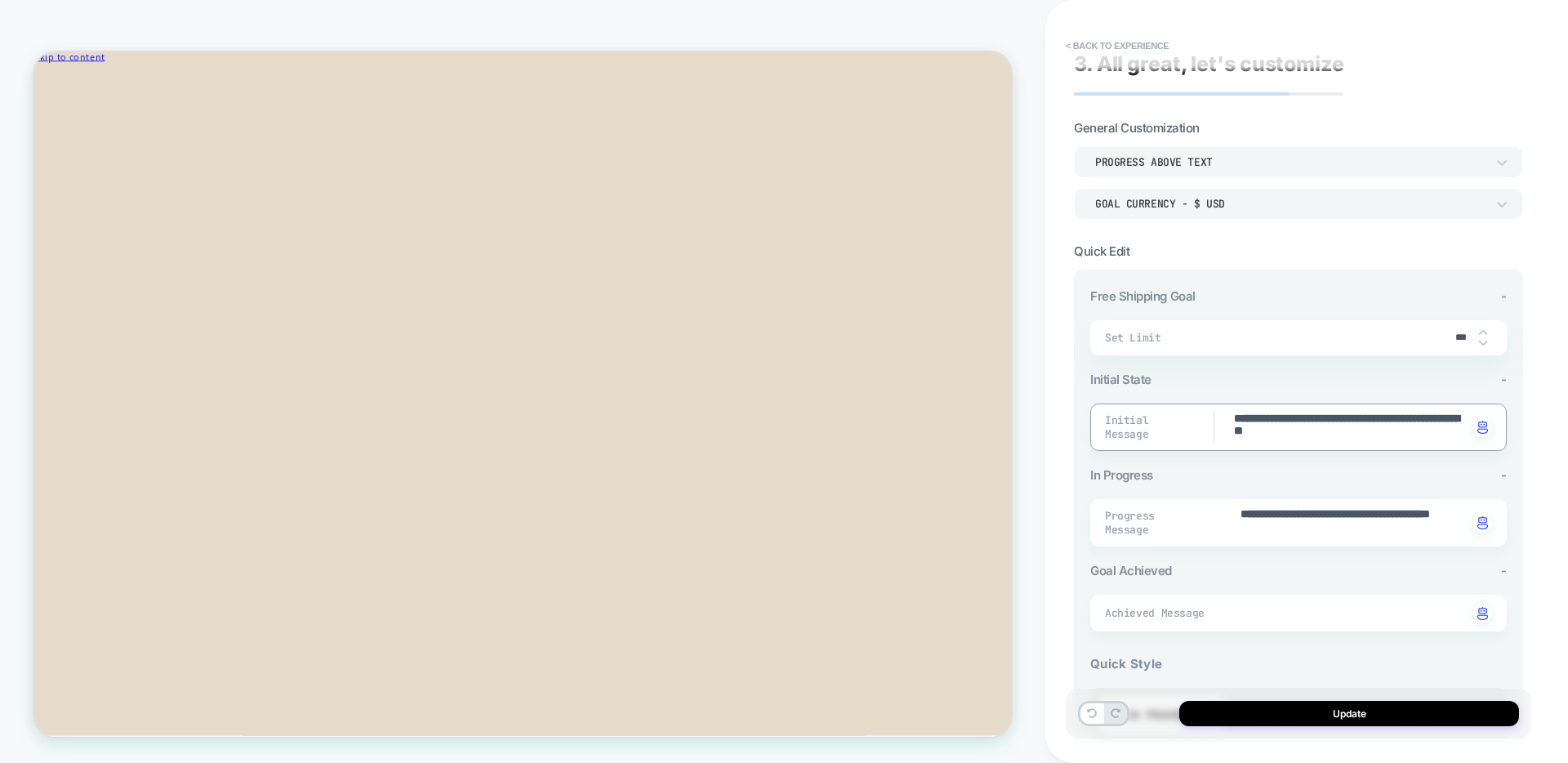 type on "*" 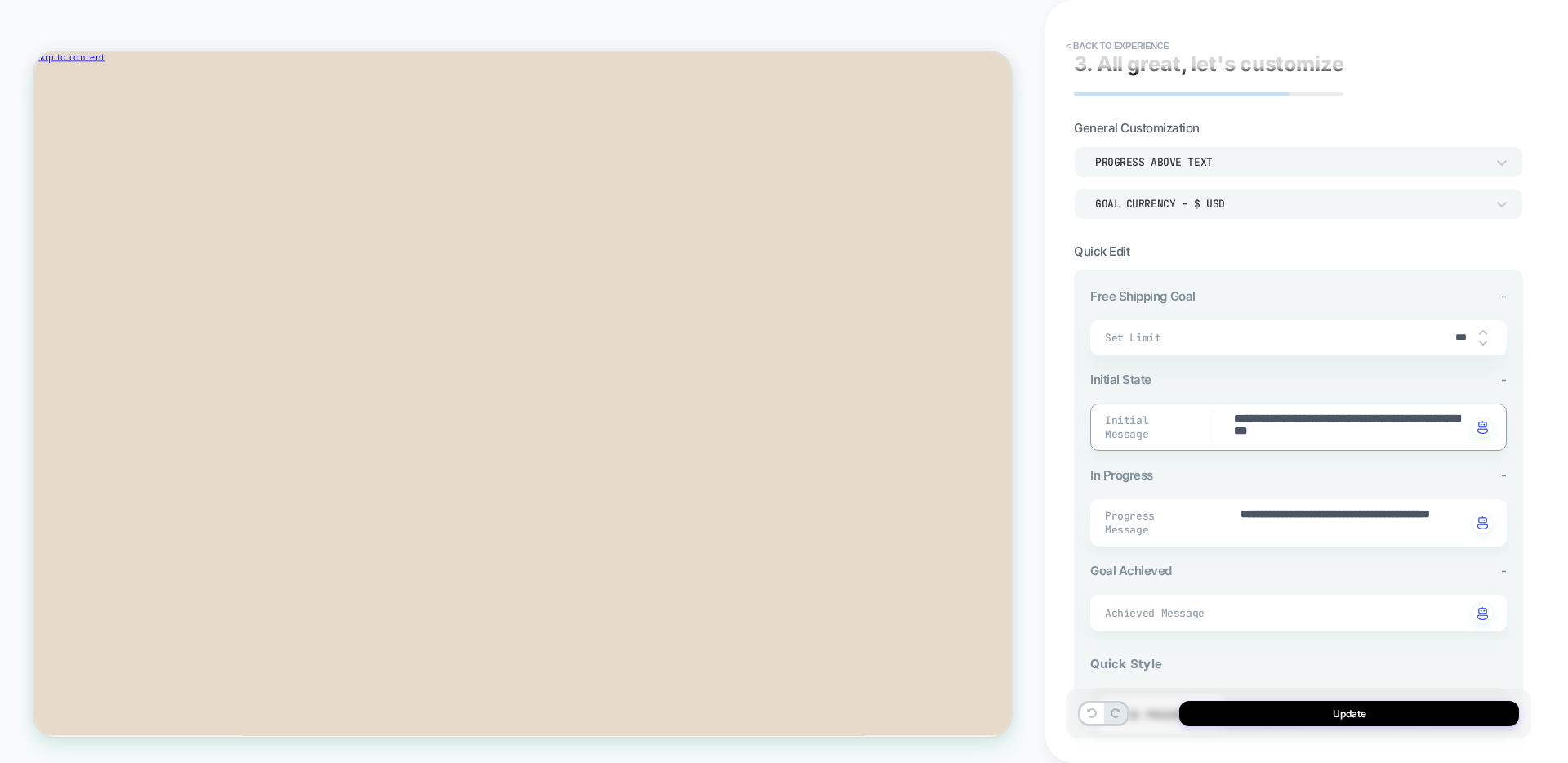 type on "*" 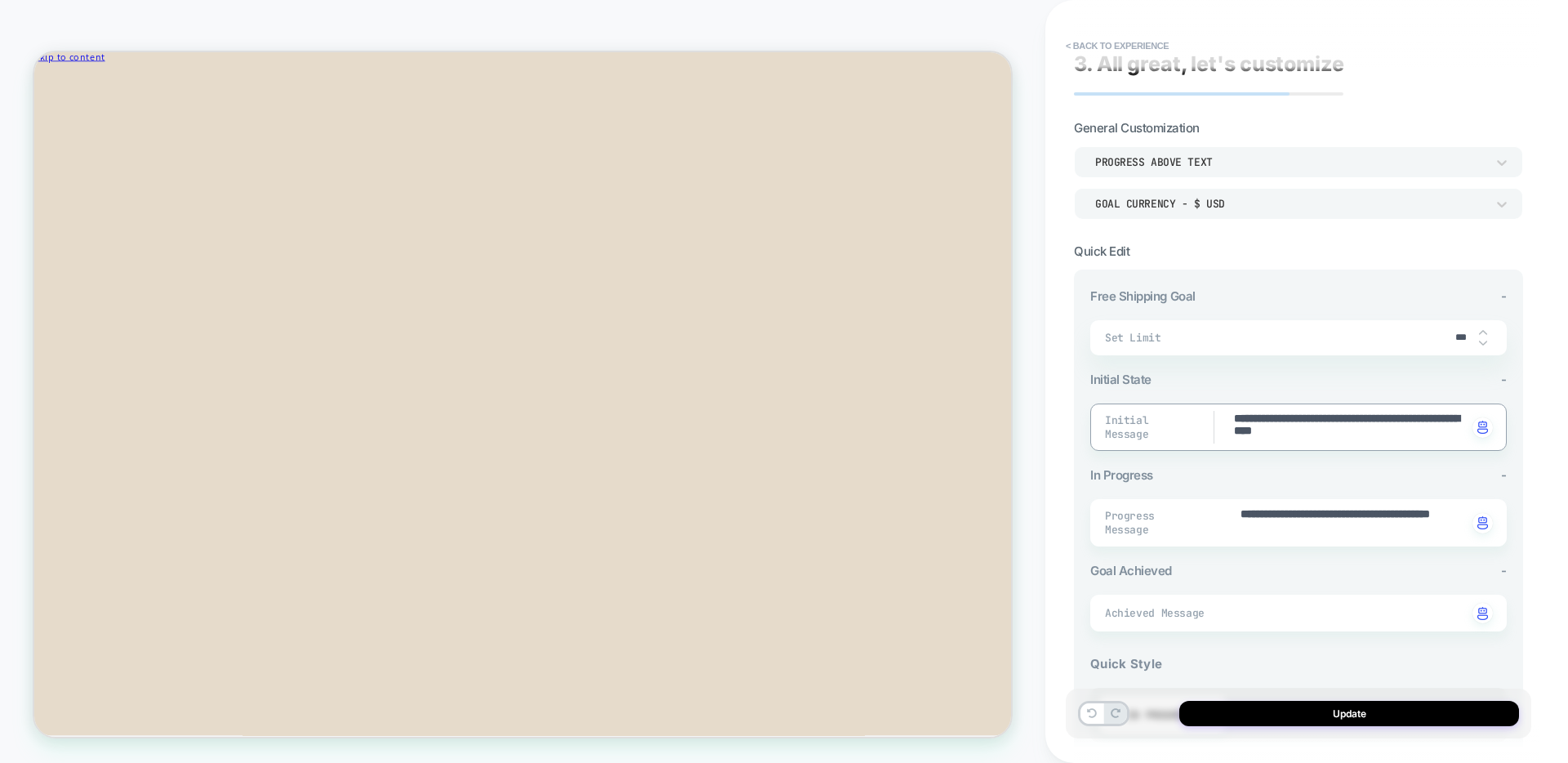 type on "*" 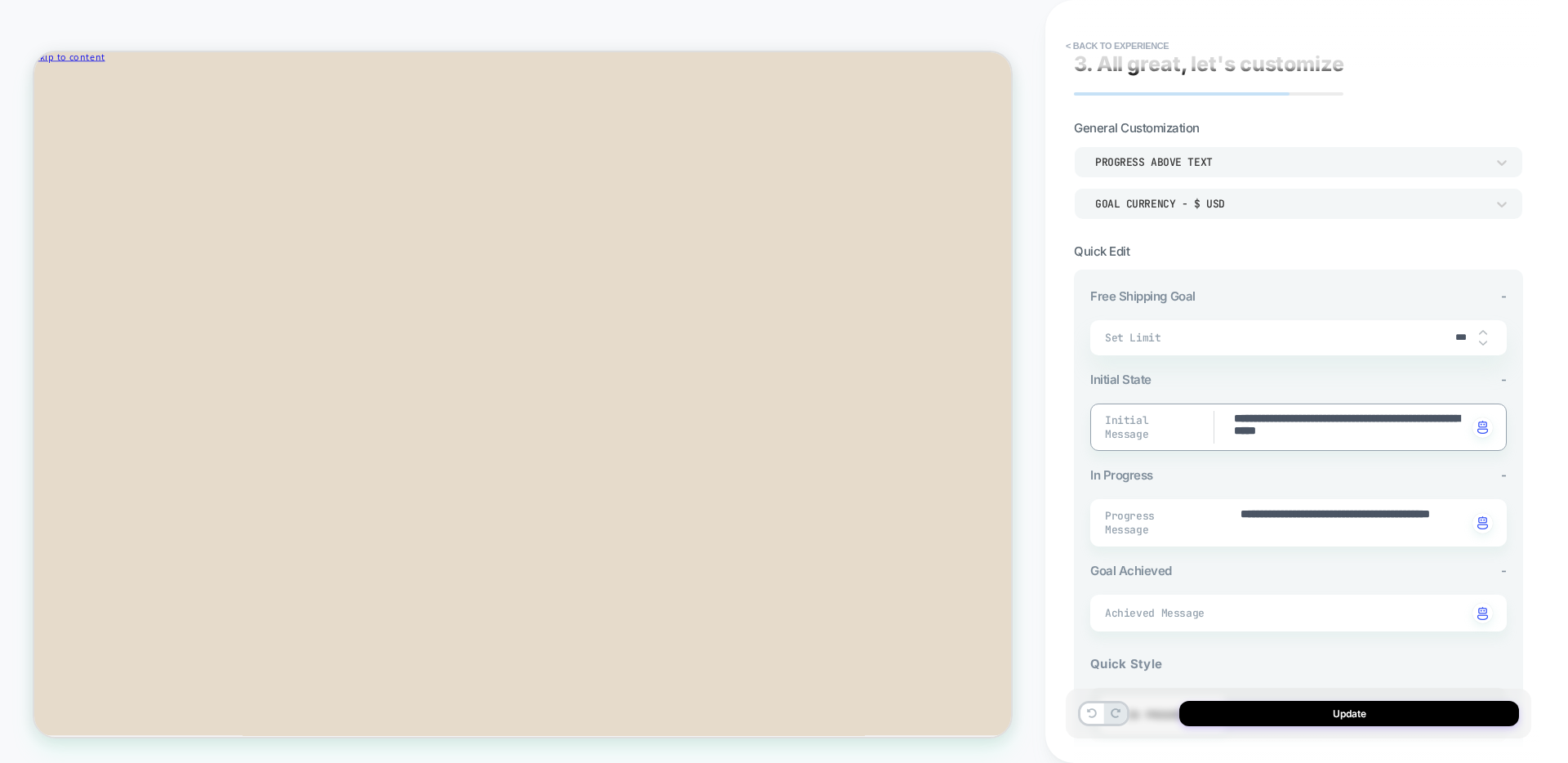 type on "*" 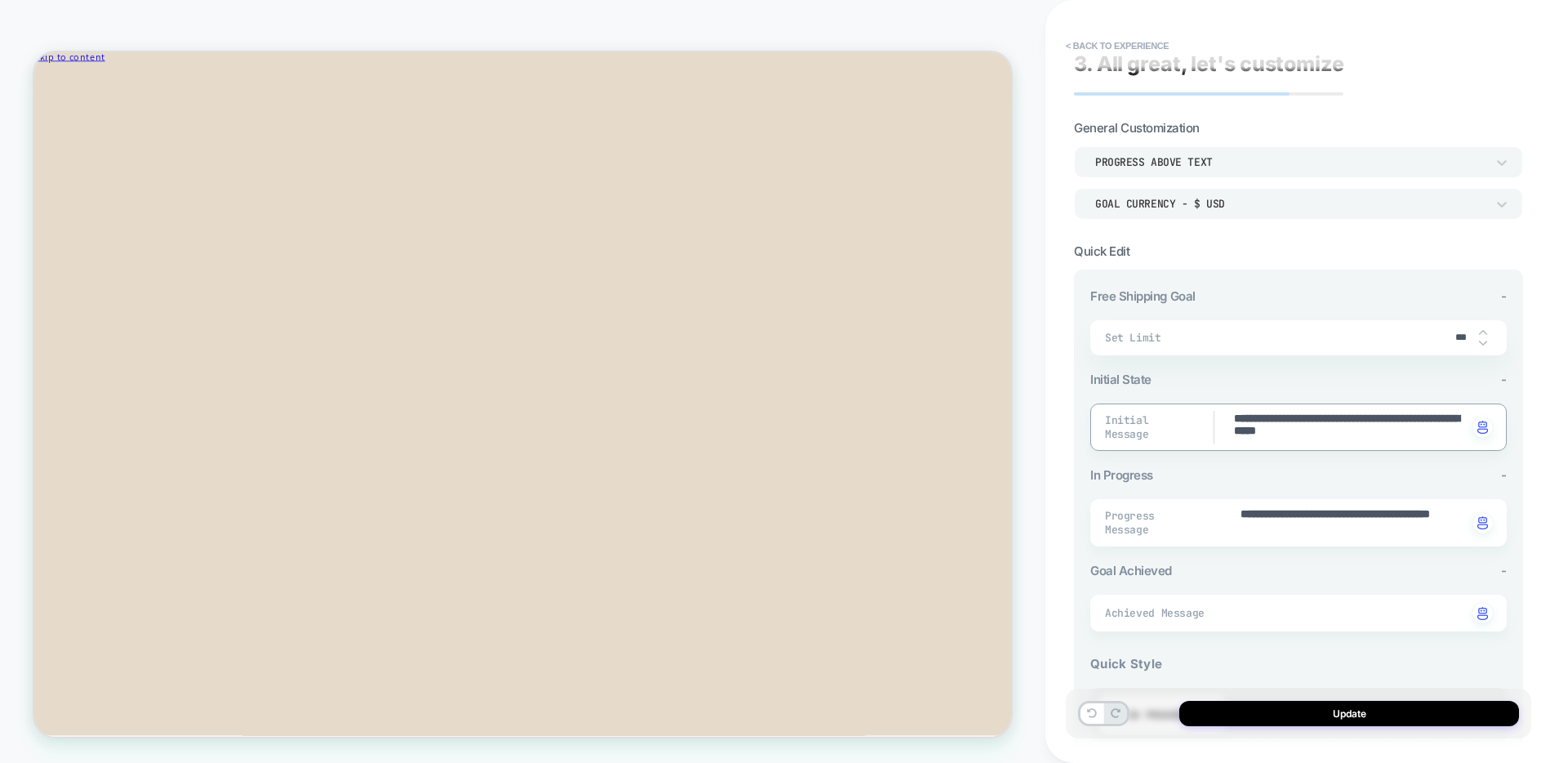type on "**********" 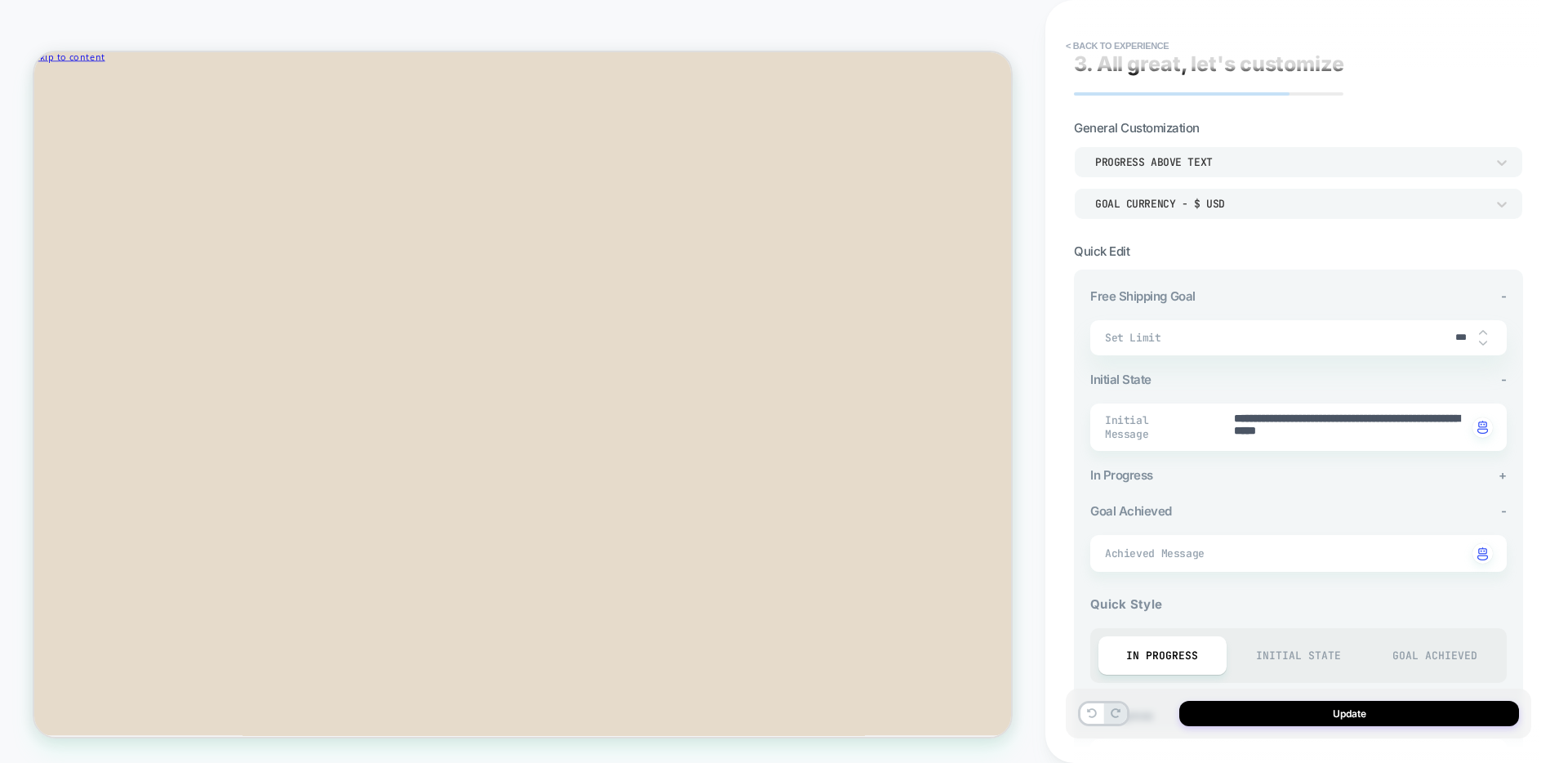 click on "In Progress +" at bounding box center (1298, 475) 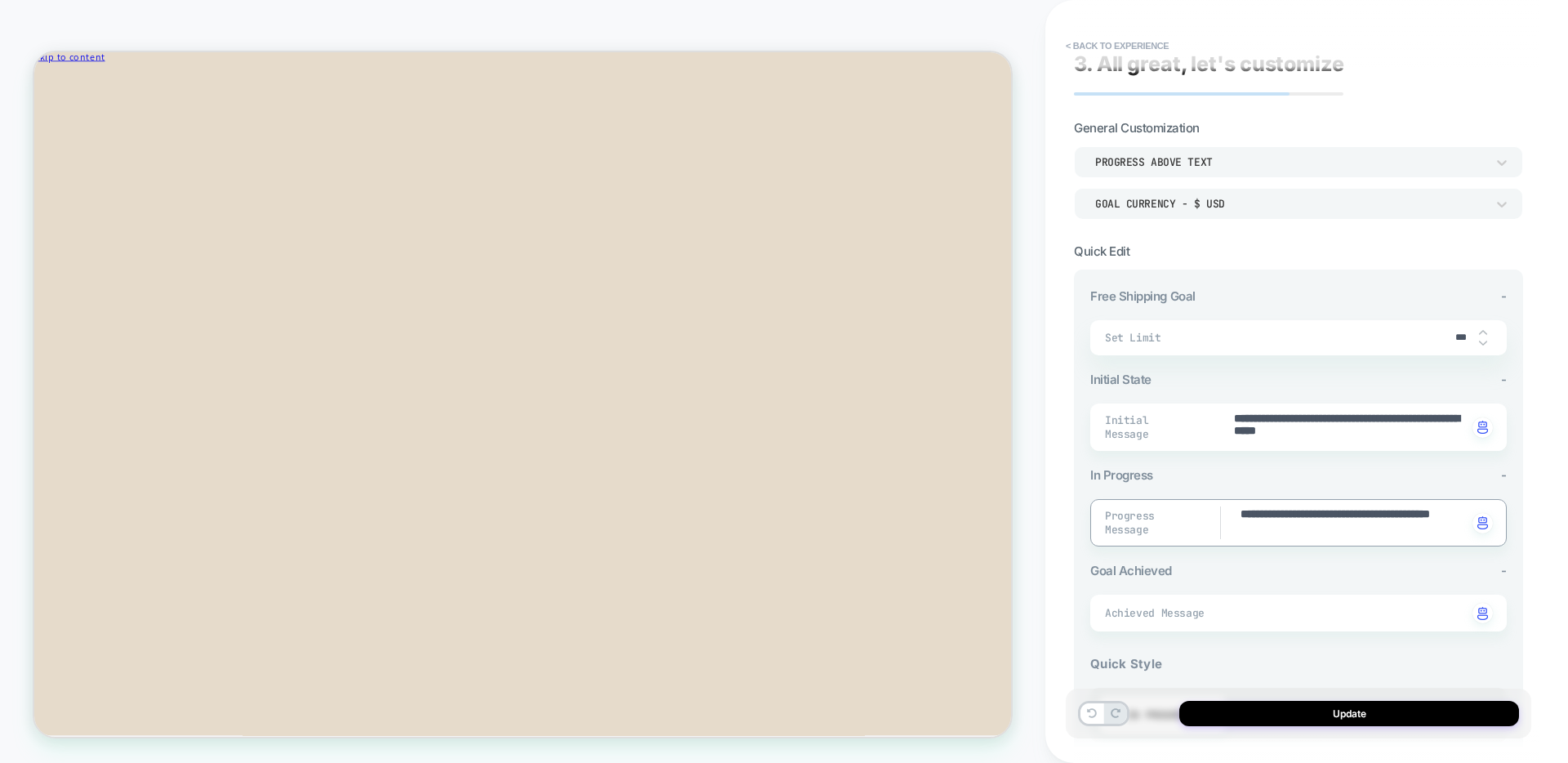click on "**********" at bounding box center (1353, 523) 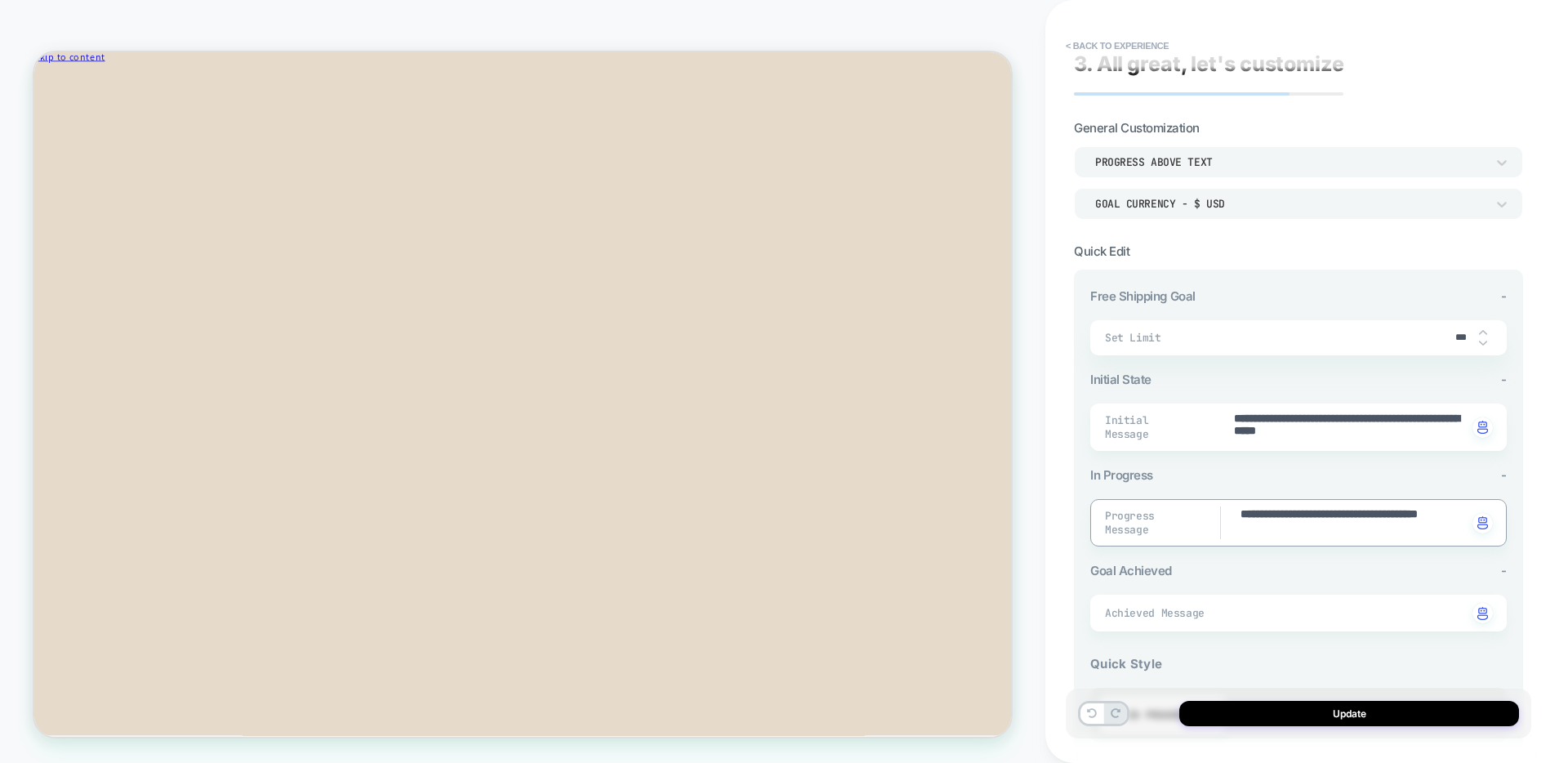type on "*" 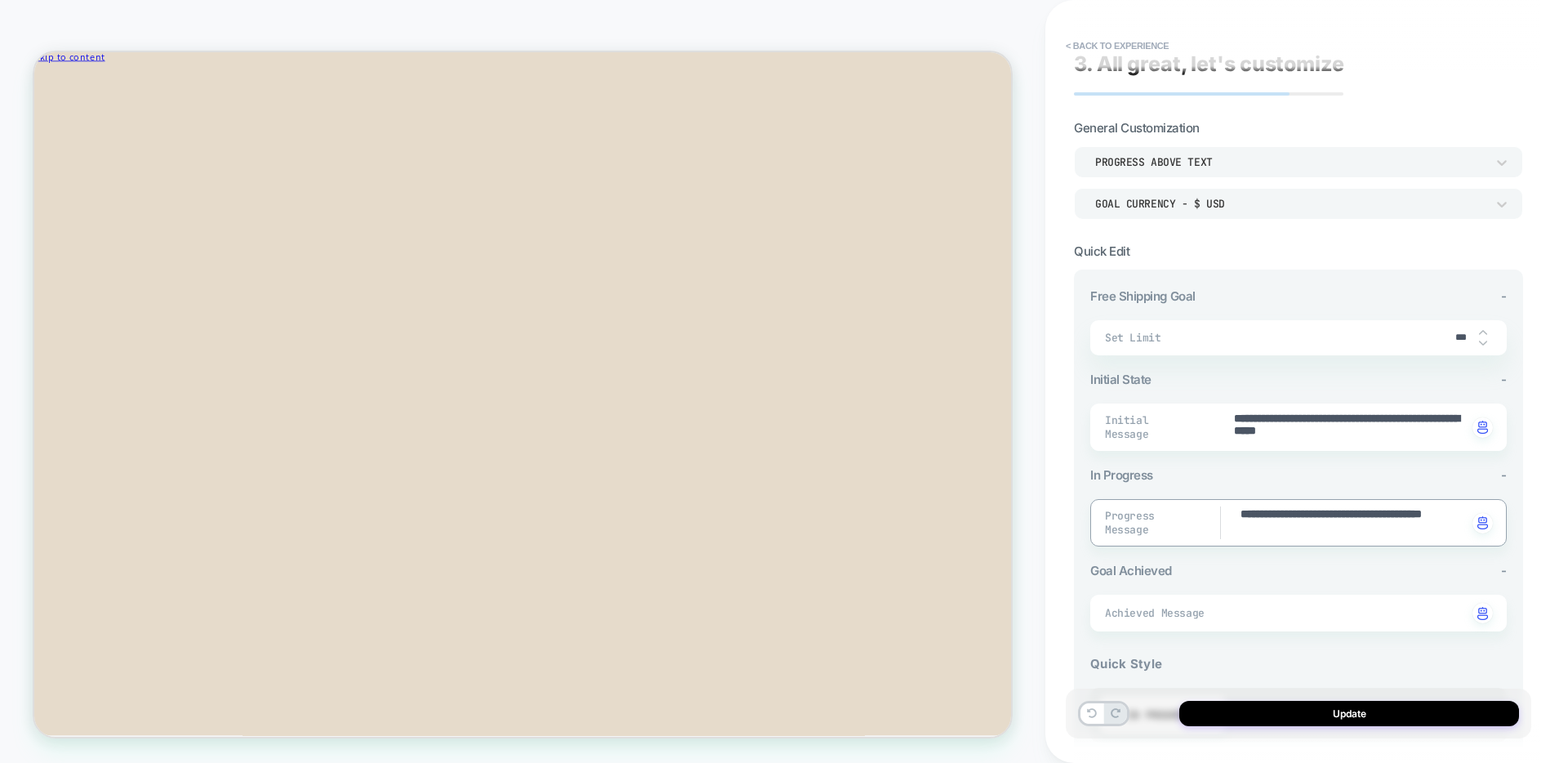 type on "*" 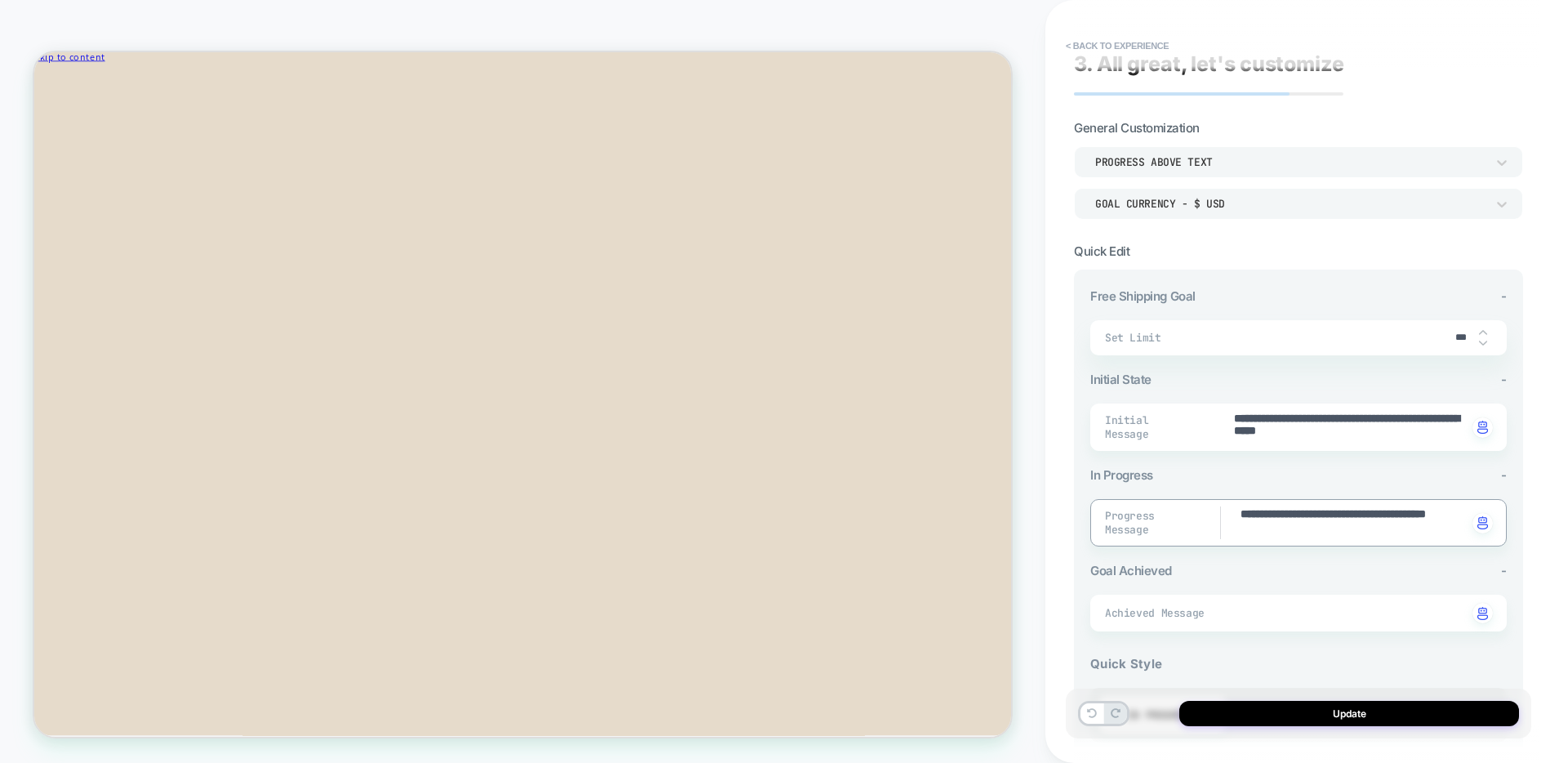 type on "*" 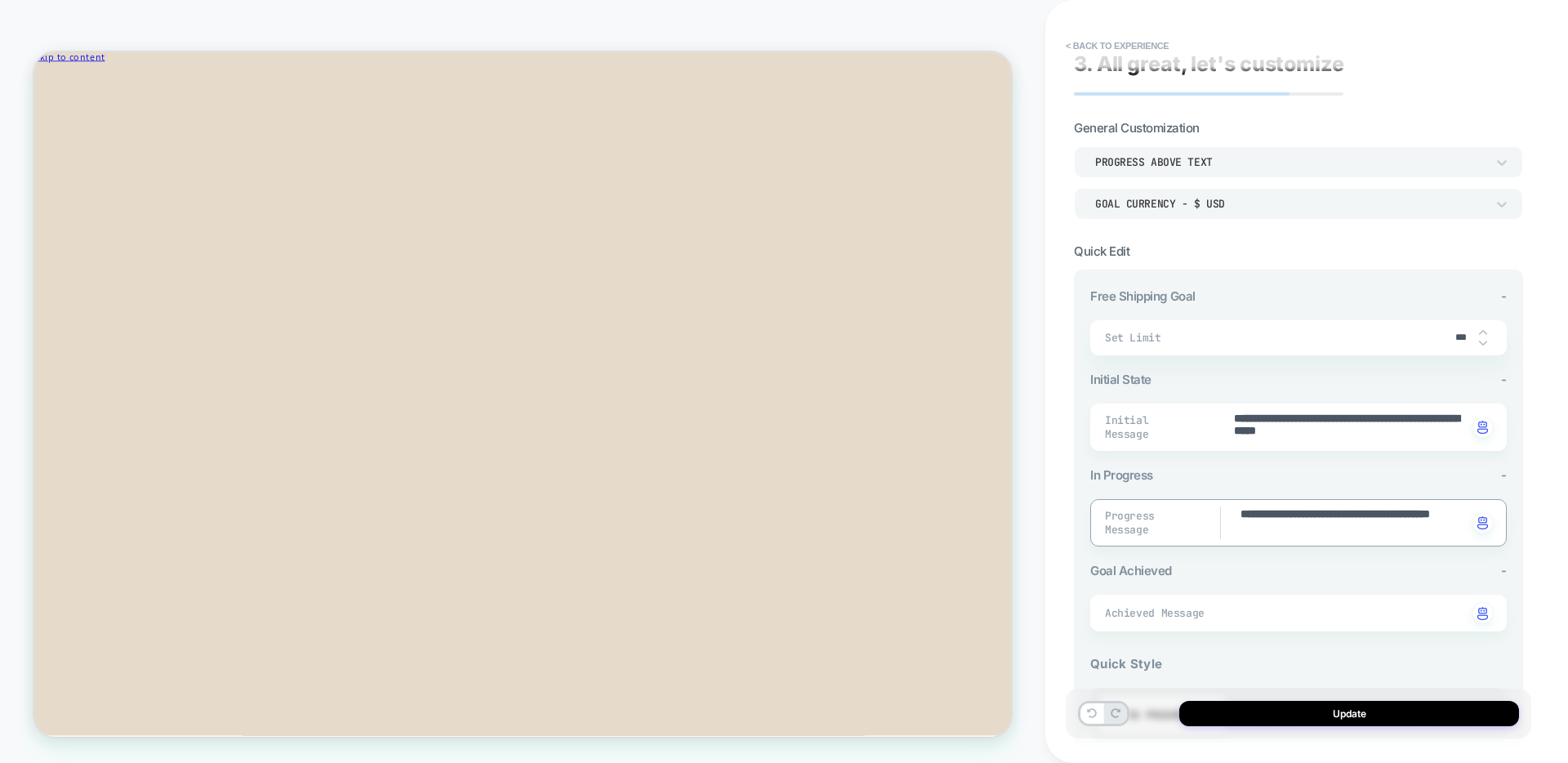 type on "*" 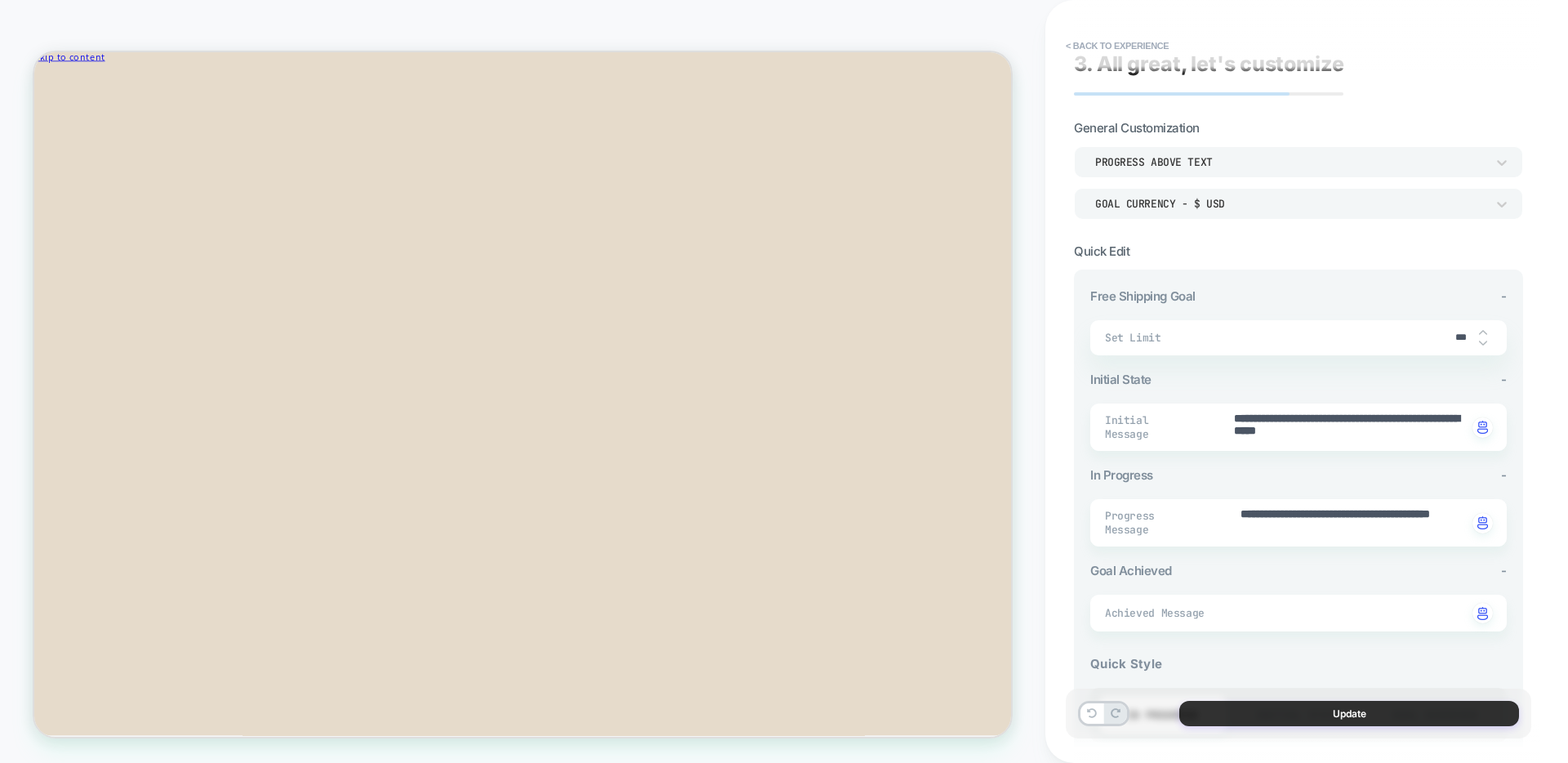 click on "Update" at bounding box center (1349, 713) 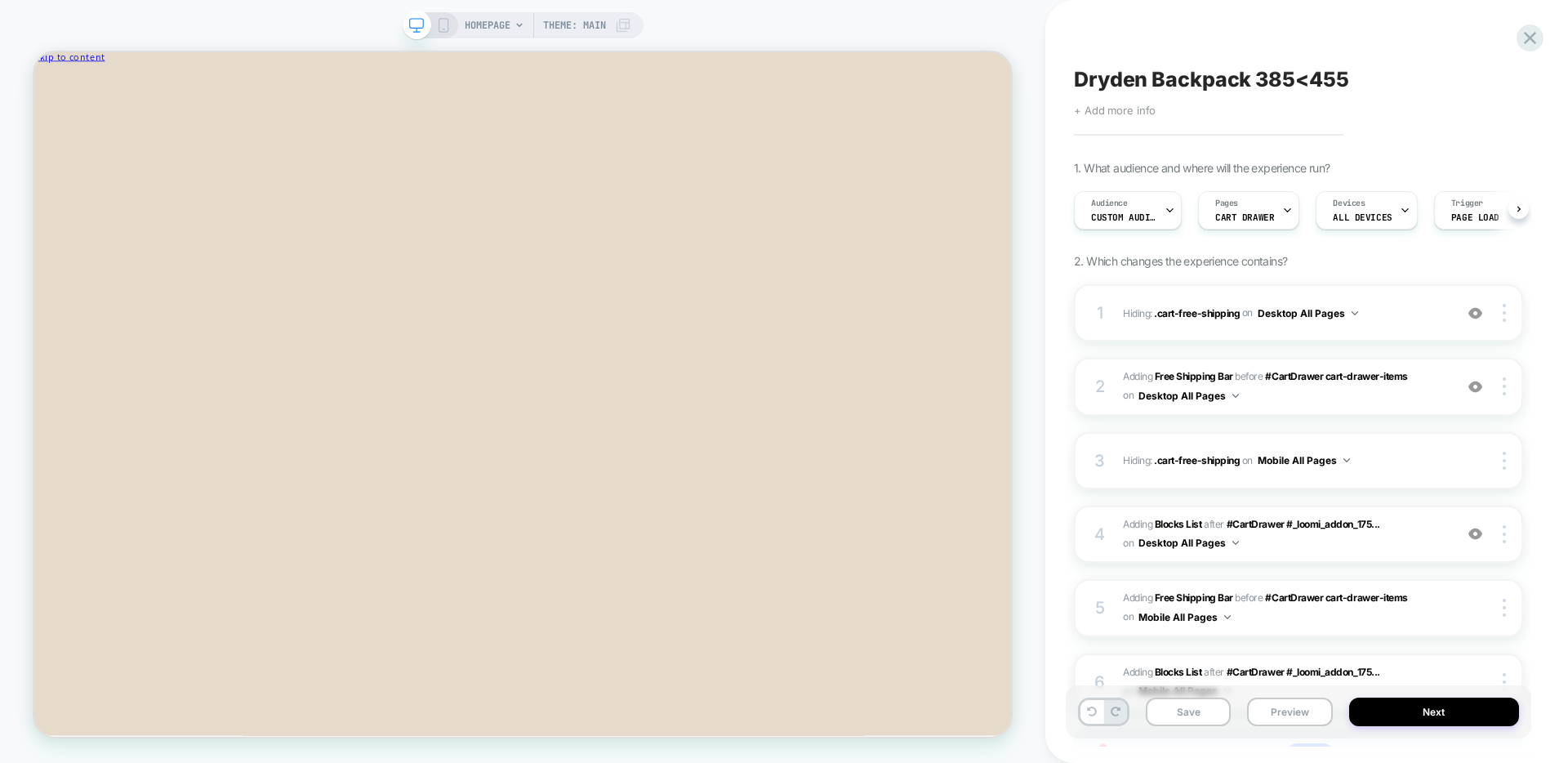 scroll, scrollTop: 0, scrollLeft: 1, axis: horizontal 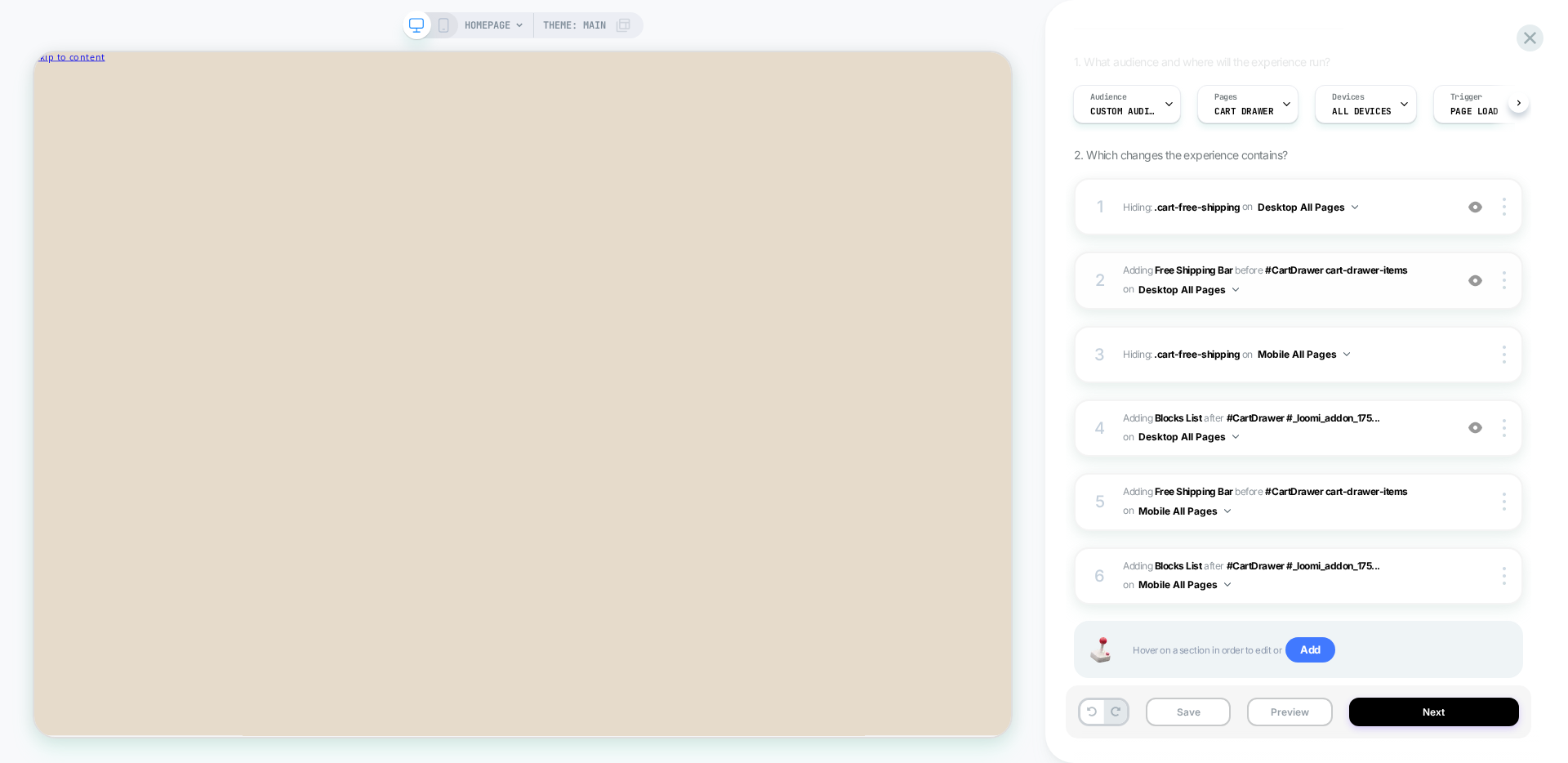 click on "#_loomi_addon_1751997079939_dup1752514734_dup1752516512 Adding   Free Shipping Bar   BEFORE #CartDrawer cart-drawer-items #CartDrawer cart-drawer-items   on Desktop All Pages" at bounding box center [1284, 280] 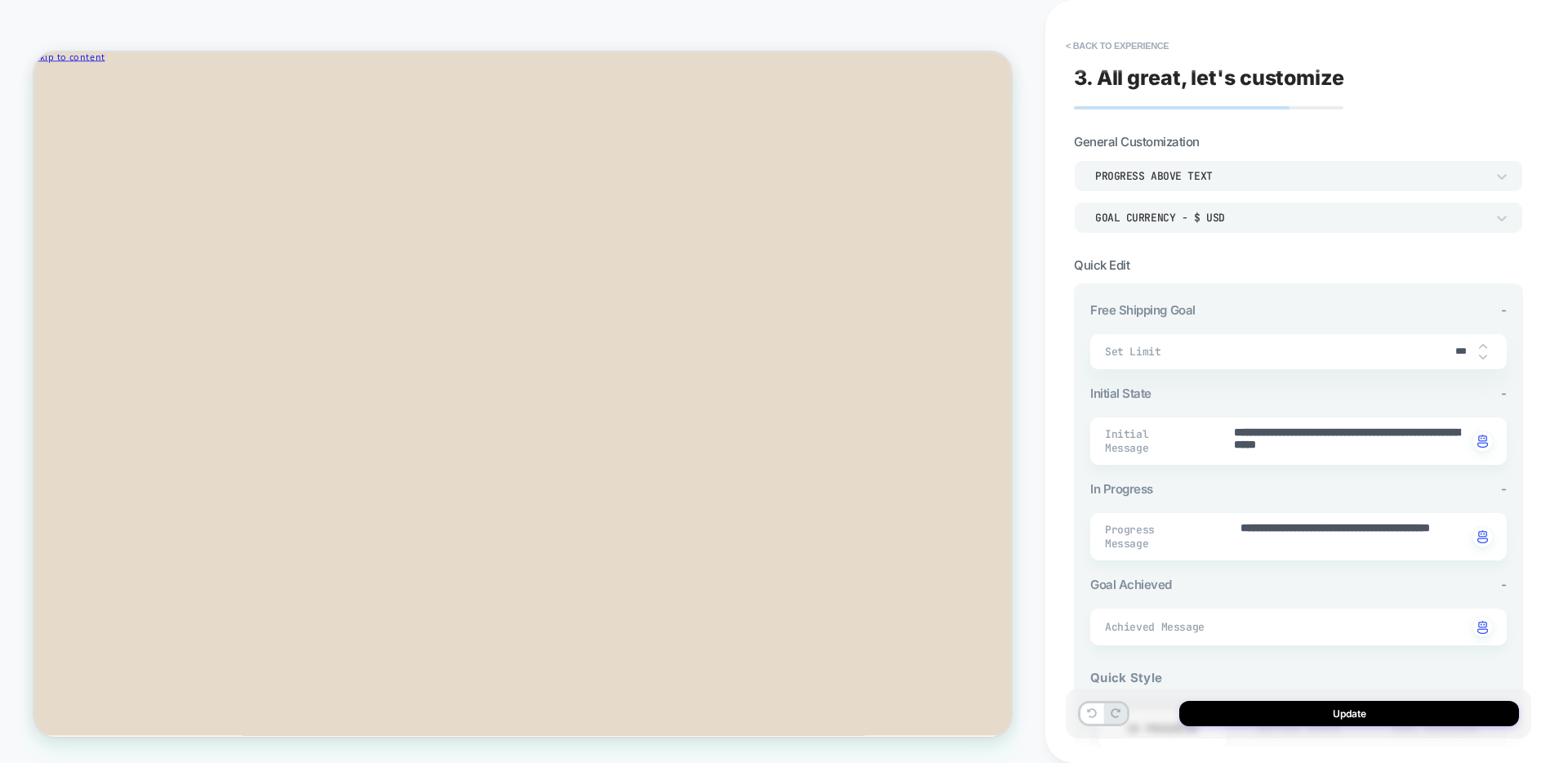 scroll, scrollTop: 25, scrollLeft: 0, axis: vertical 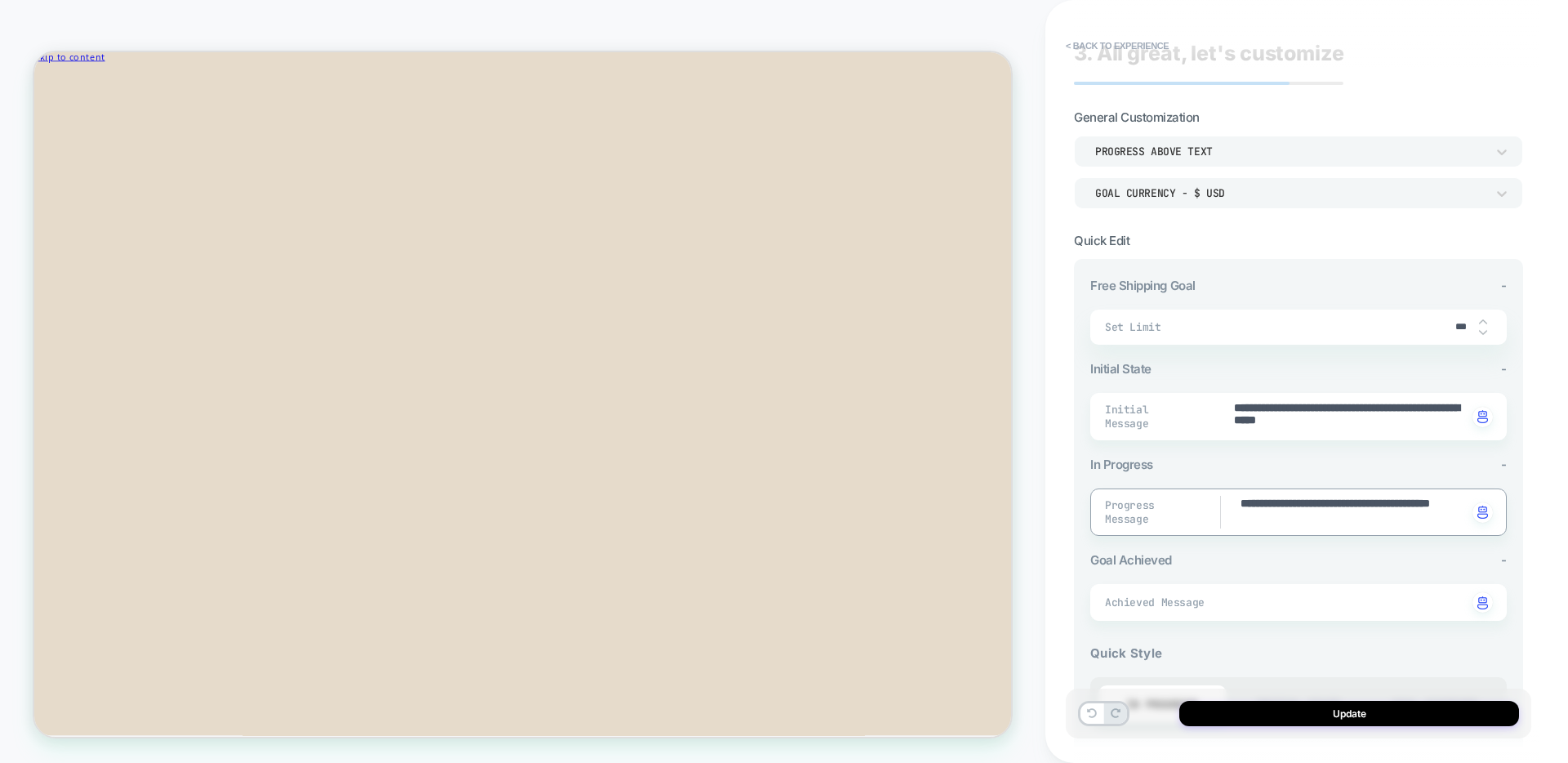 type on "*" 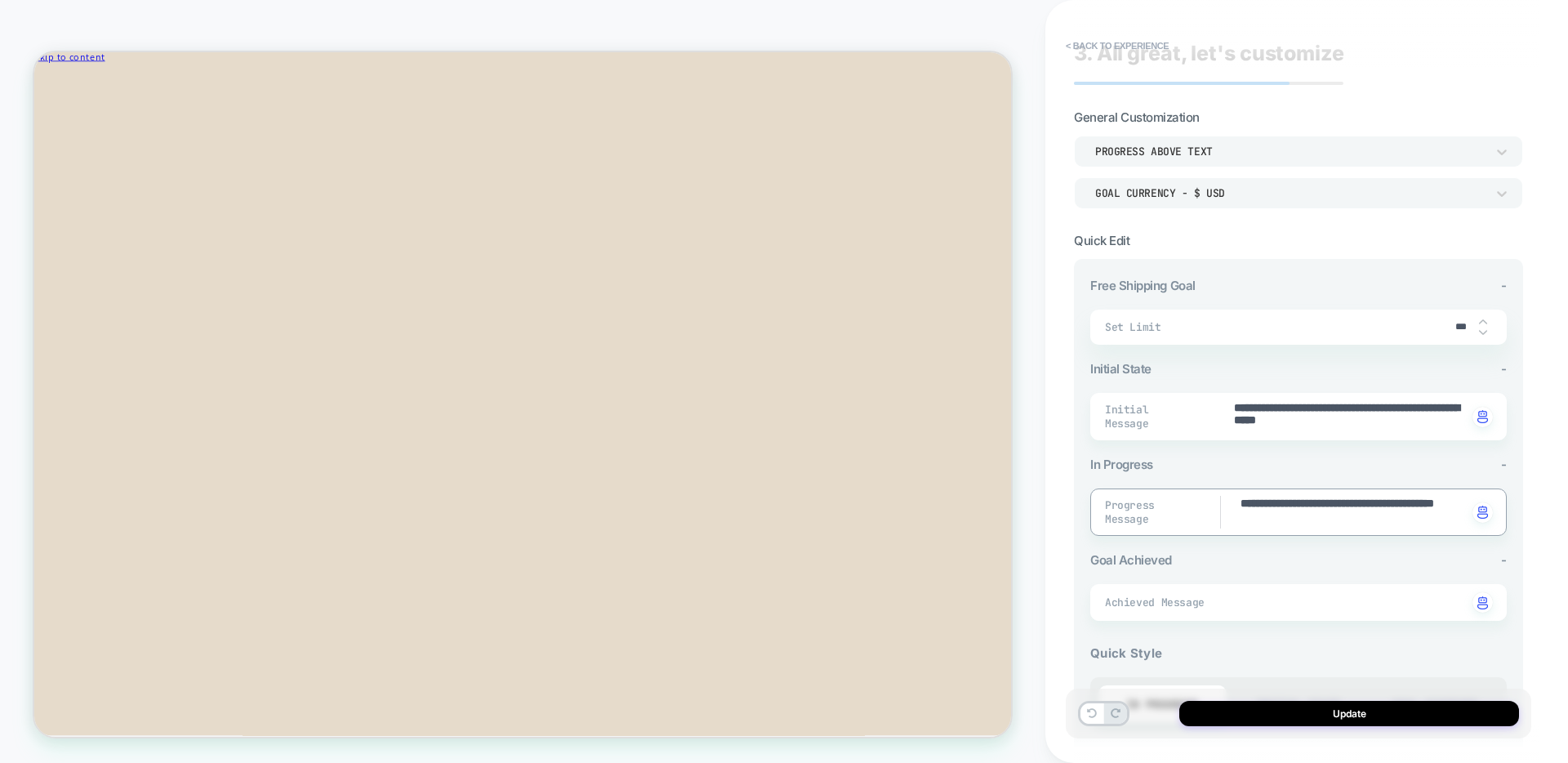 type on "*" 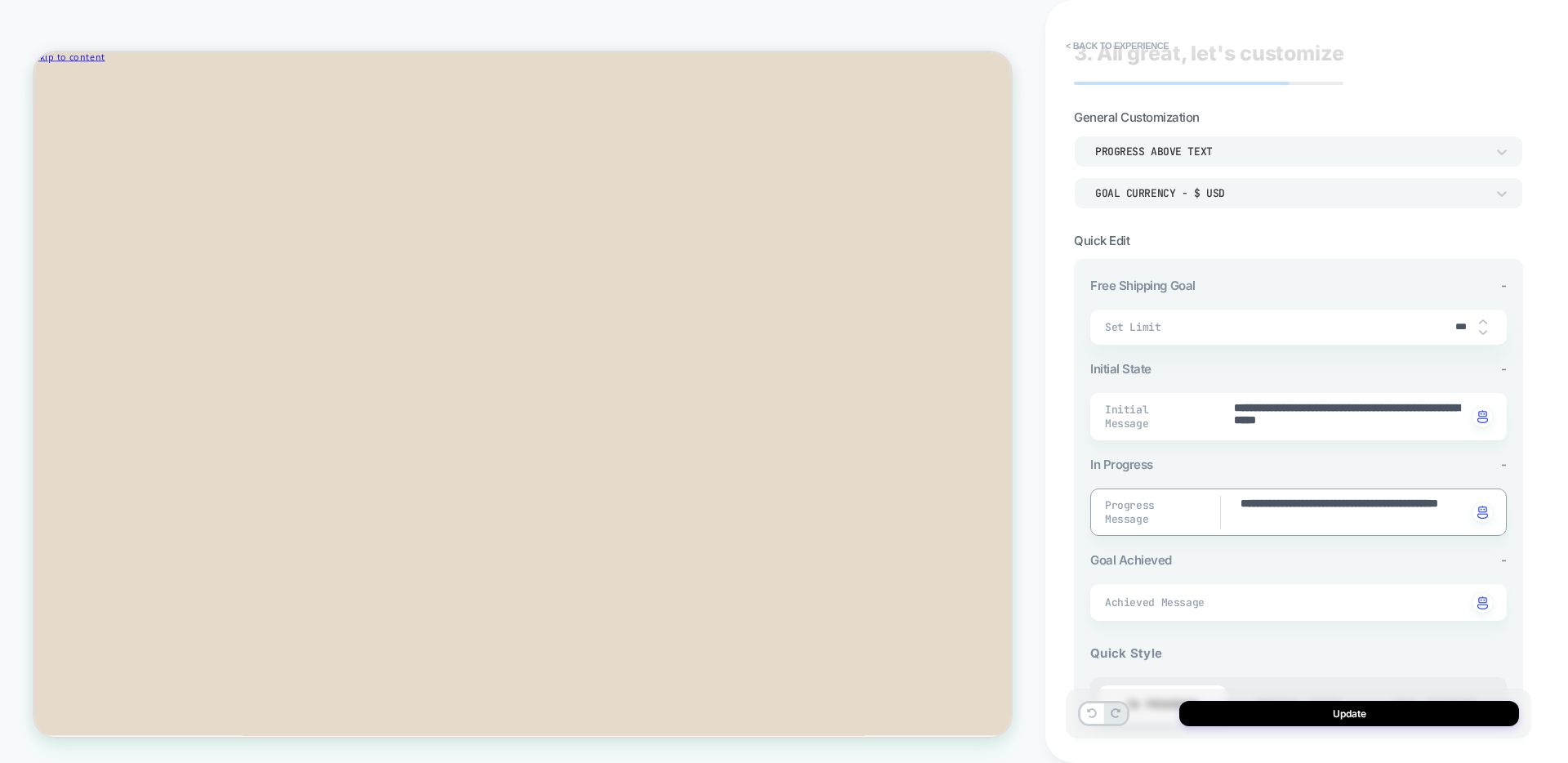 type on "*" 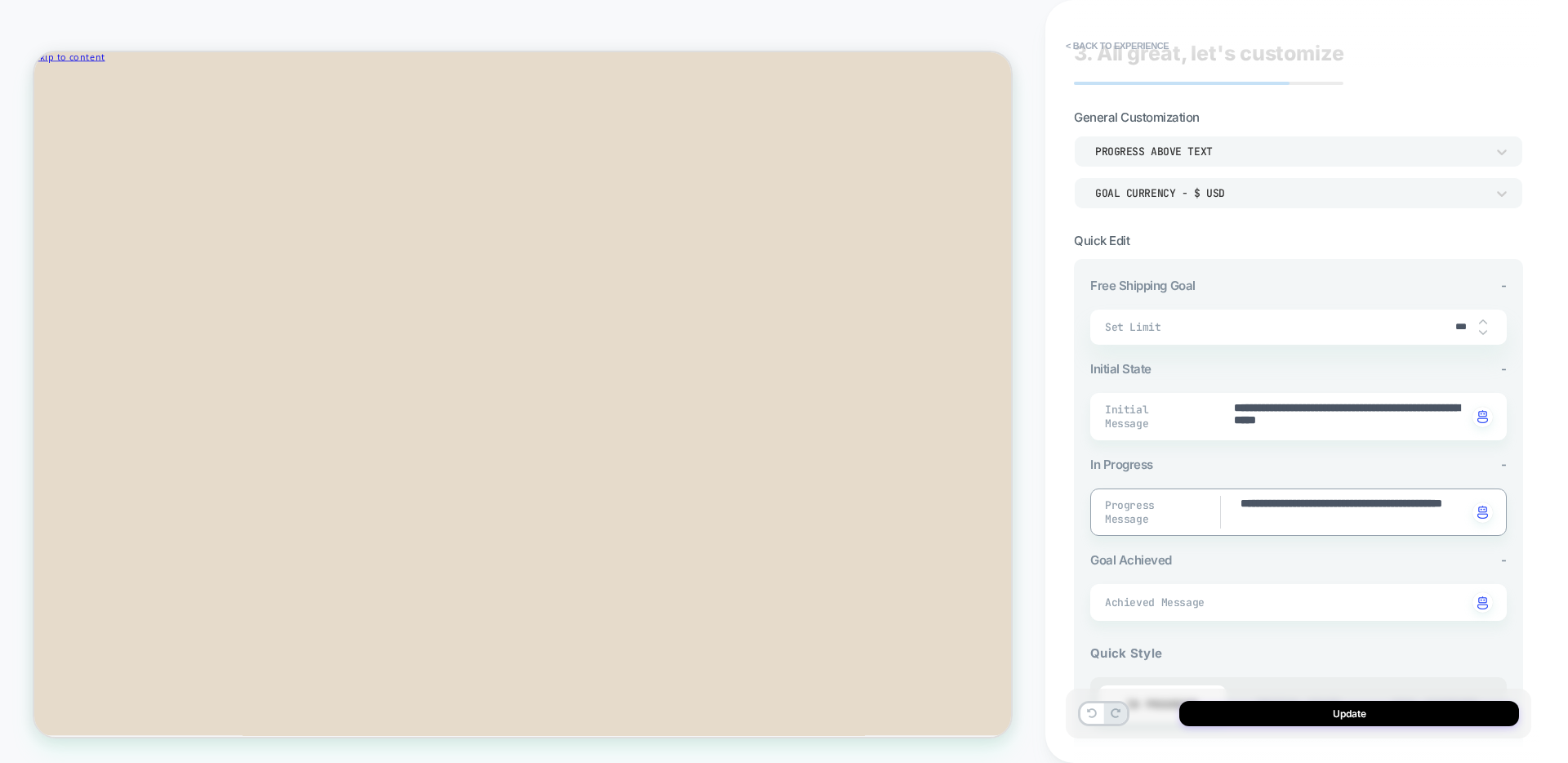 type on "*" 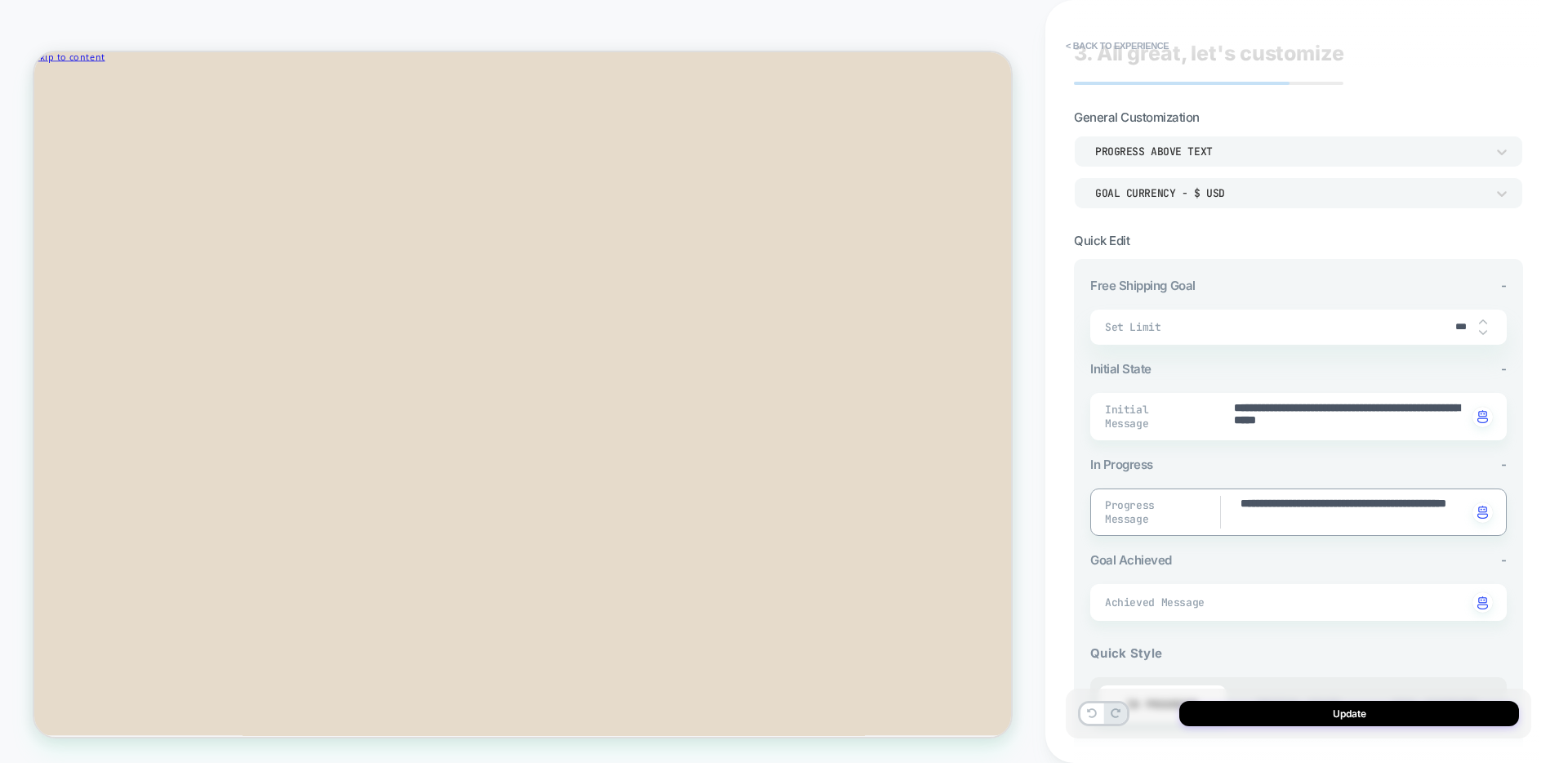 type on "*" 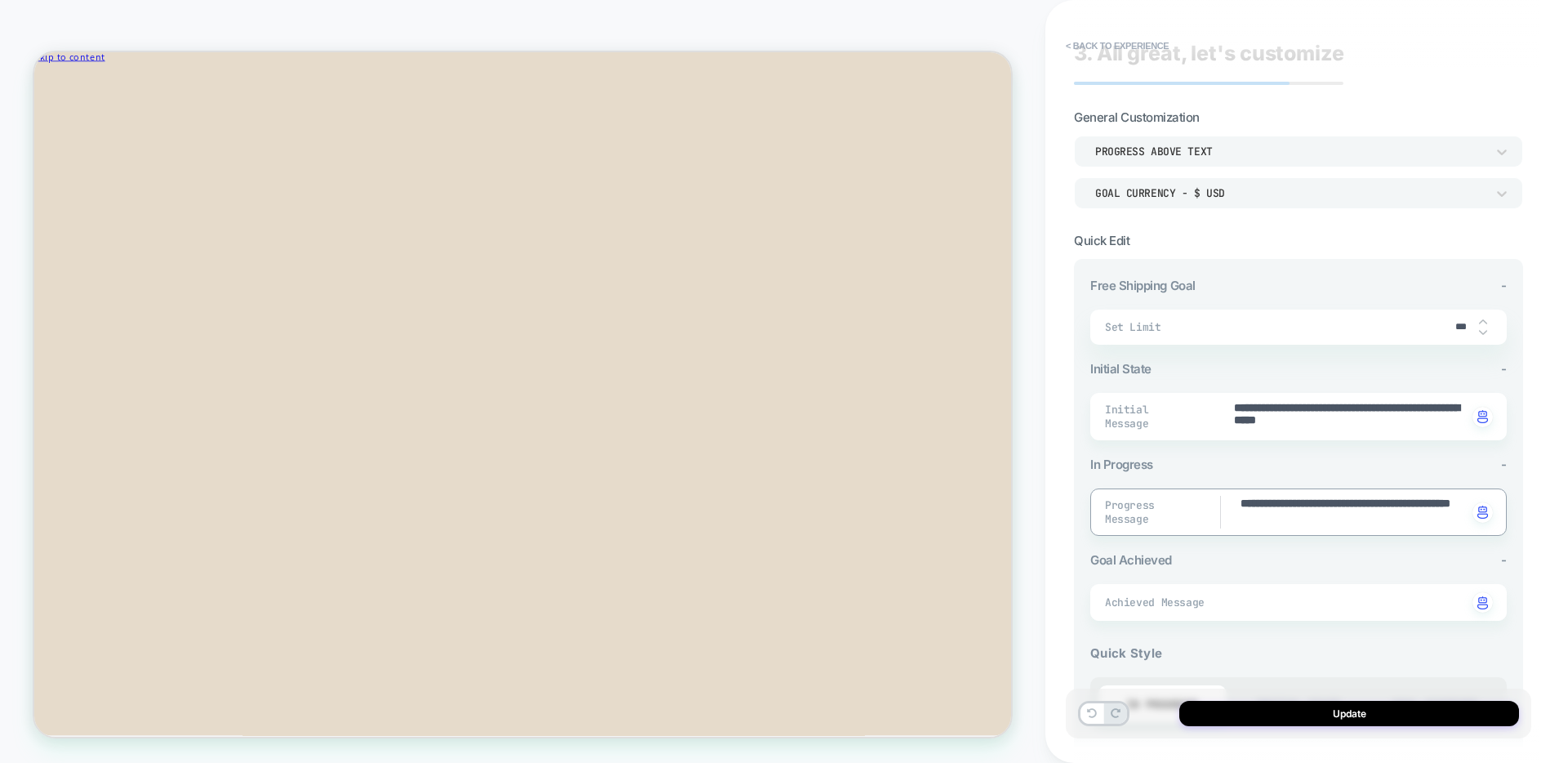 type on "*" 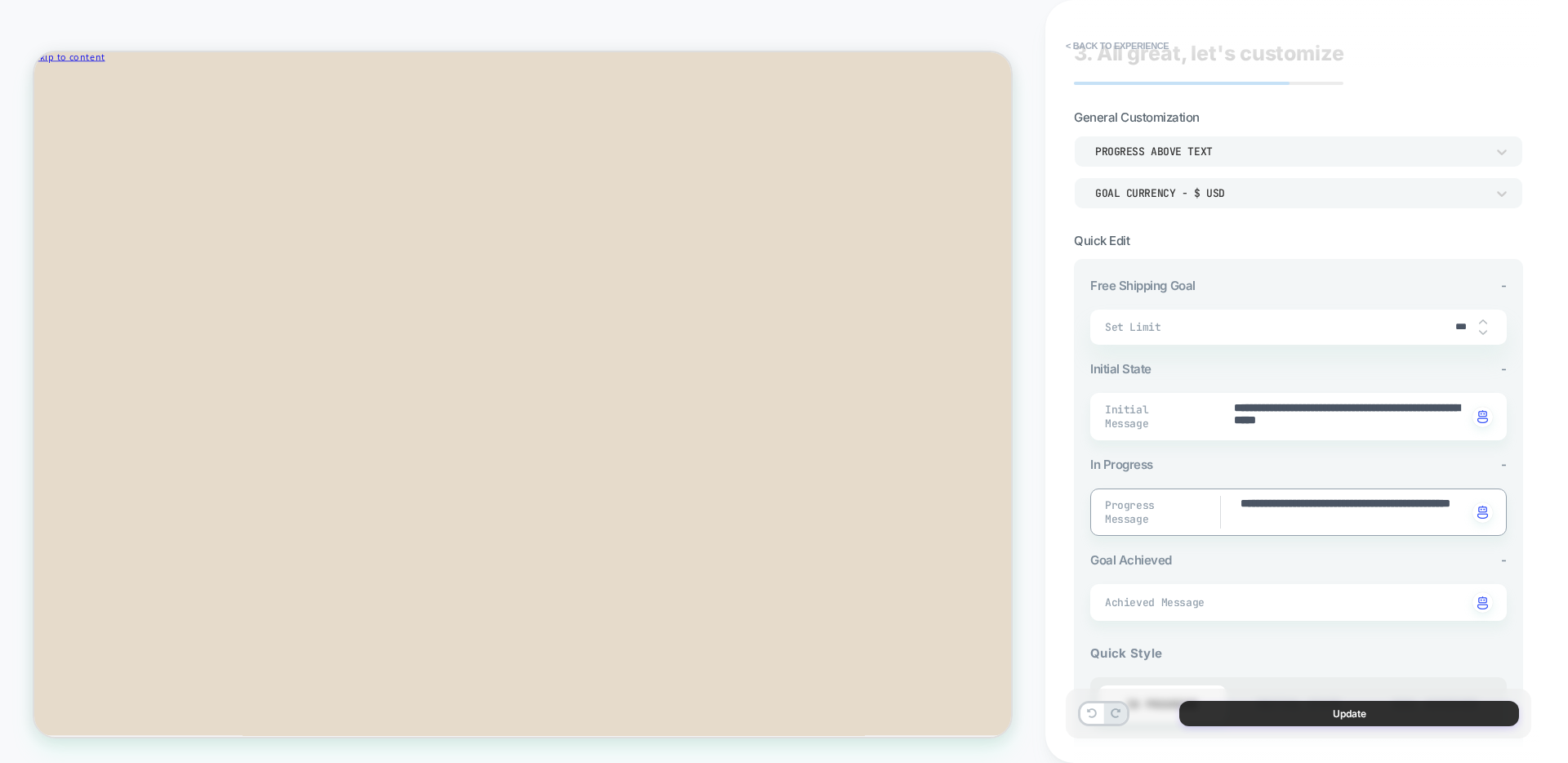 type on "**********" 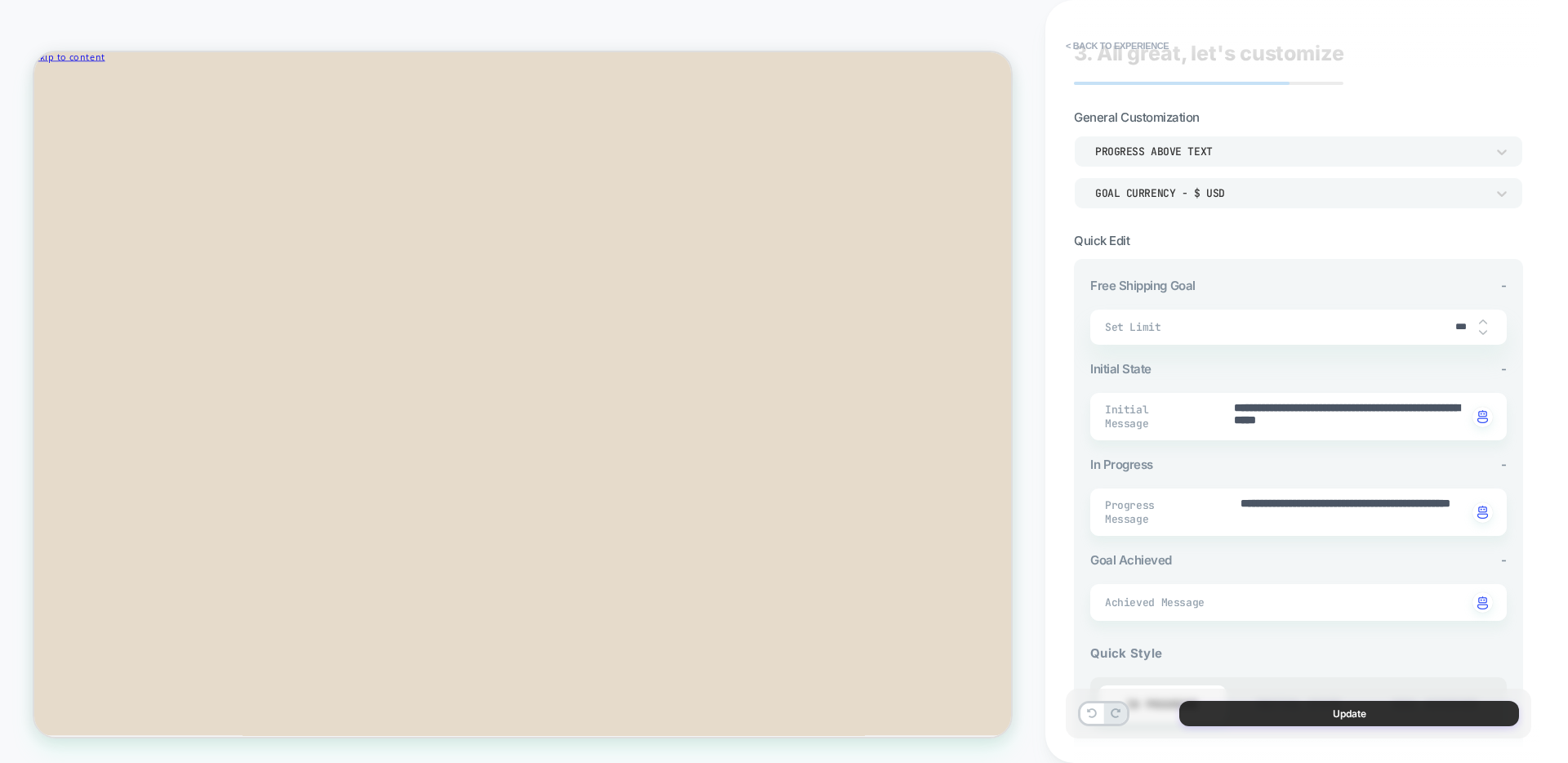 click on "Update" at bounding box center [1349, 713] 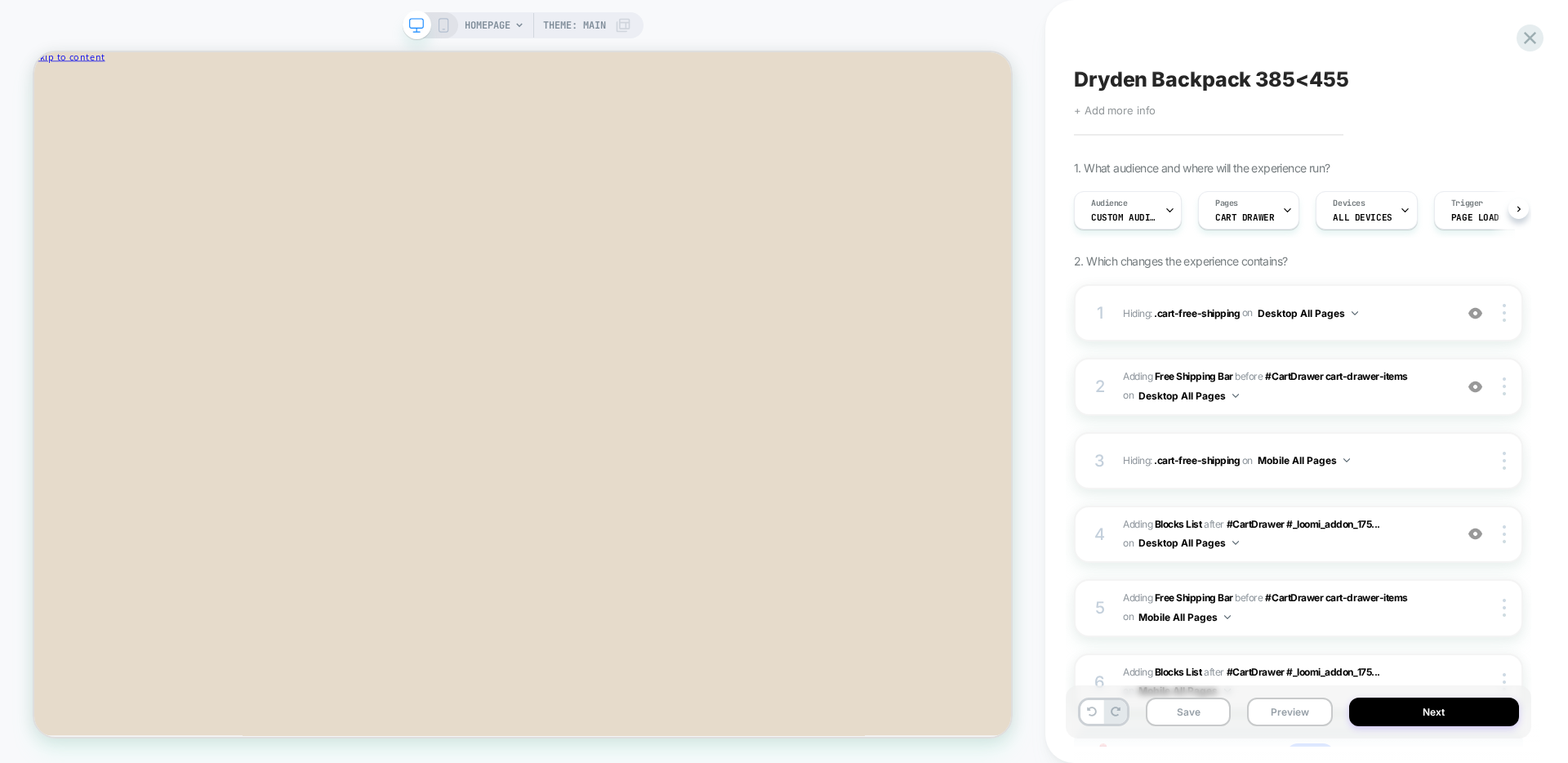 scroll, scrollTop: 0, scrollLeft: 1, axis: horizontal 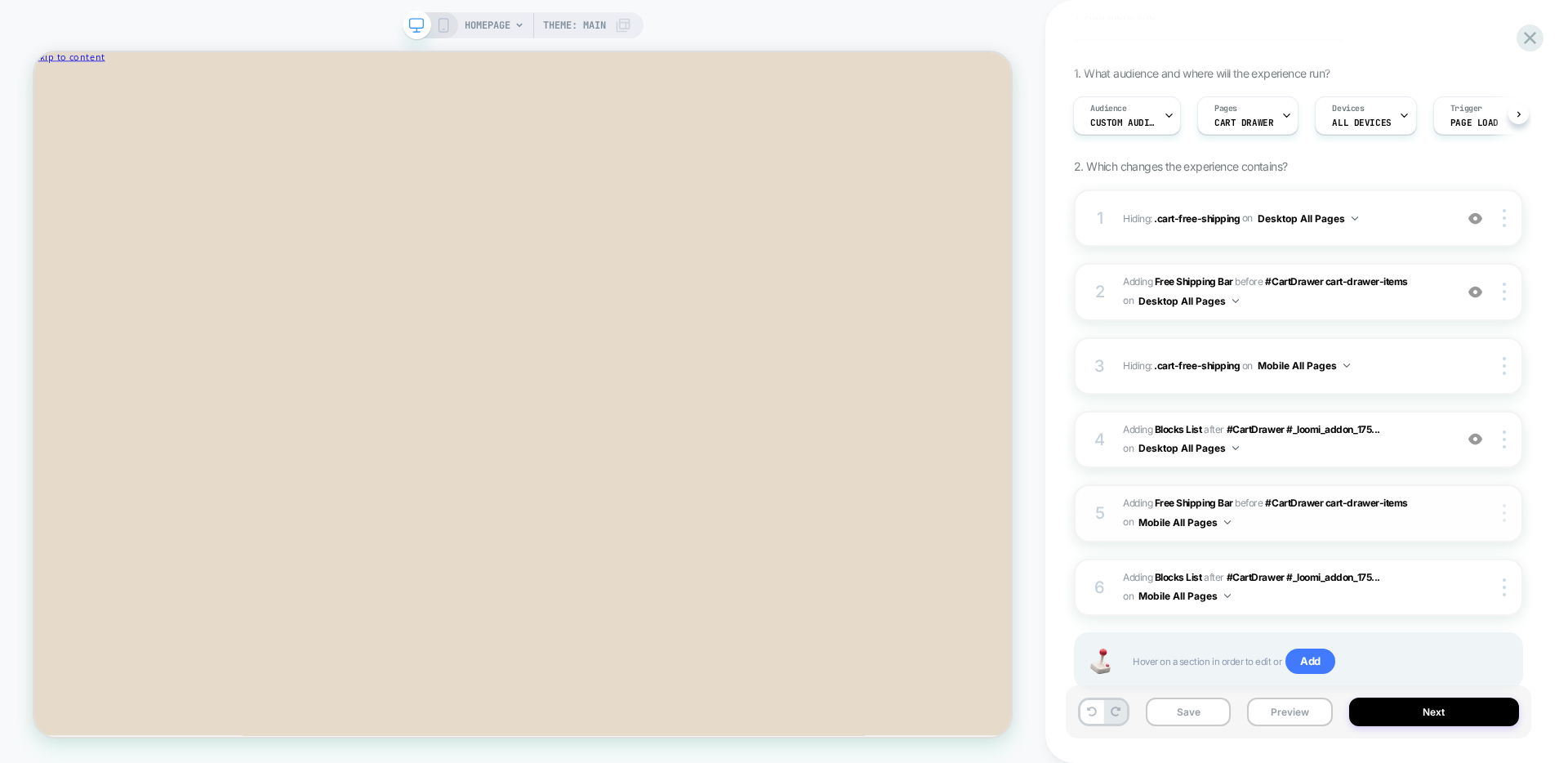 click at bounding box center [1507, 513] 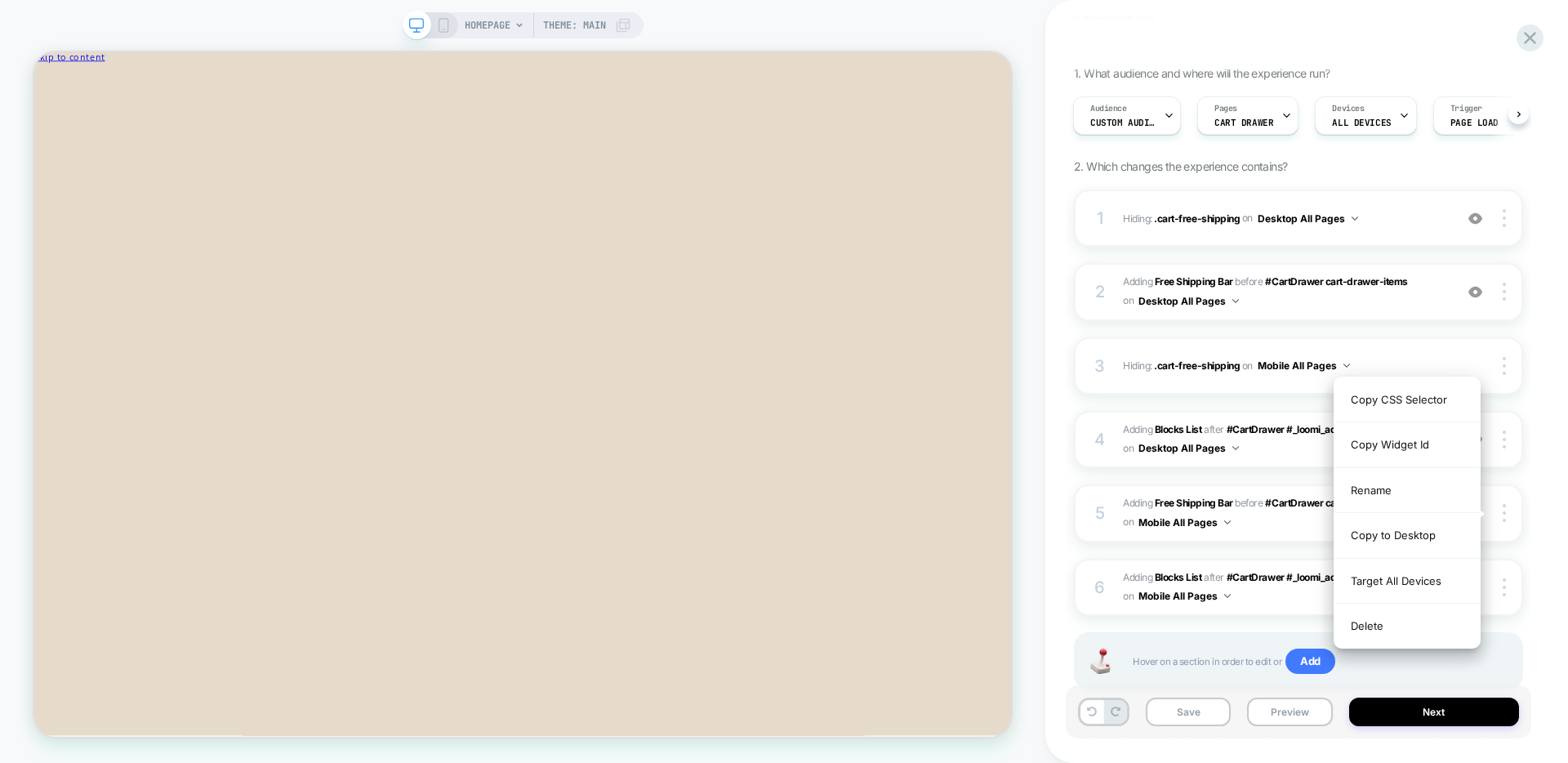 click on "Delete" at bounding box center (1407, 626) 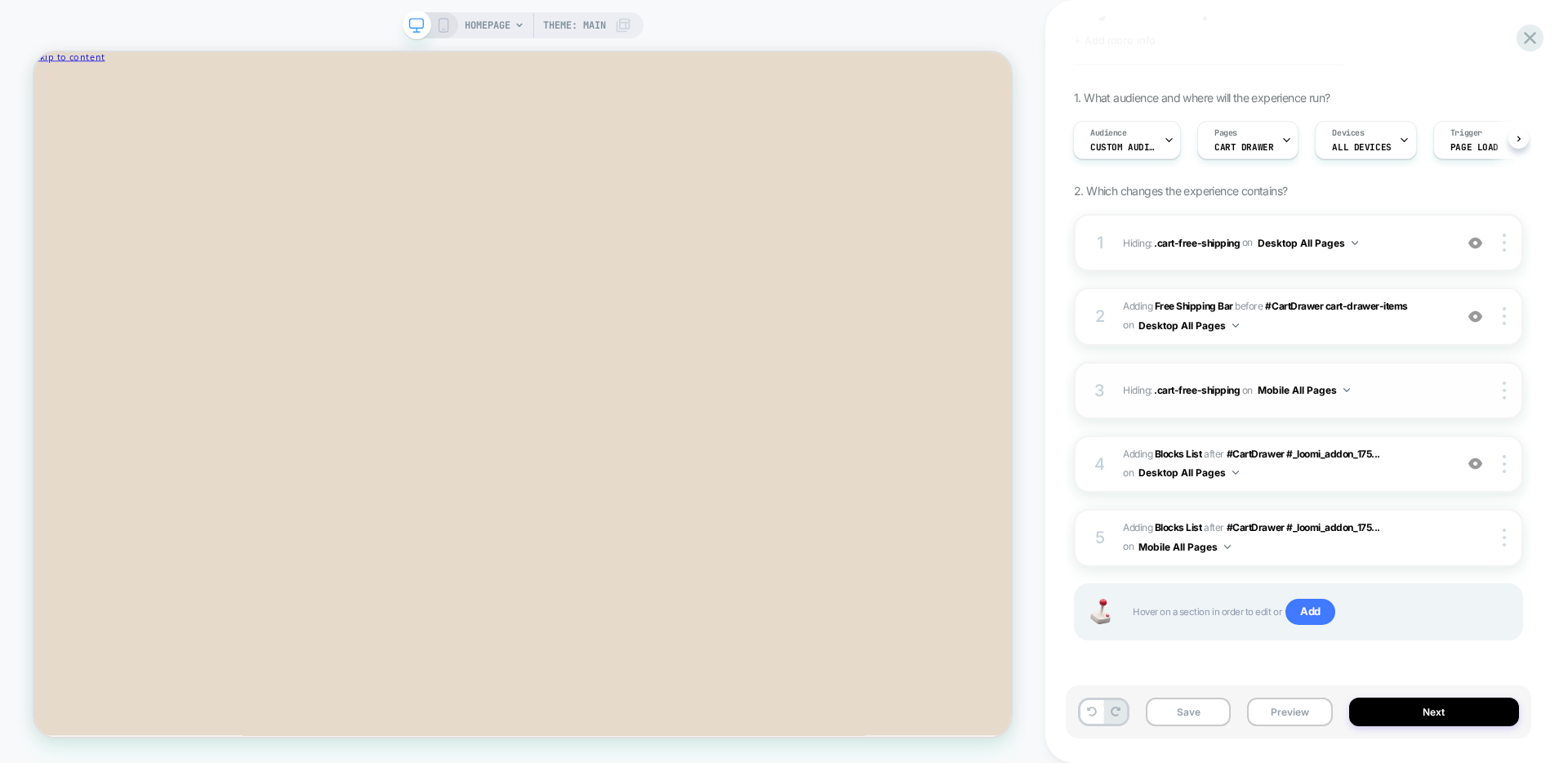 scroll, scrollTop: 70, scrollLeft: 0, axis: vertical 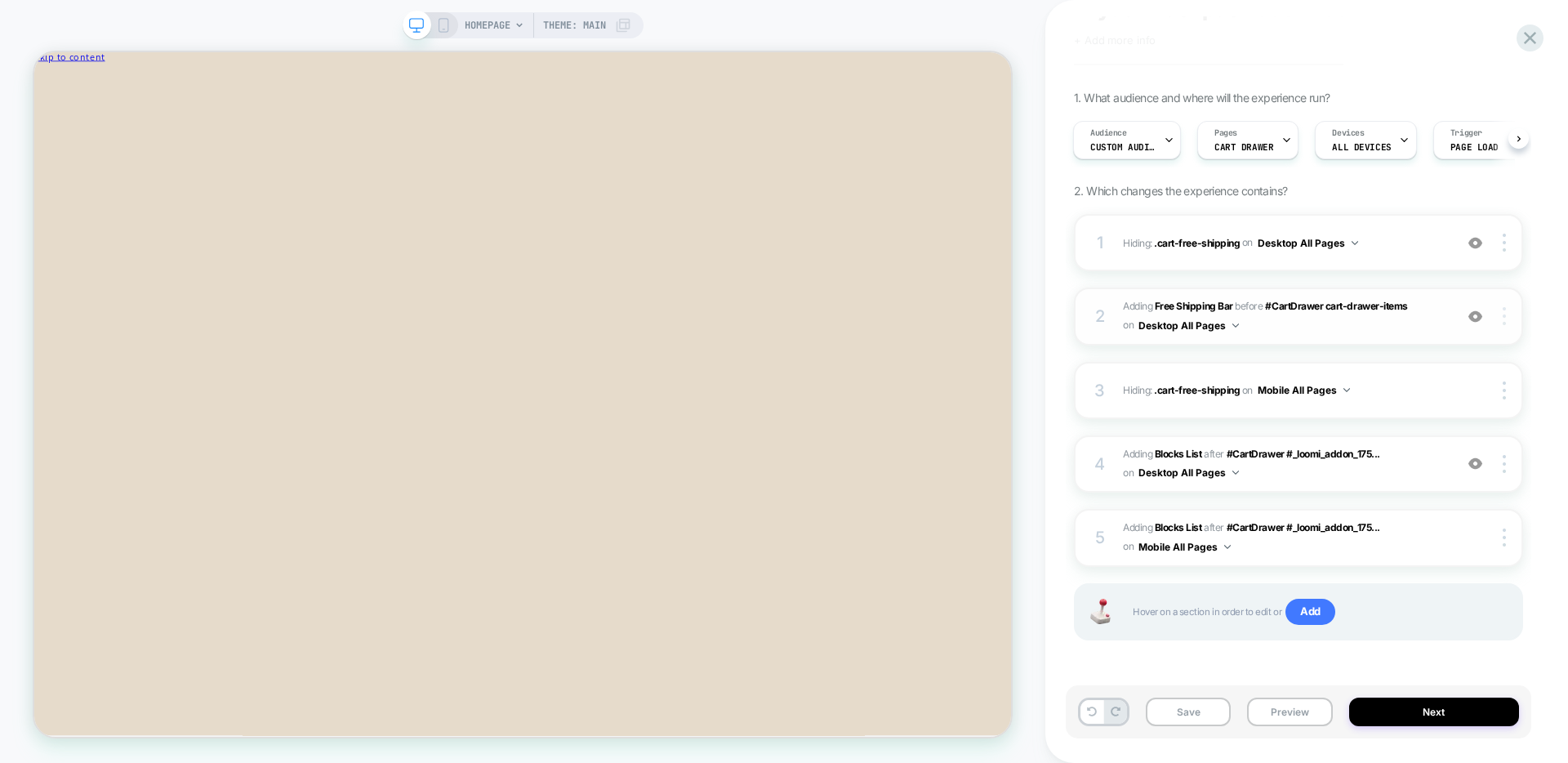 click at bounding box center [1504, 316] 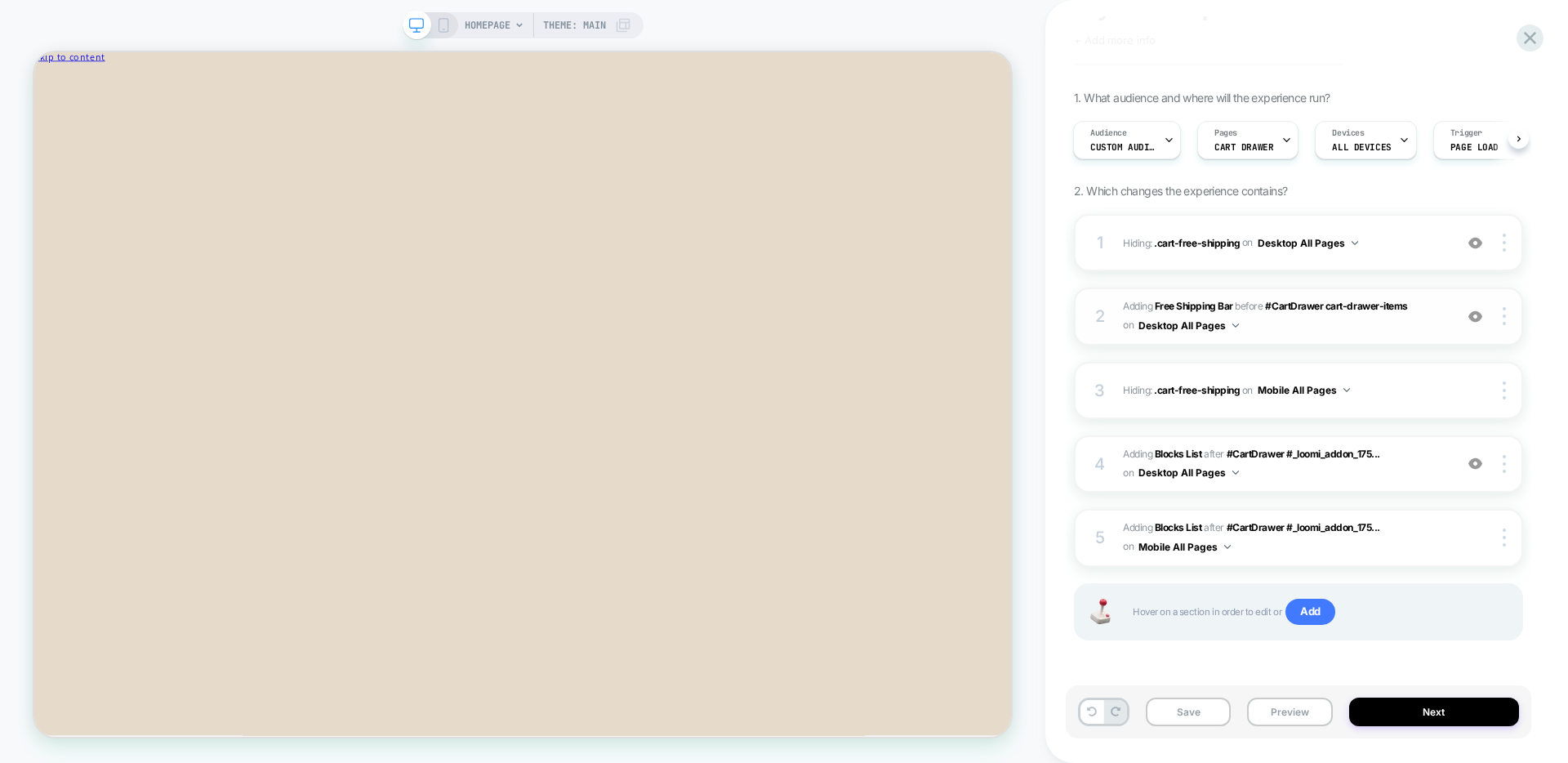 click on "2 #_loomi_addon_1751997079939_dup1752514734_dup1752516512 Adding   Free Shipping Bar   BEFORE #CartDrawer cart-drawer-items #CartDrawer cart-drawer-items   on Desktop All Pages Add Before Add After Duplicate Replace Position Copy CSS Selector Copy Widget Id Rename Copy to   Mobile Target   All Devices Delete" at bounding box center (1298, 316) 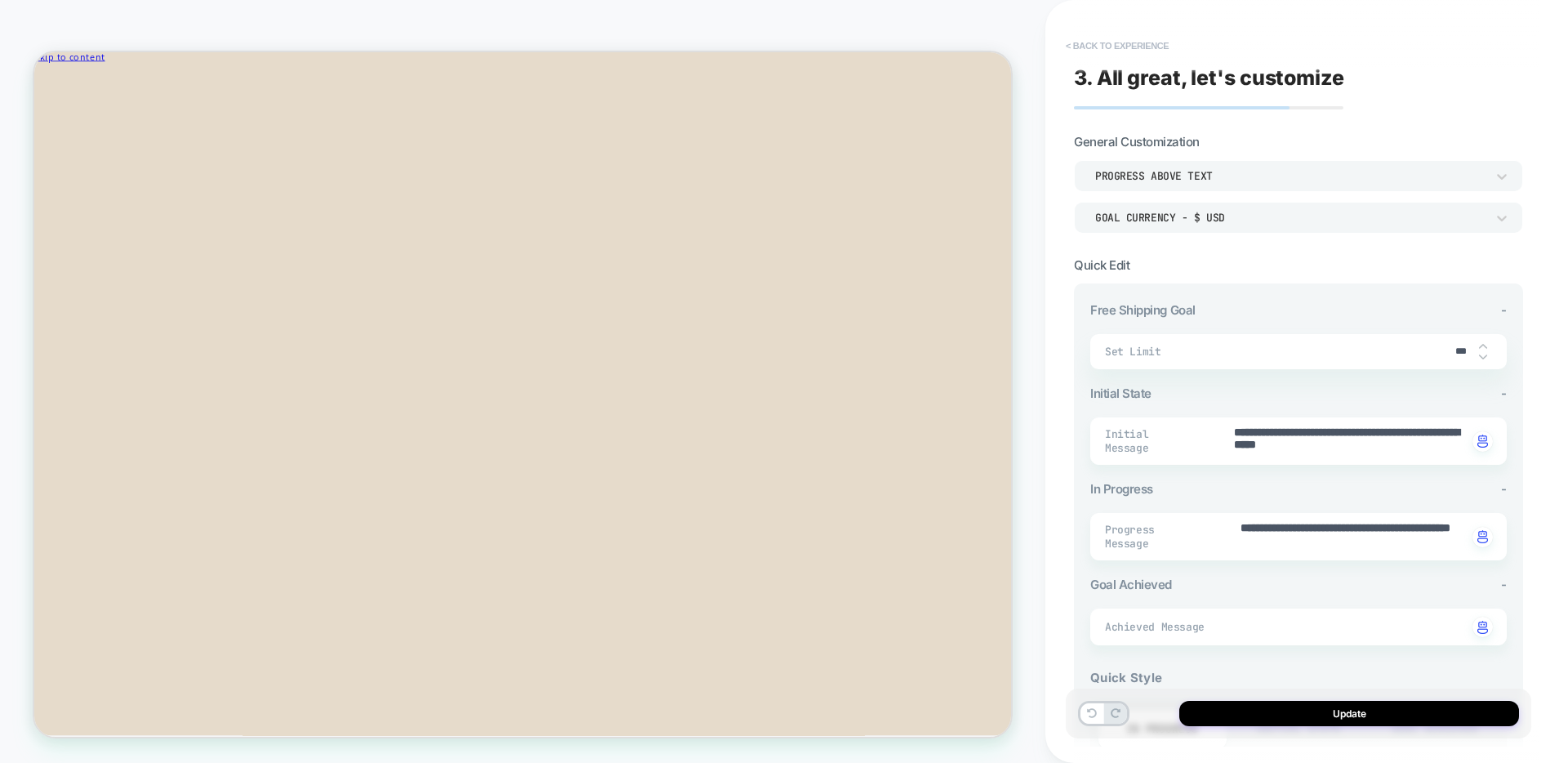 click on "< Back to experience" at bounding box center (1117, 46) 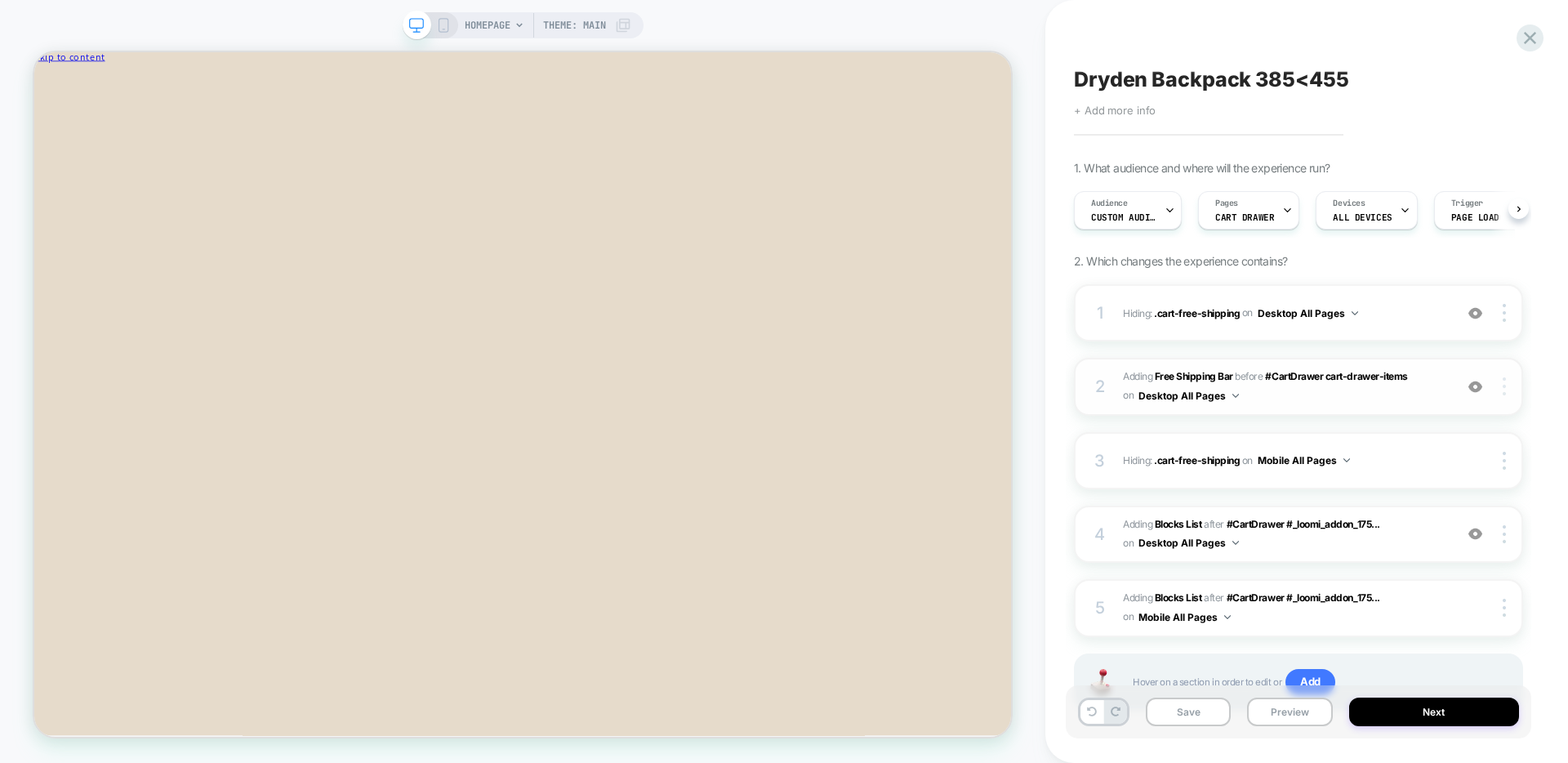scroll, scrollTop: 0, scrollLeft: 1, axis: horizontal 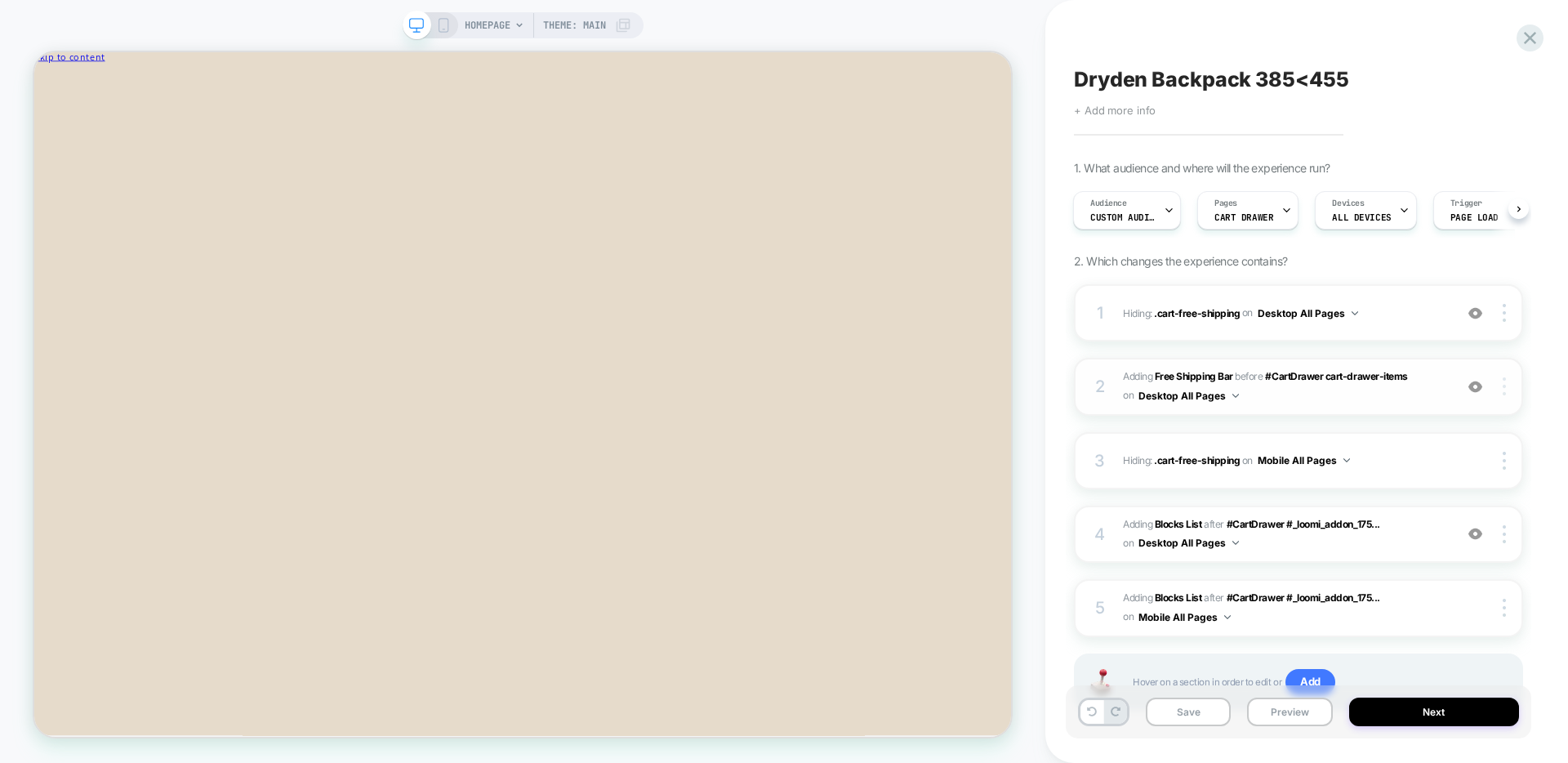 click at bounding box center [1507, 386] 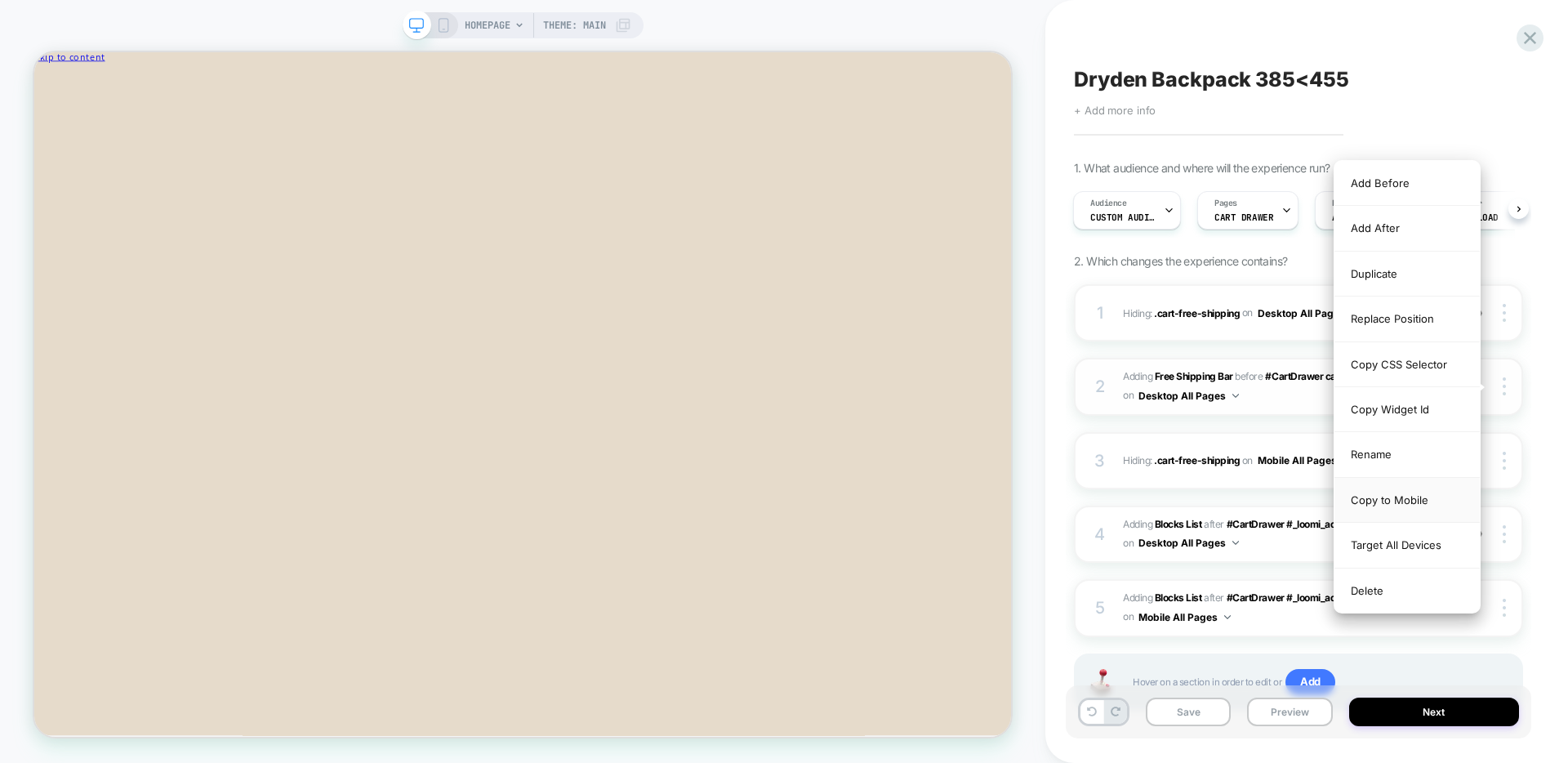 click on "Copy to   Mobile" at bounding box center [1407, 500] 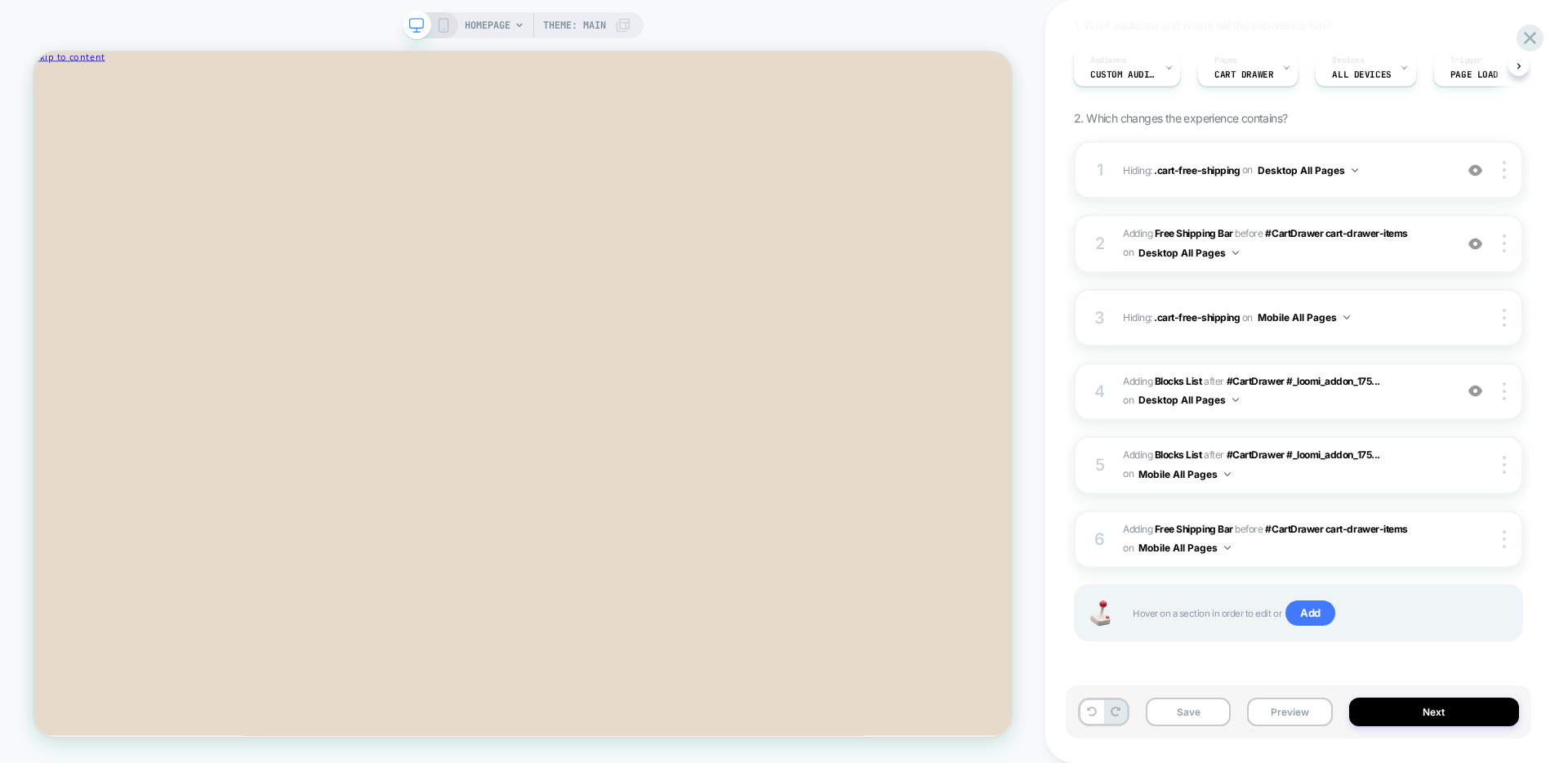 scroll, scrollTop: 144, scrollLeft: 0, axis: vertical 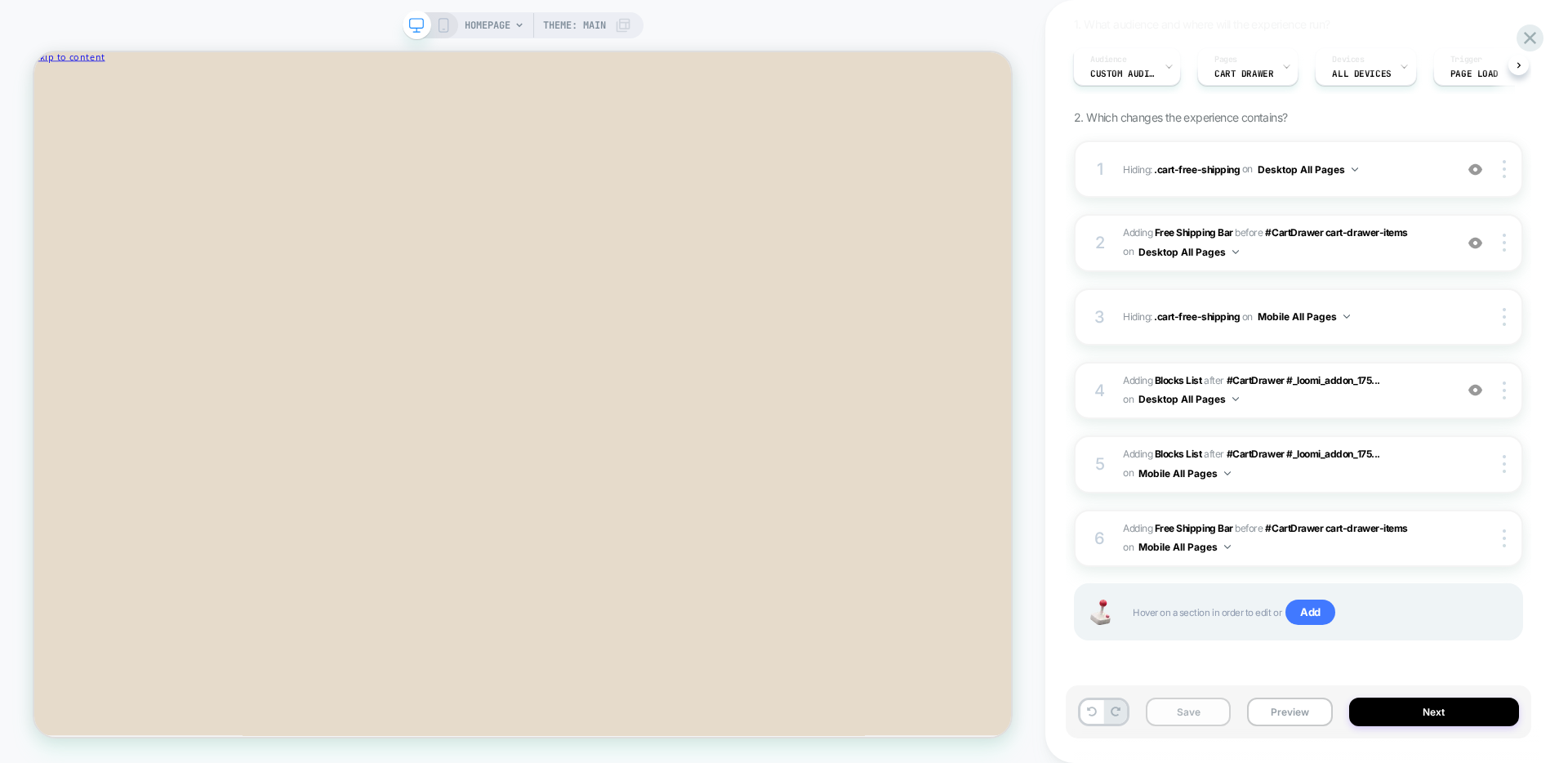 click on "Save" at bounding box center (1188, 712) 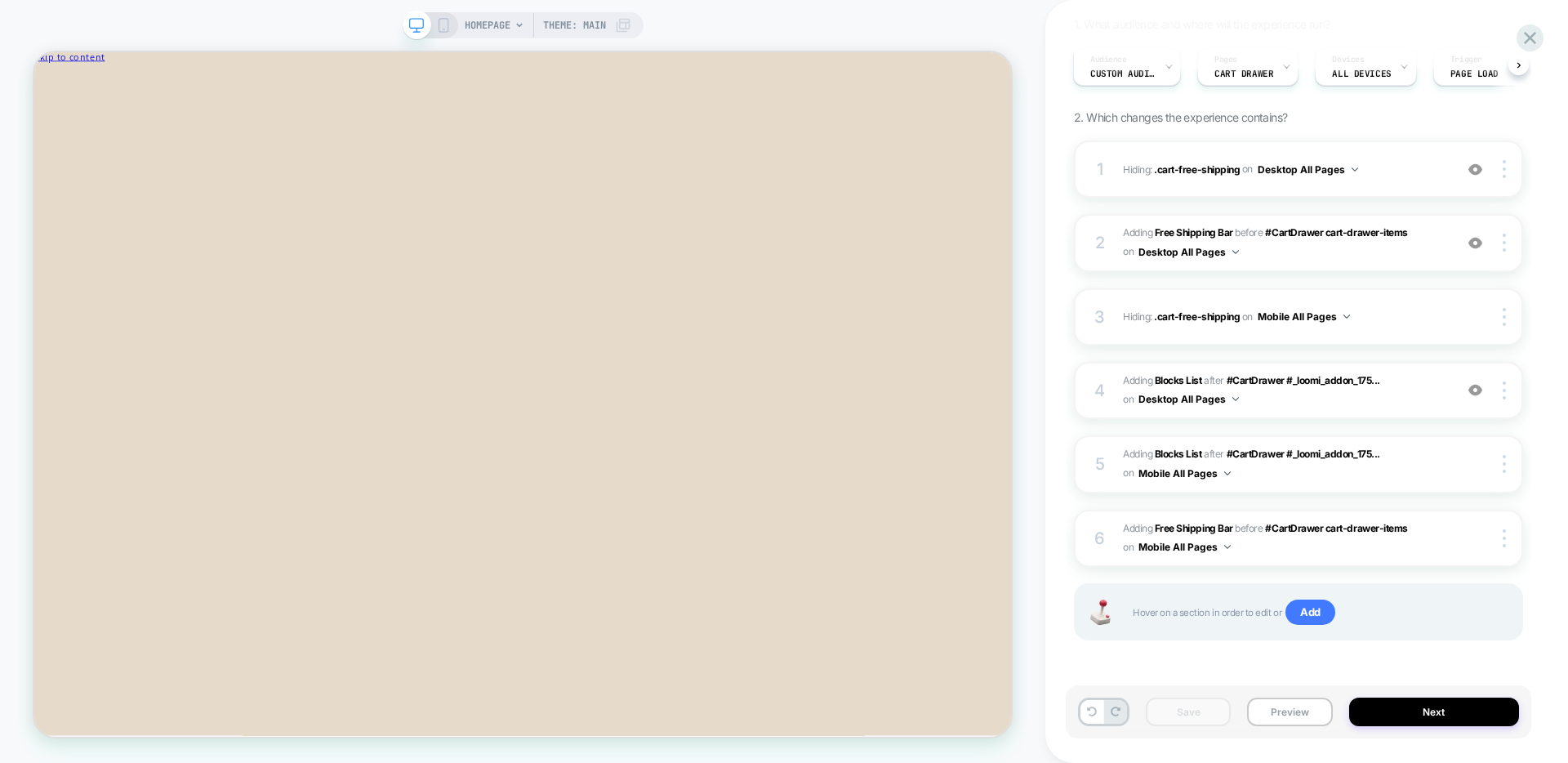 scroll, scrollTop: 0, scrollLeft: 0, axis: both 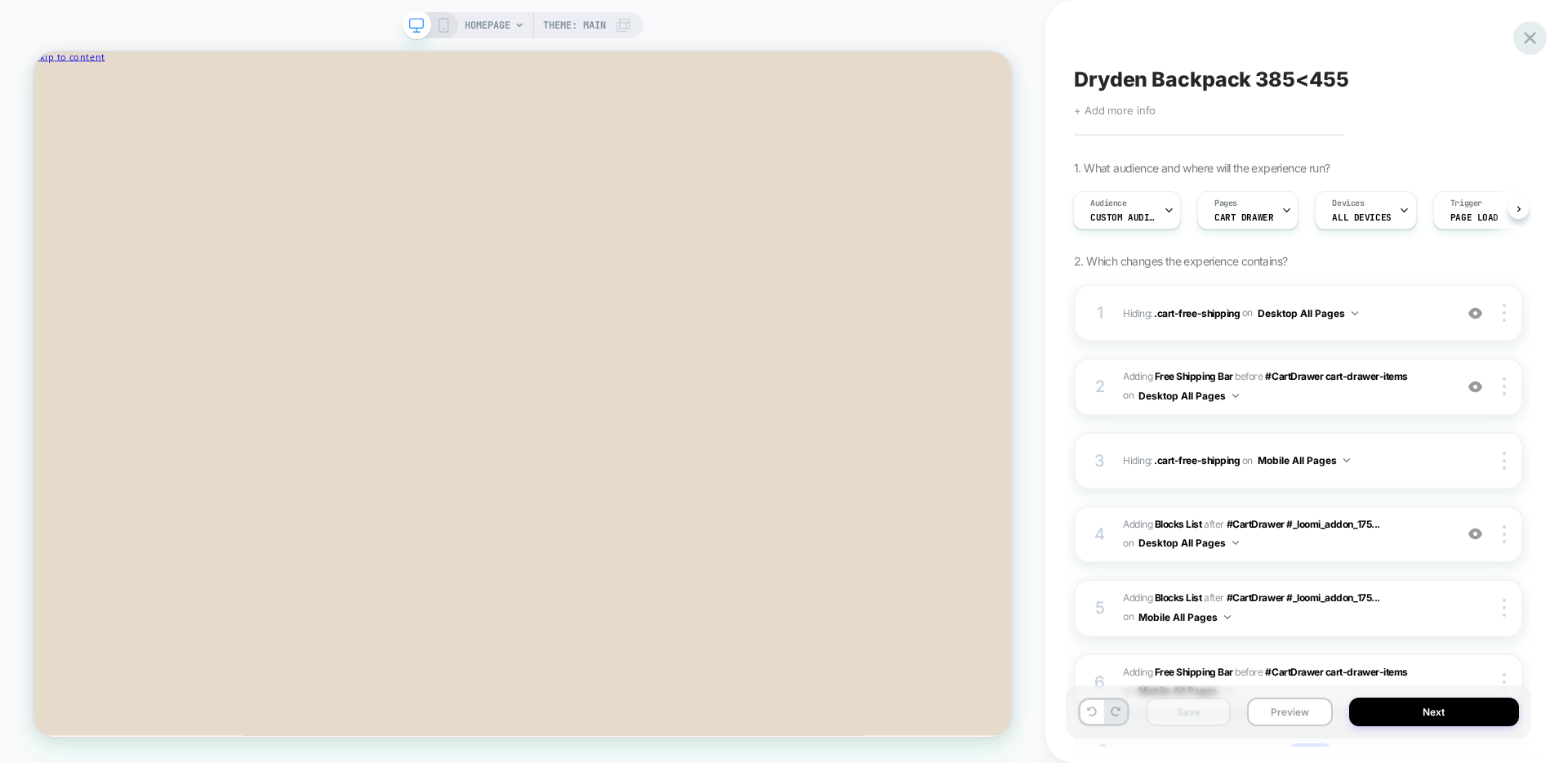 click 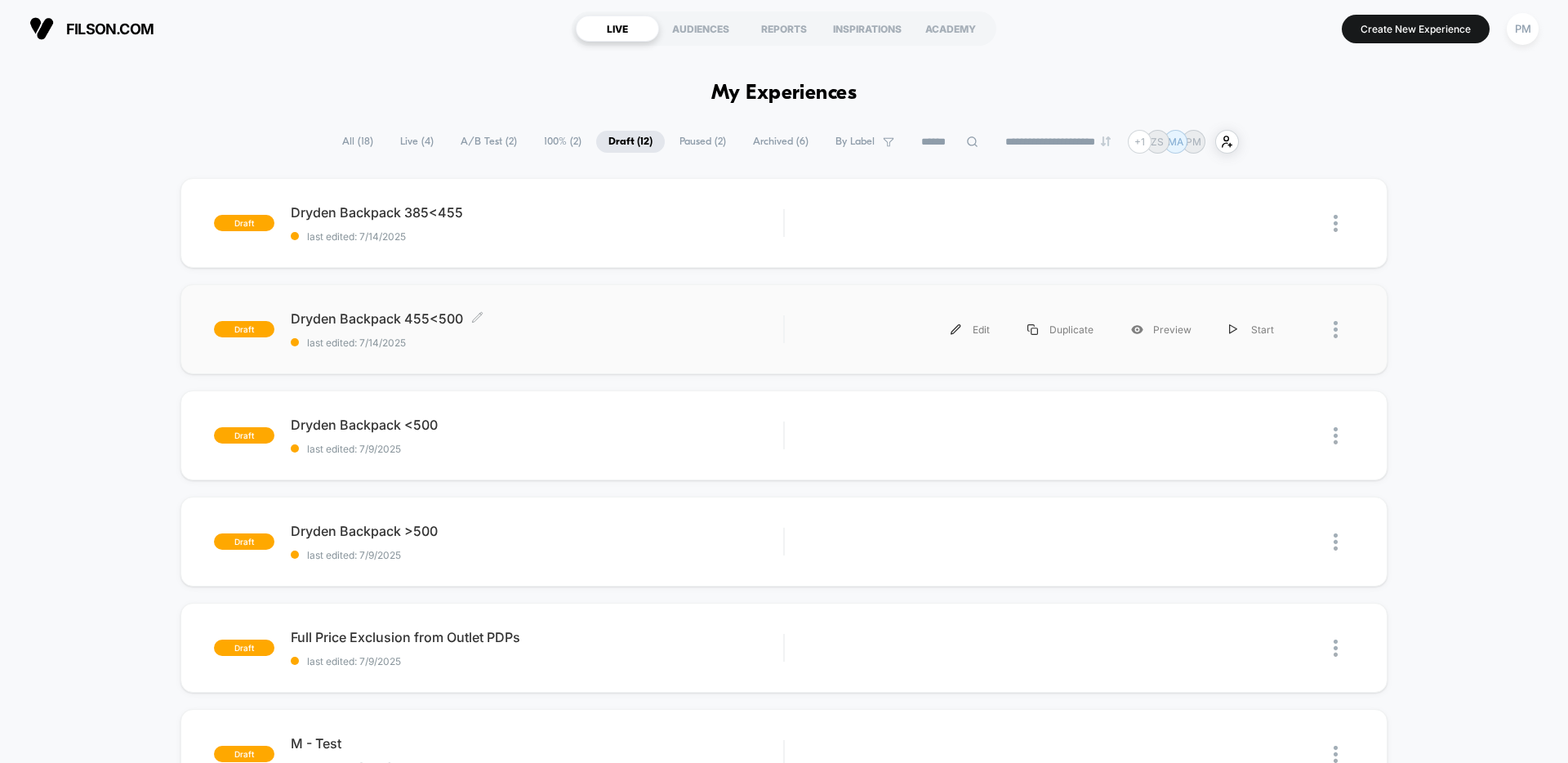 click on "last edited: 7/14/2025" at bounding box center [537, 342] 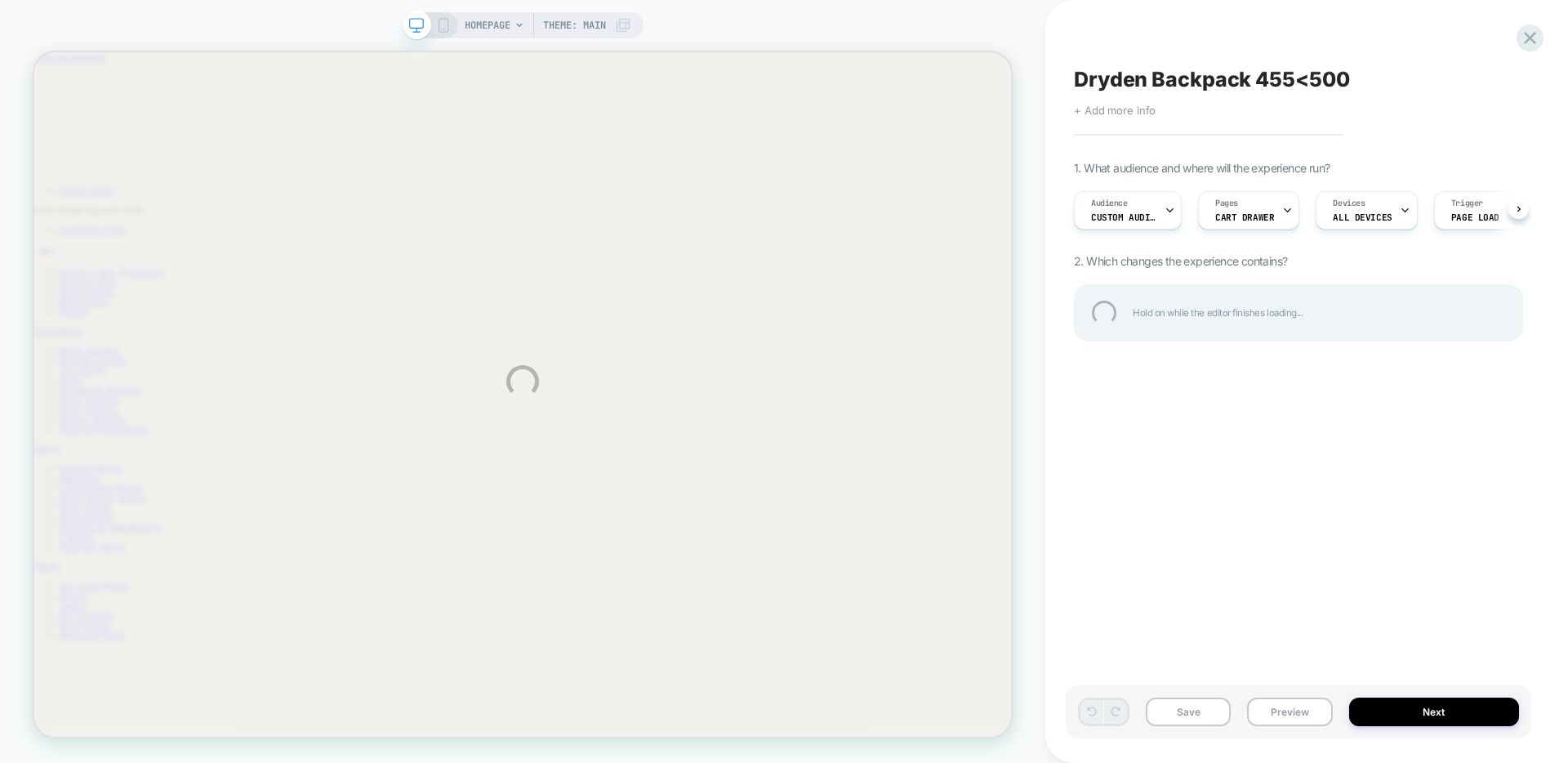 scroll, scrollTop: 0, scrollLeft: 0, axis: both 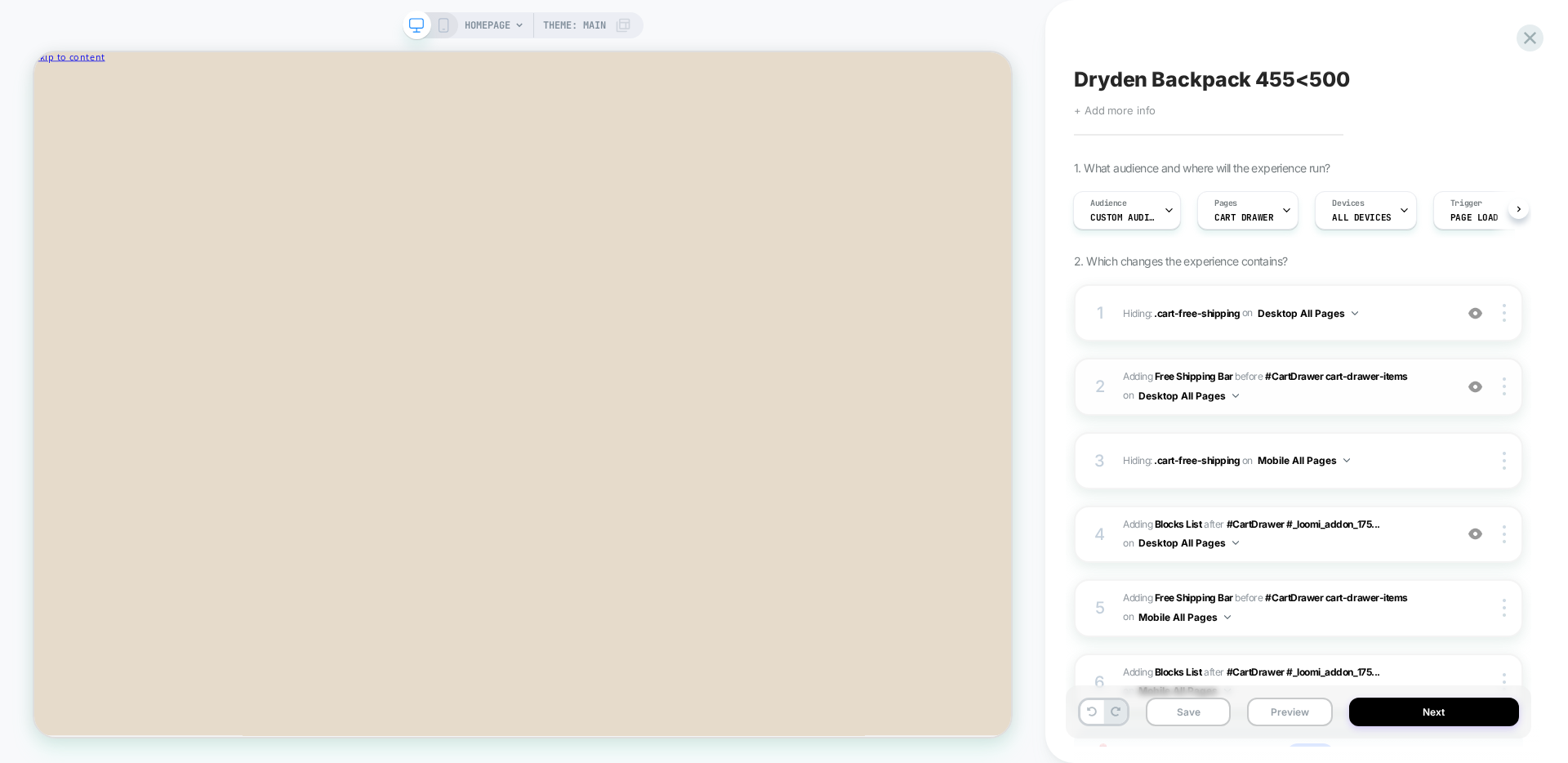 click on "#_loomi_addon_1751997079939_dup1752514734 Adding   Free Shipping Bar   BEFORE #CartDrawer cart-drawer-items #CartDrawer cart-drawer-items   on Desktop All Pages" at bounding box center [1284, 386] 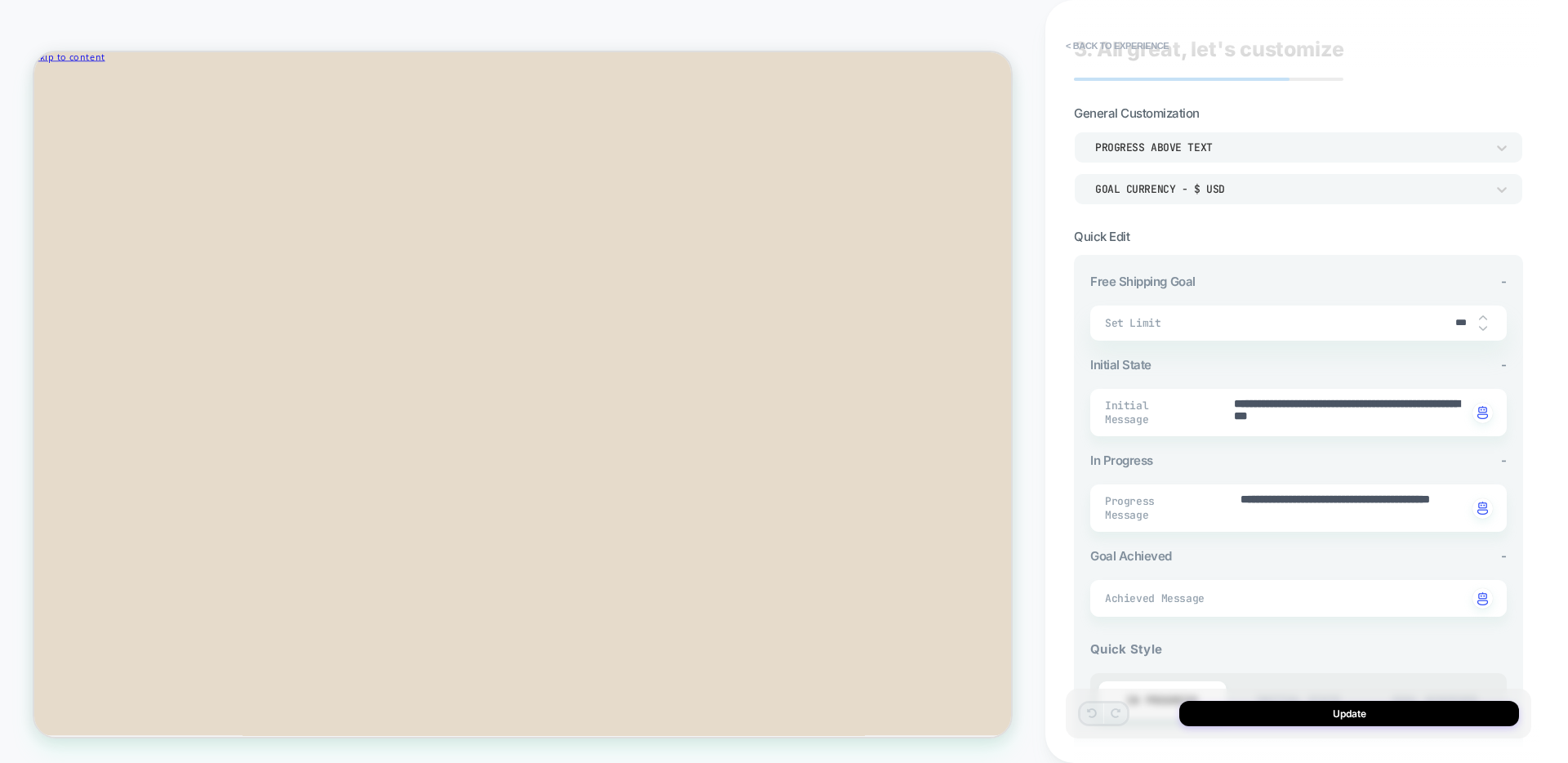 scroll, scrollTop: 38, scrollLeft: 0, axis: vertical 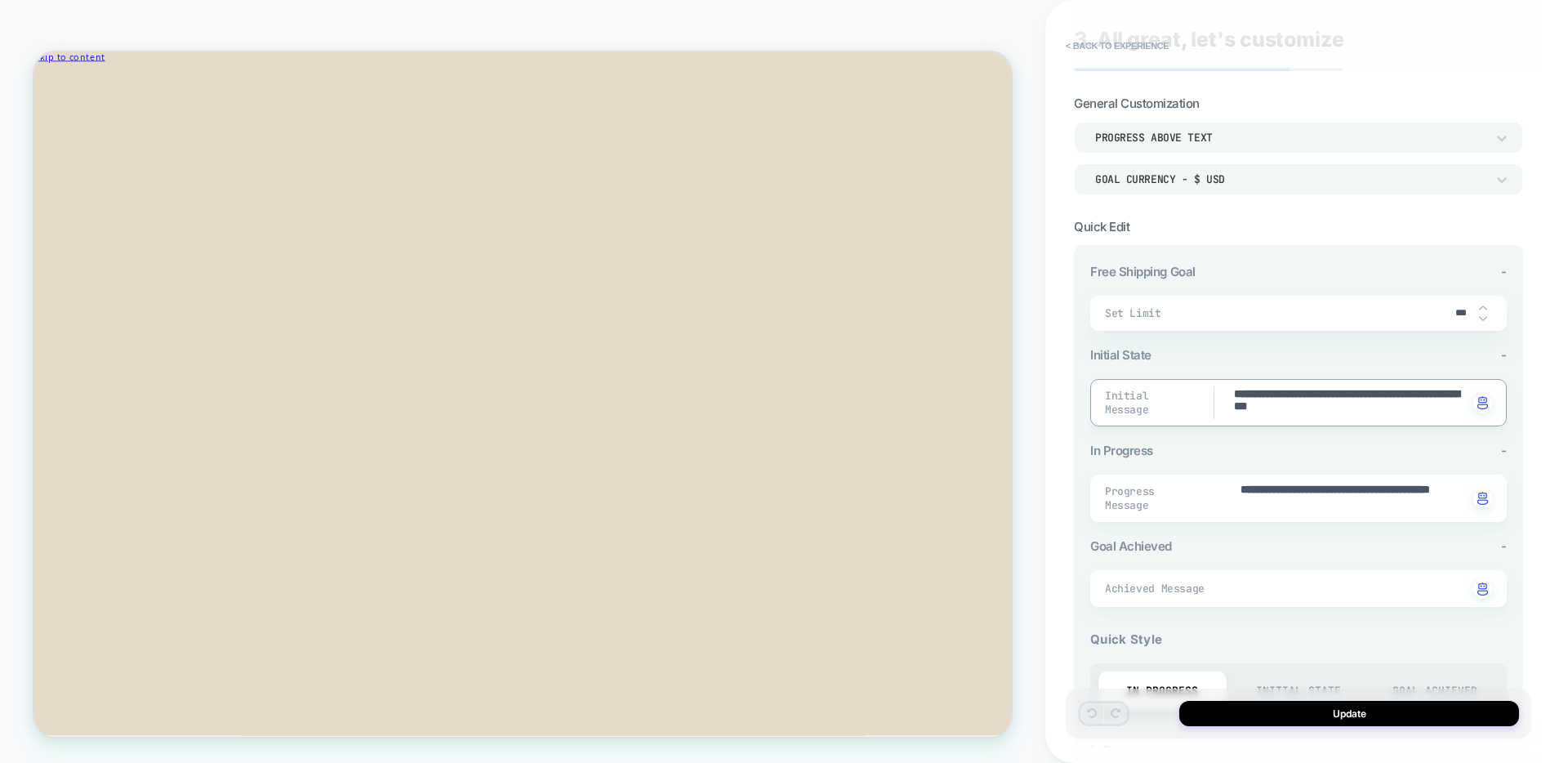 click on "**********" at bounding box center [1350, 403] 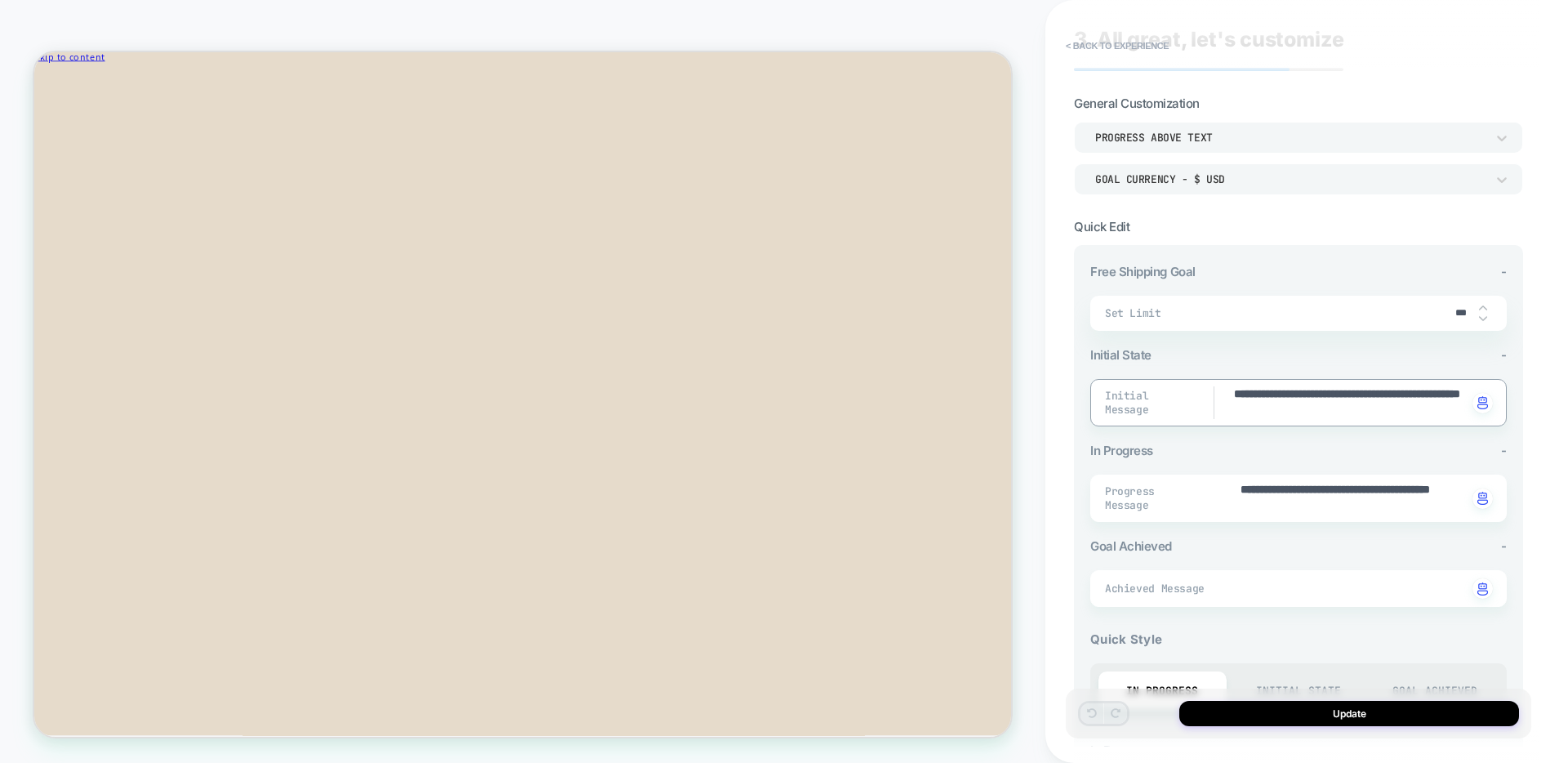 type on "*" 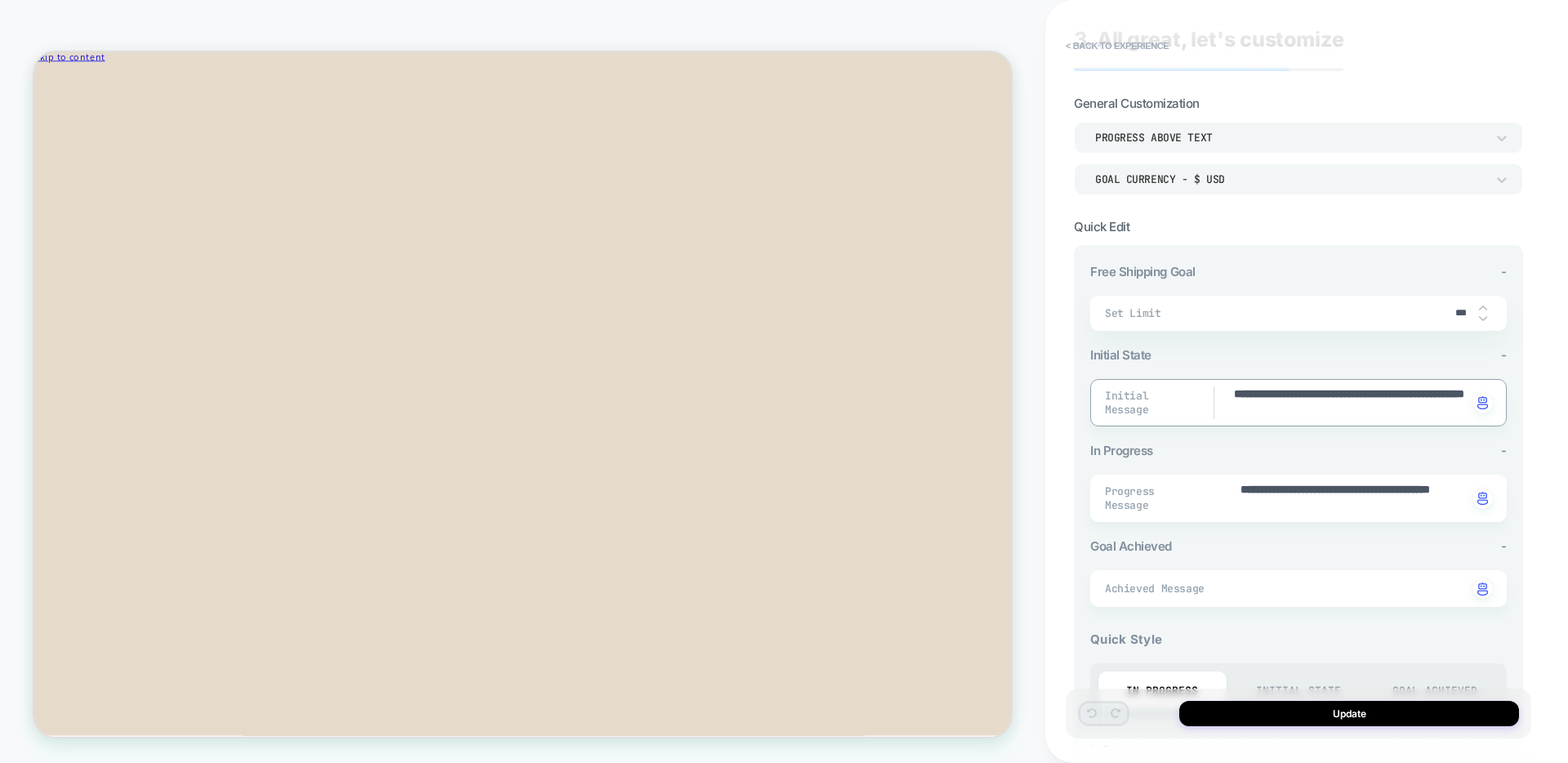 type on "*" 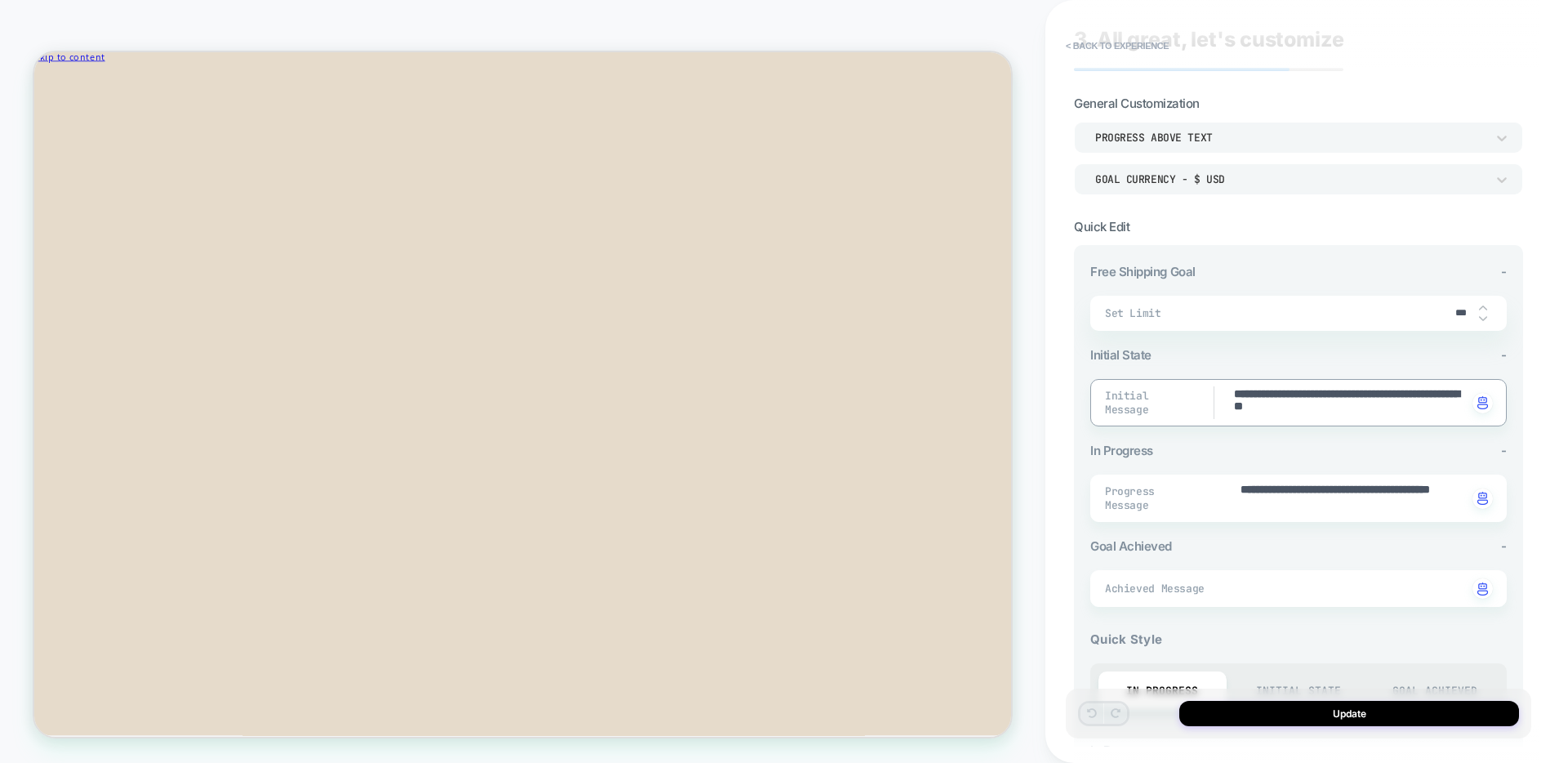 type on "*" 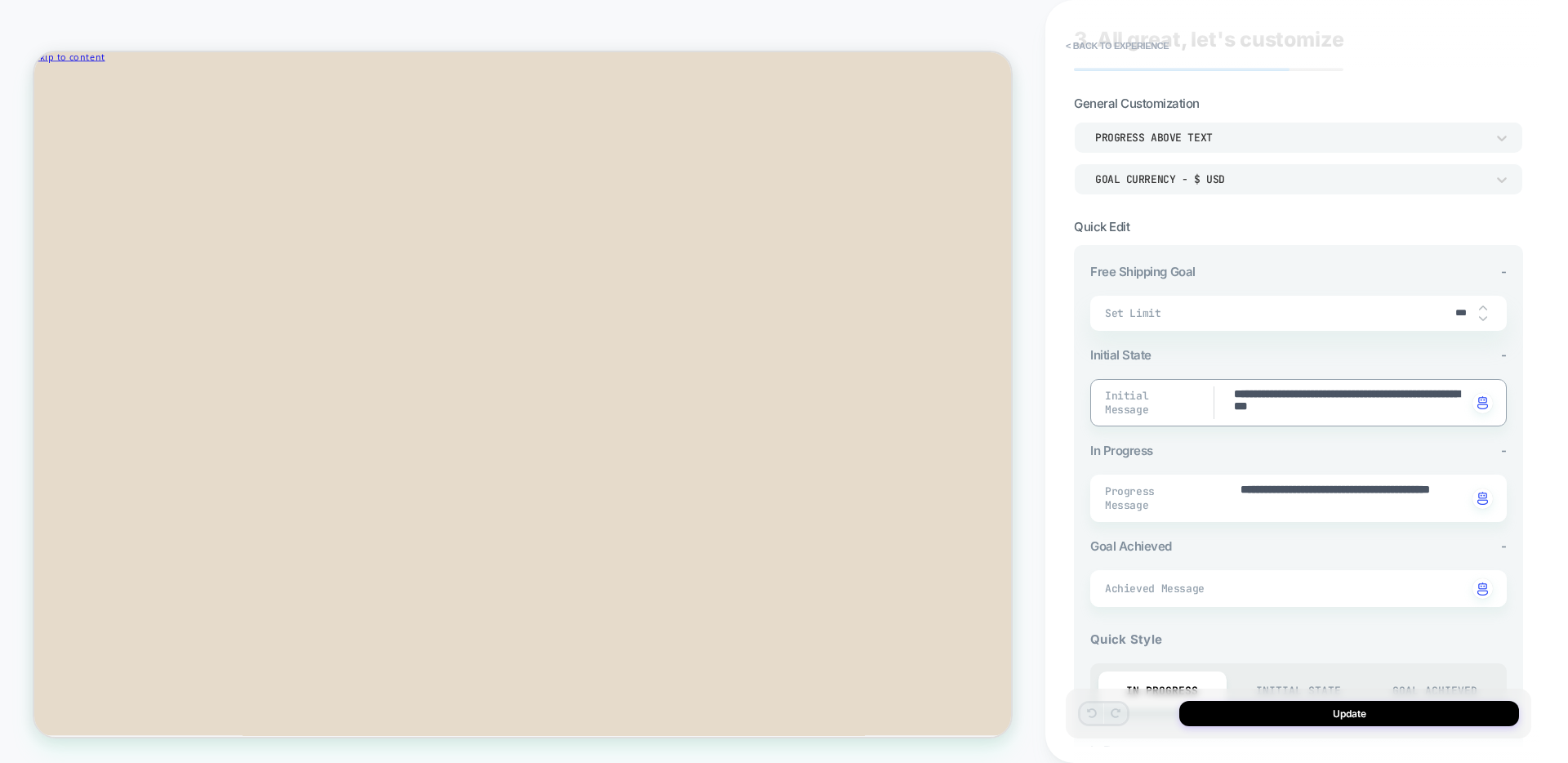 type on "*" 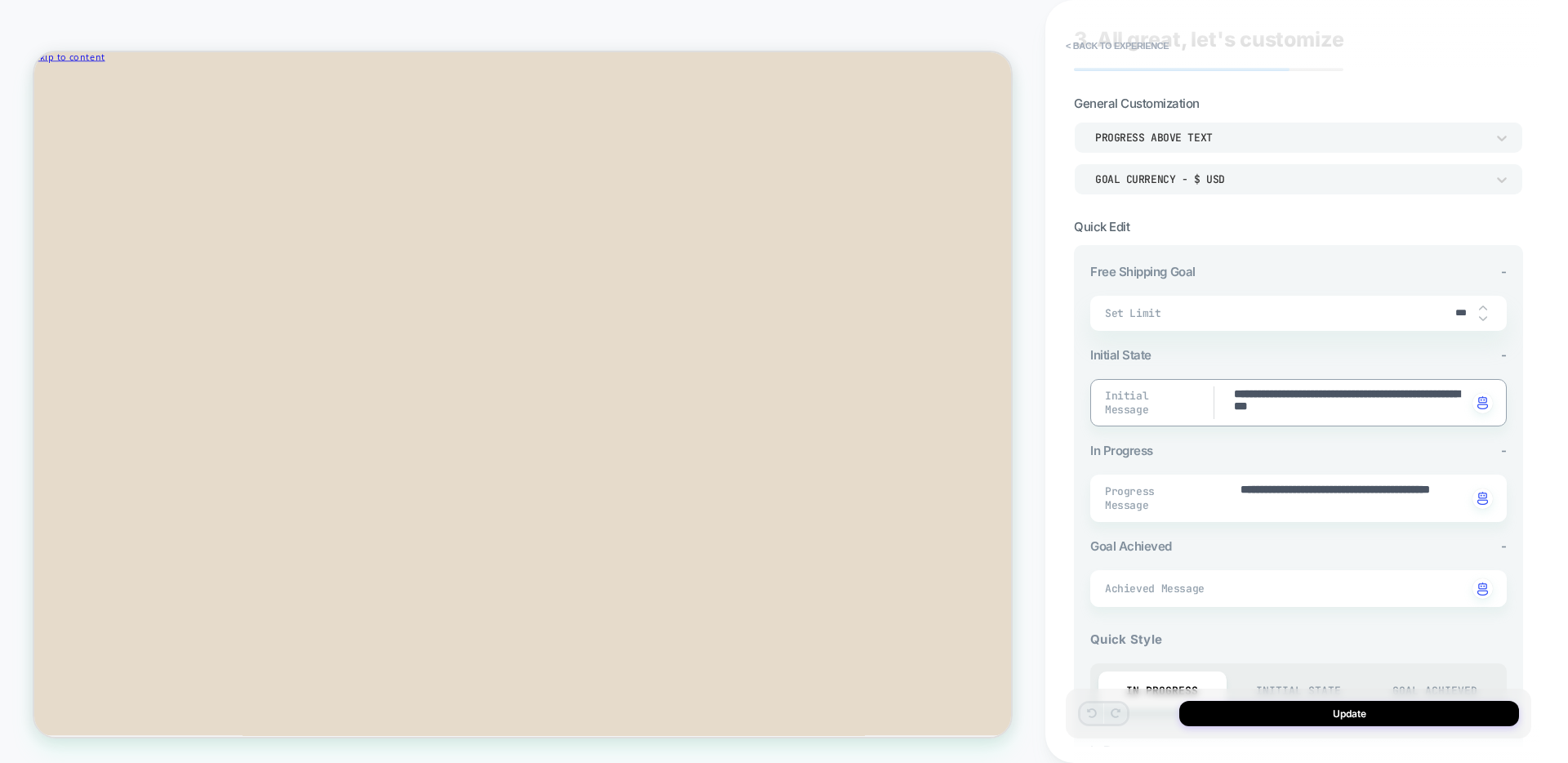 drag, startPoint x: 1293, startPoint y: 412, endPoint x: 1411, endPoint y: 398, distance: 118.82761 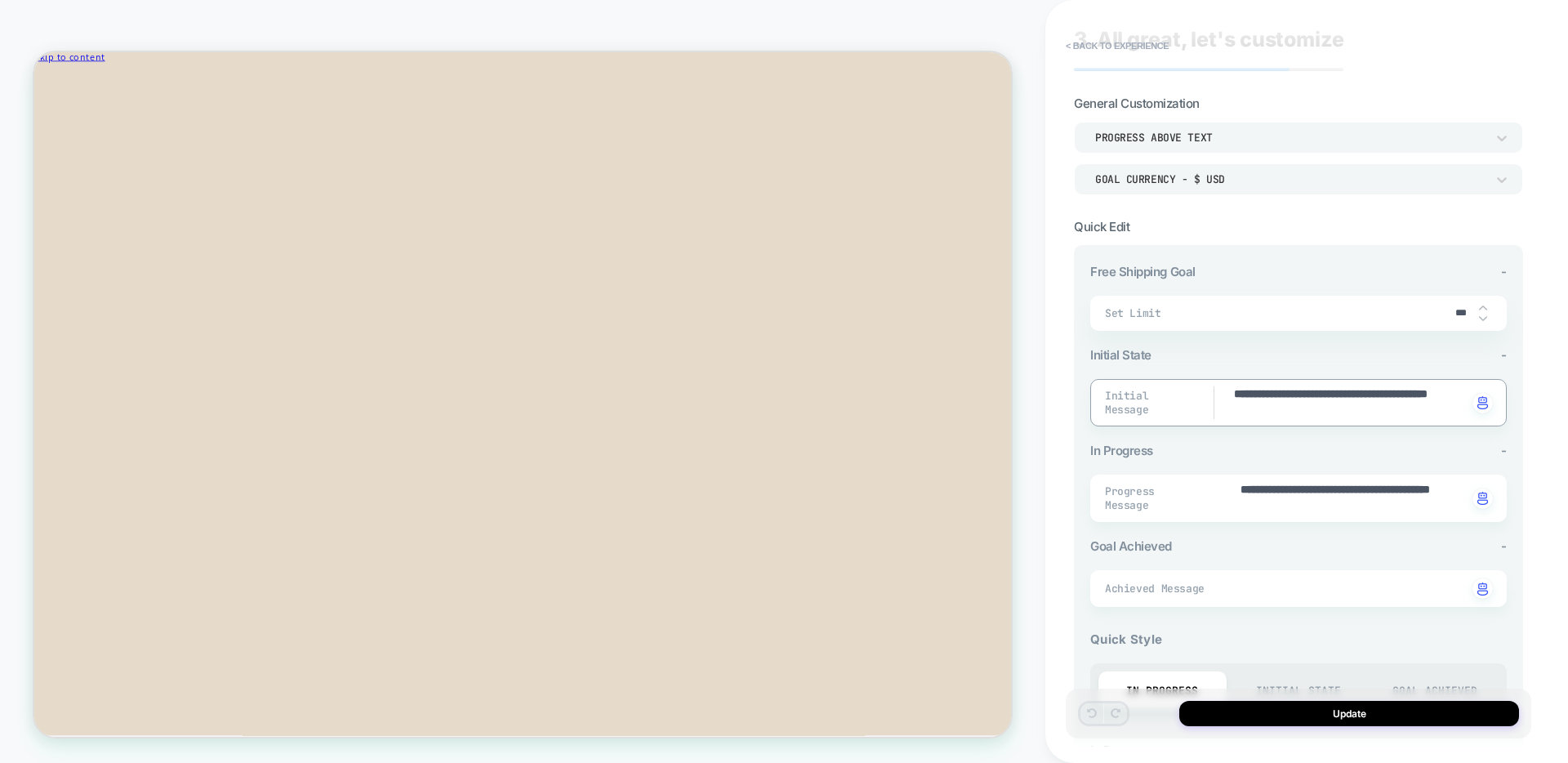 type on "*" 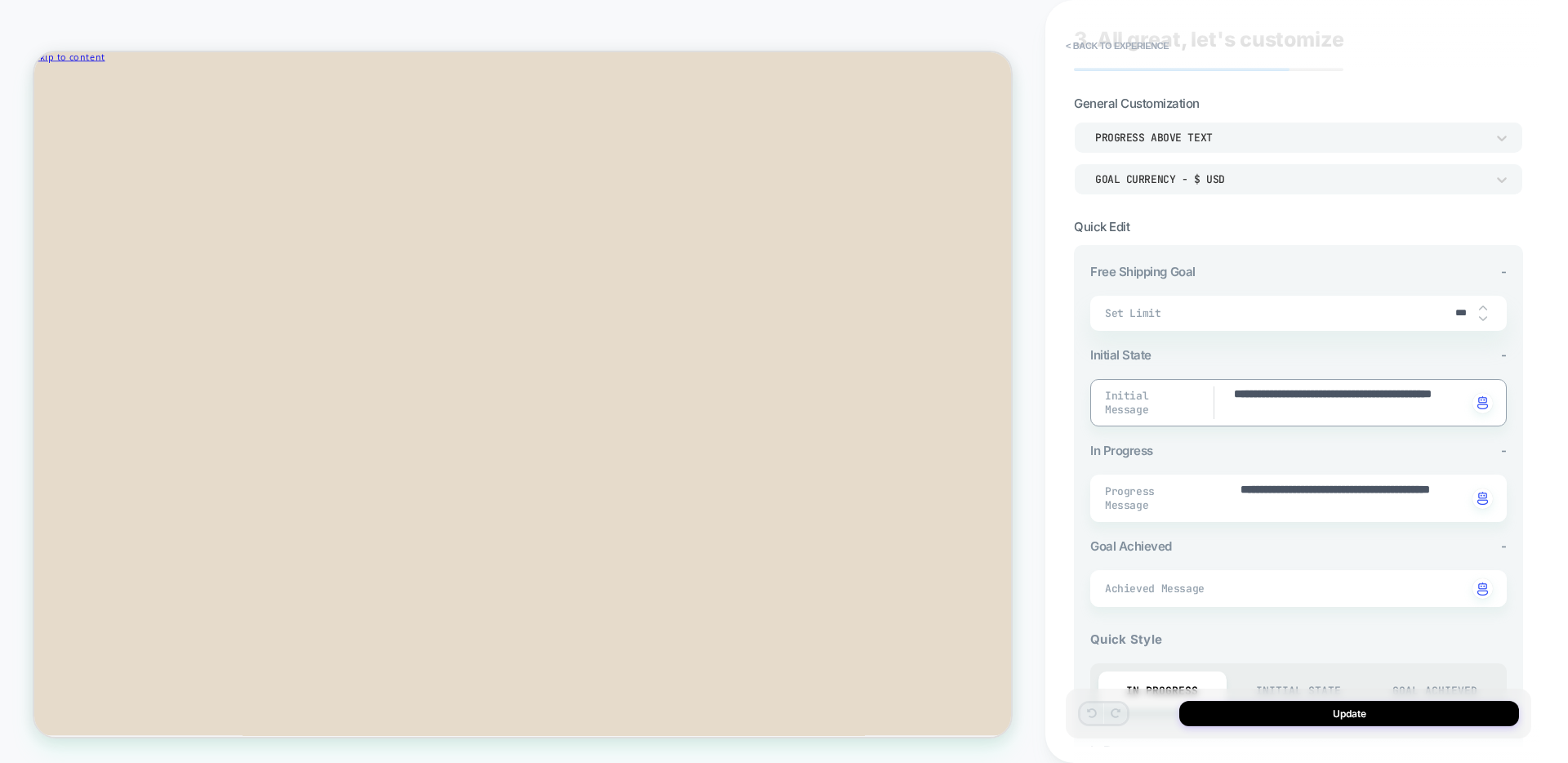 type on "*" 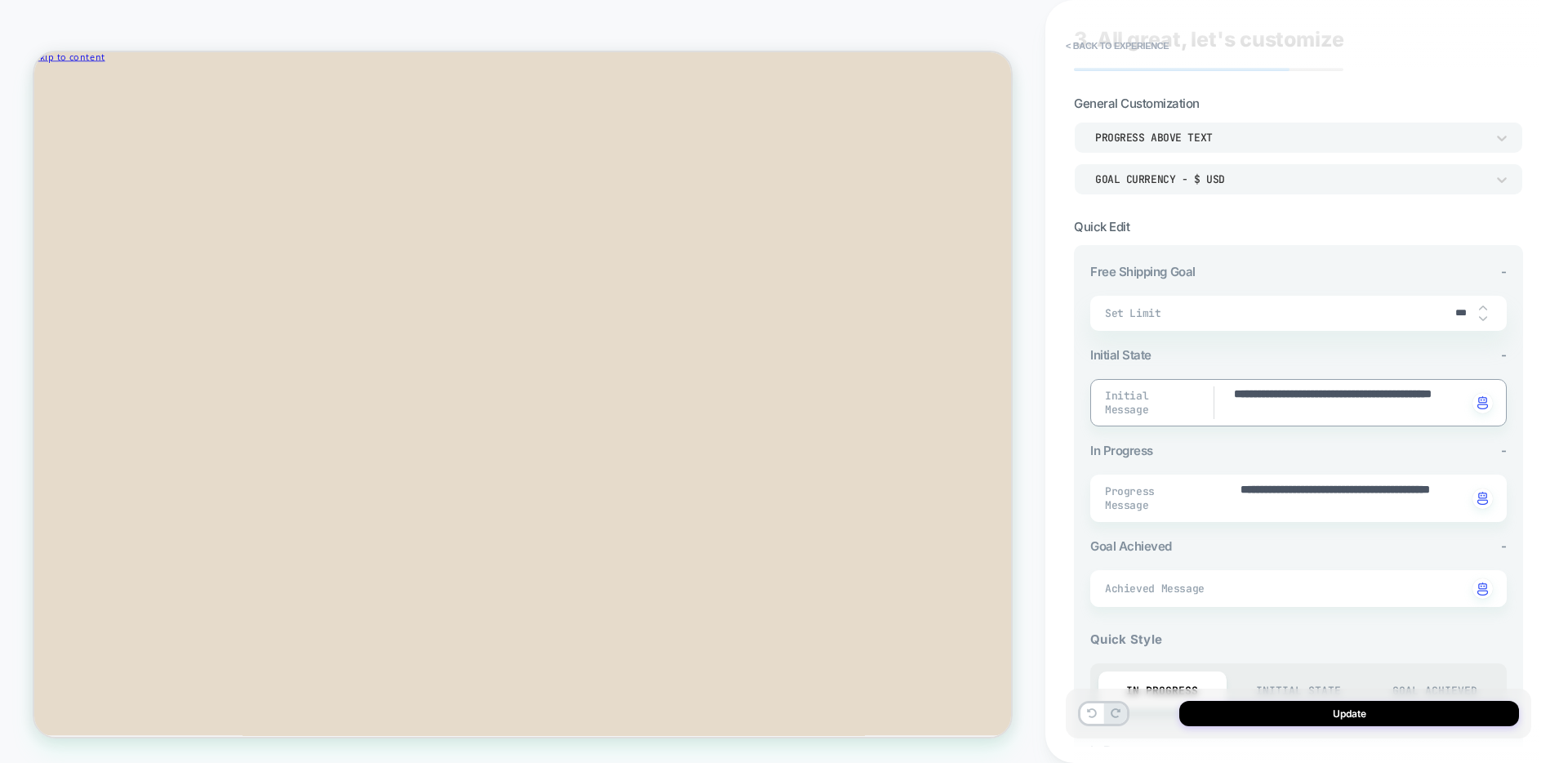 type on "**********" 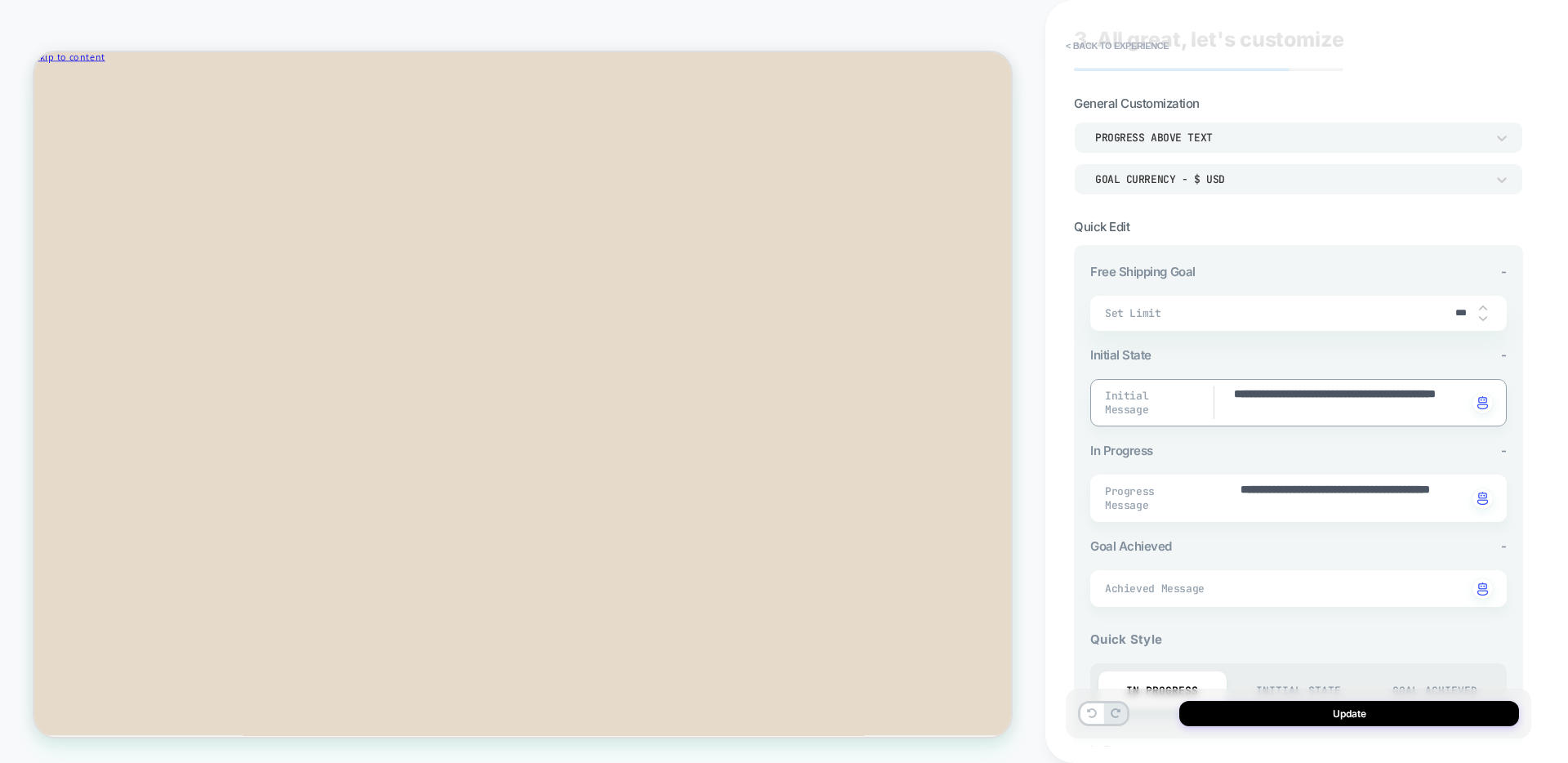 type on "*" 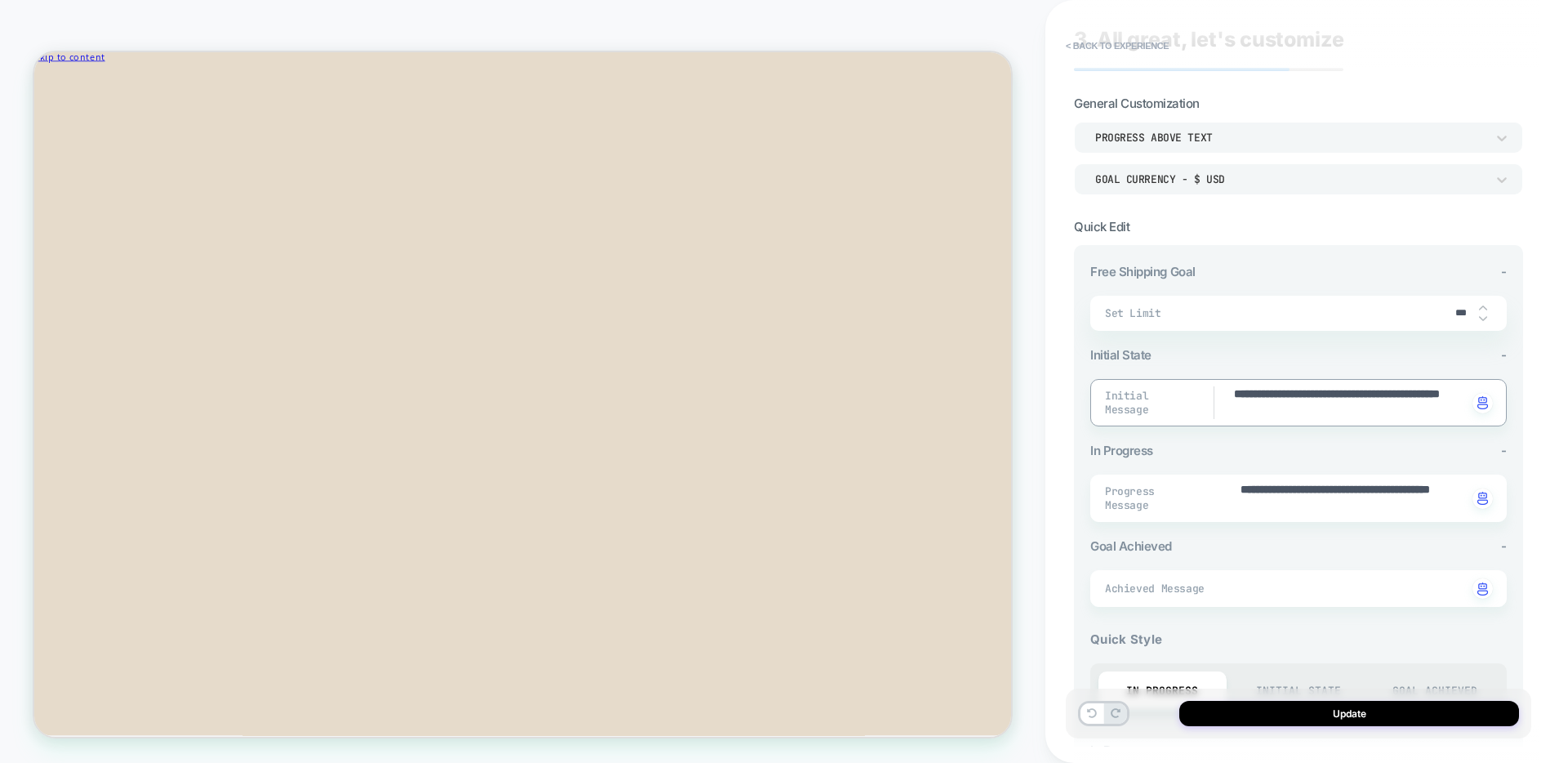 type on "*" 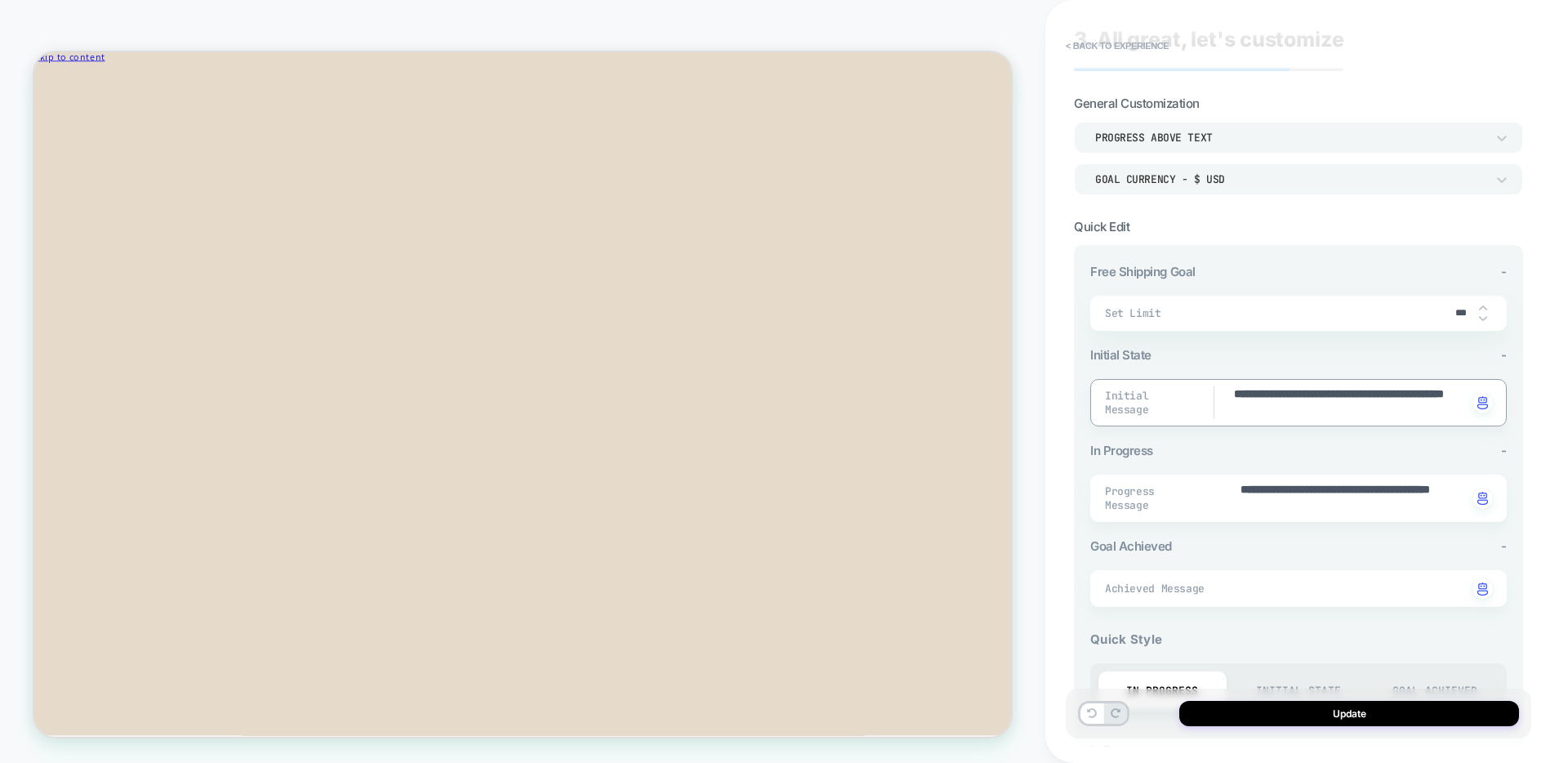 type on "*" 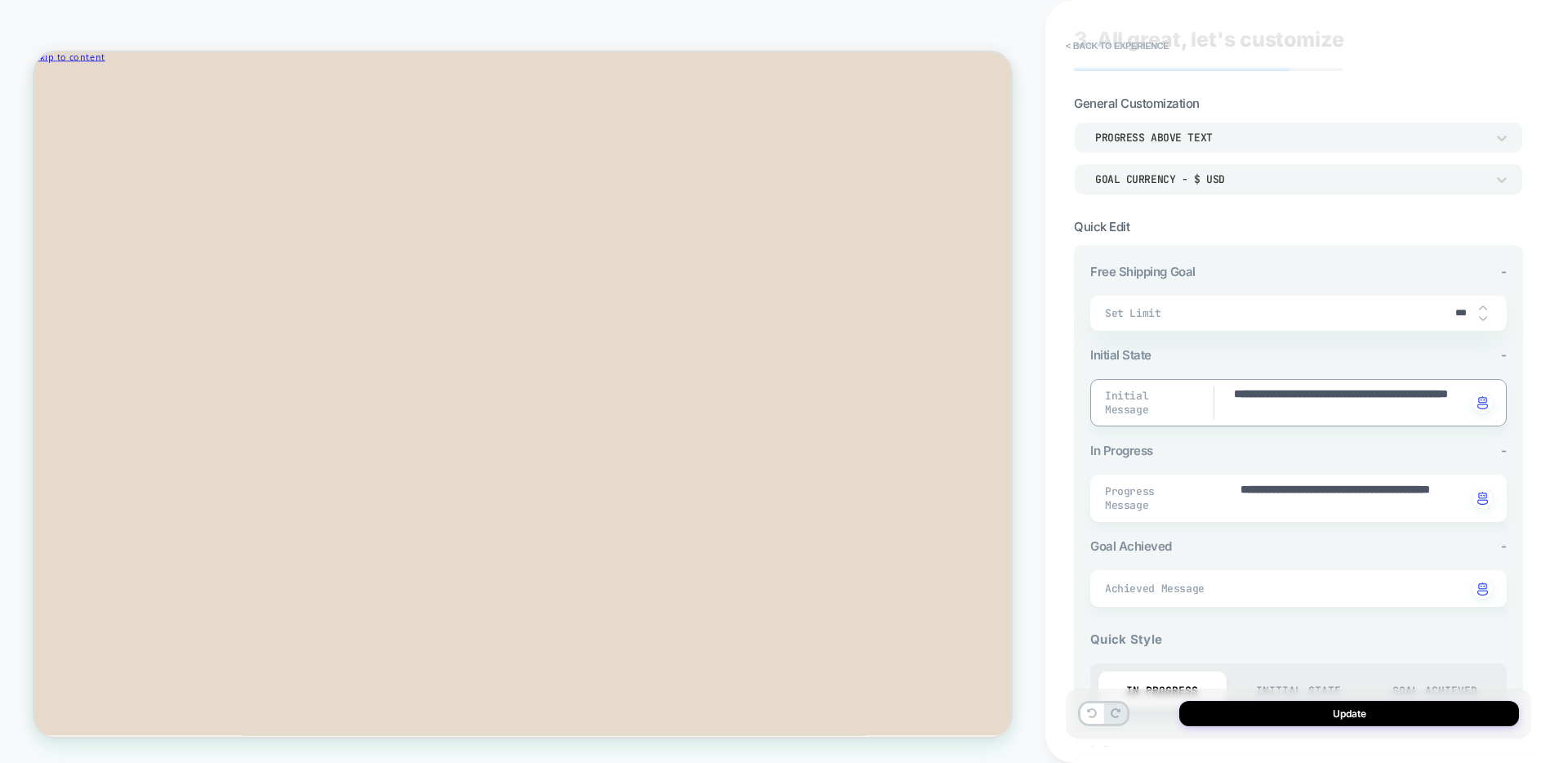 type on "*" 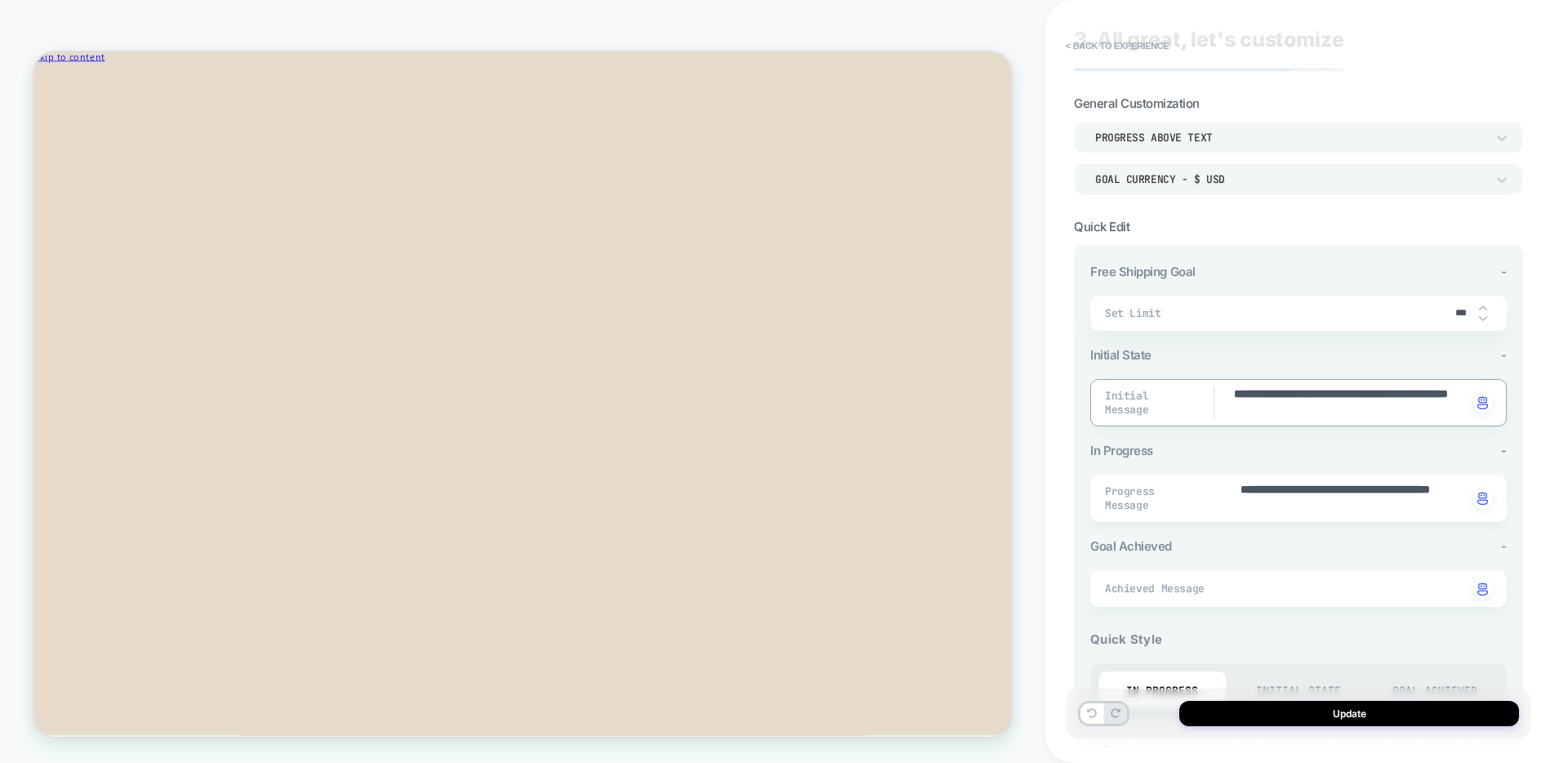 click on "**********" at bounding box center [1350, 403] 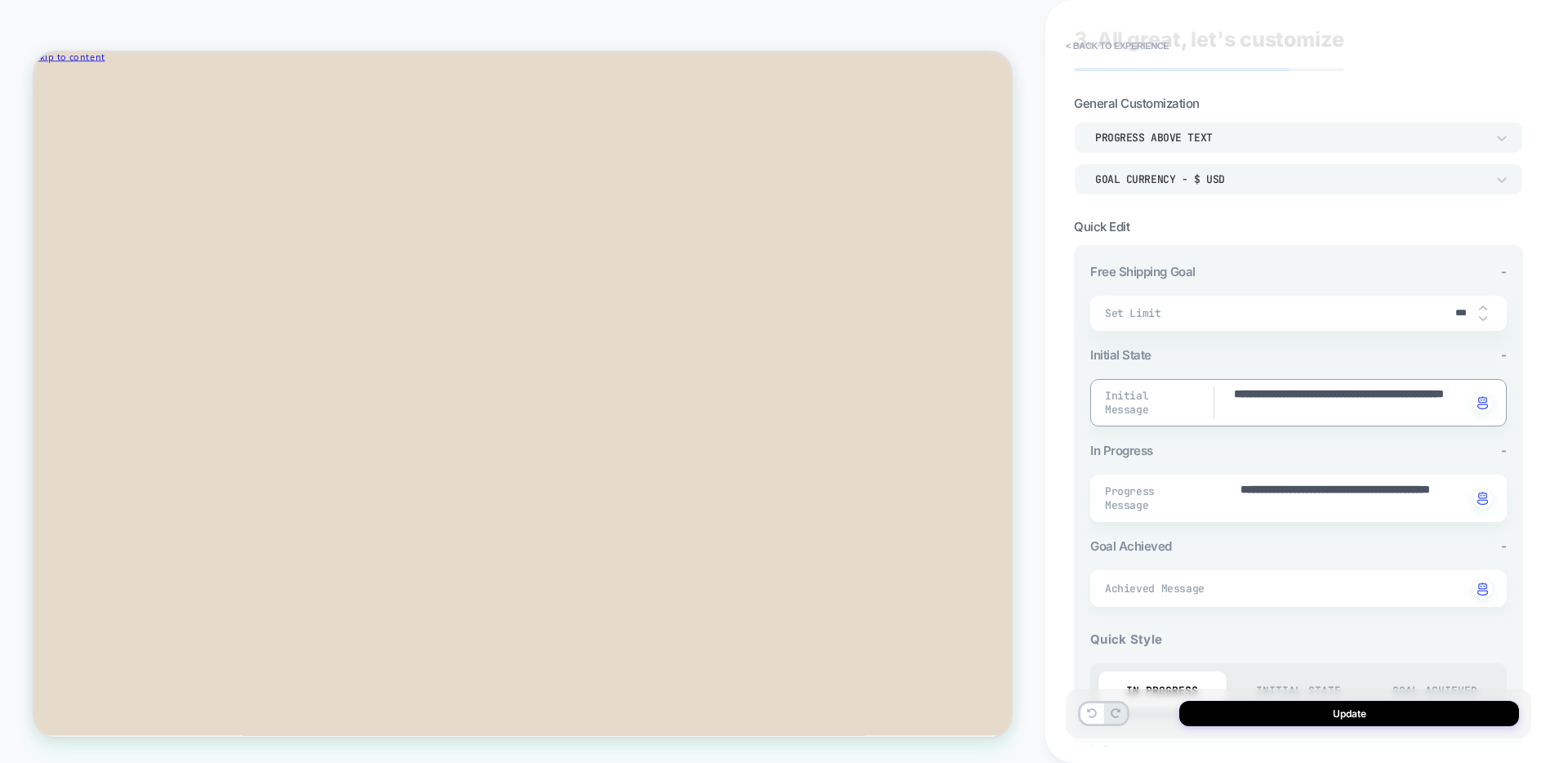 type on "*" 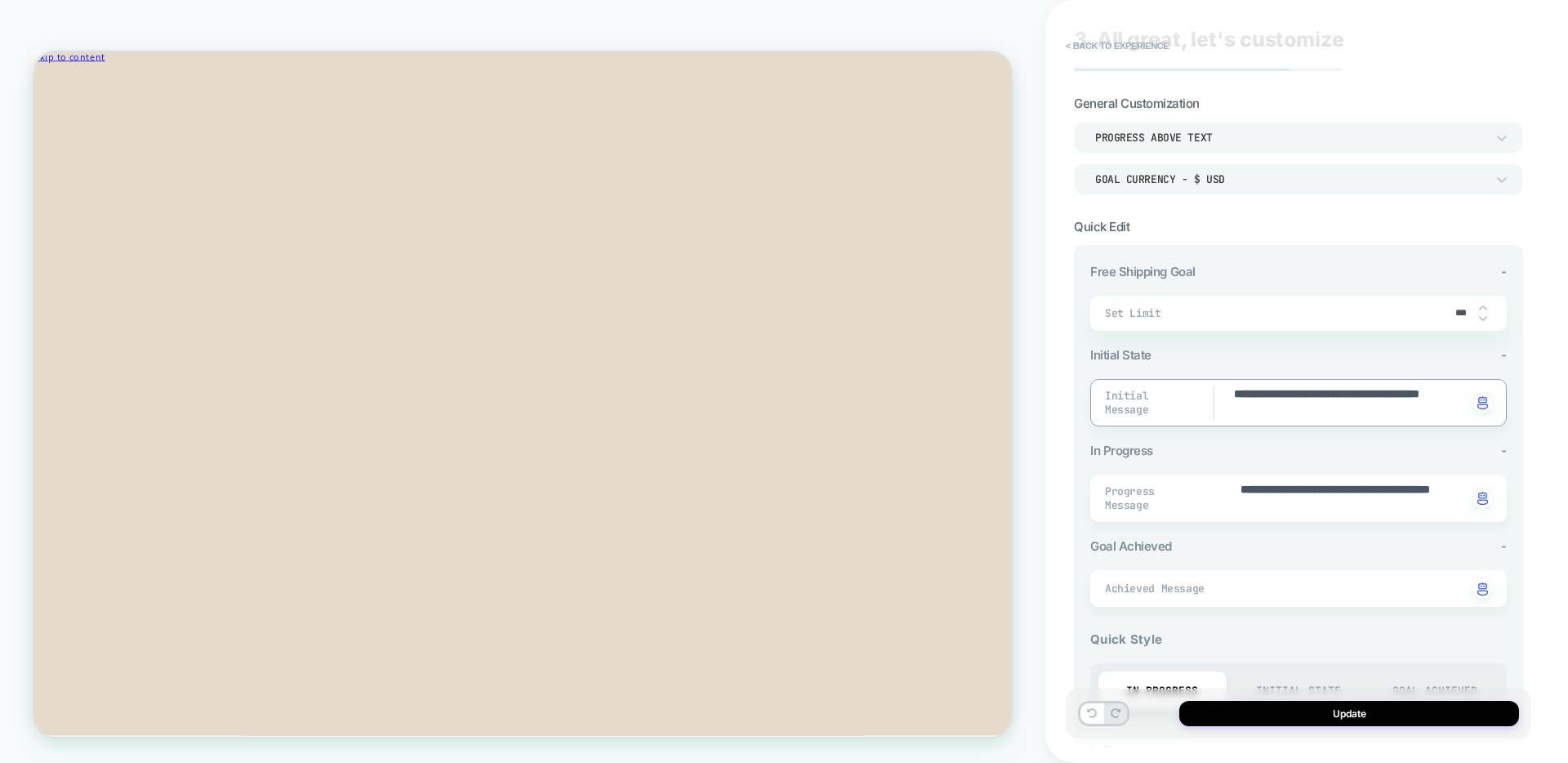 type on "*" 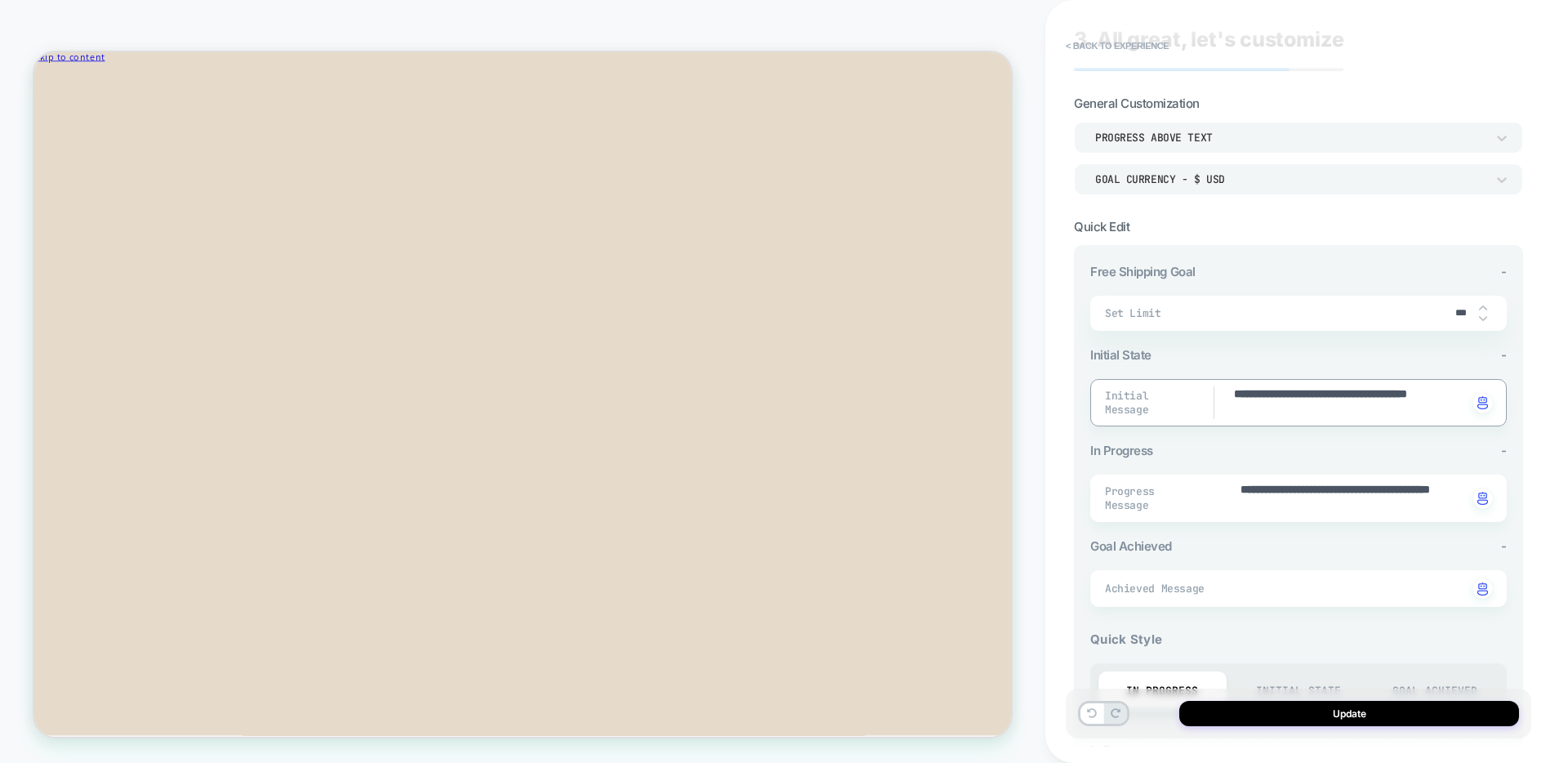 type on "*" 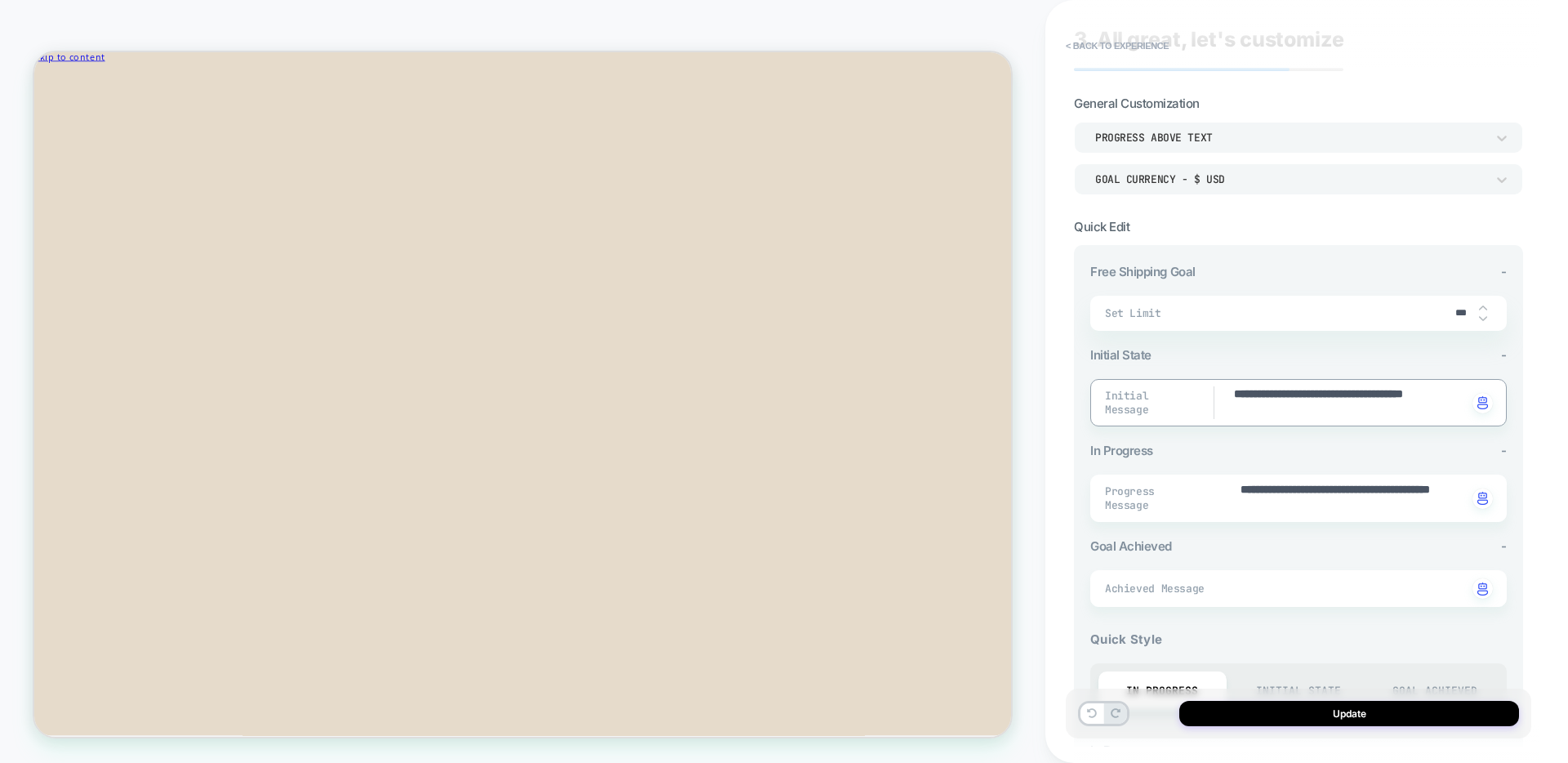 type on "*" 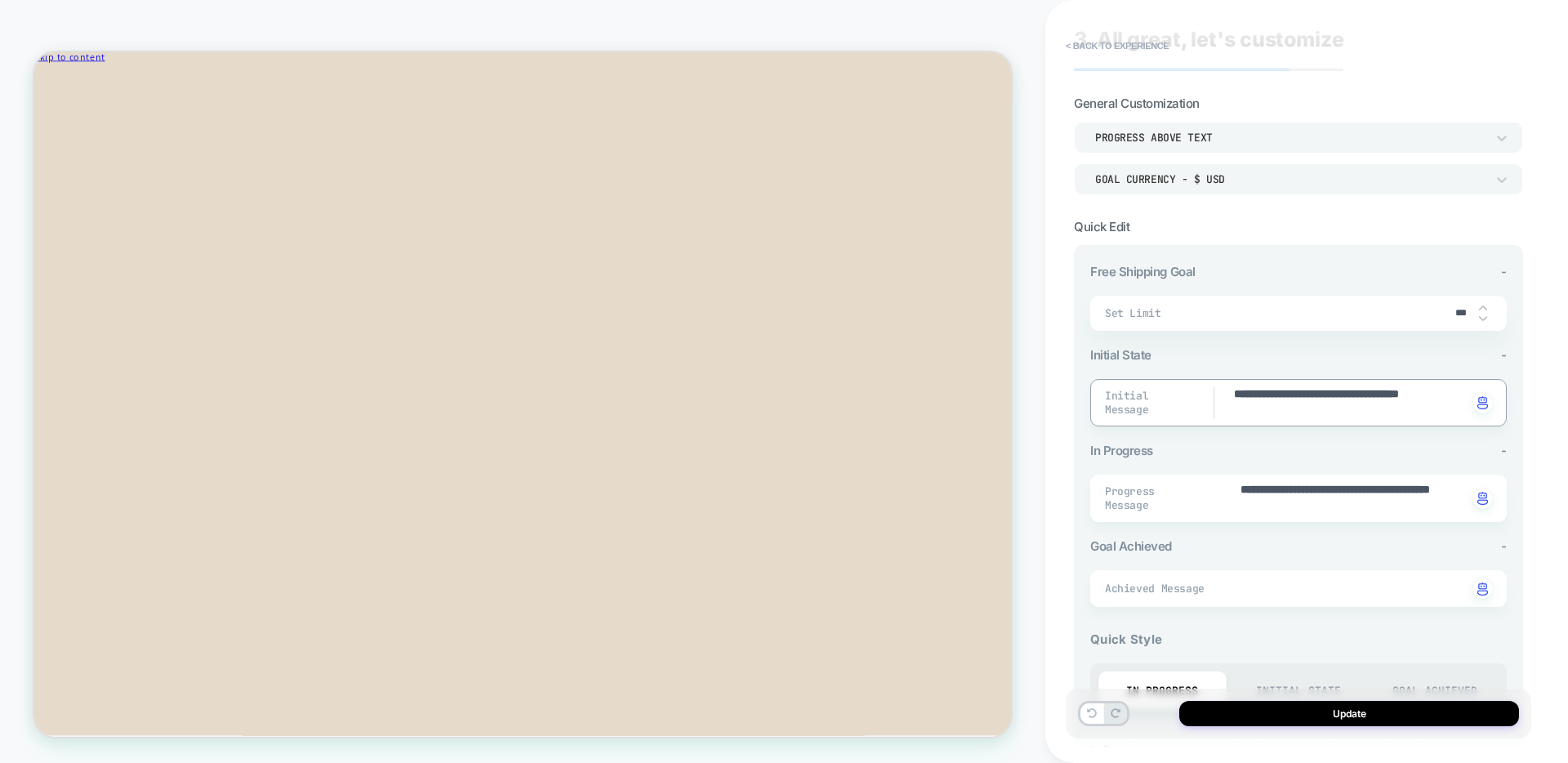 type on "*" 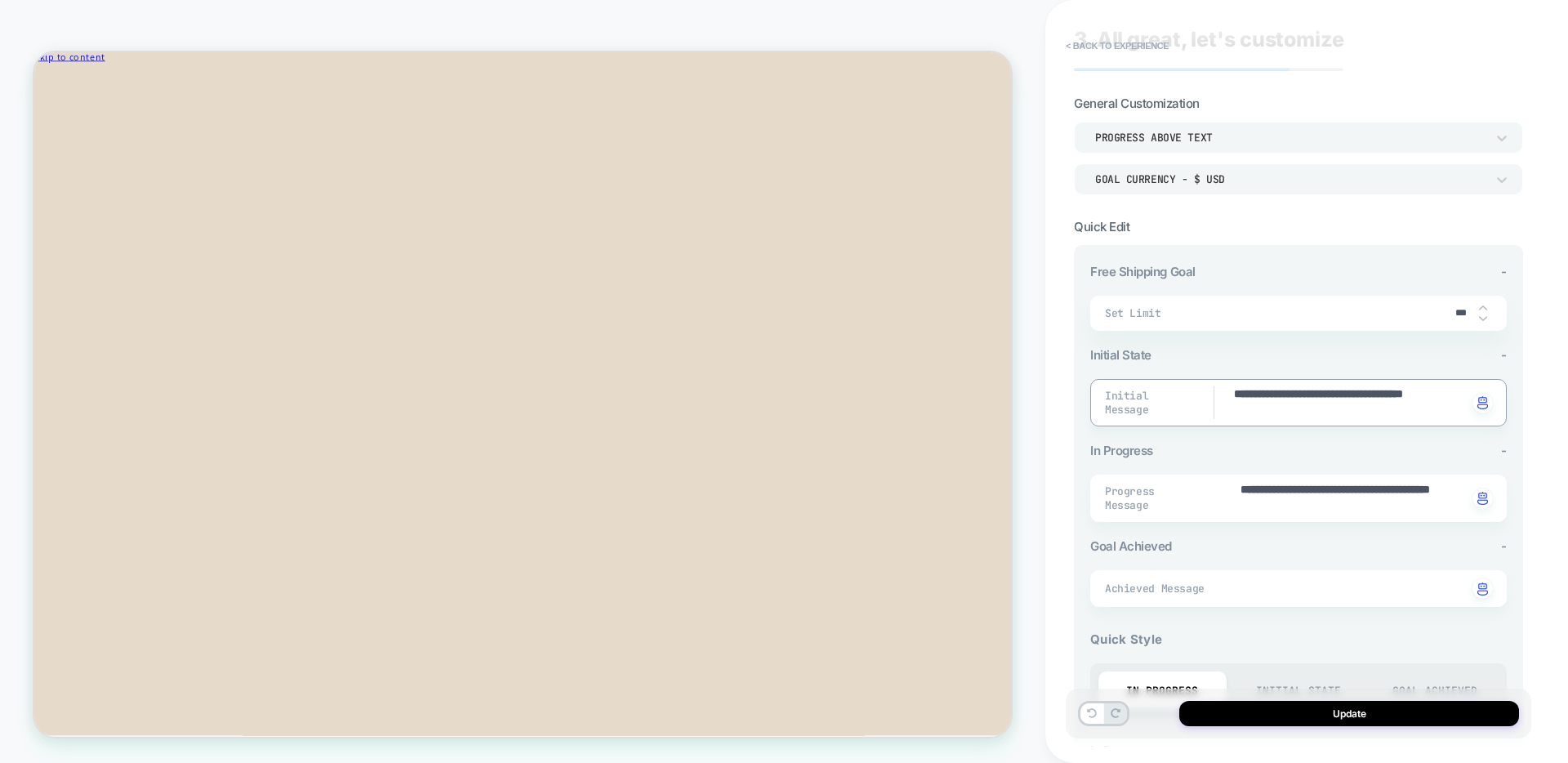 type on "*" 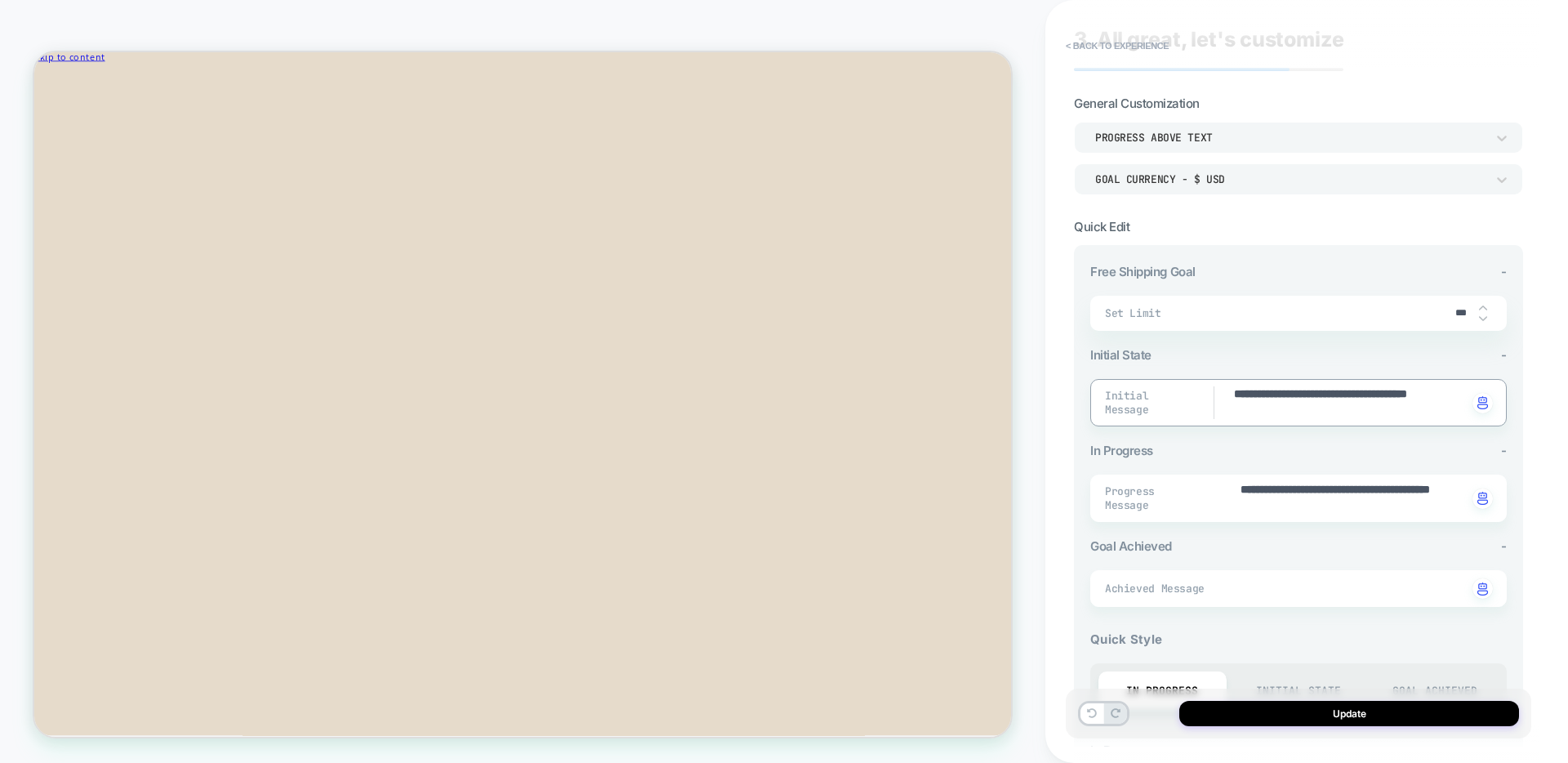 type on "*" 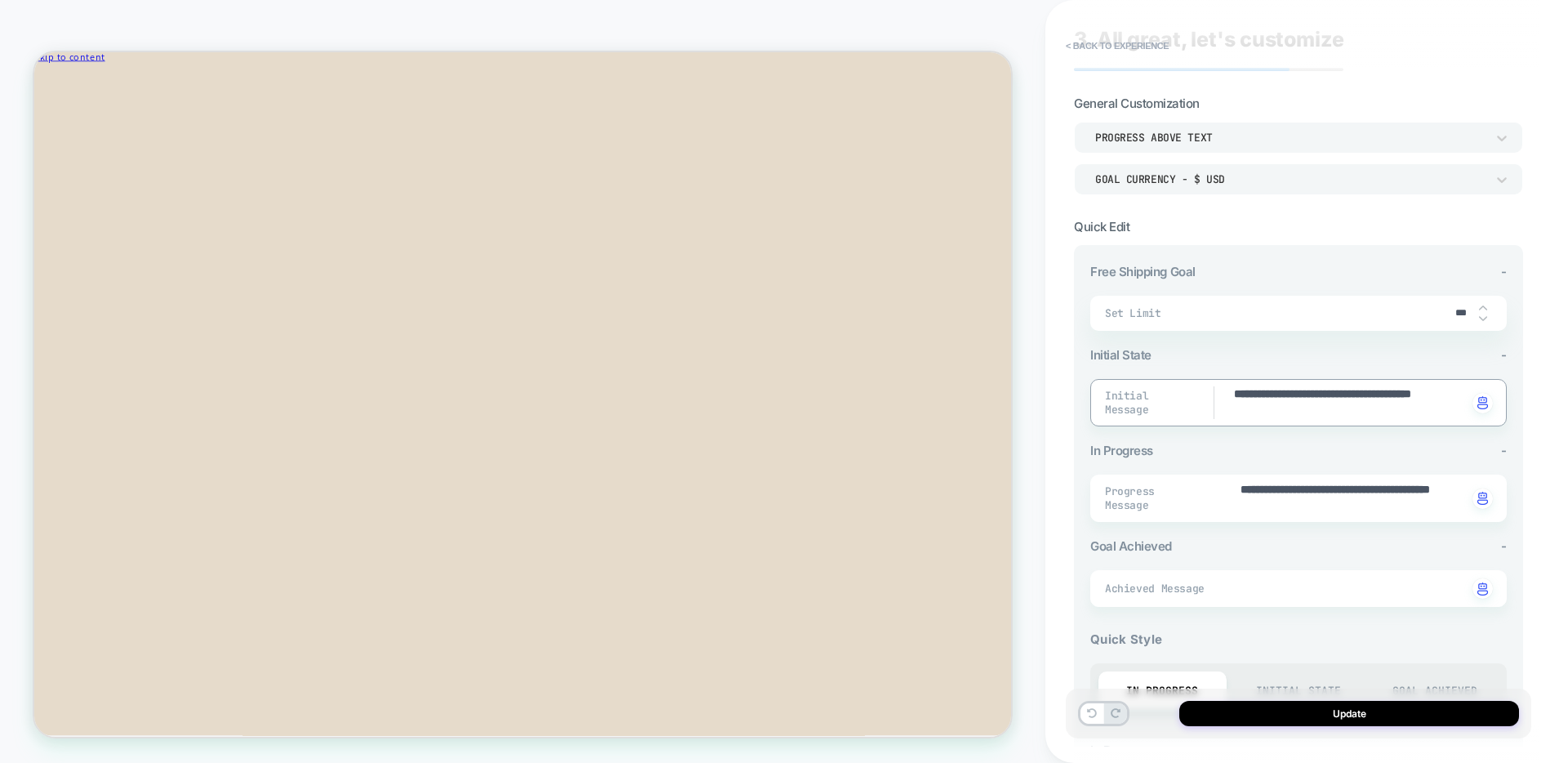 type on "*" 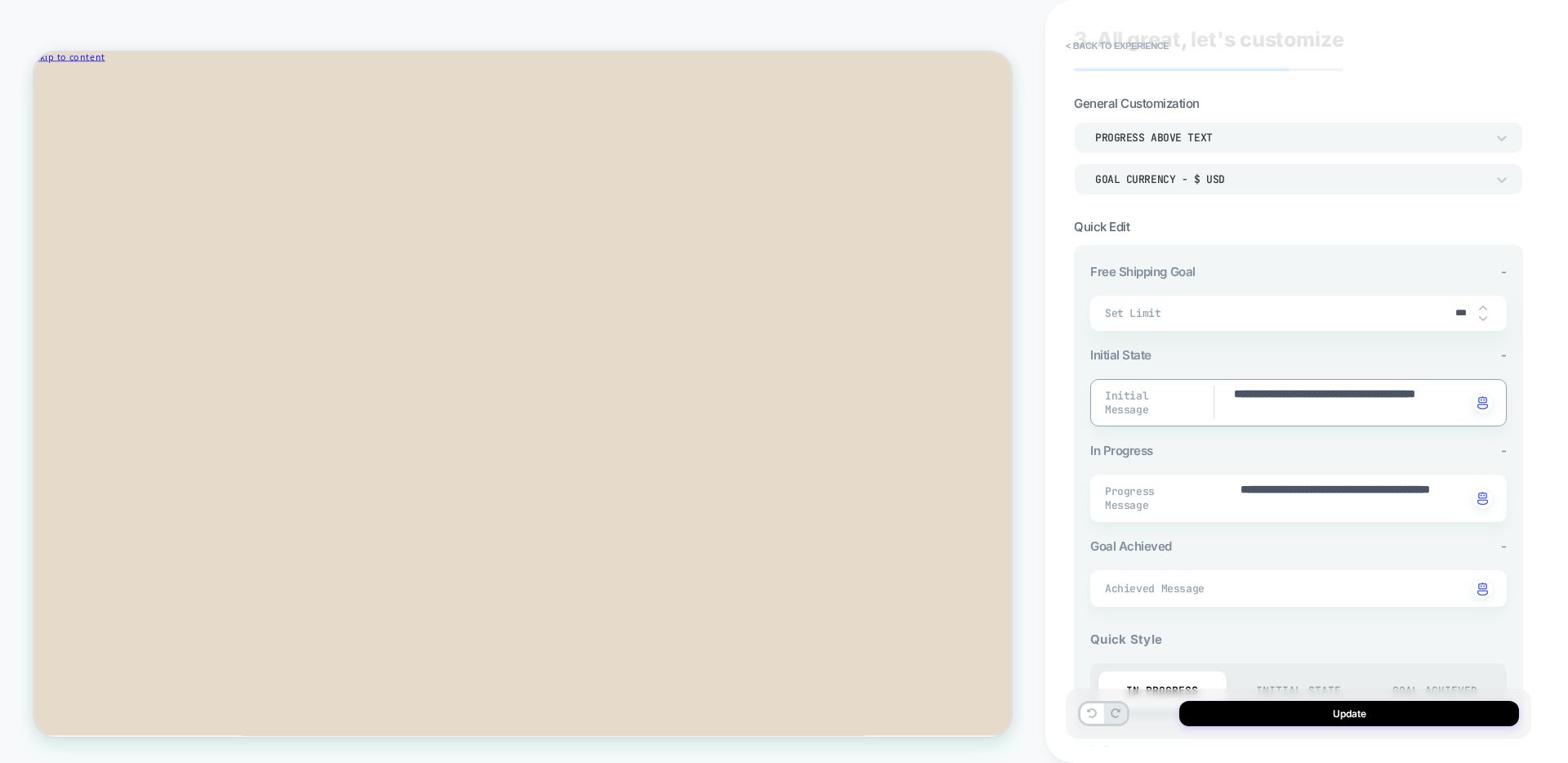 type on "*" 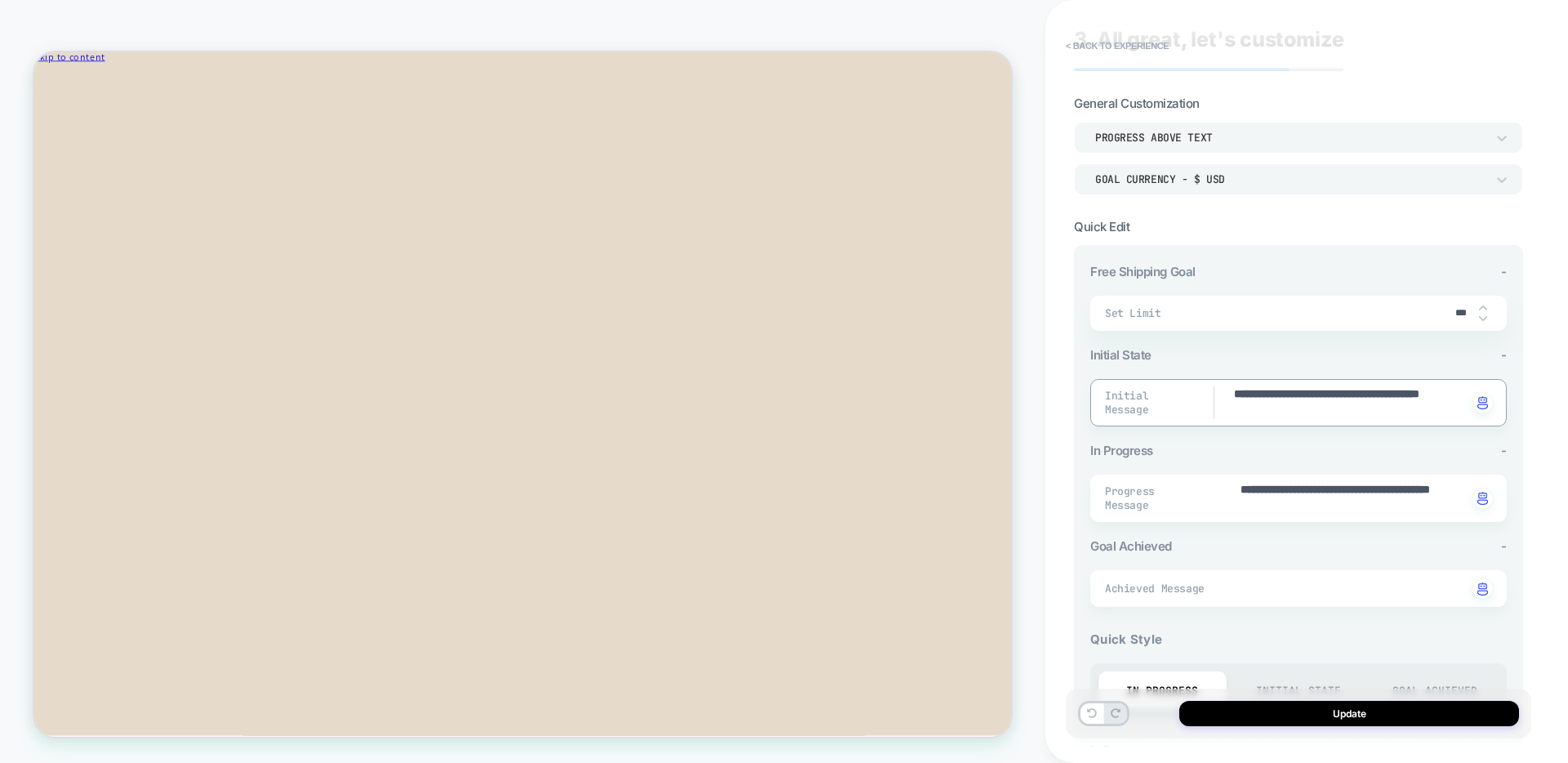 type on "*" 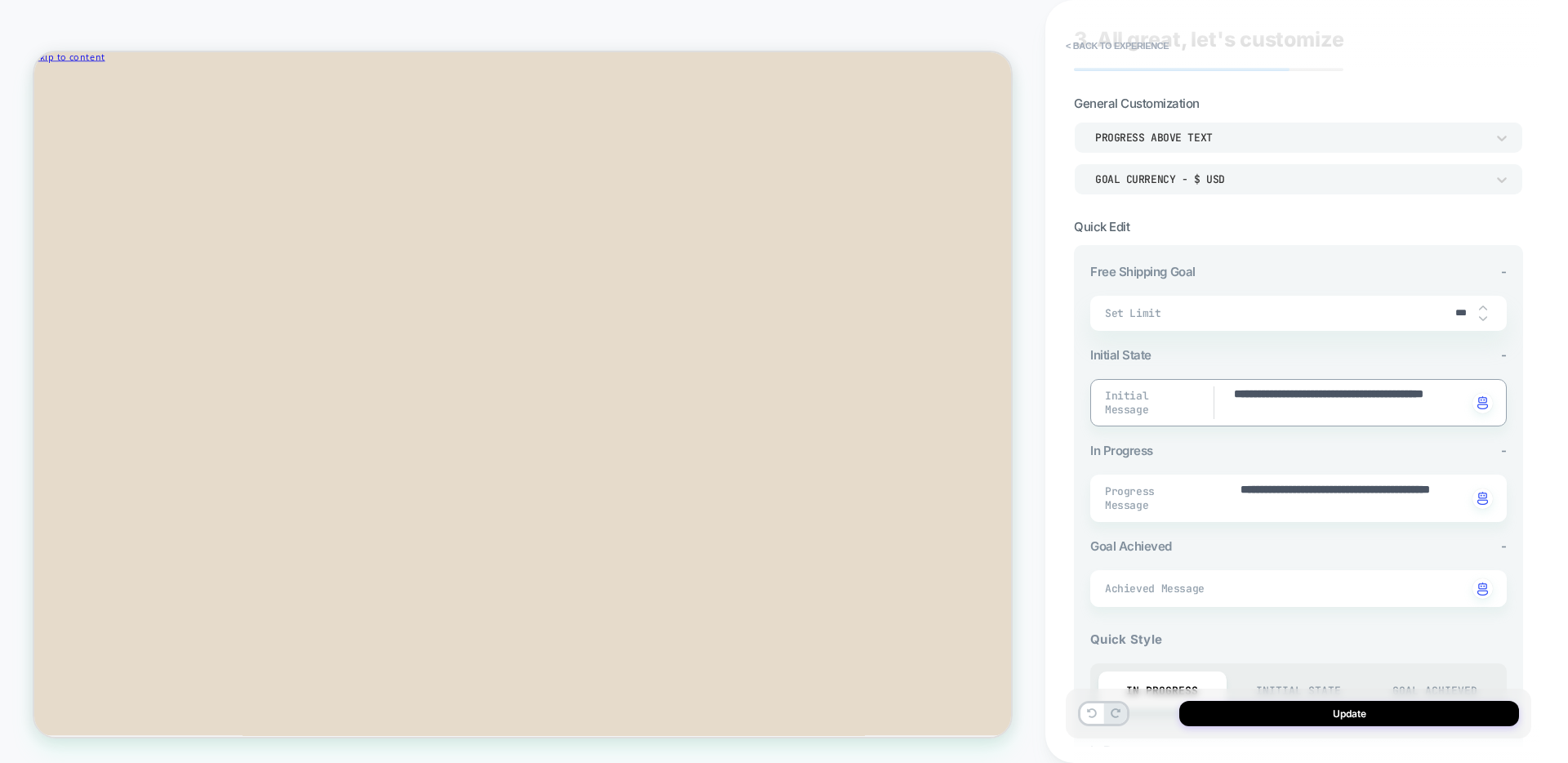 type on "*" 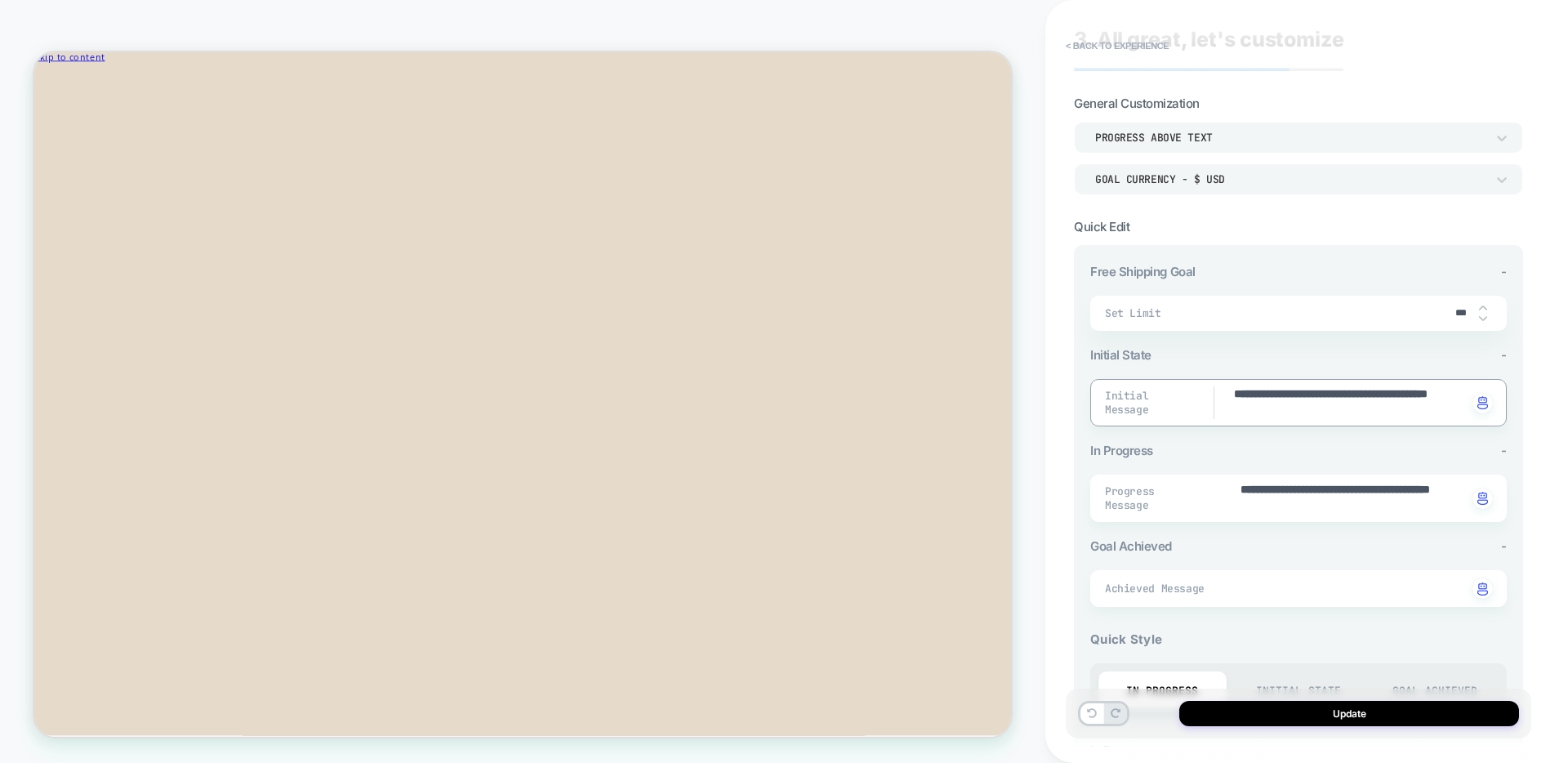 type on "*" 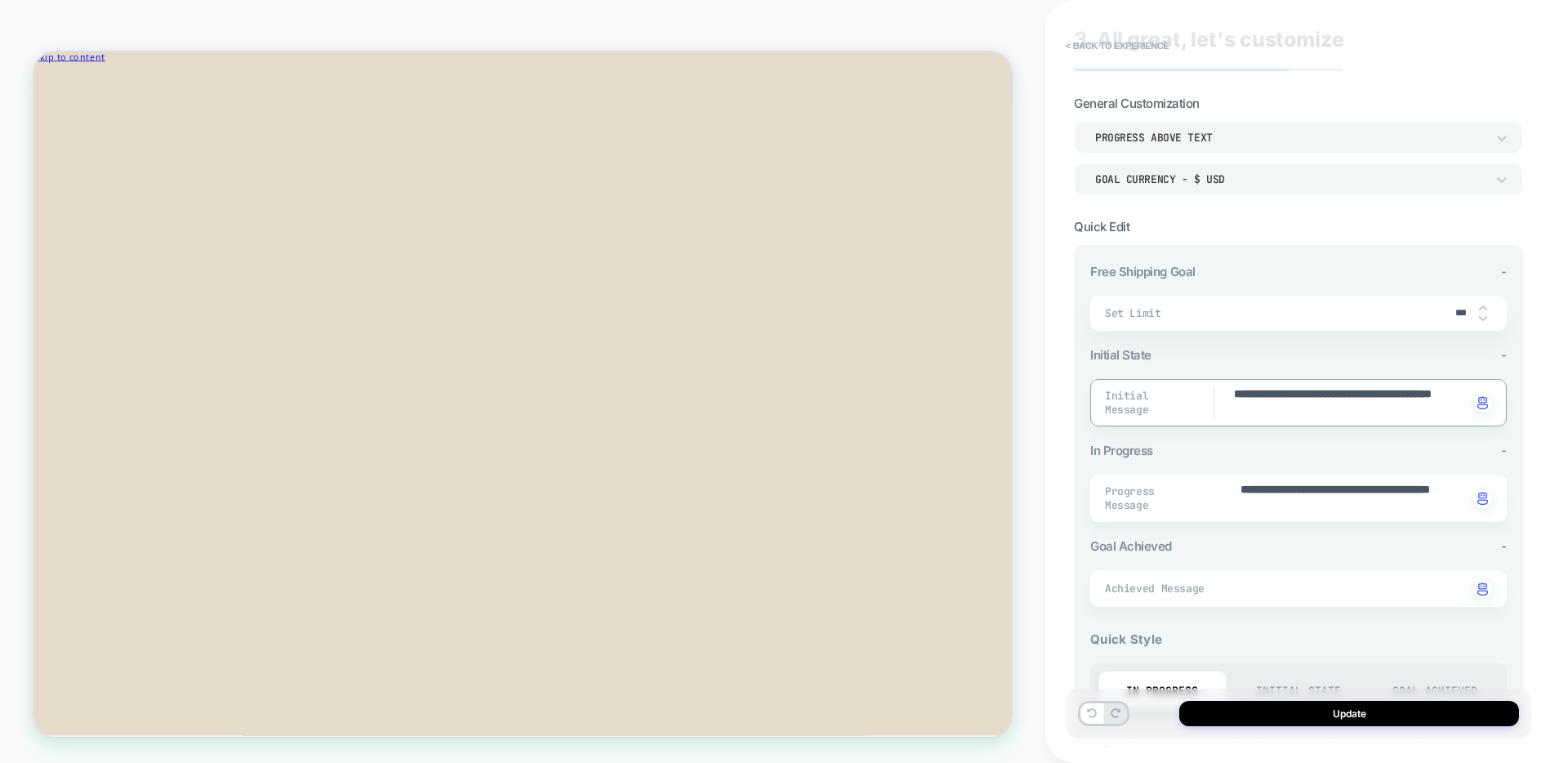 type on "*" 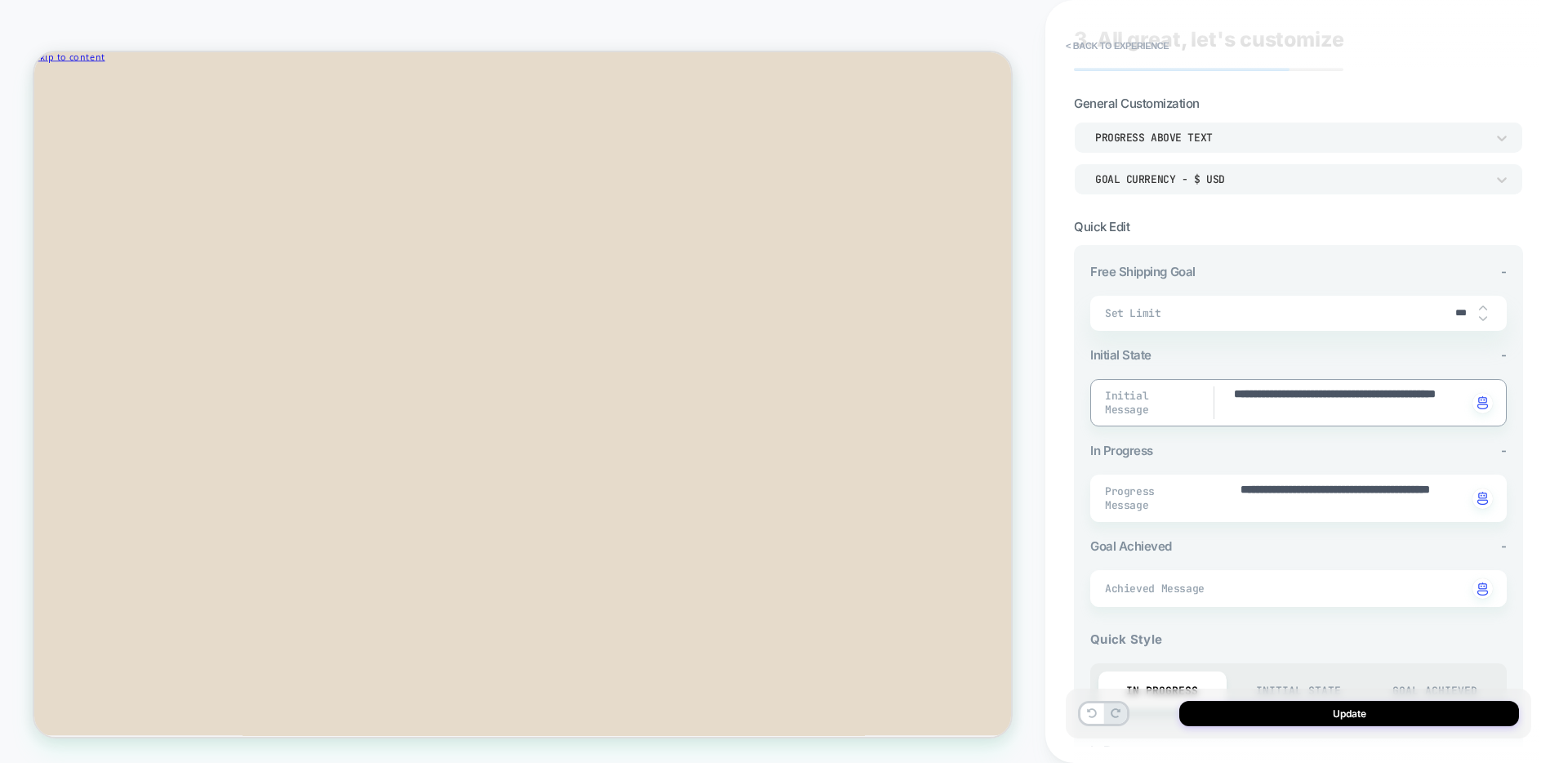 type on "*" 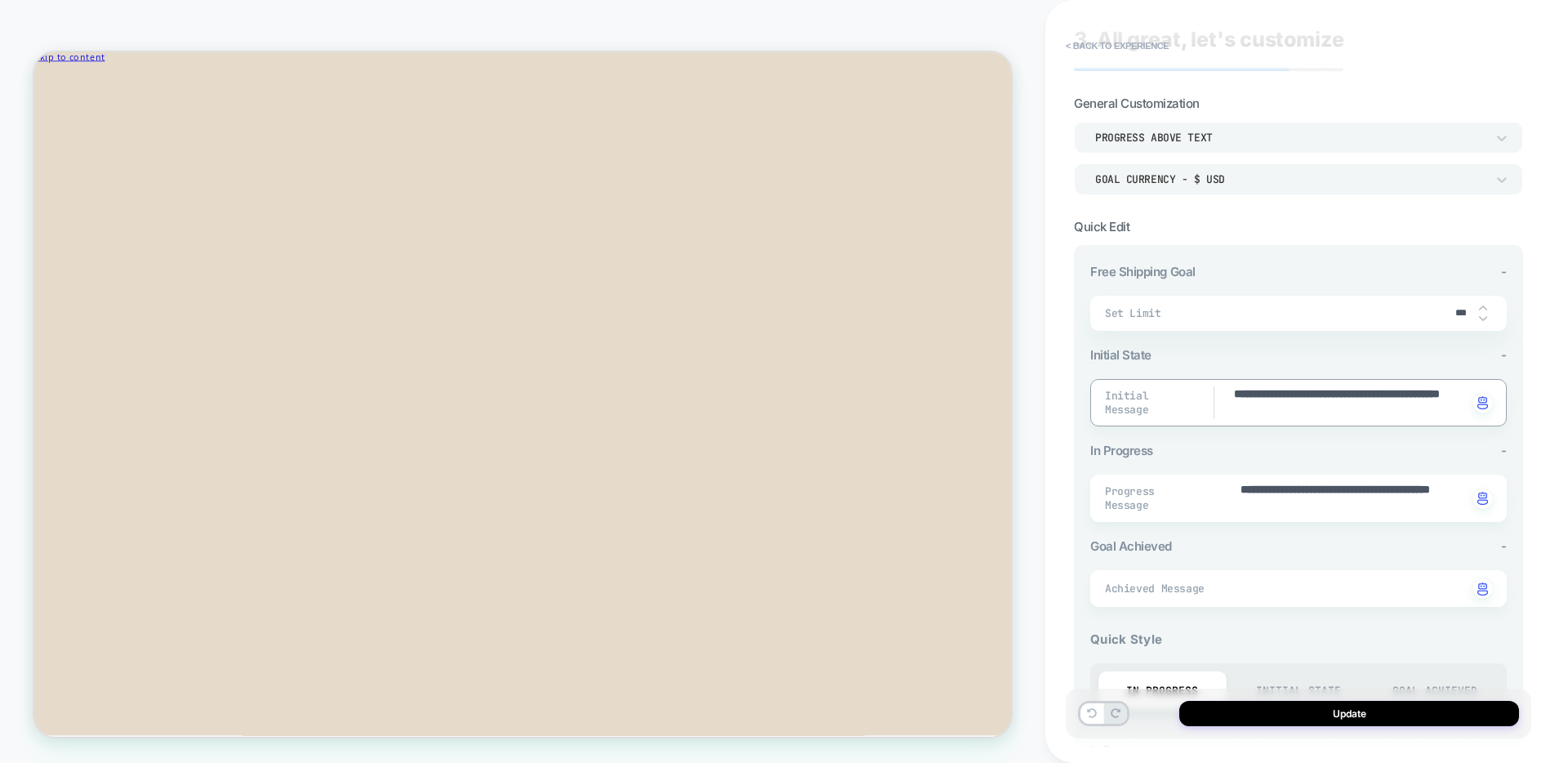 type on "*" 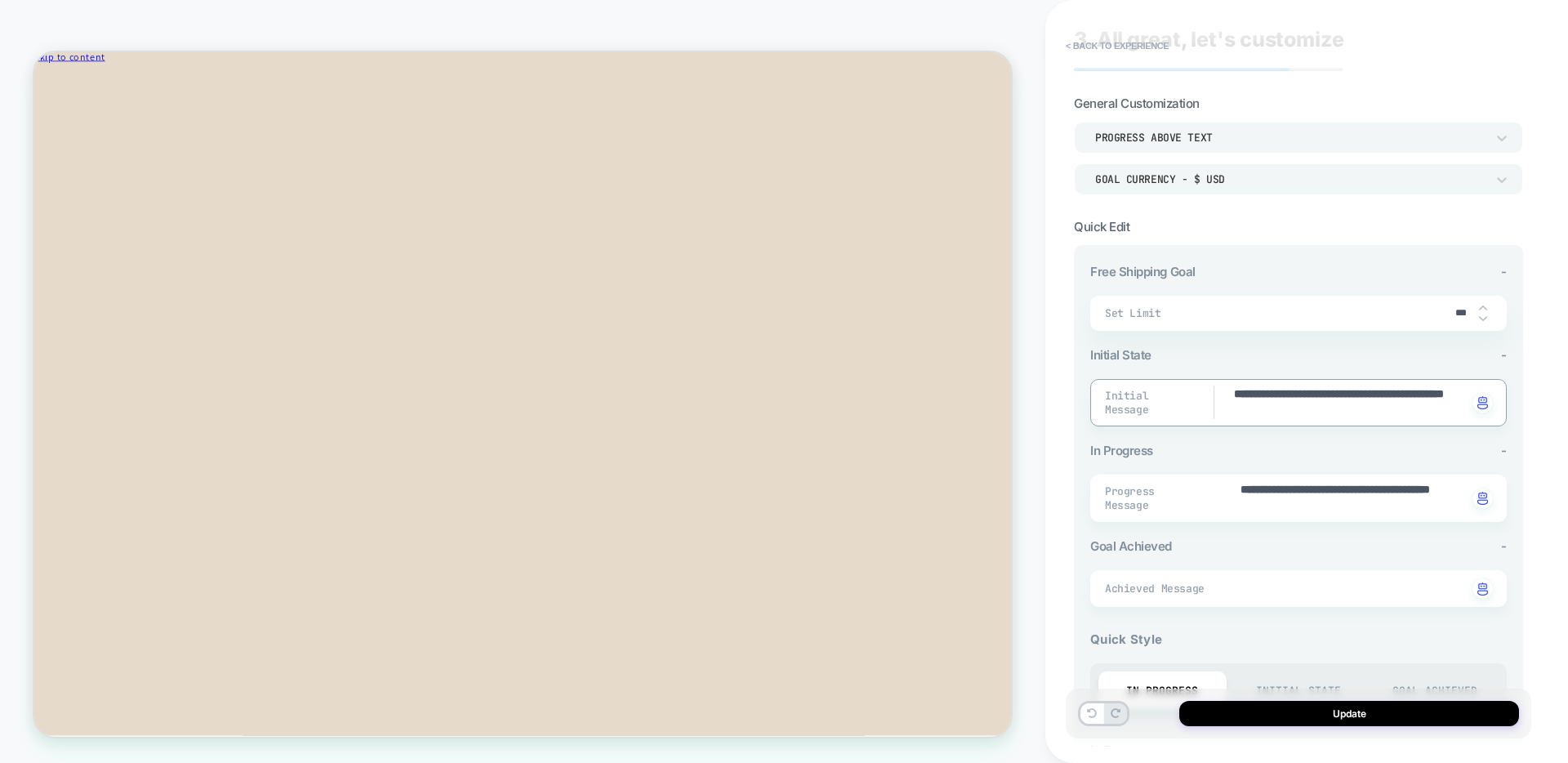 type on "*" 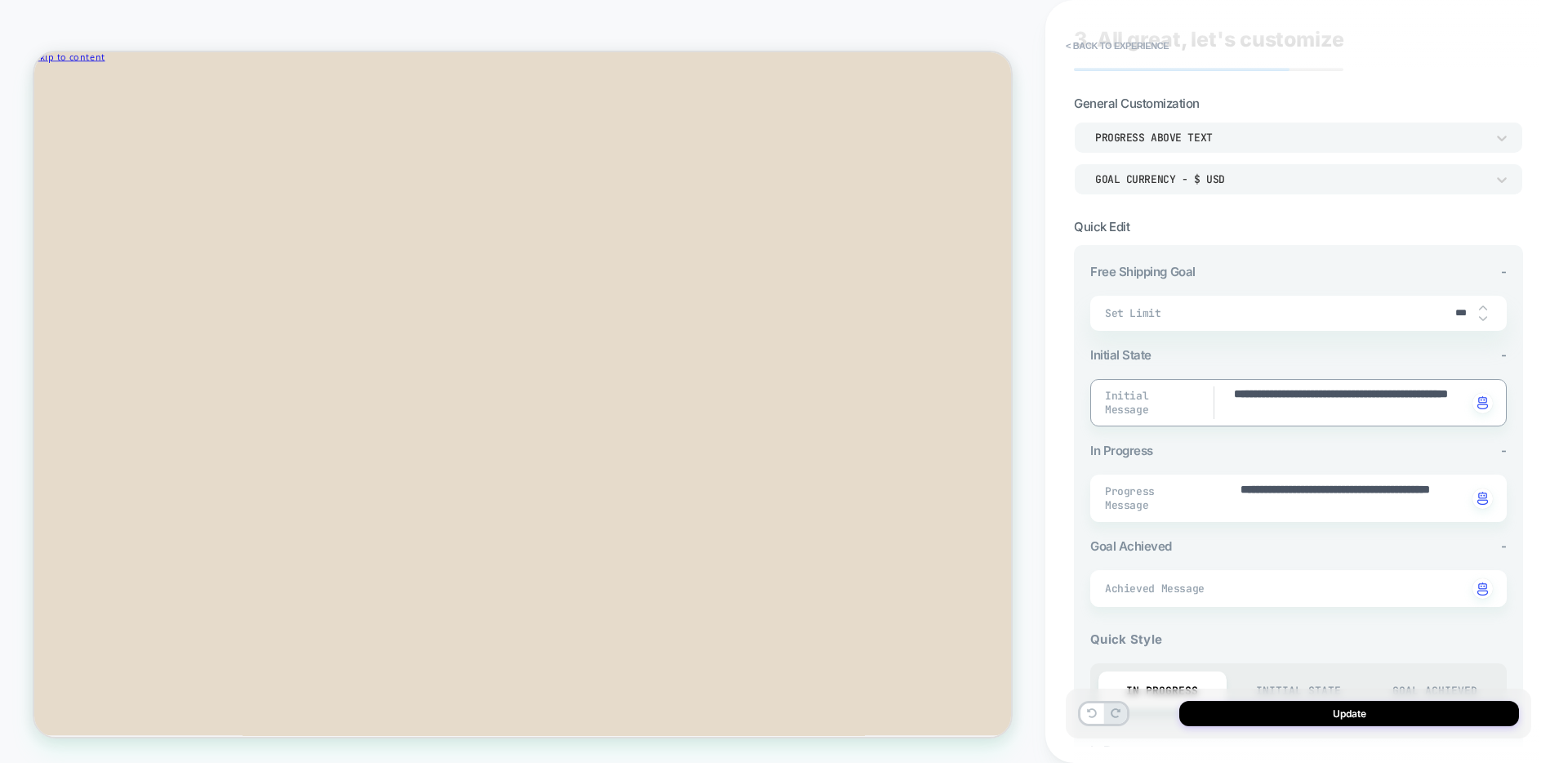 type on "*" 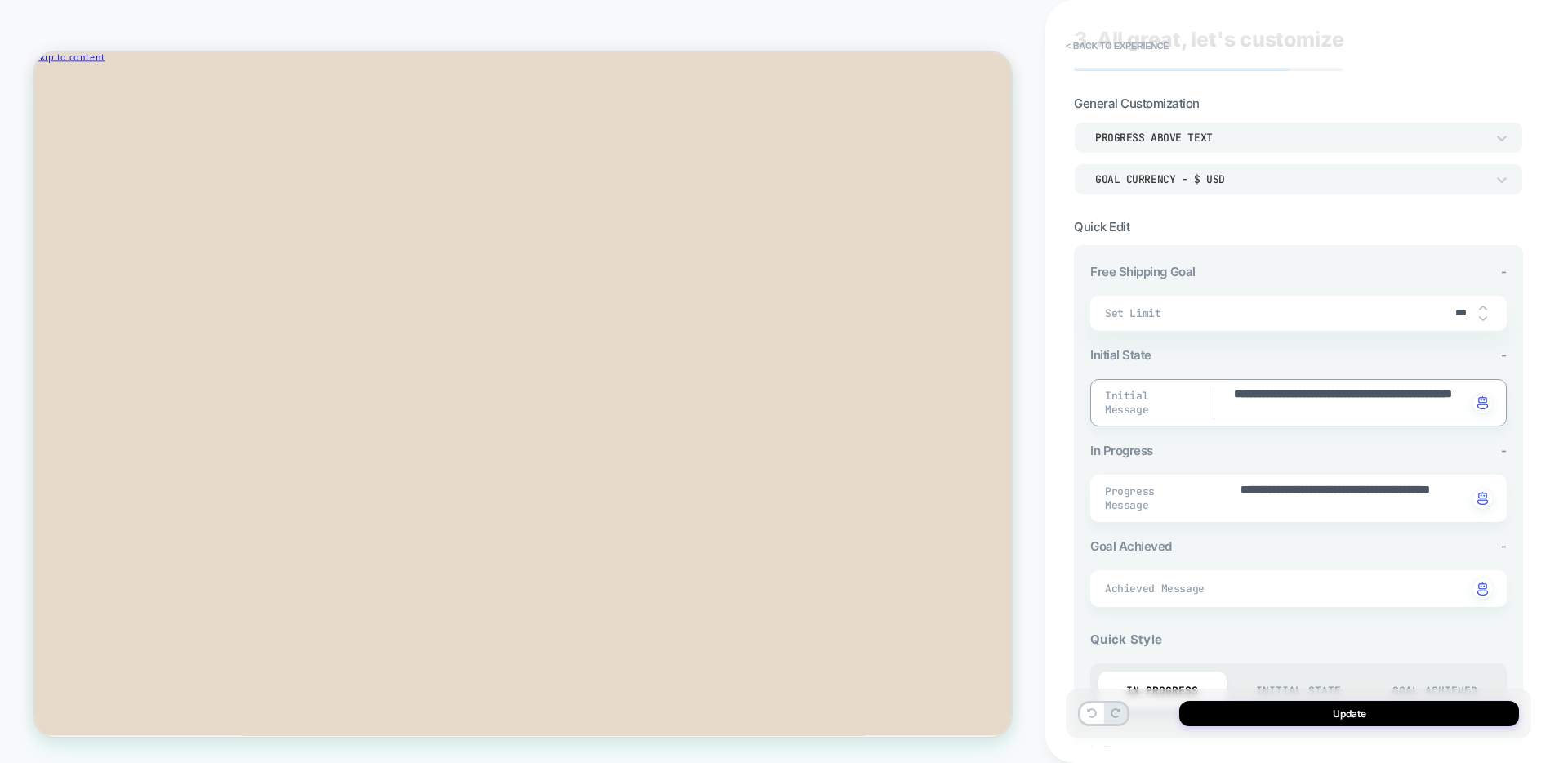 type on "*" 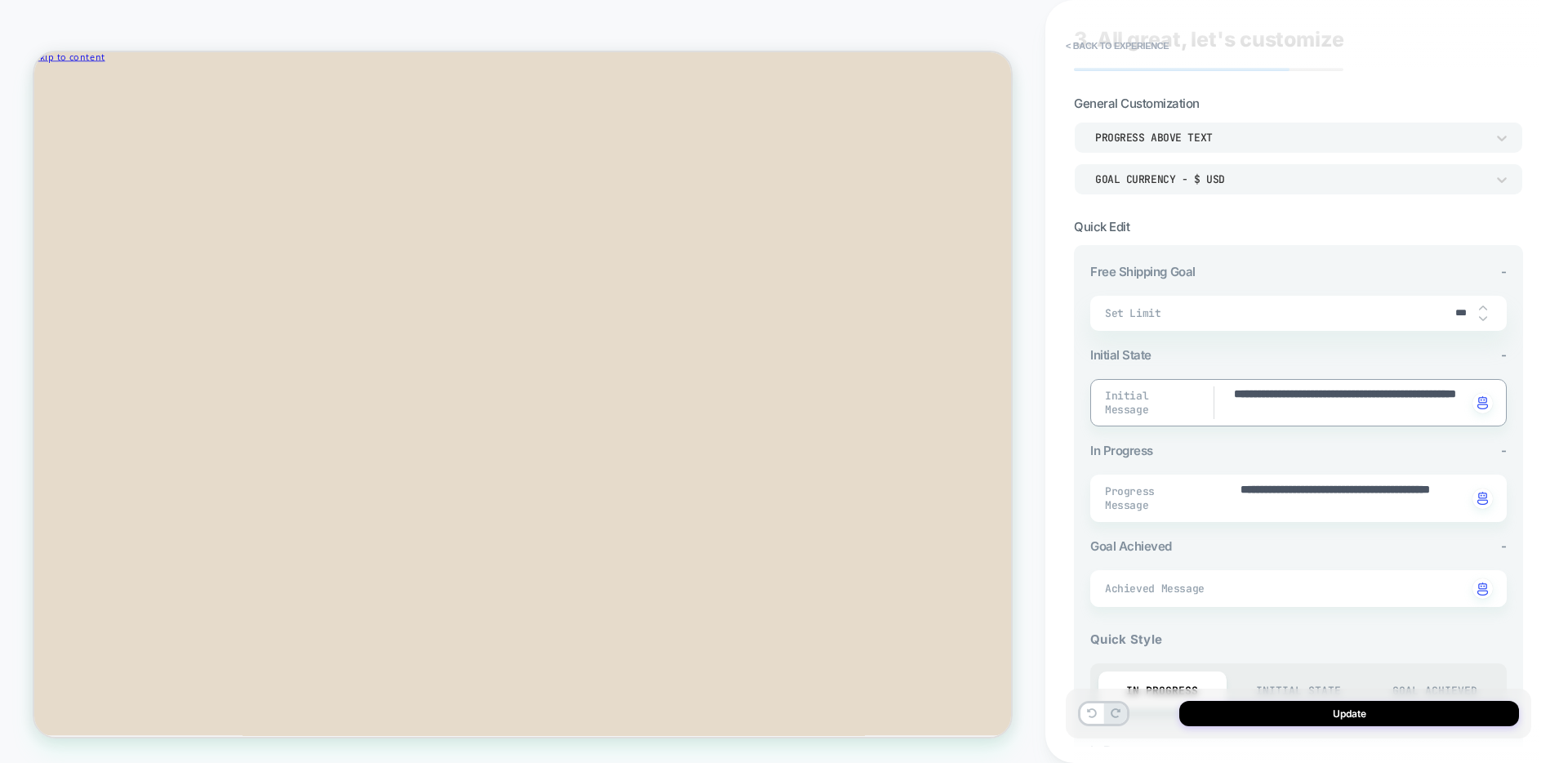 type on "*" 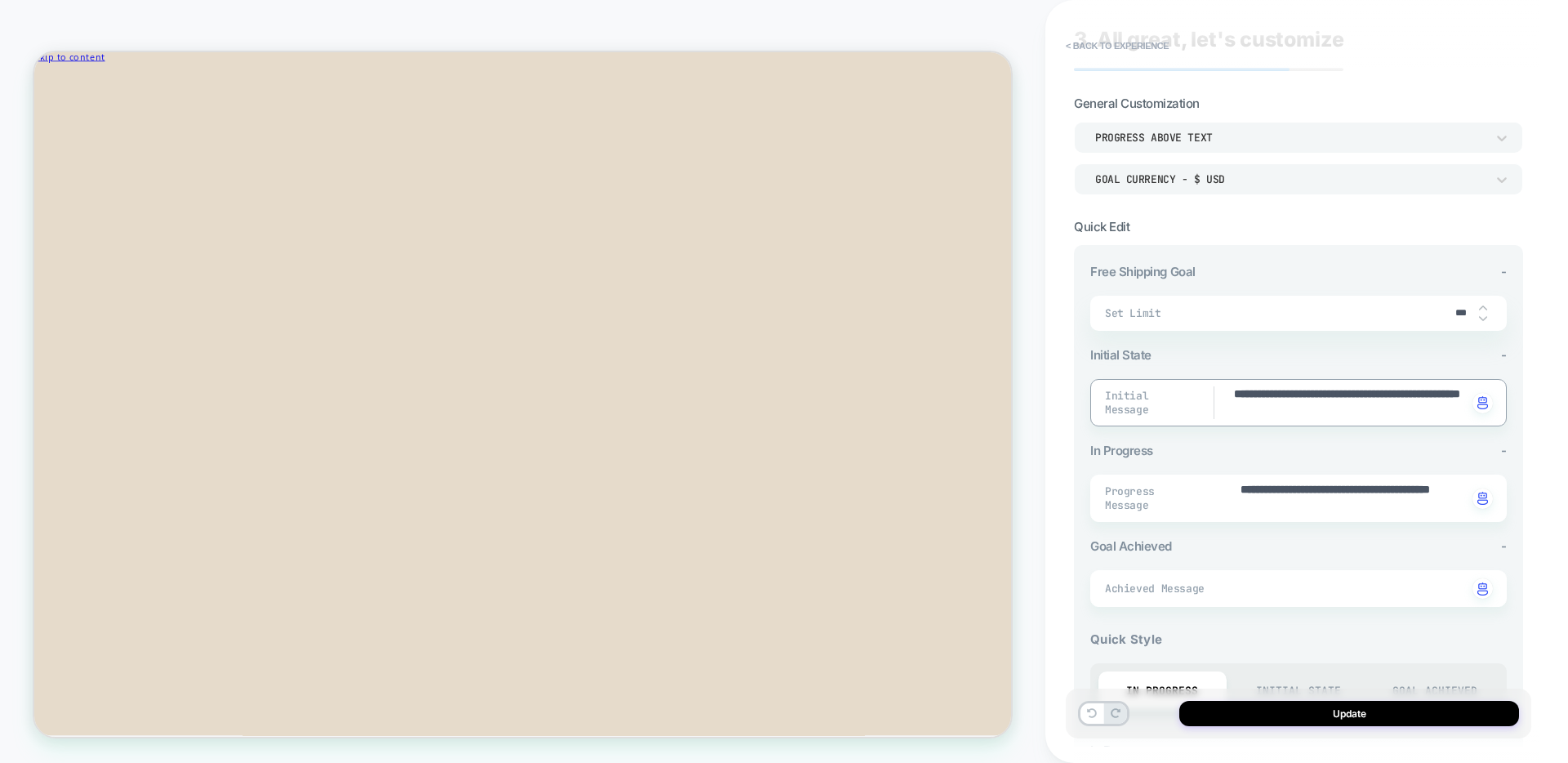 type on "*" 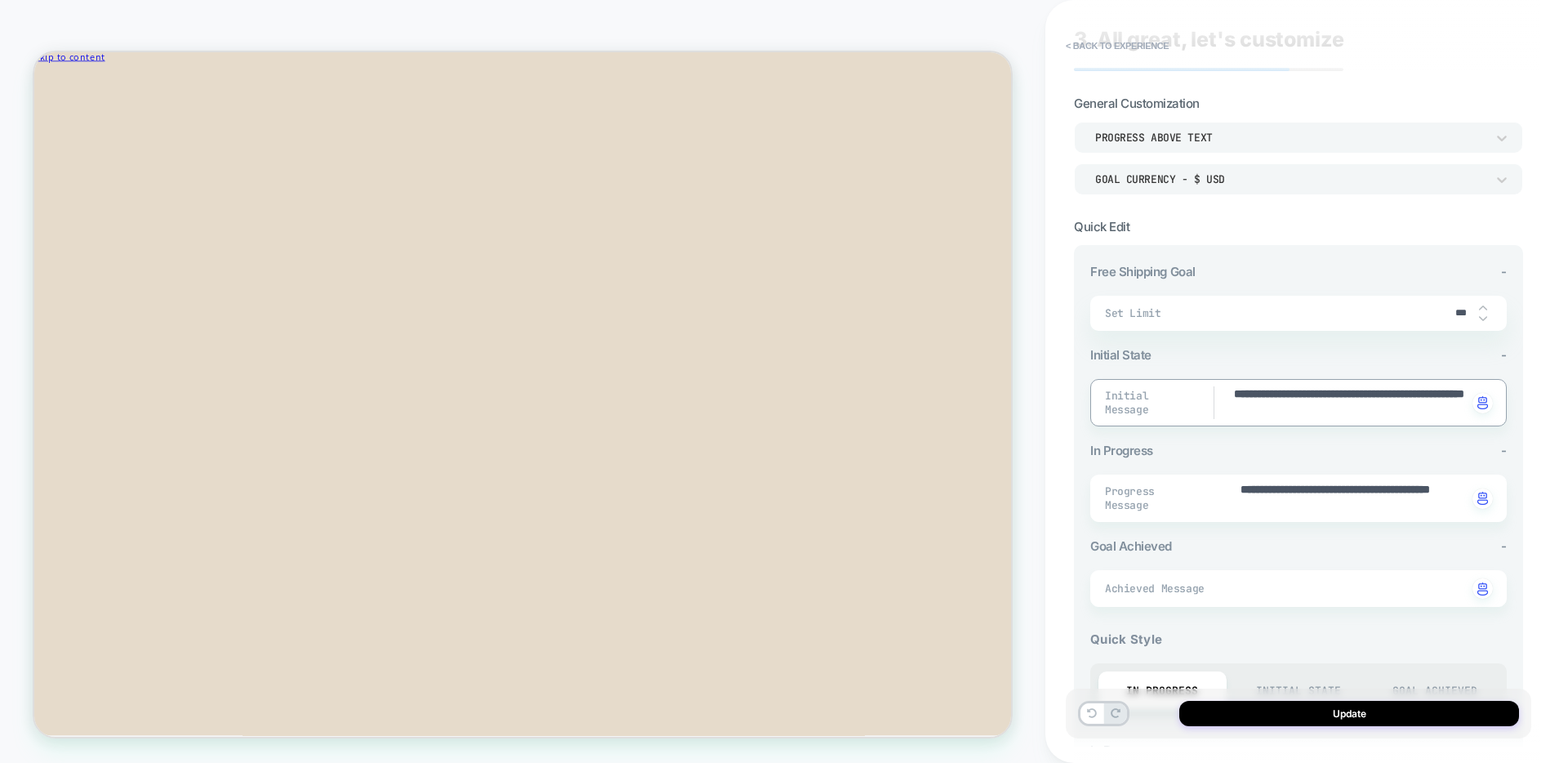 type on "*" 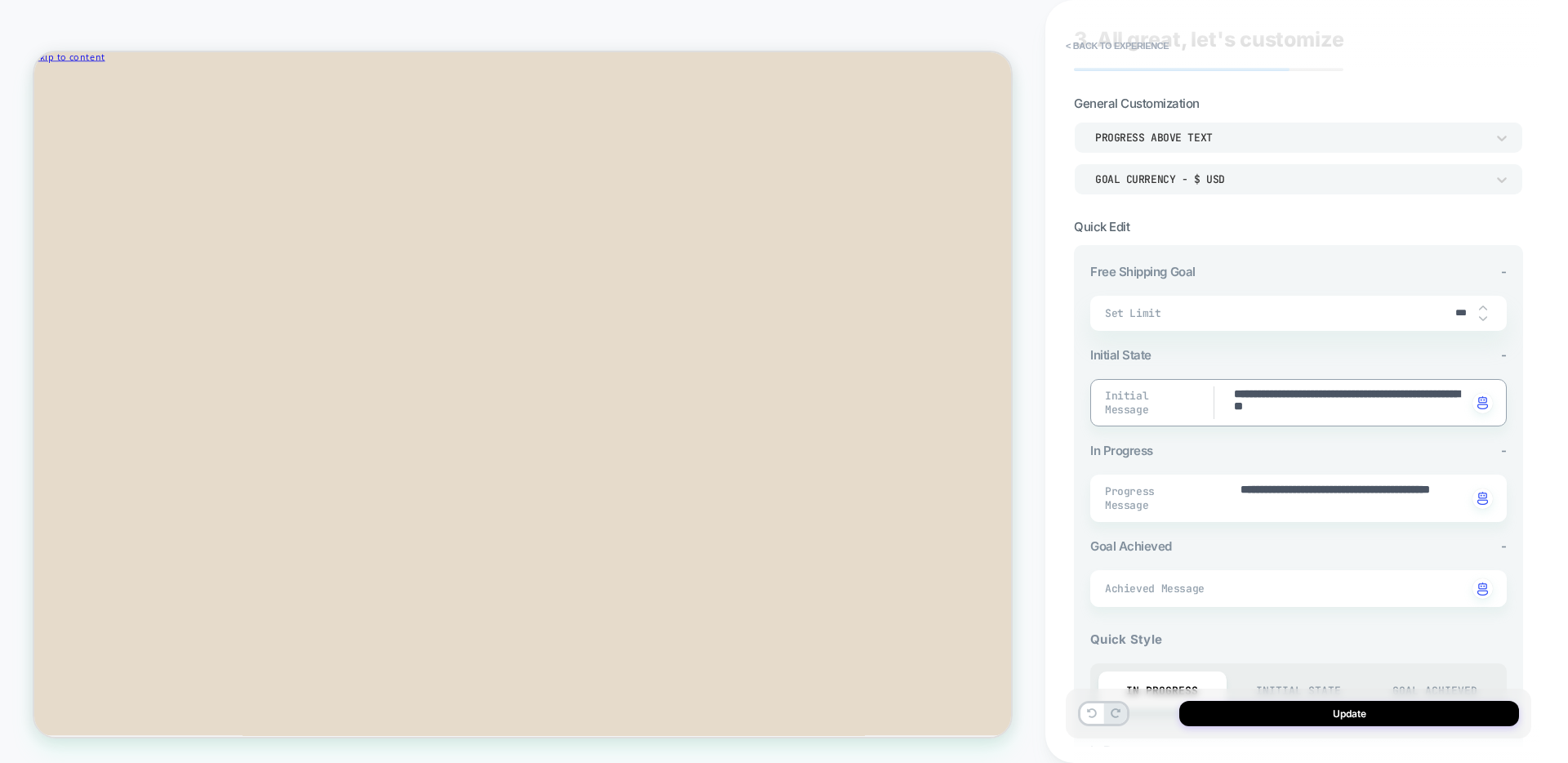 type on "*" 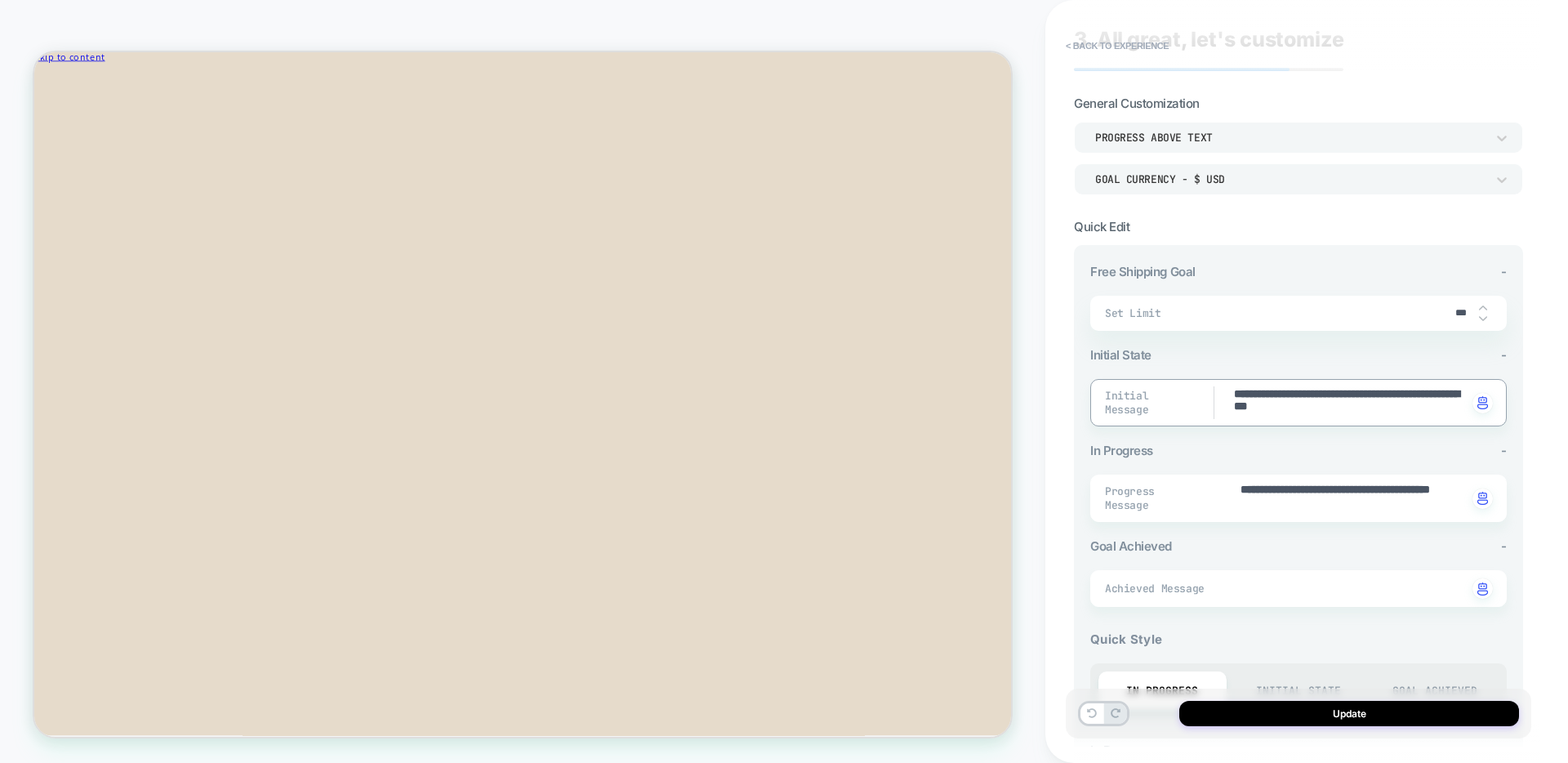 type 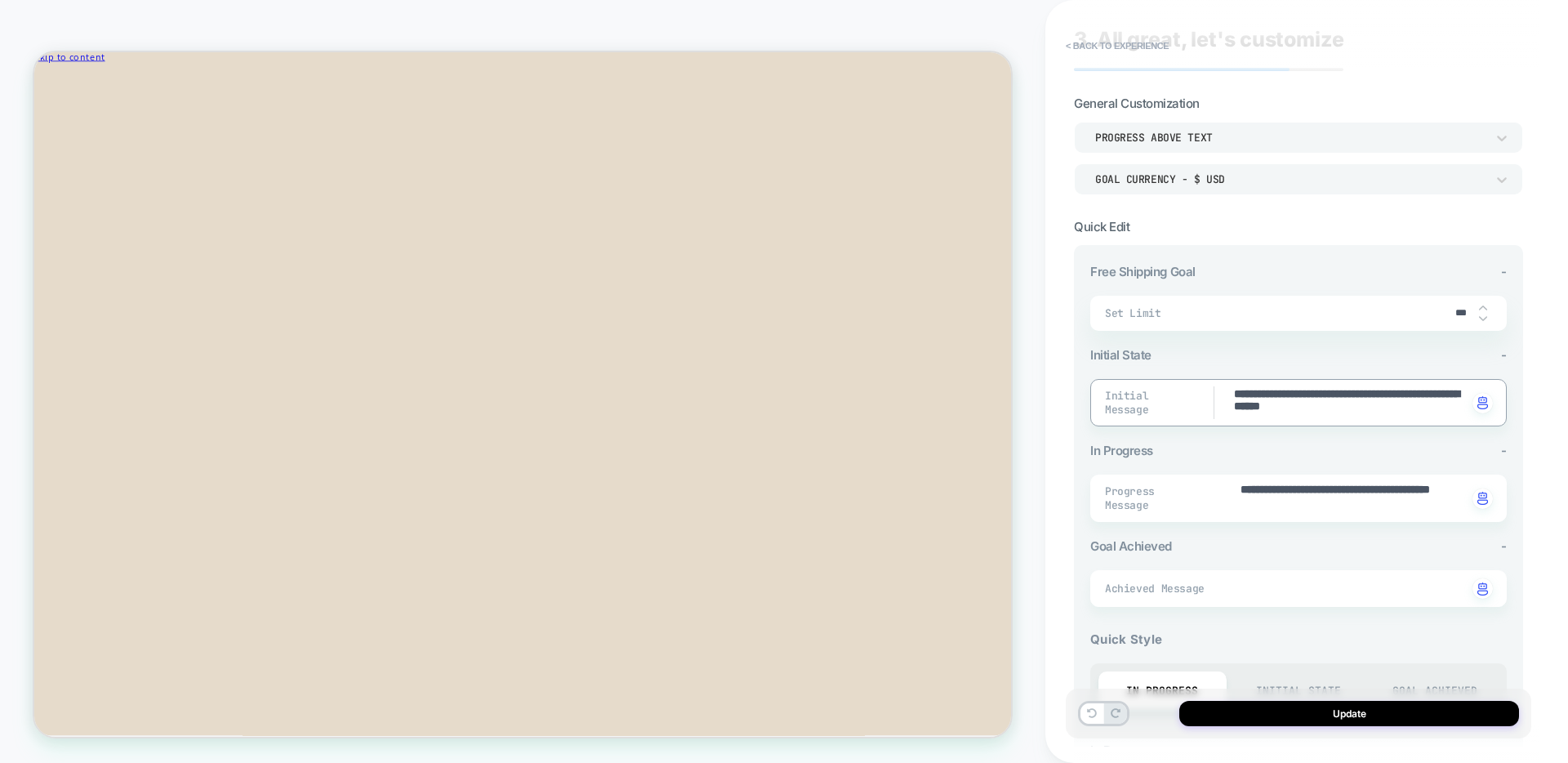 click on "**********" at bounding box center (1350, 403) 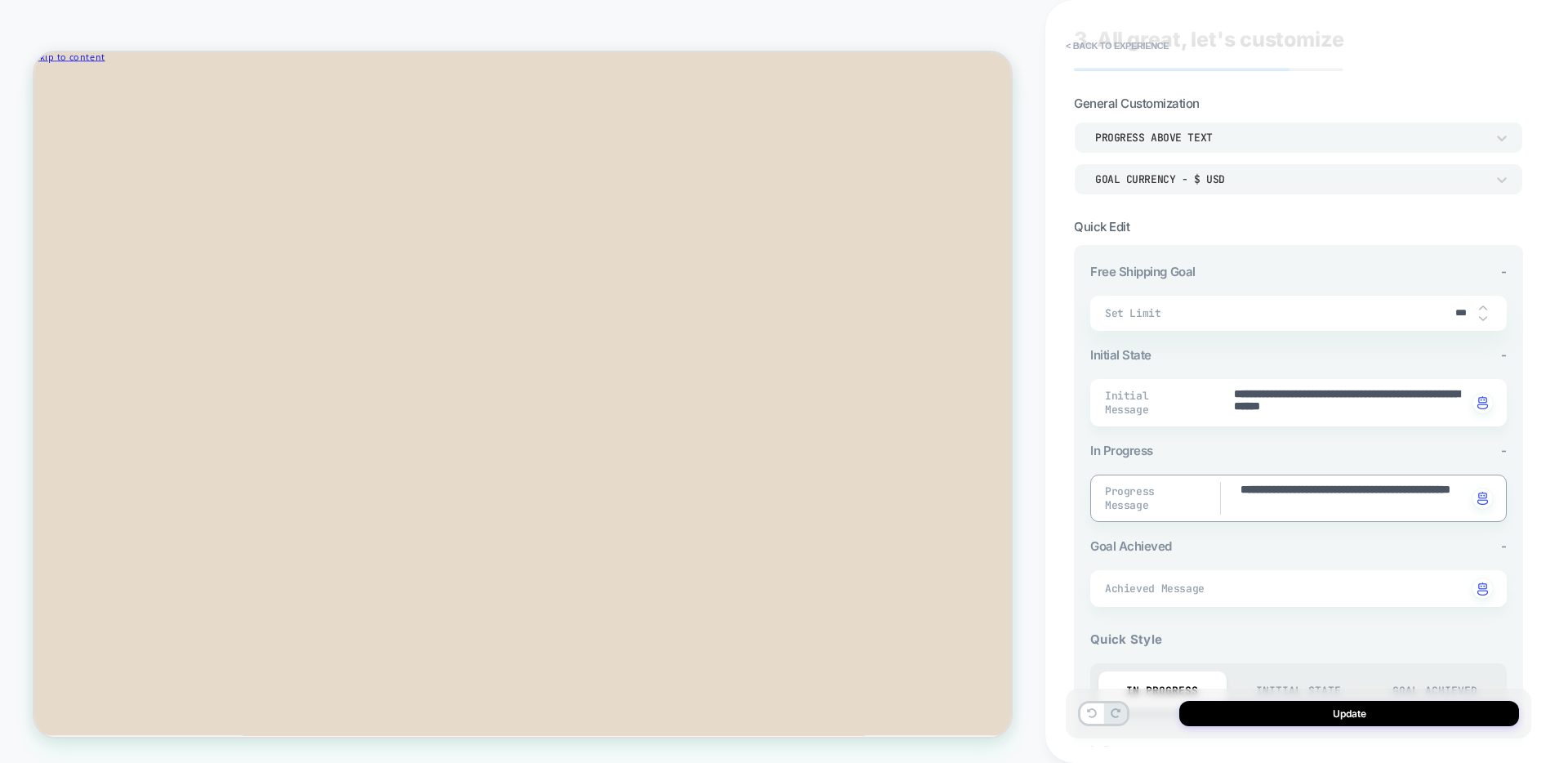 click on "**********" at bounding box center (1353, 498) 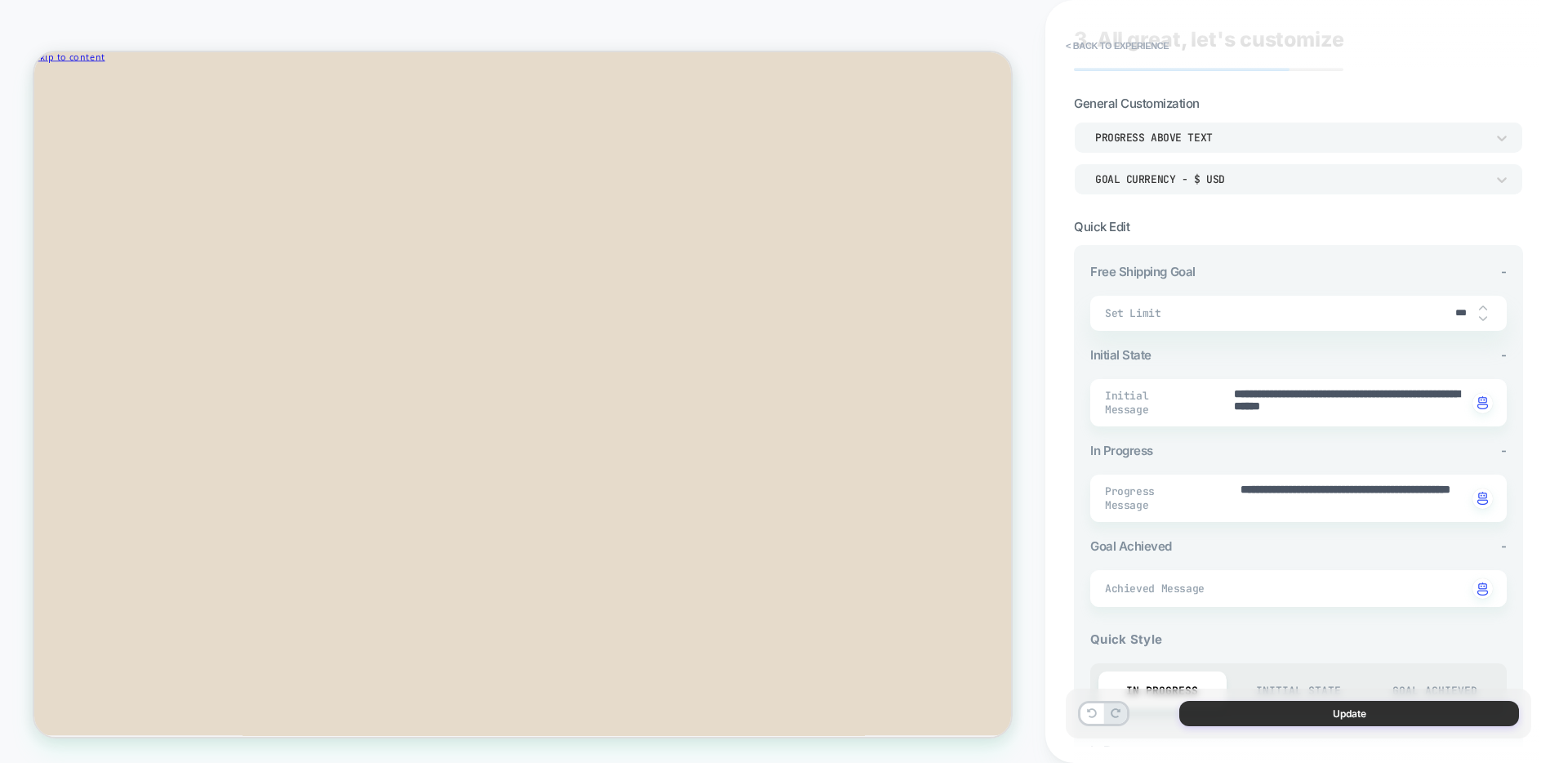 click on "Update" at bounding box center (1349, 713) 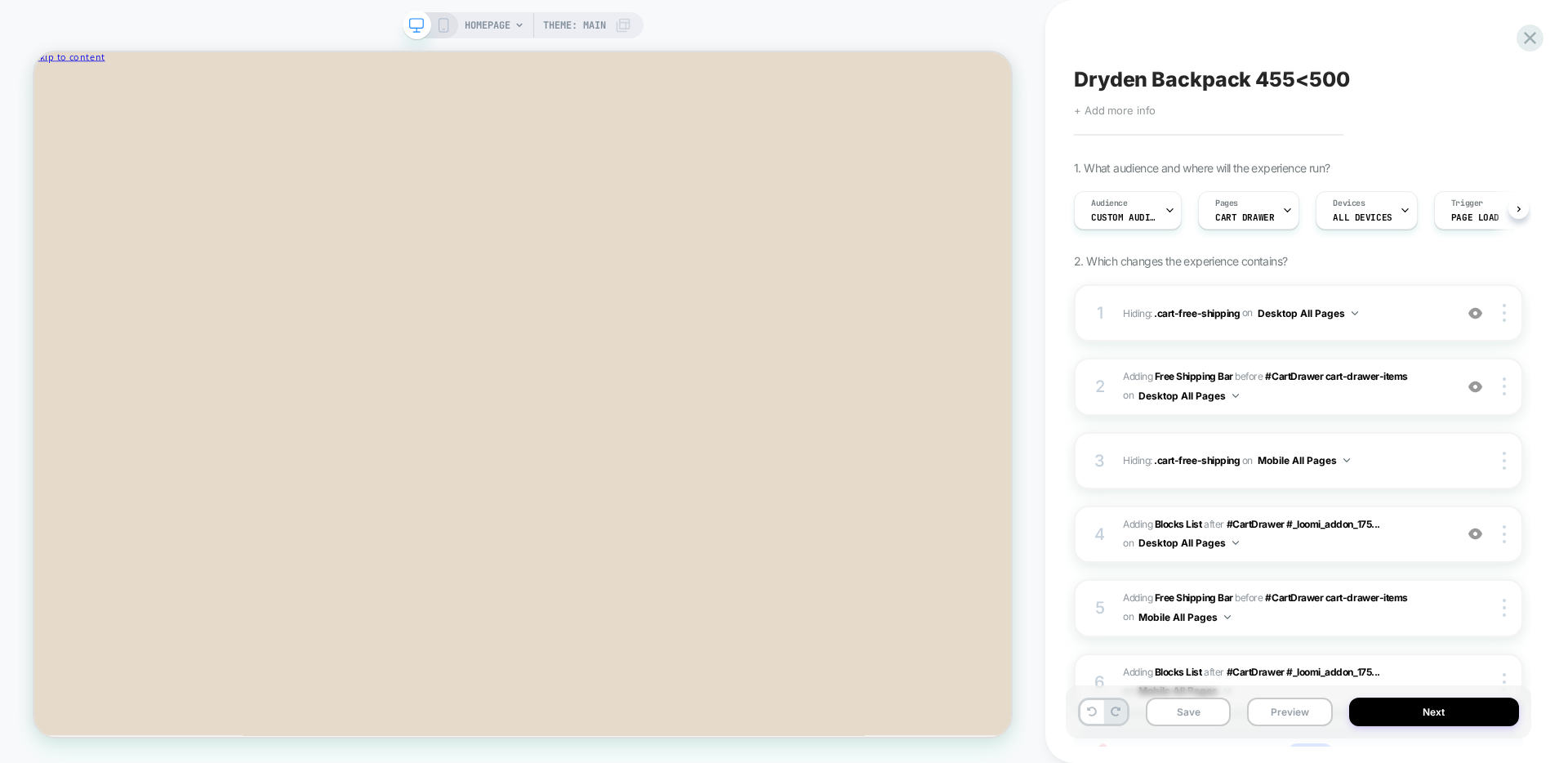 scroll, scrollTop: 0, scrollLeft: 1, axis: horizontal 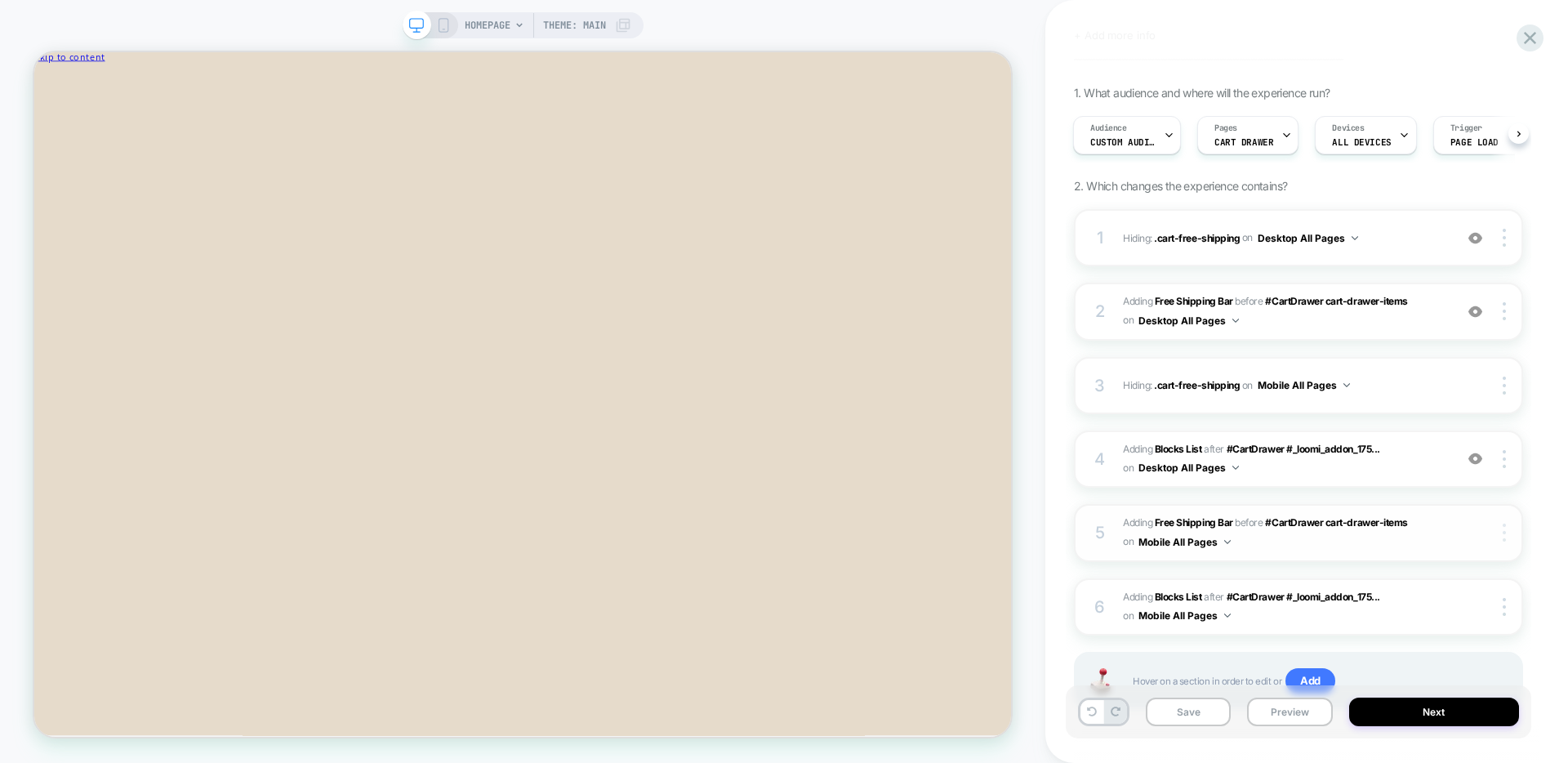 click at bounding box center [1507, 533] 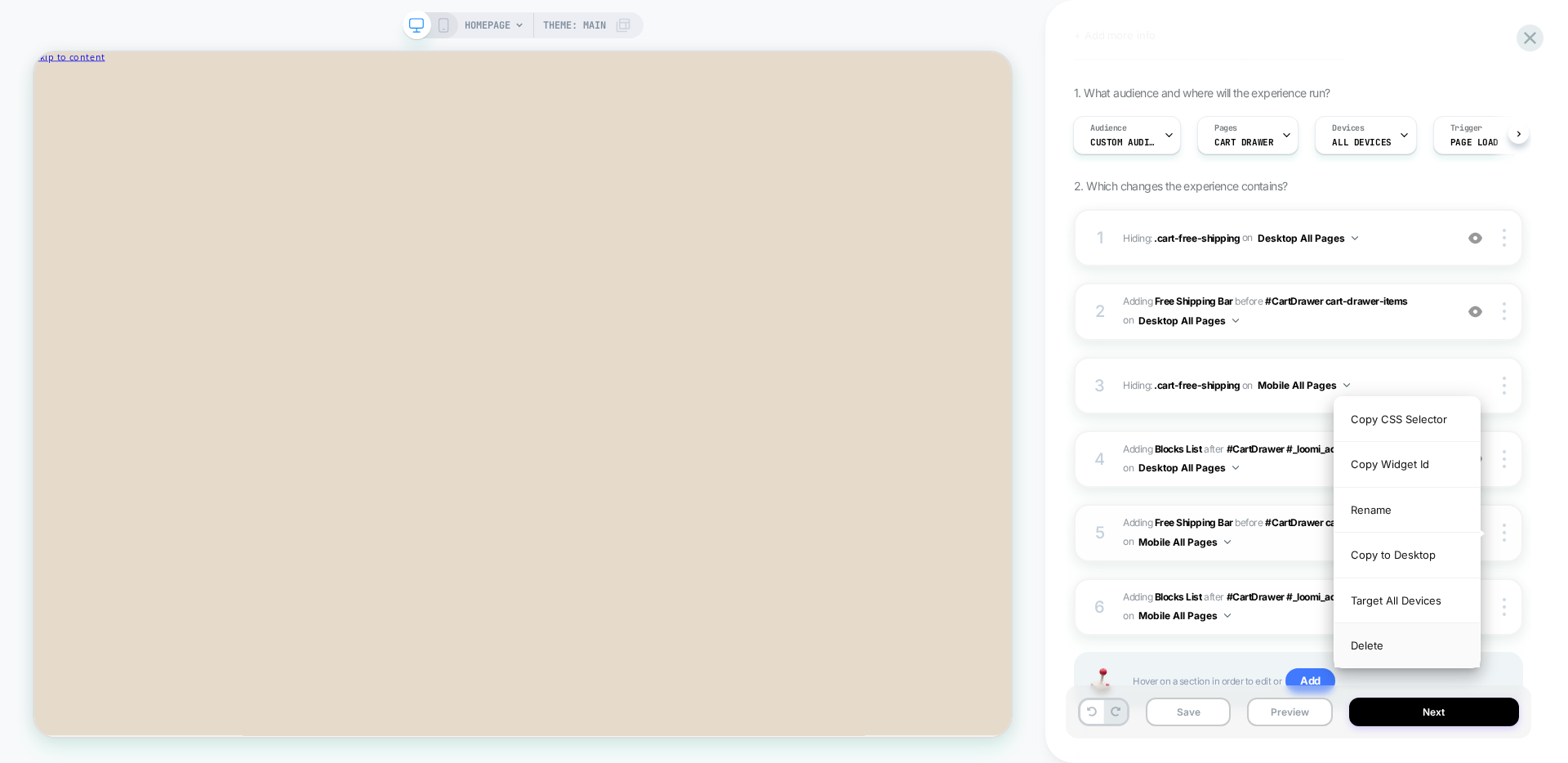 click on "Delete" at bounding box center (1407, 645) 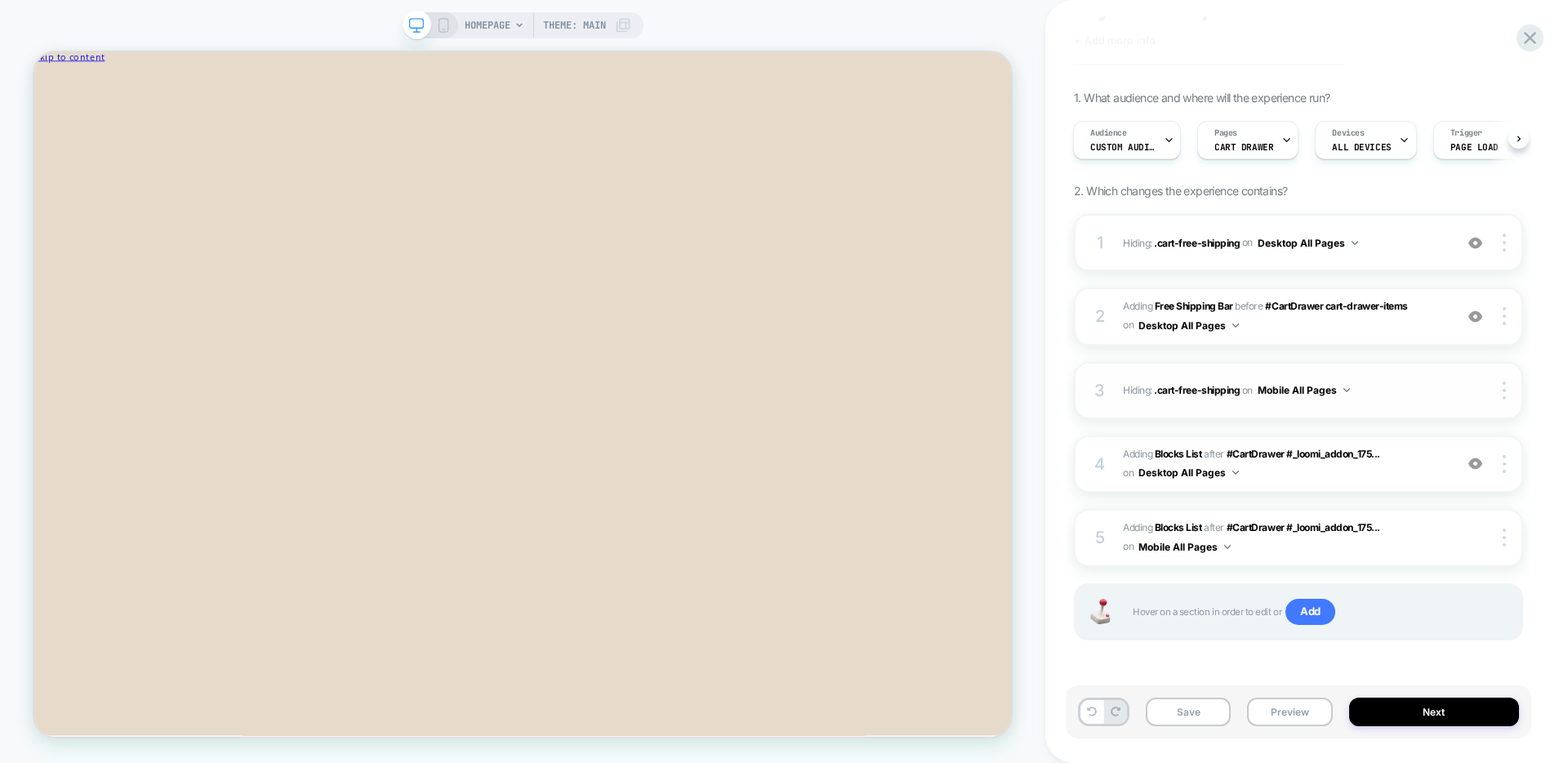 scroll, scrollTop: 70, scrollLeft: 0, axis: vertical 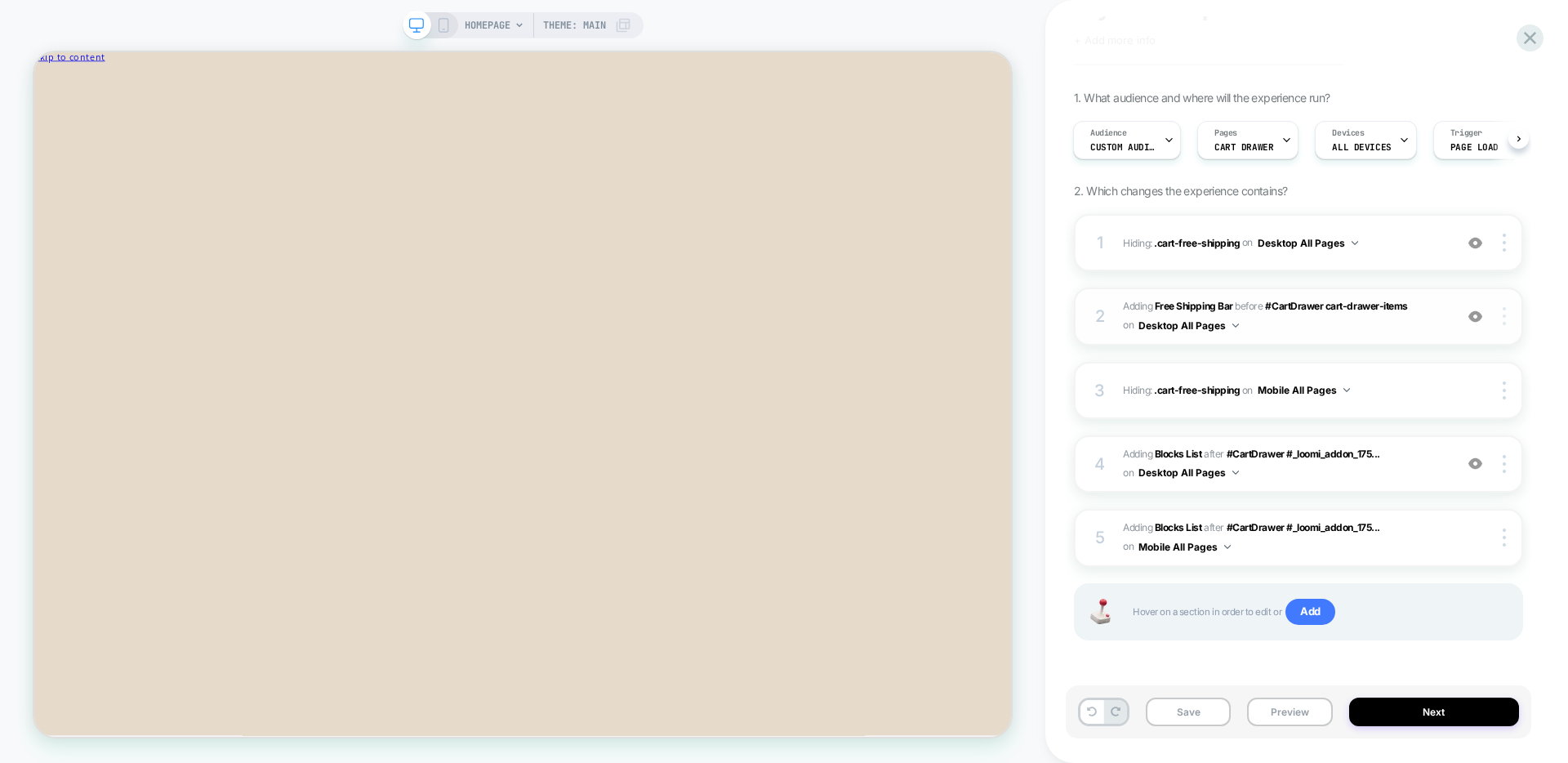 click at bounding box center (1507, 316) 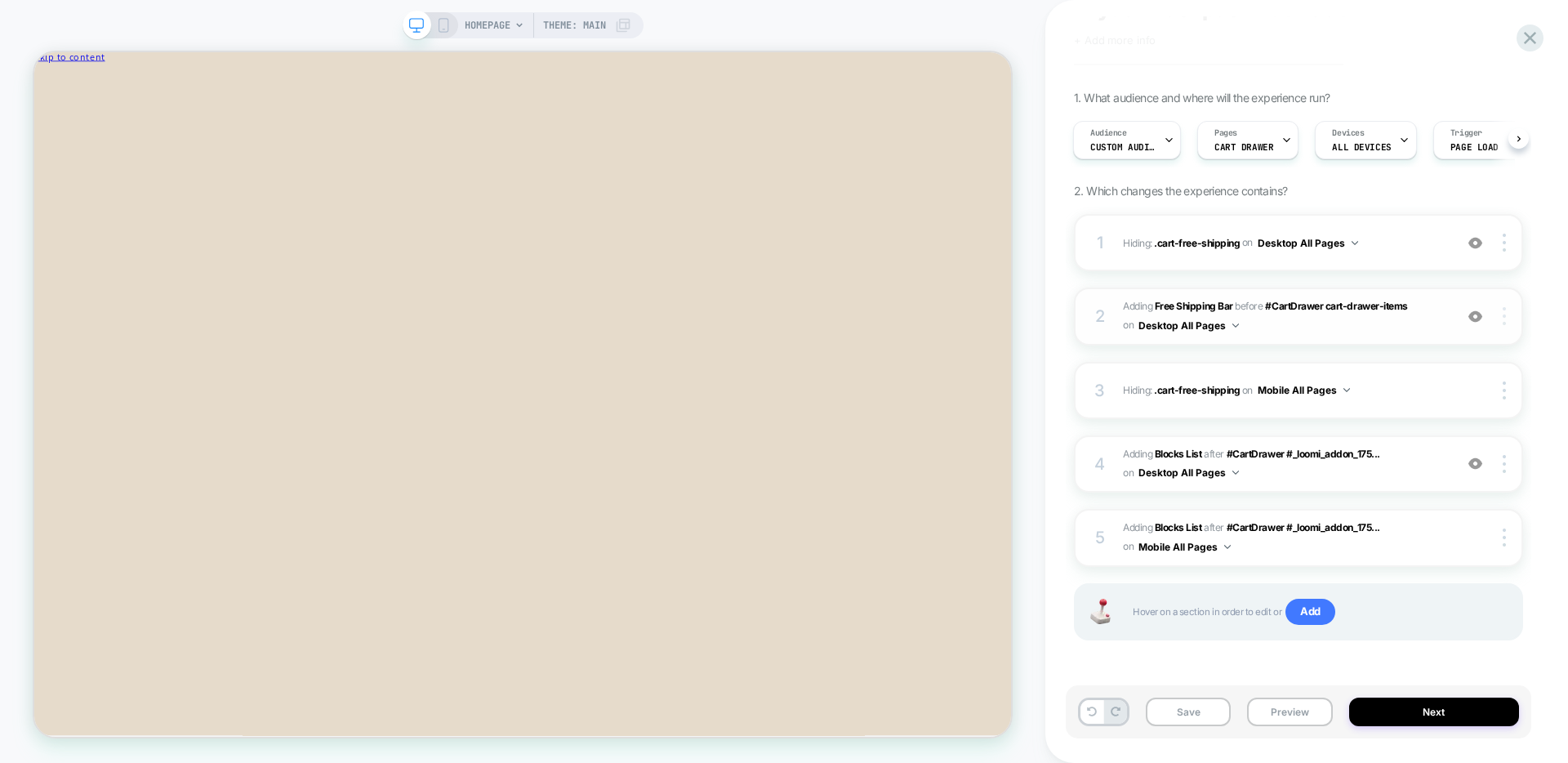 click at bounding box center [1507, 316] 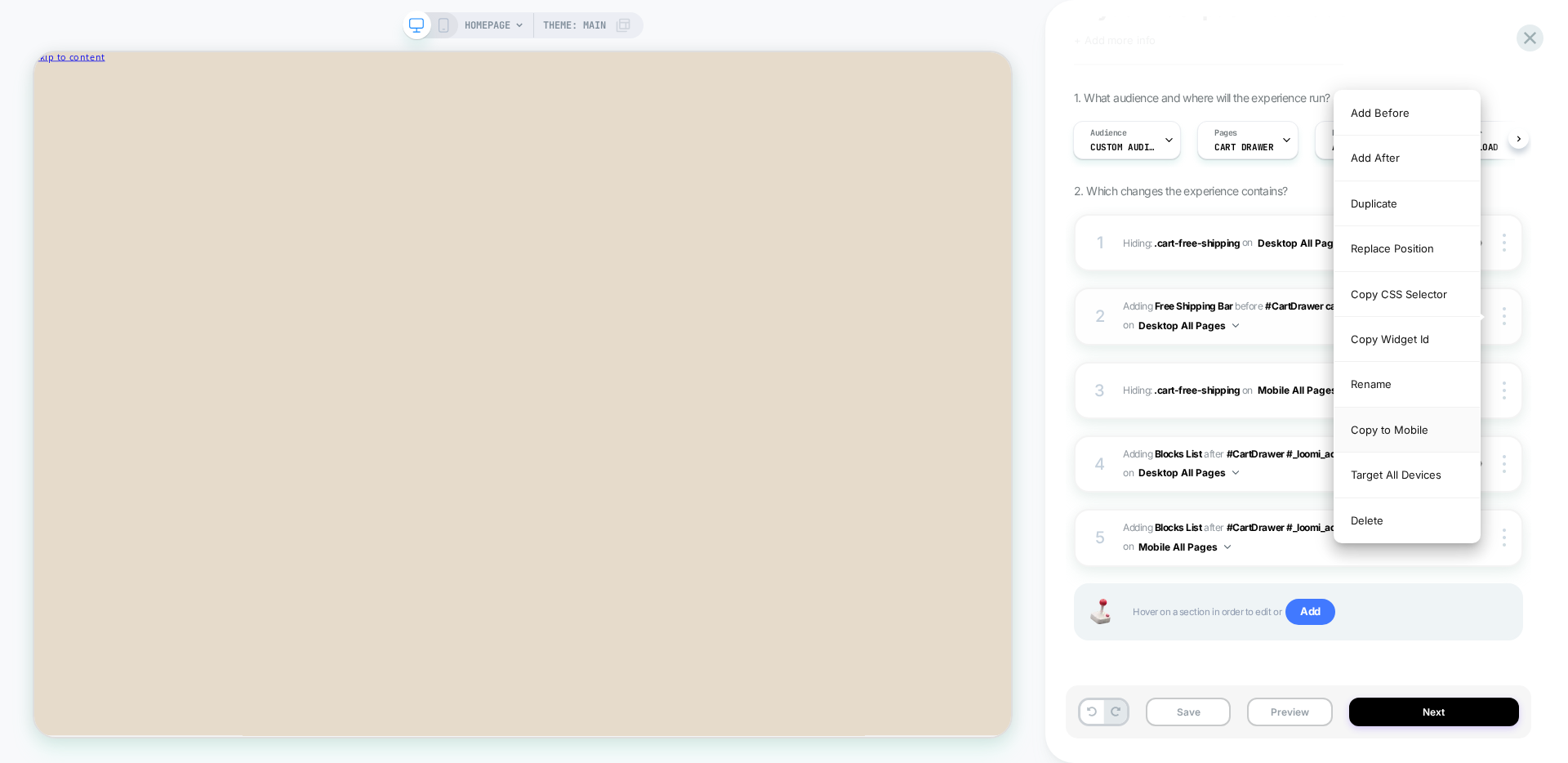 click on "Copy to   Mobile" at bounding box center (1407, 430) 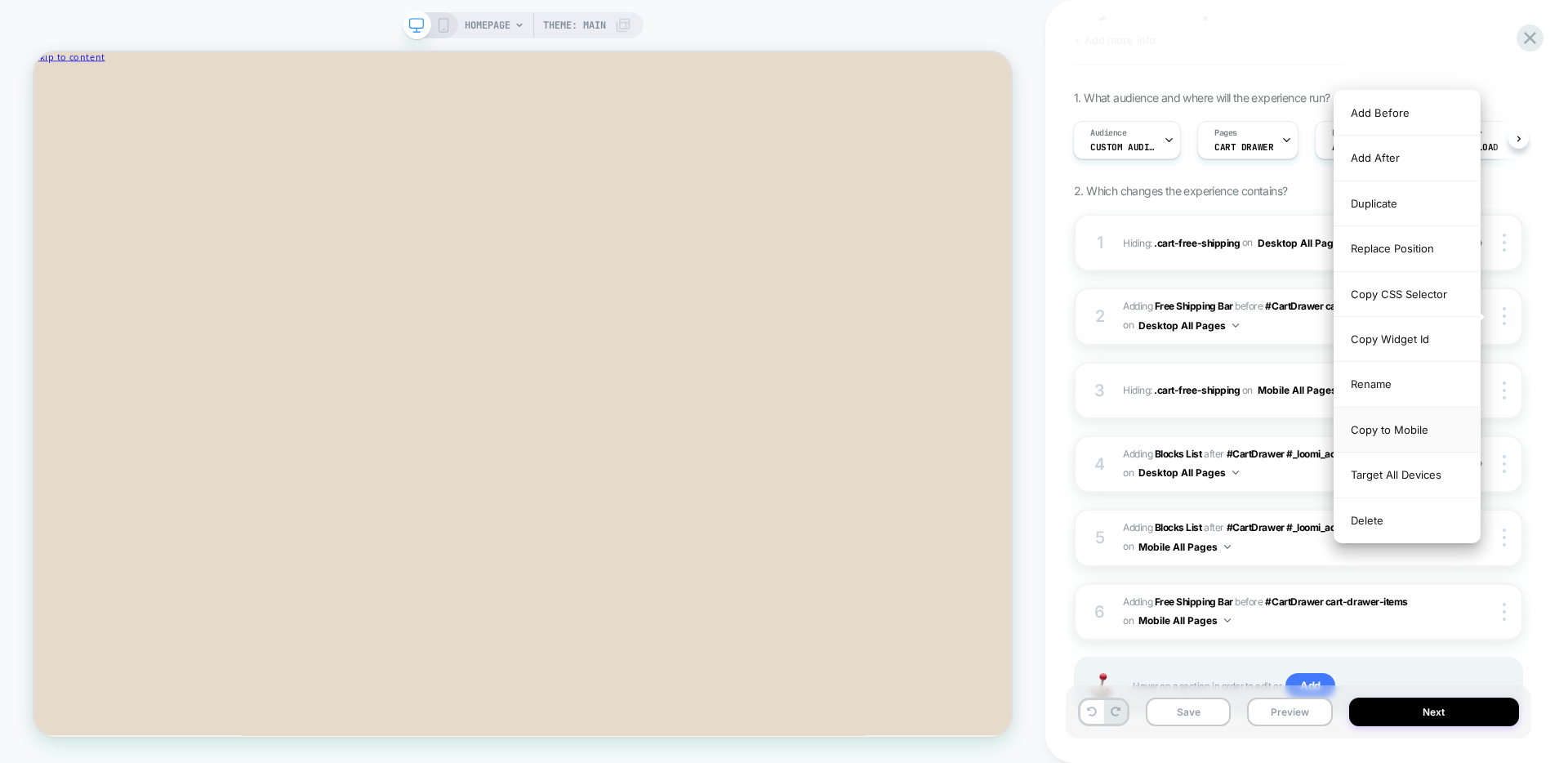 scroll, scrollTop: 75, scrollLeft: 0, axis: vertical 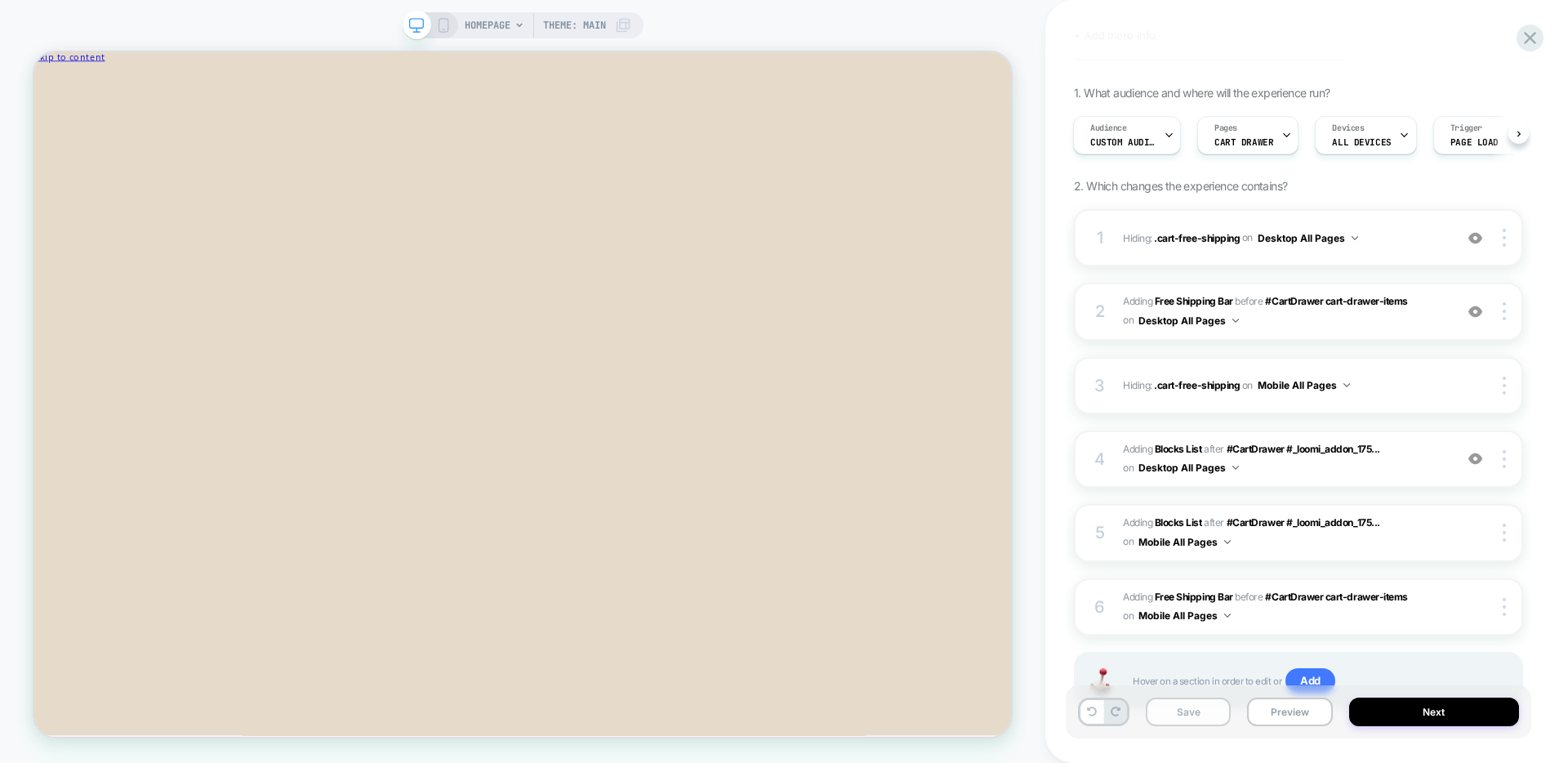 click on "Save" at bounding box center [1188, 712] 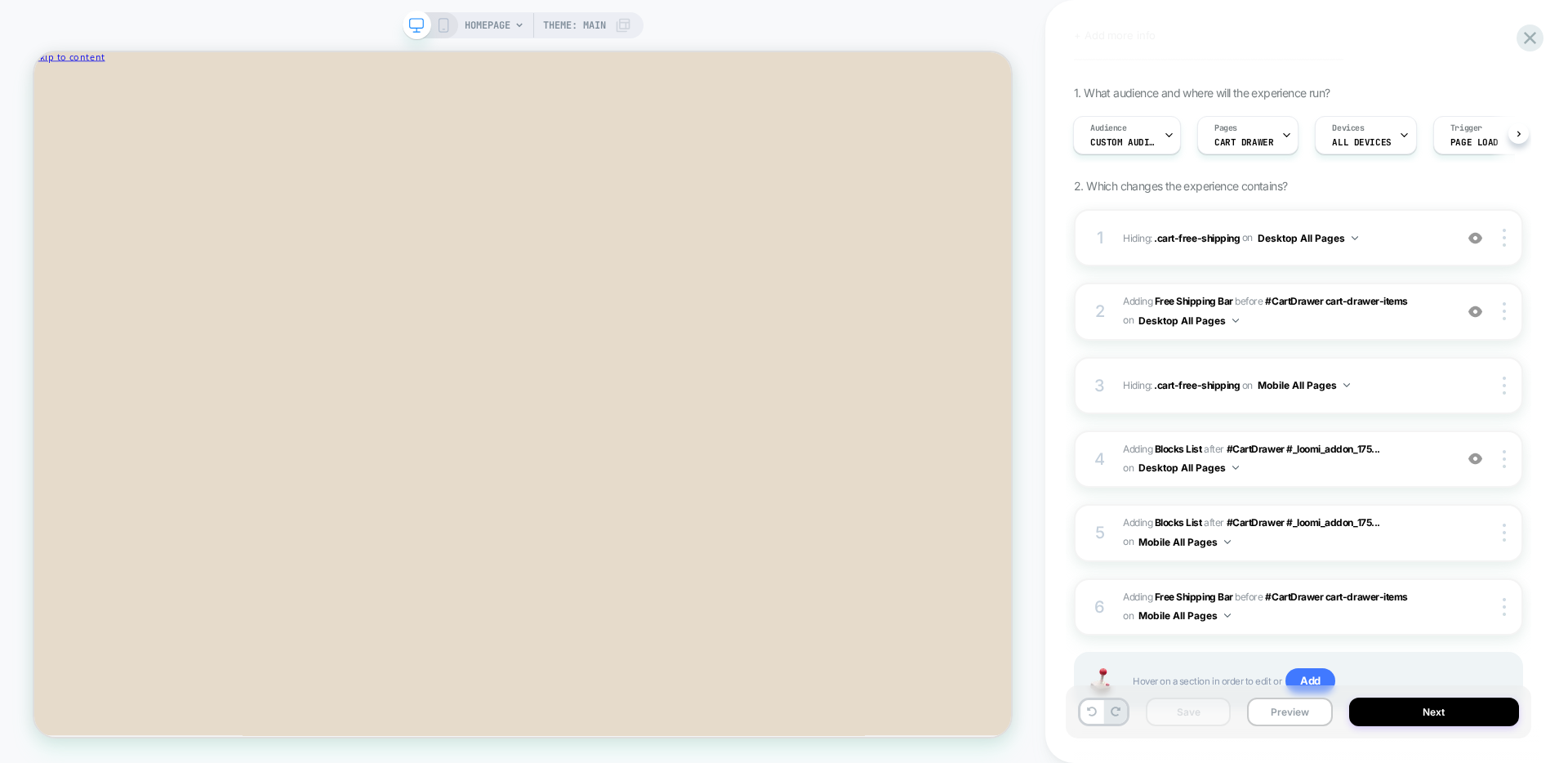scroll, scrollTop: 0, scrollLeft: 0, axis: both 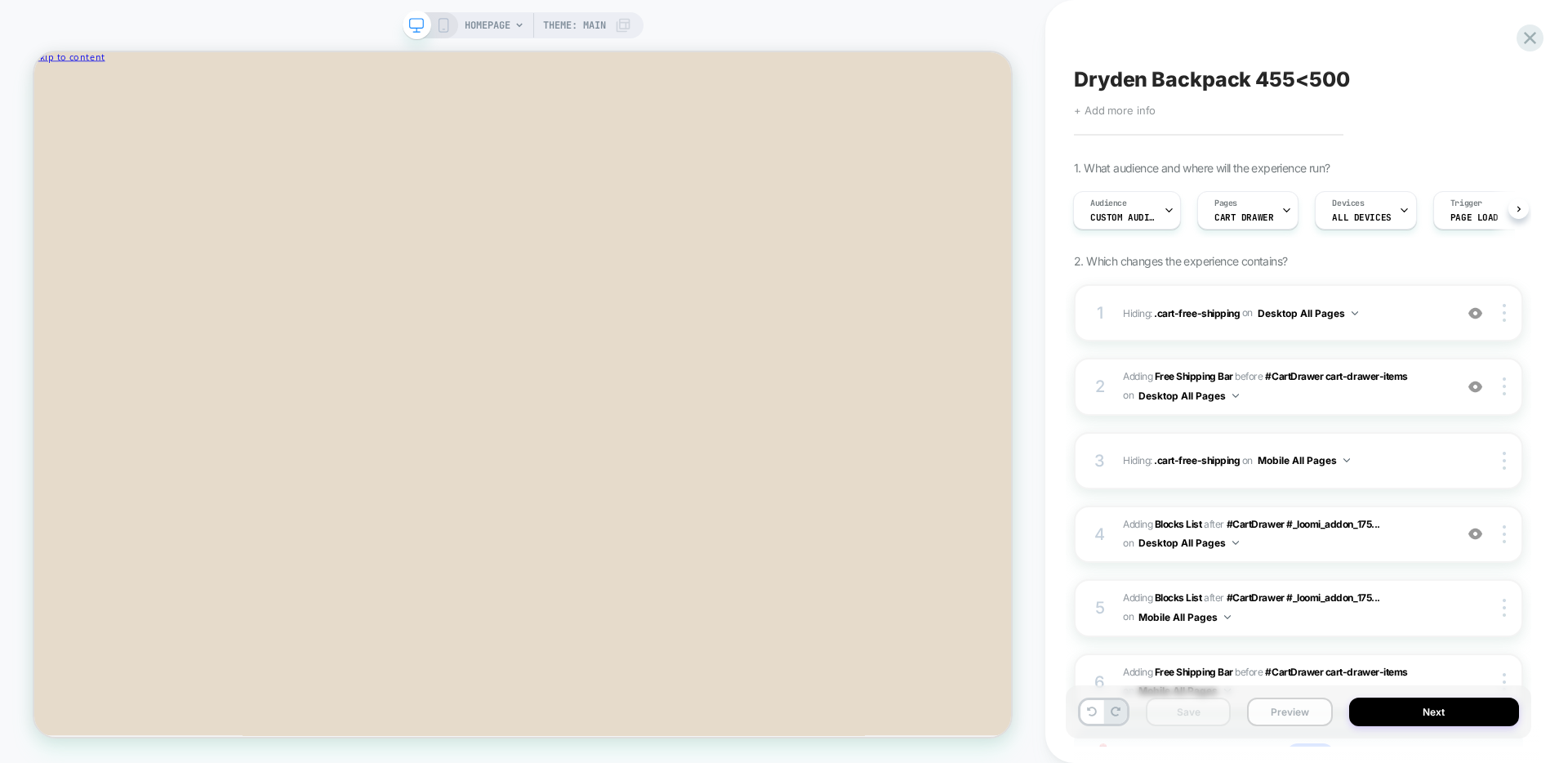 click on "Preview" at bounding box center (1290, 712) 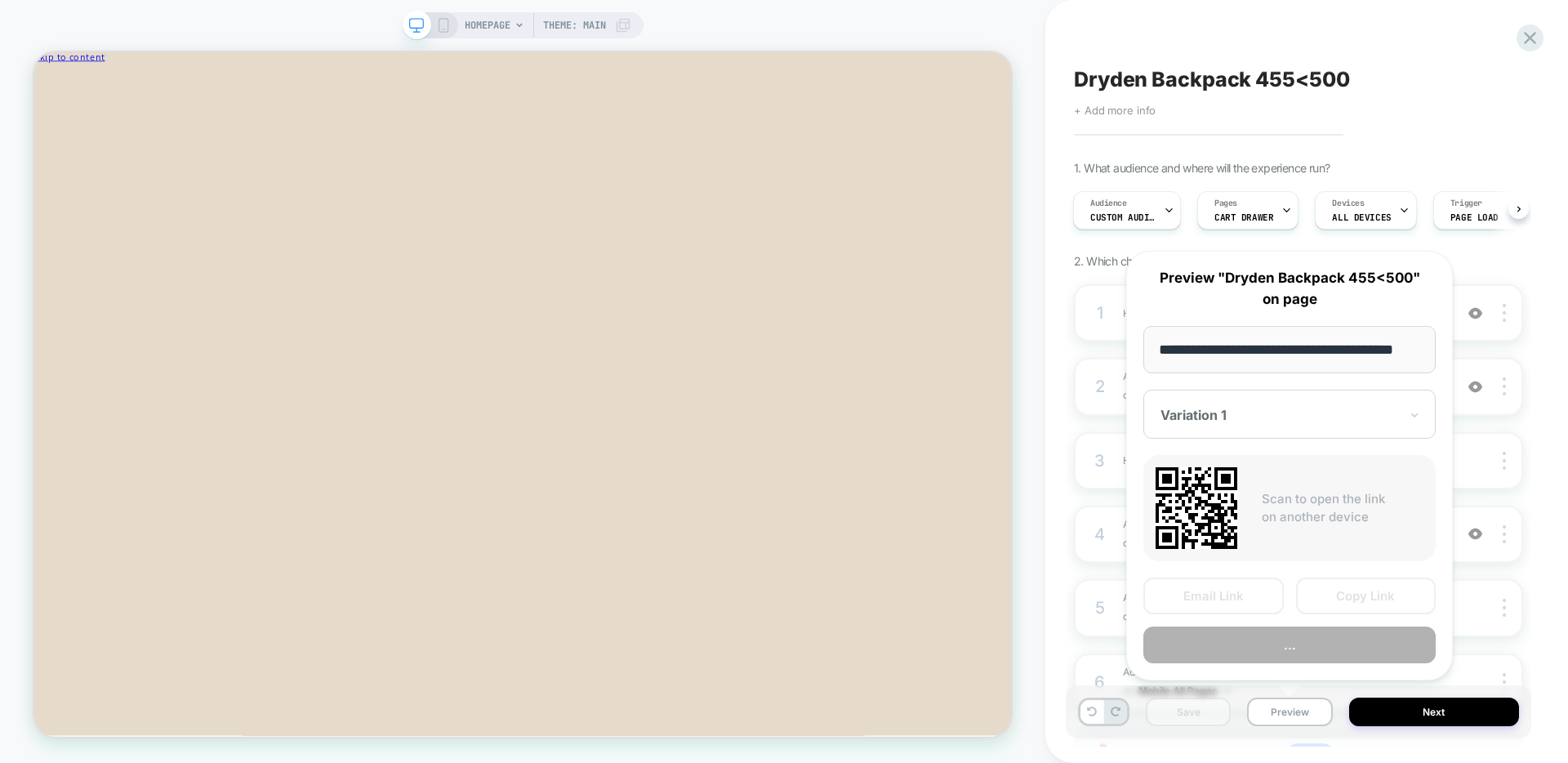 scroll, scrollTop: 0, scrollLeft: 24, axis: horizontal 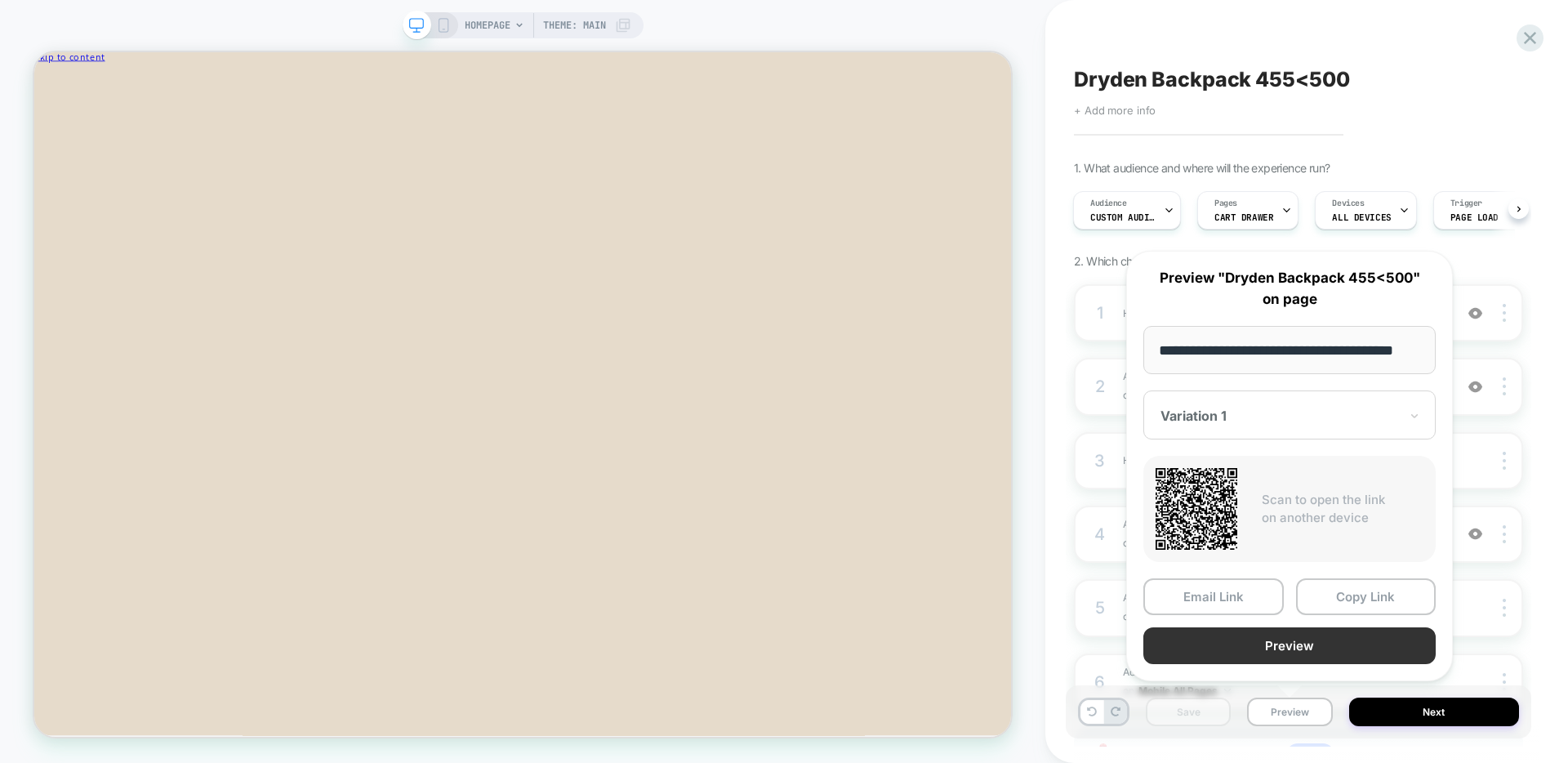 click on "Preview" at bounding box center [1290, 645] 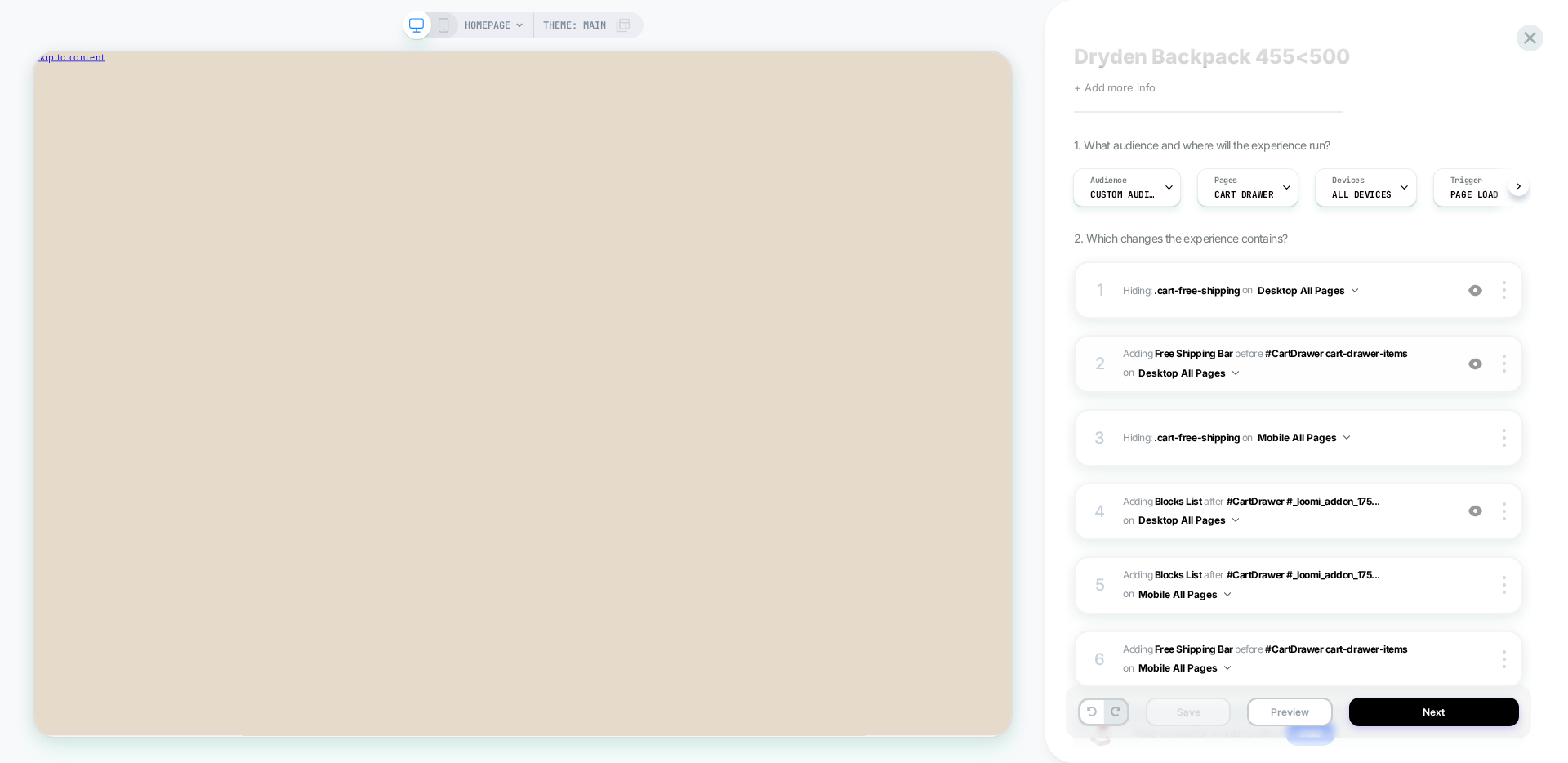 scroll, scrollTop: 26, scrollLeft: 0, axis: vertical 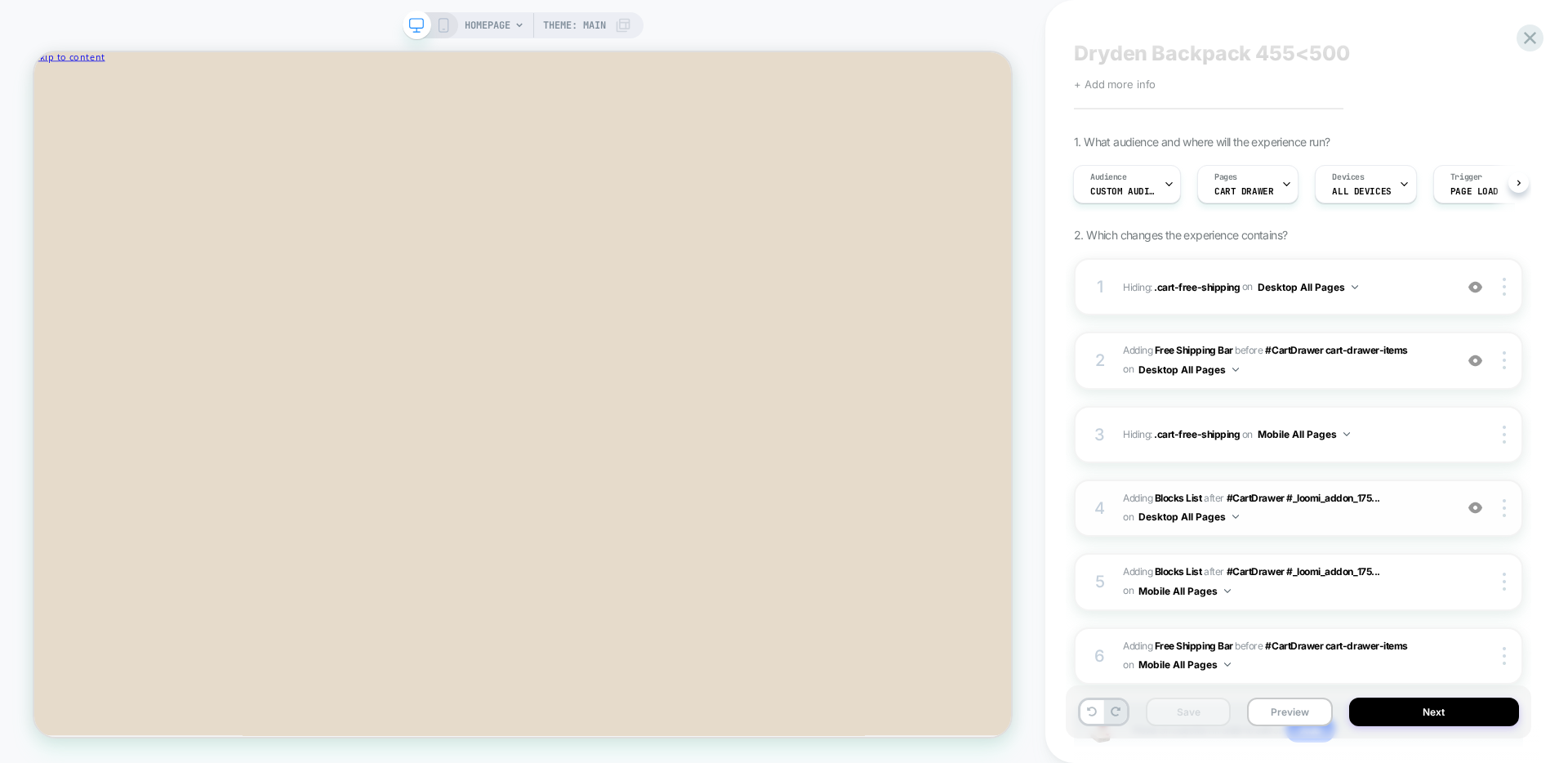 click on "#_loomi_addon_1752098153974_dup1752514734 Adding   Blocks List   AFTER #CartDrawer #_loomi_addon_175... #CartDrawer #_loomi_addon_1751997079939_dup1752514734   on Desktop All Pages" at bounding box center [1284, 508] 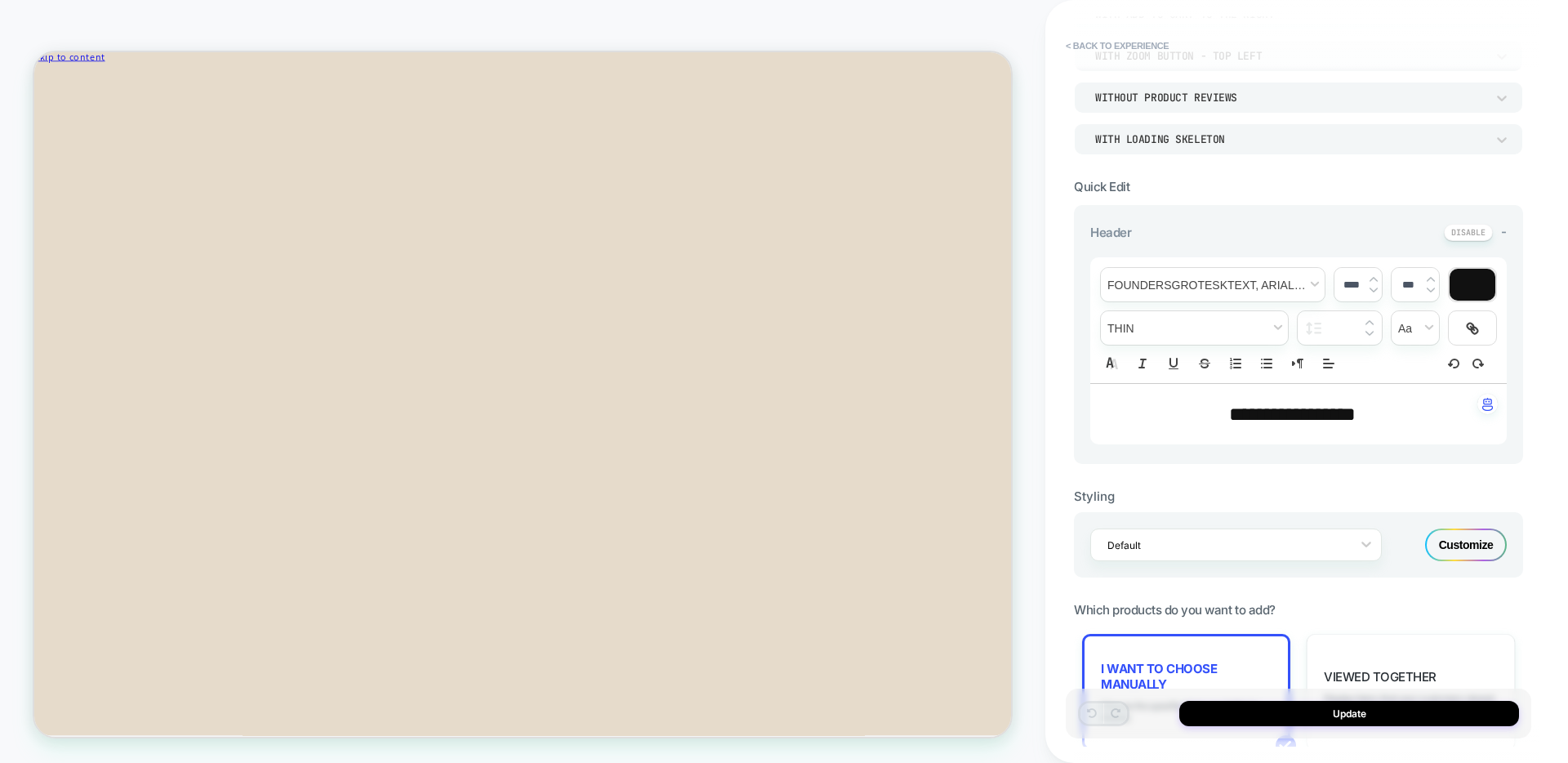 scroll, scrollTop: 246, scrollLeft: 0, axis: vertical 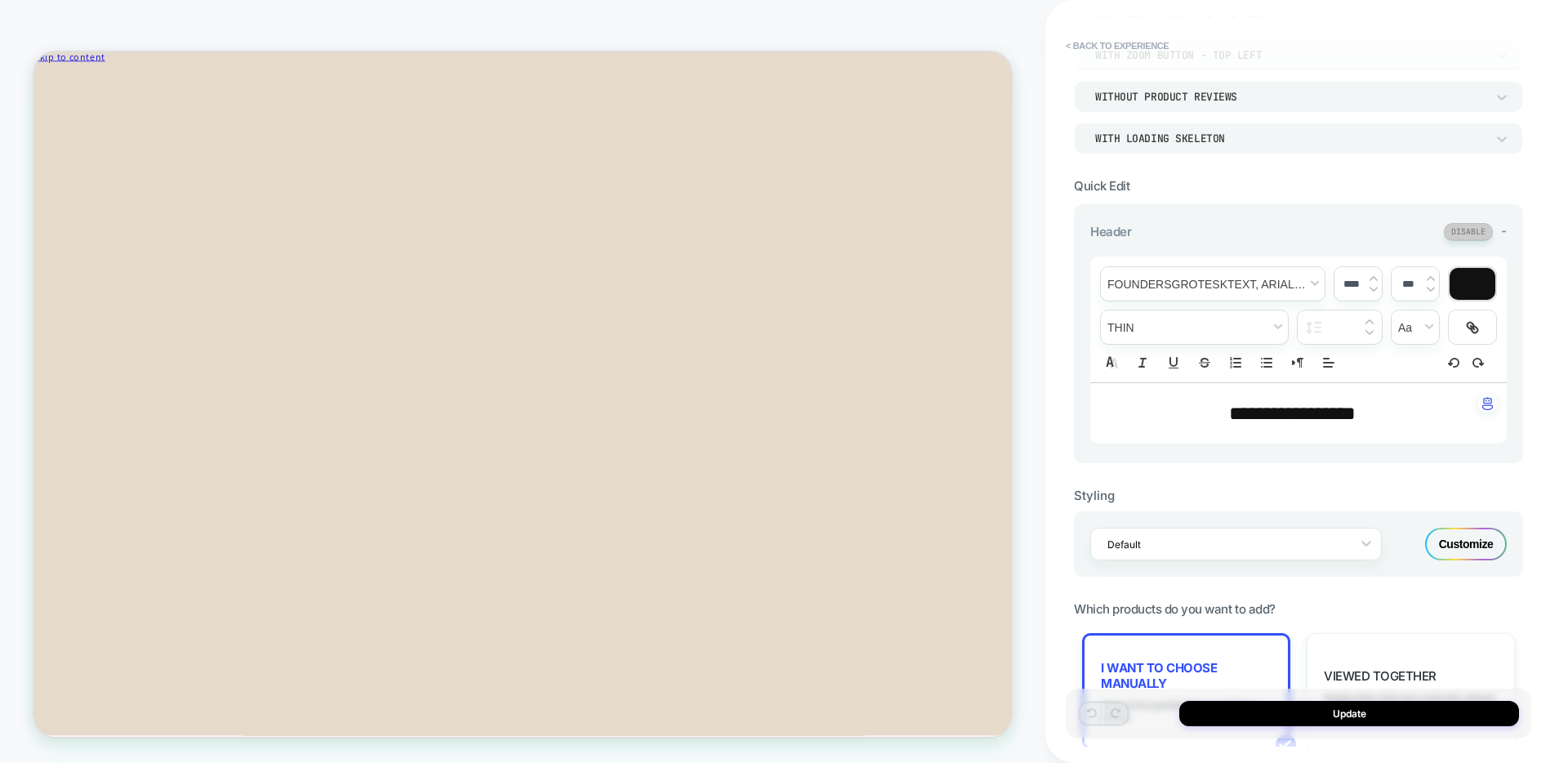 click at bounding box center (1468, 231) 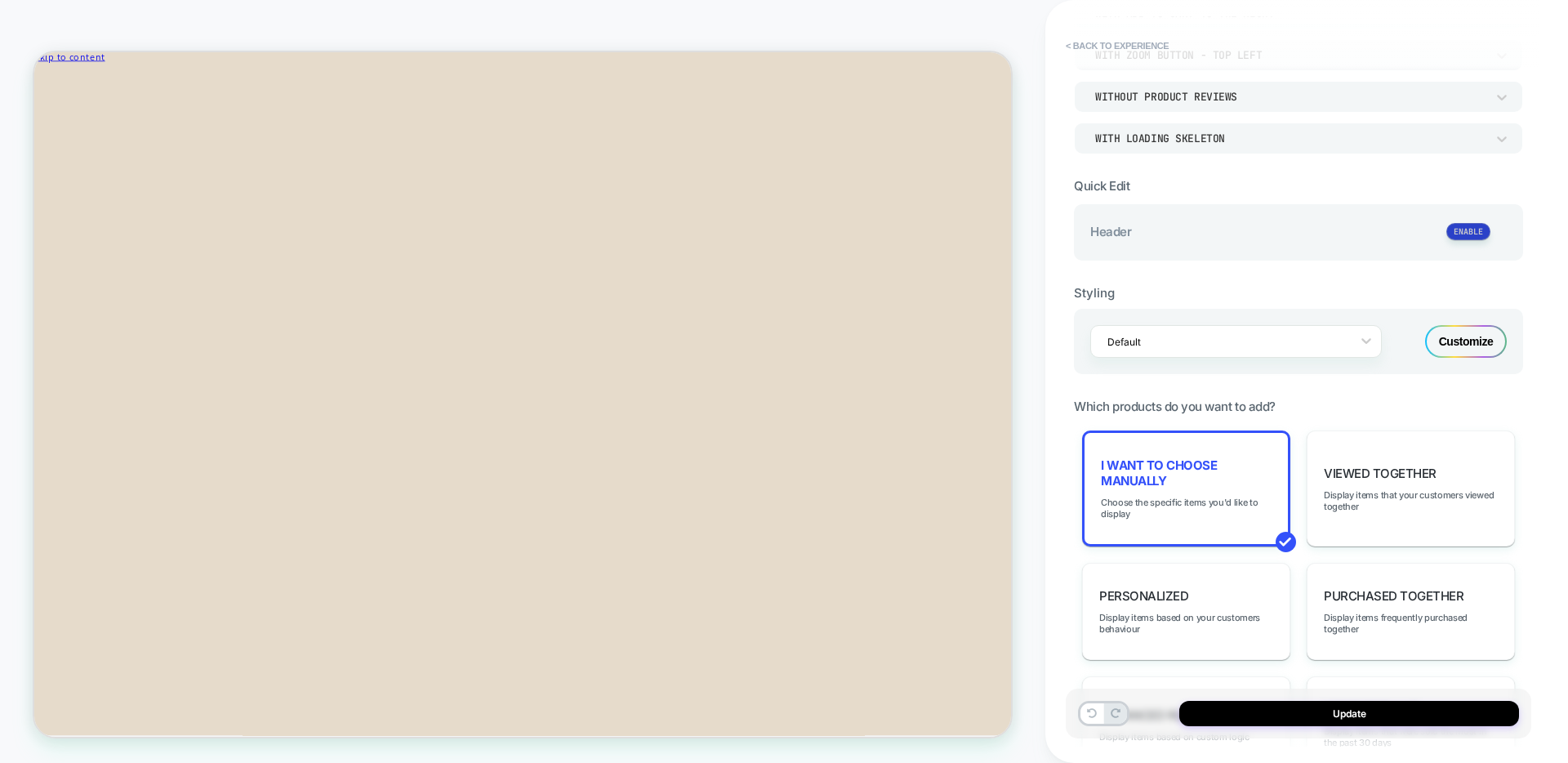 click at bounding box center [1468, 231] 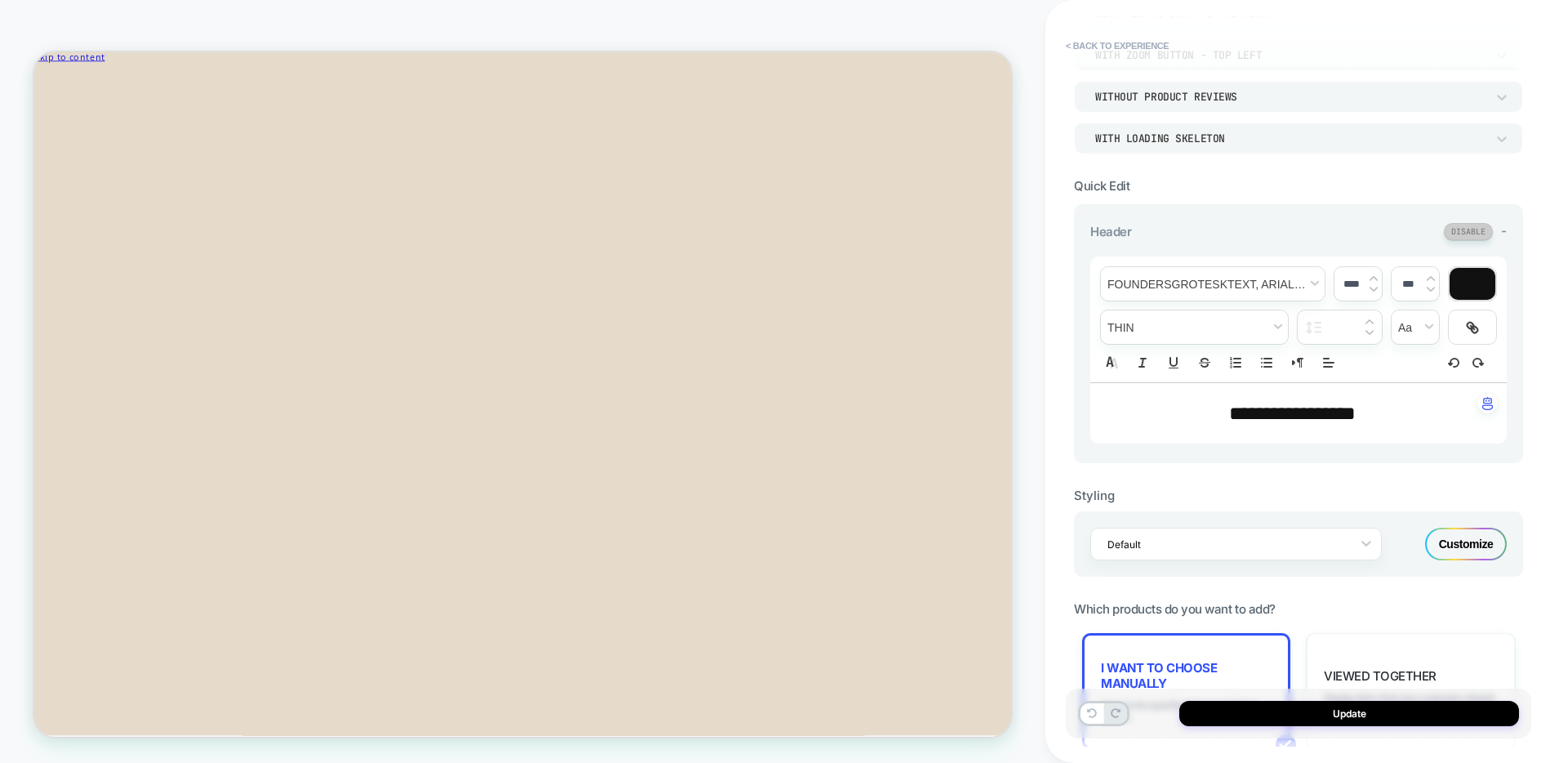 click at bounding box center (1468, 231) 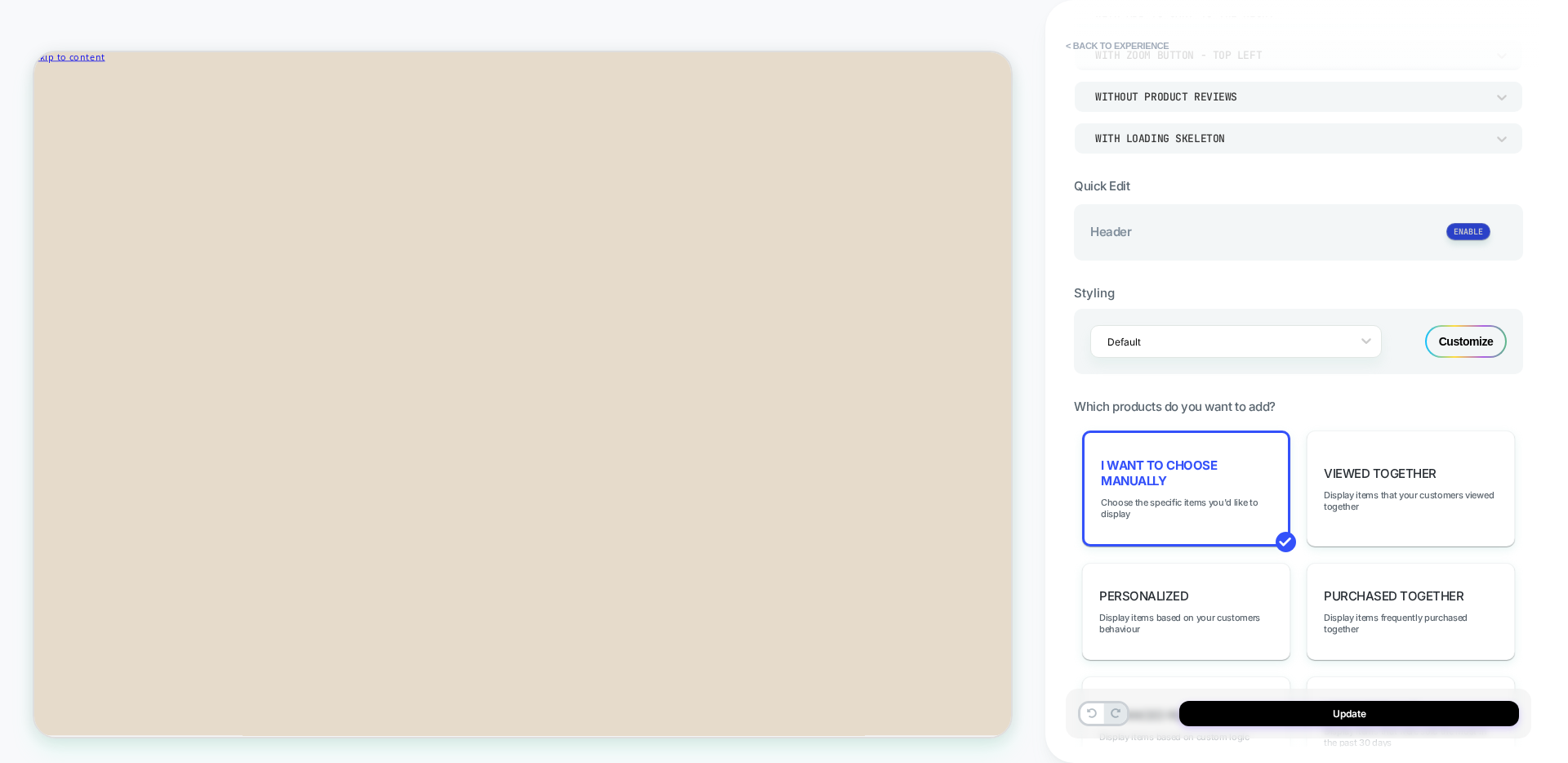 click at bounding box center [1468, 231] 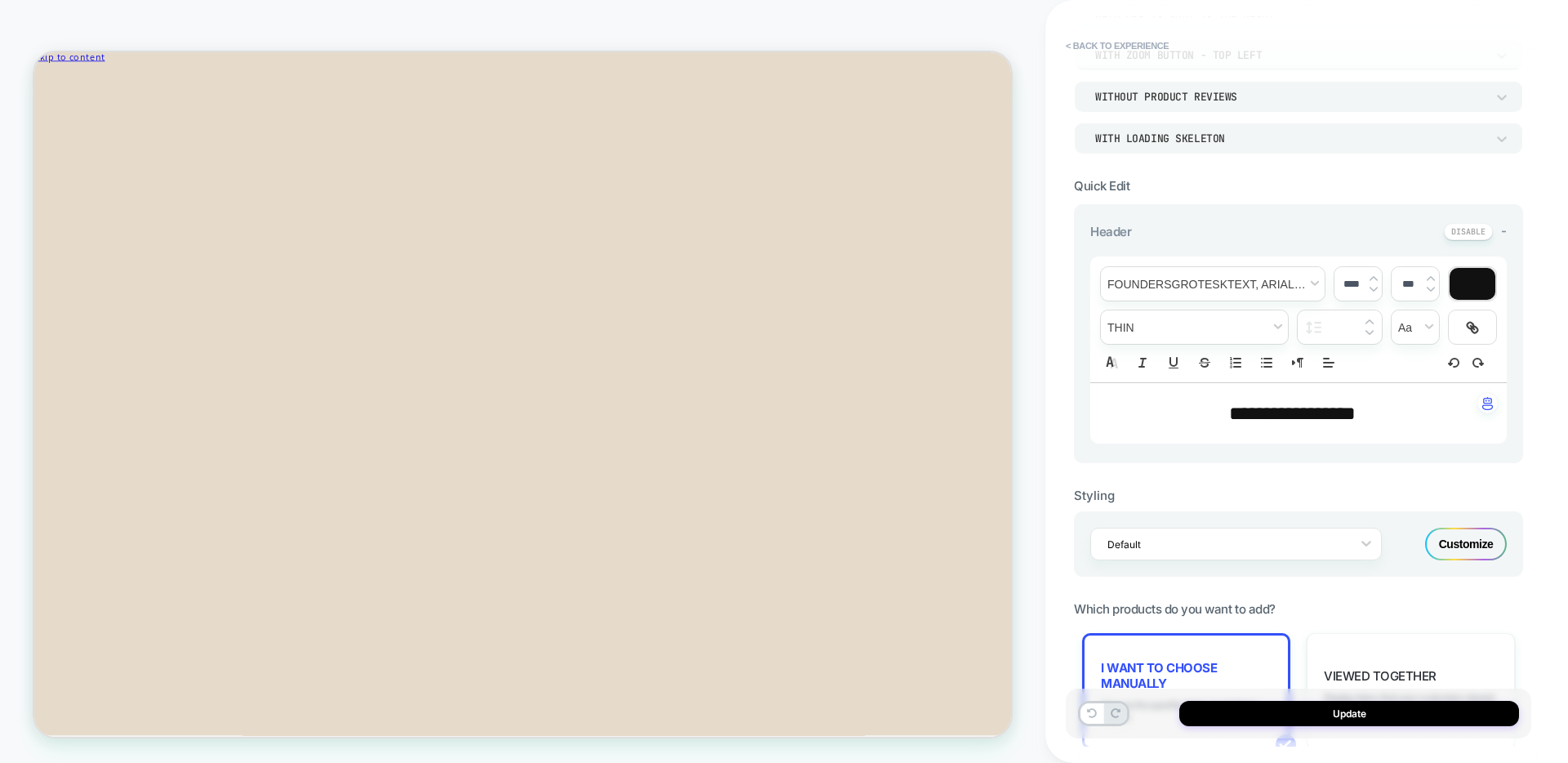 click on "**********" at bounding box center [1292, 413] 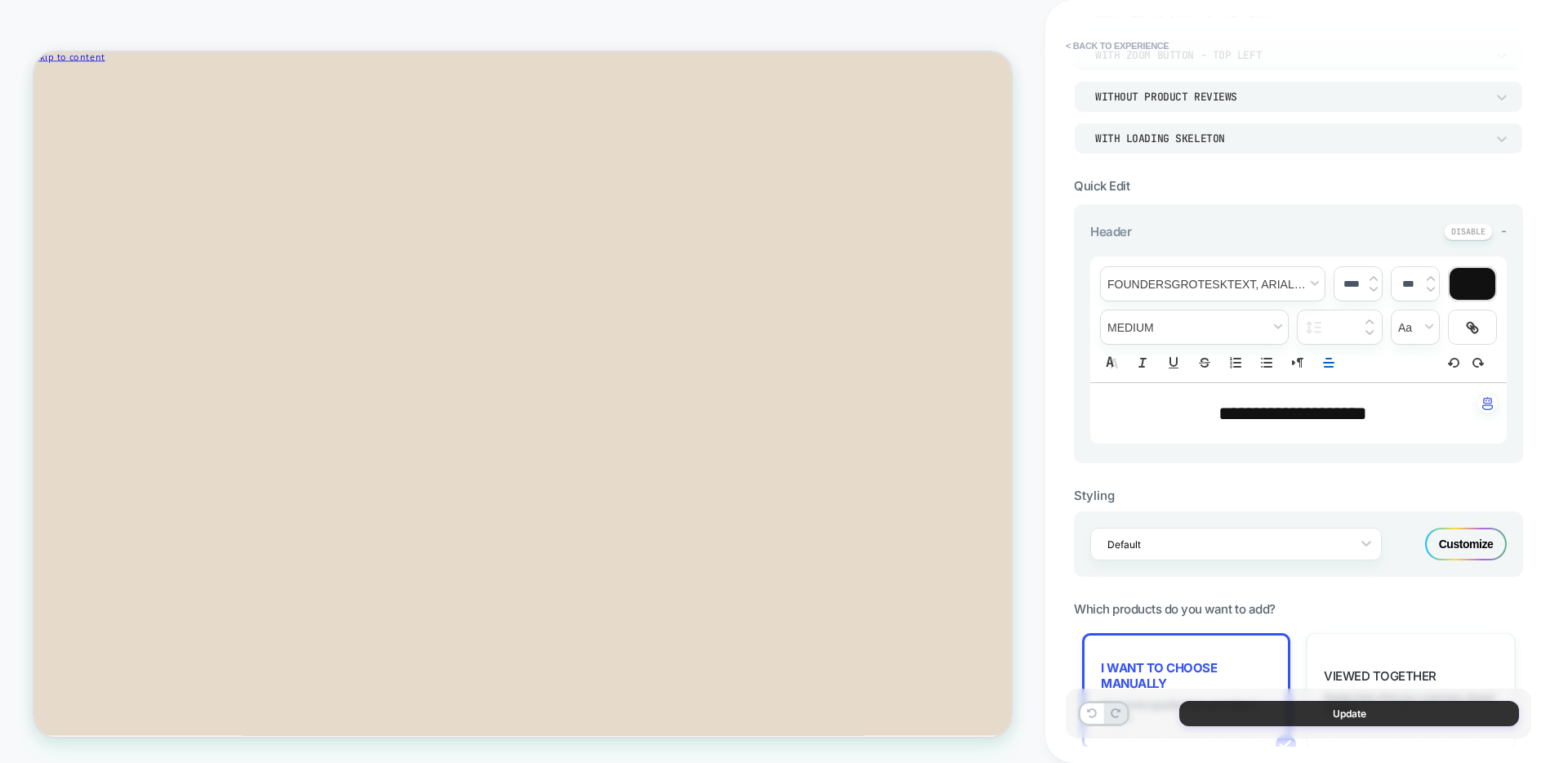 click on "Update" at bounding box center (1349, 713) 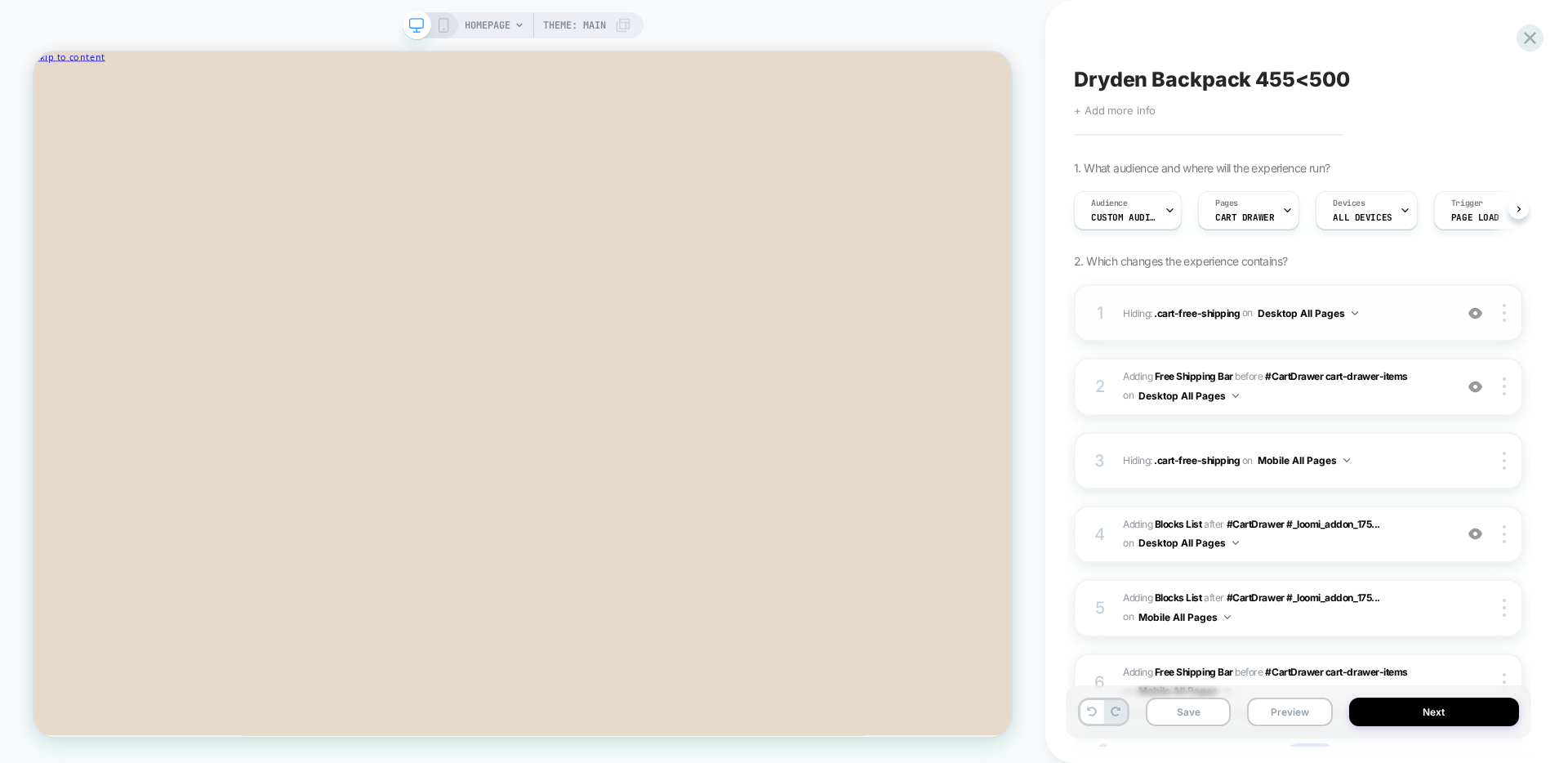 scroll, scrollTop: 0, scrollLeft: 1, axis: horizontal 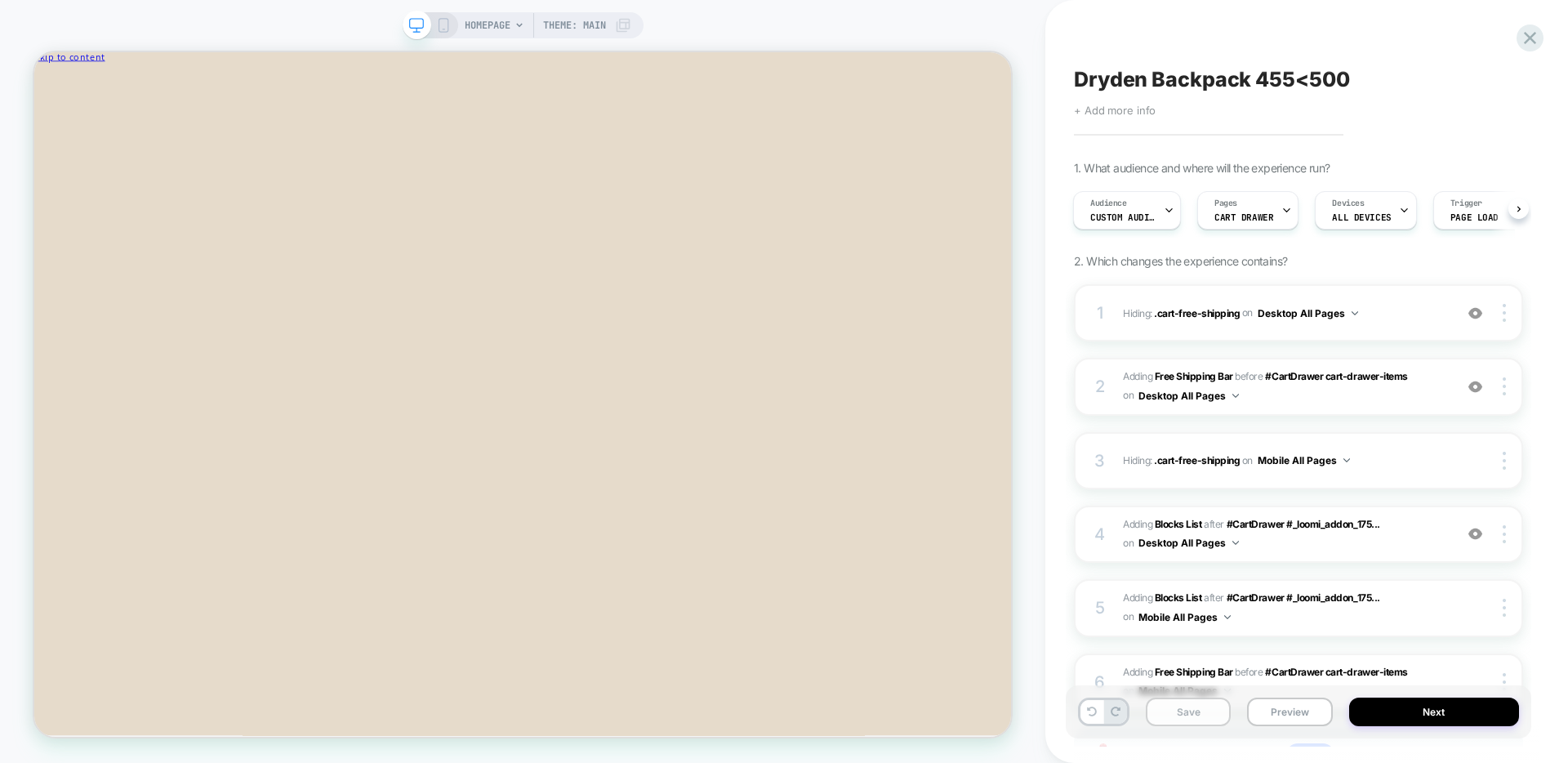 click on "Save" at bounding box center (1188, 712) 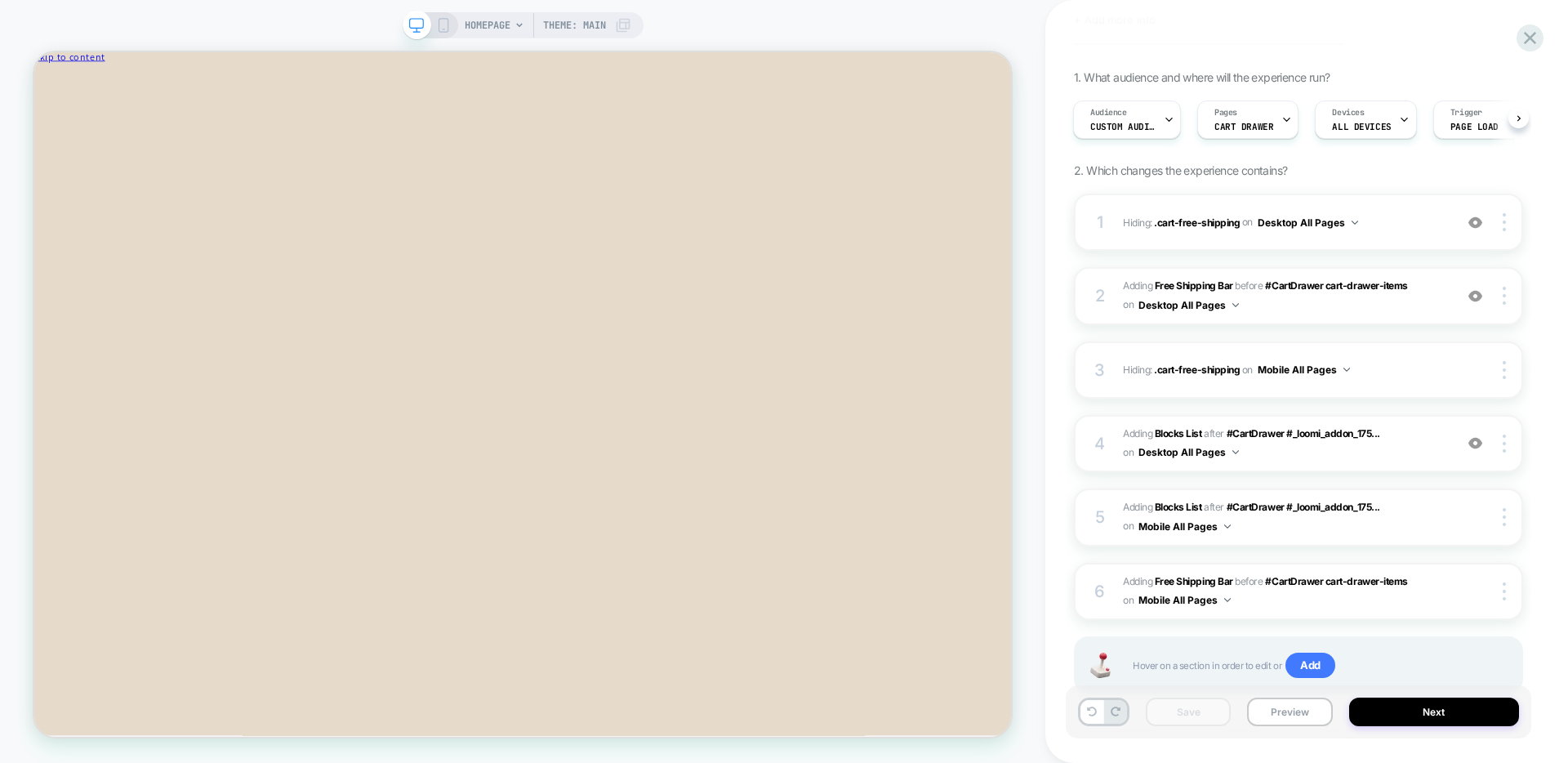 scroll, scrollTop: 102, scrollLeft: 0, axis: vertical 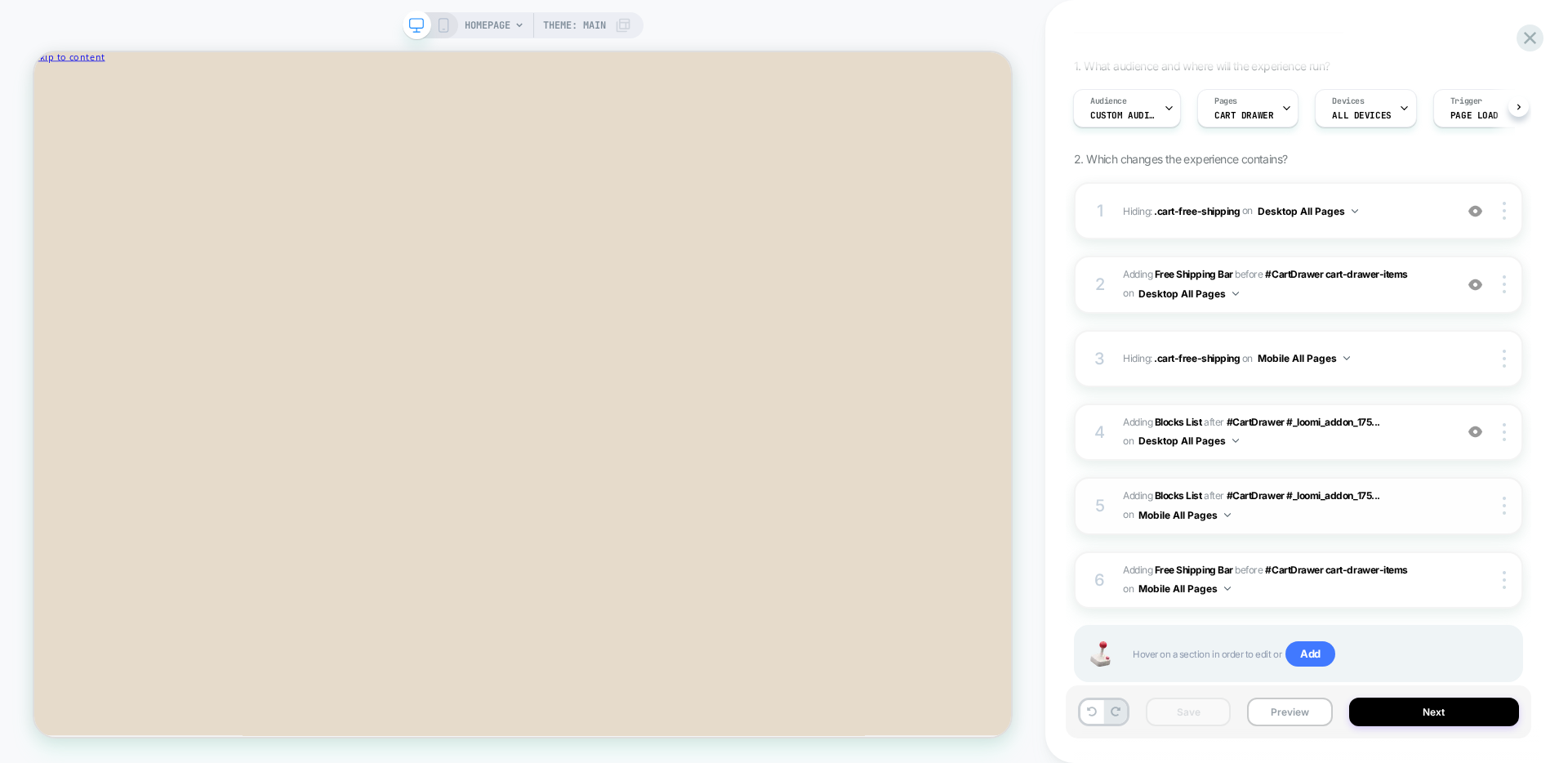 click on "#_loomi_addon_1752517125281 Adding   Blocks List   AFTER #CartDrawer #_loomi_addon_175... #CartDrawer #_loomi_addon_1751997079939_dup1752514734   on Mobile All Pages" at bounding box center (1284, 506) 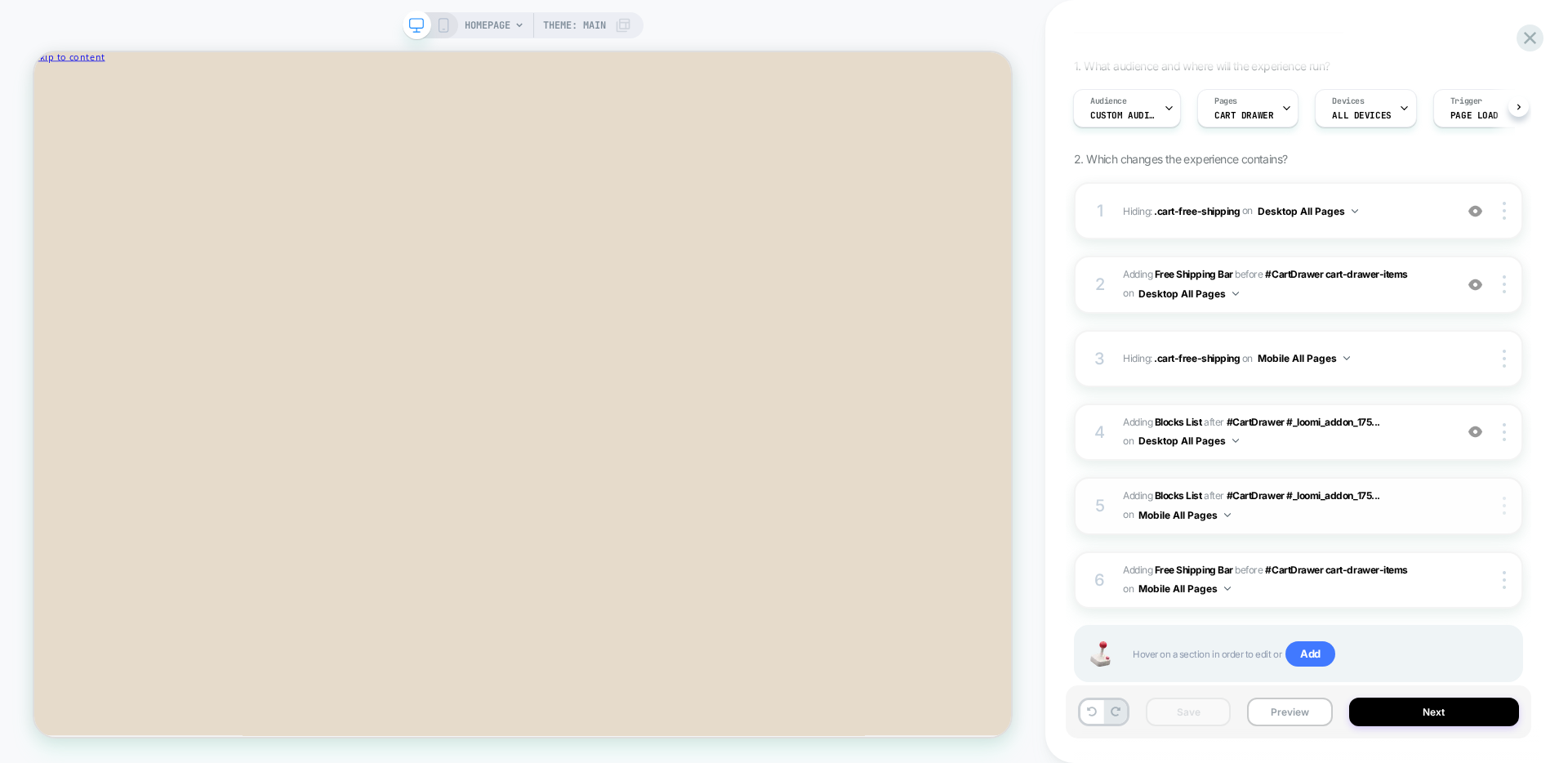 click at bounding box center [1504, 506] 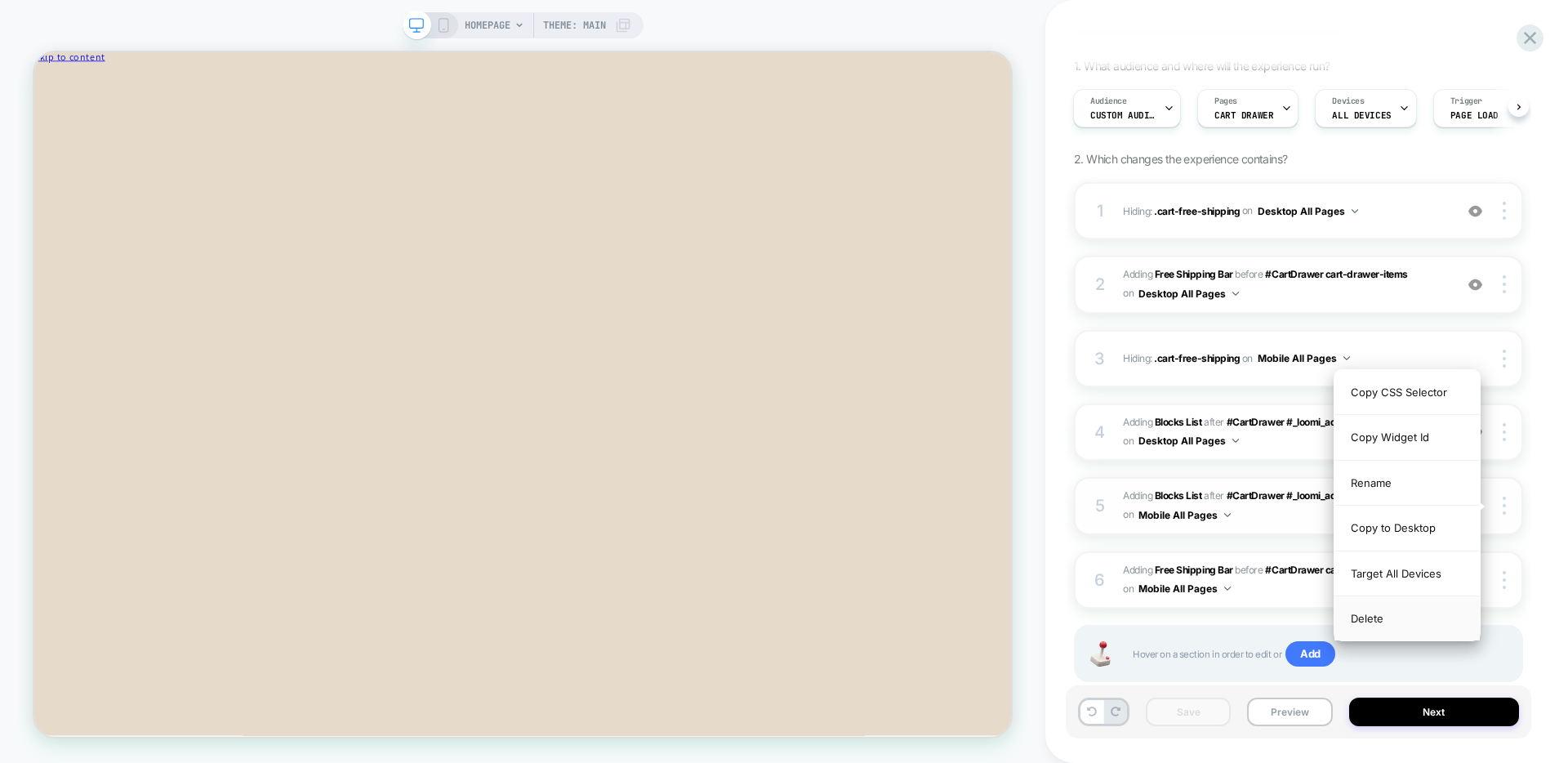 click on "Delete" at bounding box center (1407, 618) 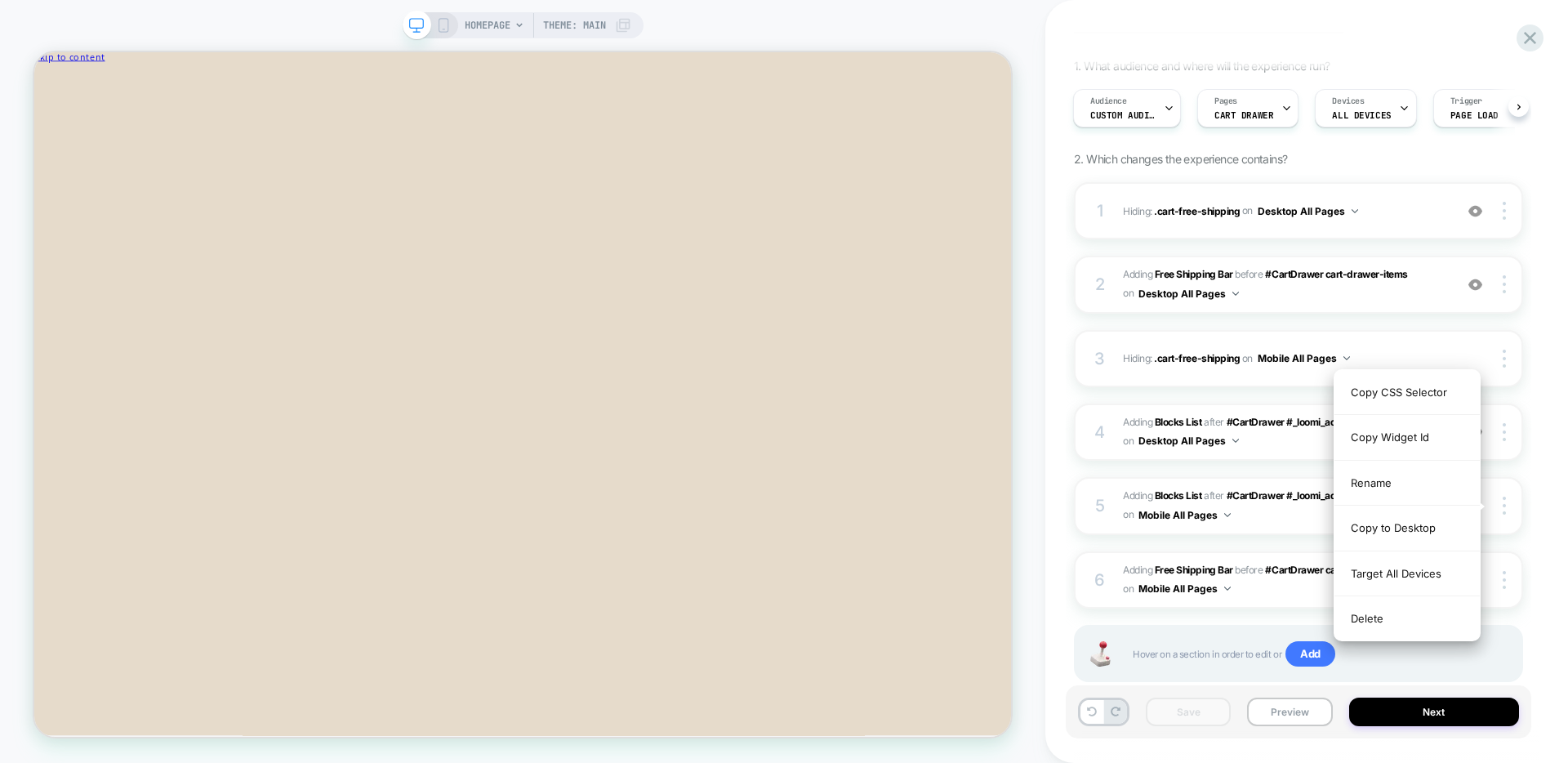 scroll, scrollTop: 70, scrollLeft: 0, axis: vertical 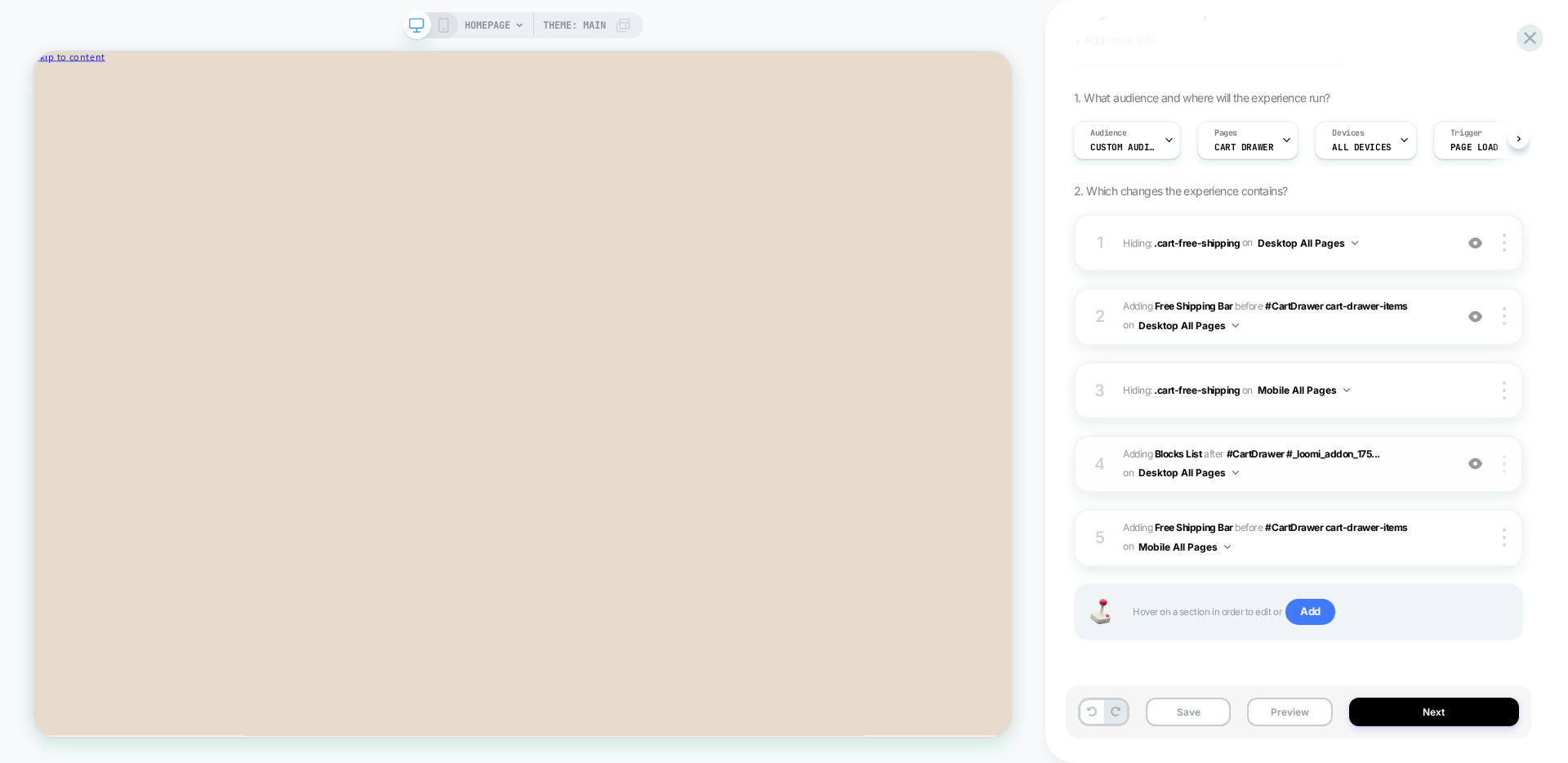 click at bounding box center (1504, 464) 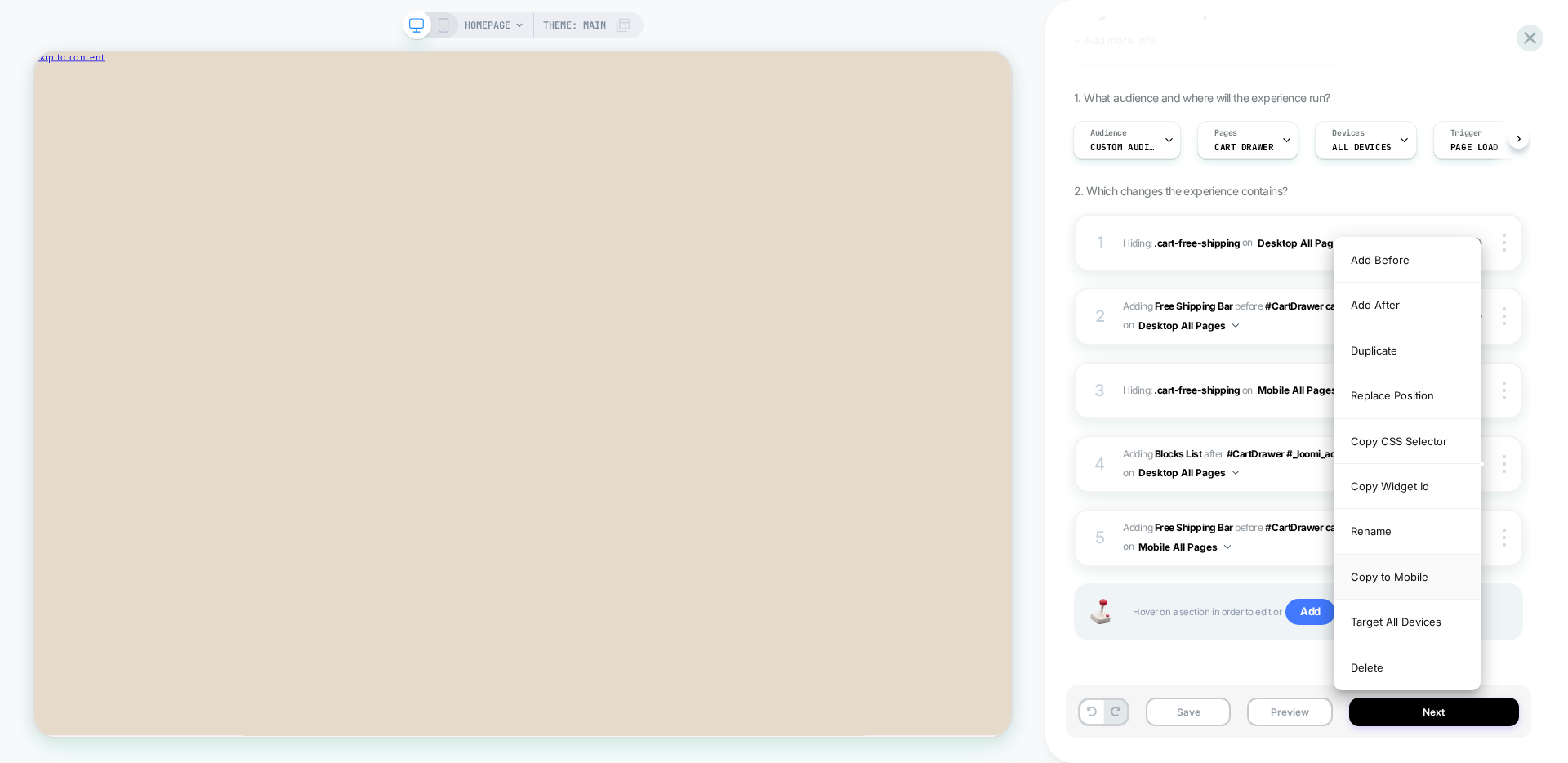 click on "Copy to   Mobile" at bounding box center [1407, 577] 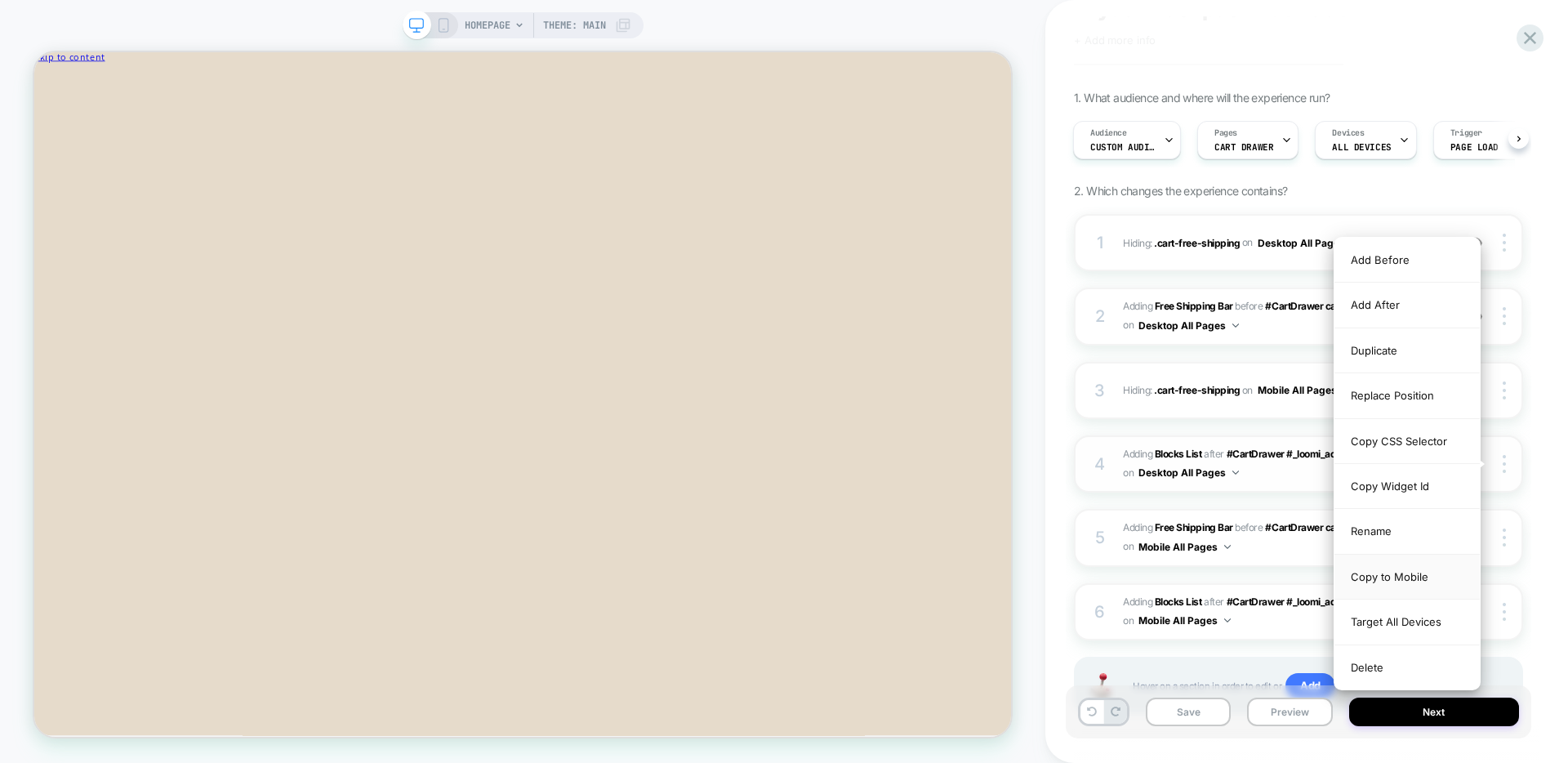 scroll, scrollTop: 102, scrollLeft: 0, axis: vertical 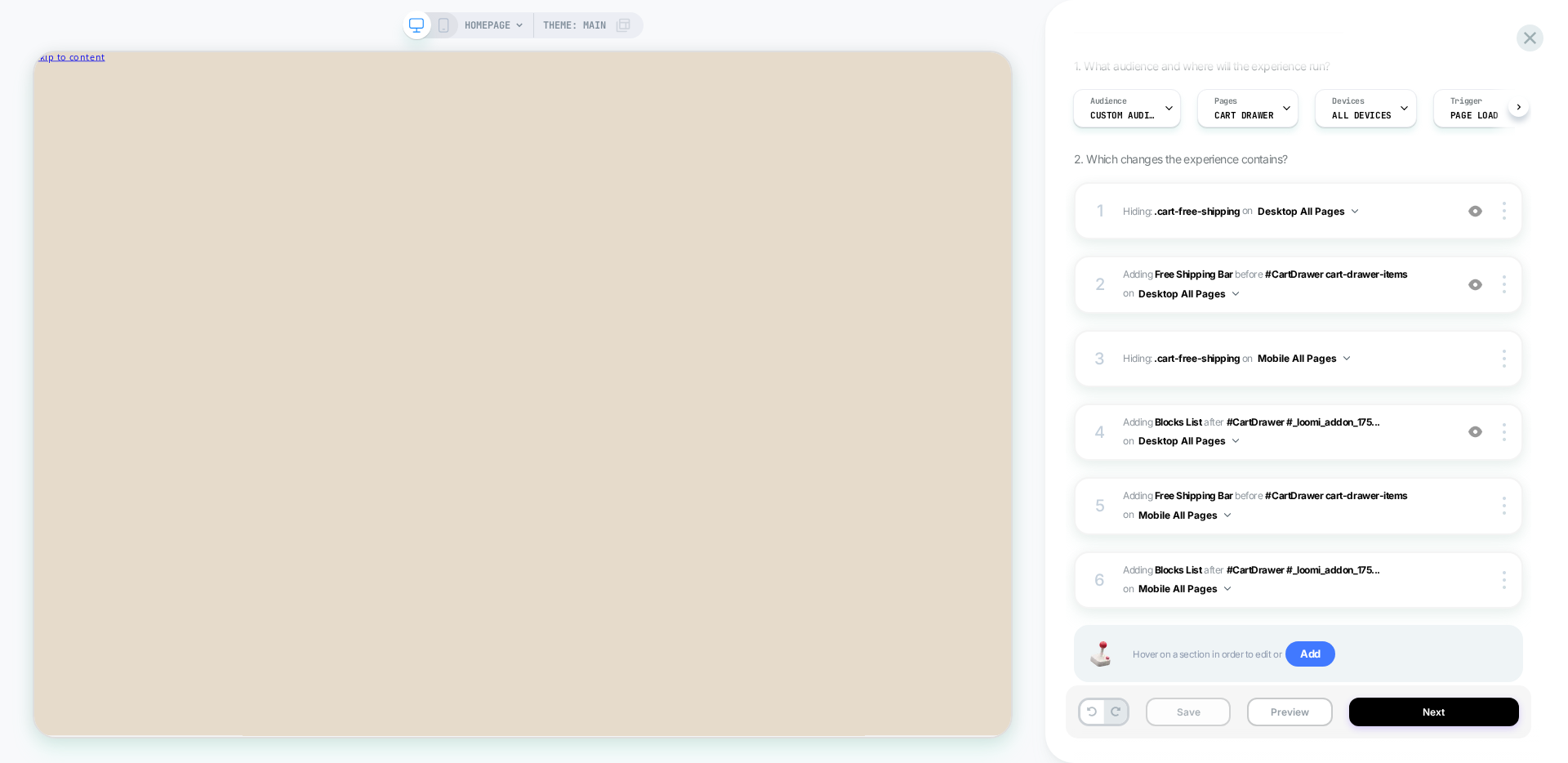 click on "Save" at bounding box center [1188, 712] 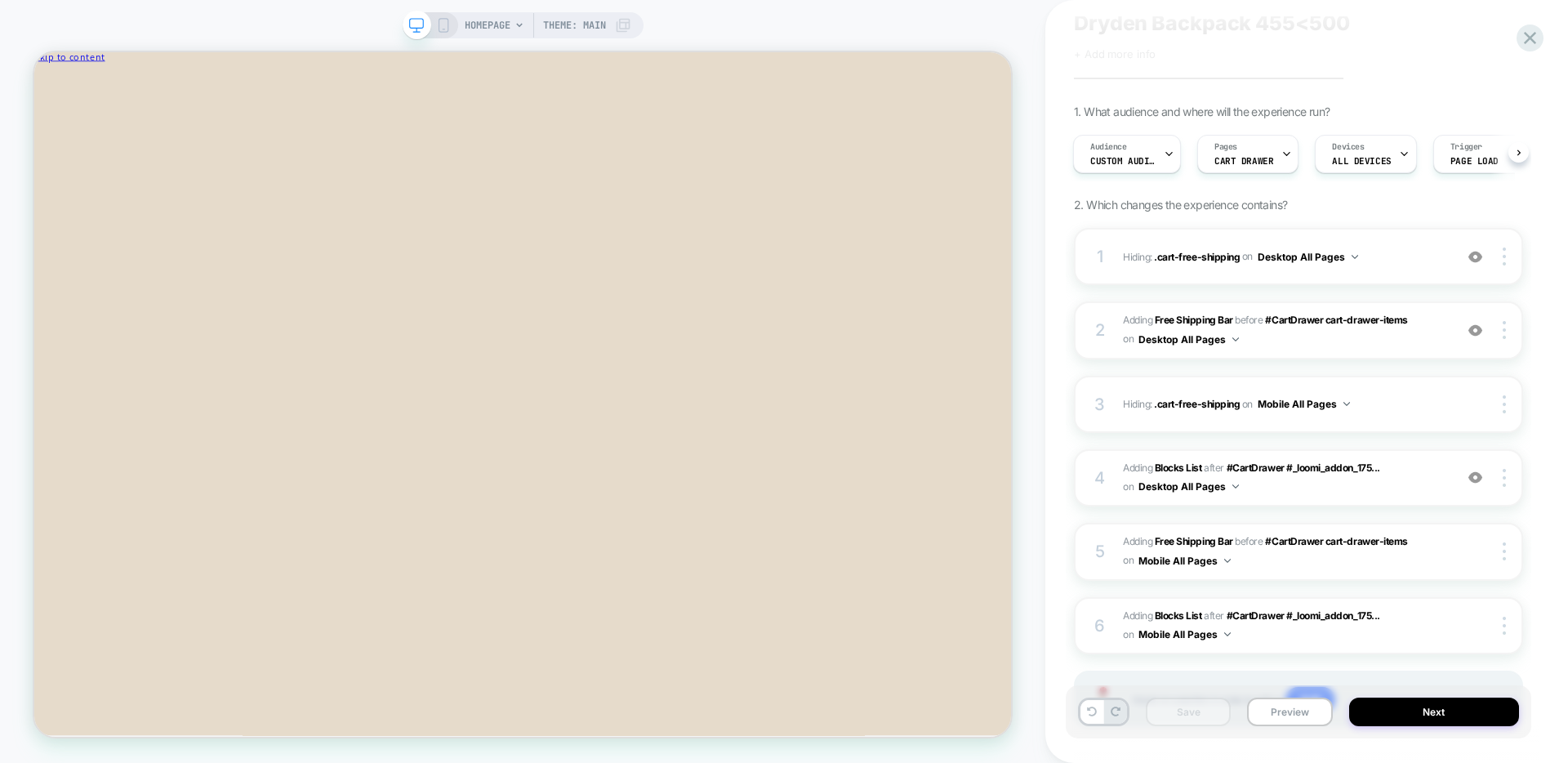 scroll, scrollTop: 45, scrollLeft: 0, axis: vertical 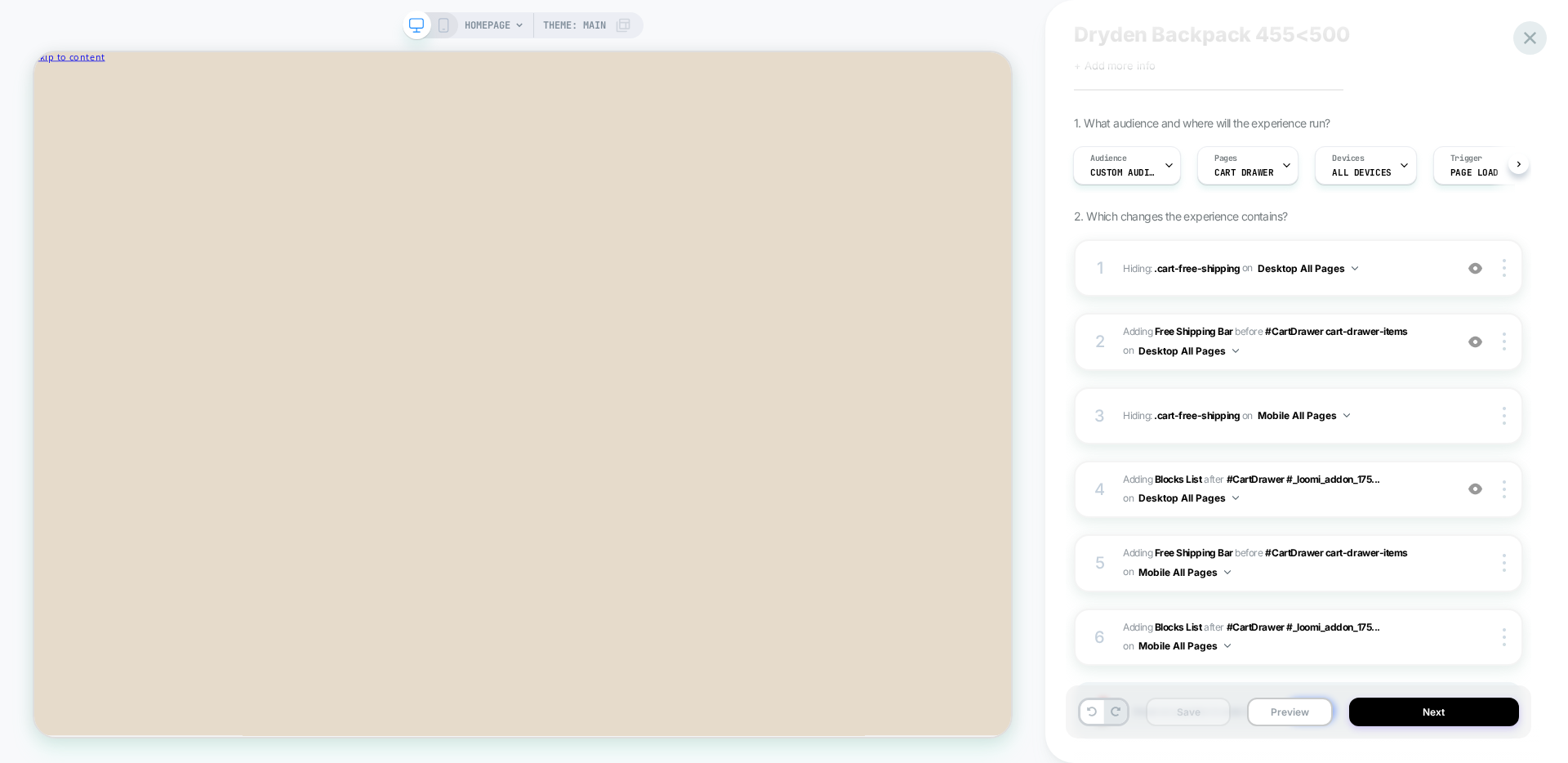 click 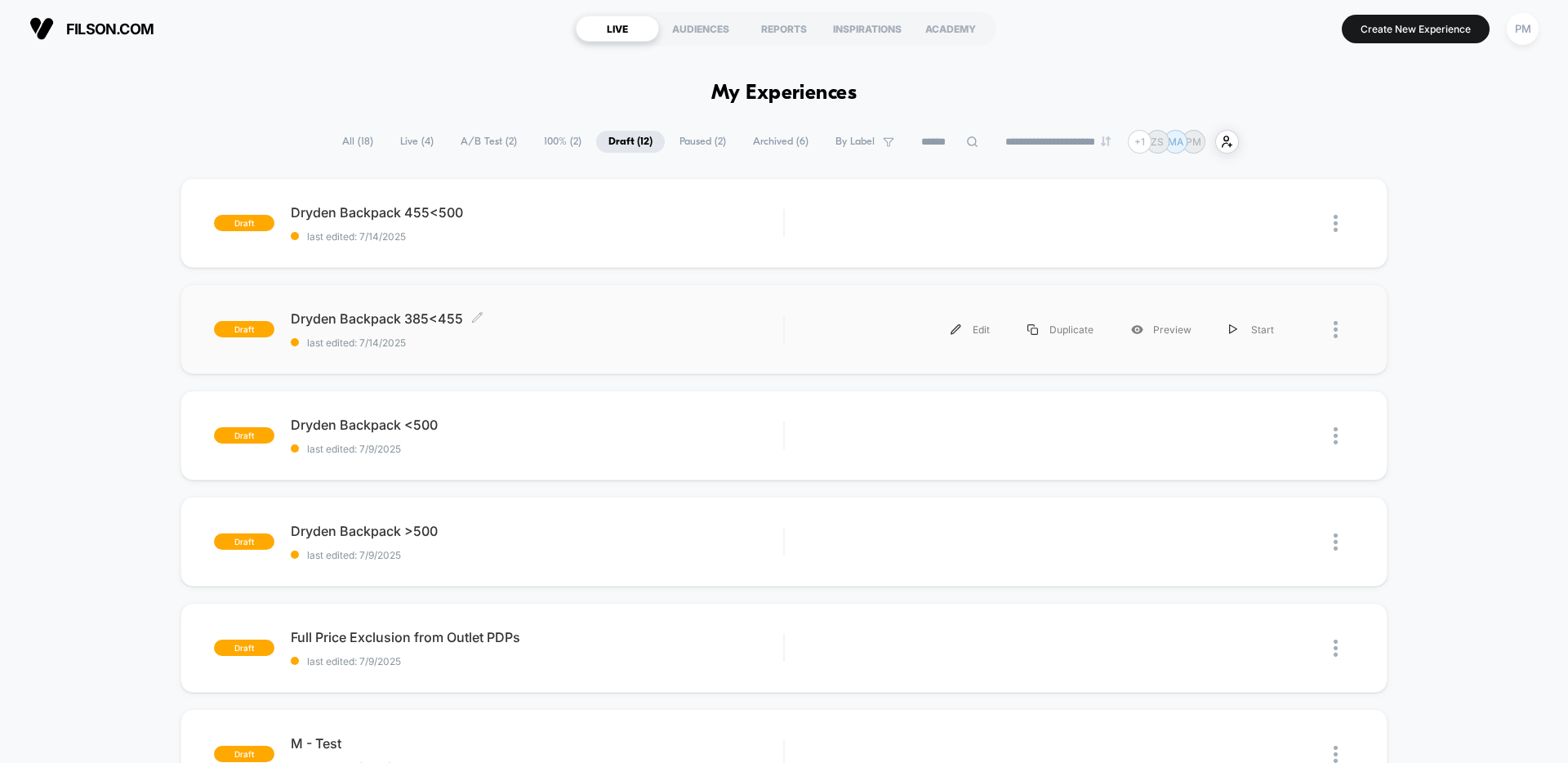 click on "Dryden Backpack 385<455 Click to edit experience details Click to edit experience details last edited: 7/14/2025" at bounding box center (537, 329) 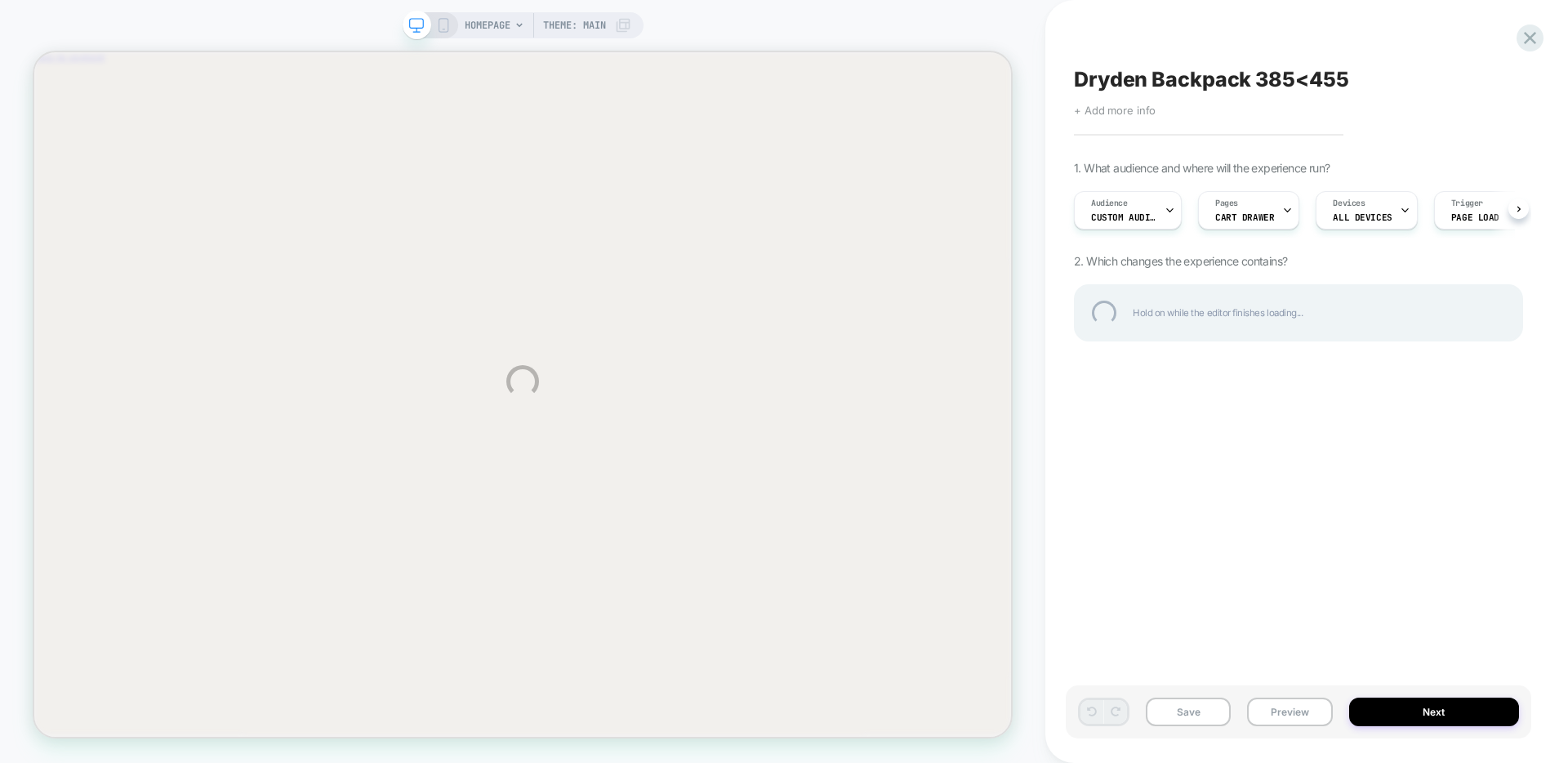 scroll, scrollTop: 0, scrollLeft: 0, axis: both 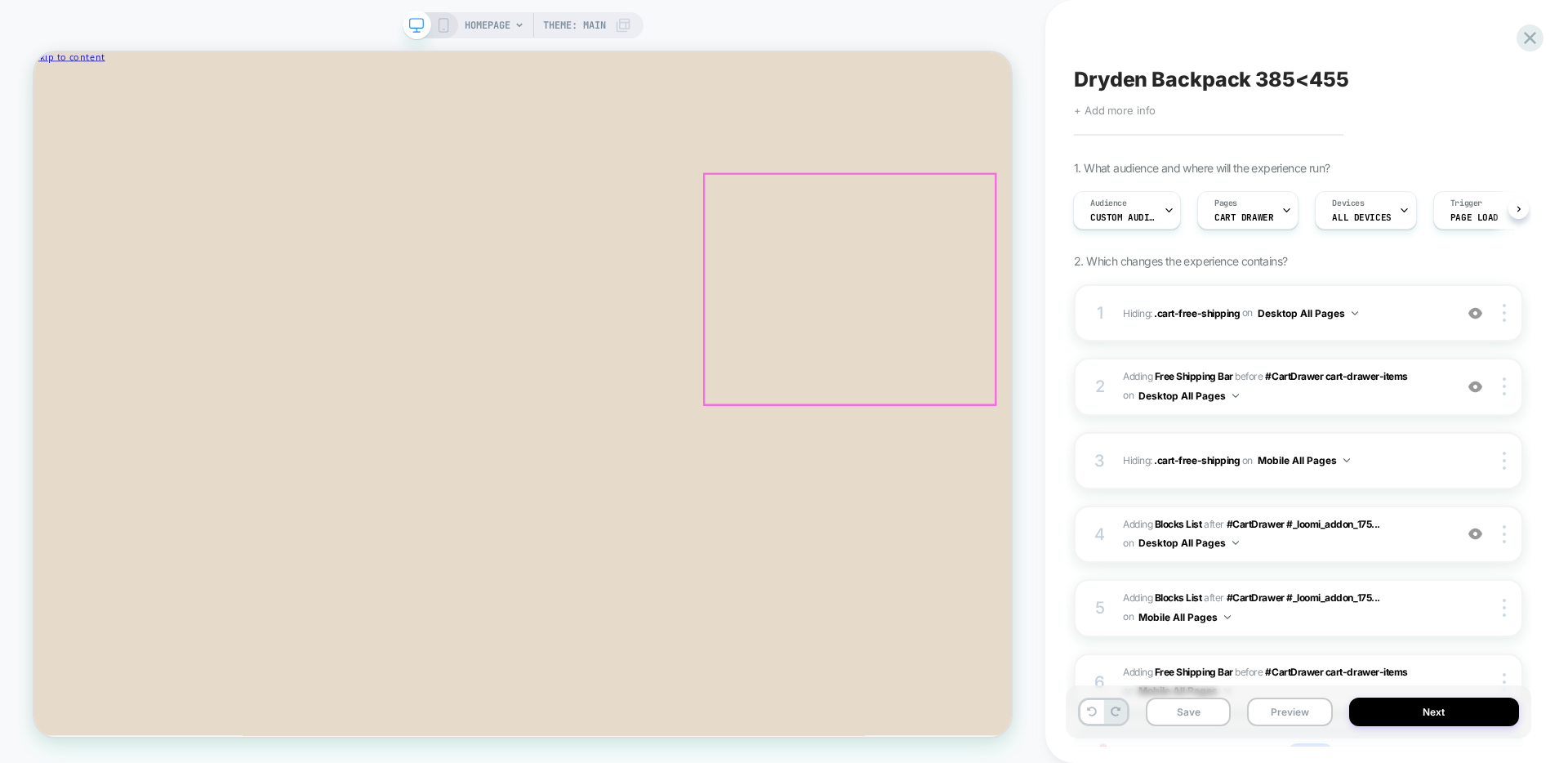 click on "You may also like" at bounding box center (685, 220) 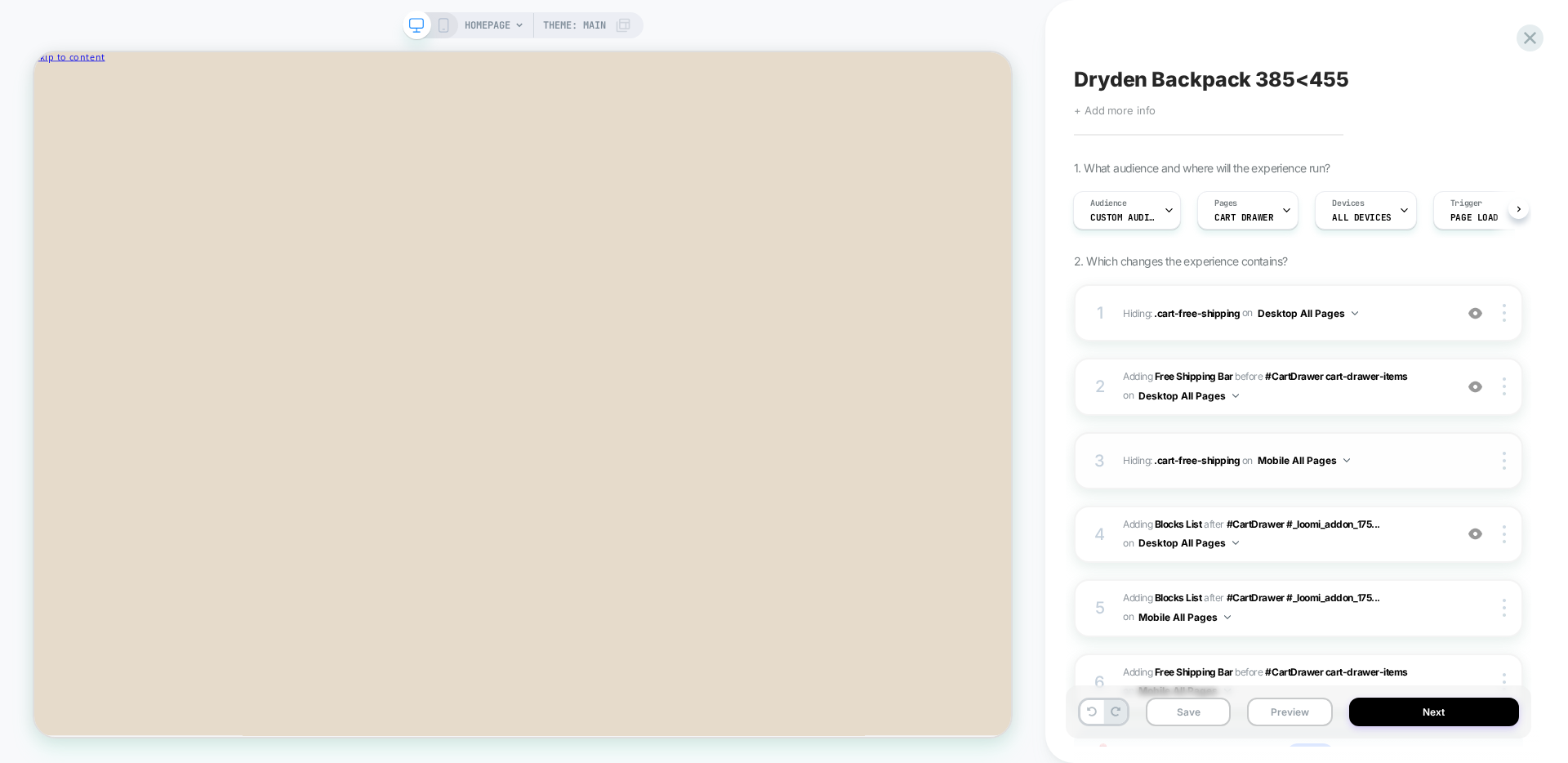 scroll, scrollTop: 64, scrollLeft: 0, axis: vertical 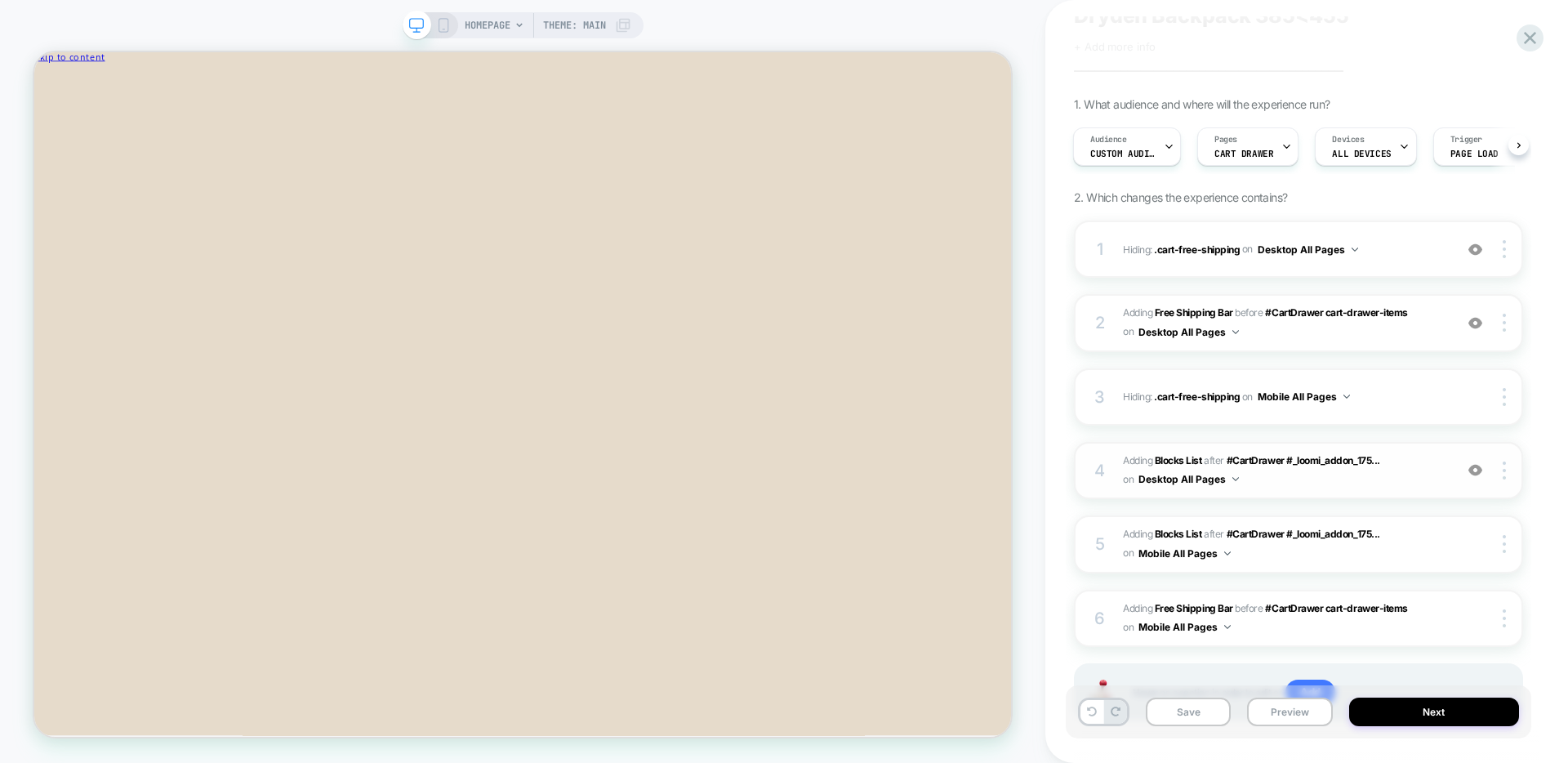 click on "#_loomi_addon_1752098153974_dup1752514734_dup1752516512 Adding   Blocks List   AFTER #CartDrawer #_loomi_addon_175... #CartDrawer #_loomi_addon_1751997079939_dup1752514734_dup1752516512   on Desktop All Pages" at bounding box center (1284, 471) 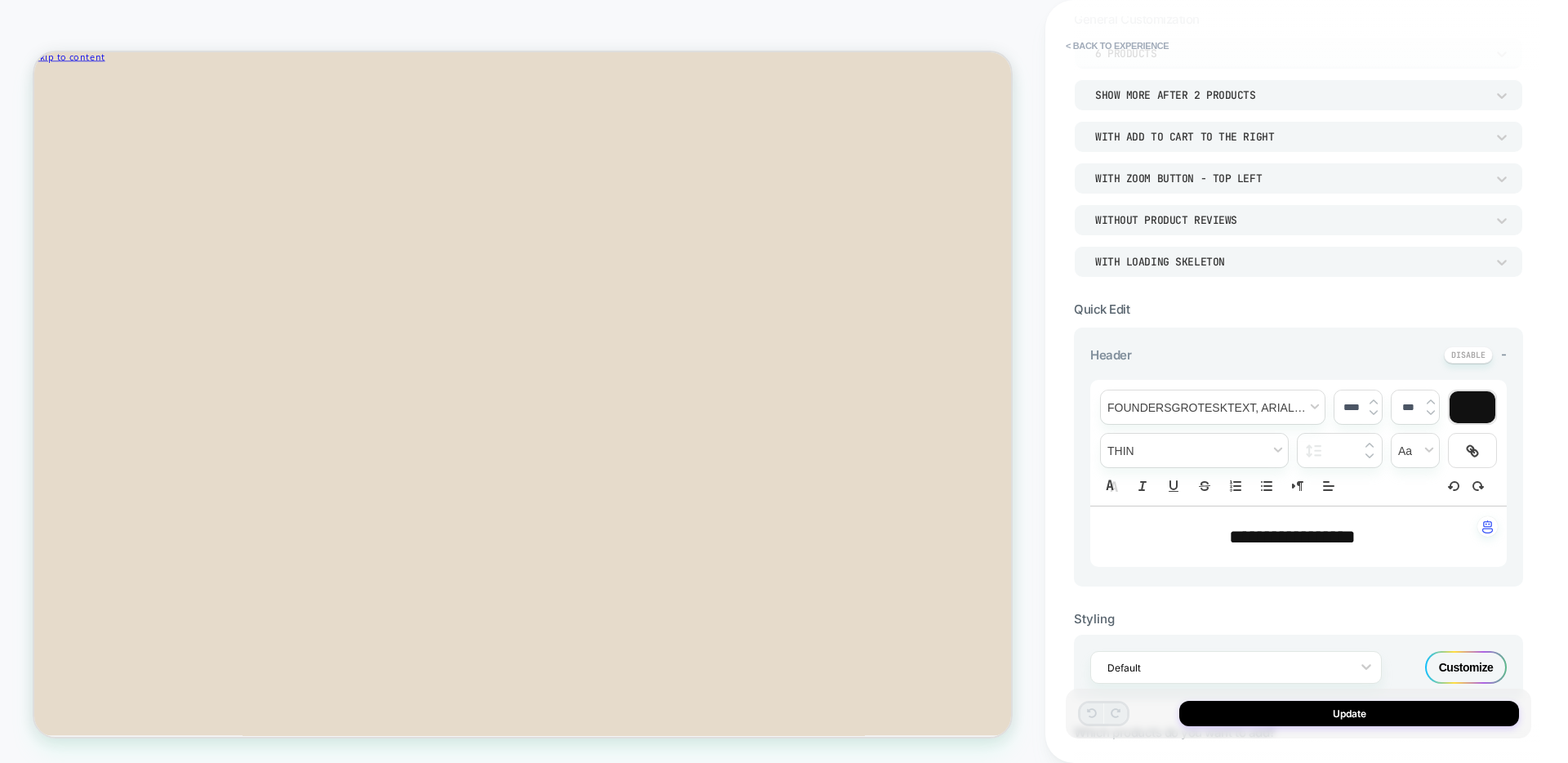 scroll, scrollTop: 123, scrollLeft: 0, axis: vertical 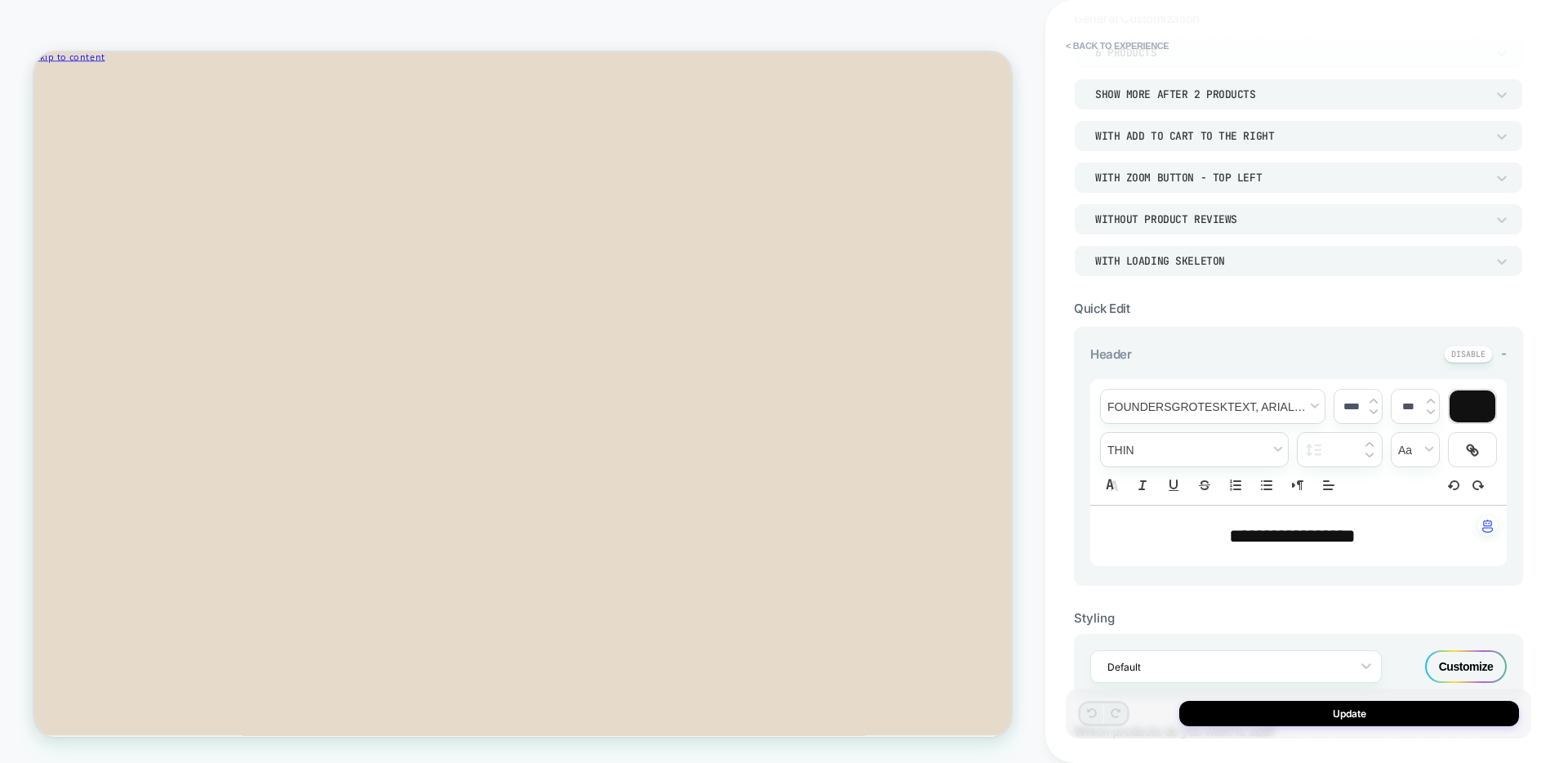 click on "**********" at bounding box center [1292, 536] 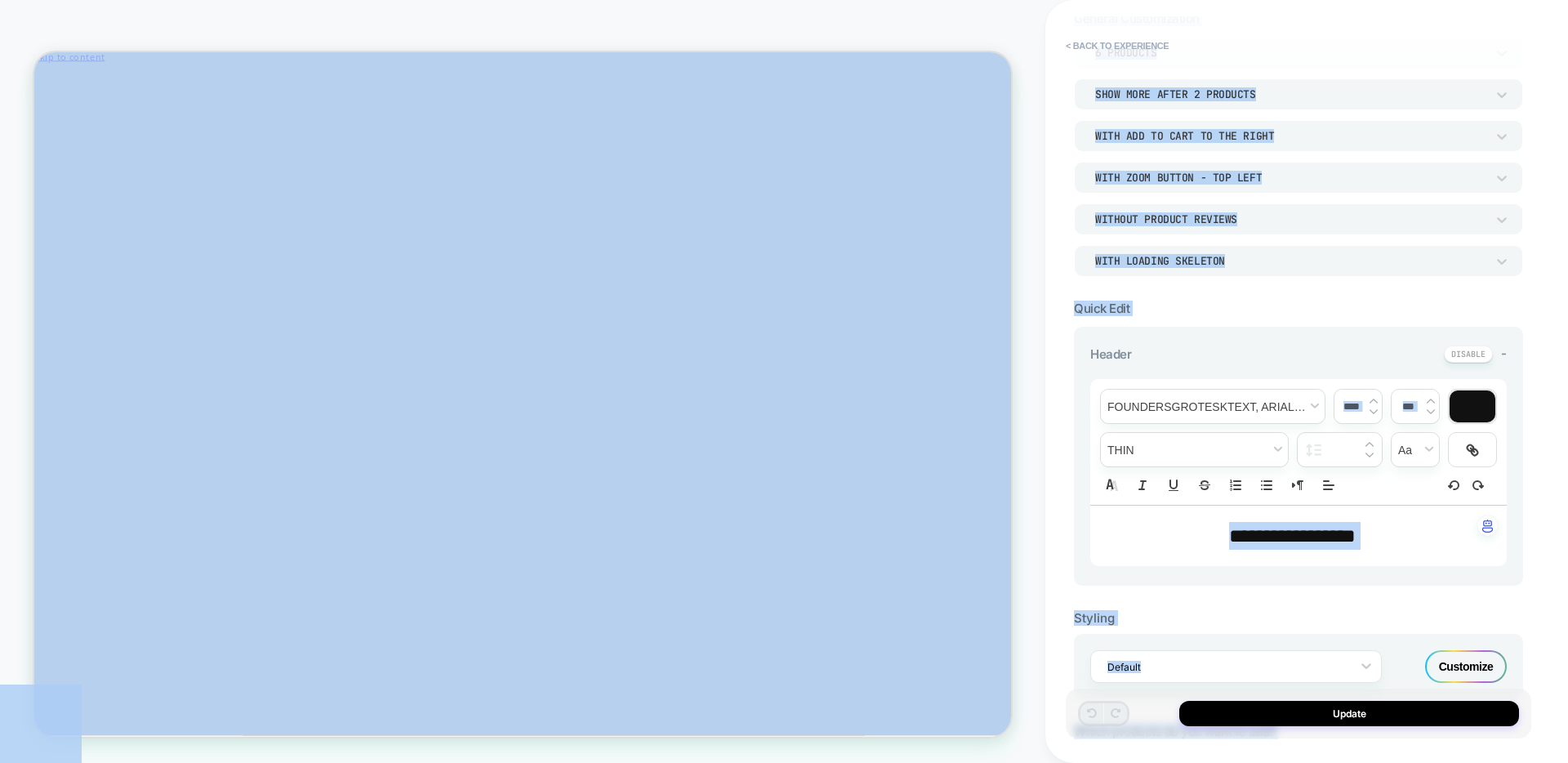 click on "**********" at bounding box center (1292, 536) 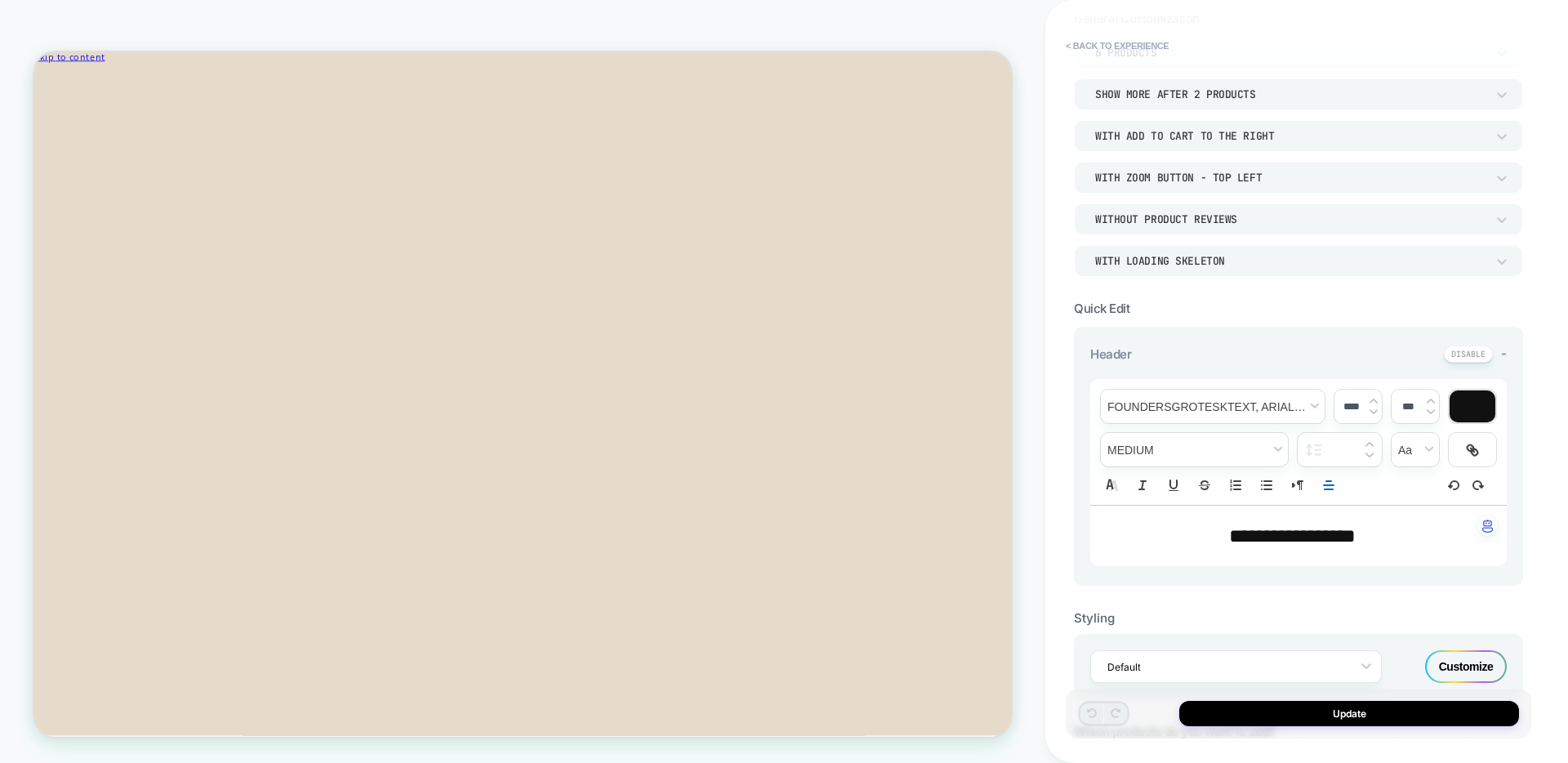 click on "**********" at bounding box center [1292, 536] 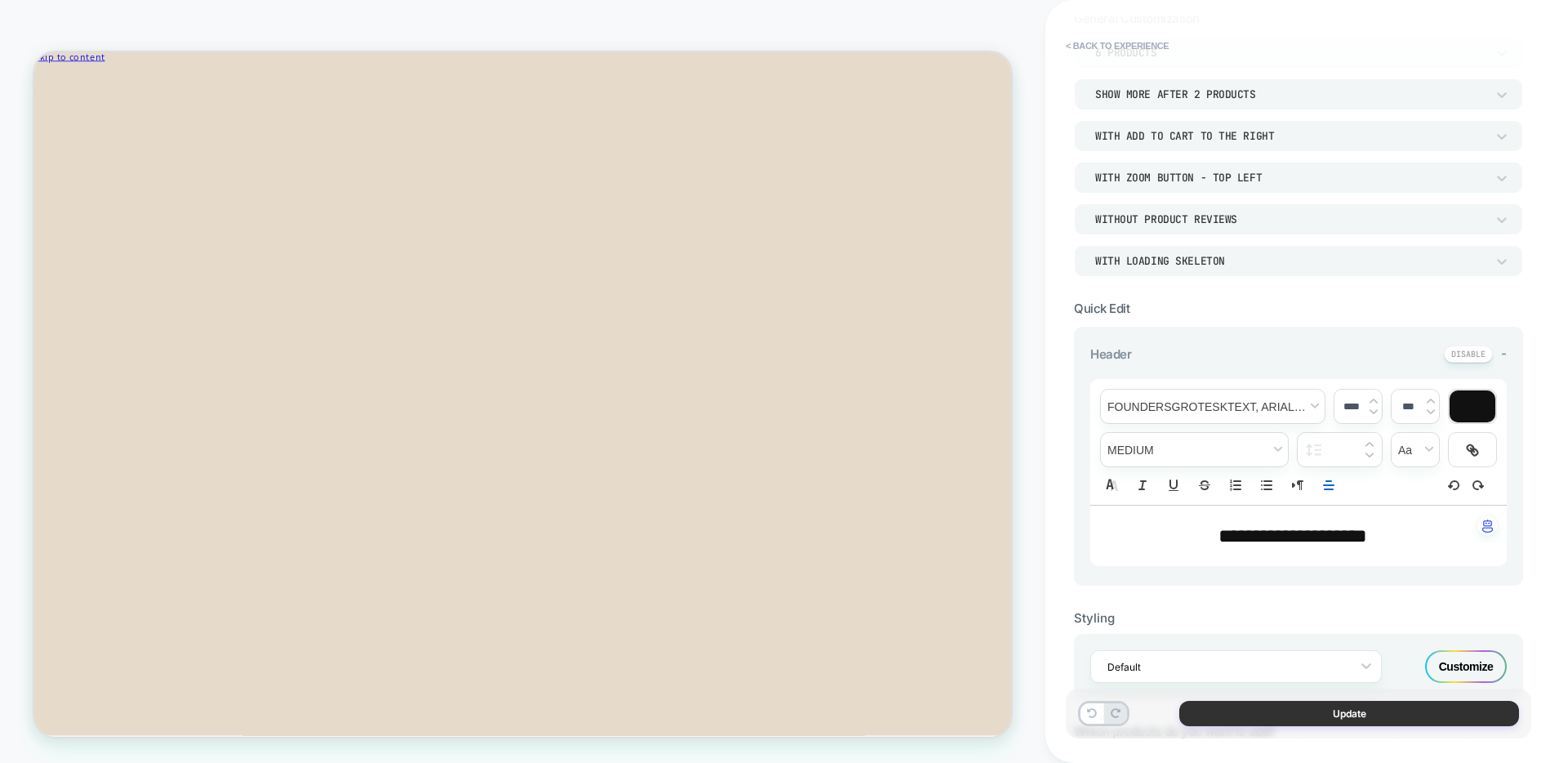 click on "Update" at bounding box center (1349, 713) 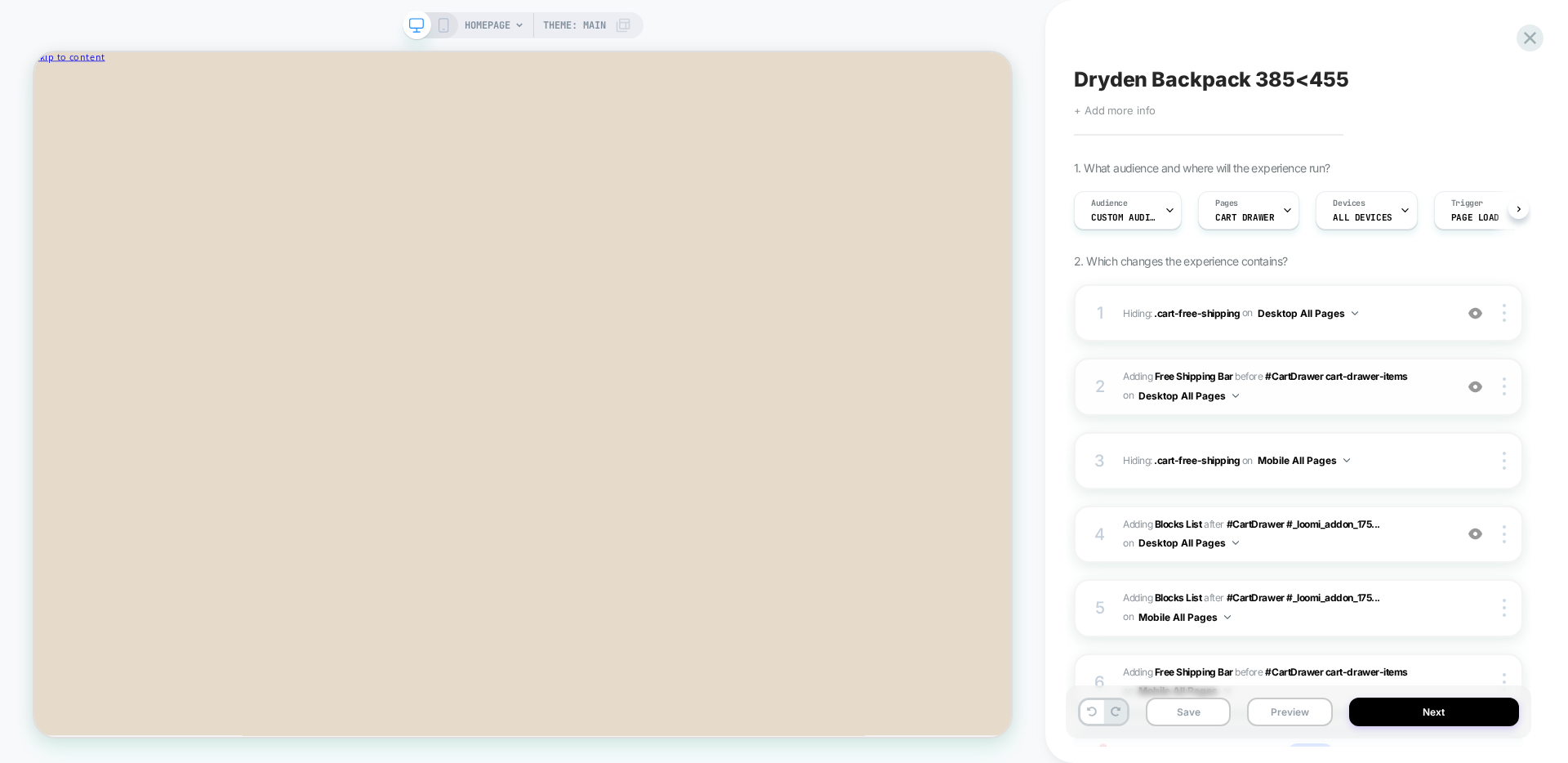 scroll, scrollTop: 0, scrollLeft: 1, axis: horizontal 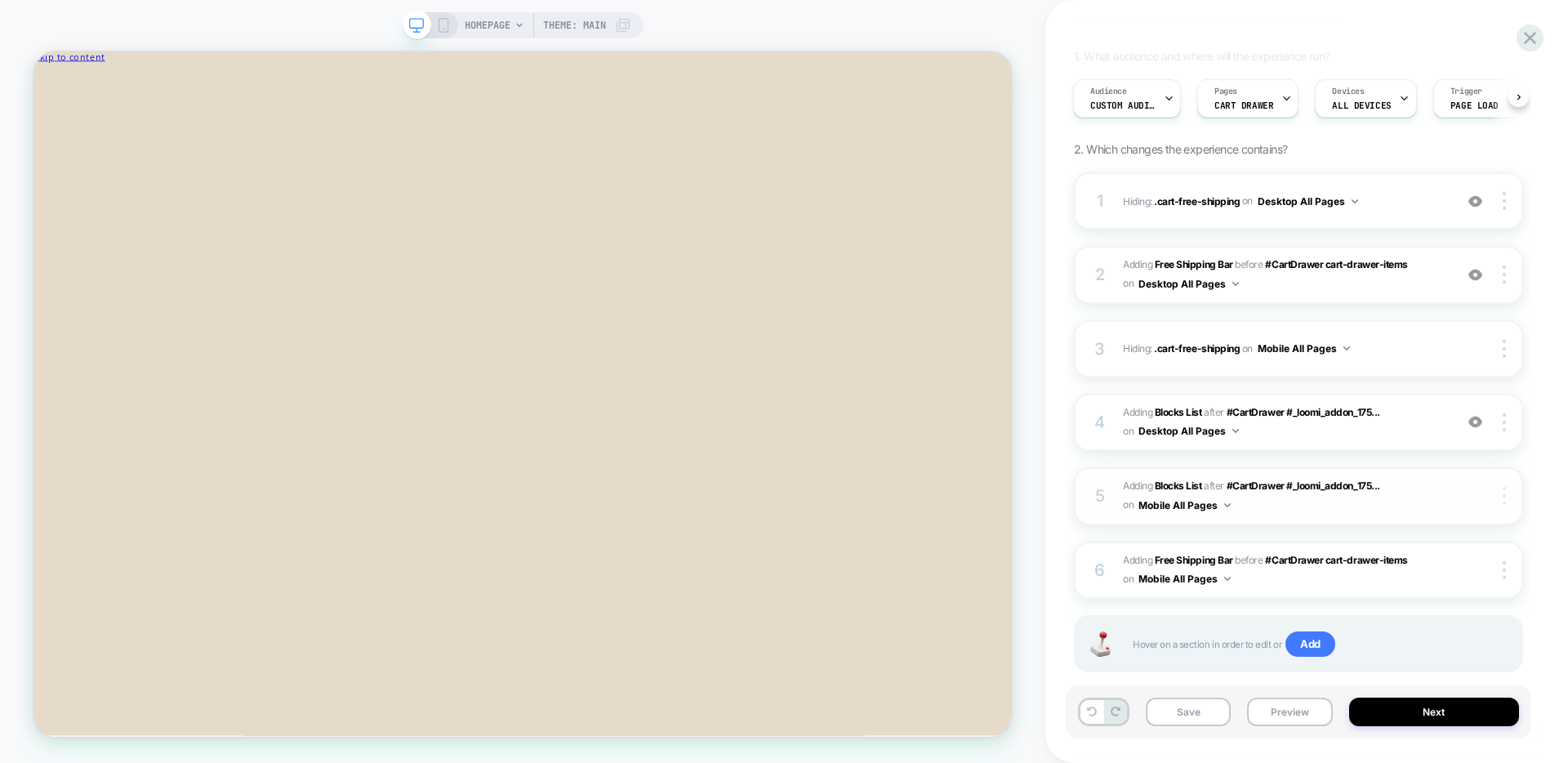 click at bounding box center (1504, 496) 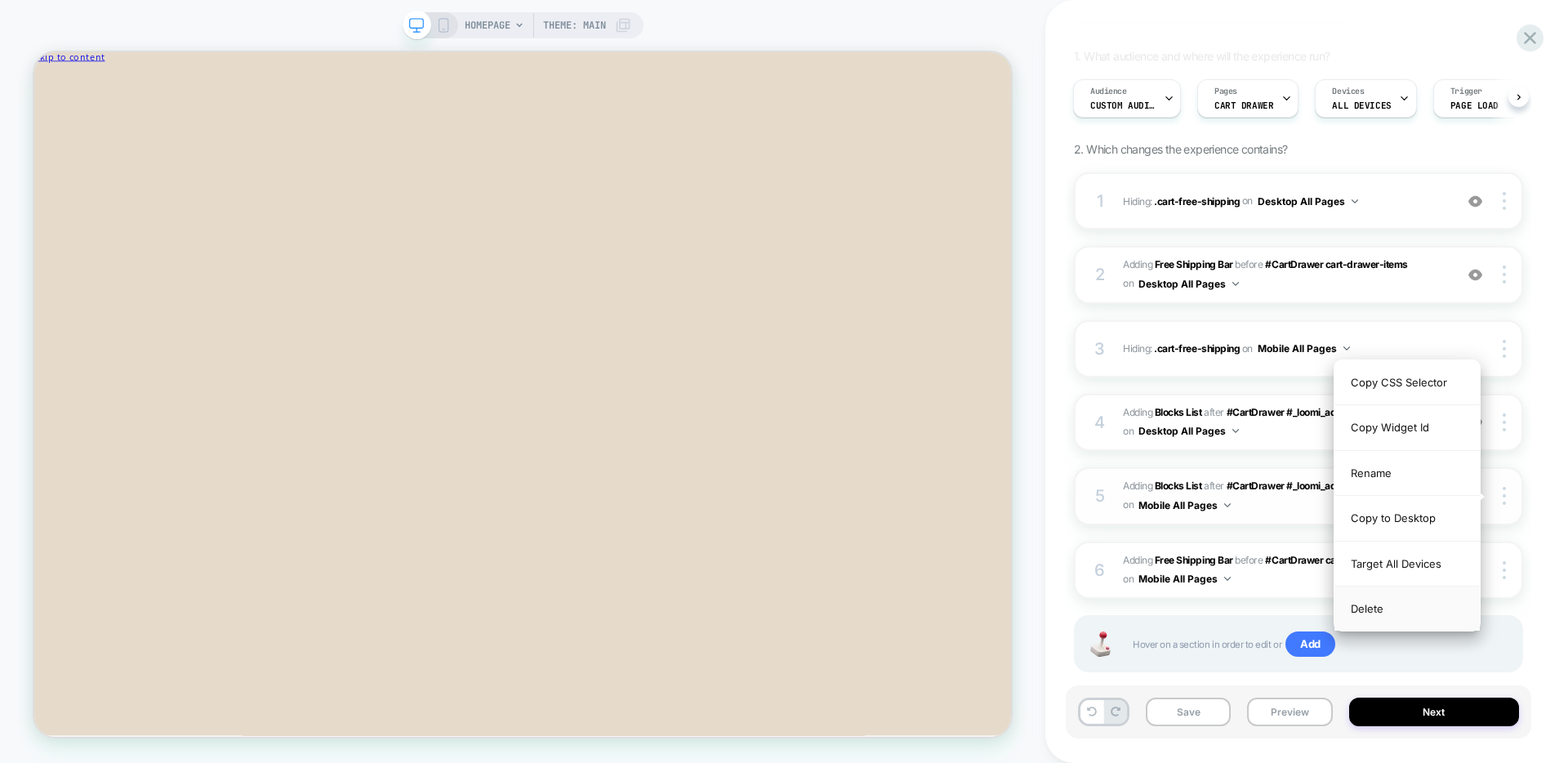click on "Delete" at bounding box center (1407, 609) 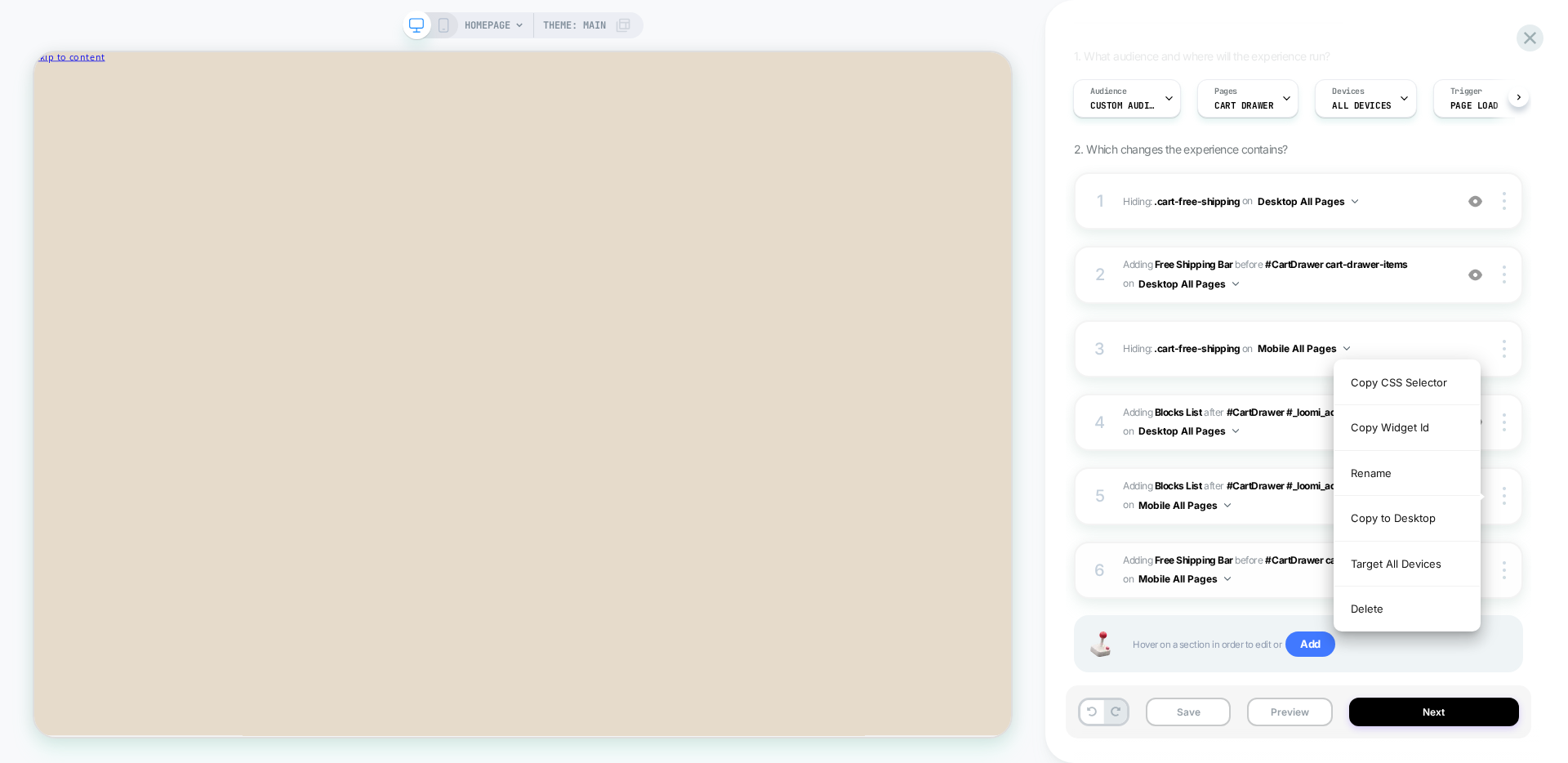 scroll, scrollTop: 70, scrollLeft: 0, axis: vertical 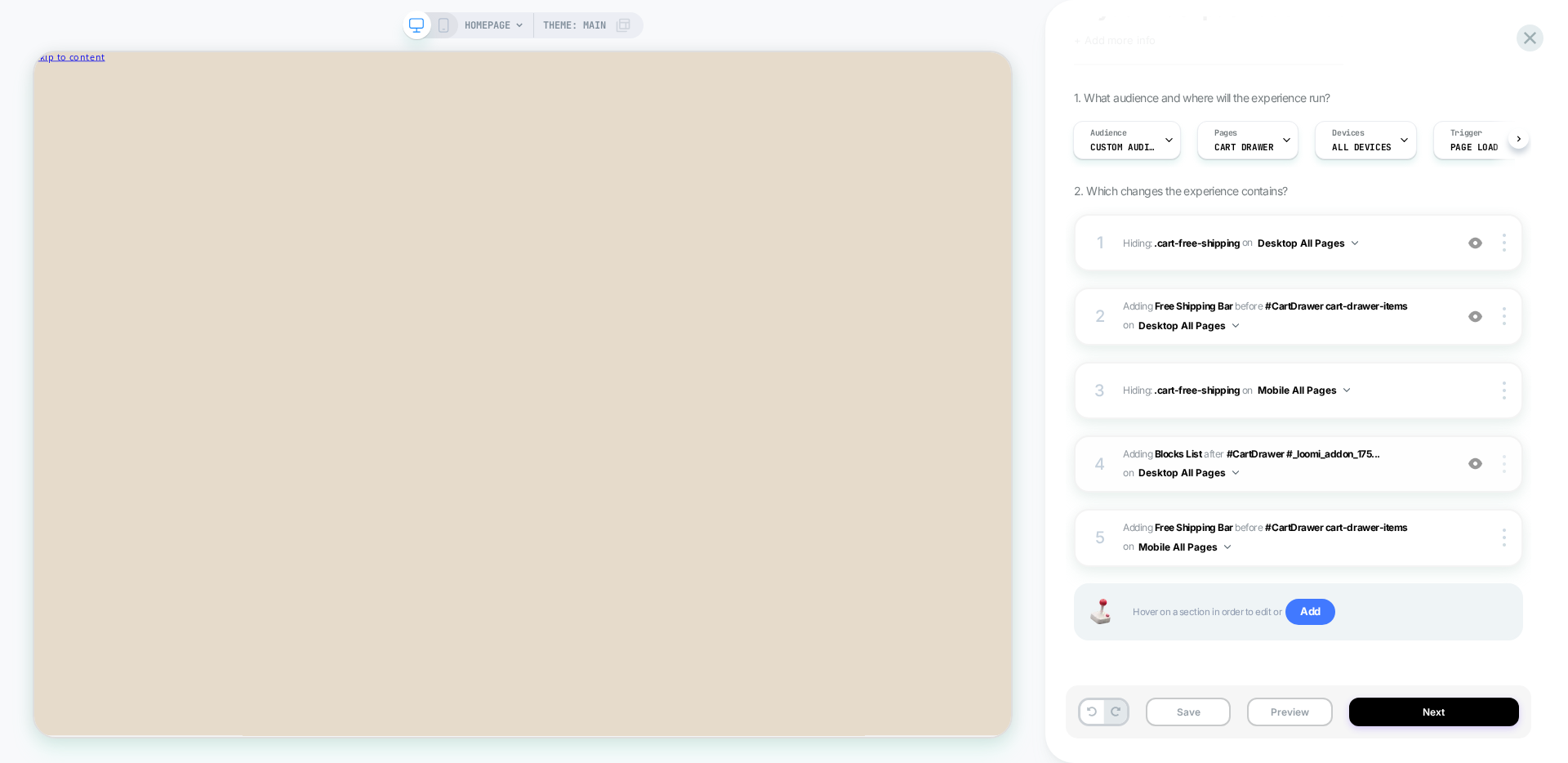 click at bounding box center [1504, 464] 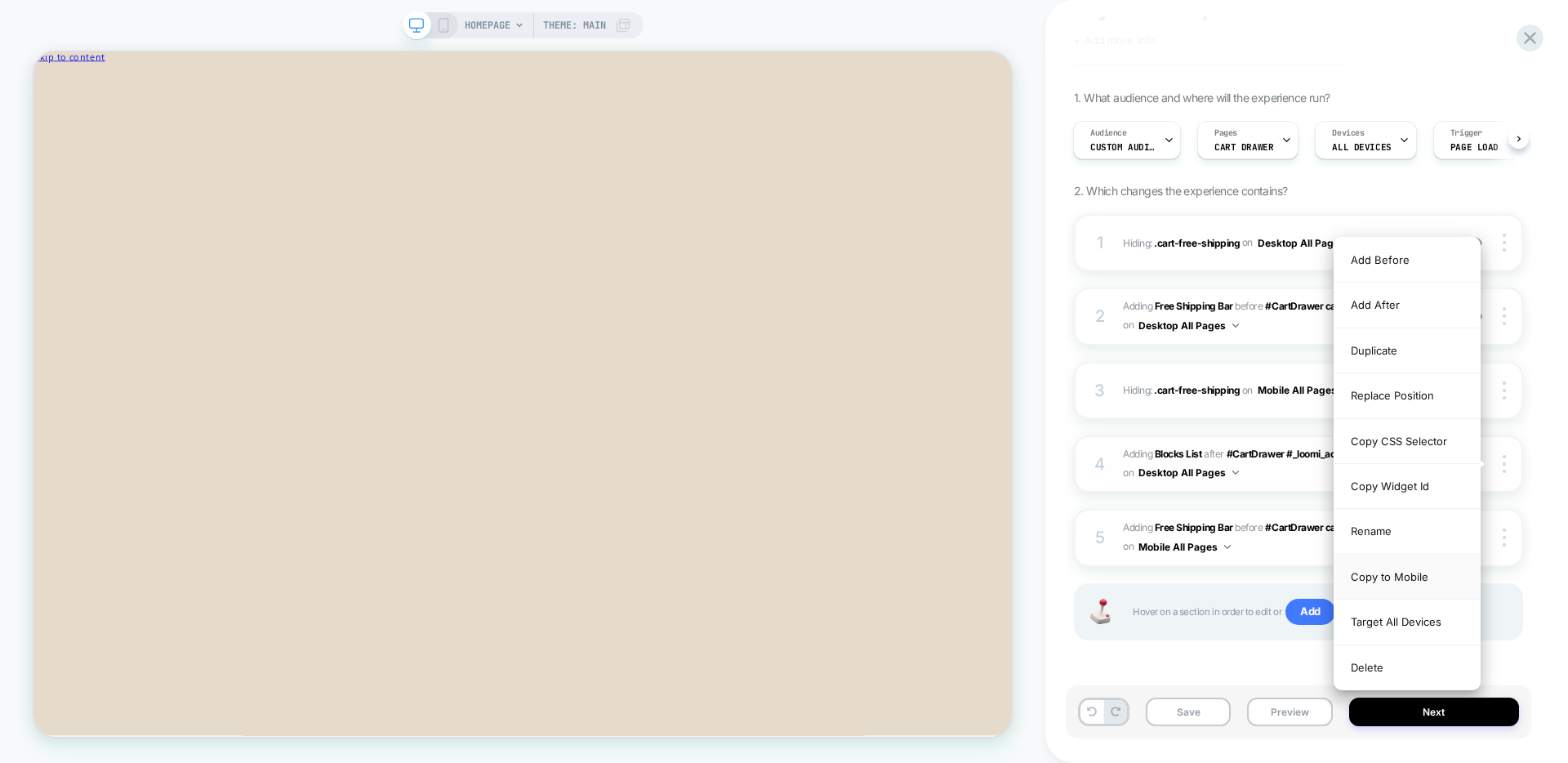 click on "Copy to   Mobile" at bounding box center (1407, 577) 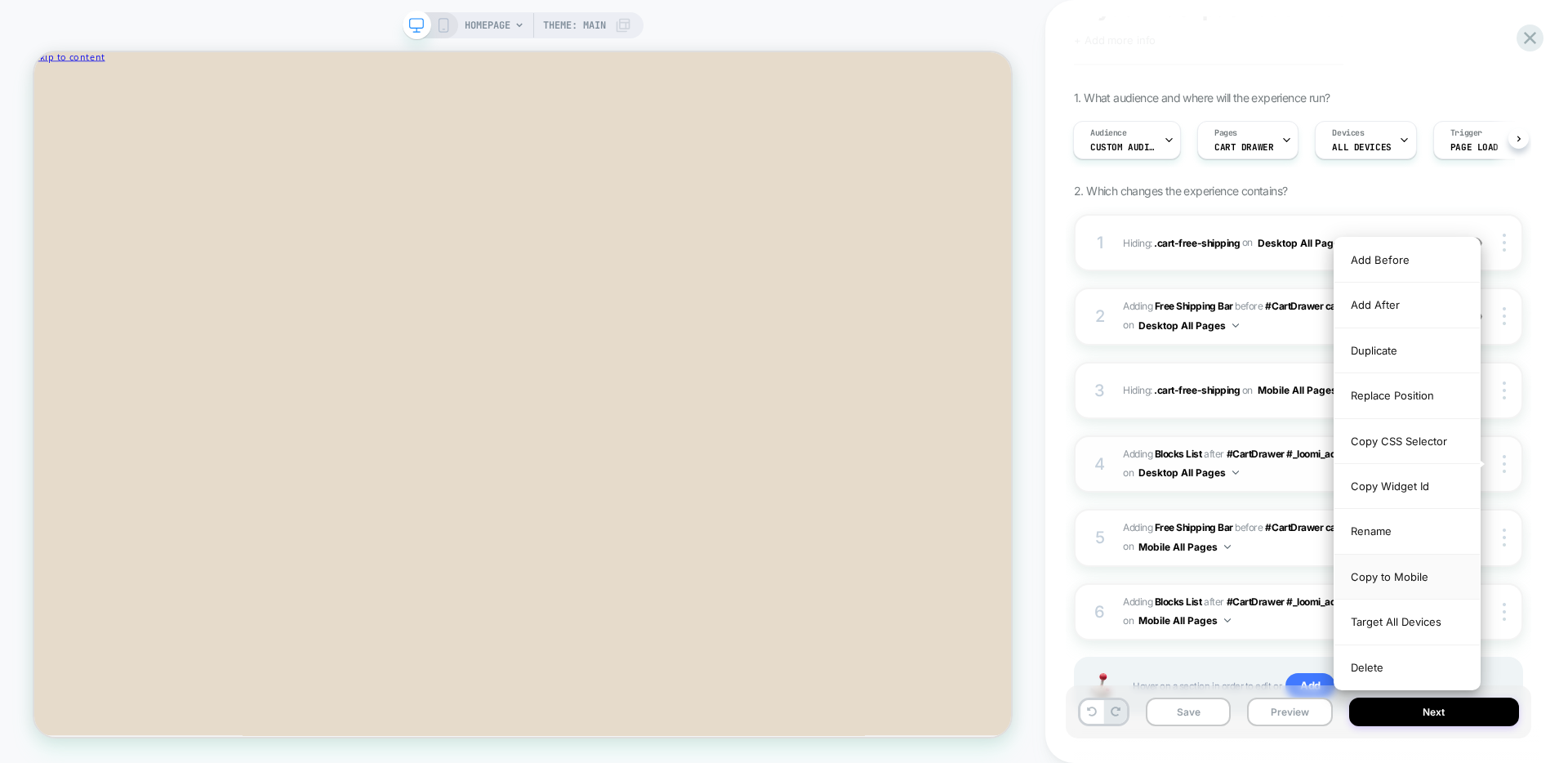 scroll, scrollTop: 112, scrollLeft: 0, axis: vertical 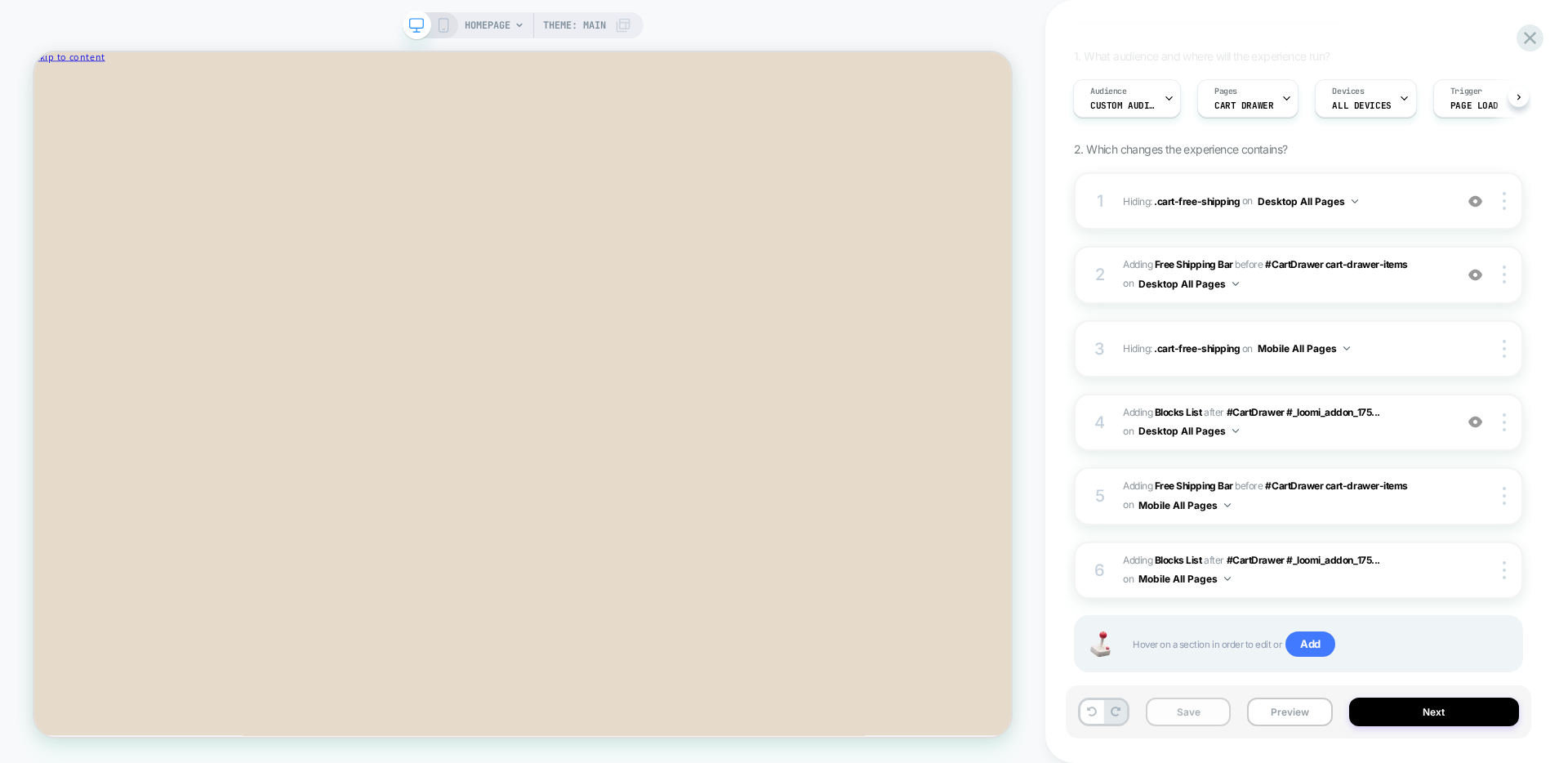 click on "Save" at bounding box center [1188, 712] 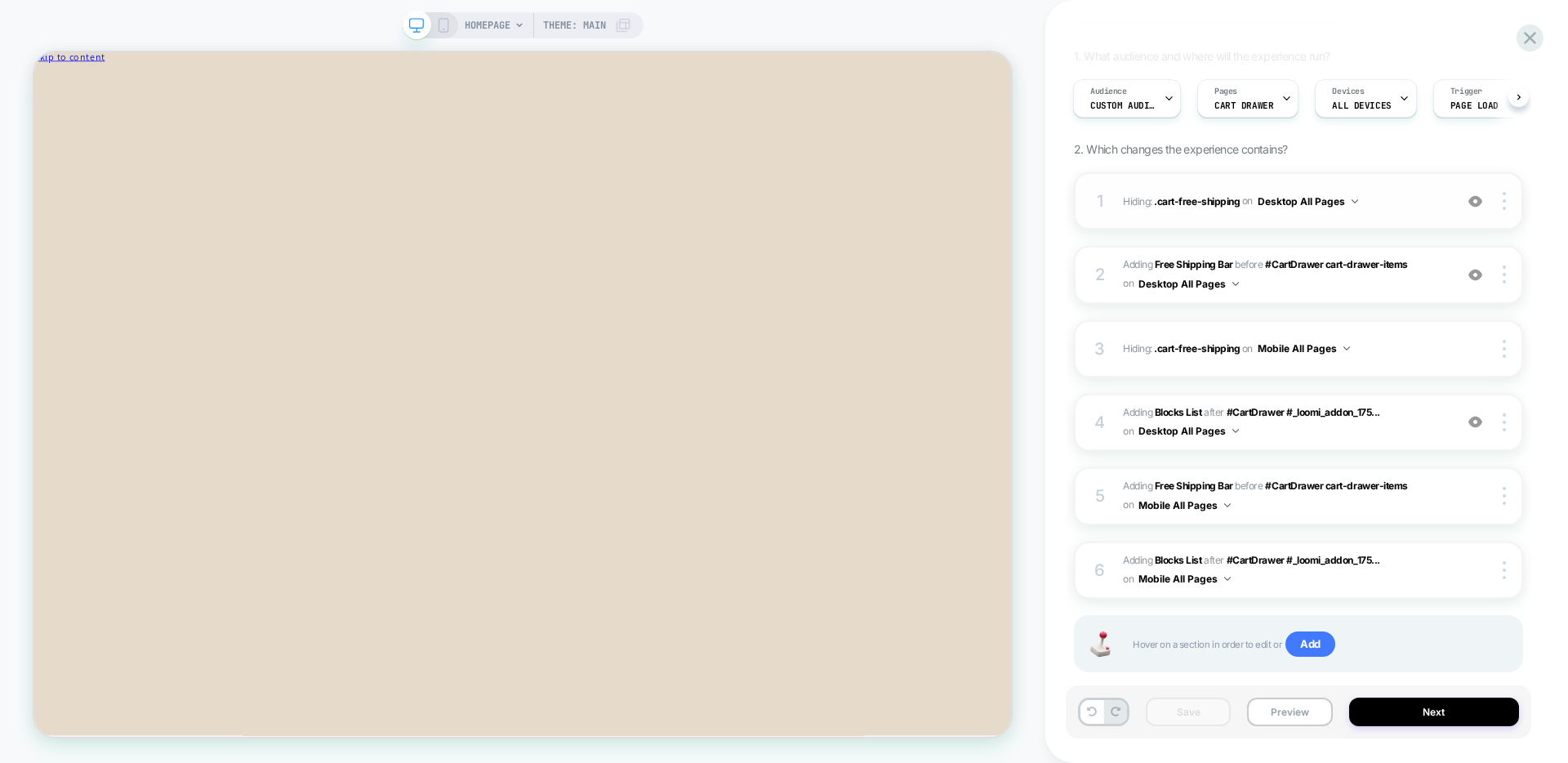 scroll, scrollTop: 0, scrollLeft: 0, axis: both 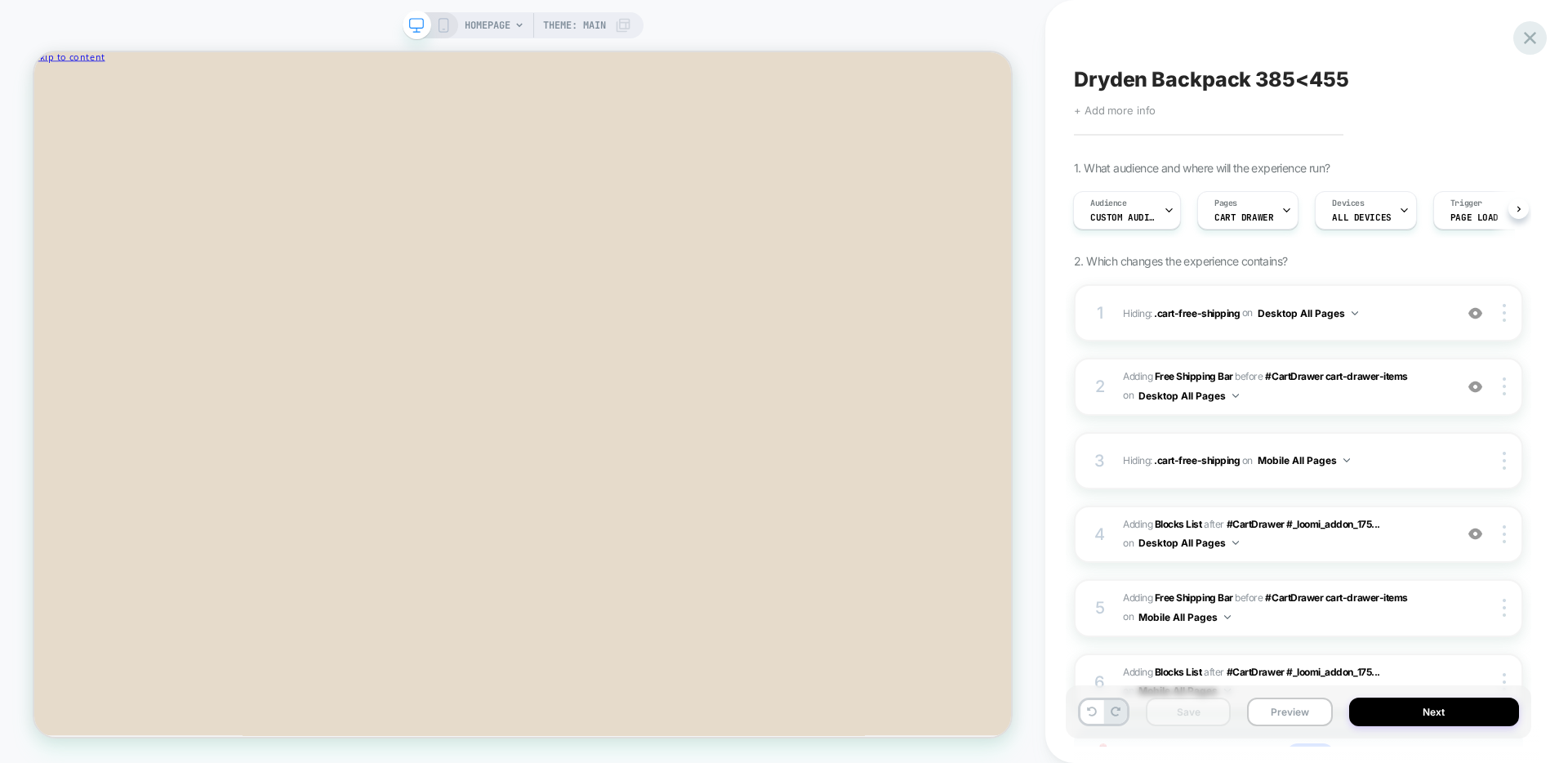 click 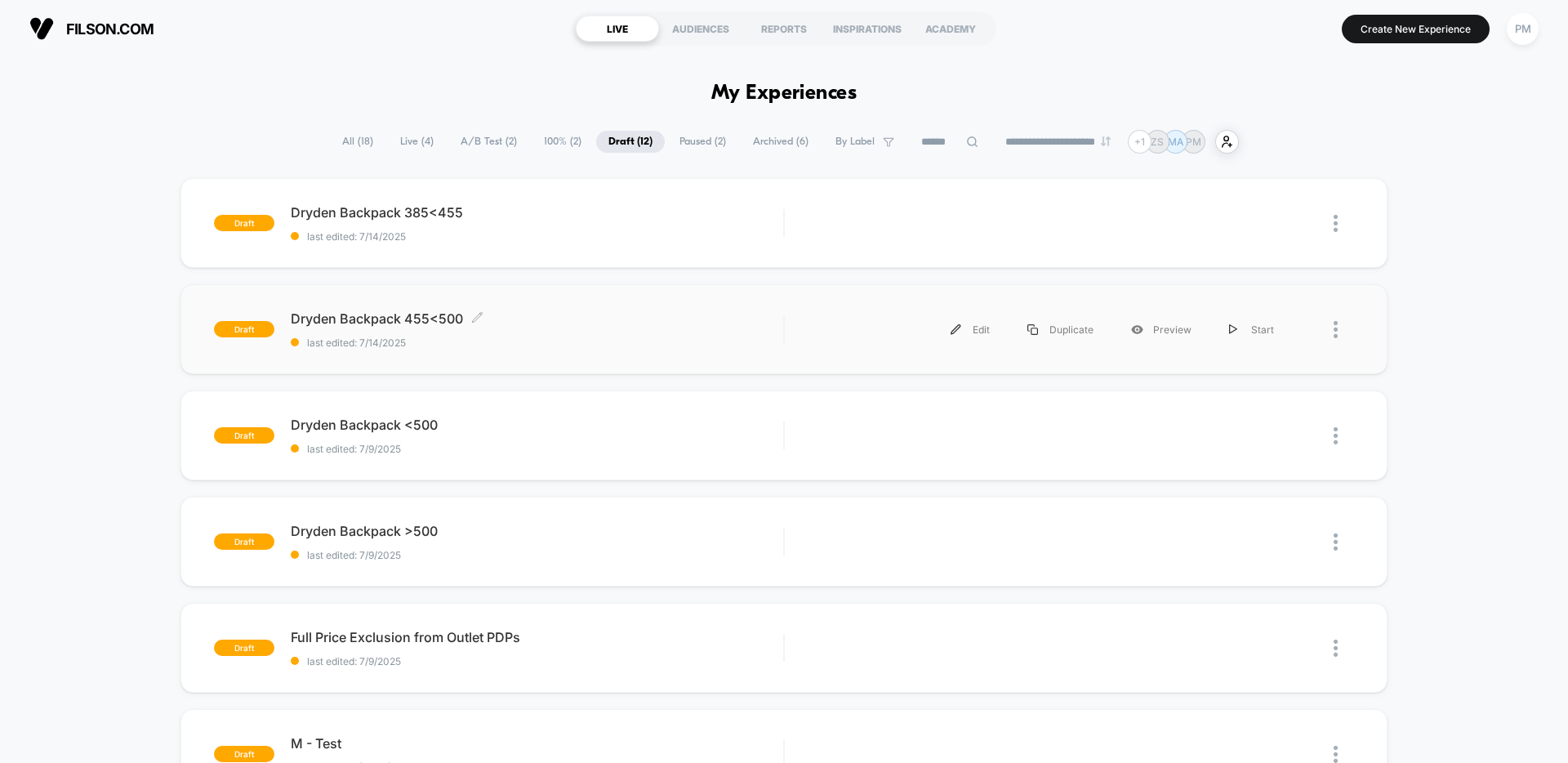 scroll, scrollTop: 36, scrollLeft: 0, axis: vertical 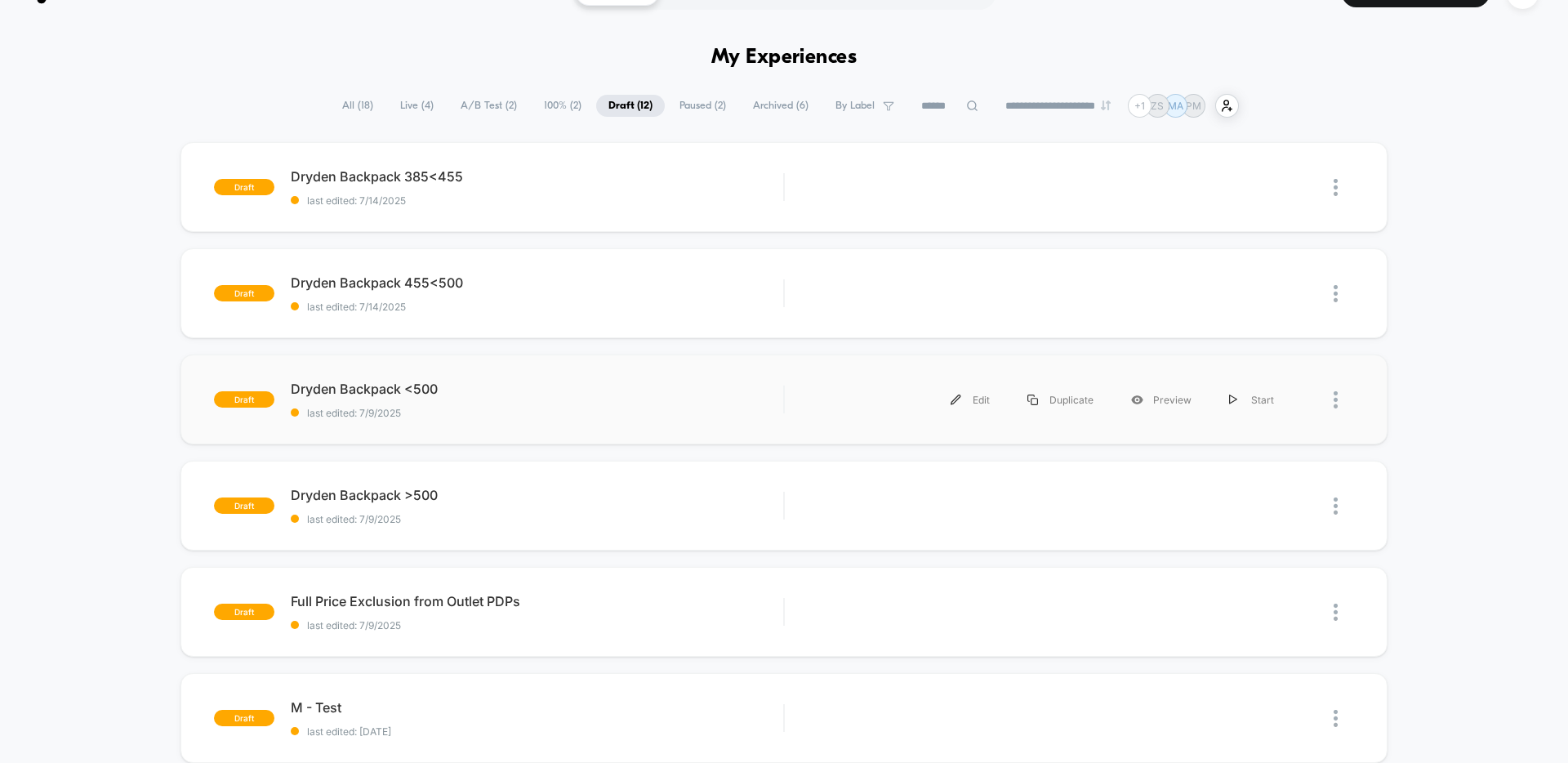 click on "draft Dryden Backpack <500 last edited: 7/9/2025 Edit Duplicate Preview Start" at bounding box center [784, 399] 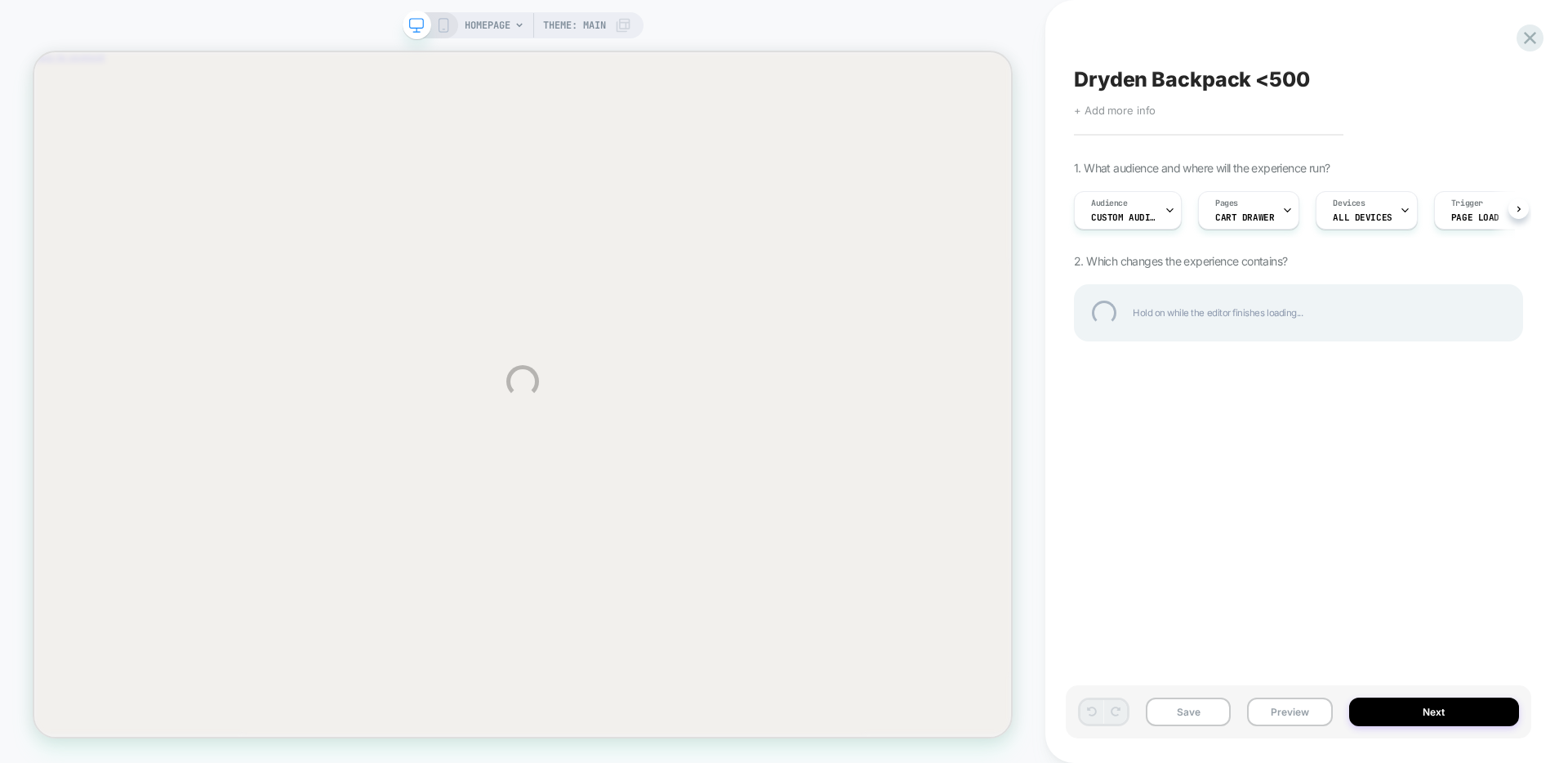scroll, scrollTop: 0, scrollLeft: 0, axis: both 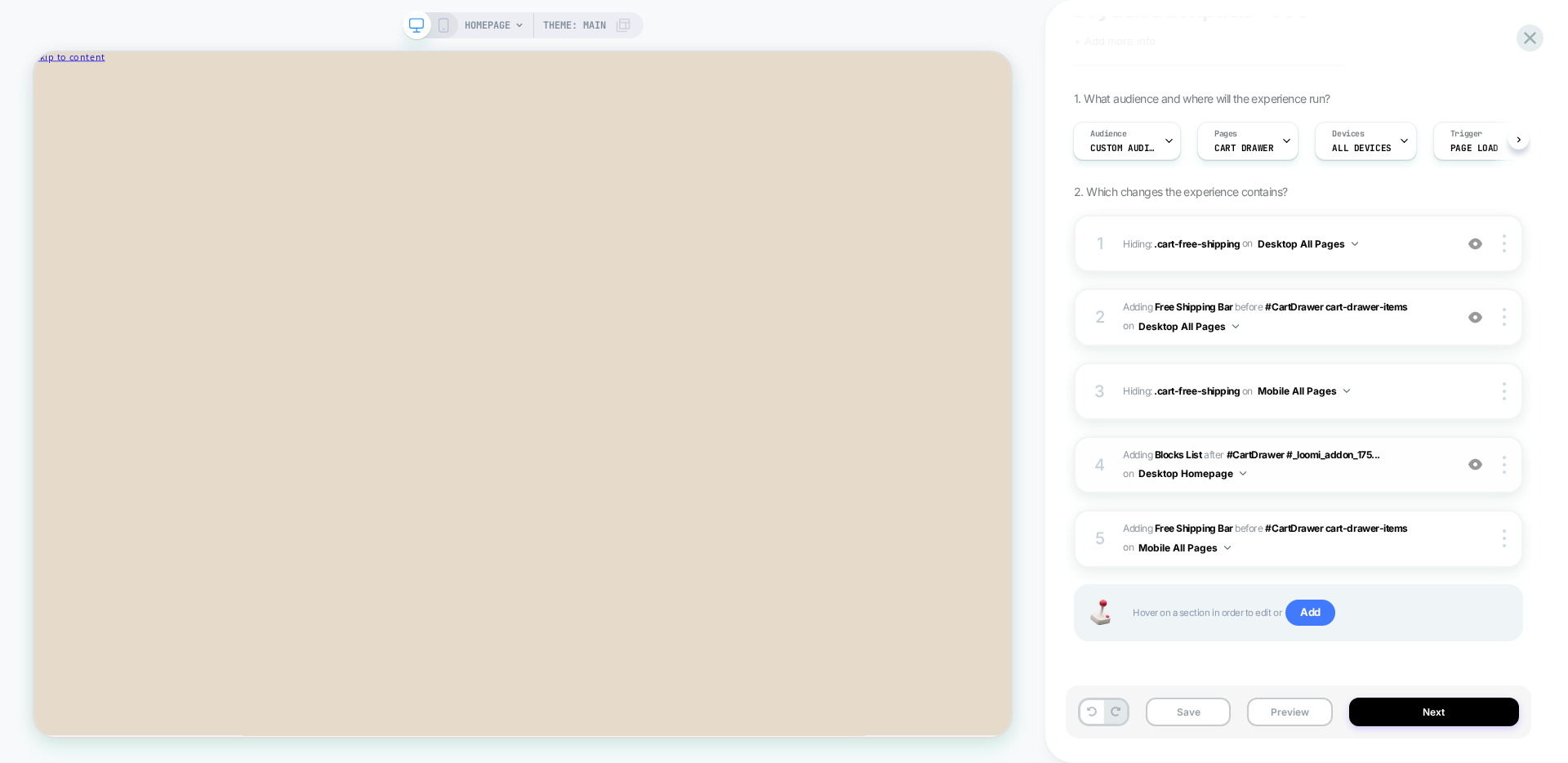click on "#_loomi_addon_1752098153974 Adding   Blocks List   AFTER #CartDrawer #_loomi_addon_175... #CartDrawer #_loomi_addon_1751997079939   on Desktop Homepage" at bounding box center [1284, 465] 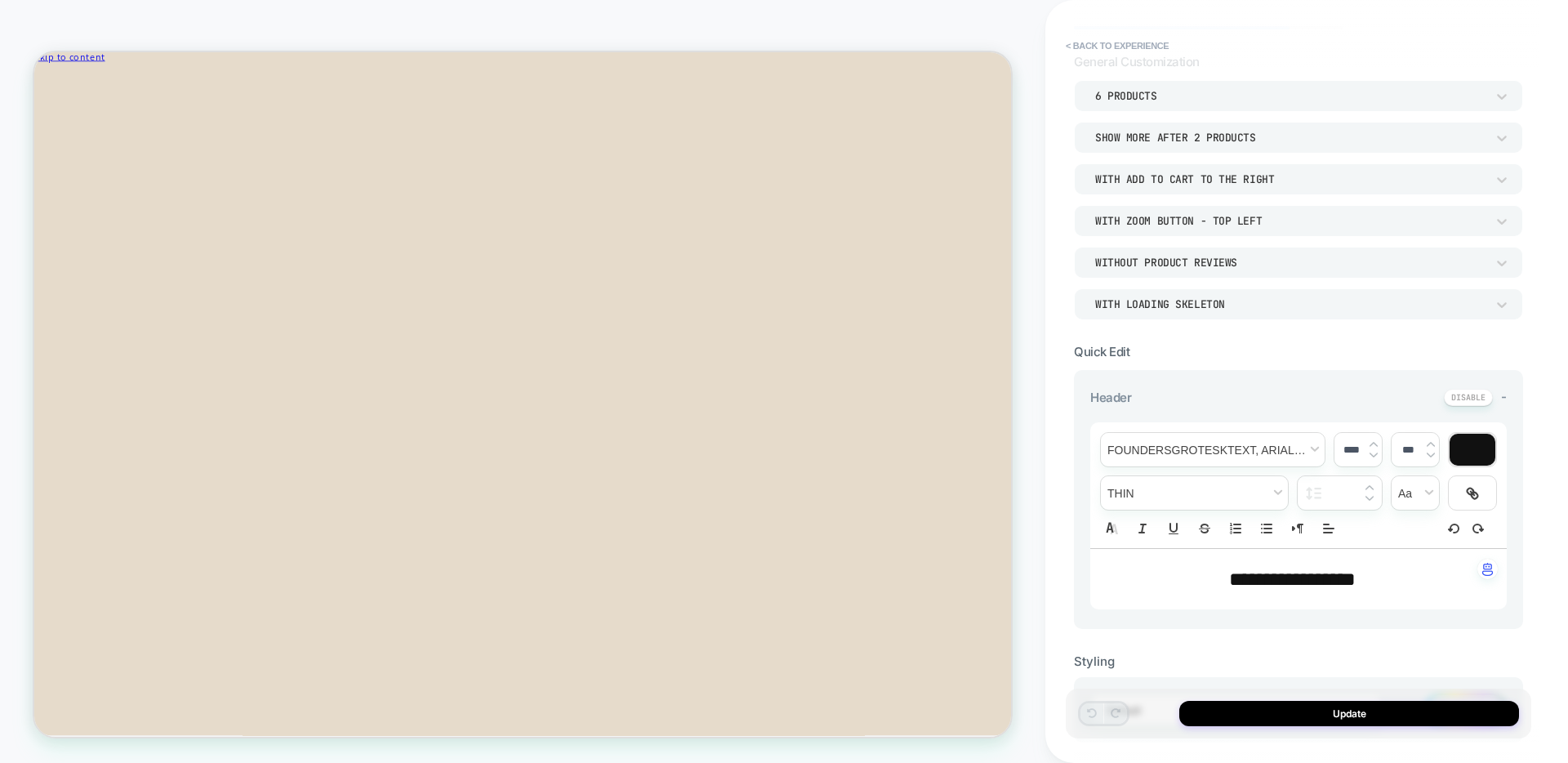 scroll, scrollTop: 102, scrollLeft: 0, axis: vertical 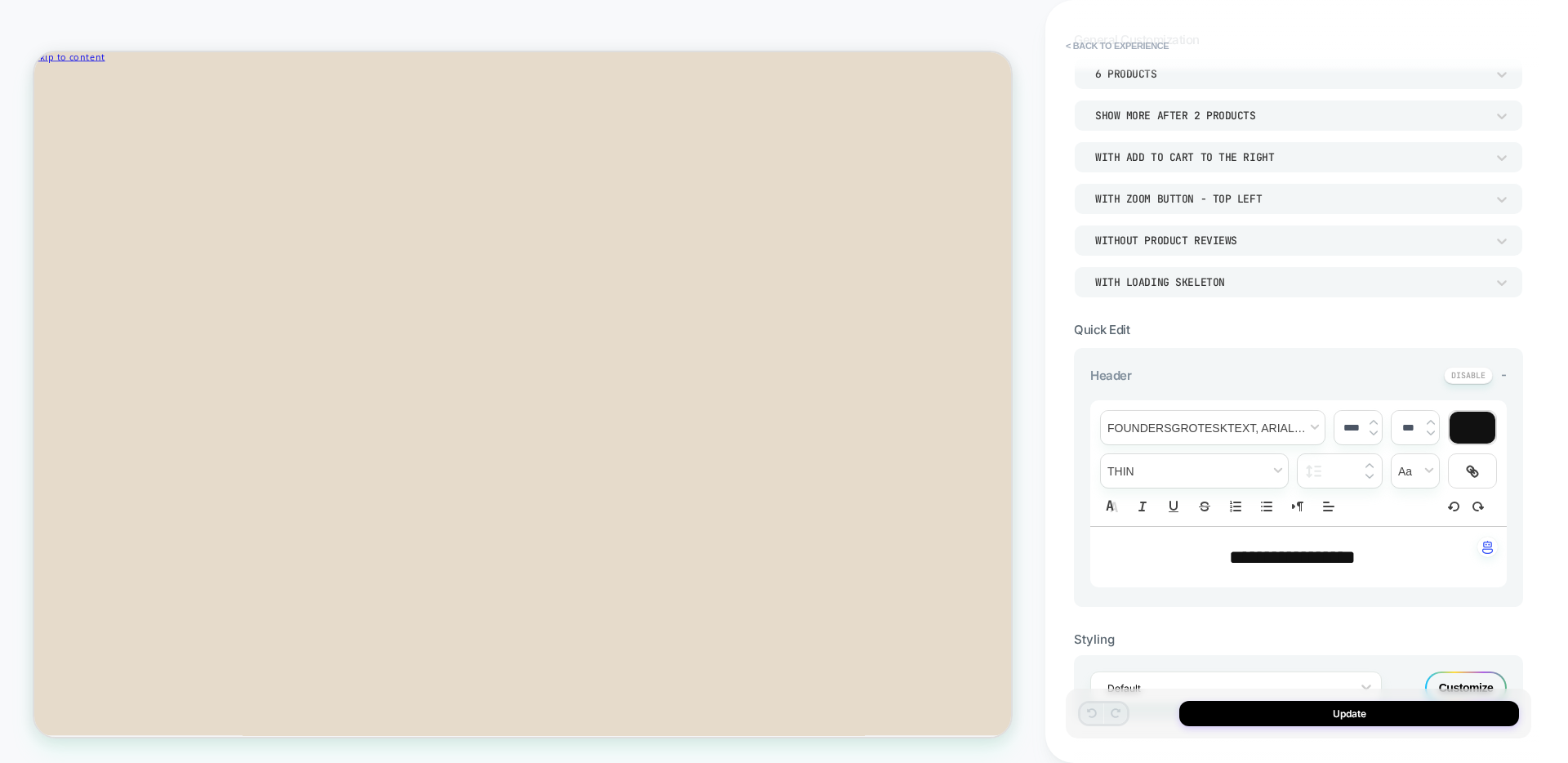 click on "**********" at bounding box center [1292, 557] 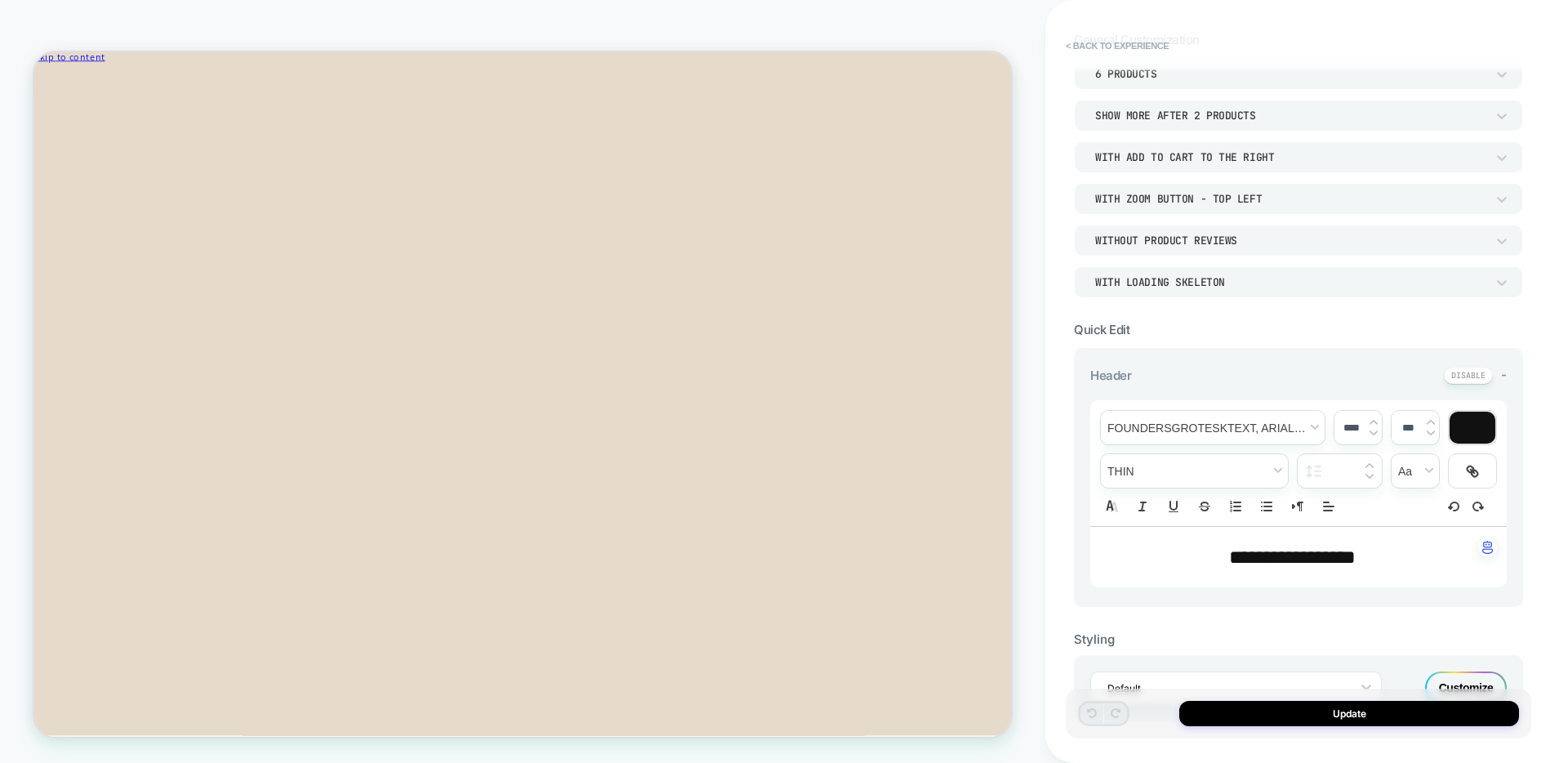 click on "**********" at bounding box center (1292, 557) 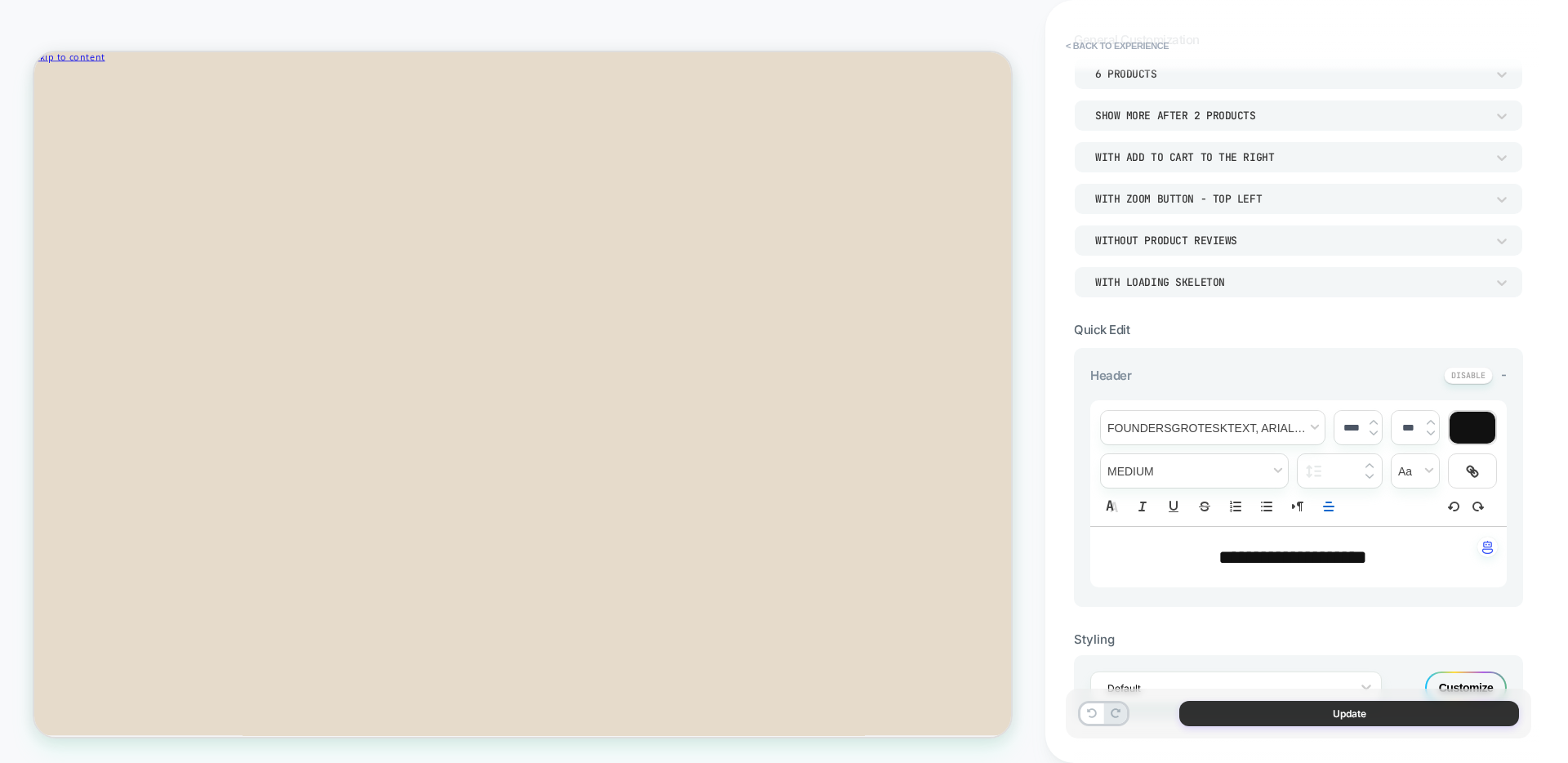 click on "Update" at bounding box center (1349, 713) 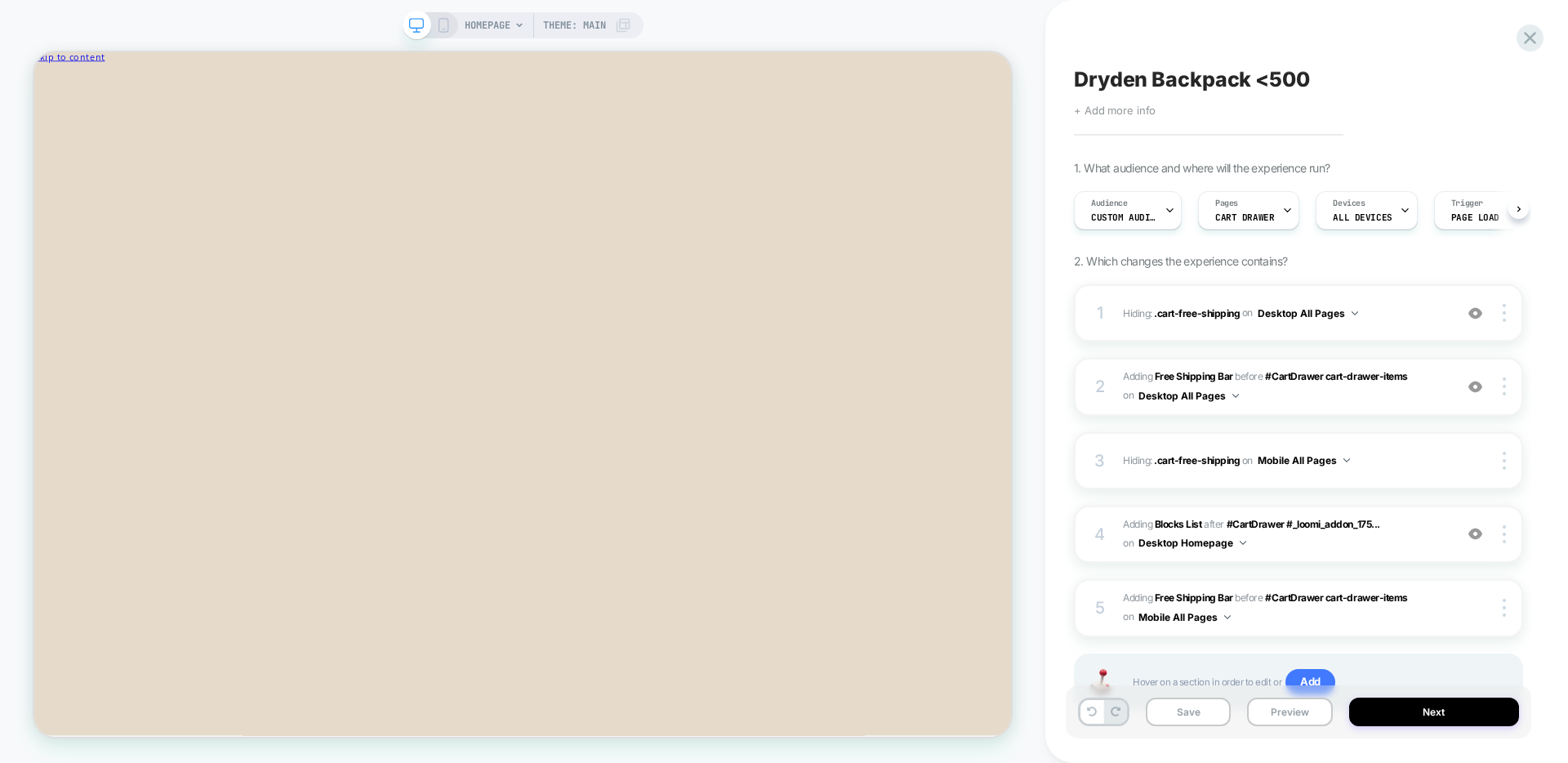 scroll, scrollTop: 0, scrollLeft: 1, axis: horizontal 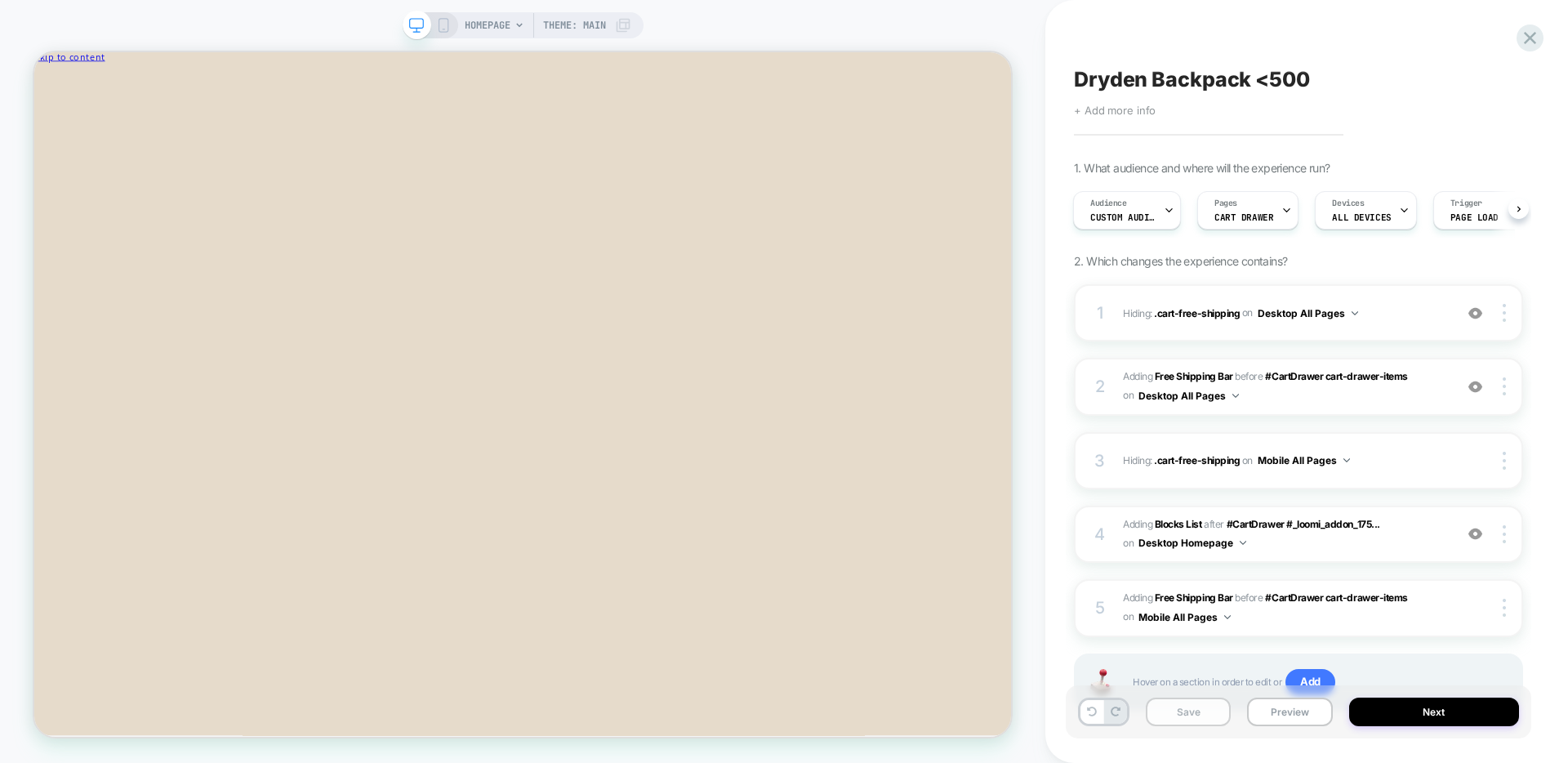 click on "Save" at bounding box center (1188, 712) 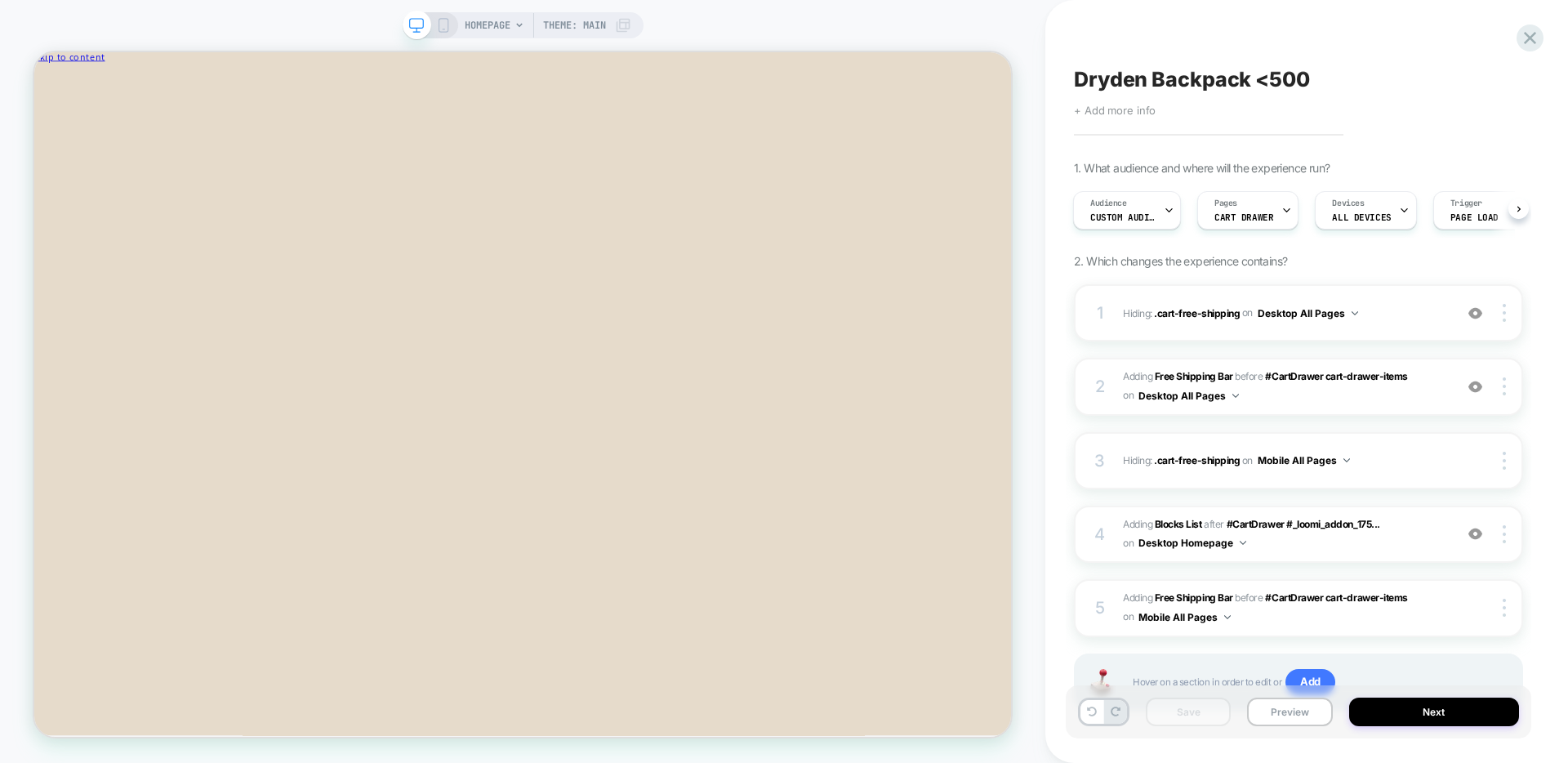 scroll, scrollTop: 70, scrollLeft: 0, axis: vertical 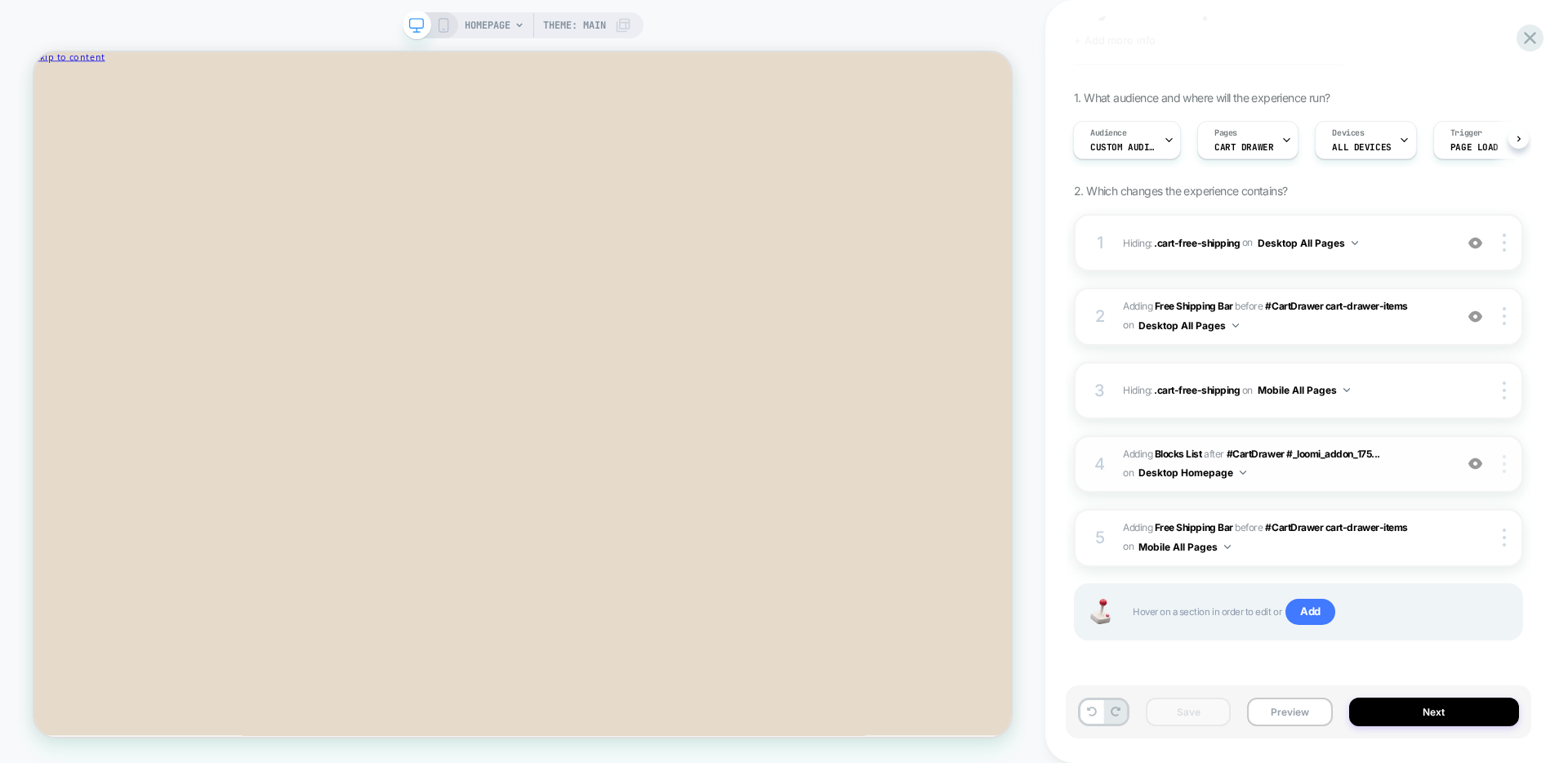 click at bounding box center [1507, 464] 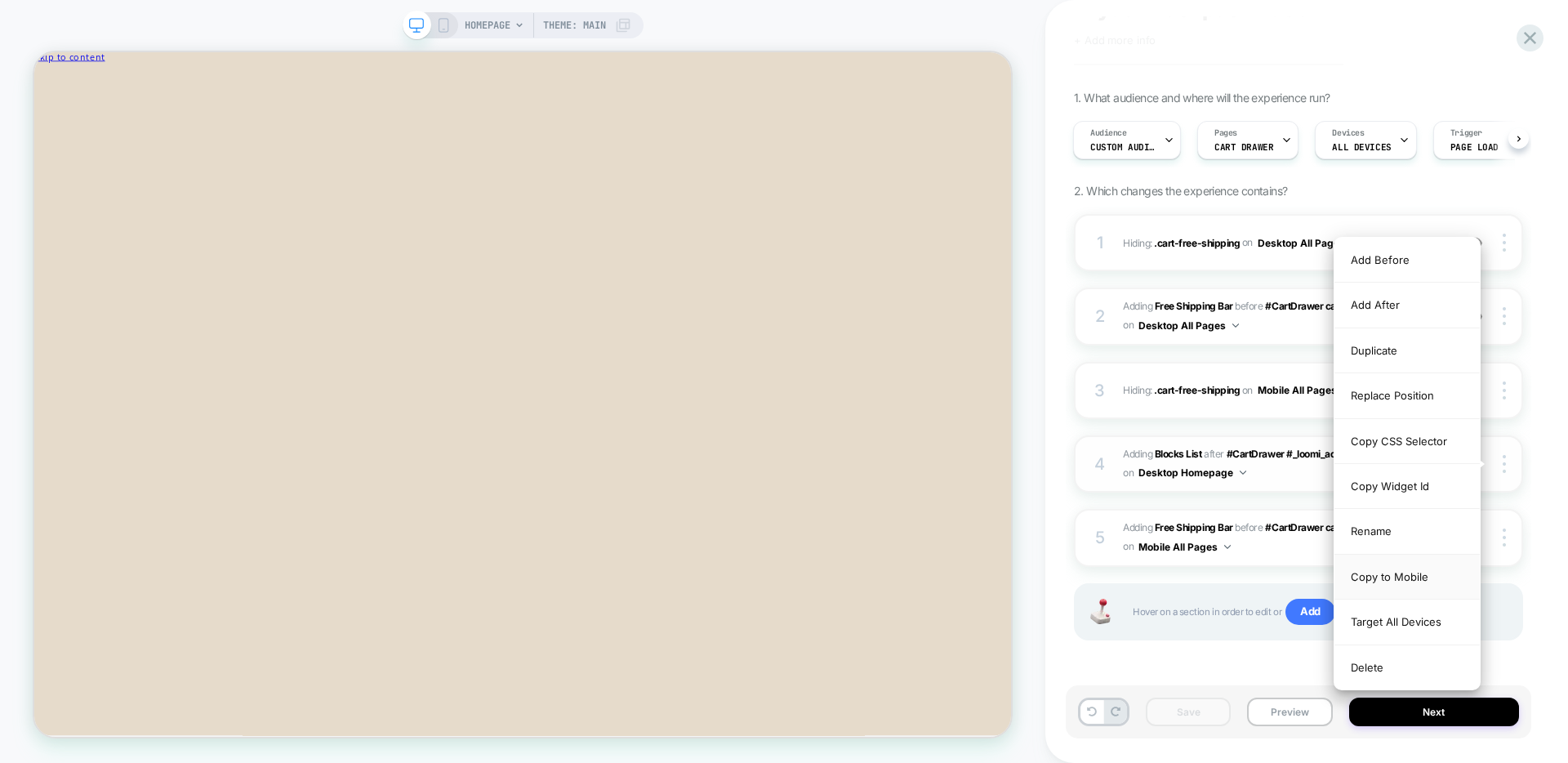 click on "Copy to   Mobile" at bounding box center [1407, 577] 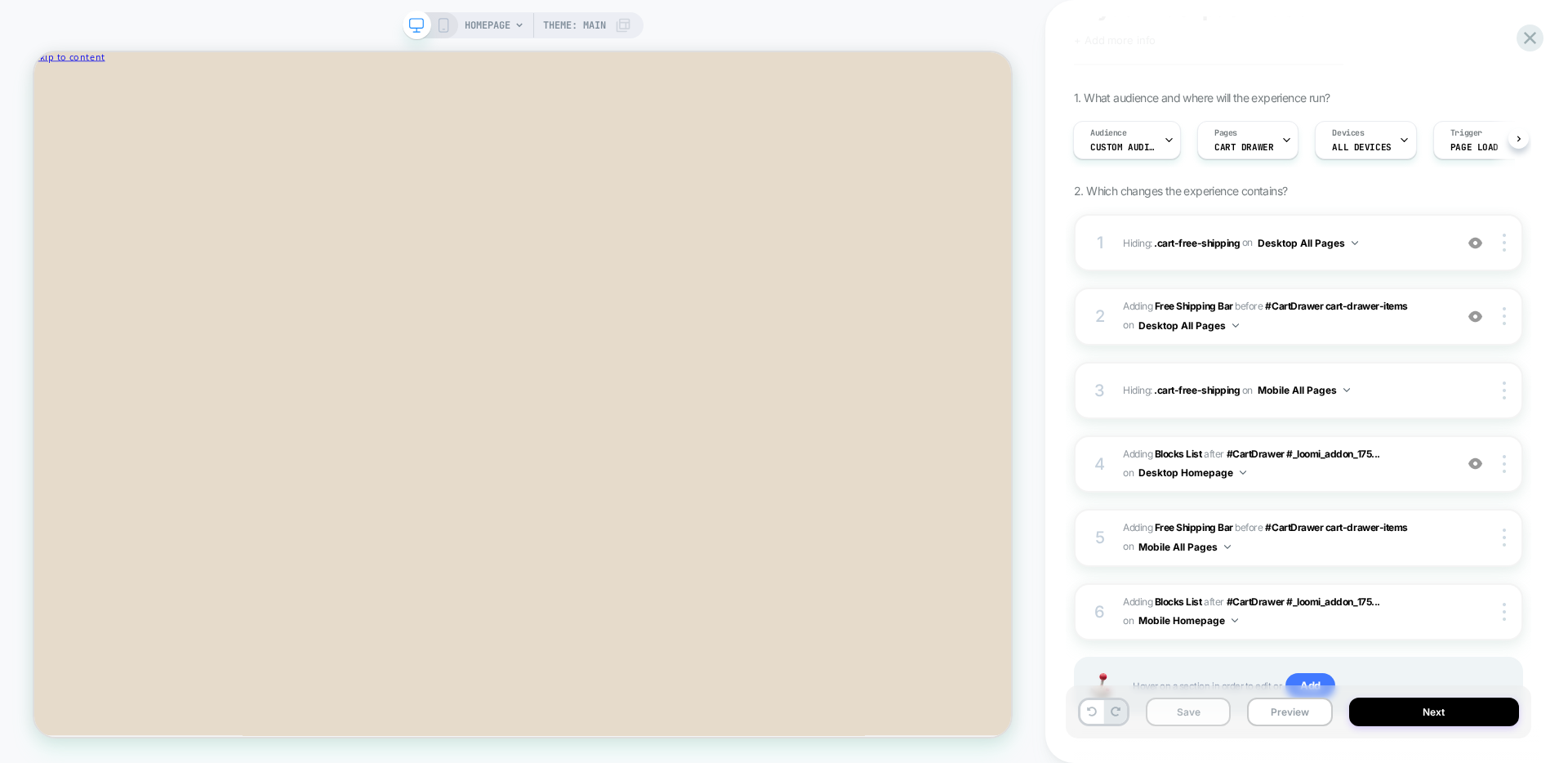 click on "Save" at bounding box center (1188, 712) 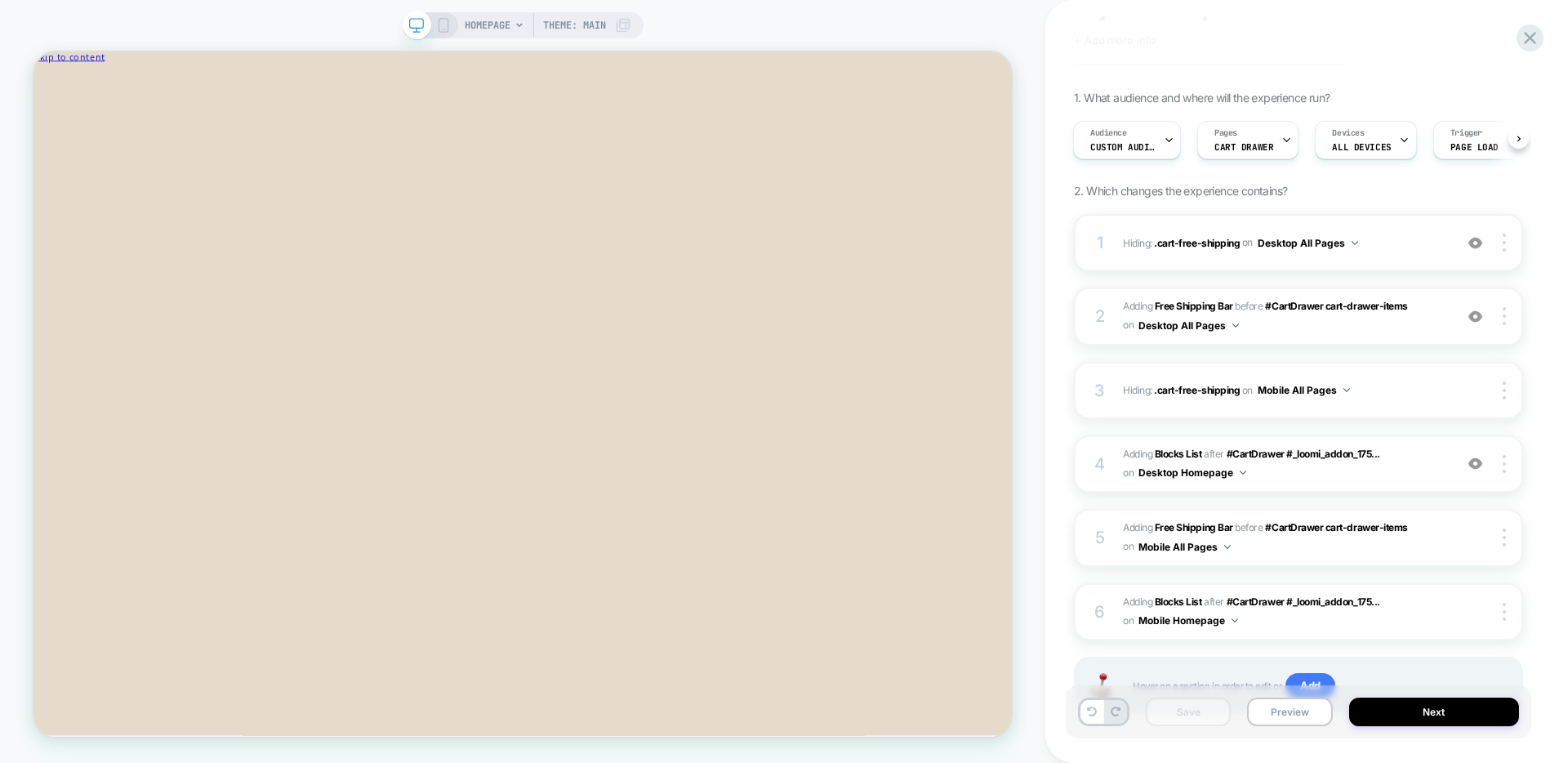 scroll, scrollTop: 0, scrollLeft: 0, axis: both 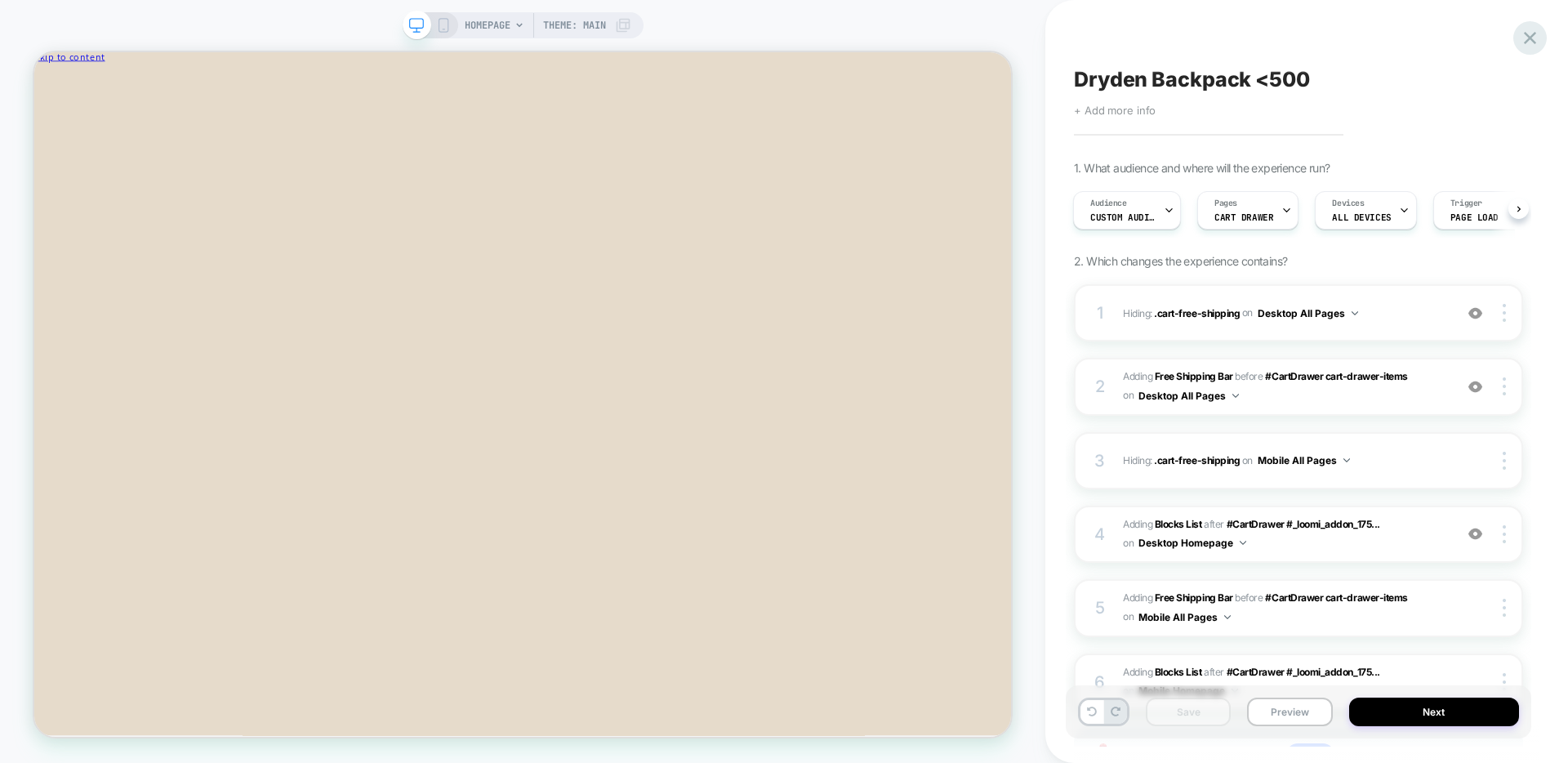 click 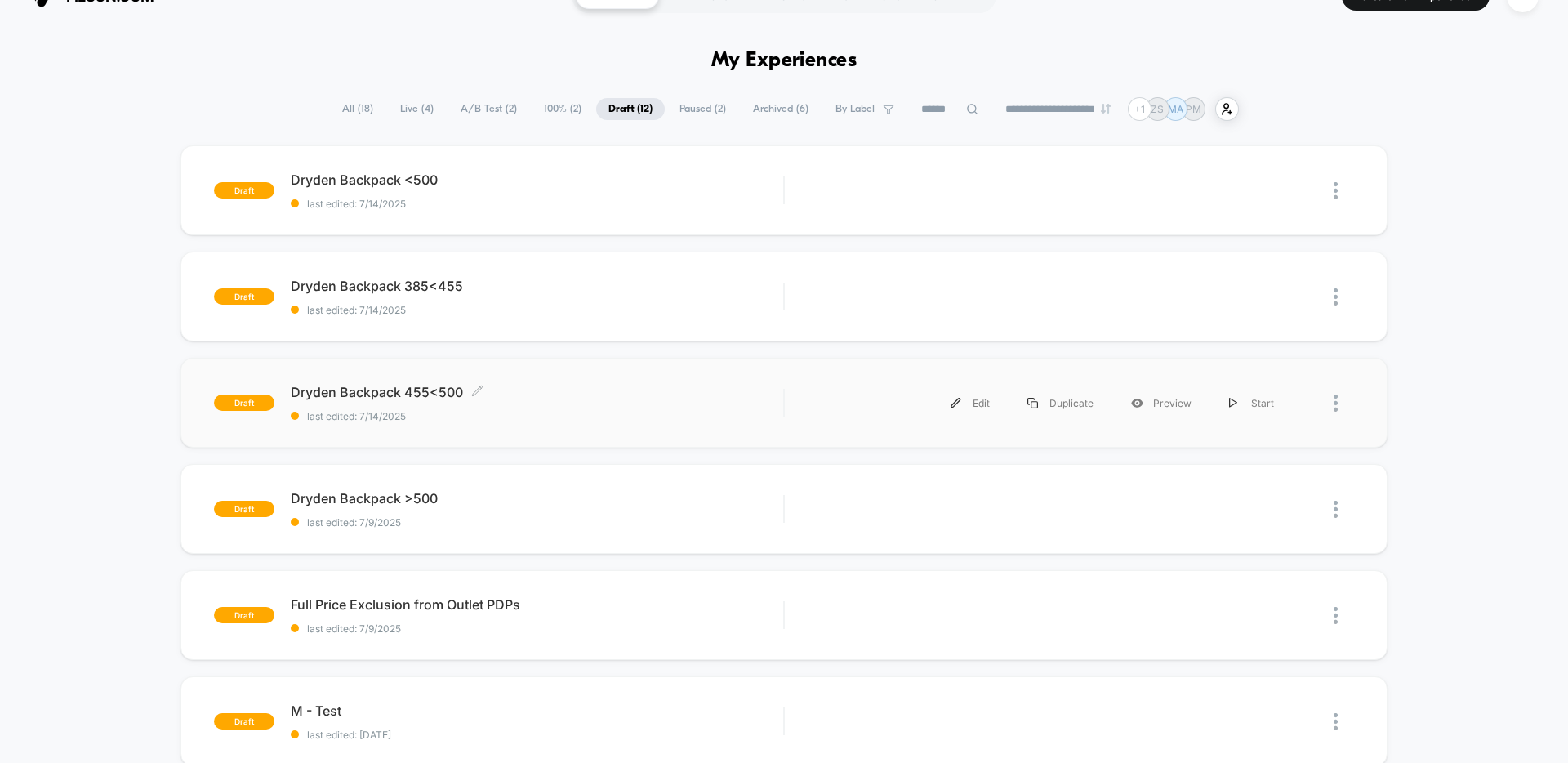 scroll, scrollTop: 34, scrollLeft: 0, axis: vertical 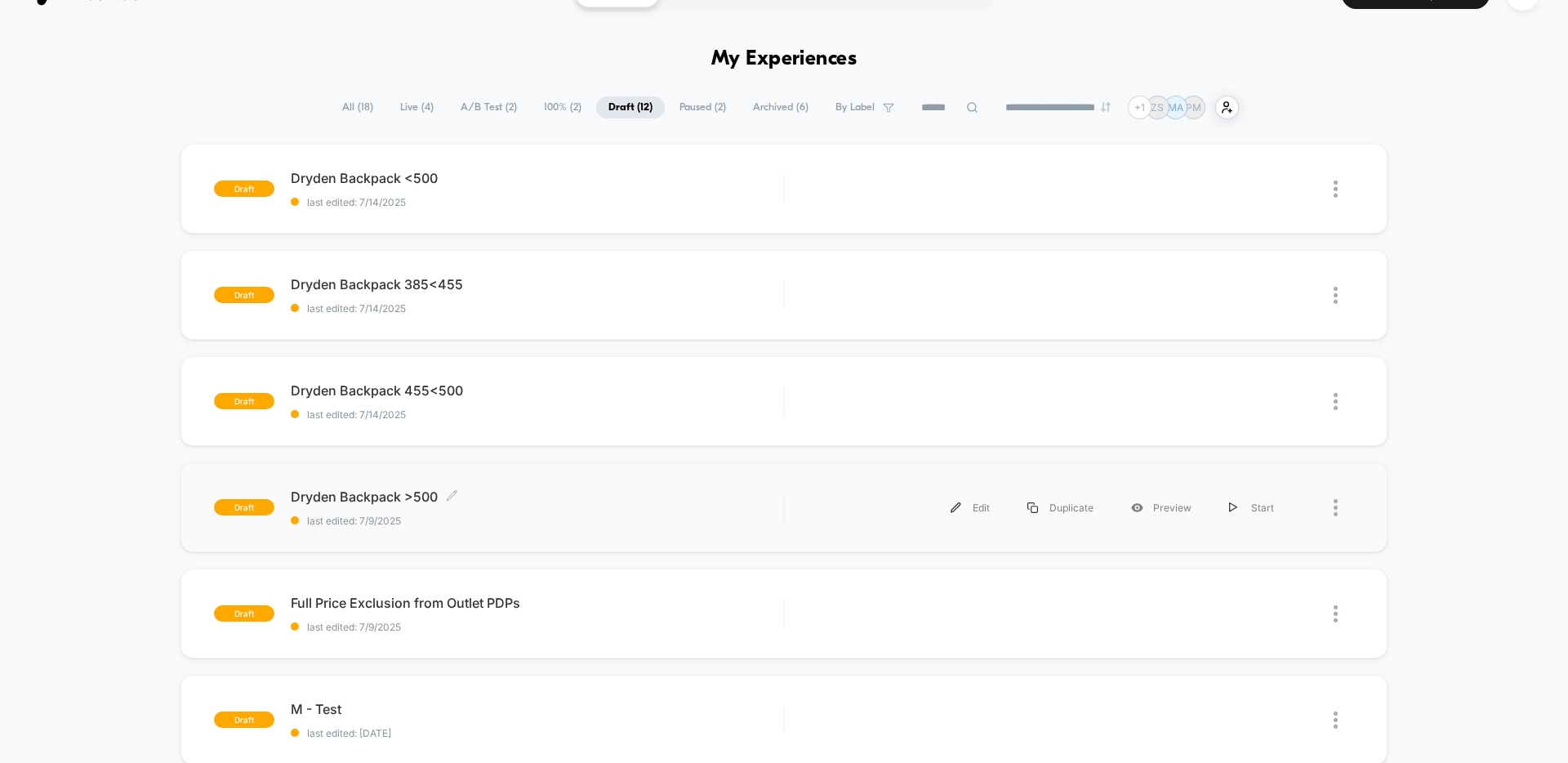 click on "last edited: 7/9/2025" at bounding box center (537, 520) 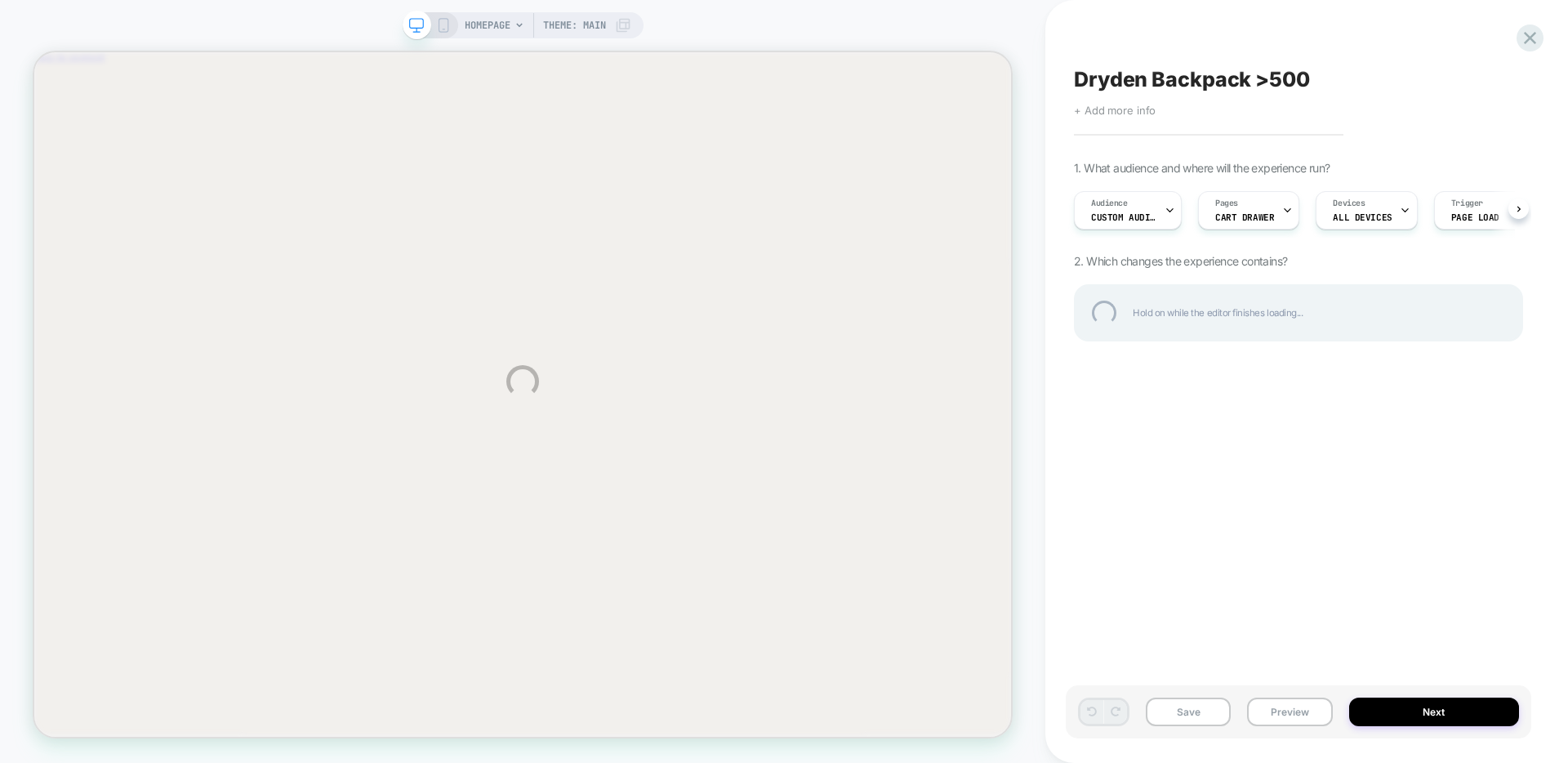 scroll, scrollTop: 0, scrollLeft: 0, axis: both 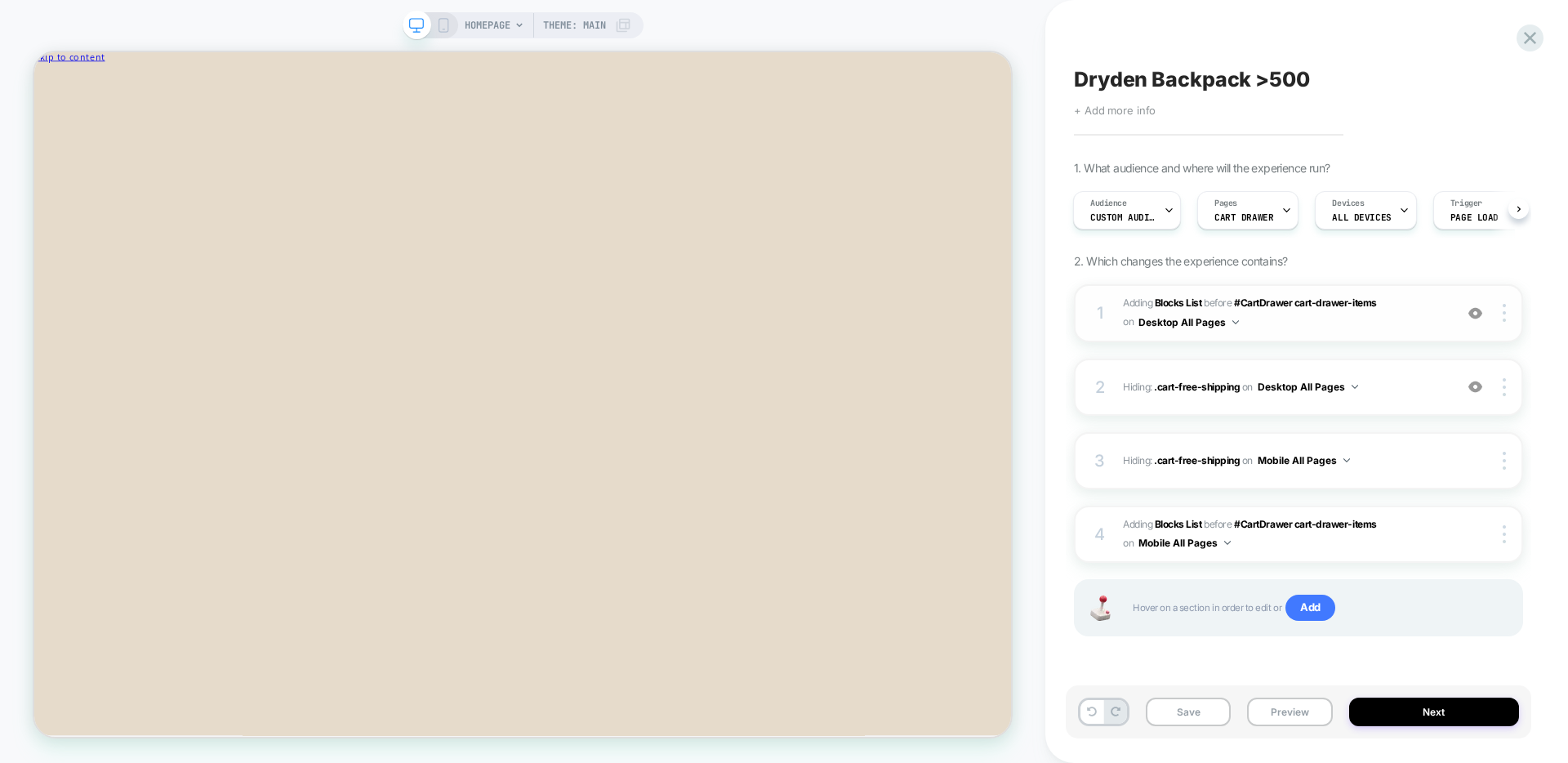click on "#_loomi_addon_1751997403185 Adding   Blocks List   BEFORE #CartDrawer cart-drawer-items #CartDrawer cart-drawer-items   on Desktop All Pages" at bounding box center [1284, 313] 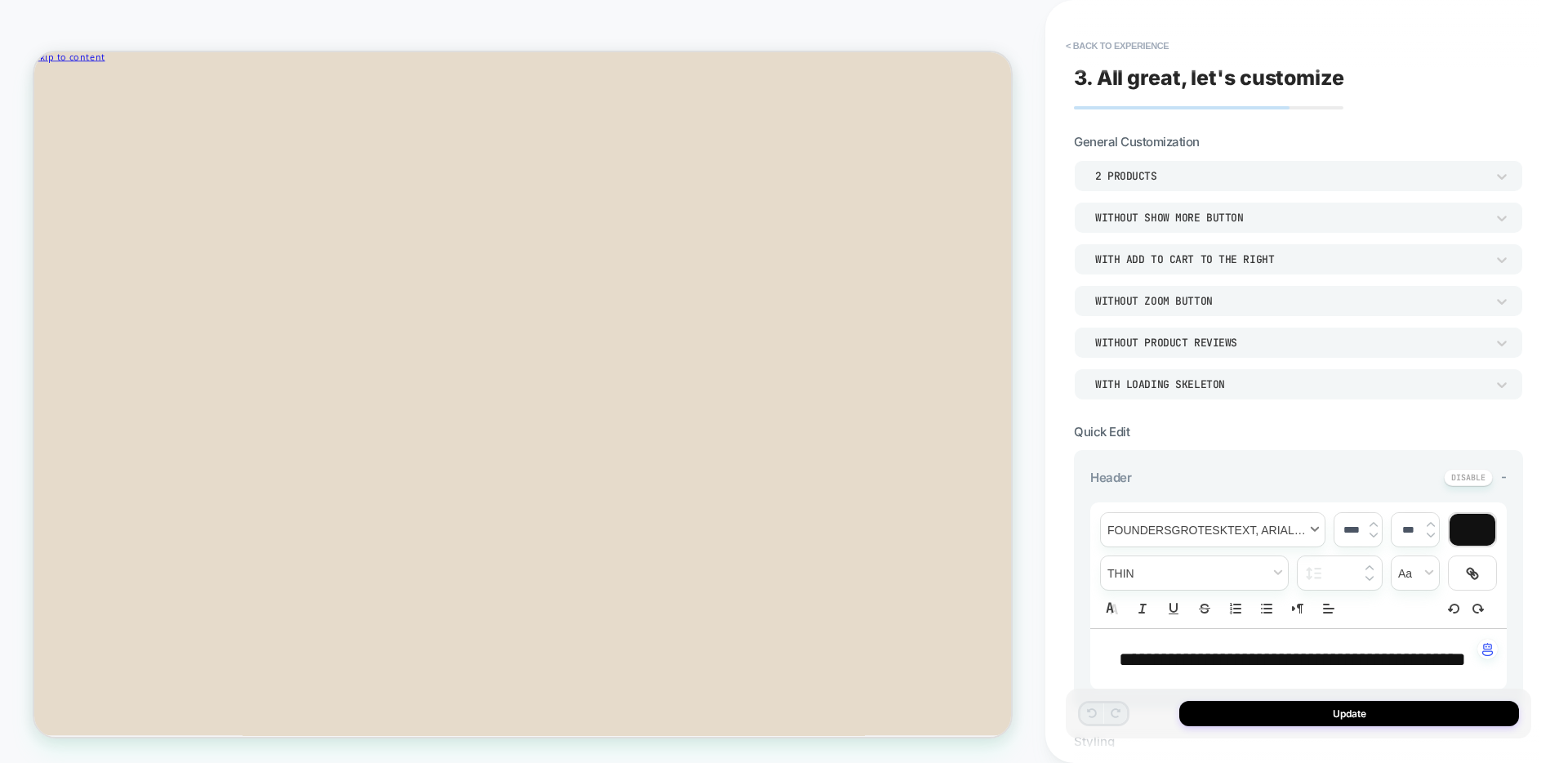 scroll, scrollTop: 138, scrollLeft: 0, axis: vertical 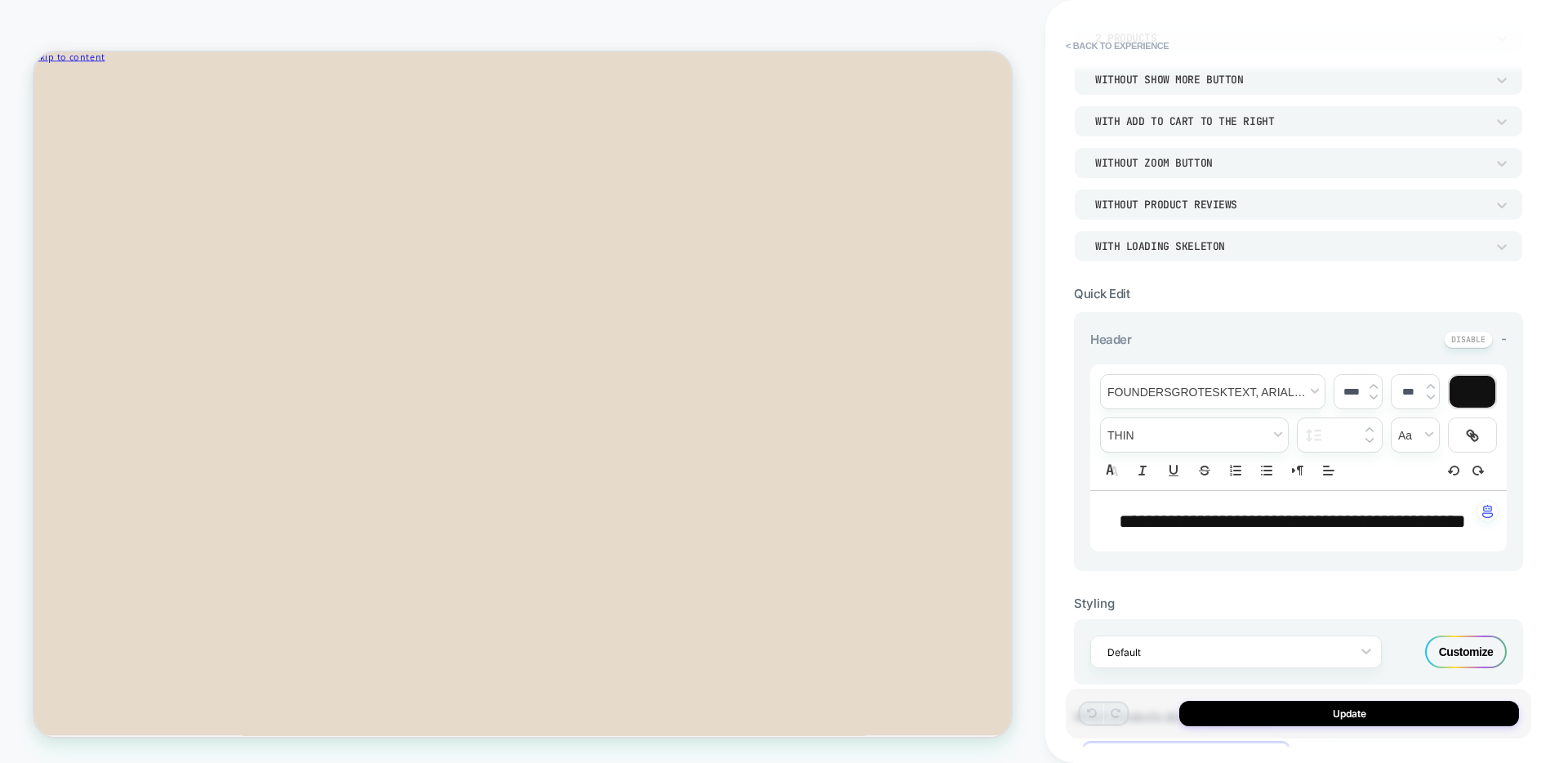 click on "**********" at bounding box center (1292, 521) 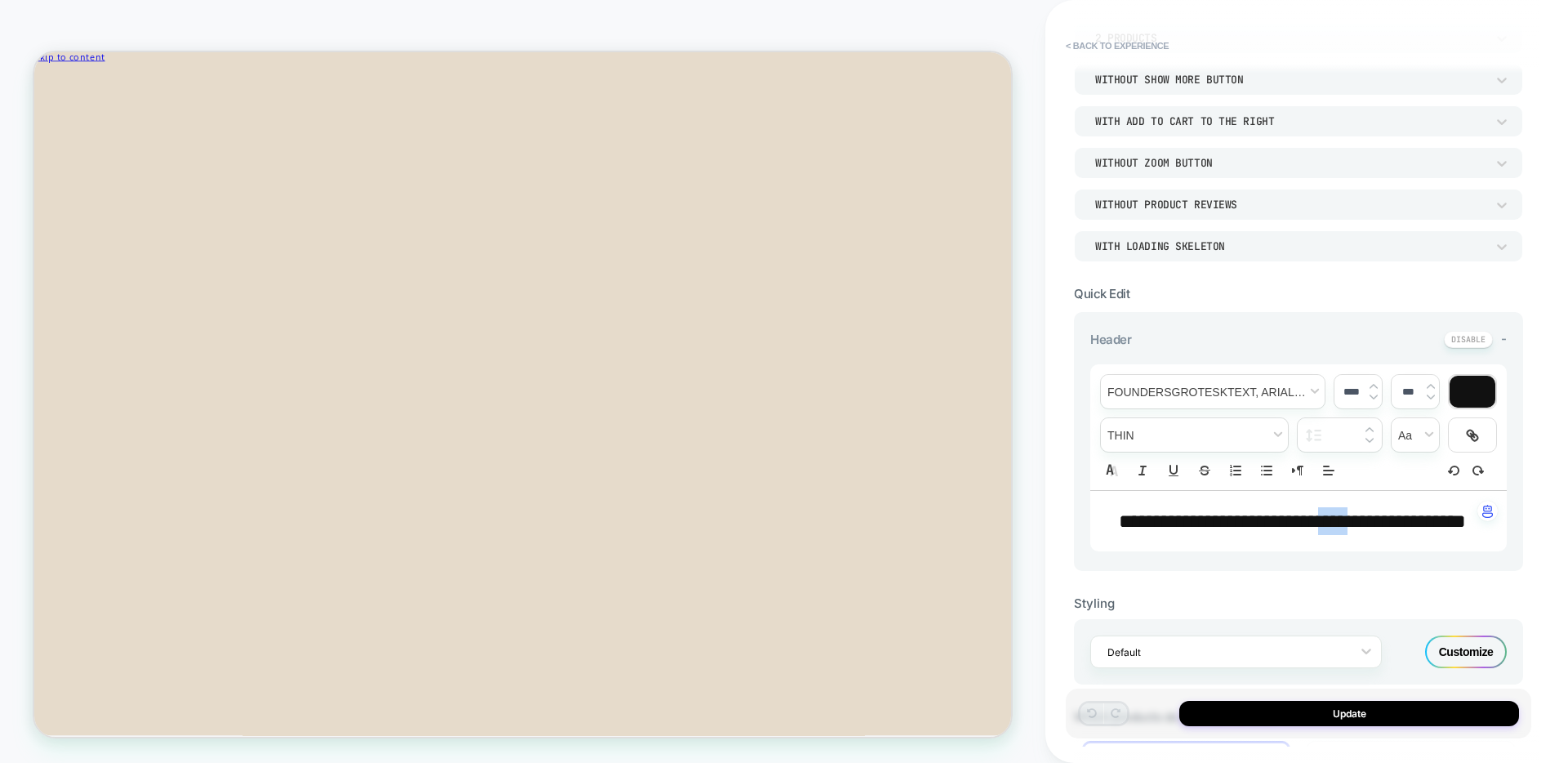 click on "**********" at bounding box center [1292, 521] 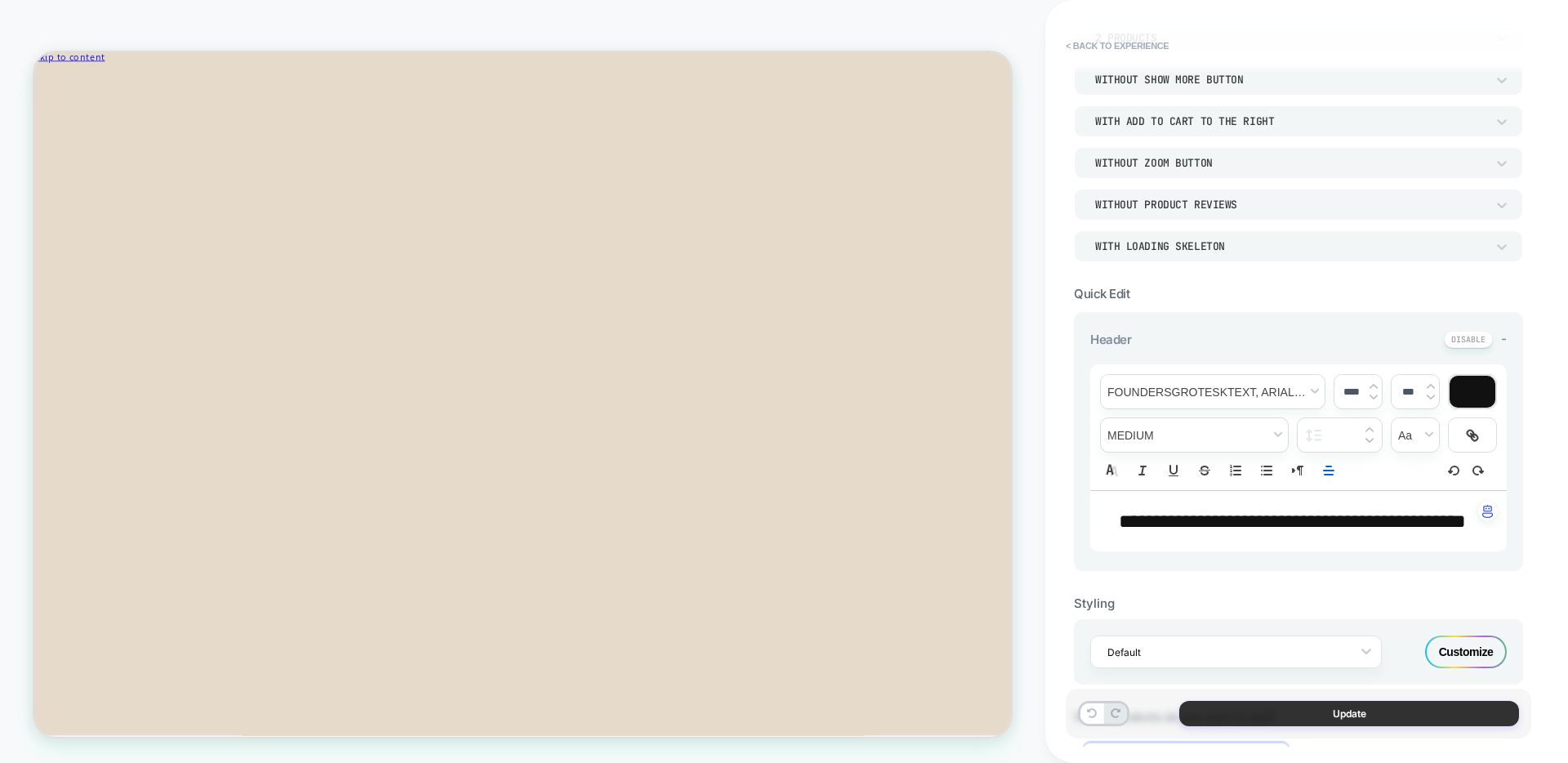 click on "Update" at bounding box center (1349, 713) 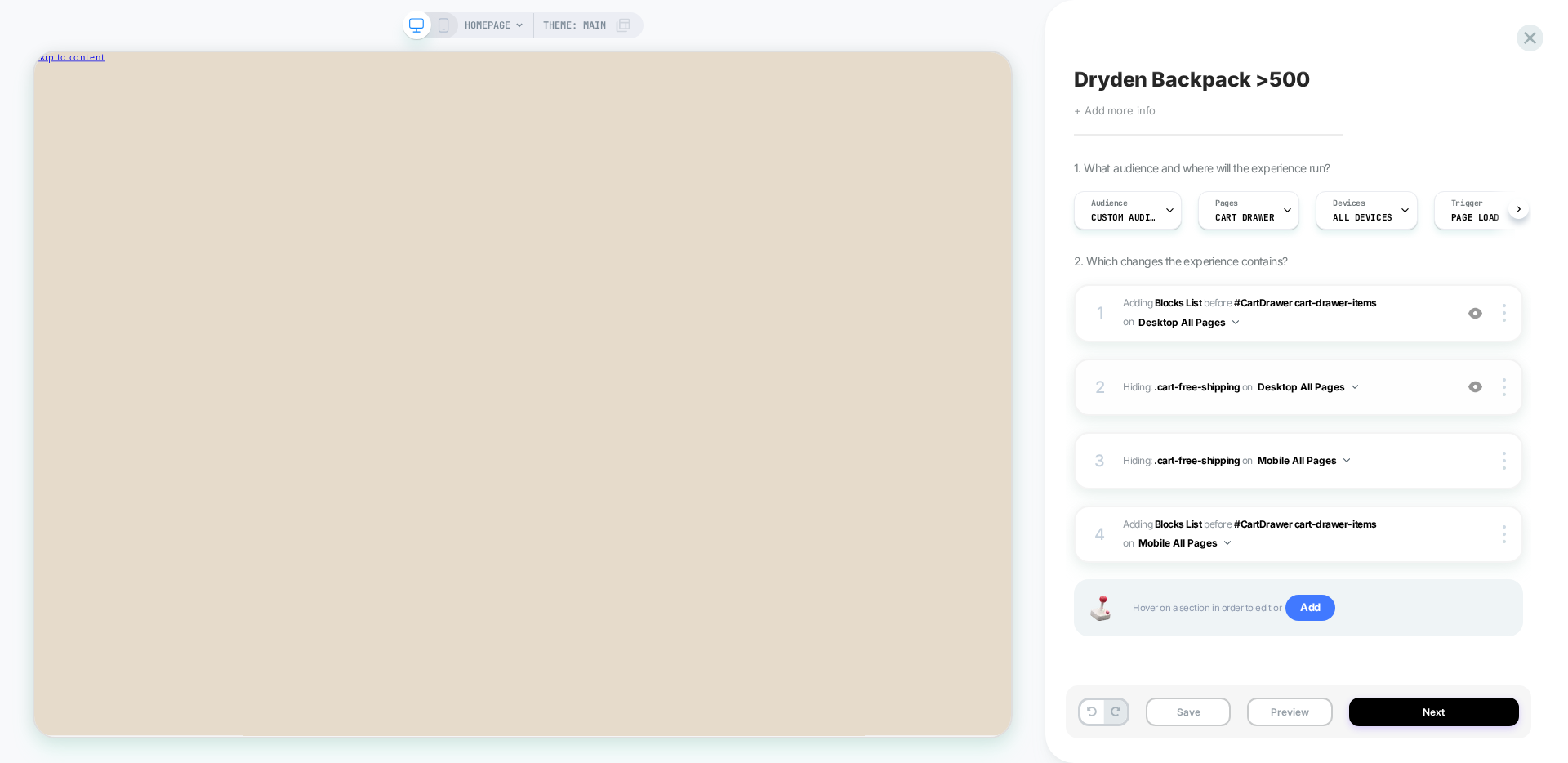 scroll, scrollTop: 0, scrollLeft: 1, axis: horizontal 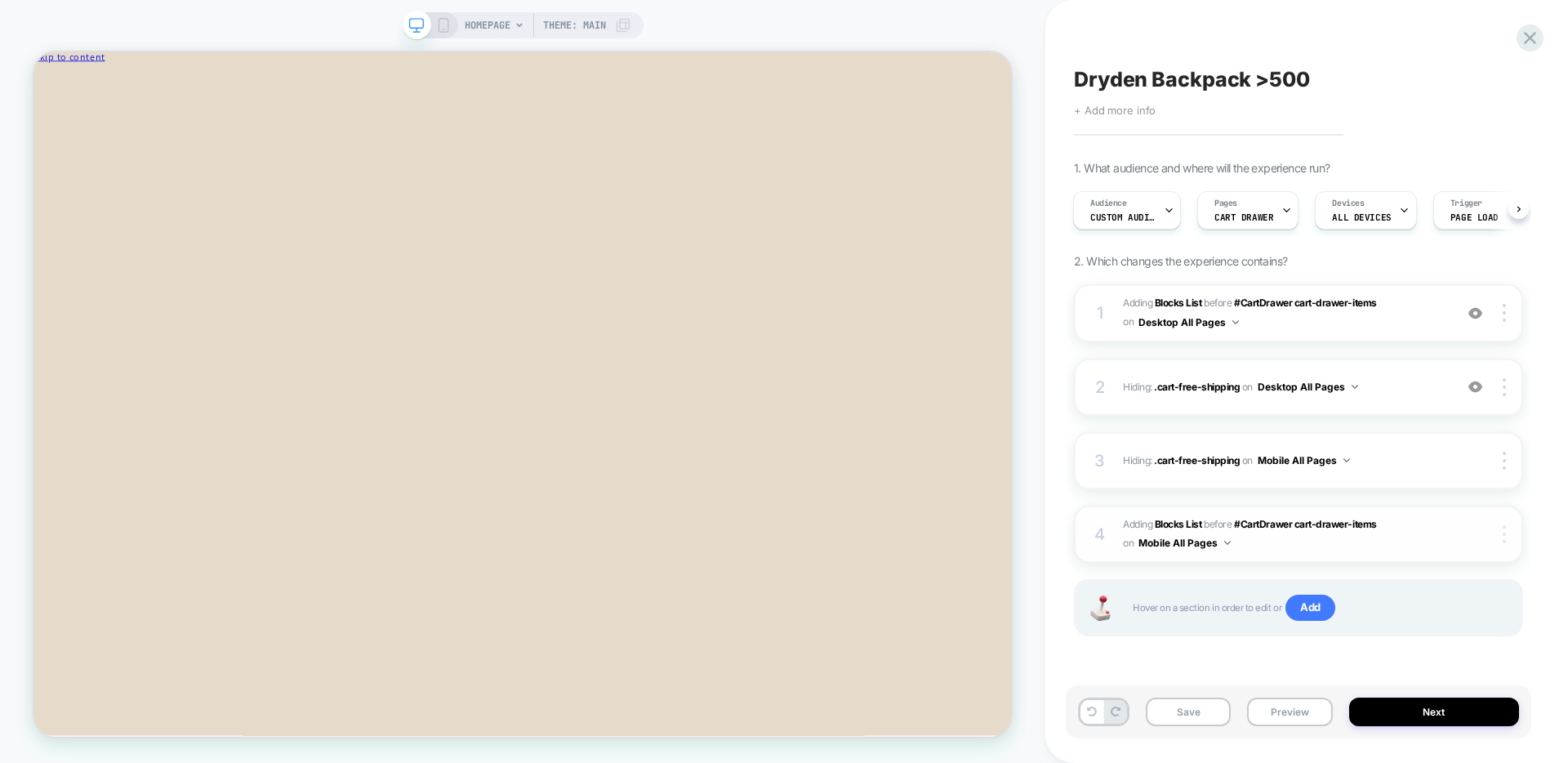 click at bounding box center (1507, 534) 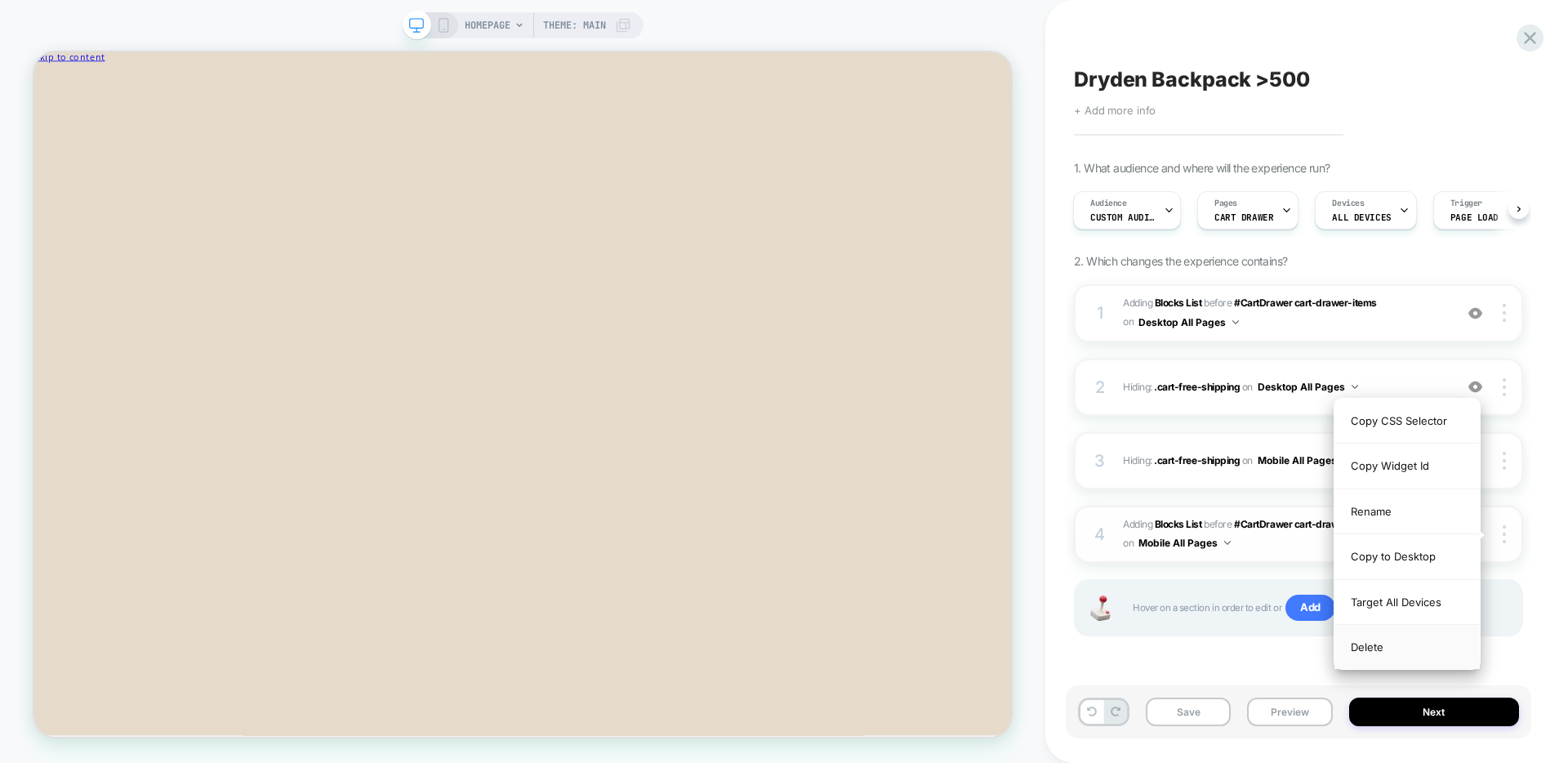 click on "Delete" at bounding box center [1407, 647] 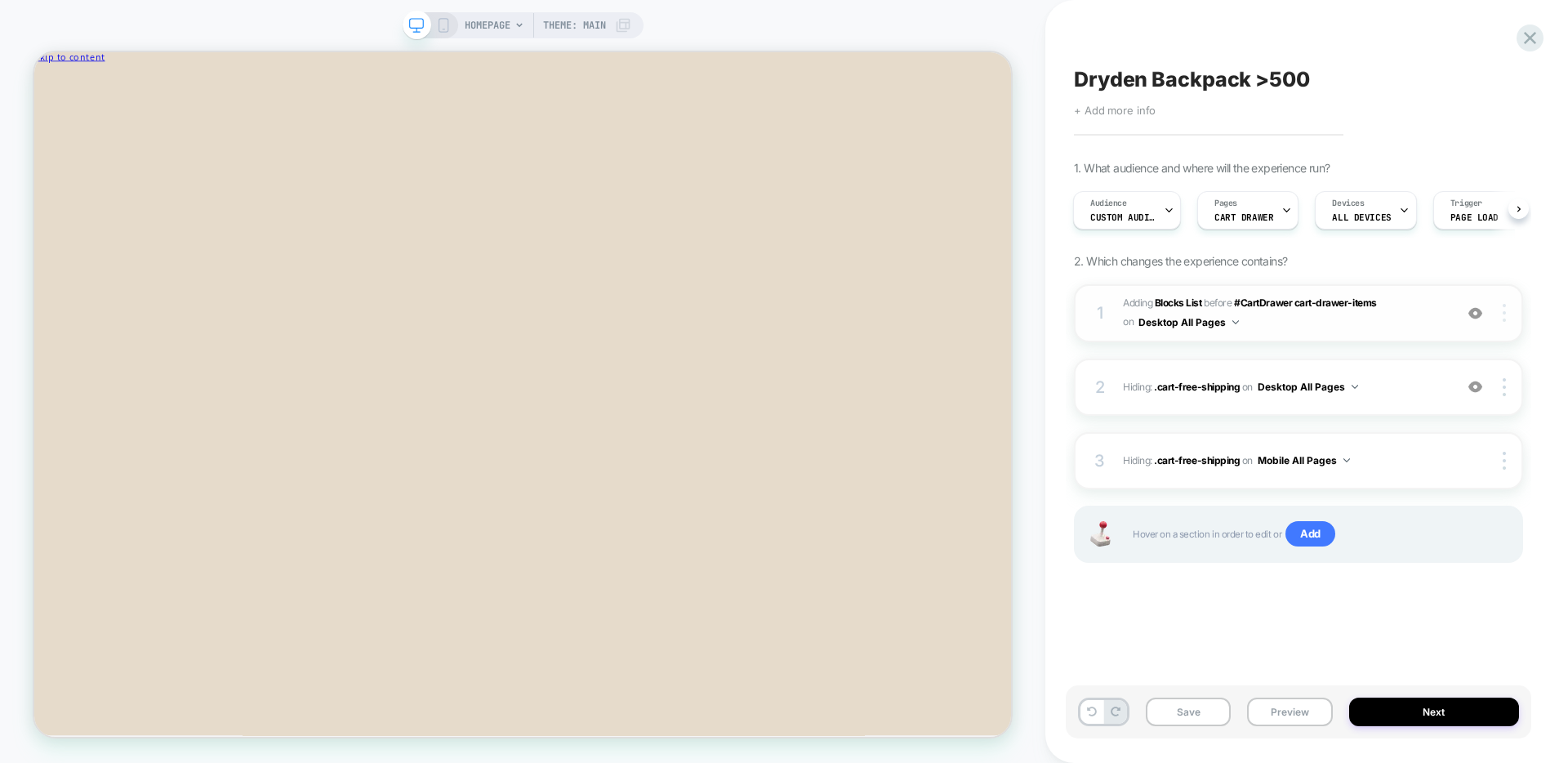 click at bounding box center (1504, 313) 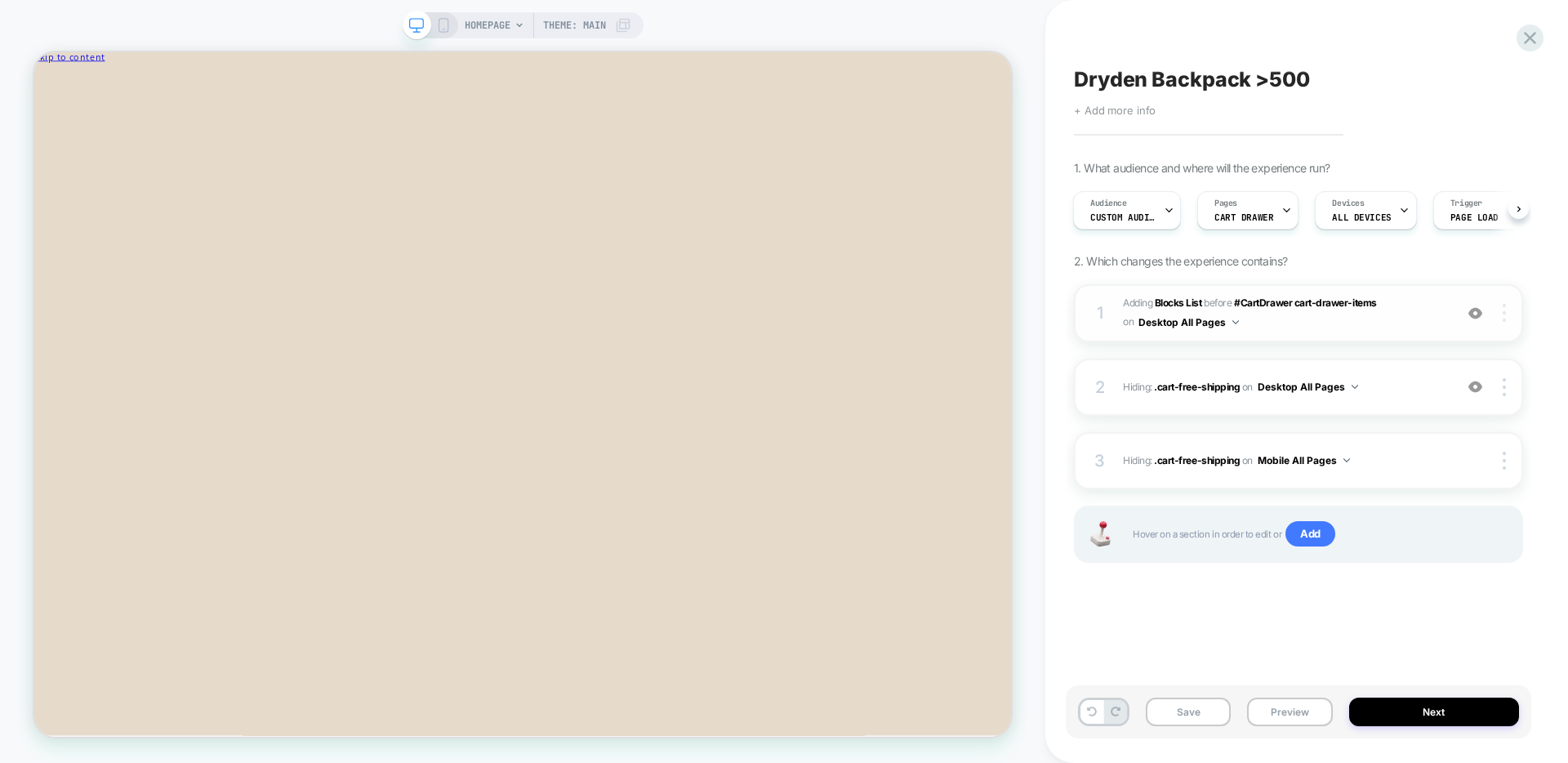 click at bounding box center [1504, 313] 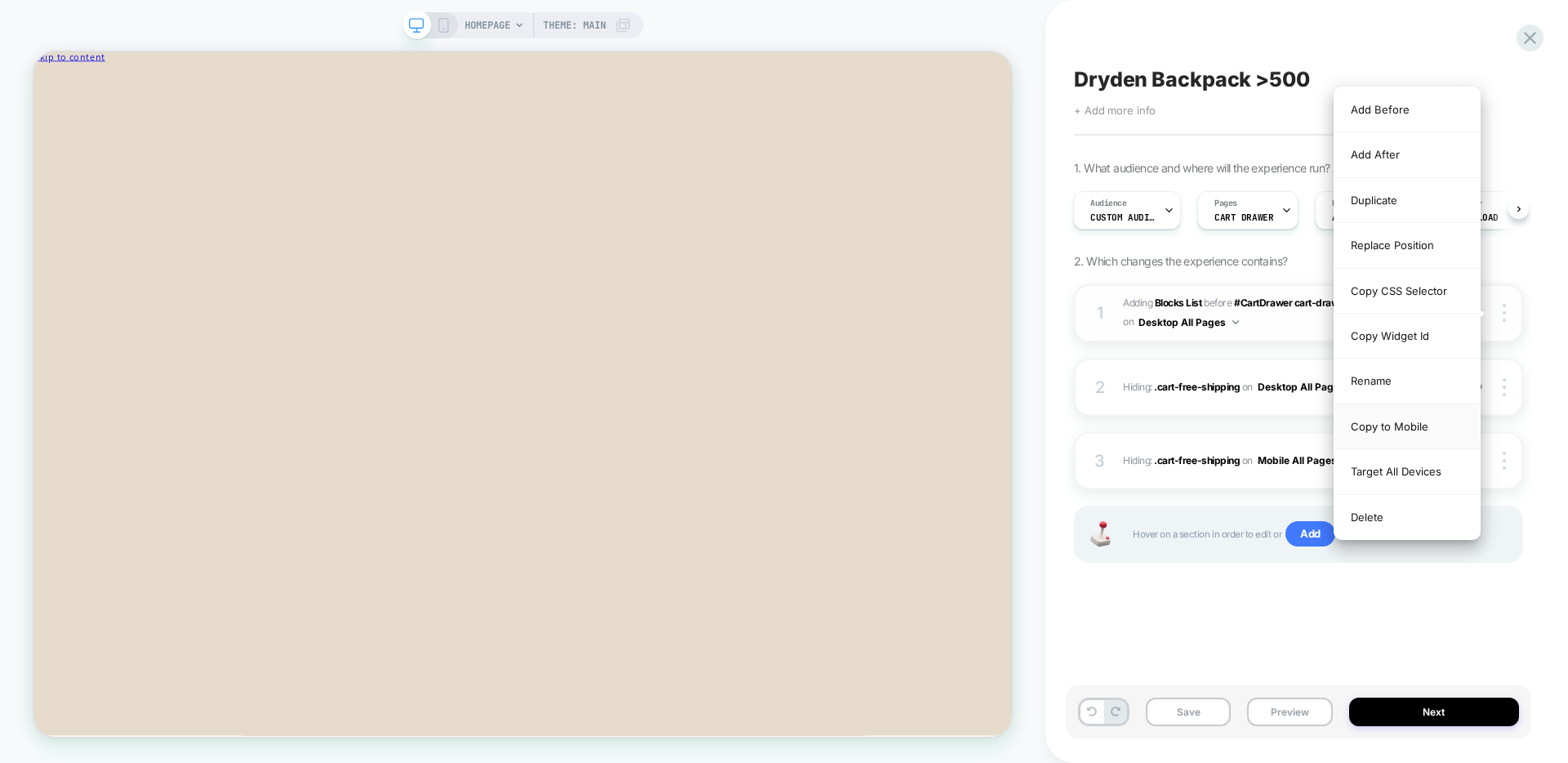 click on "Copy to   Mobile" at bounding box center (1407, 426) 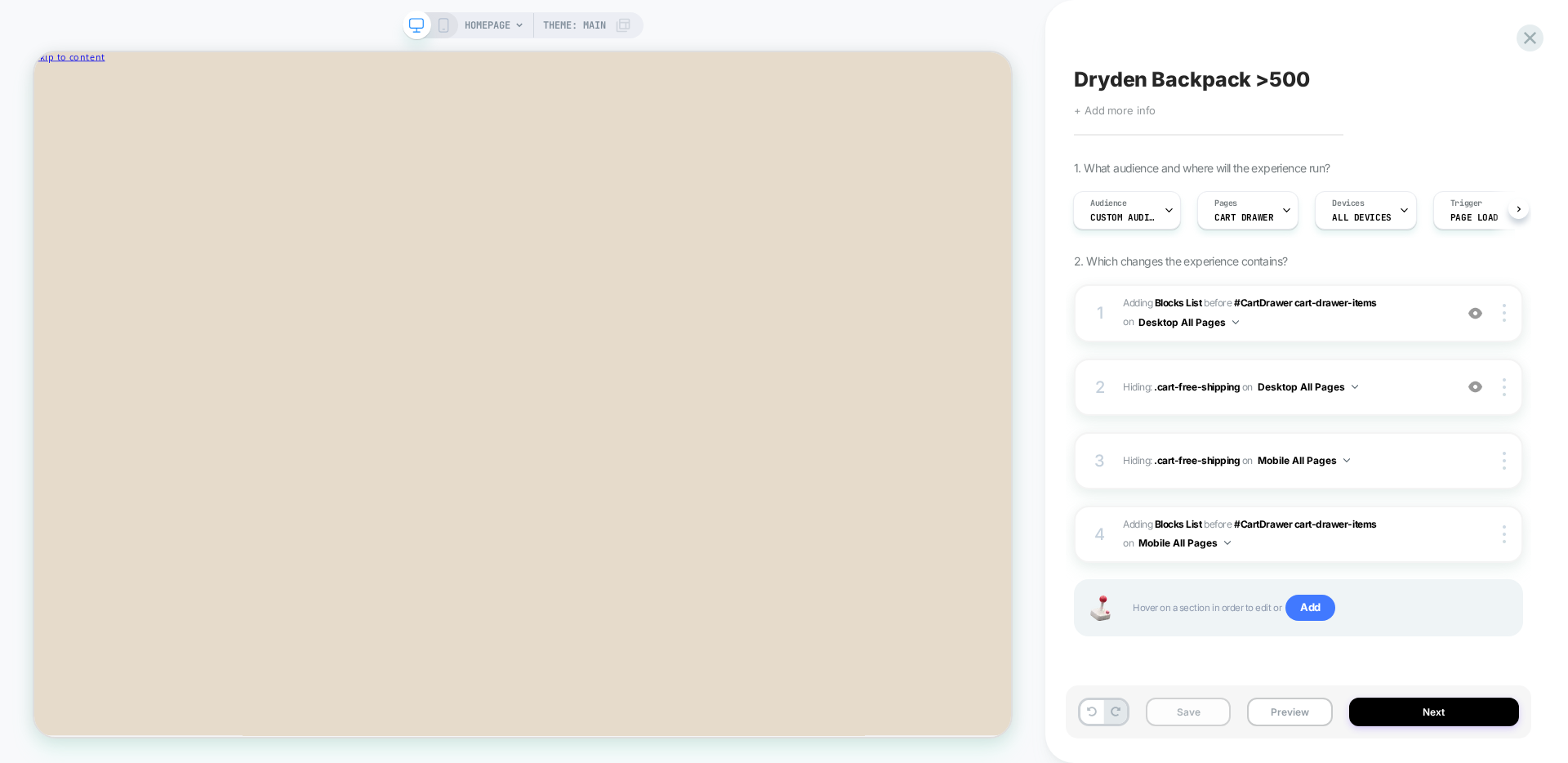 click on "Save" at bounding box center (1188, 712) 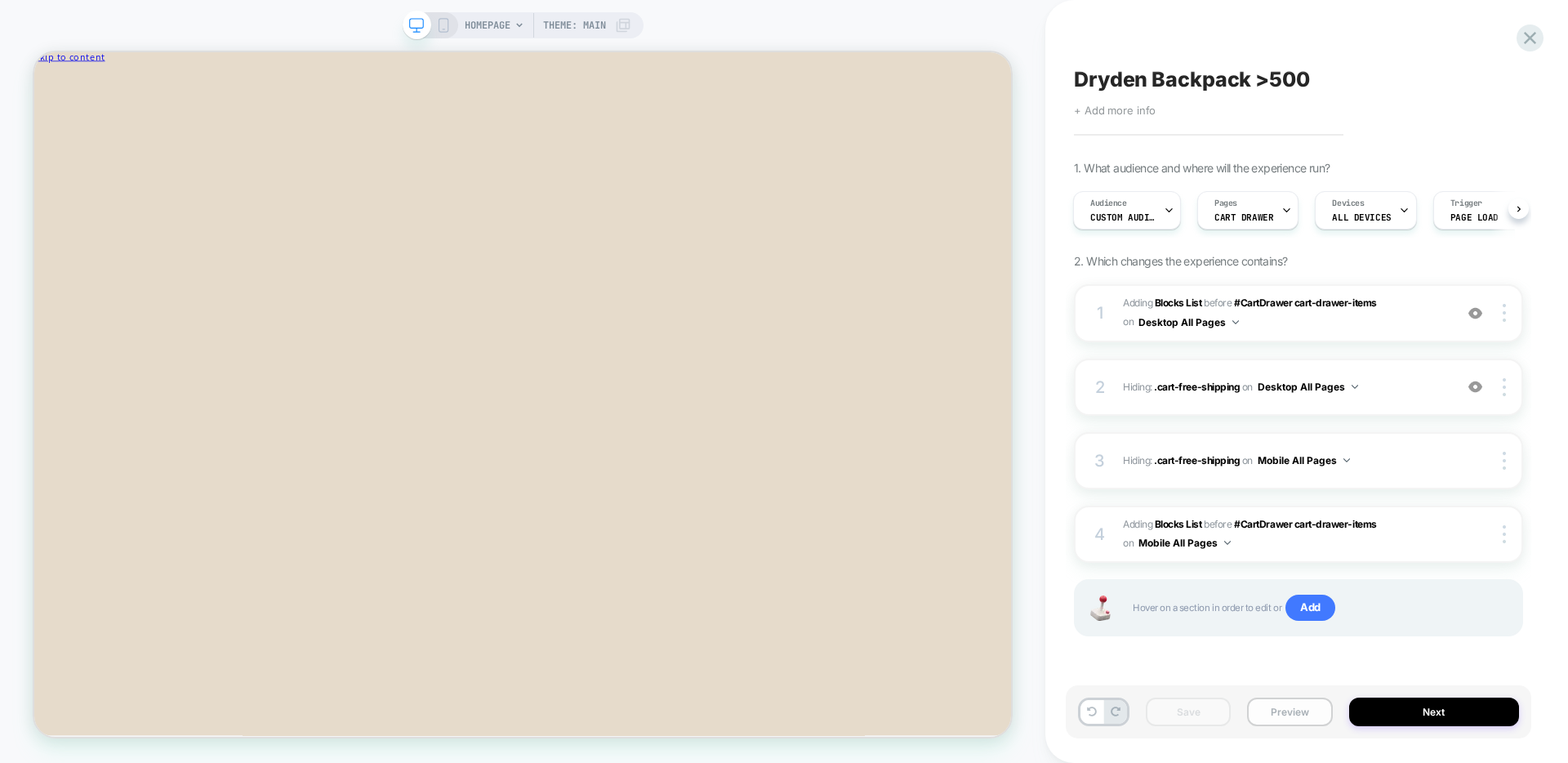 click on "Preview" at bounding box center [1290, 712] 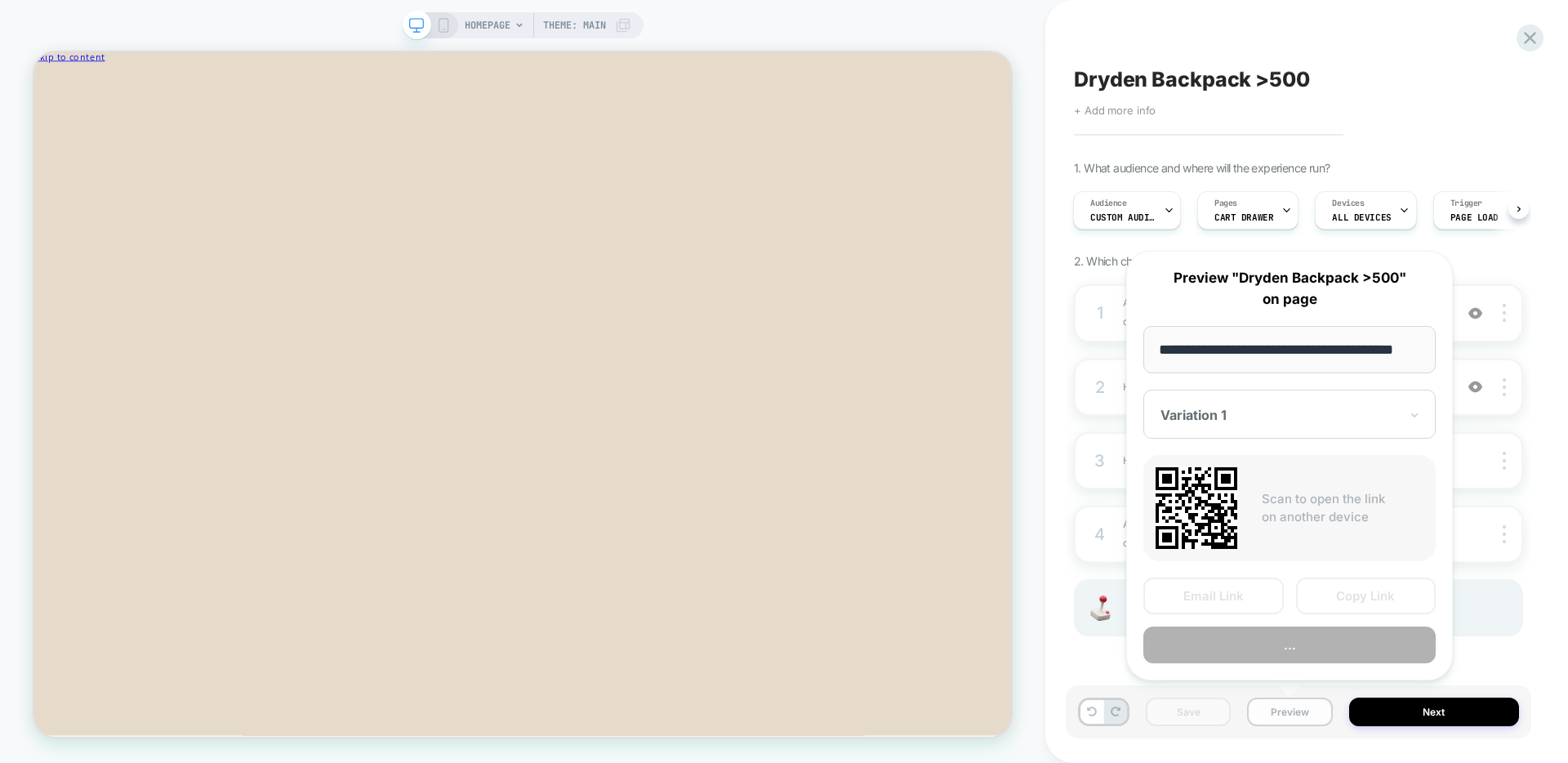 scroll, scrollTop: 0, scrollLeft: 24, axis: horizontal 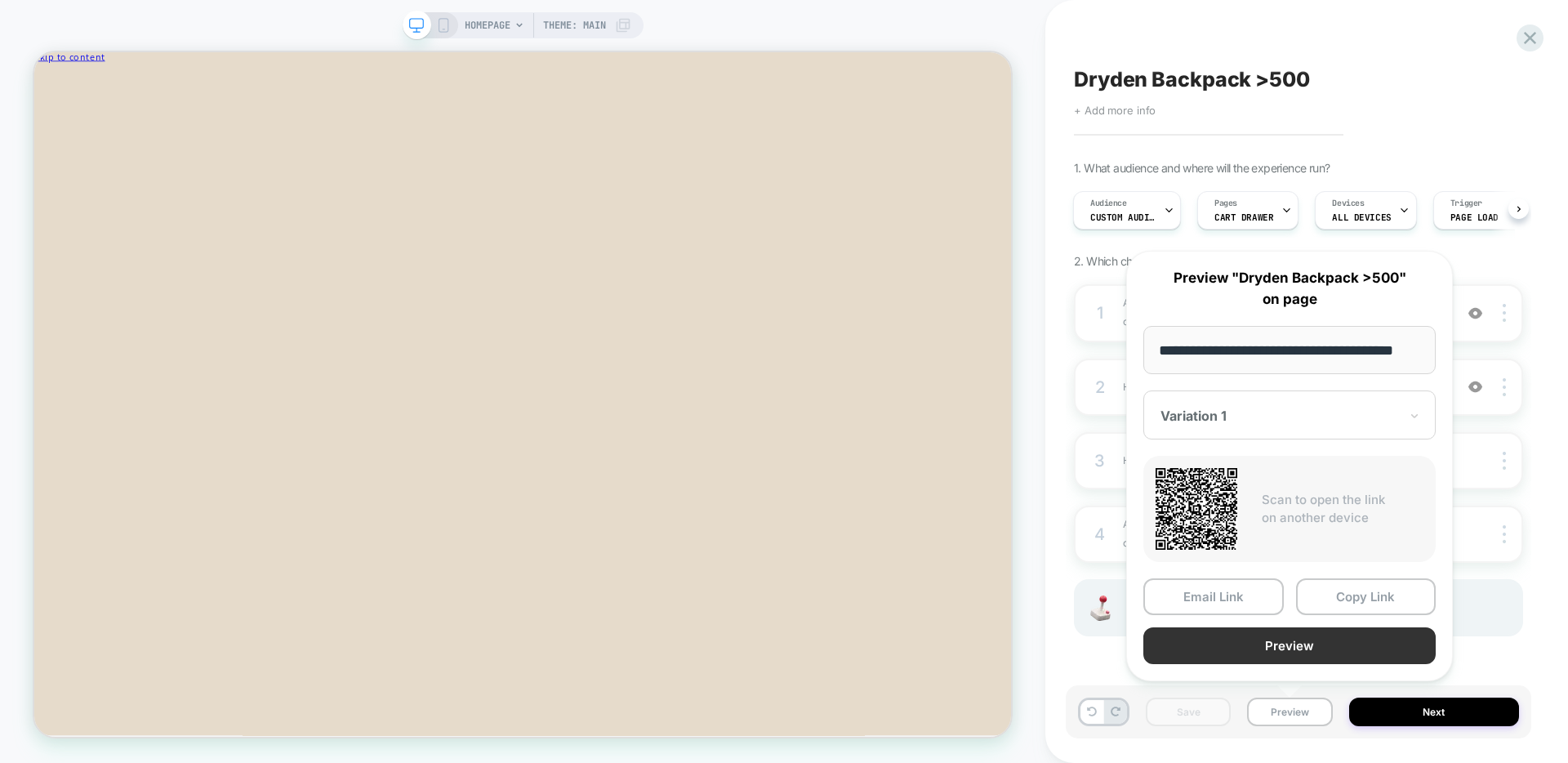 click on "Preview" at bounding box center [1290, 645] 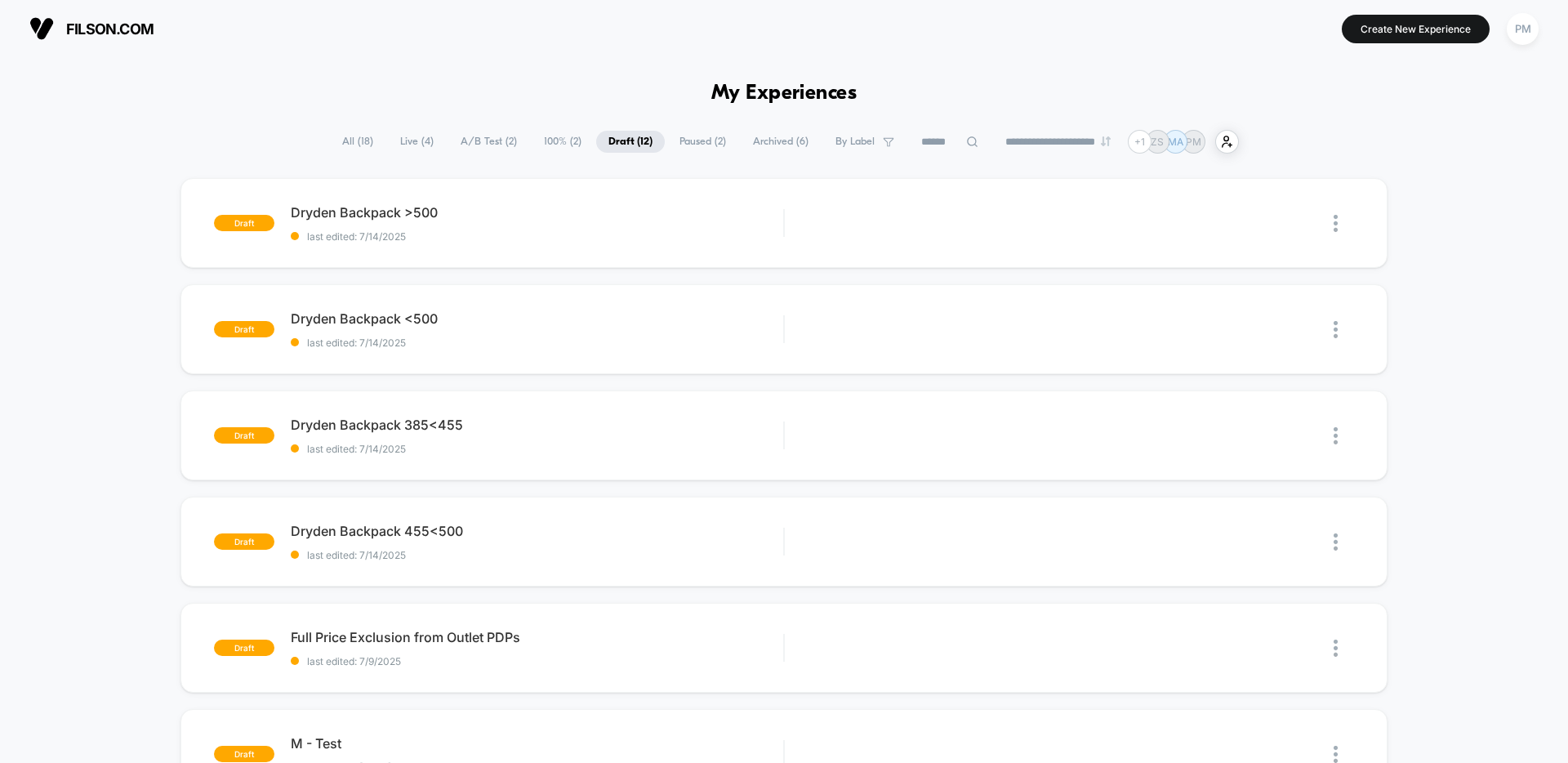 scroll, scrollTop: 0, scrollLeft: 0, axis: both 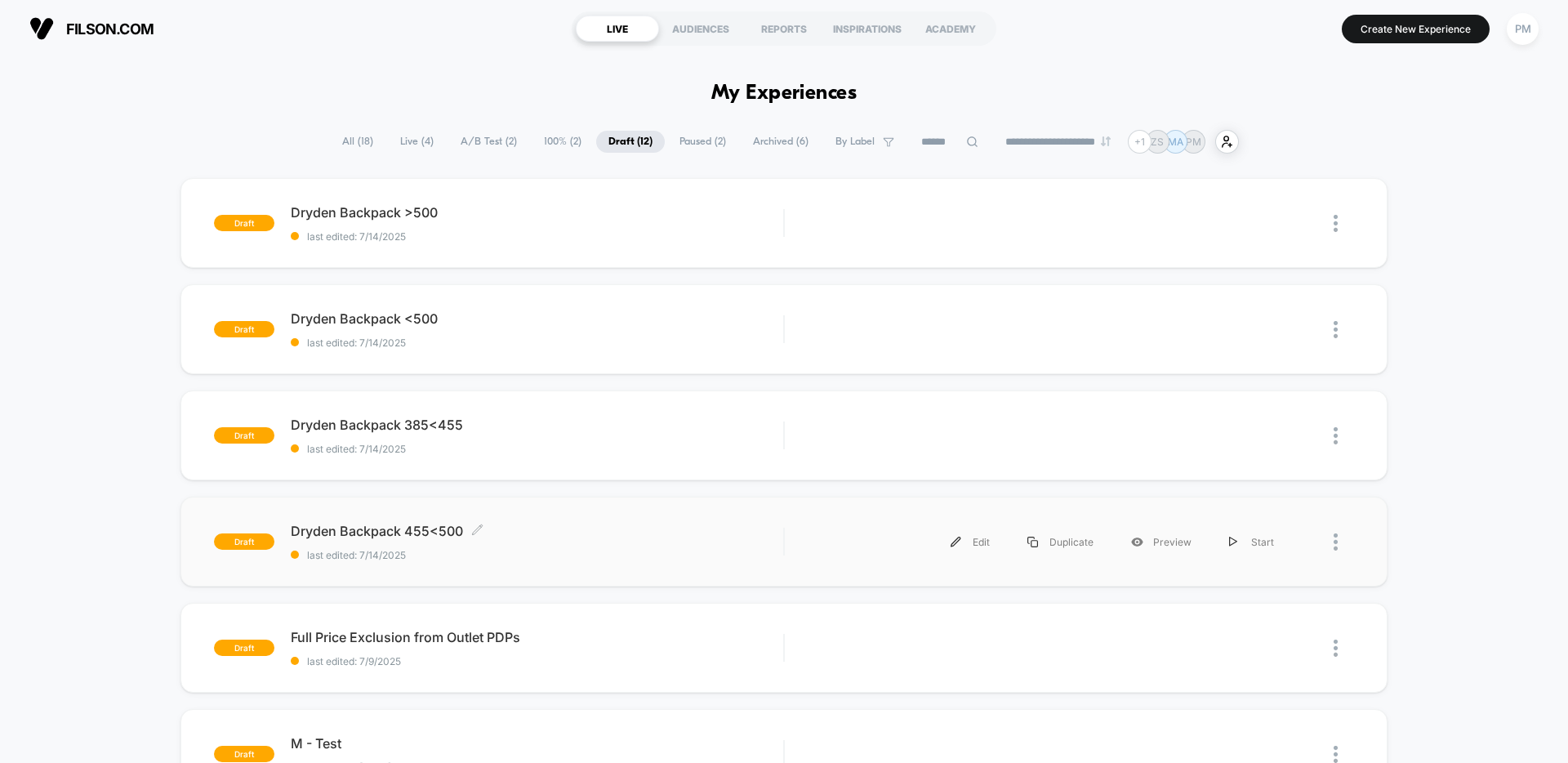 click on "Dryden Backpack 455<500 Click to edit experience details" at bounding box center (537, 531) 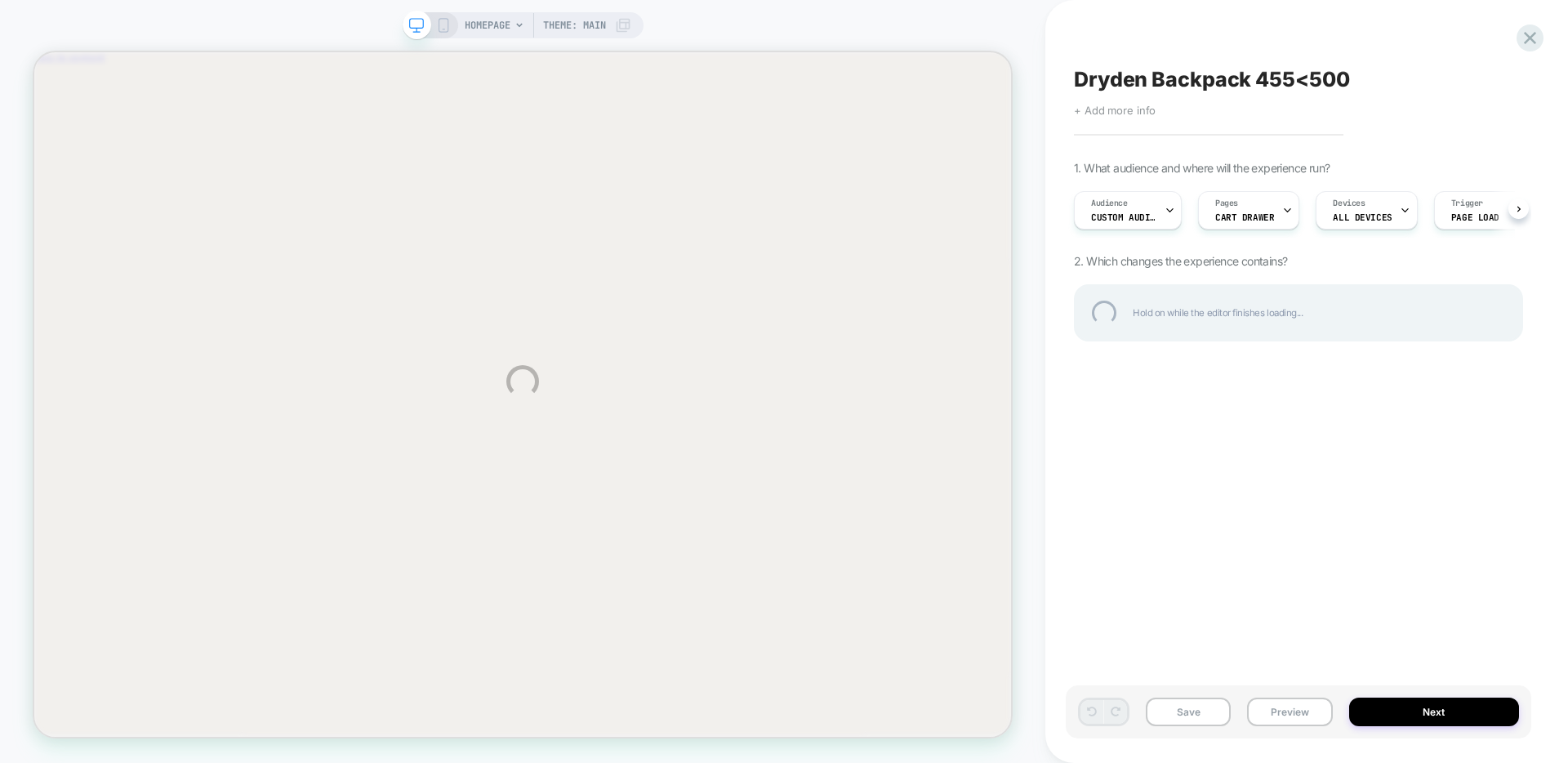 scroll, scrollTop: 0, scrollLeft: 0, axis: both 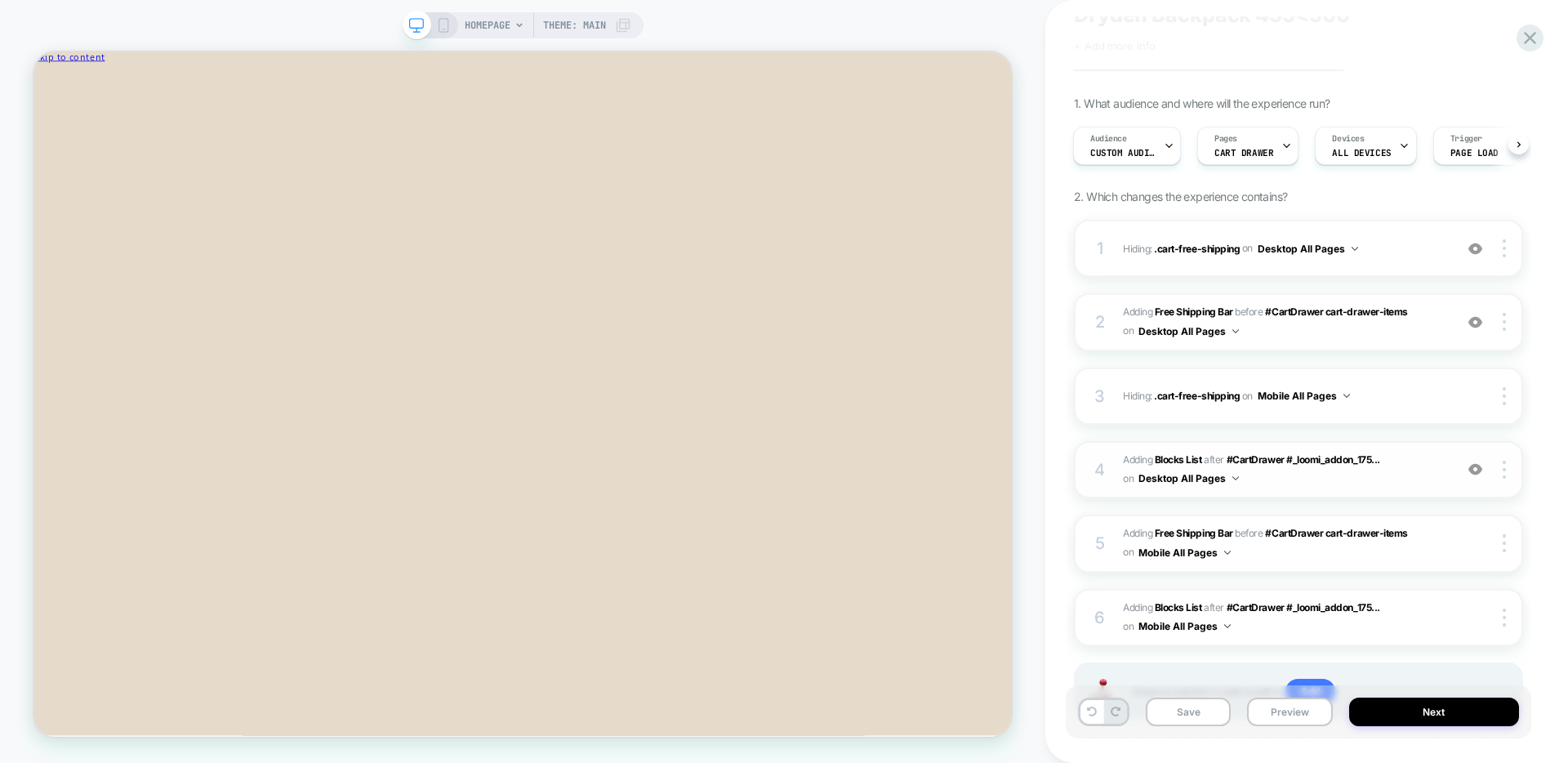 click on "4 #_loomi_addon_1752098153974_dup1752514734 Adding Blocks List AFTER #CartDrawer #_loomi_addon_175... #CartDrawer #_loomi_addon_1751997079939_dup1752514734 on Desktop All Pages Add Before Add After Duplicate Replace Position Copy CSS Selector Copy Widget Id Rename Copy to Mobile Target All Devices Delete" at bounding box center [1298, 470] 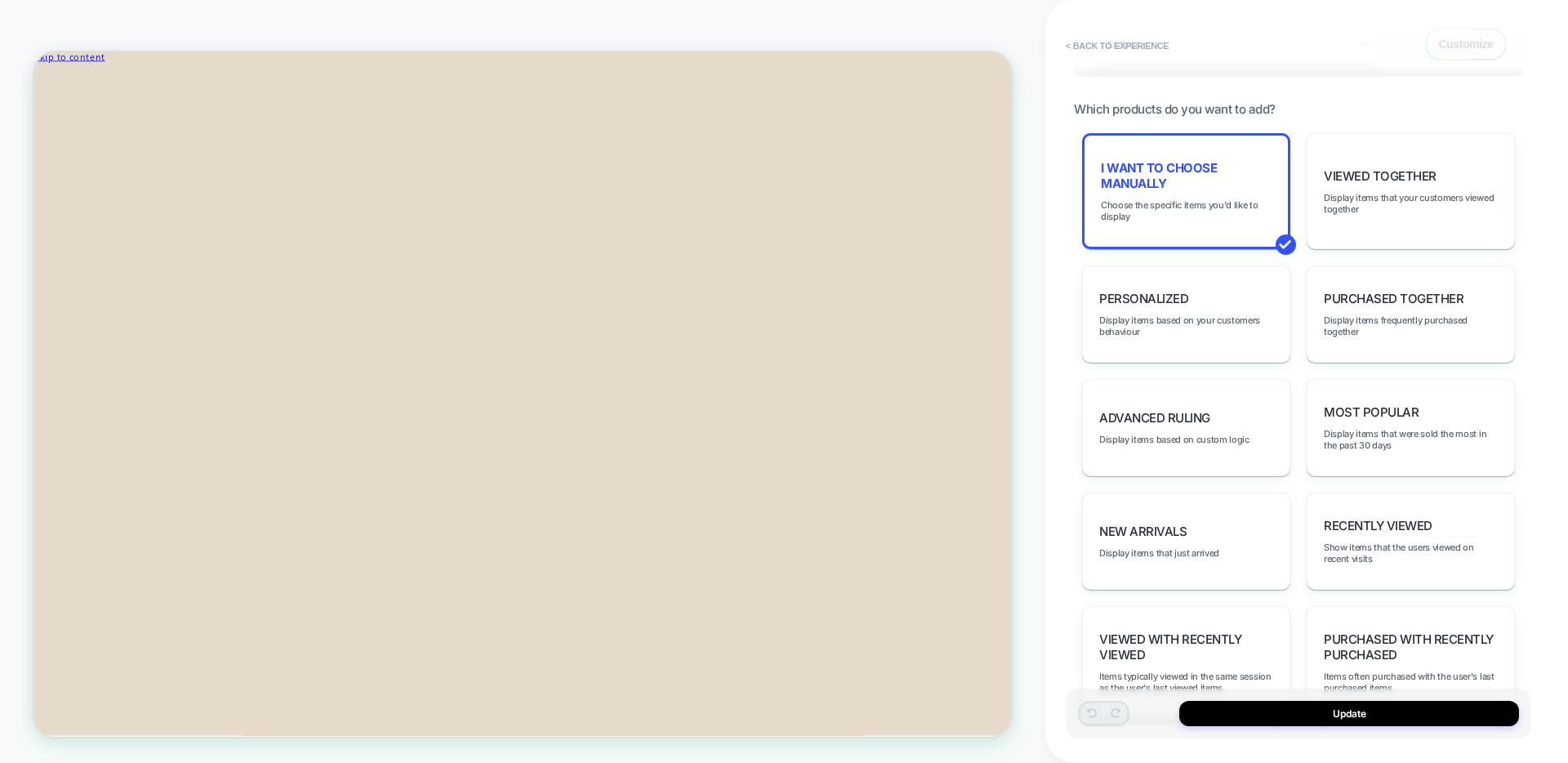 scroll, scrollTop: 808, scrollLeft: 0, axis: vertical 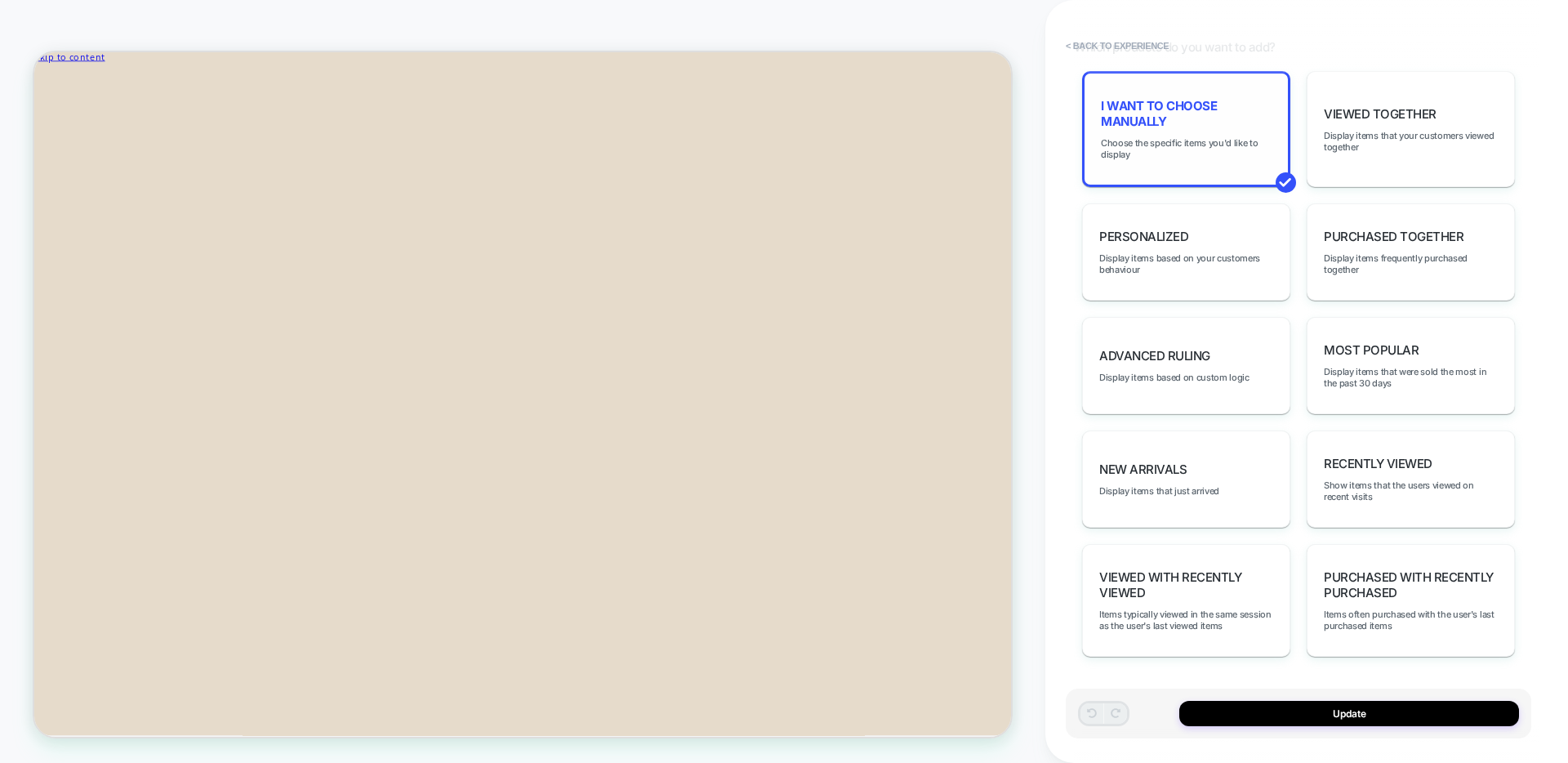 click on "I want to choose manually" at bounding box center [1186, 114] 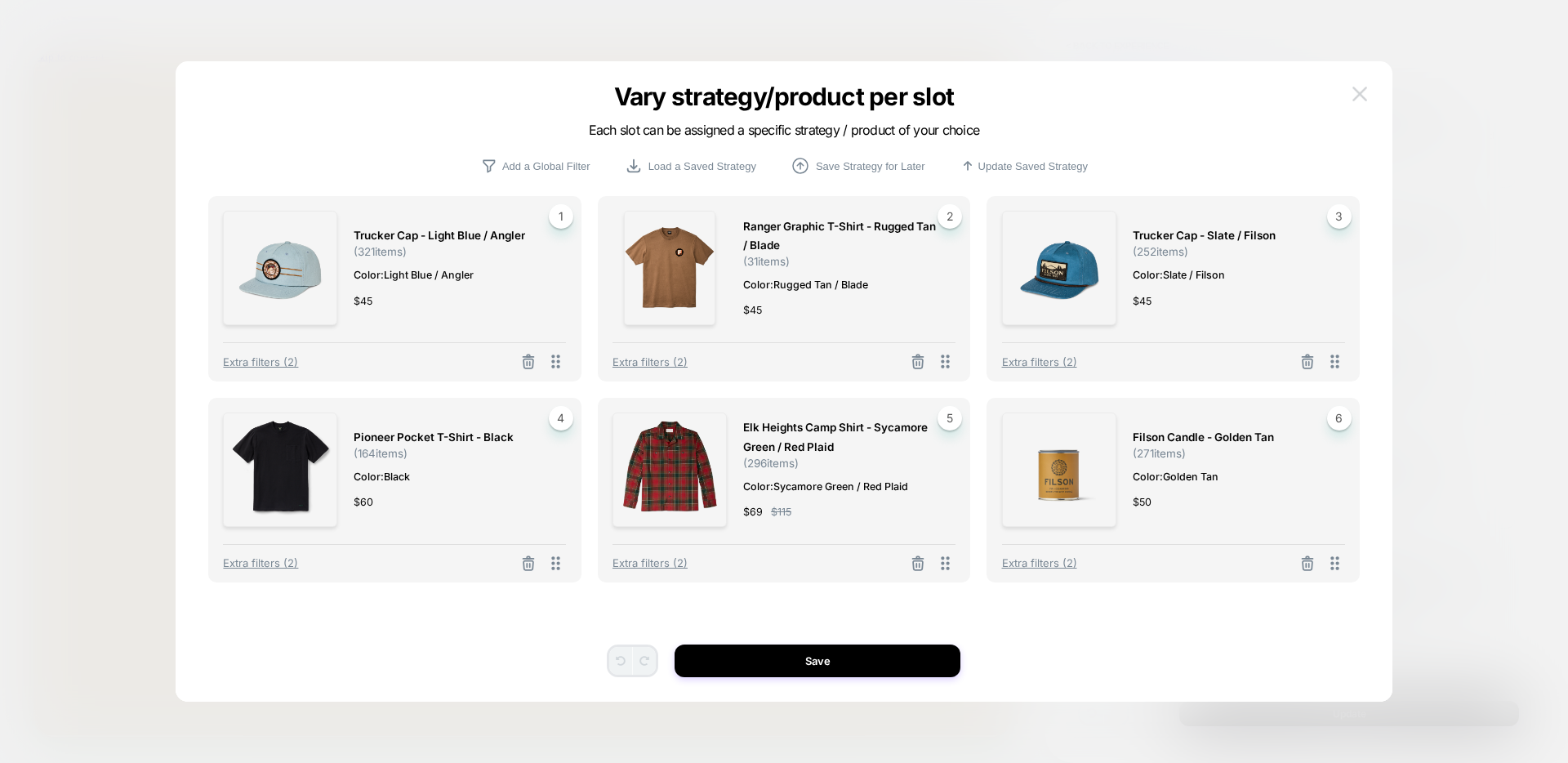 click at bounding box center (1360, 93) 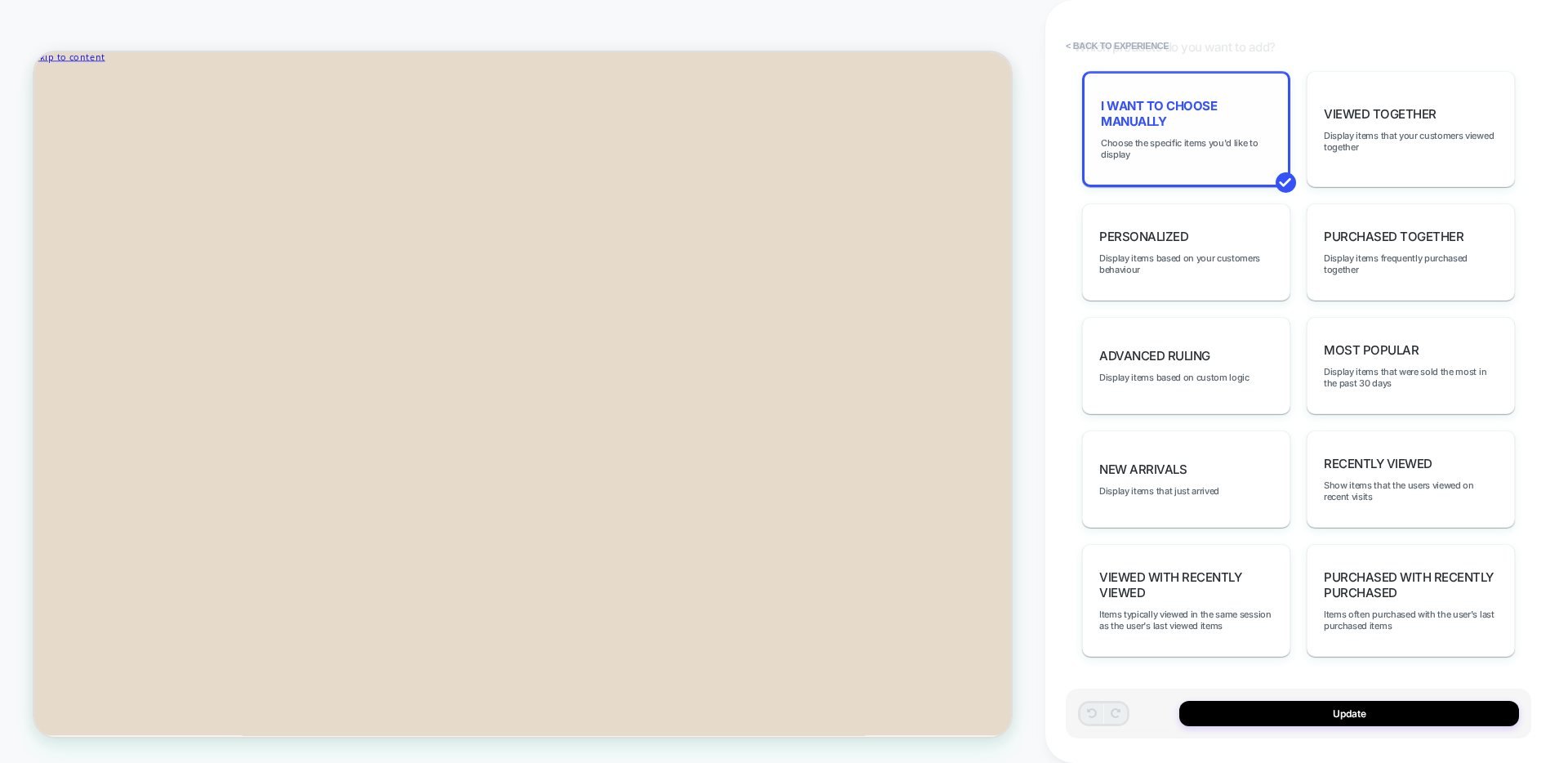 scroll, scrollTop: 0, scrollLeft: 0, axis: both 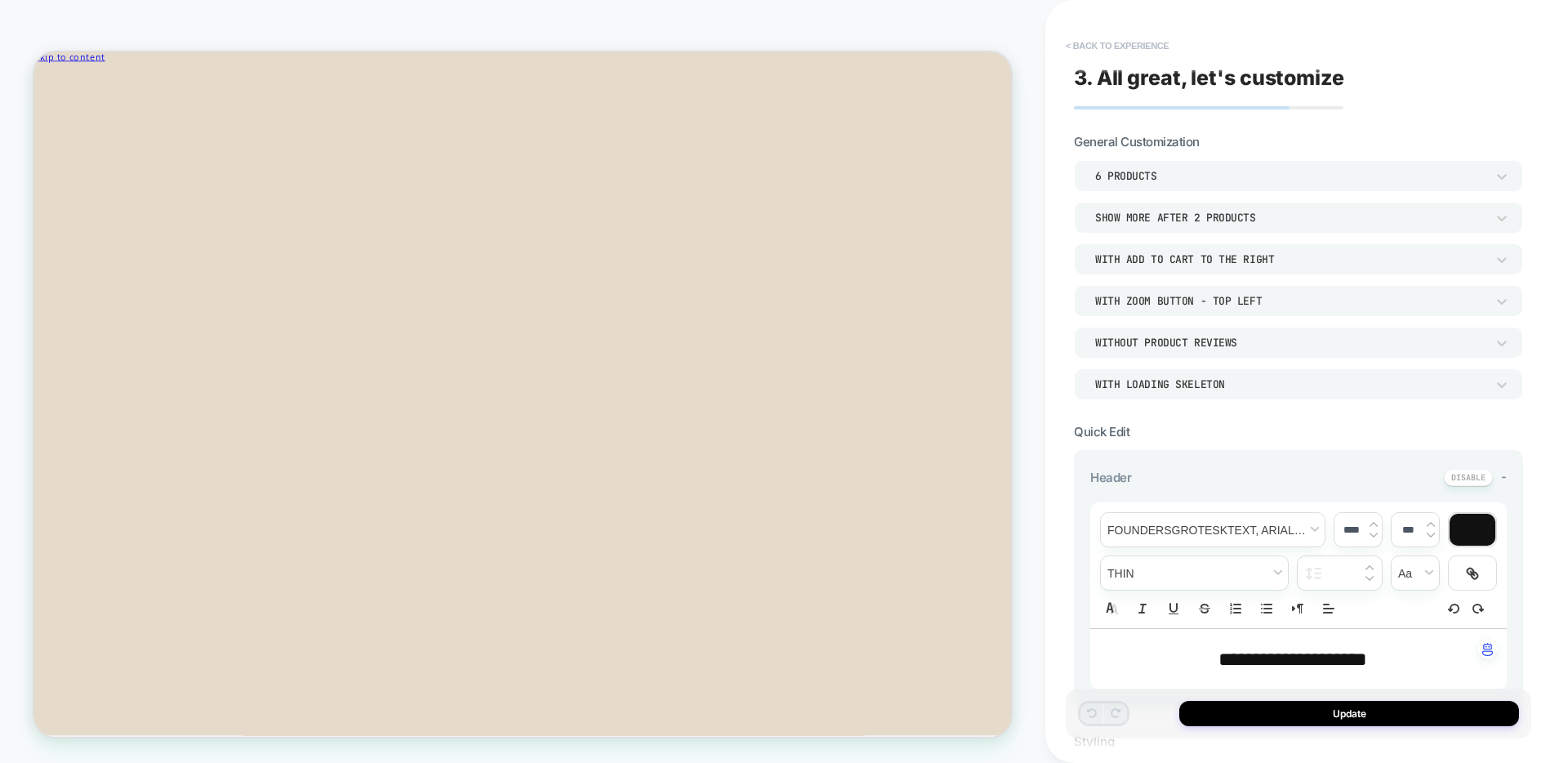 click on "< Back to experience" at bounding box center (1117, 46) 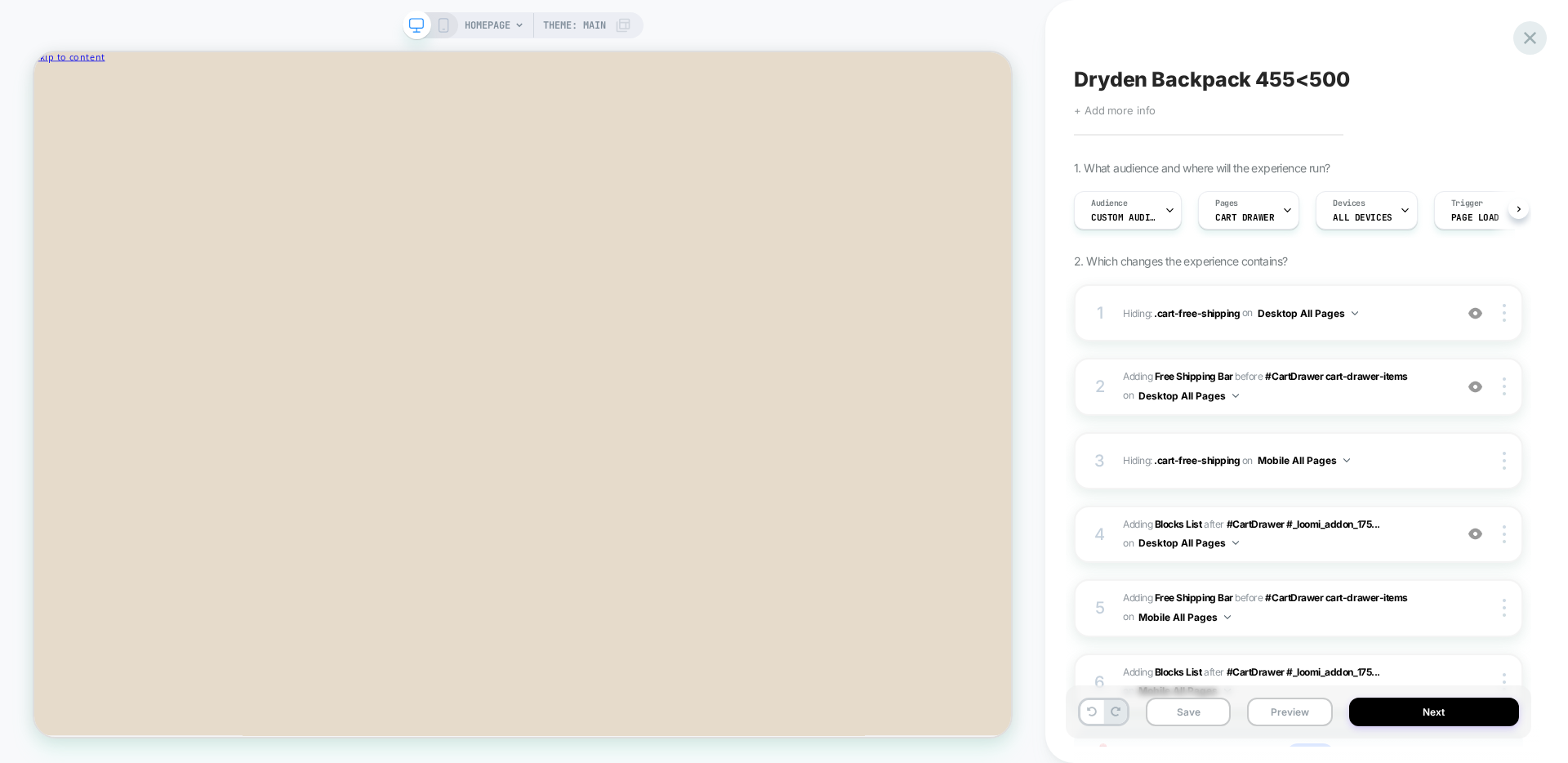 scroll, scrollTop: 0, scrollLeft: 1, axis: horizontal 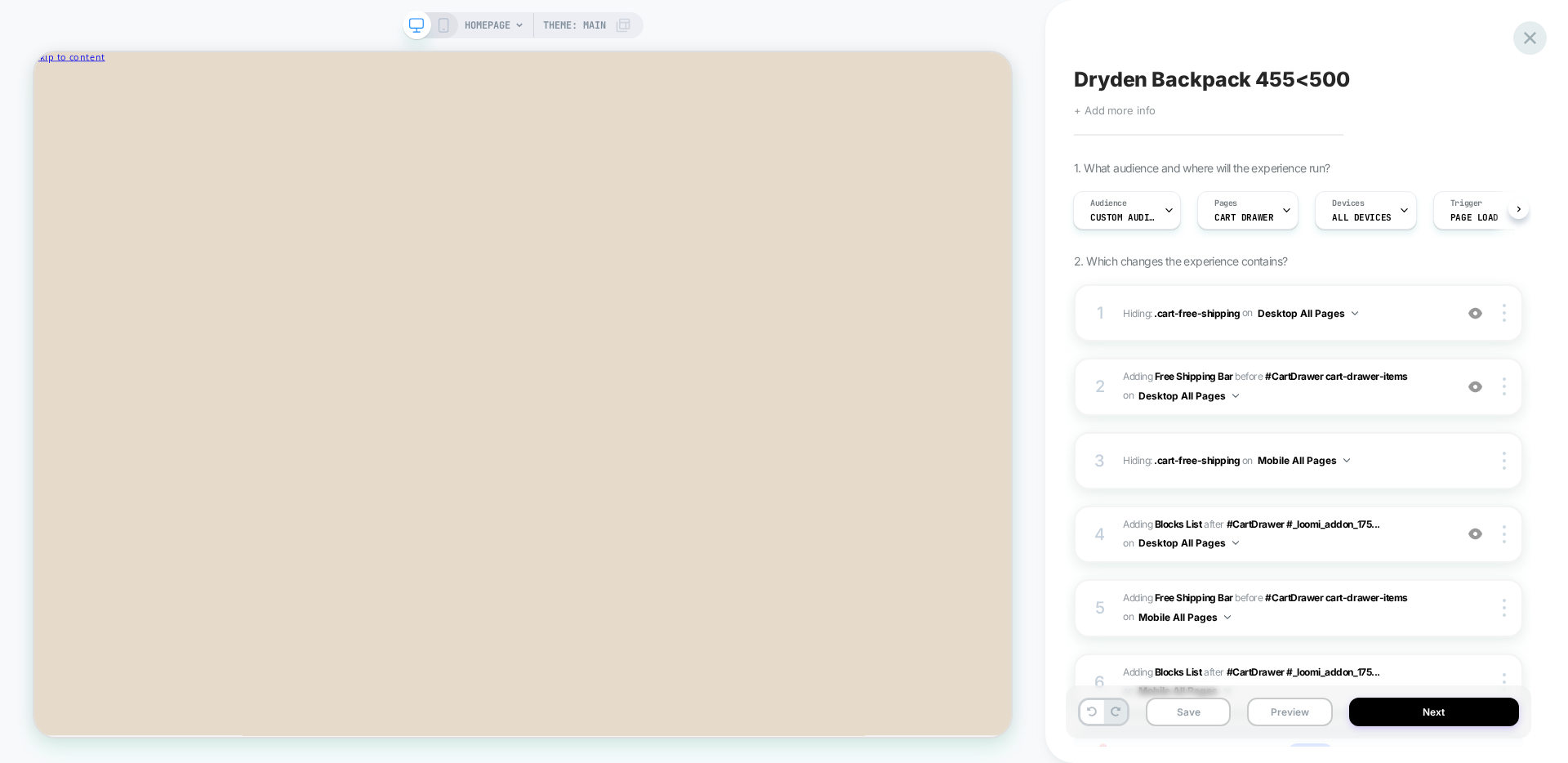 click 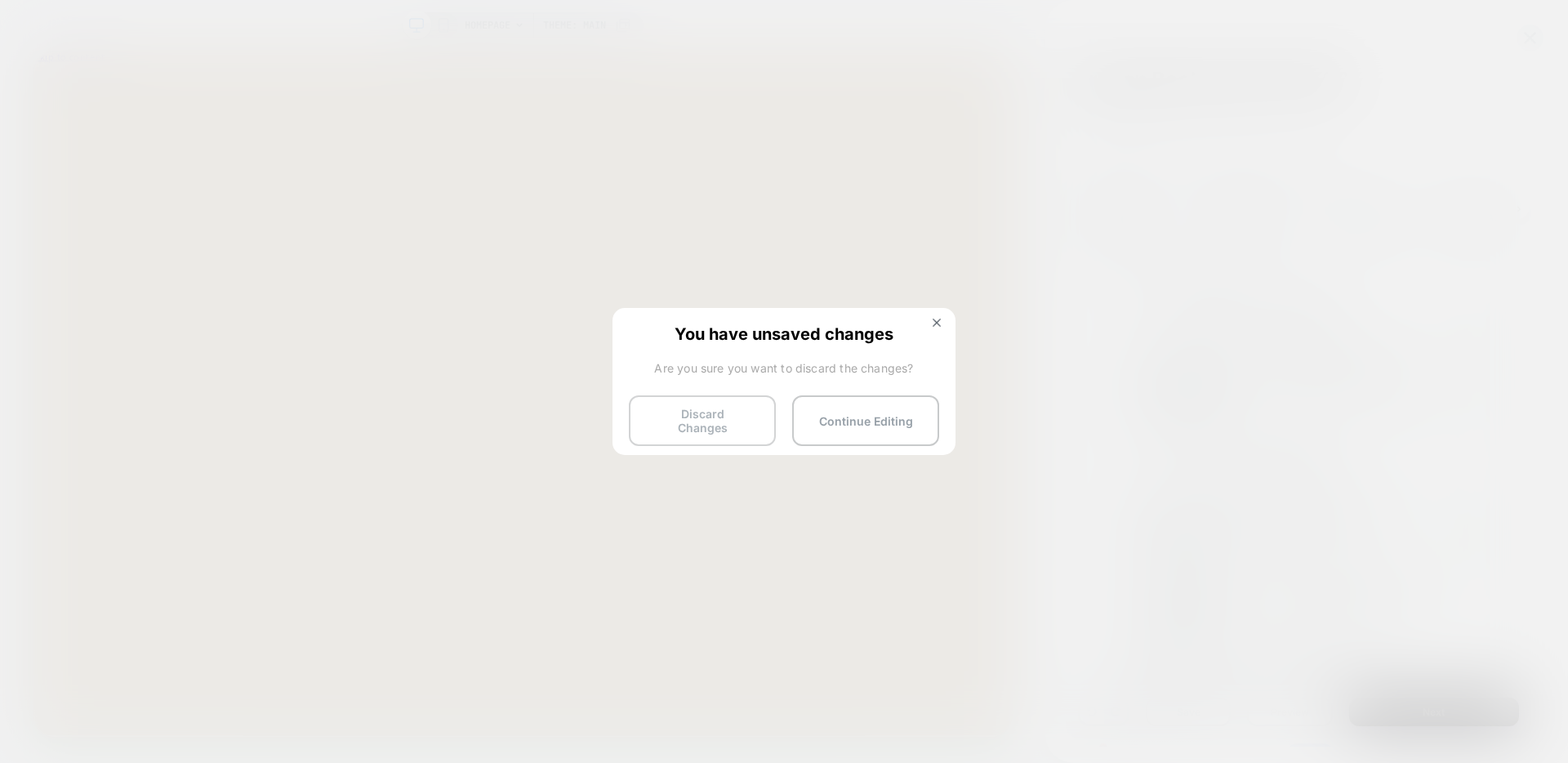 click on "Discard Changes" at bounding box center (702, 421) 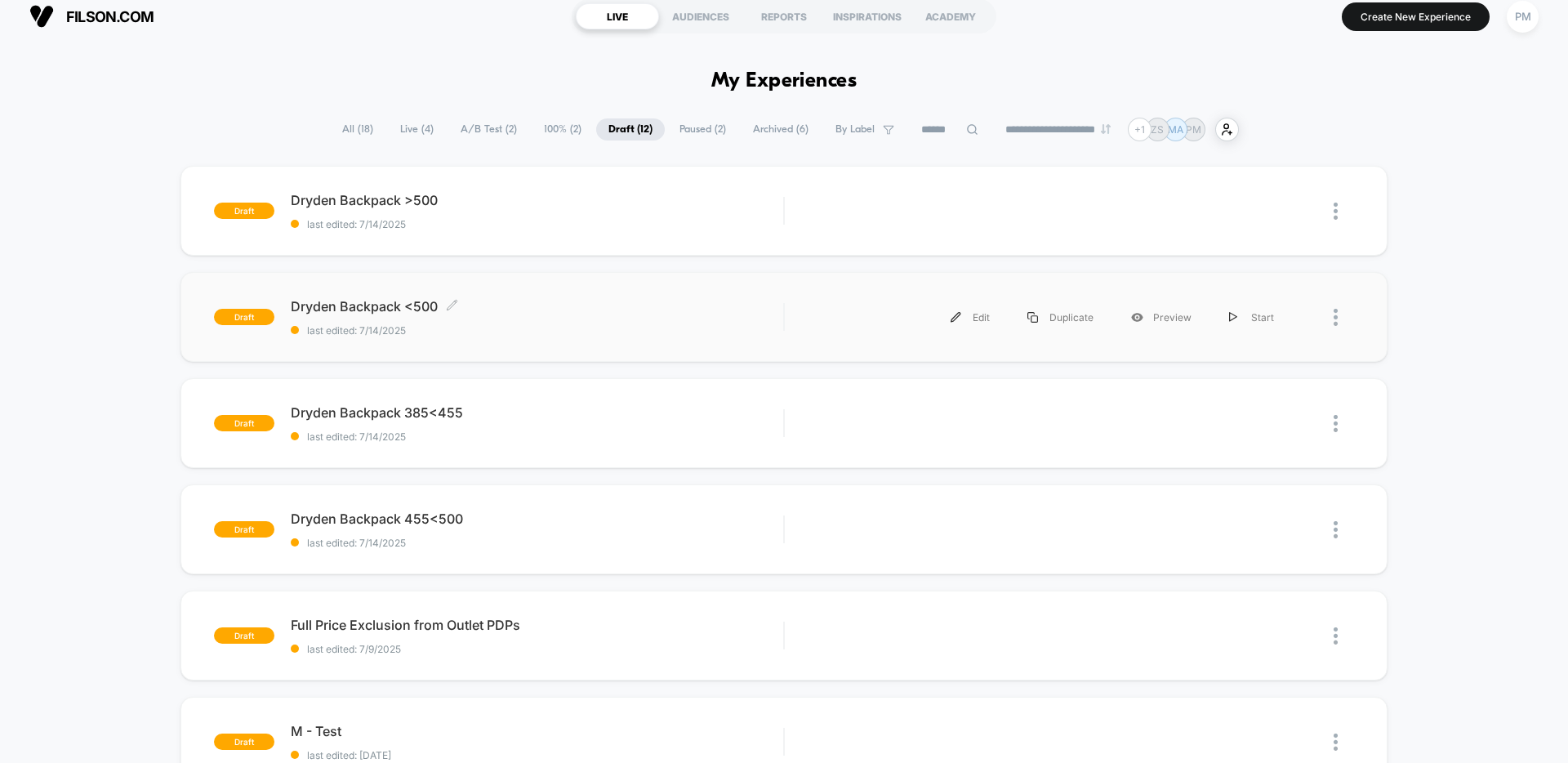 scroll, scrollTop: 13, scrollLeft: 0, axis: vertical 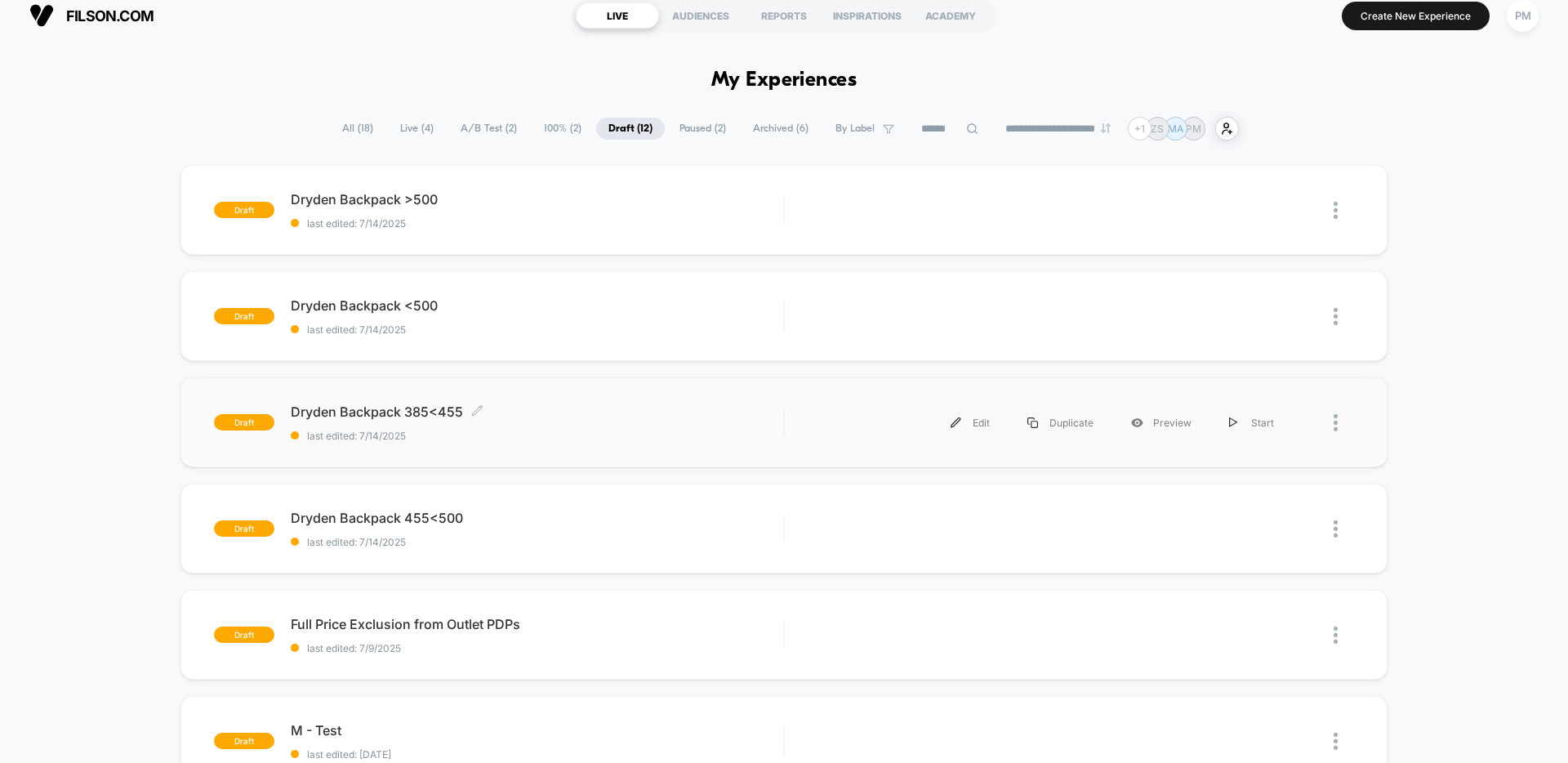 click on "last edited: 7/14/2025" at bounding box center [537, 435] 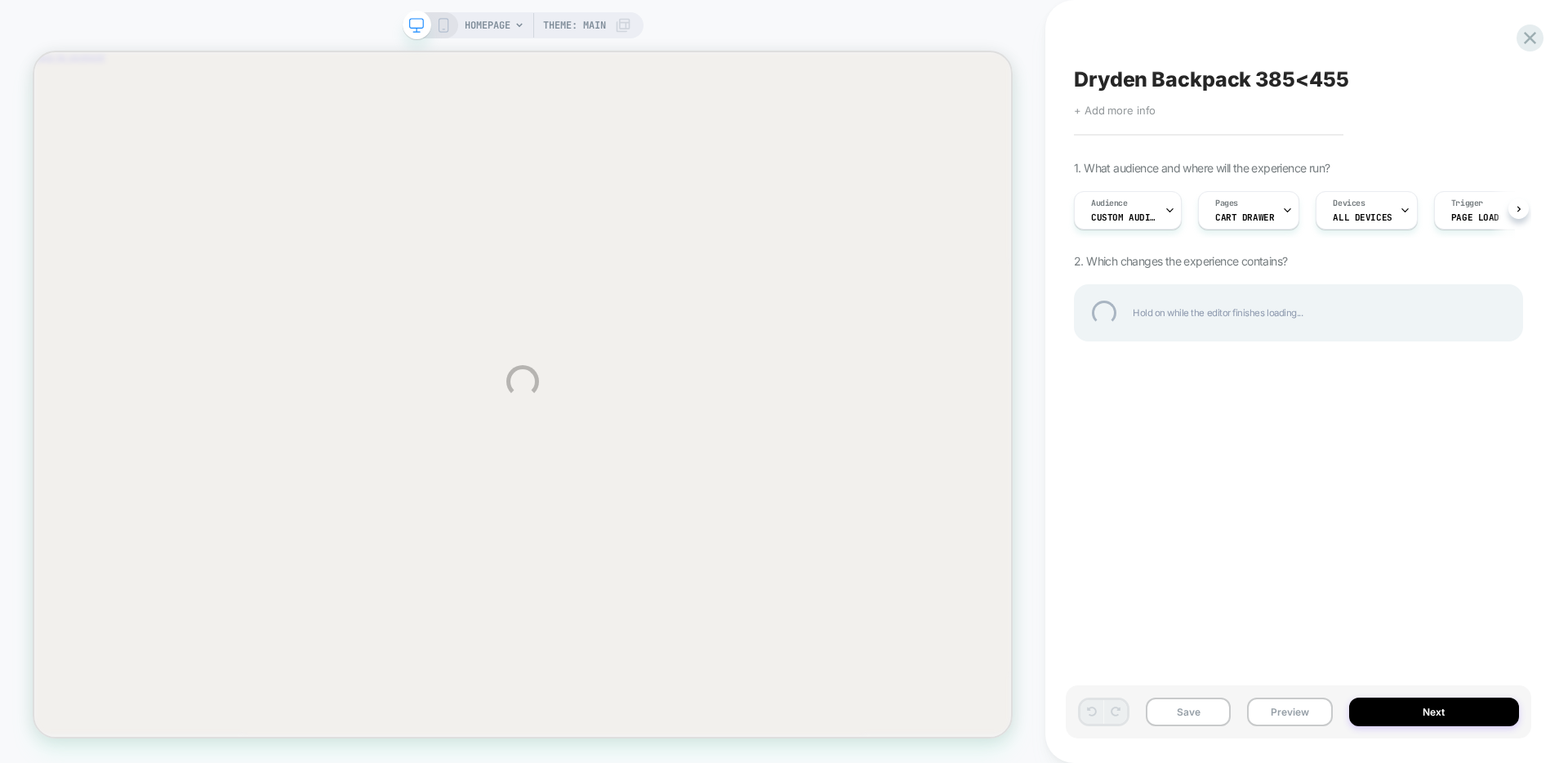 scroll, scrollTop: 0, scrollLeft: 0, axis: both 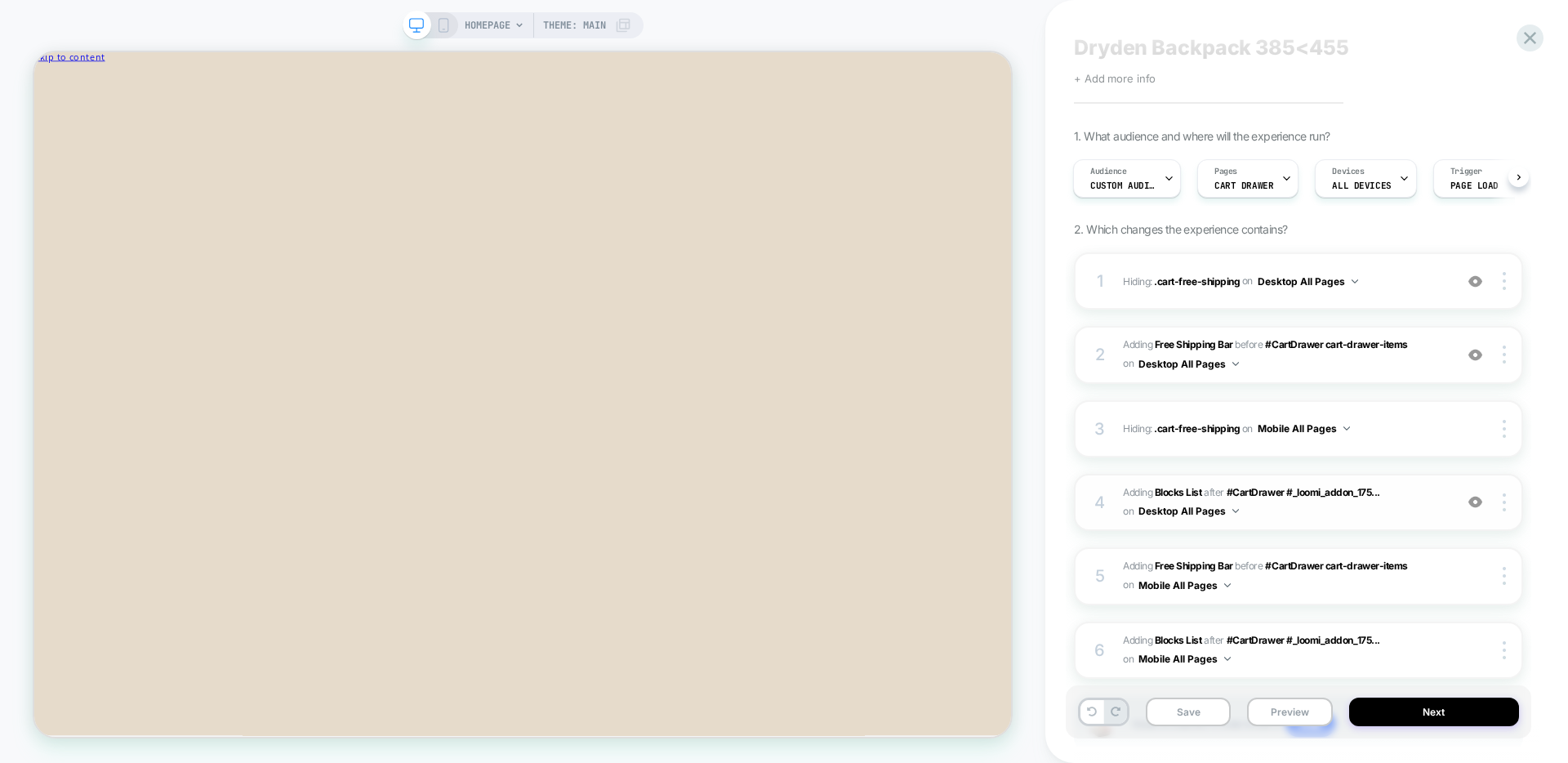 click on "#_loomi_addon_1752098153974_dup1752514734_dup1752516512 Adding   Blocks List   AFTER #CartDrawer #_loomi_addon_175... #CartDrawer #_loomi_addon_1751997079939_dup1752514734_dup1752516512   on Desktop All Pages" at bounding box center (1284, 502) 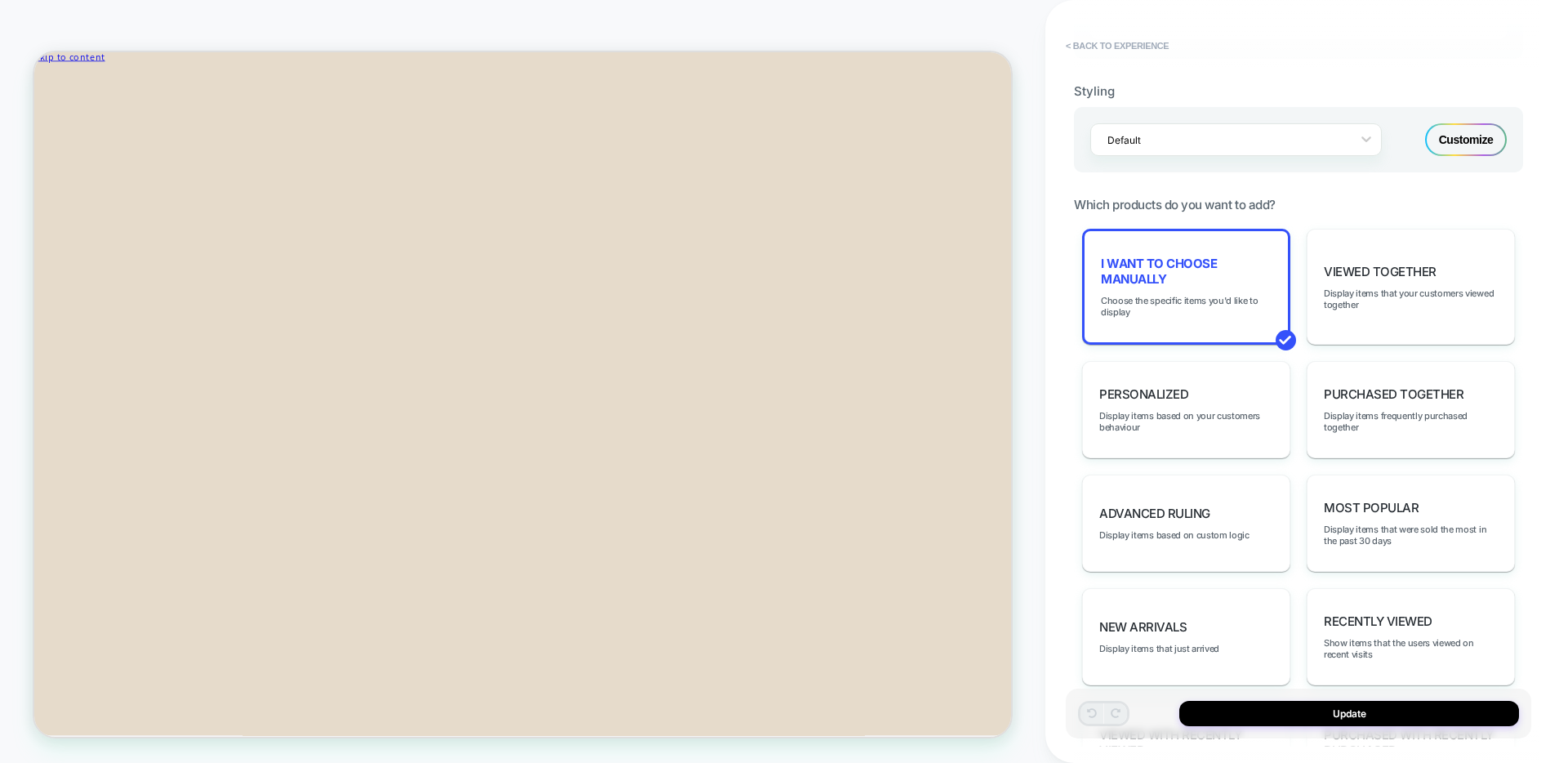 scroll, scrollTop: 648, scrollLeft: 0, axis: vertical 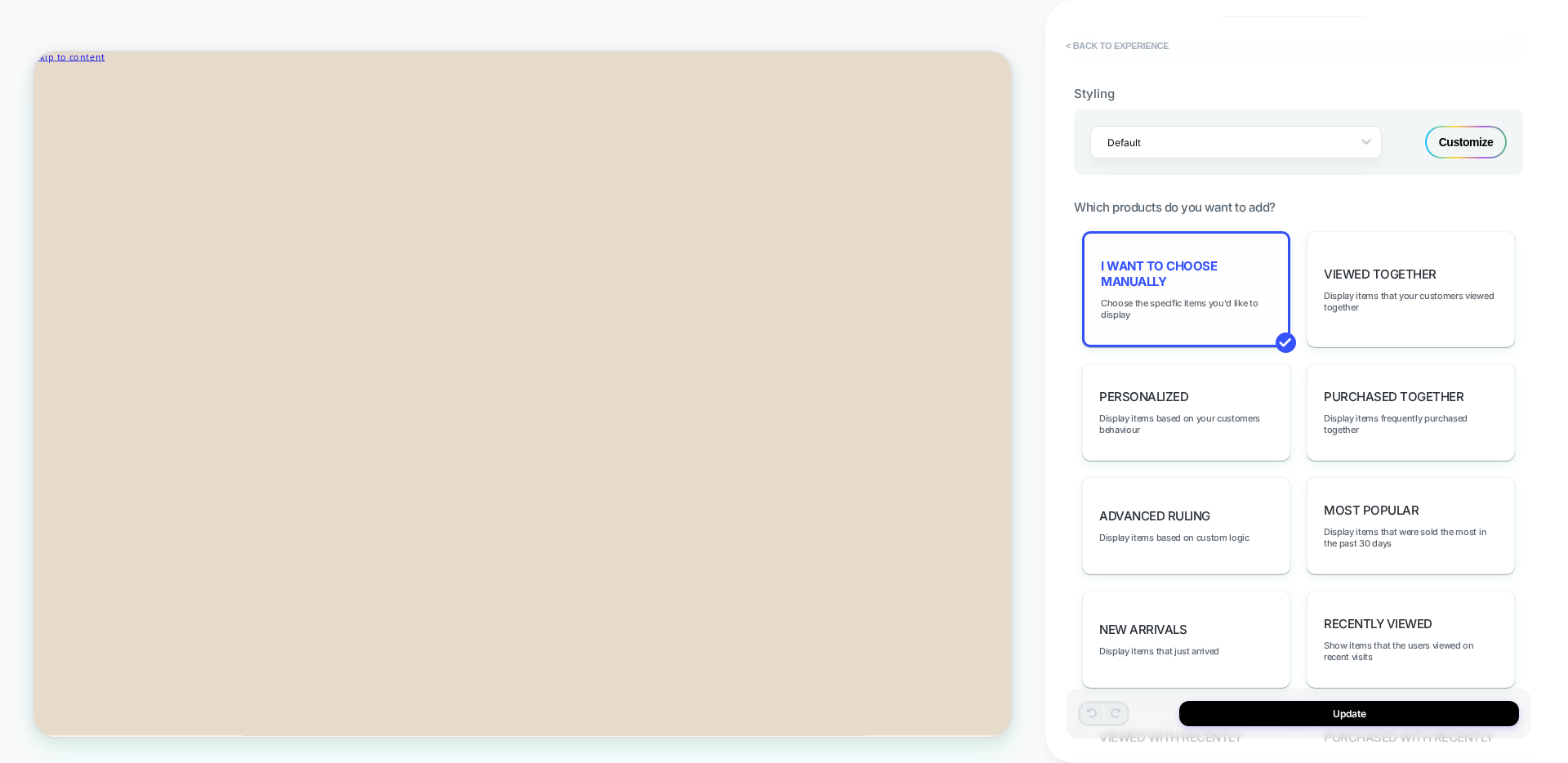 click on "I want to choose manually Choose the specific items you'd like to display" at bounding box center (1186, 289) 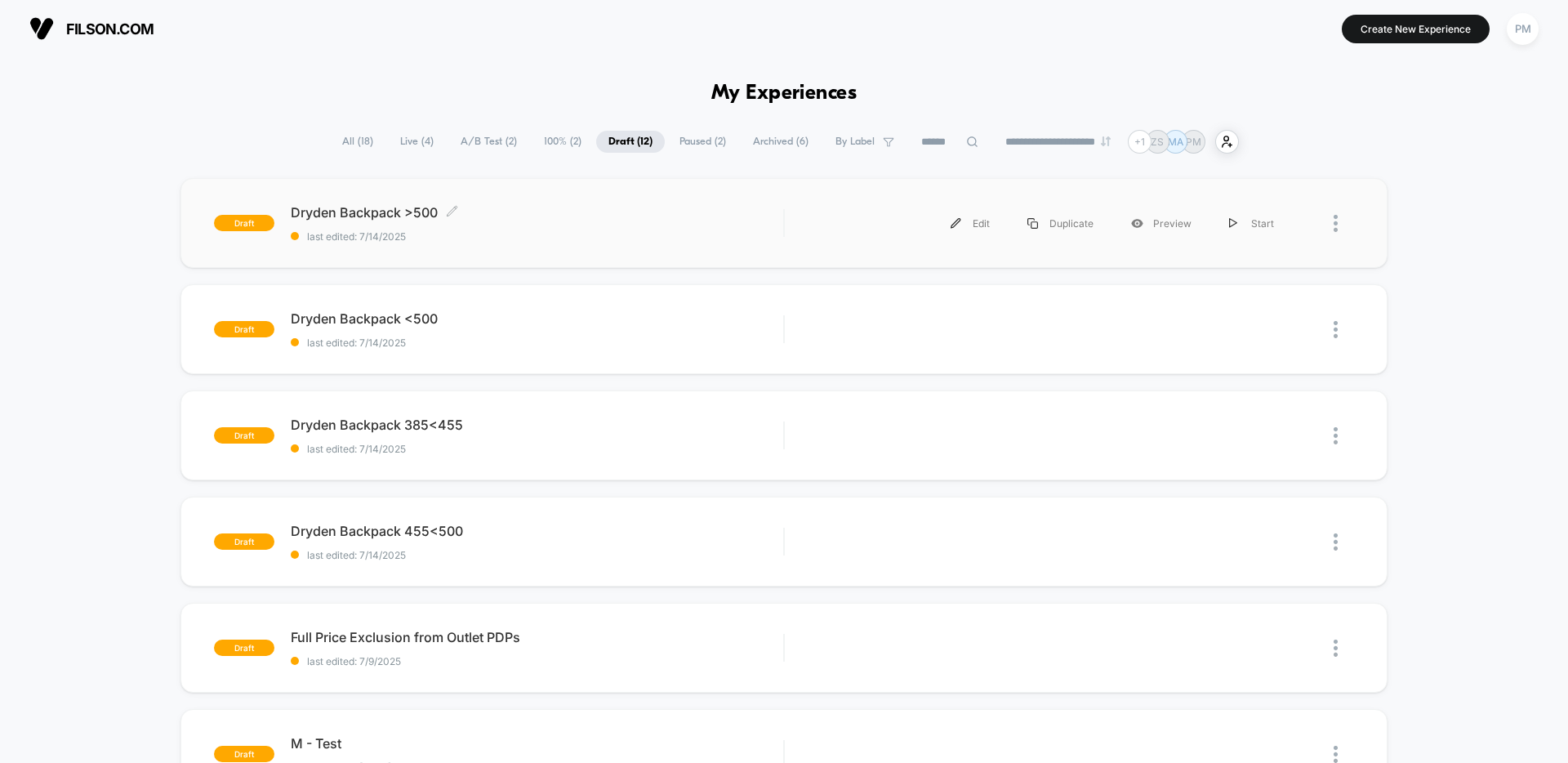 scroll, scrollTop: 0, scrollLeft: 0, axis: both 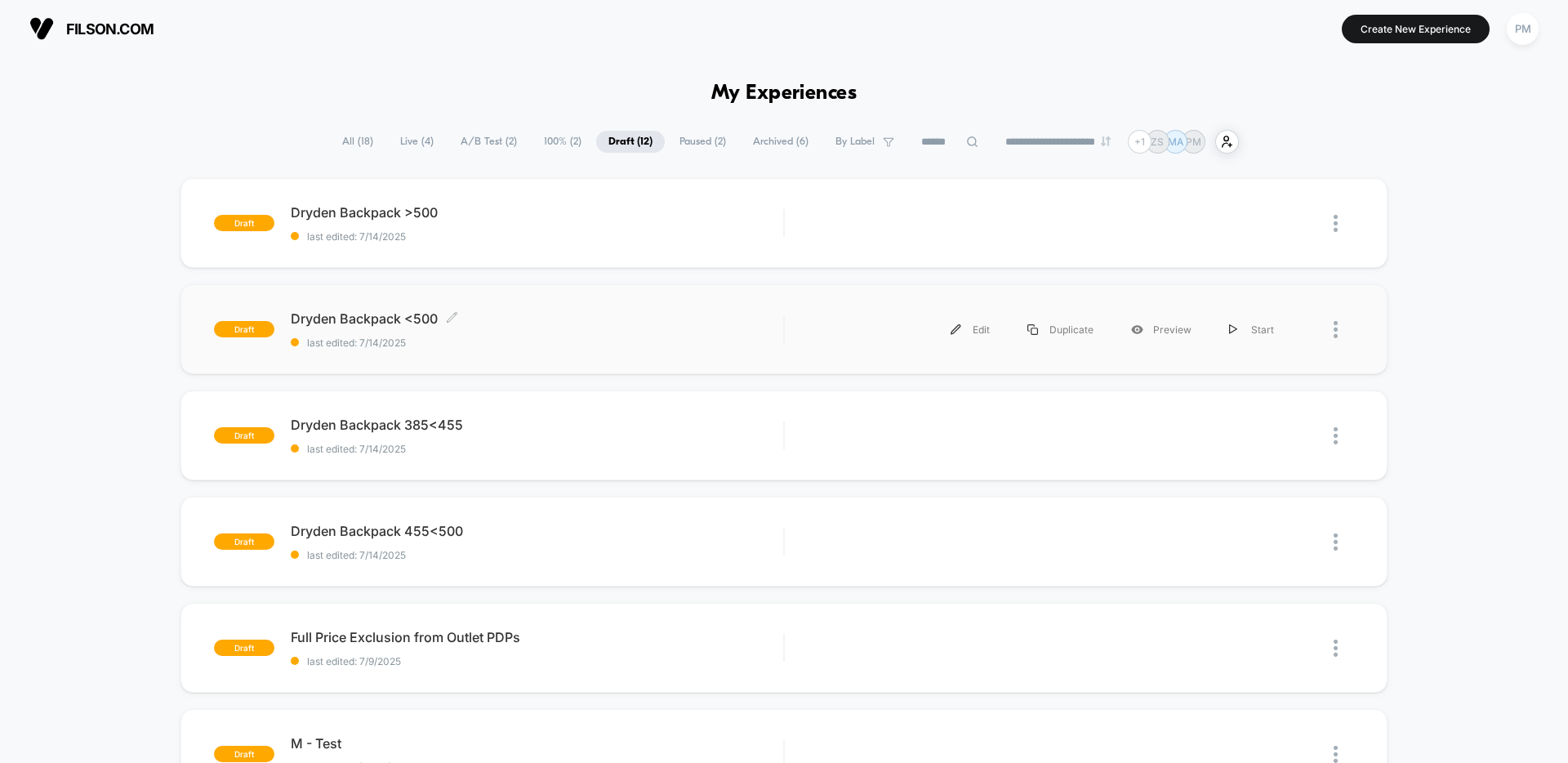 click on "last edited: 7/14/2025" at bounding box center [537, 342] 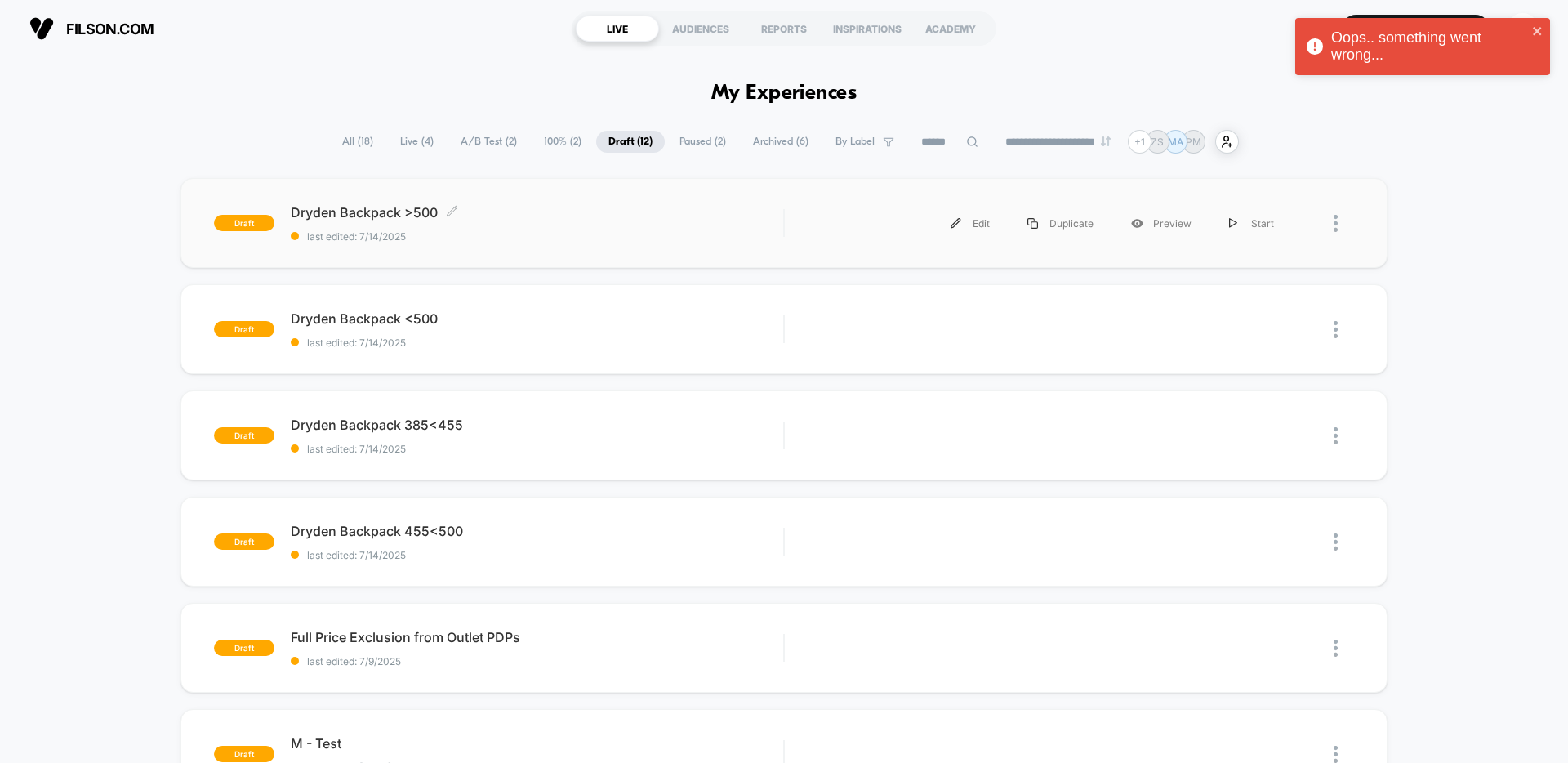 click on "Dryden Backpack >500 Click to edit experience details" at bounding box center (537, 212) 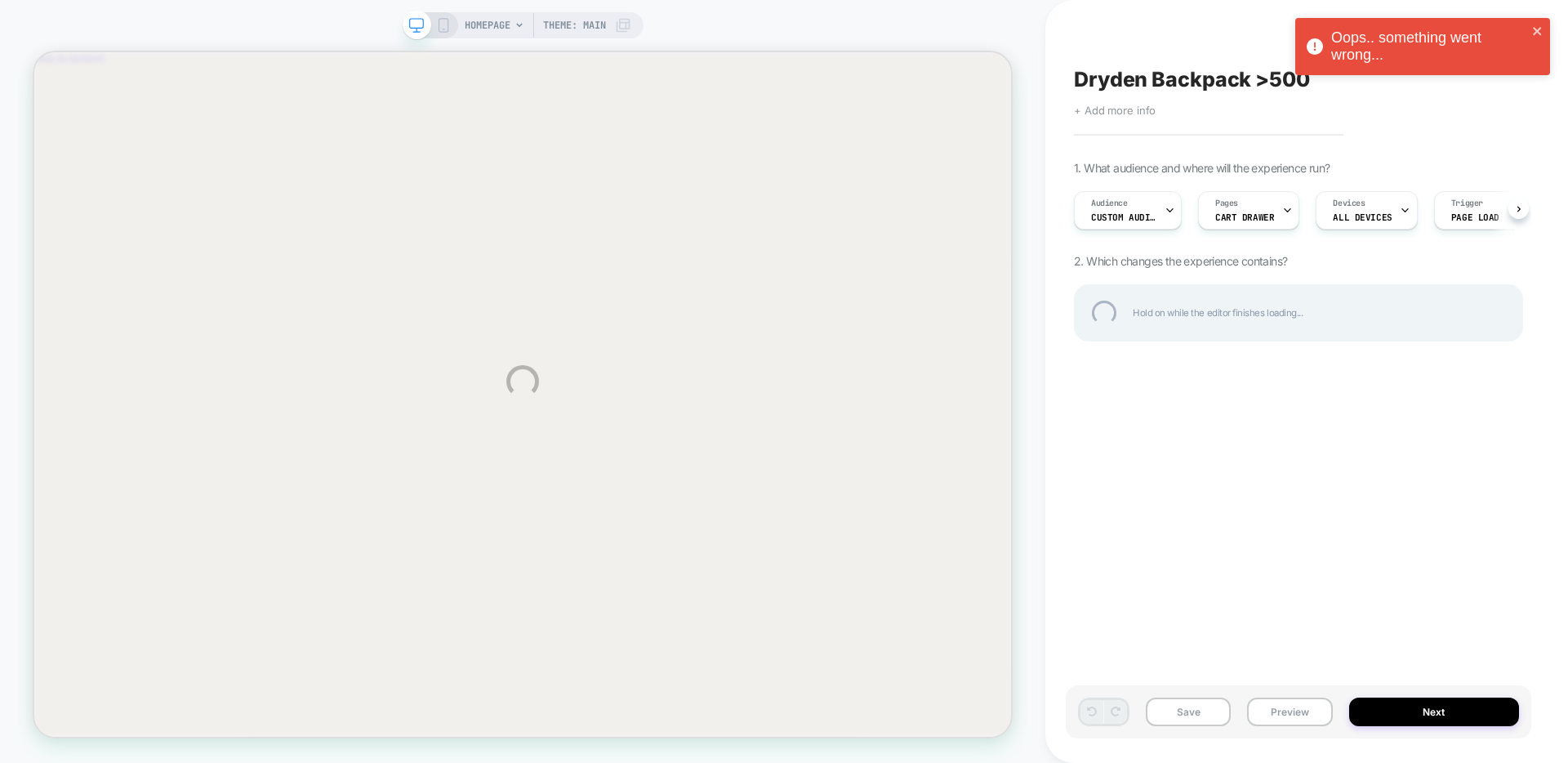 scroll, scrollTop: 0, scrollLeft: 0, axis: both 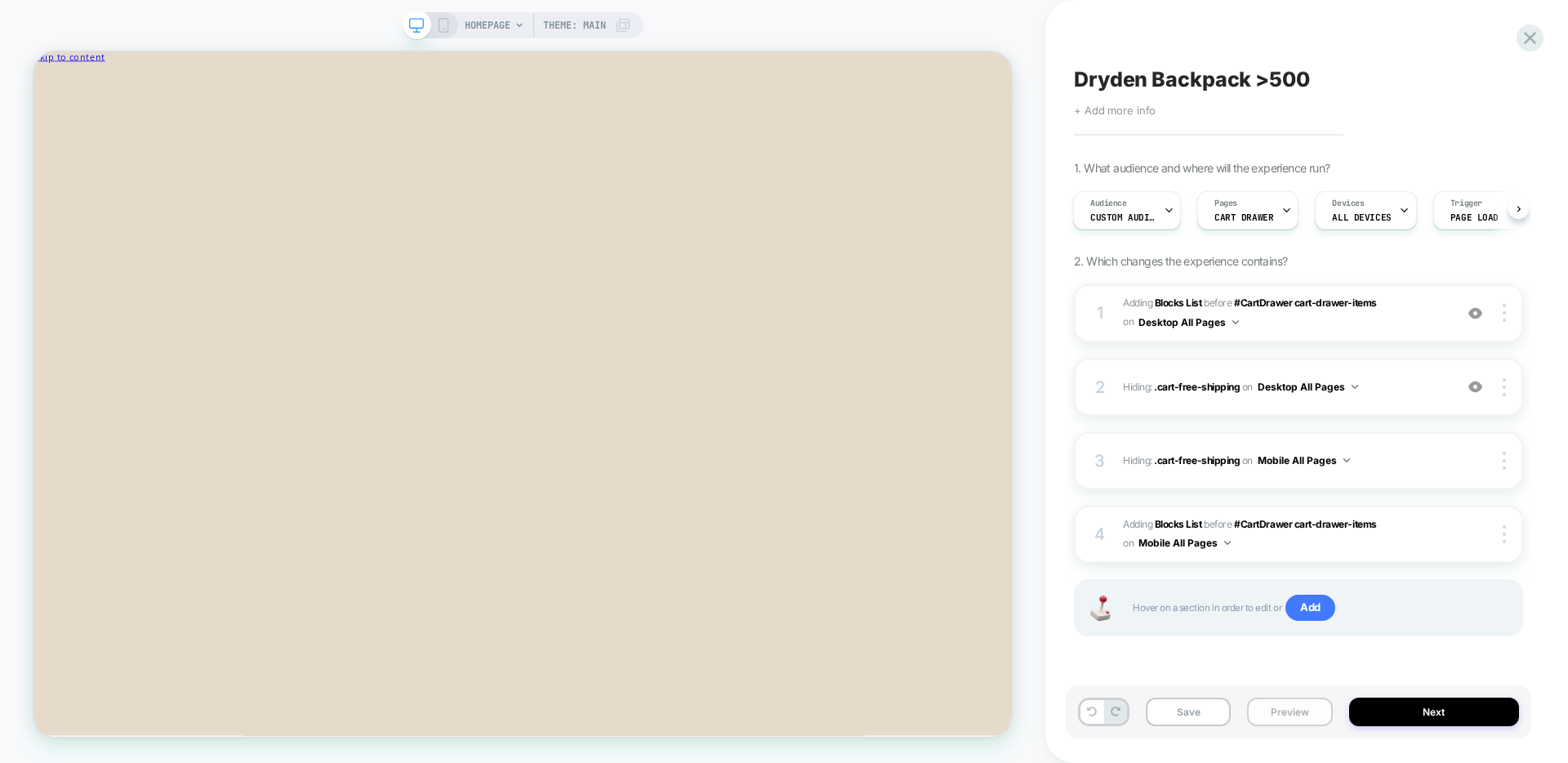 click on "Preview" at bounding box center (1290, 712) 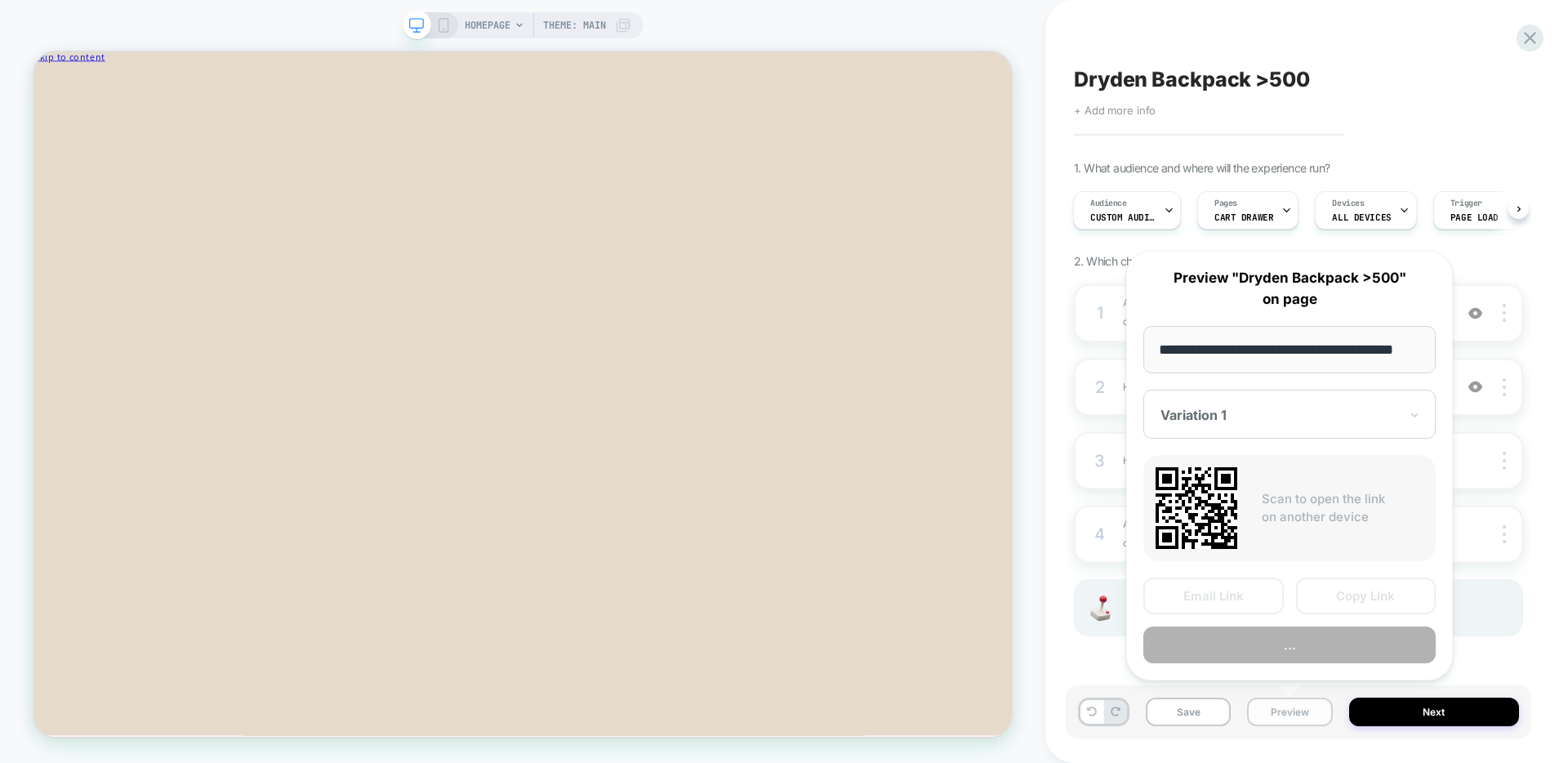 scroll, scrollTop: 0, scrollLeft: 24, axis: horizontal 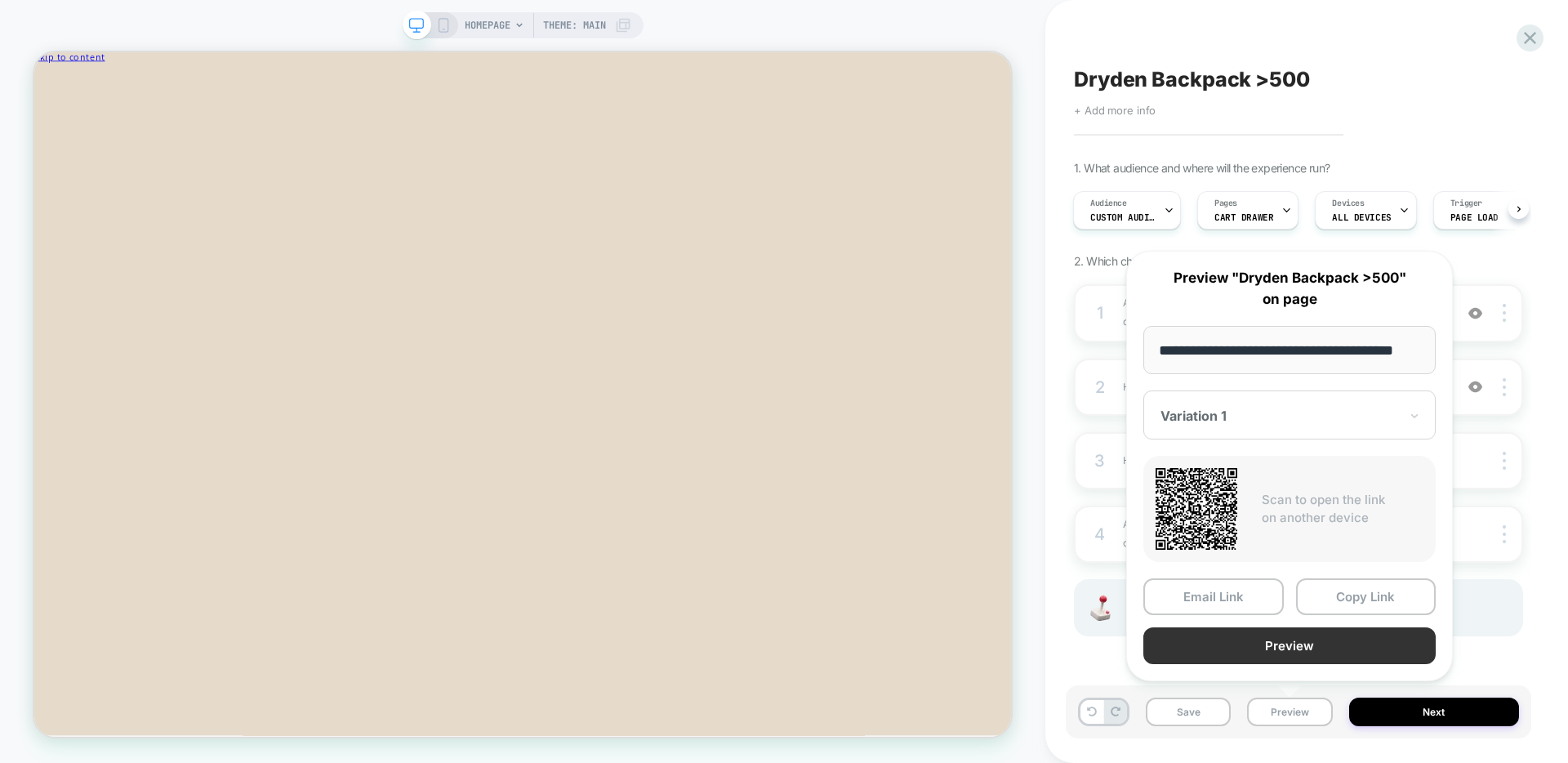 click on "Preview" at bounding box center (1290, 645) 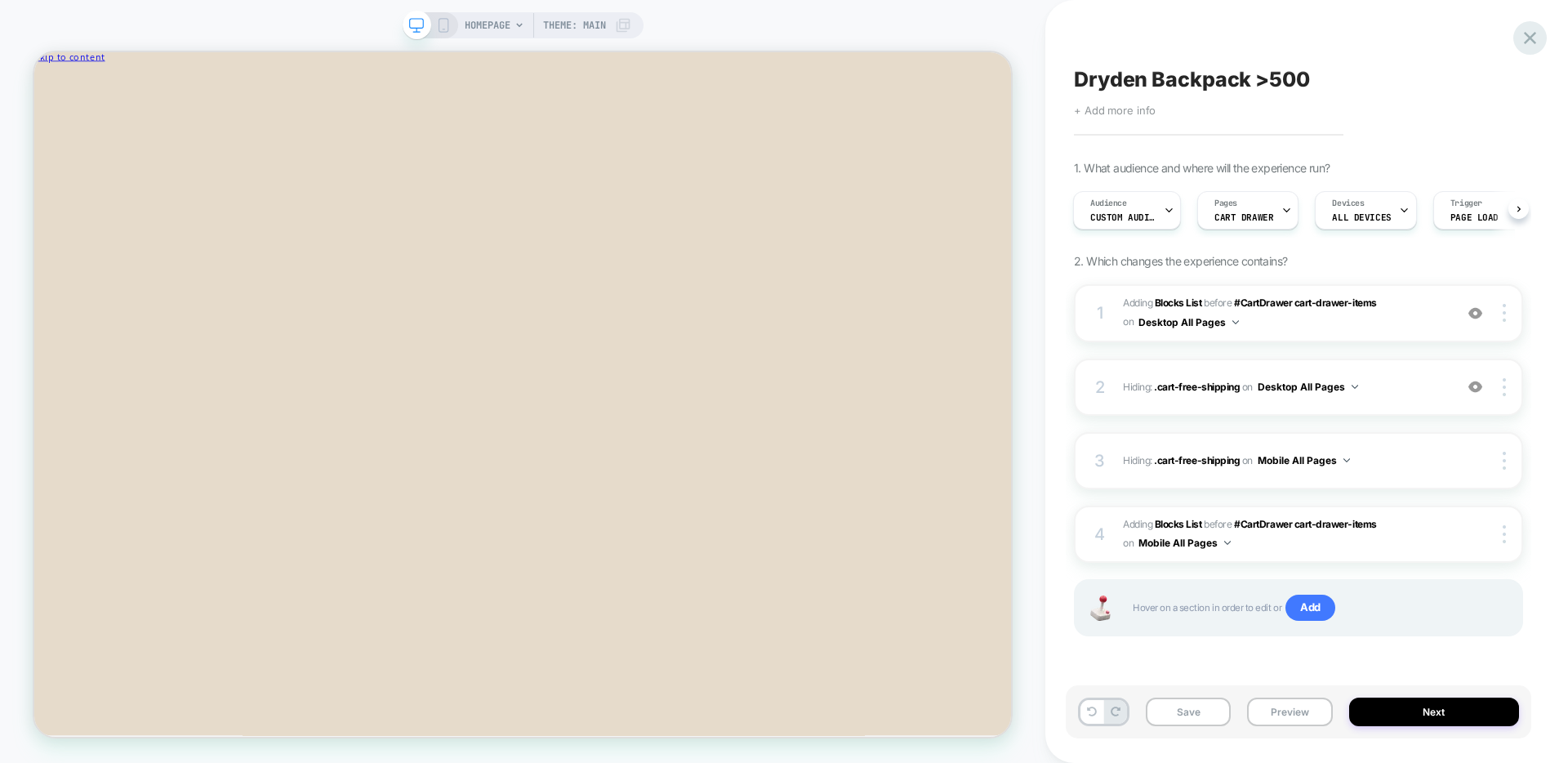 click 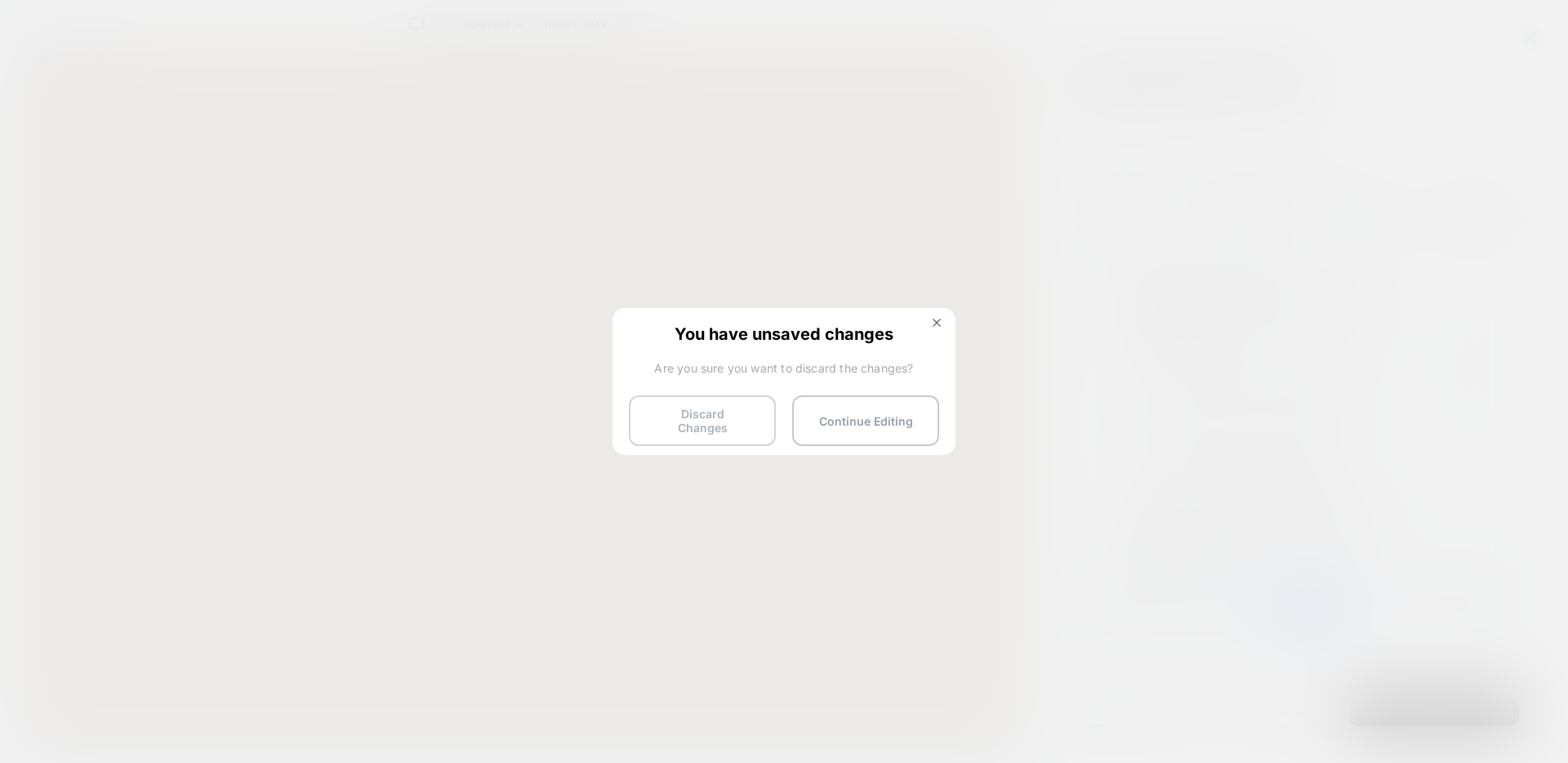 click on "Discard Changes" at bounding box center (702, 421) 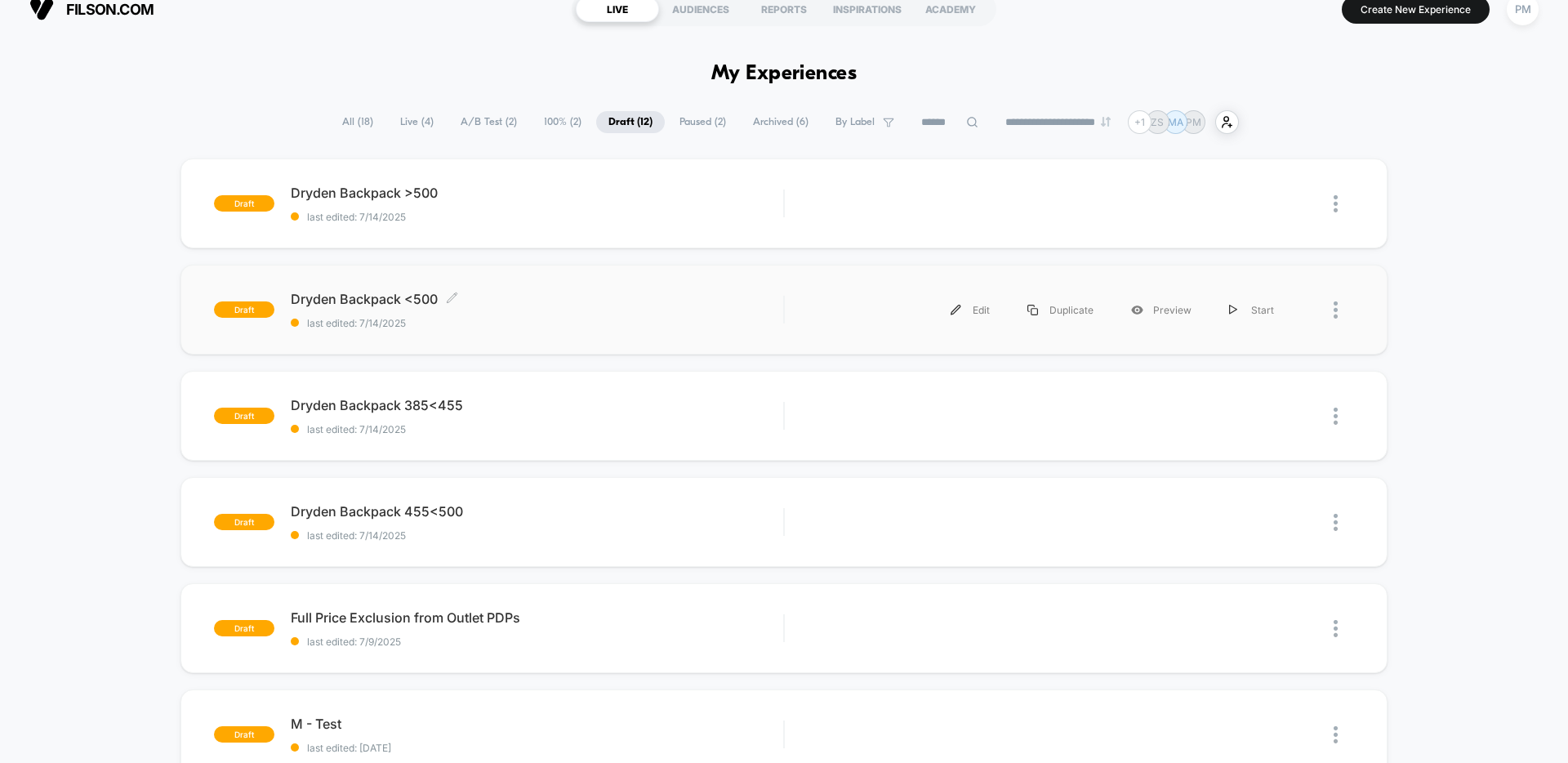 scroll, scrollTop: 25, scrollLeft: 0, axis: vertical 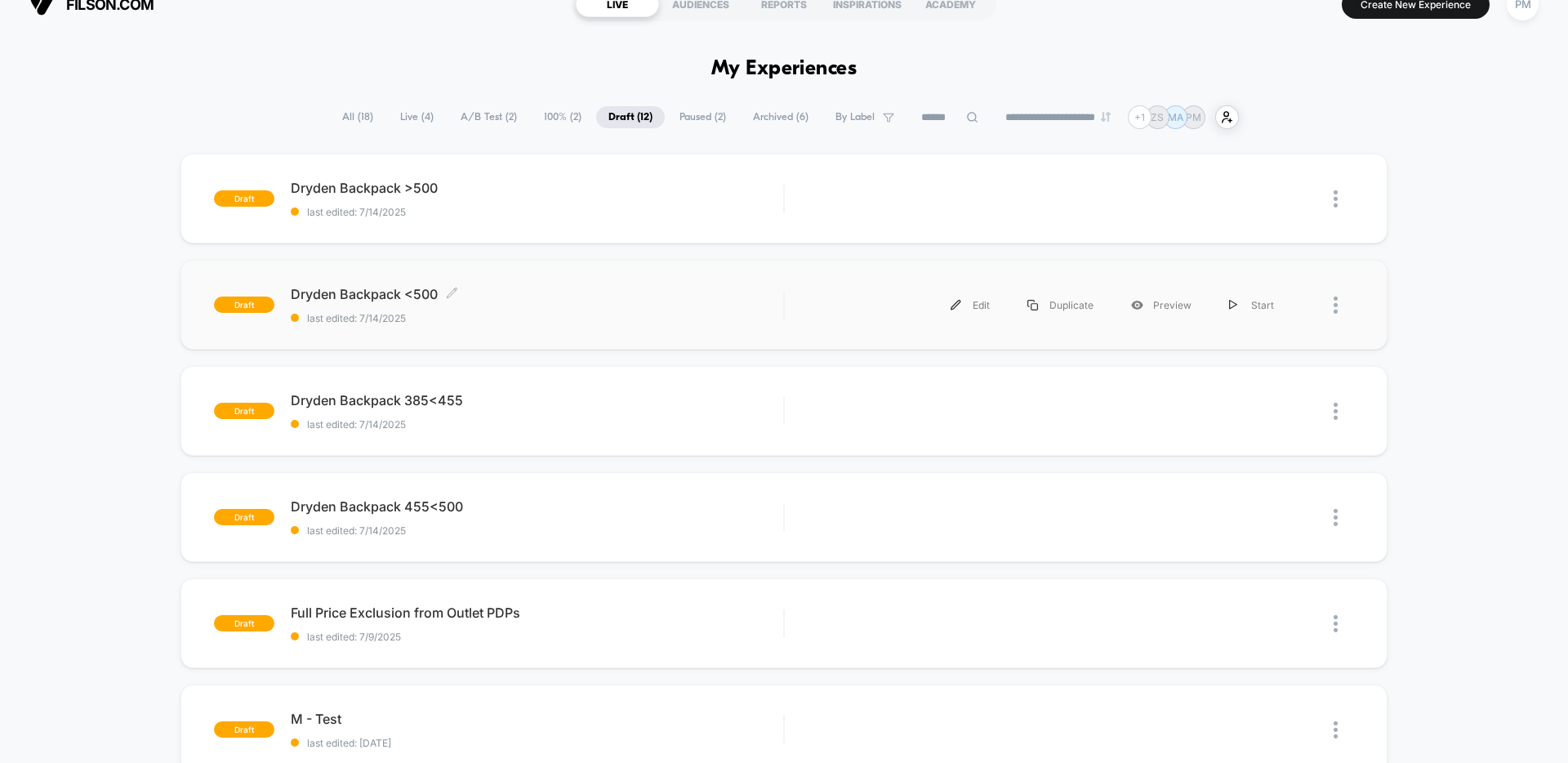 click on "last edited: 7/14/2025" at bounding box center [537, 318] 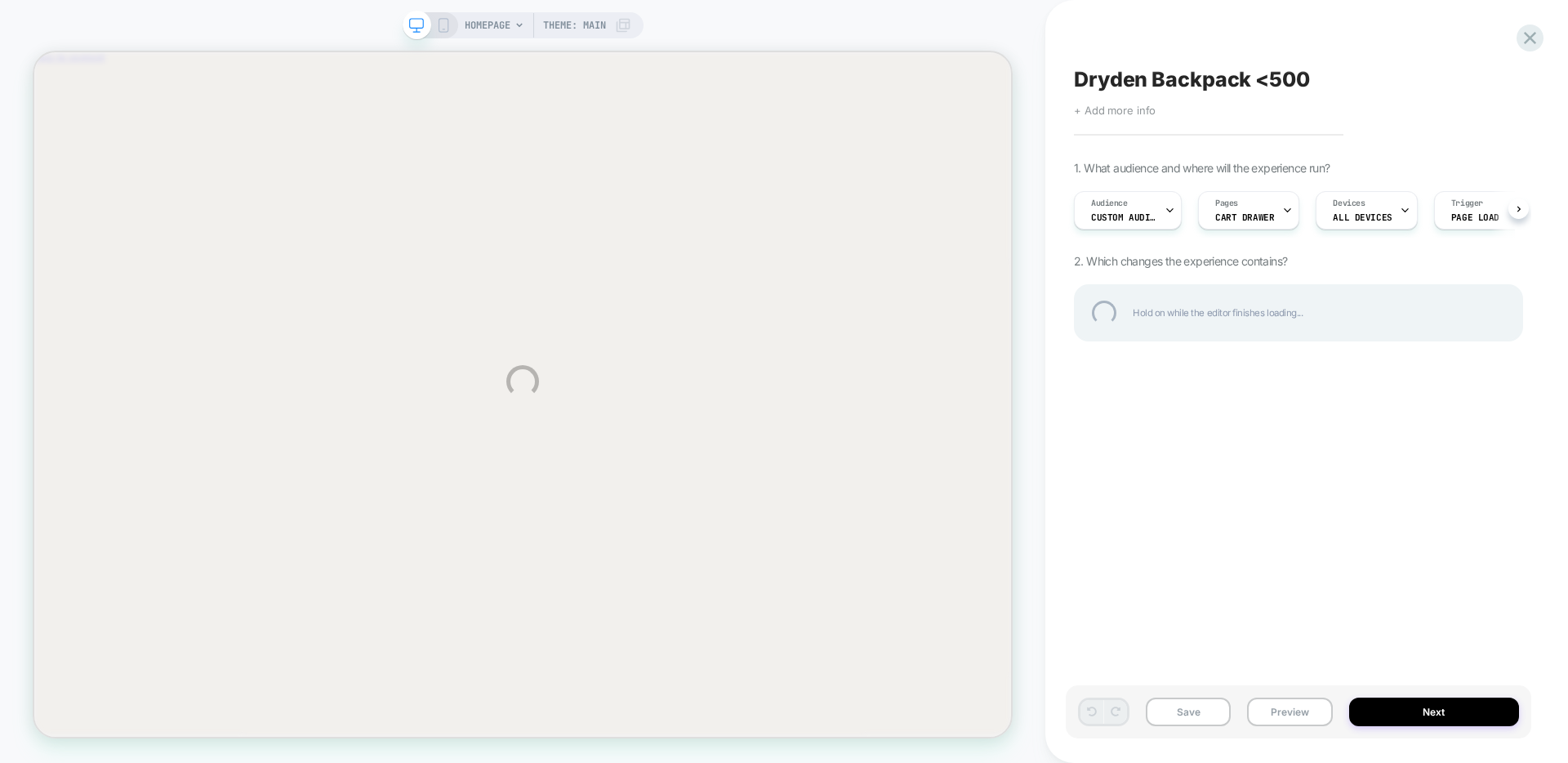 scroll, scrollTop: 0, scrollLeft: 0, axis: both 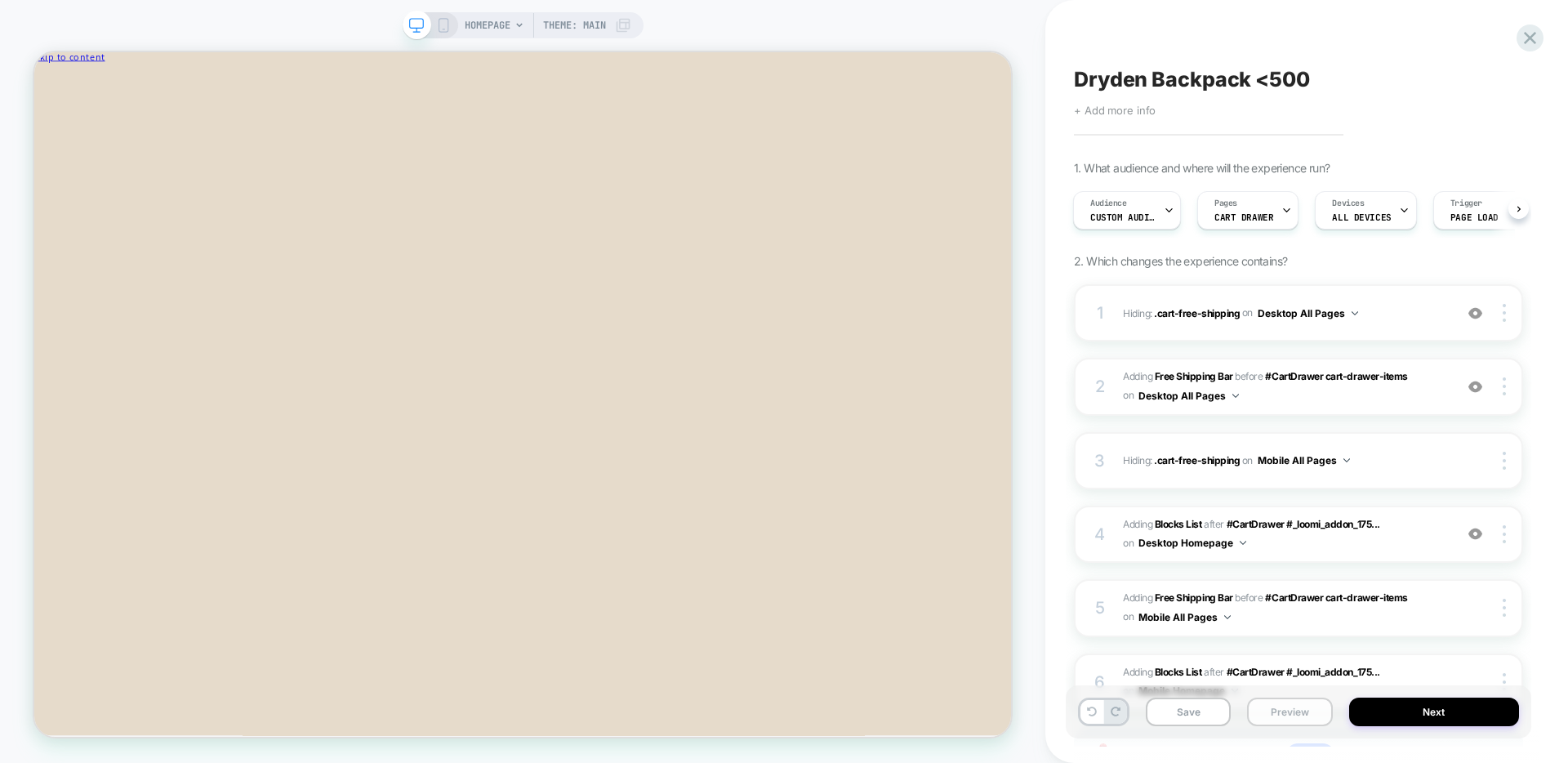 click on "Preview" at bounding box center (1290, 712) 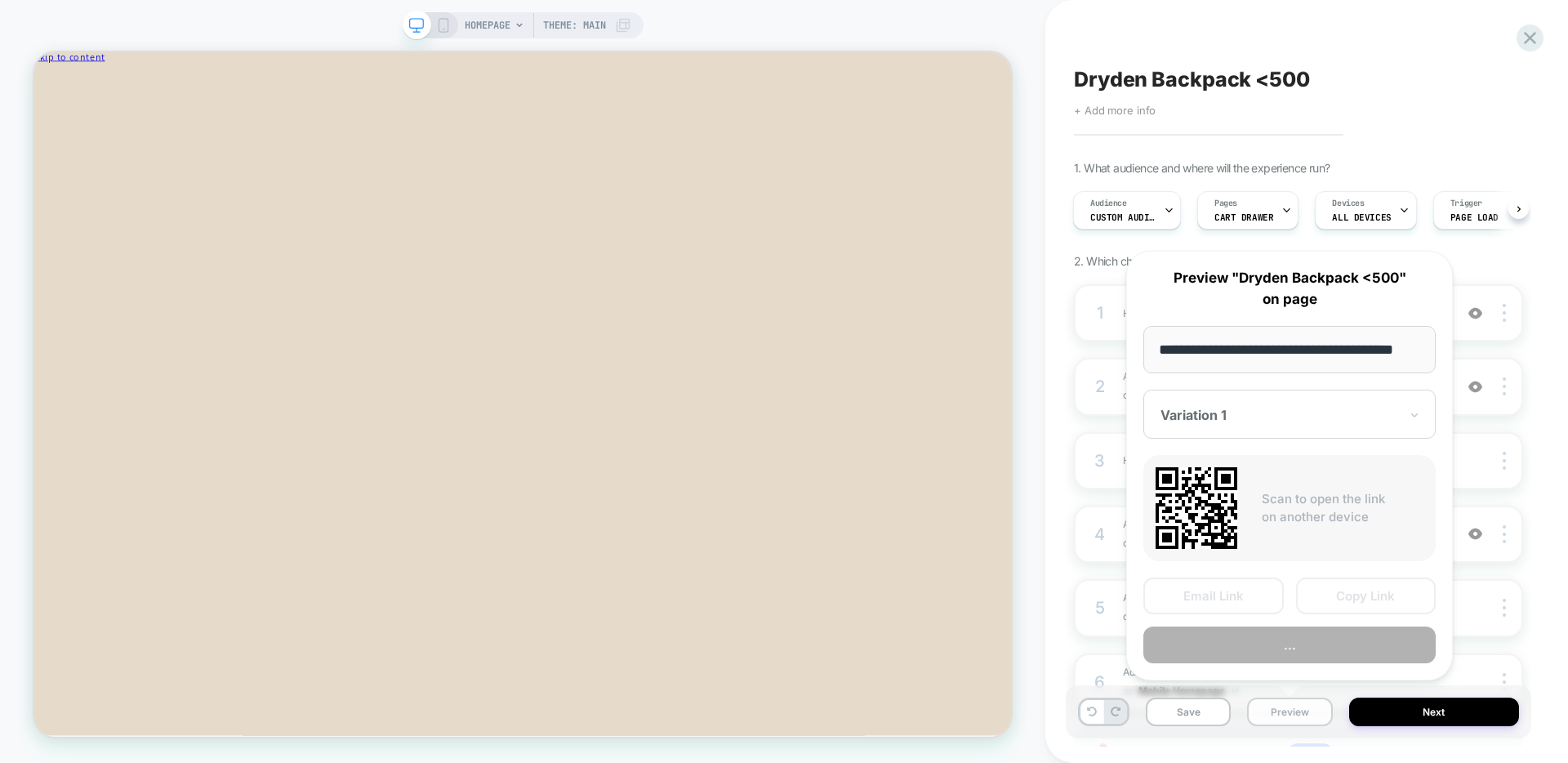 scroll, scrollTop: 0, scrollLeft: 24, axis: horizontal 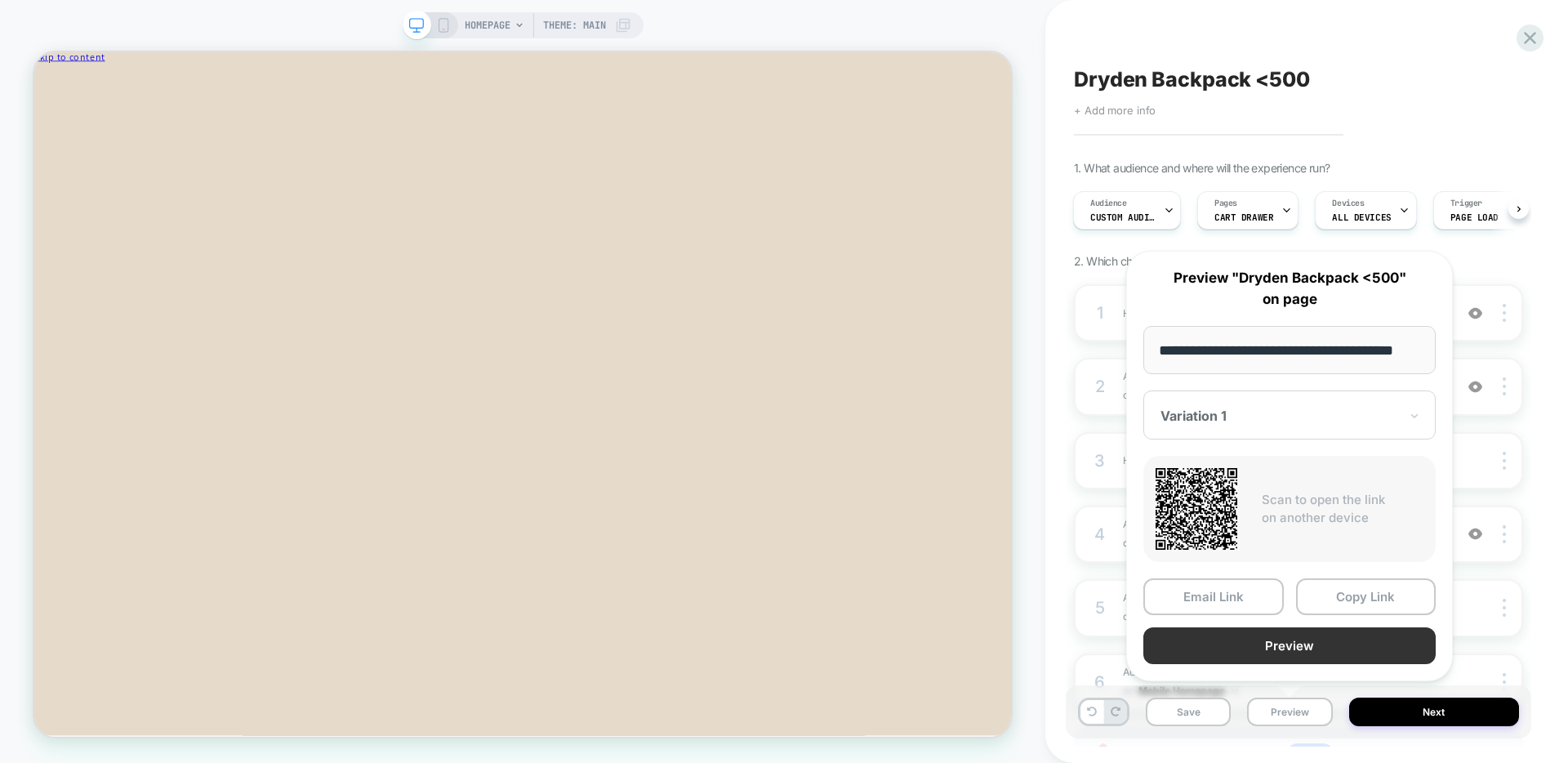 click on "Preview" at bounding box center (1290, 645) 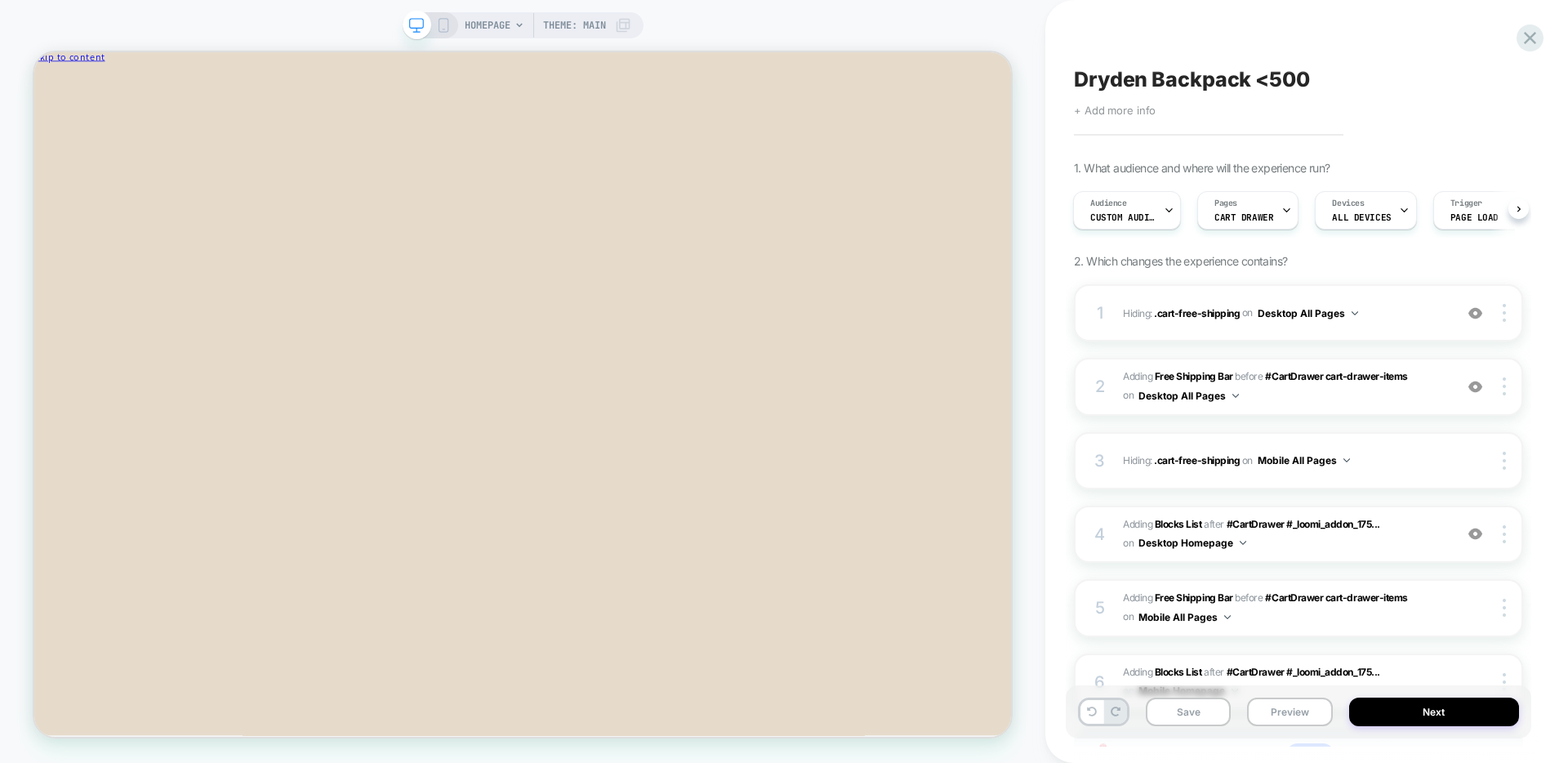 click on "HOMEPAGE Theme: MAIN" at bounding box center [523, 382] 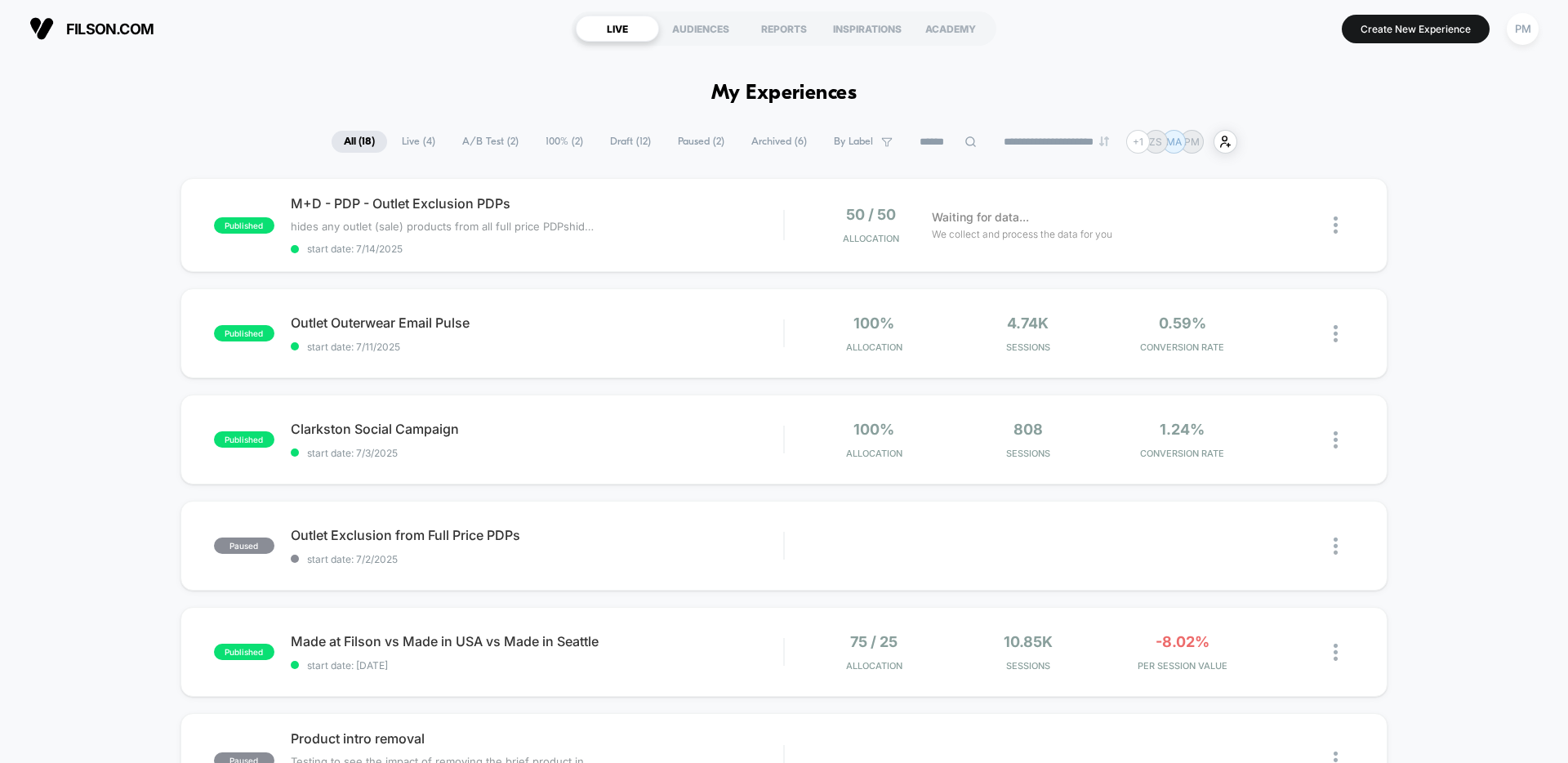 scroll, scrollTop: 0, scrollLeft: 0, axis: both 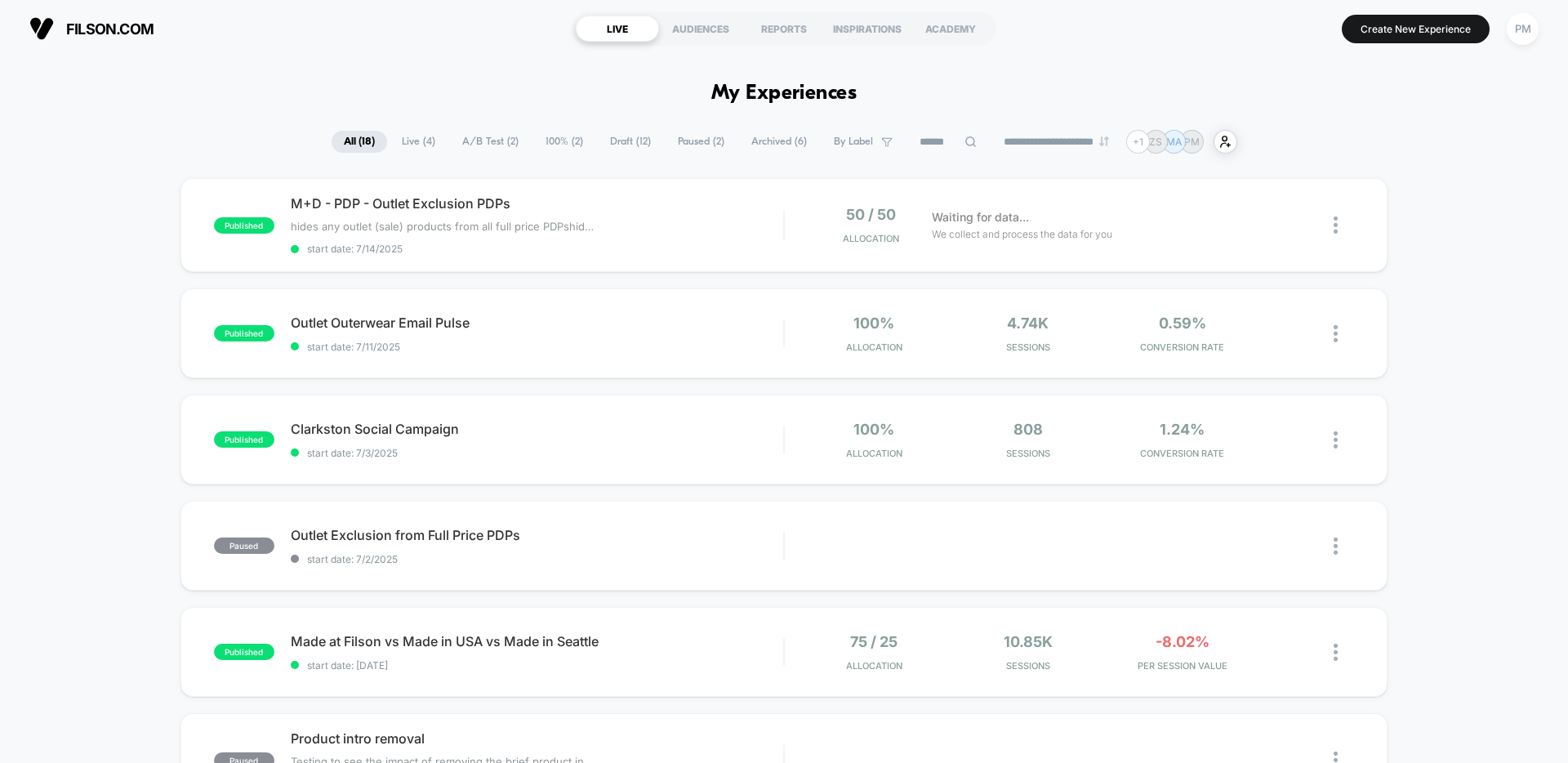 click on "Draft ( 12 )" at bounding box center (630, 141) 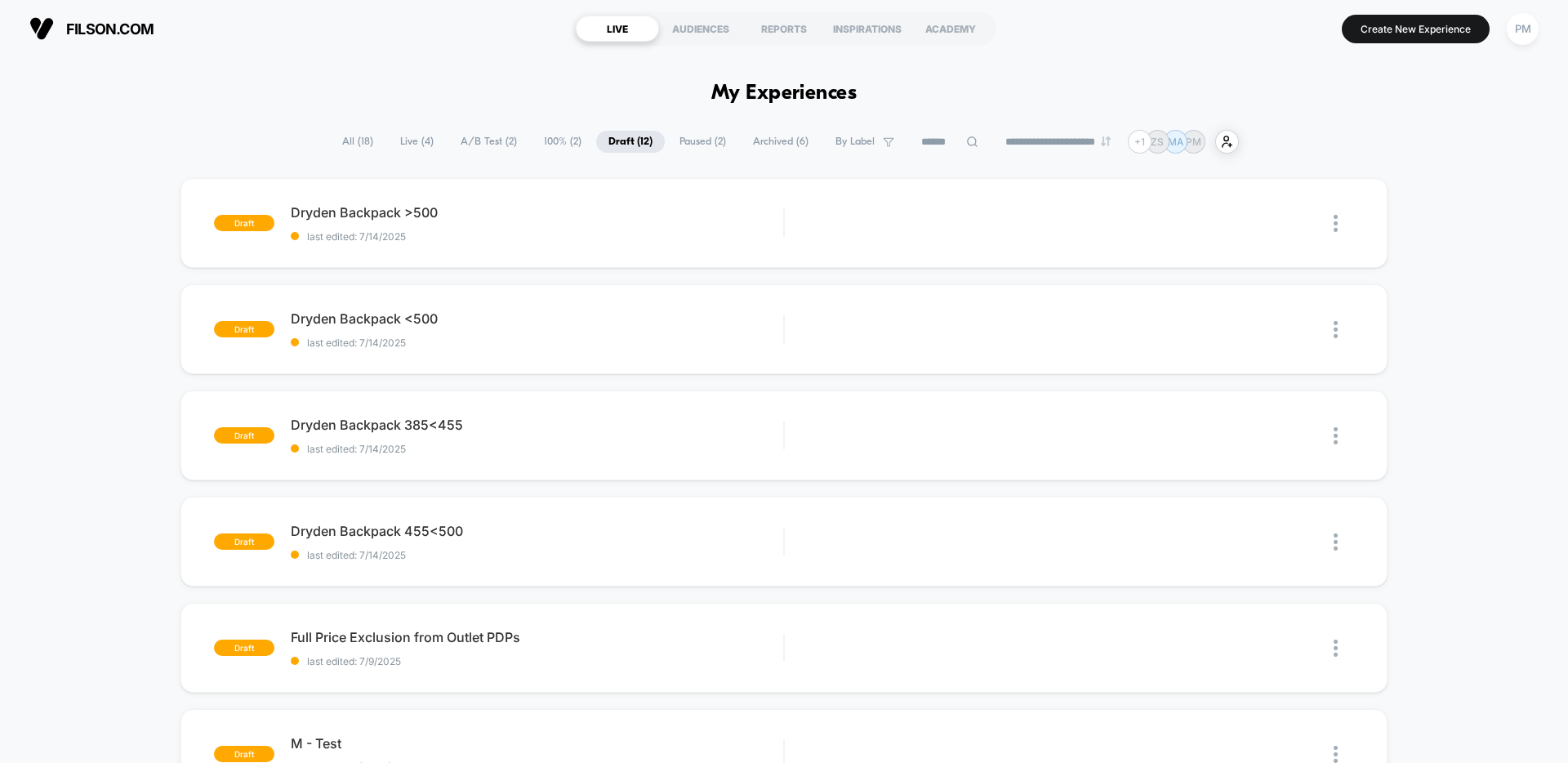 scroll, scrollTop: 0, scrollLeft: 0, axis: both 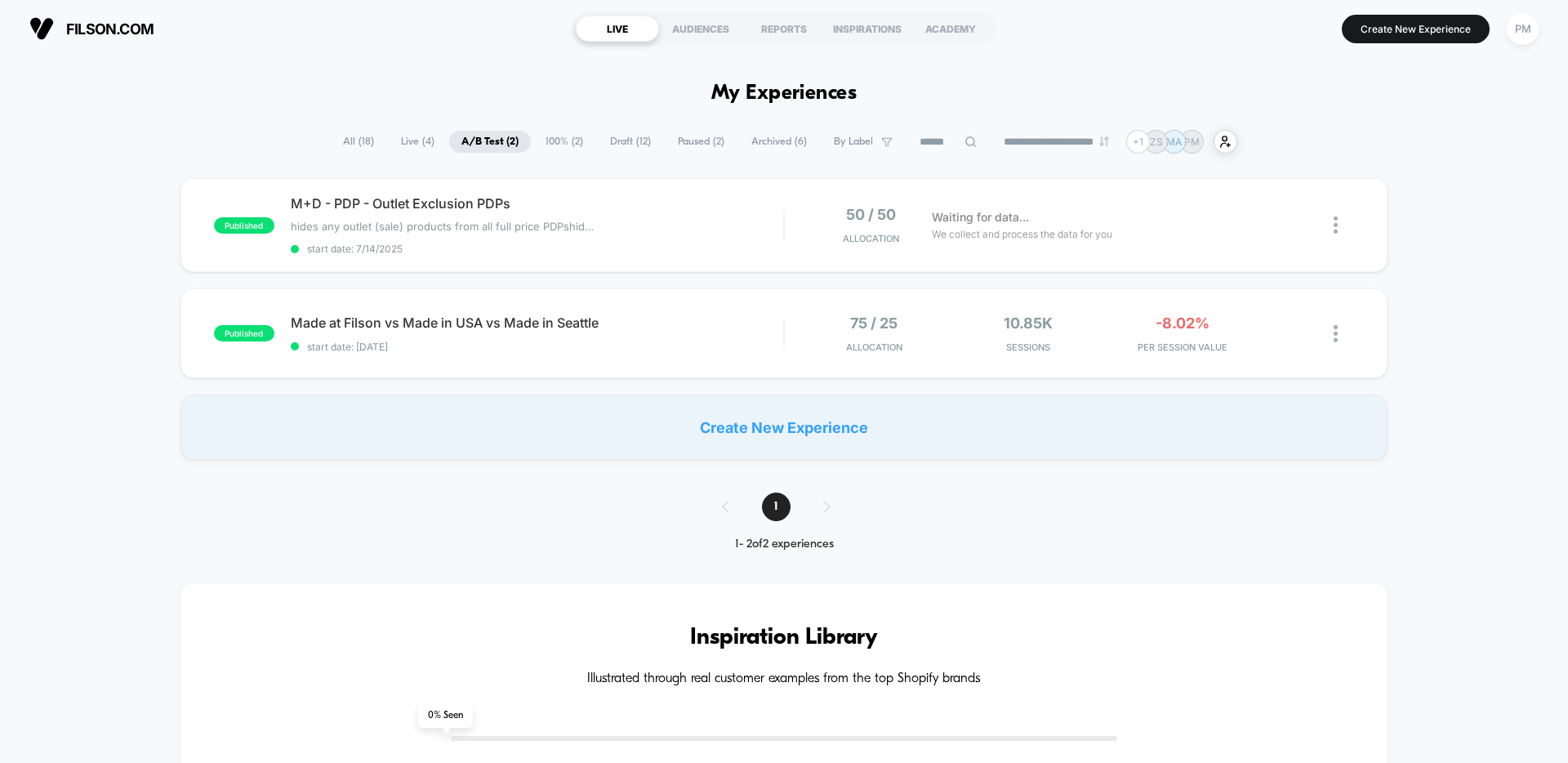click on "Live ( 4 )" at bounding box center (417, 141) 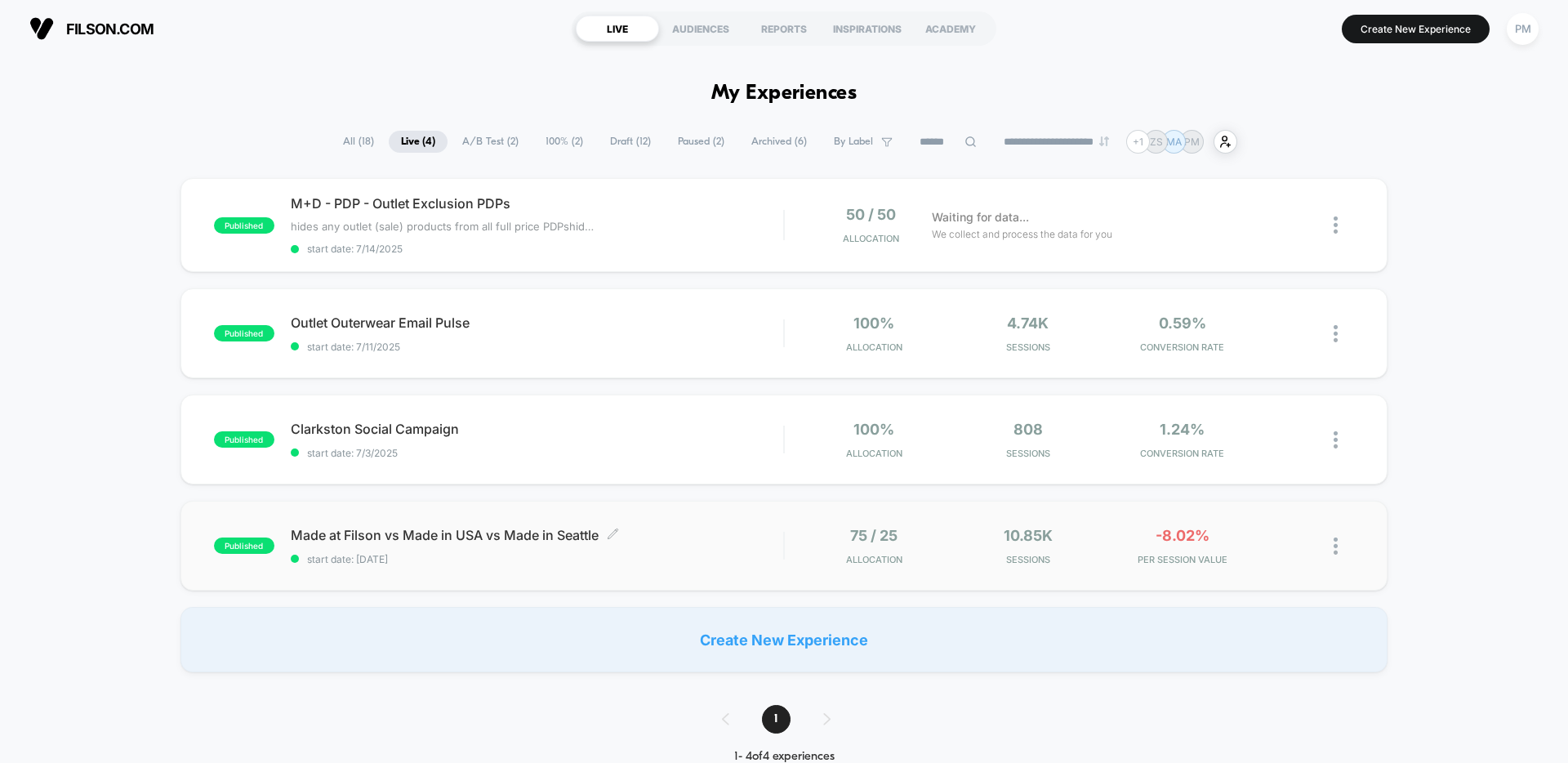 click on "start date: [DATE]" at bounding box center [537, 559] 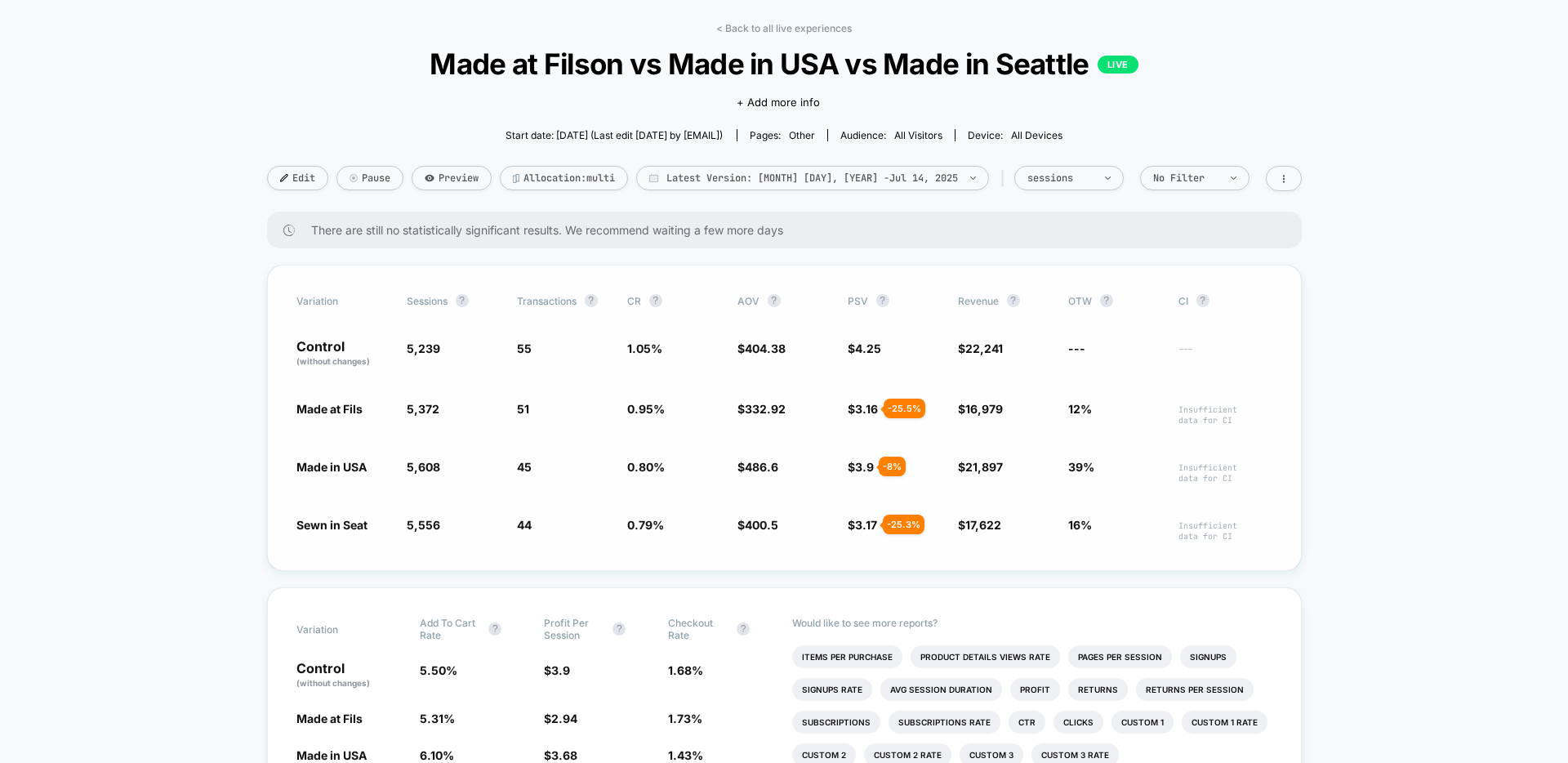 scroll, scrollTop: 63, scrollLeft: 0, axis: vertical 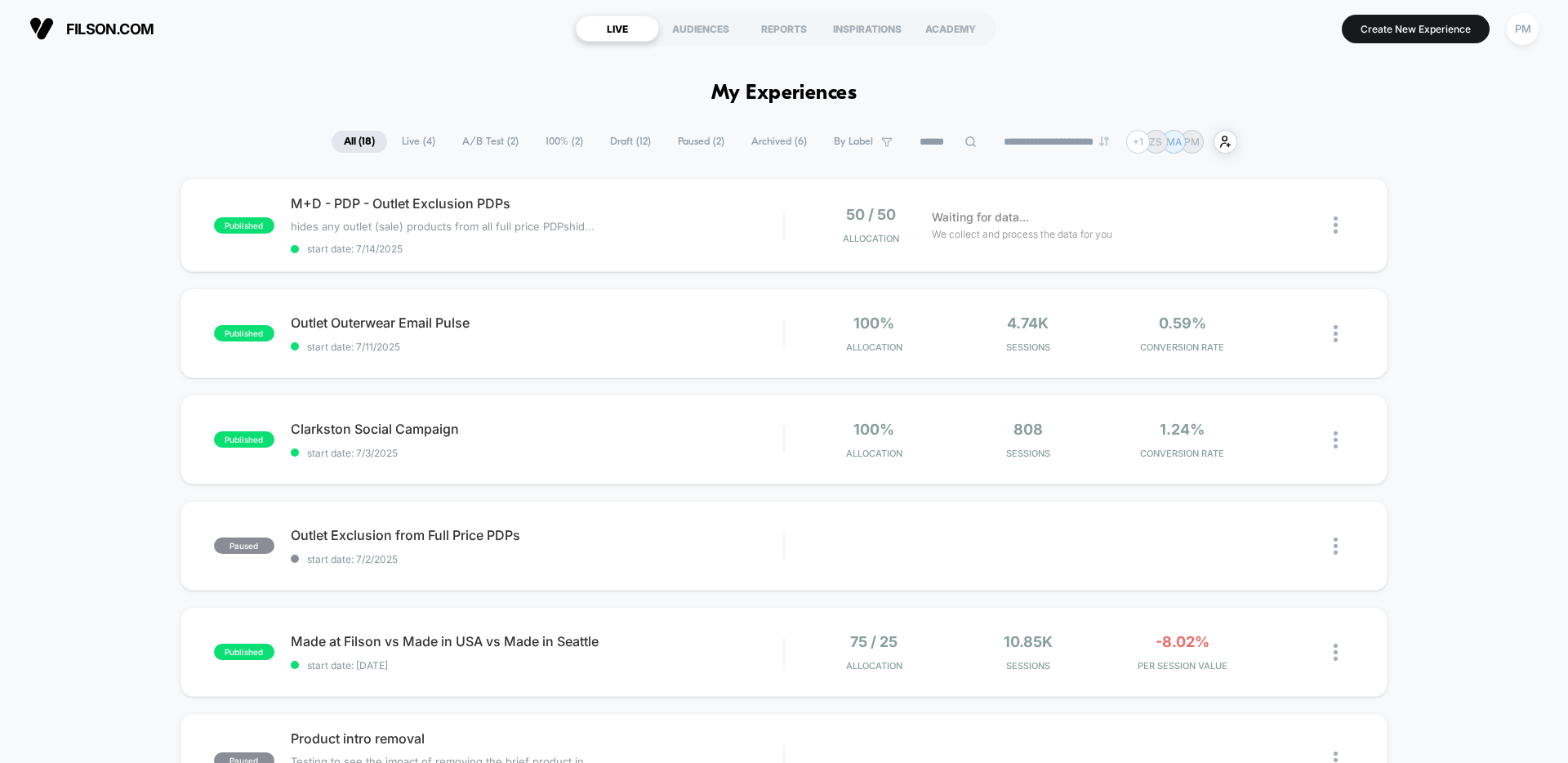click on "Draft ( 12 )" at bounding box center (630, 141) 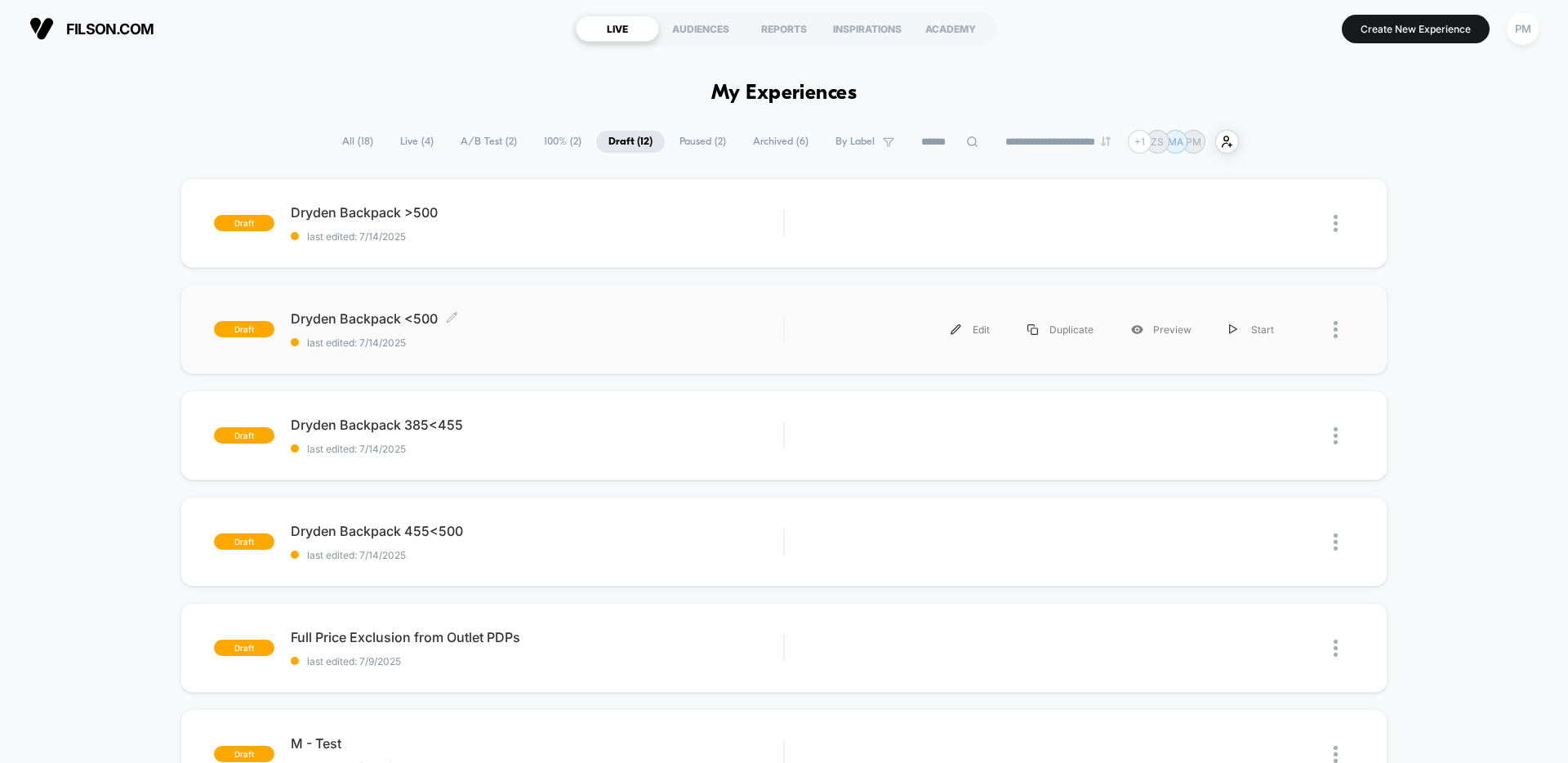 scroll, scrollTop: 14, scrollLeft: 0, axis: vertical 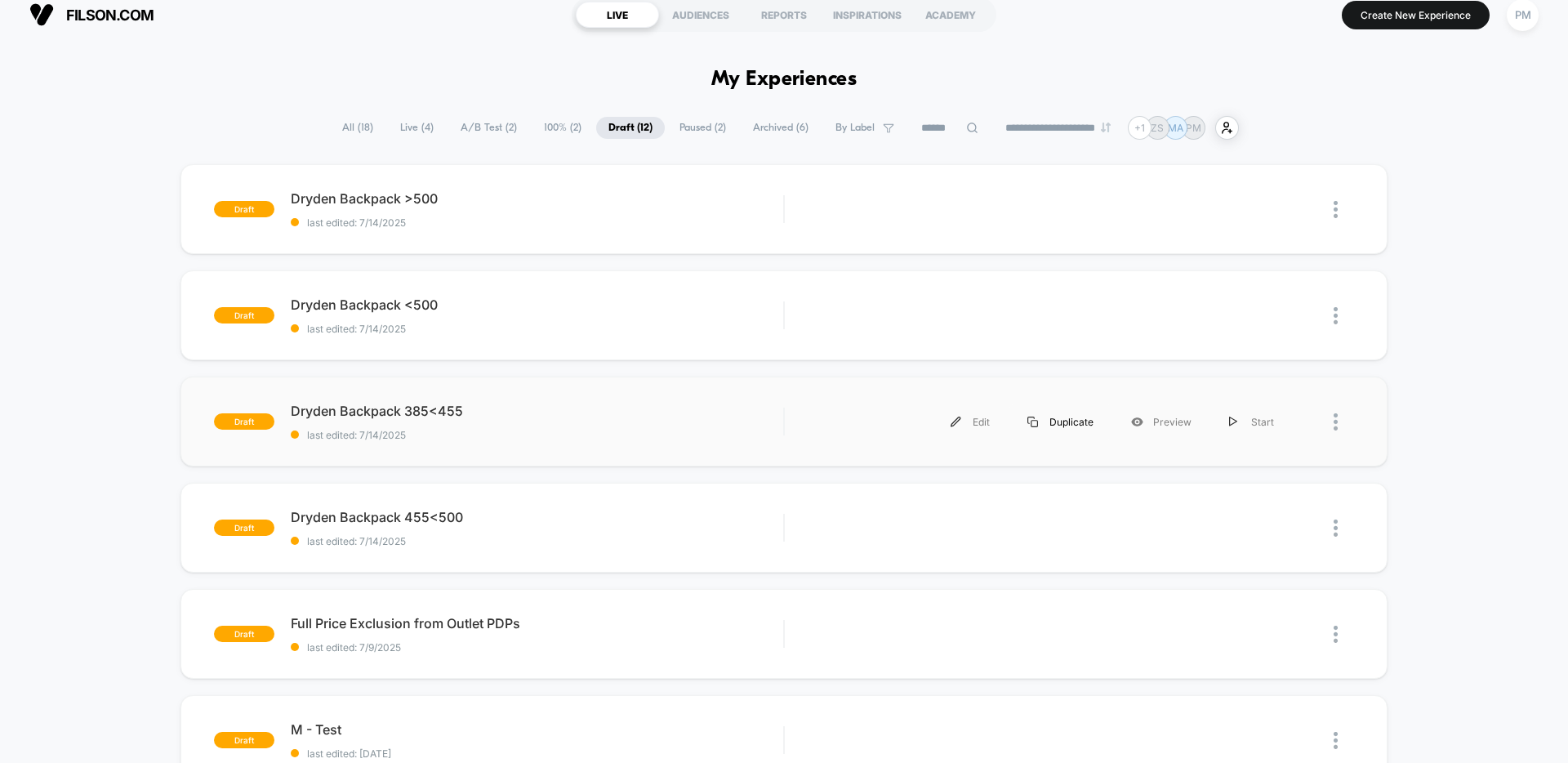 click on "Duplicate" at bounding box center (1060, 422) 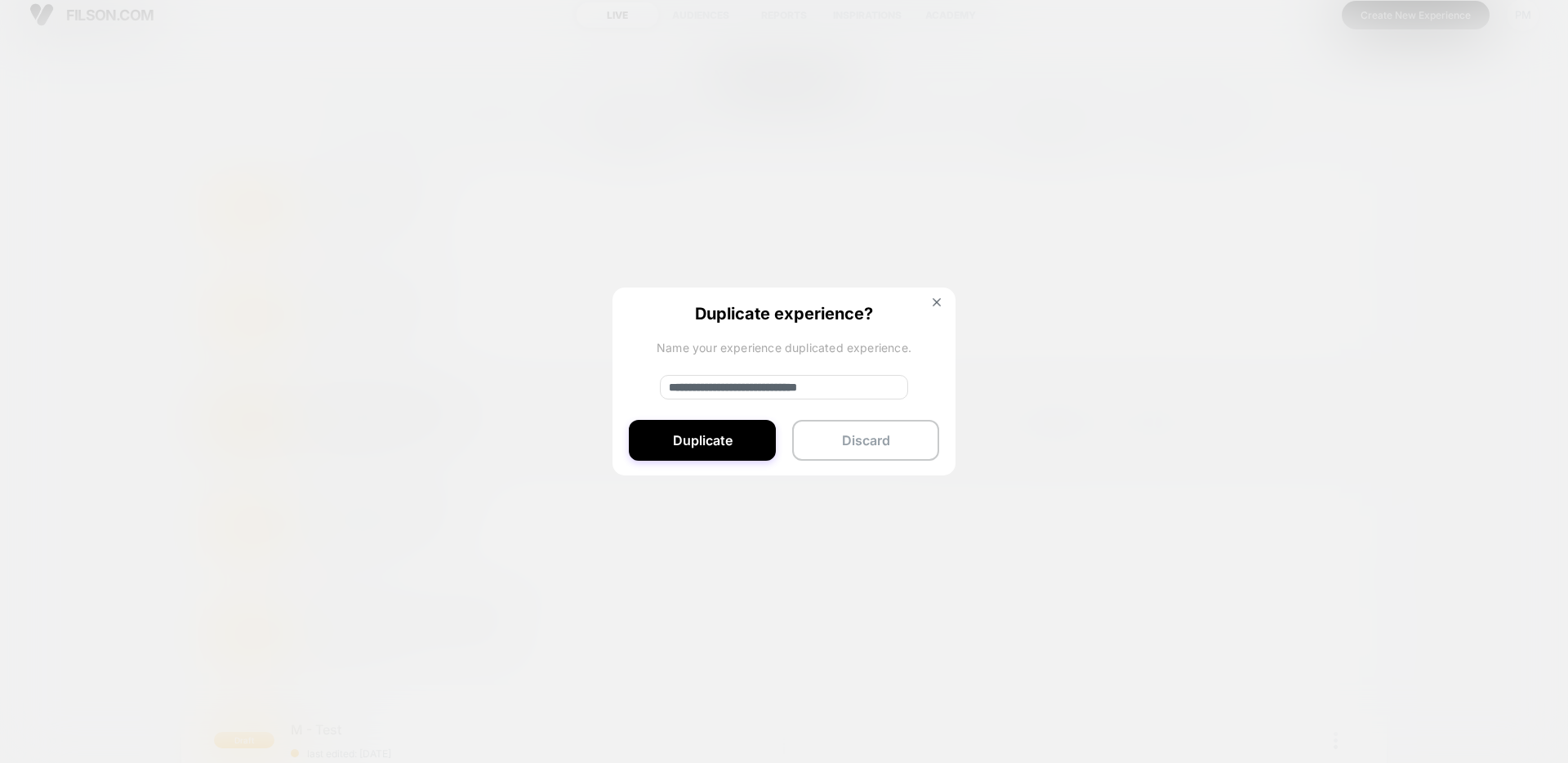 click on "**********" at bounding box center (784, 387) 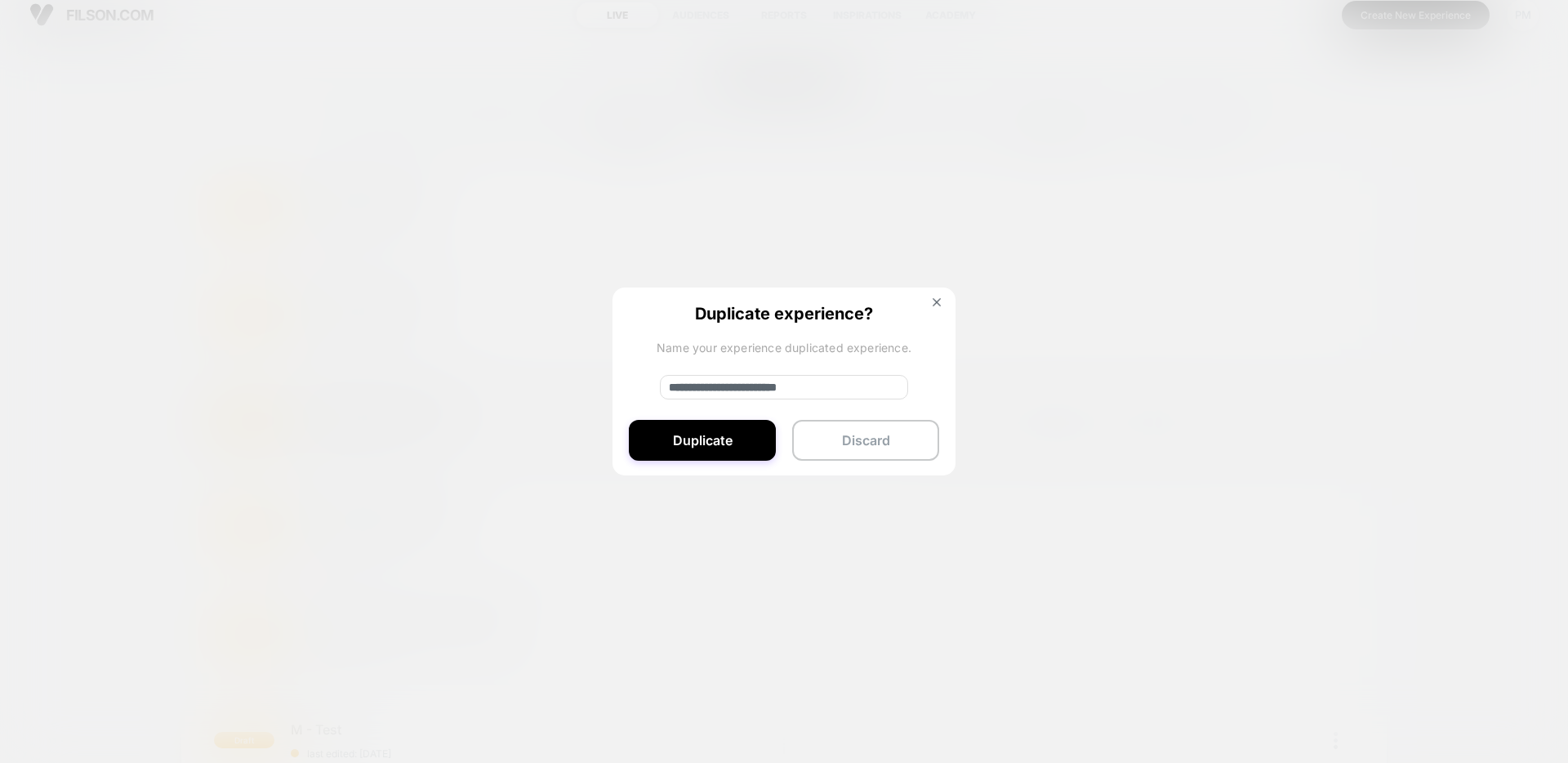 click on "**********" at bounding box center [784, 387] 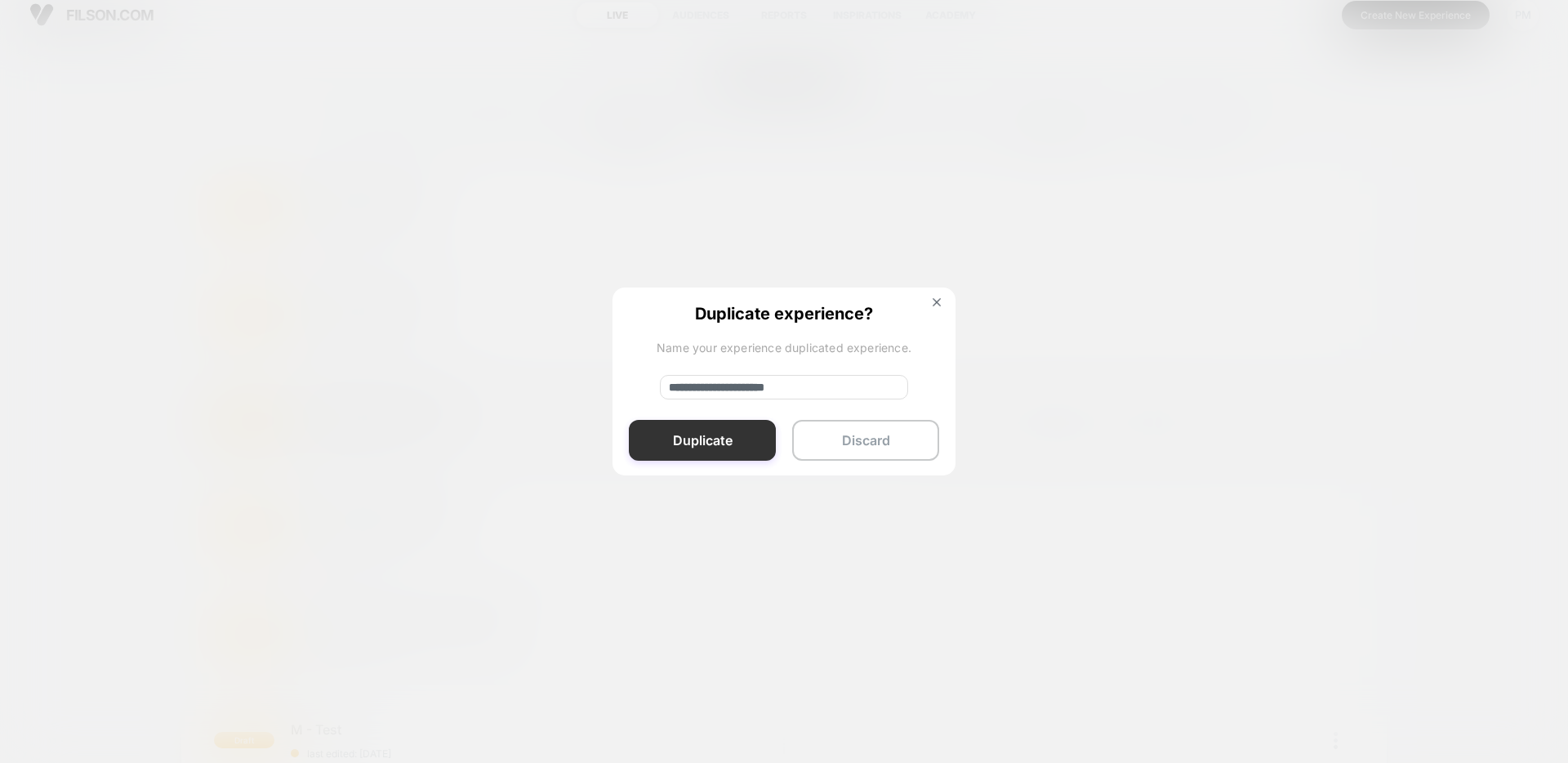 type on "**********" 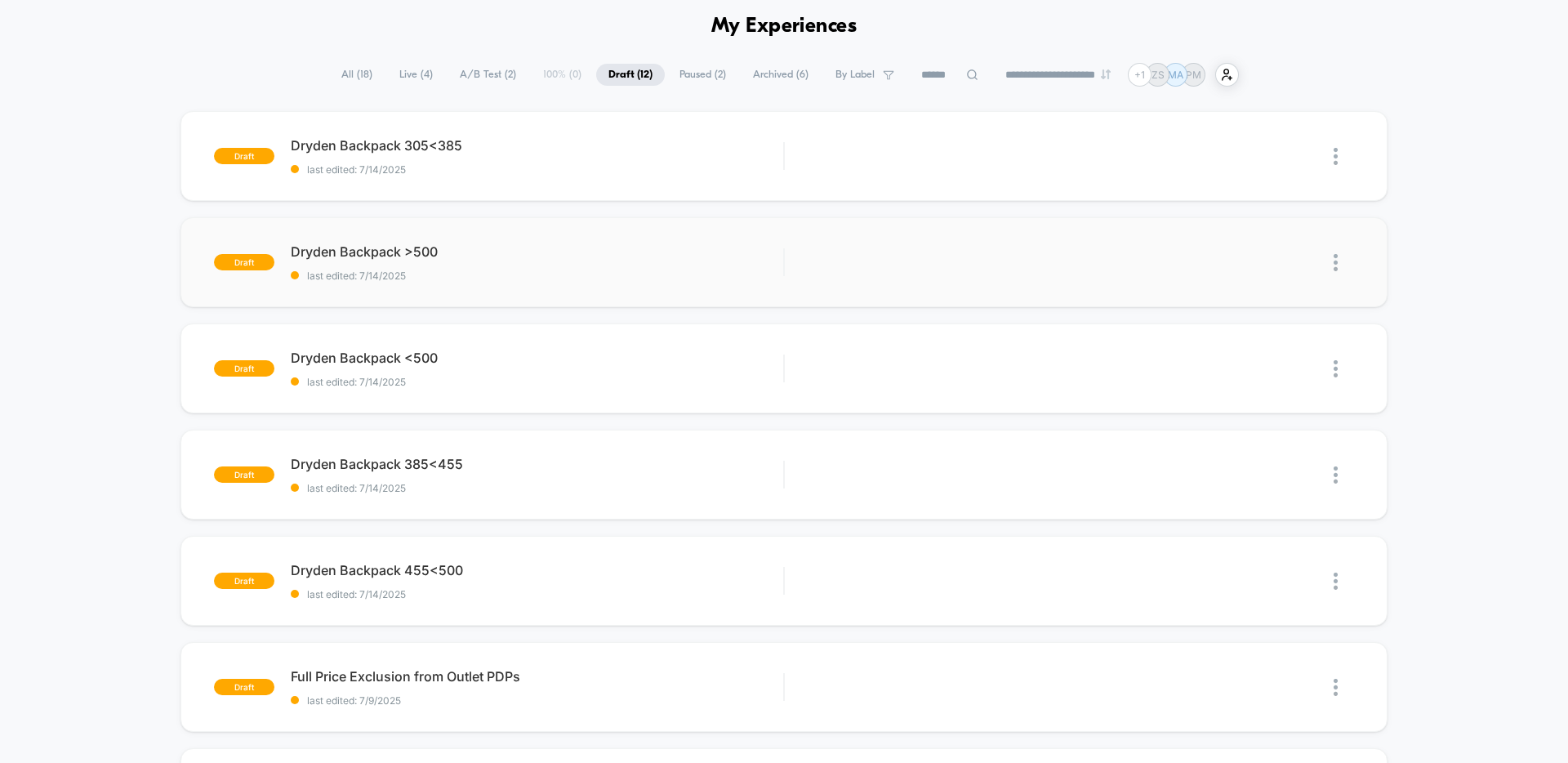 scroll, scrollTop: 68, scrollLeft: 0, axis: vertical 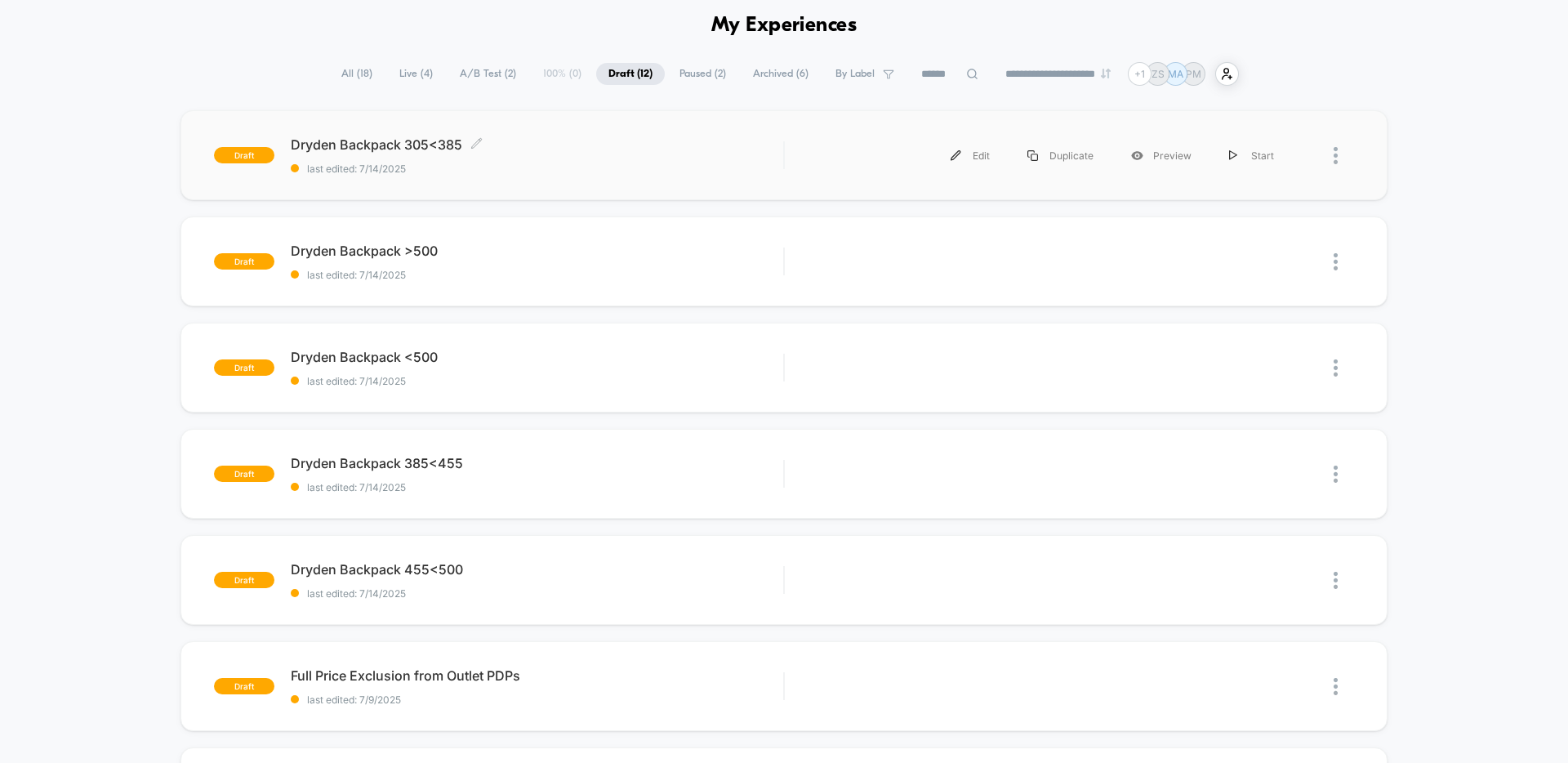 click on "Dryden Backpack 305<385 Click to edit experience details Click to edit experience details last edited: [DATE]" at bounding box center [537, 155] 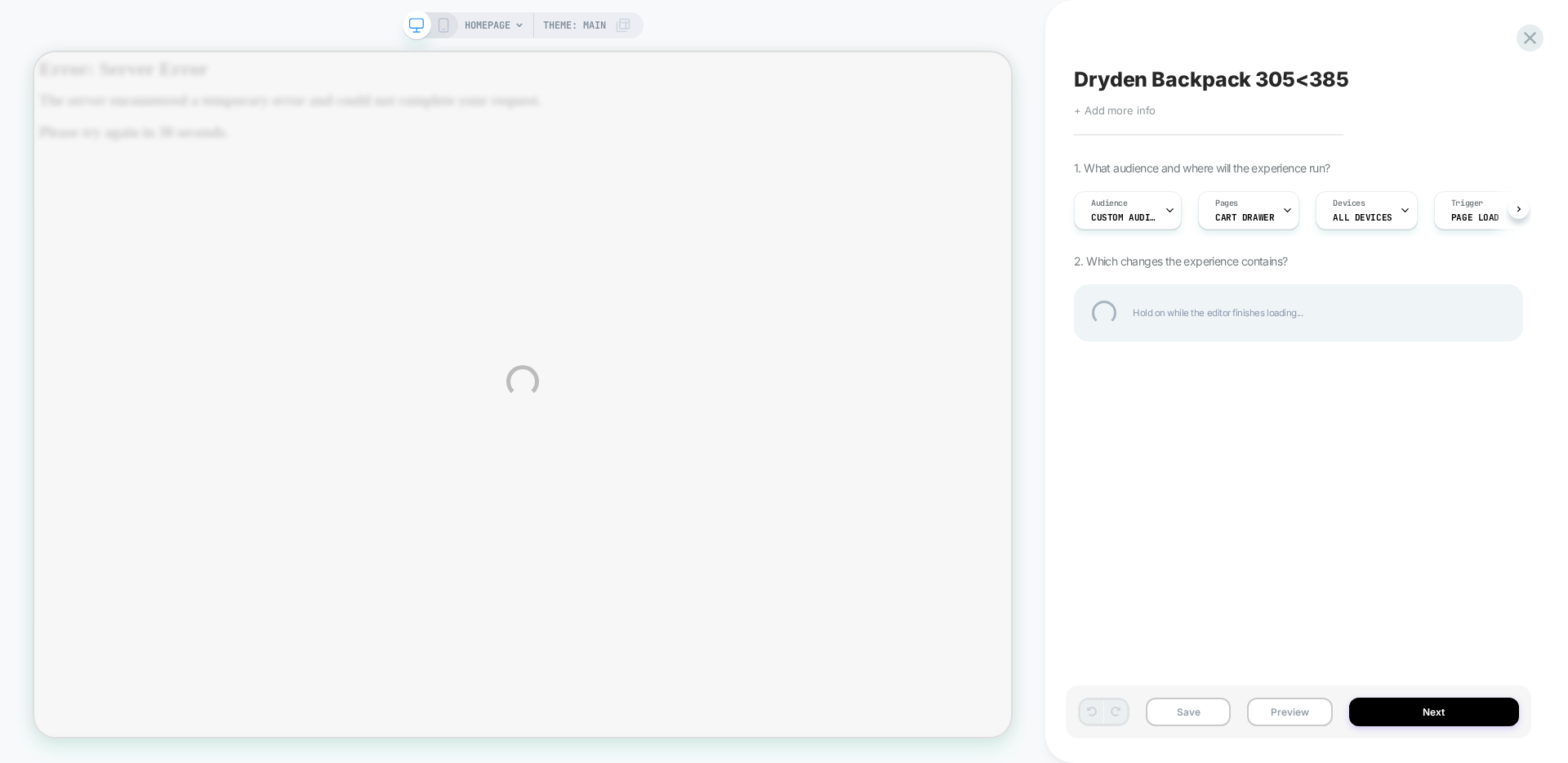 scroll, scrollTop: 0, scrollLeft: 0, axis: both 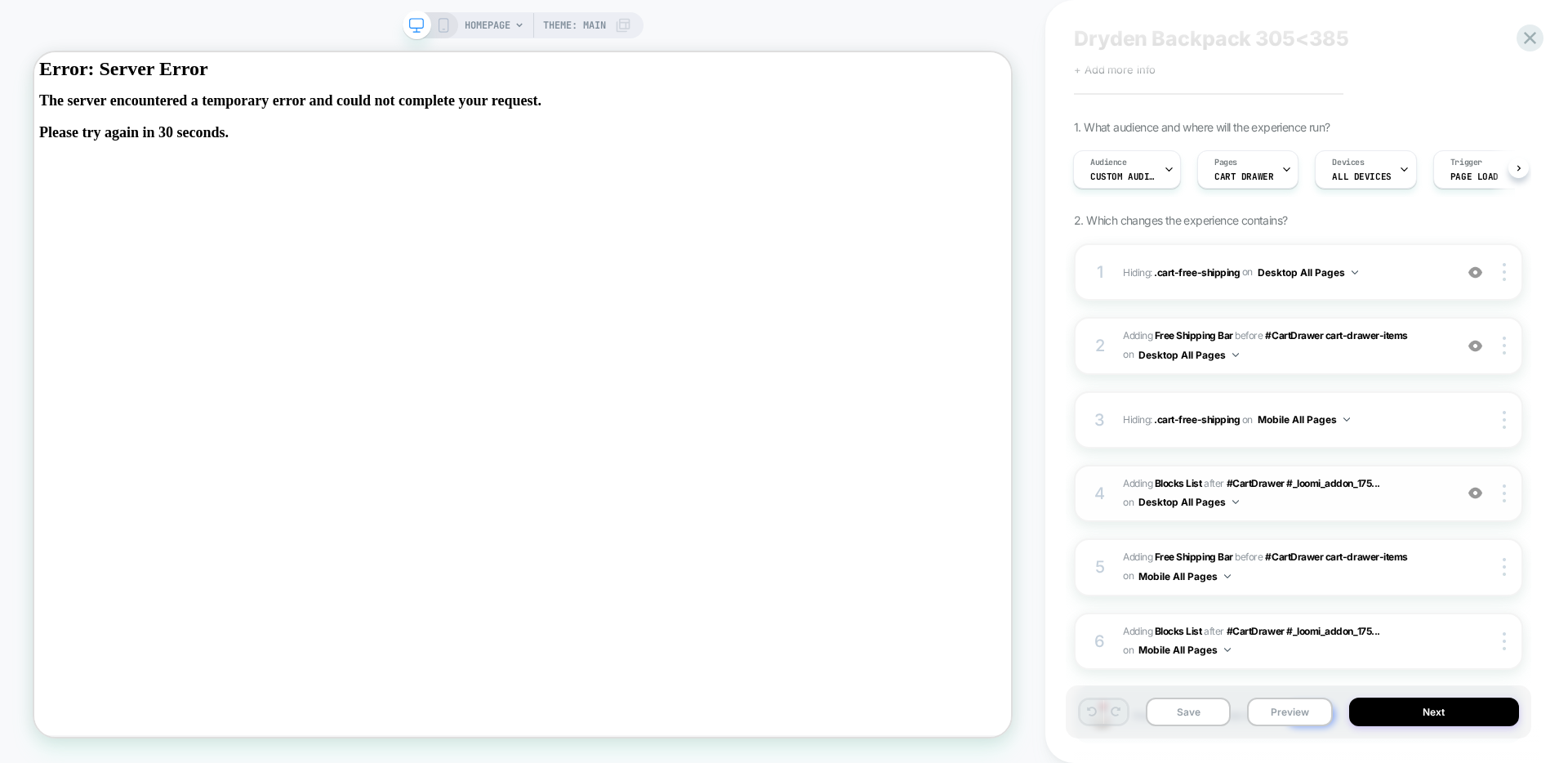 click on "#_loomi_addon_1752098153974_dup1752514734_dup1752516512_dup1752528298 Adding   Blocks List   AFTER #CartDrawer #_loomi_addon_175... #CartDrawer #_loomi_addon_1751997079939_dup1752514734_dup1752516512_dup1752528298   on Desktop All Pages" at bounding box center (1284, 493) 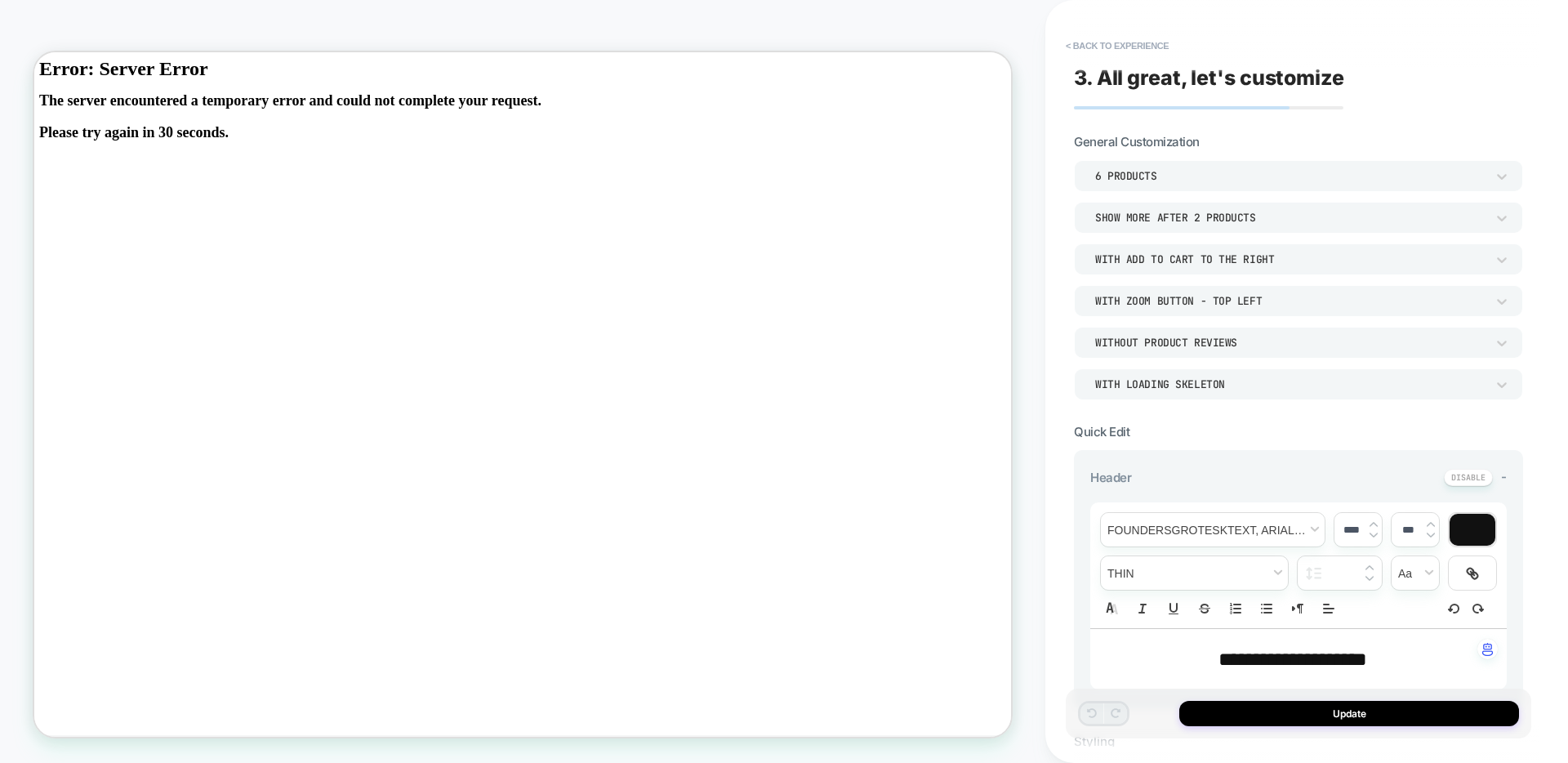 click on "**********" at bounding box center (1298, 382) 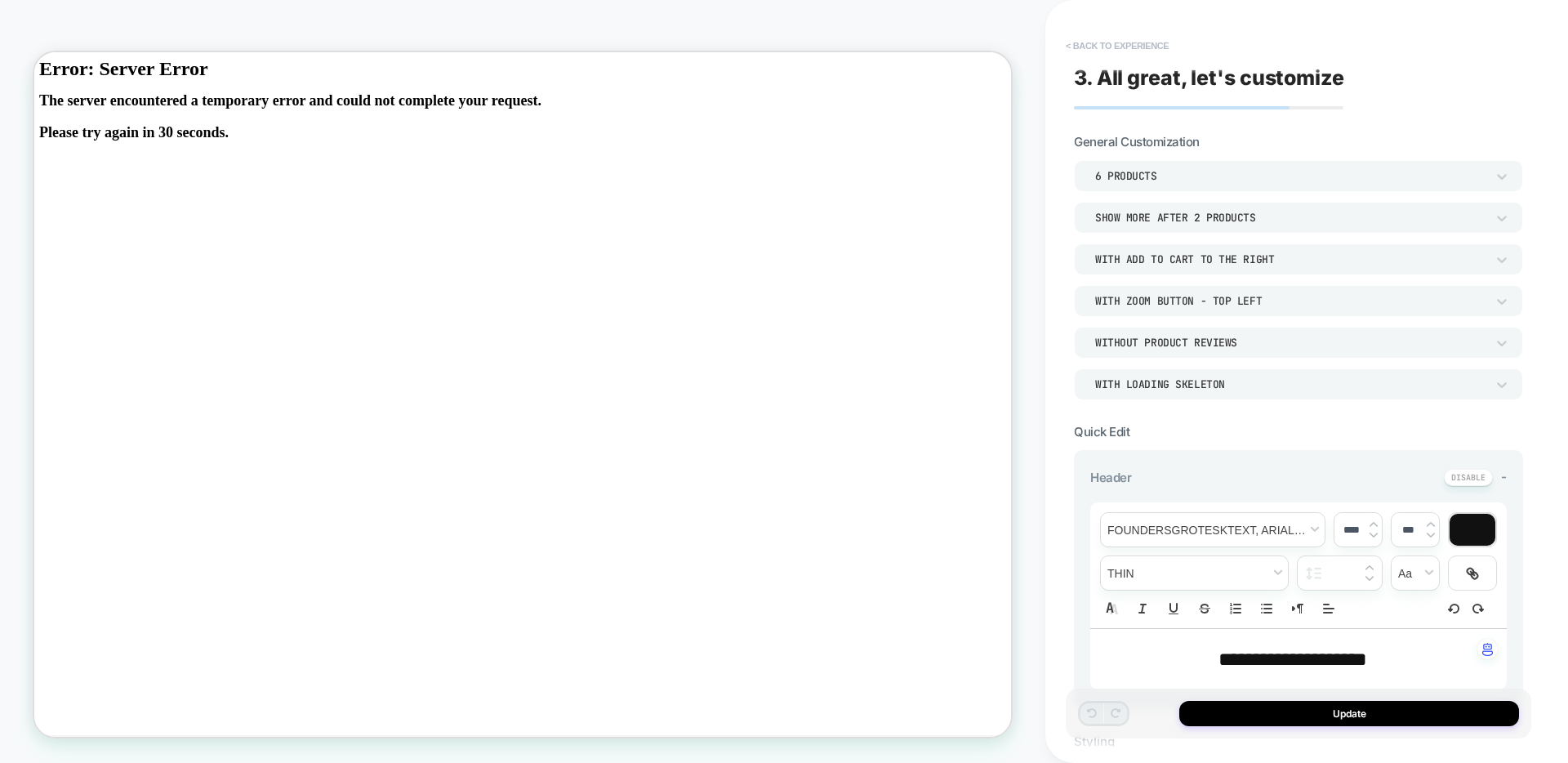 click on "< Back to experience" at bounding box center [1117, 46] 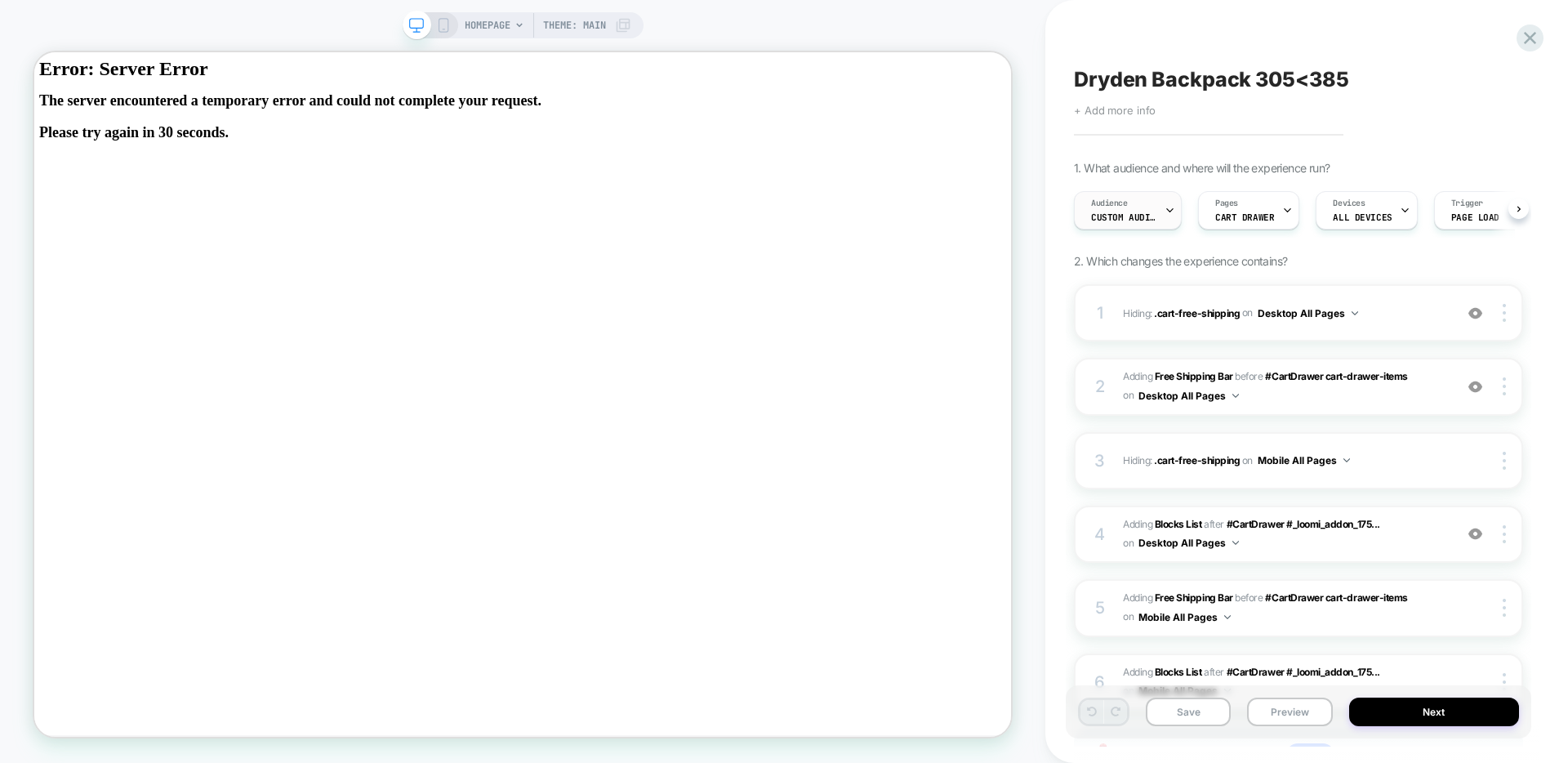 scroll, scrollTop: 0, scrollLeft: 1, axis: horizontal 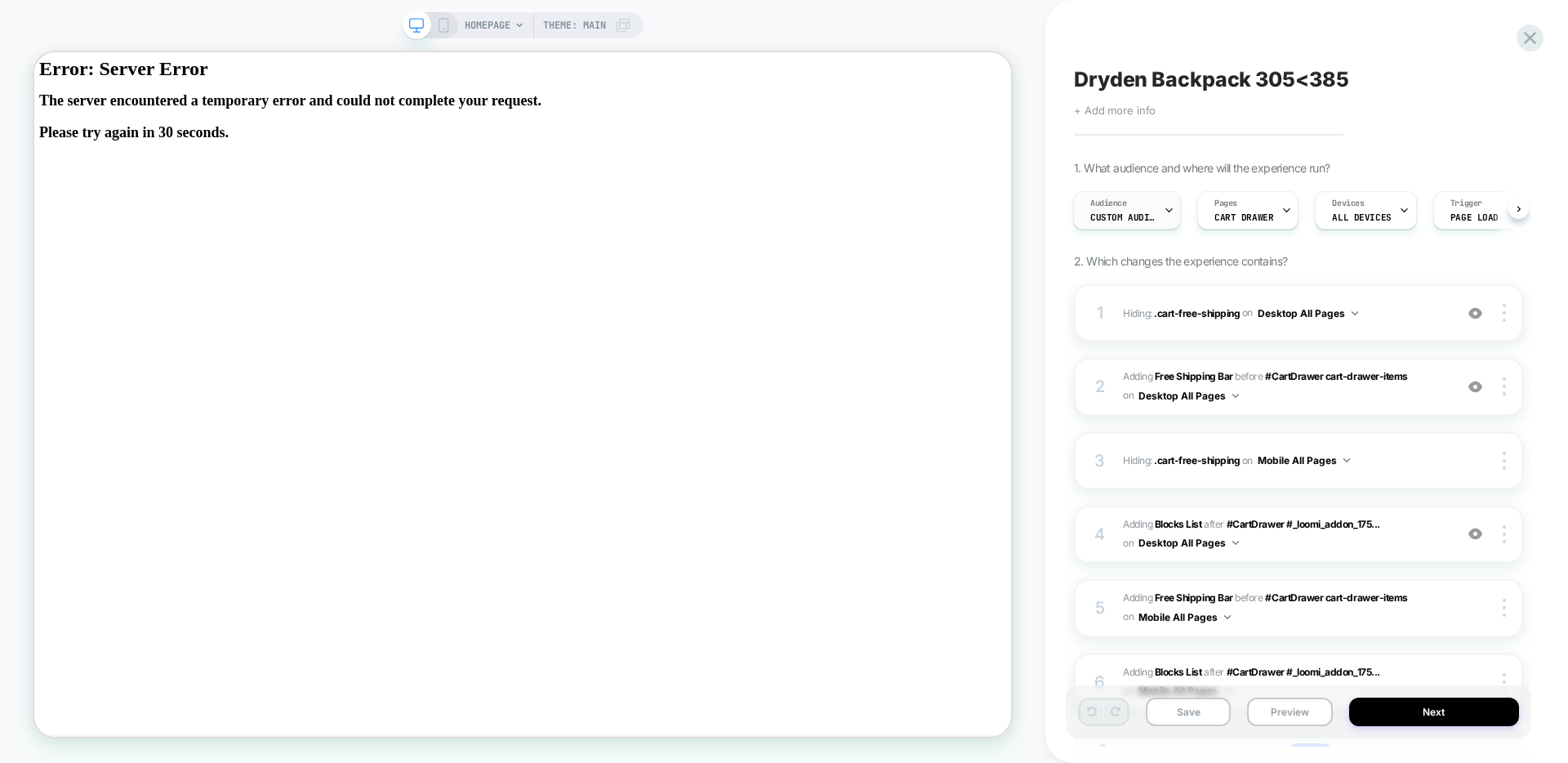 click on "Audience Custom Audience" at bounding box center [1123, 210] 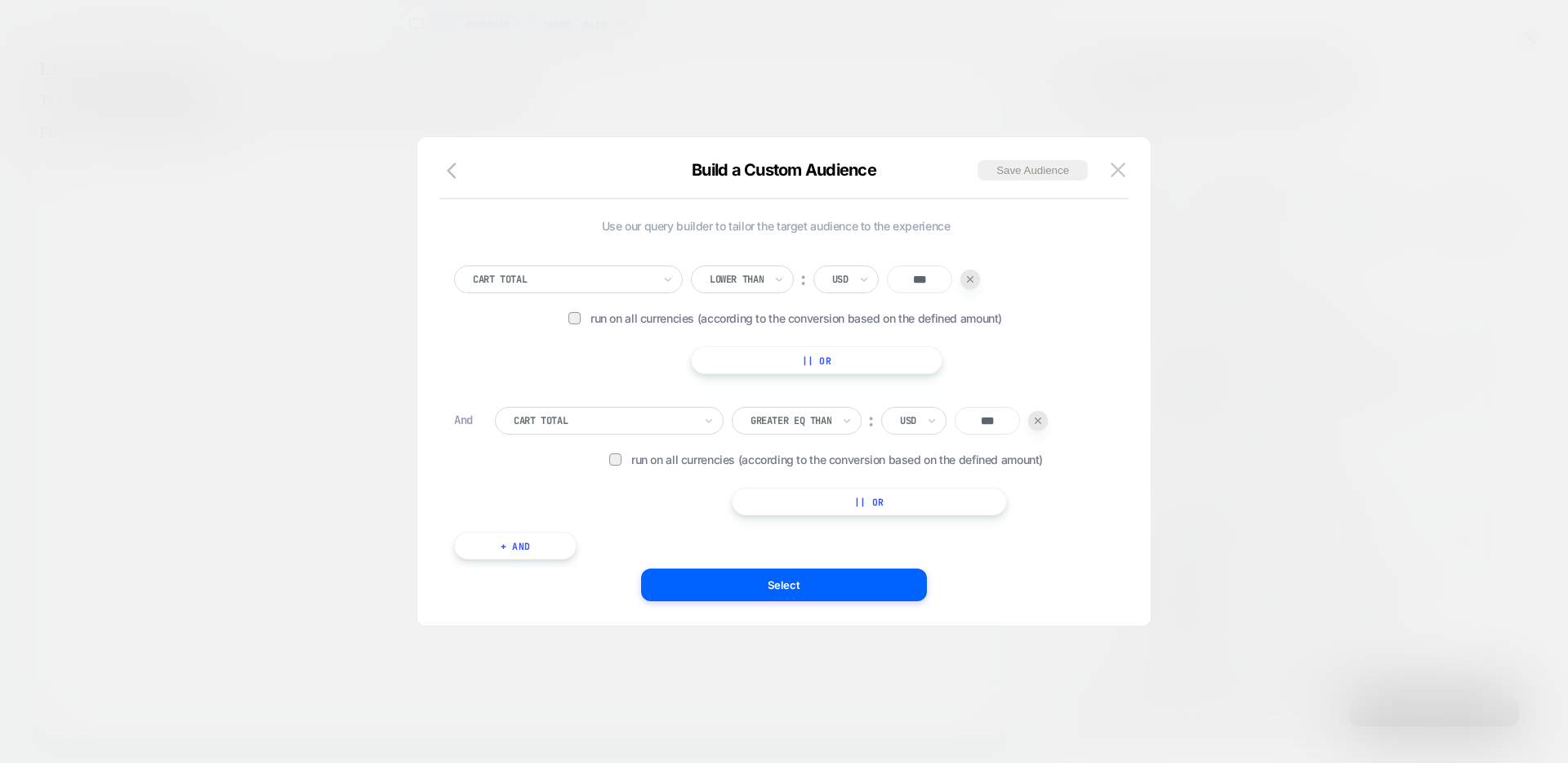 click on "***" at bounding box center [920, 279] 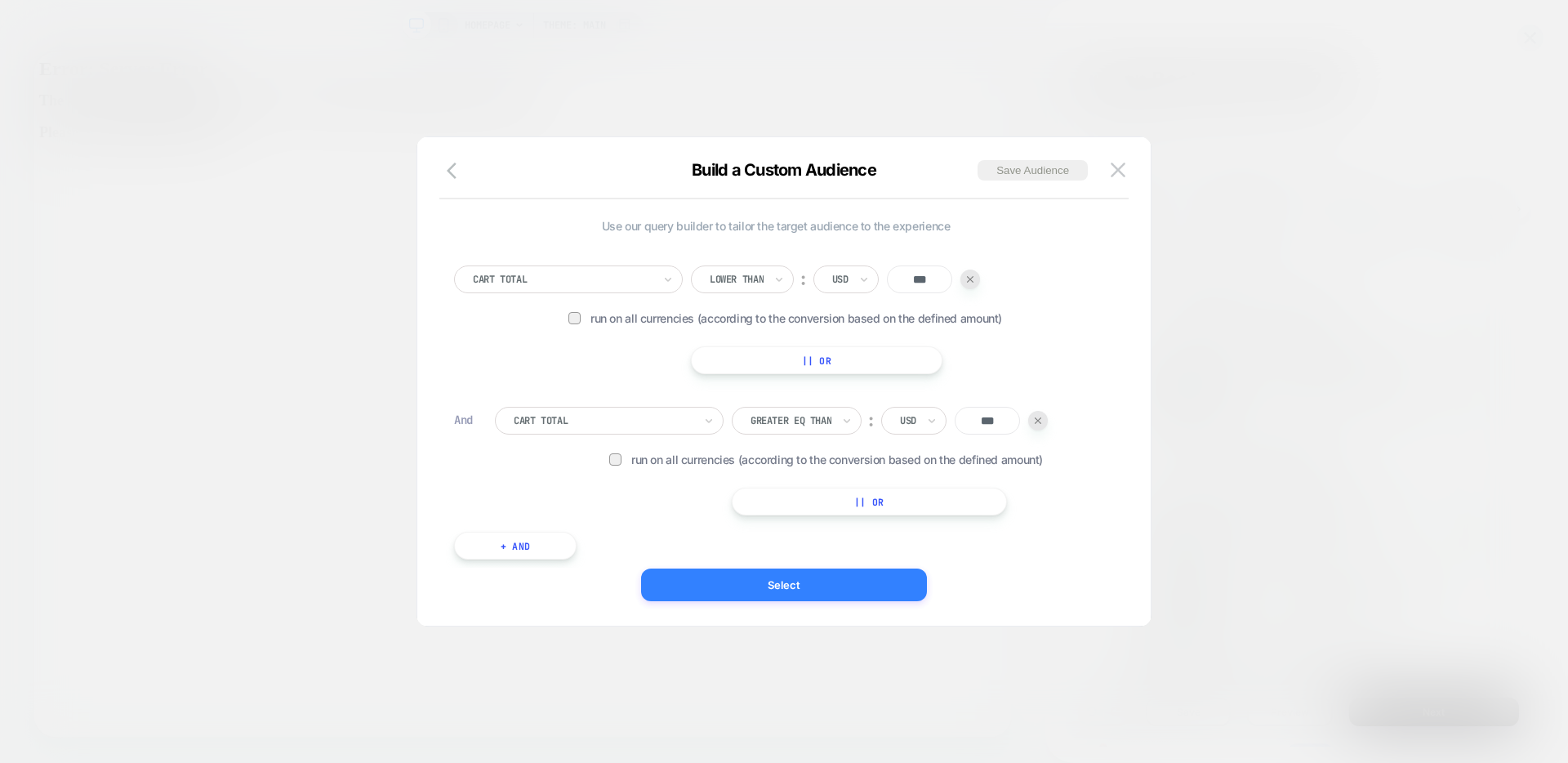 type on "***" 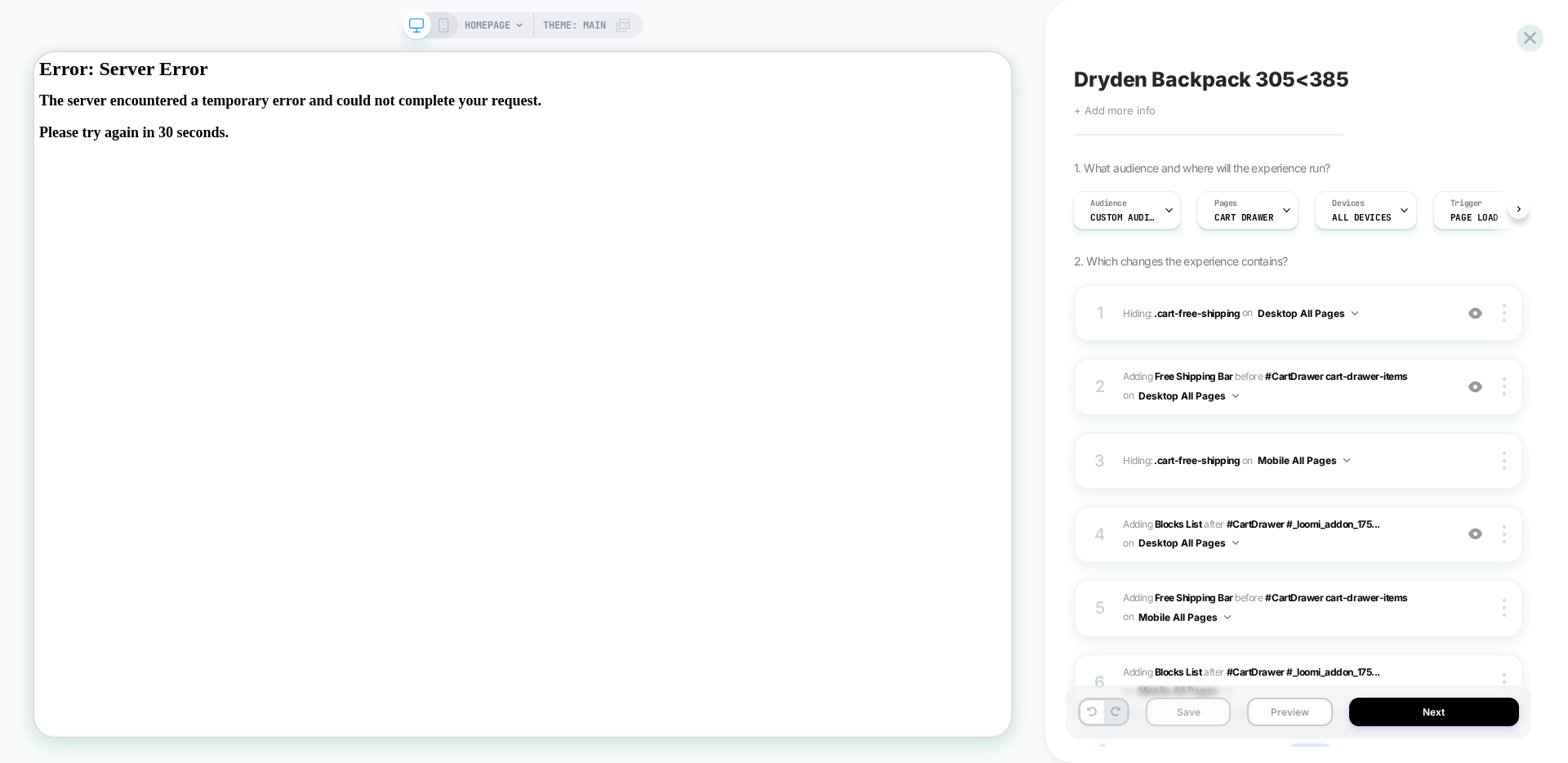click on "Save" at bounding box center (1188, 712) 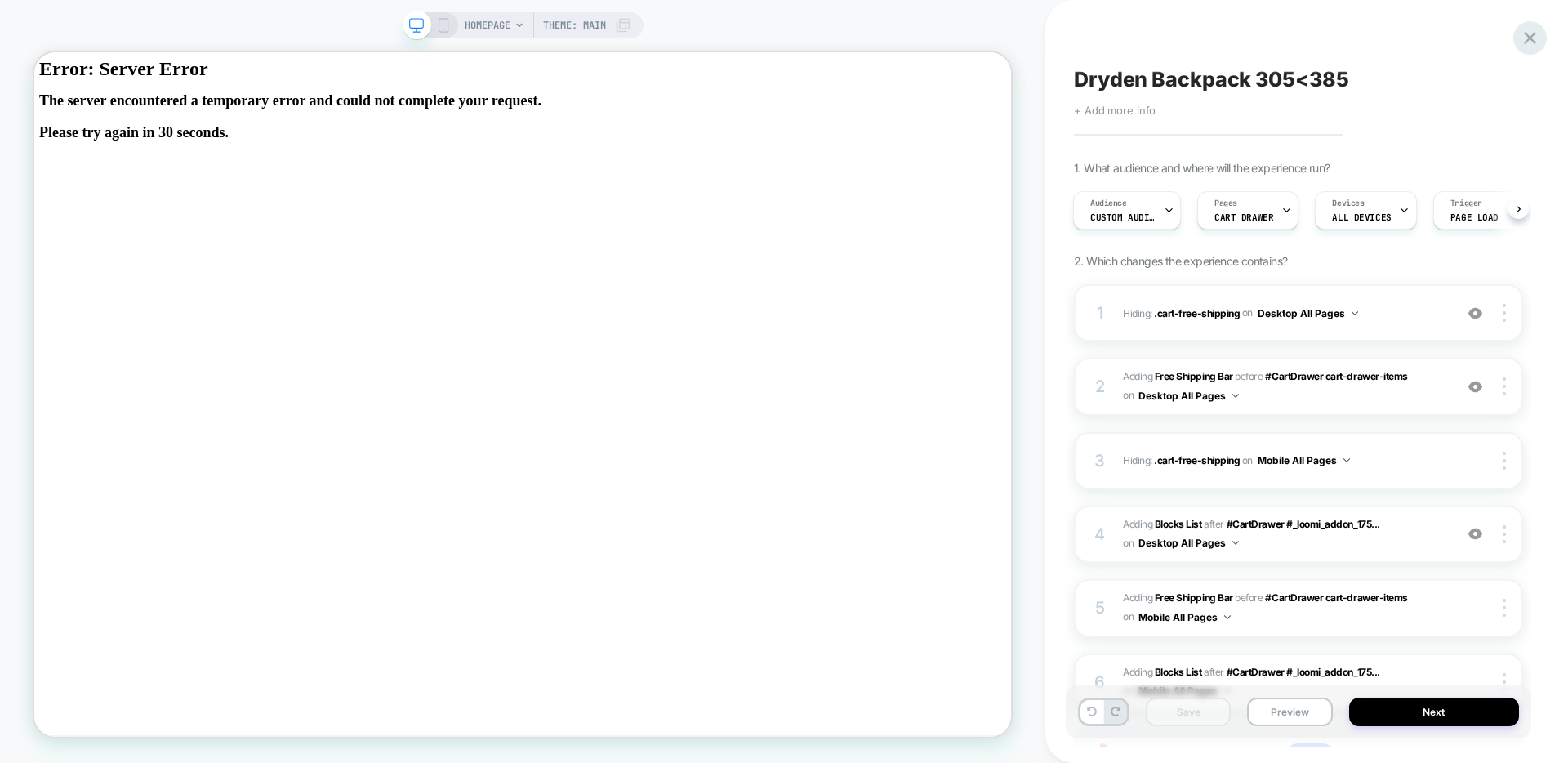 click 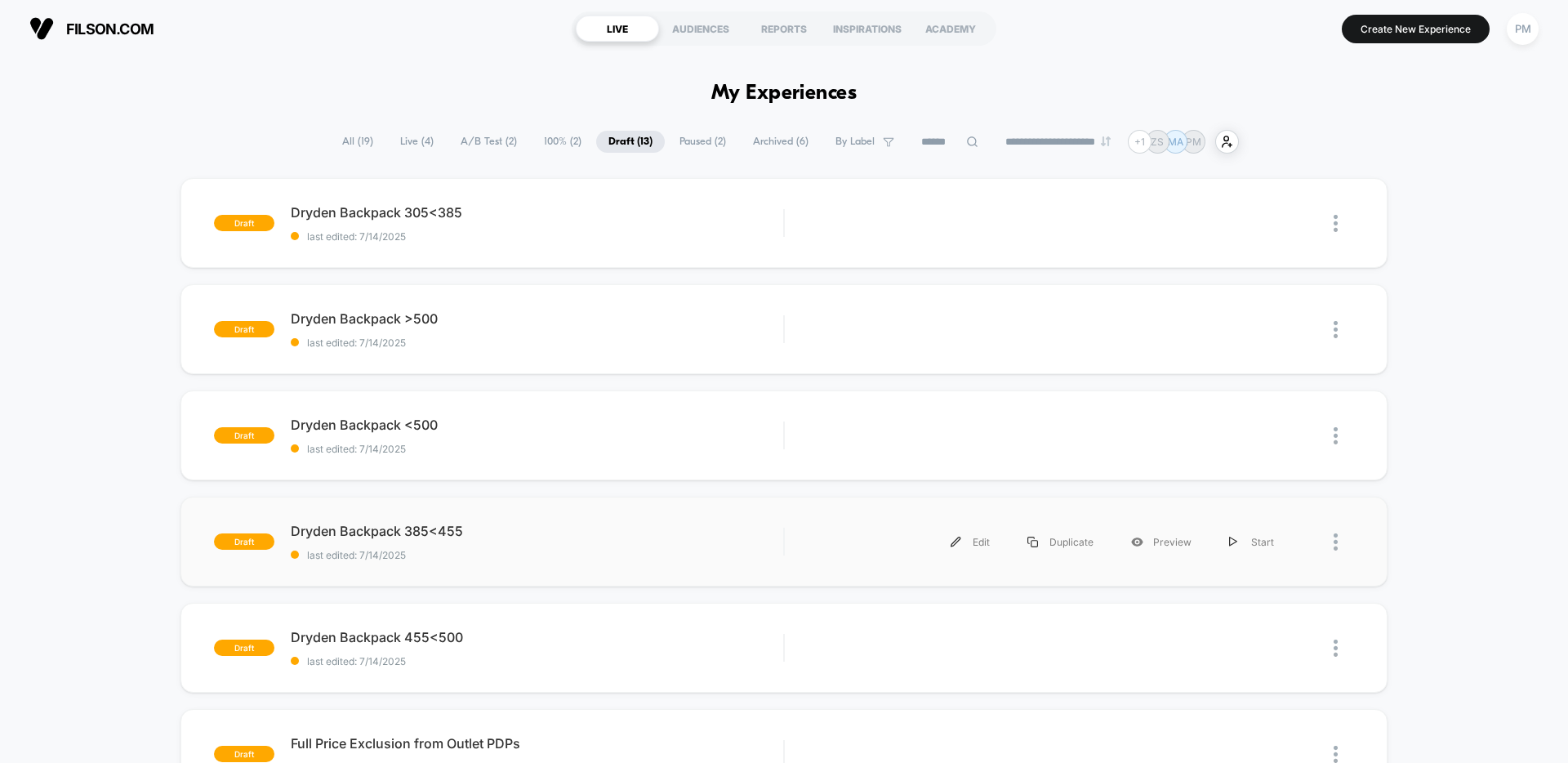 click on "last edited: 7/14/2025" at bounding box center (537, 555) 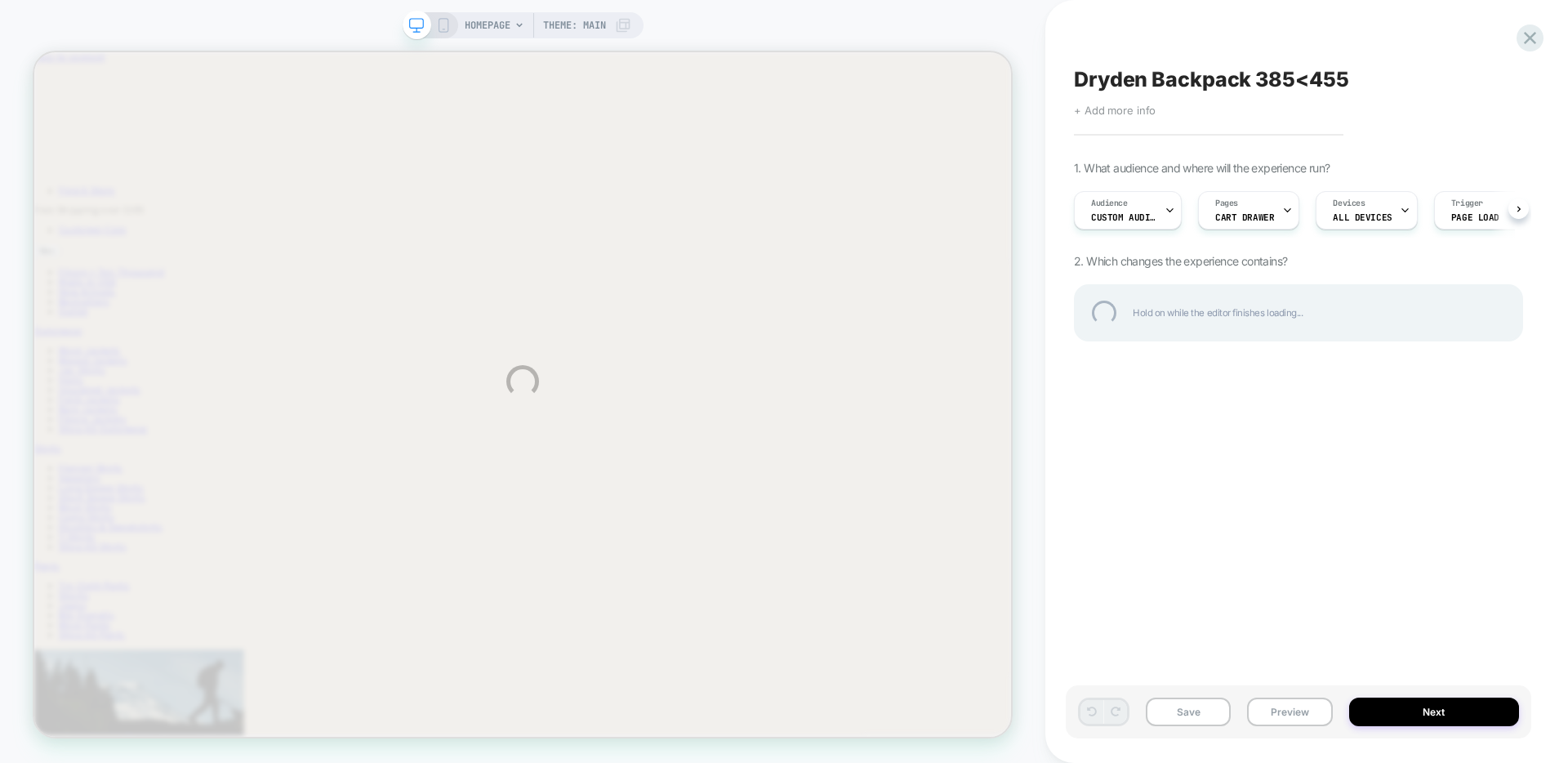 scroll, scrollTop: 0, scrollLeft: 0, axis: both 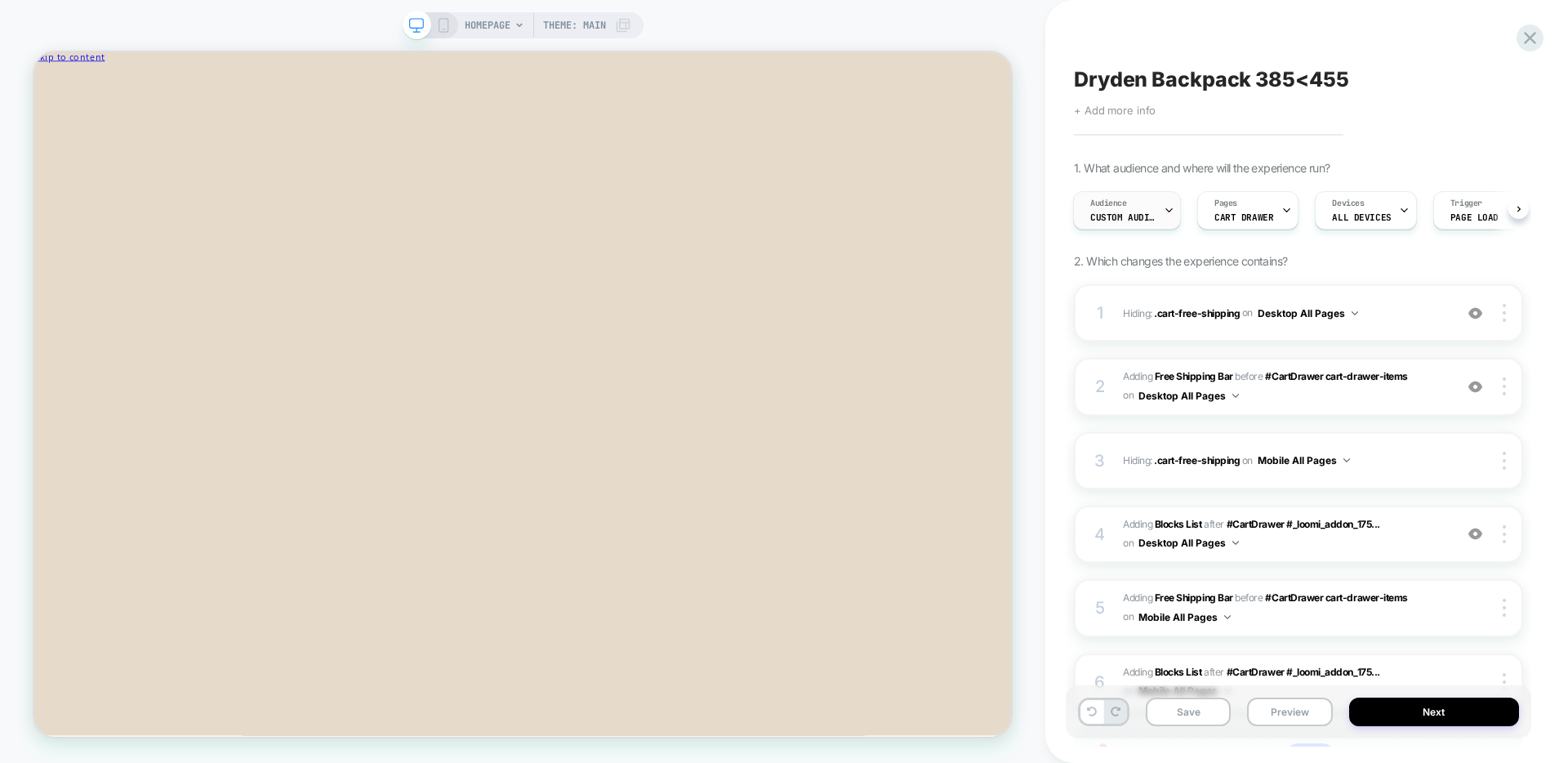click on "Custom Audience" at bounding box center [1123, 217] 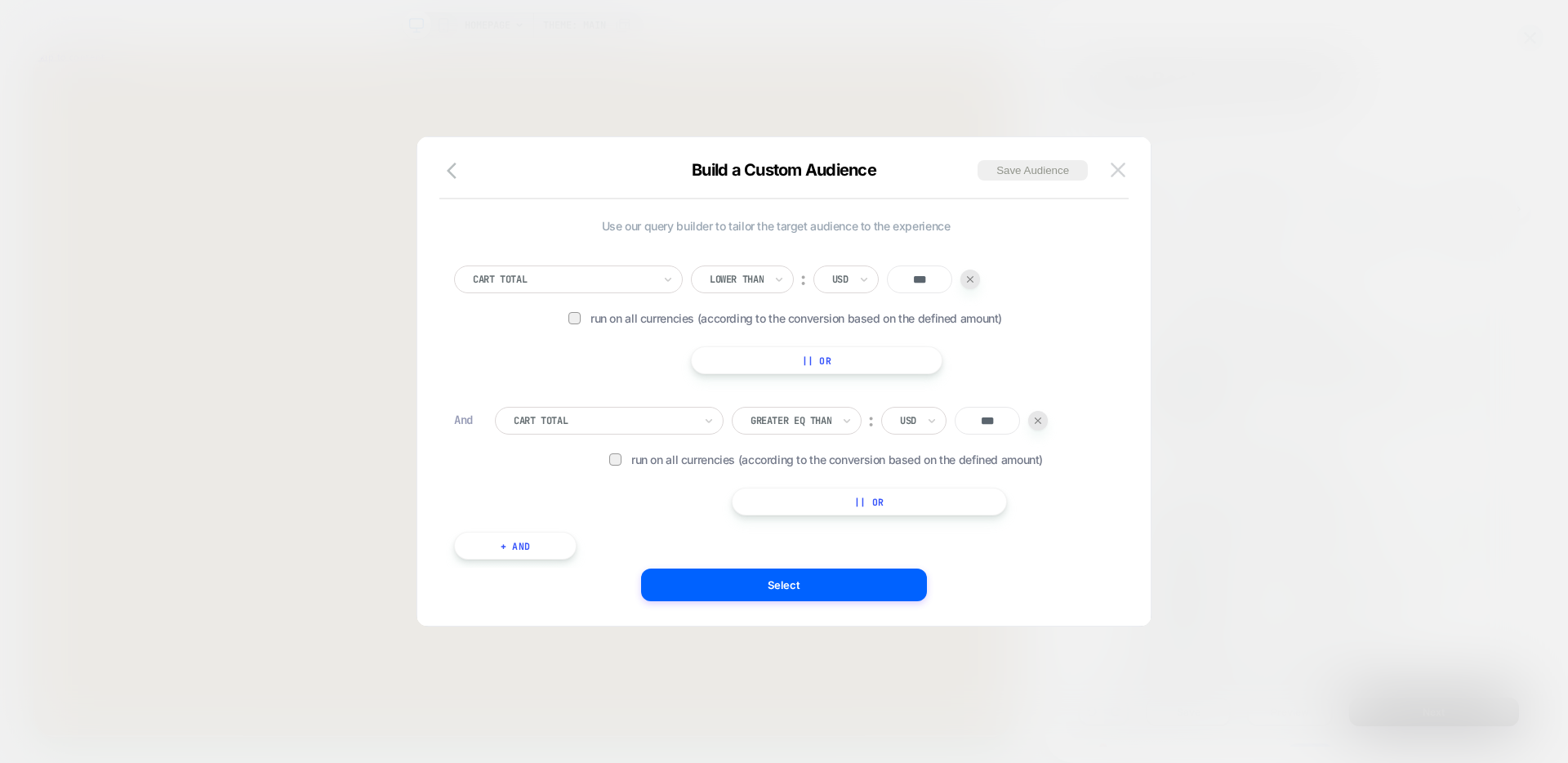 click at bounding box center [1118, 169] 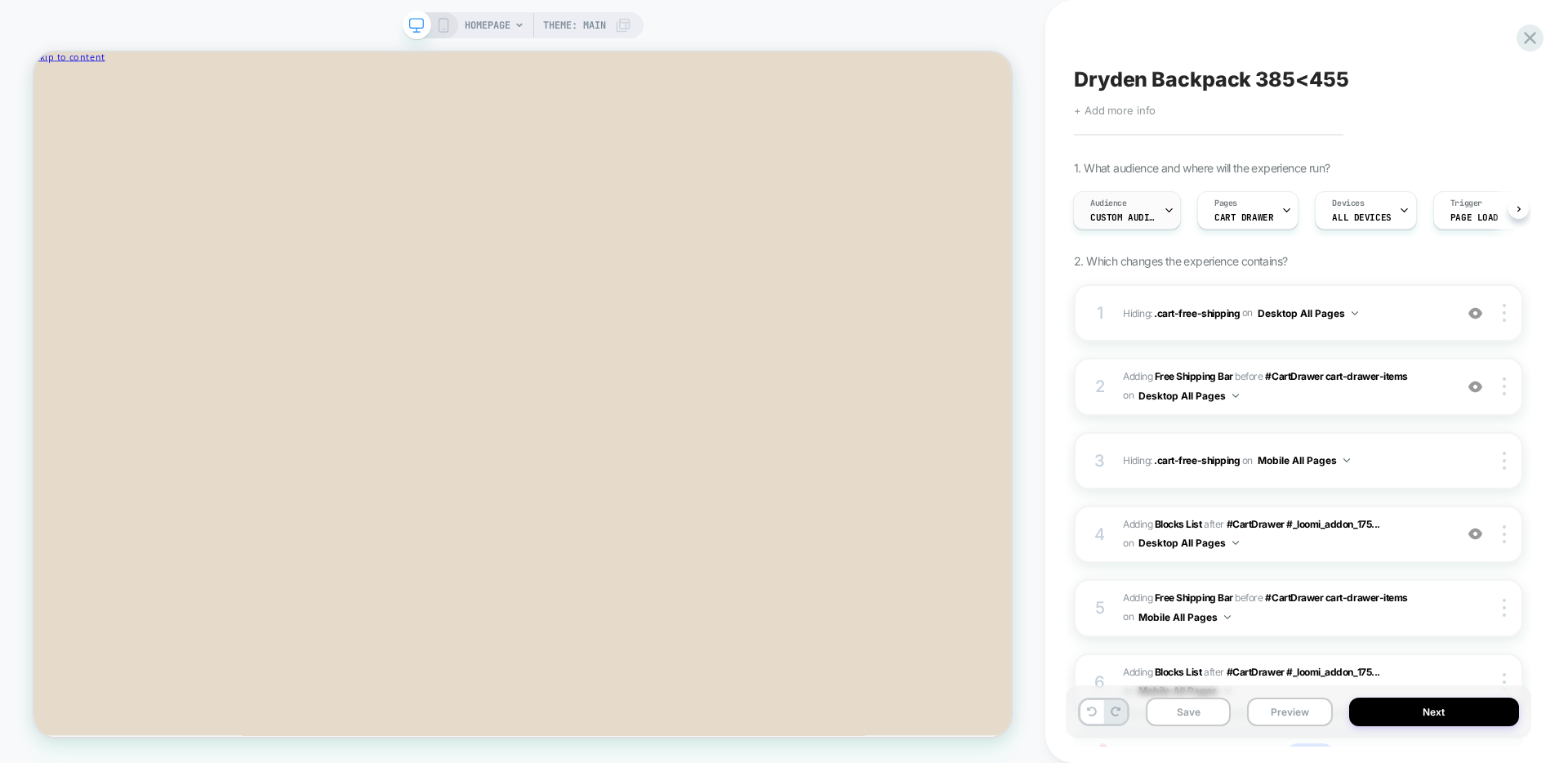 click on "Audience Custom Audience" at bounding box center (1123, 210) 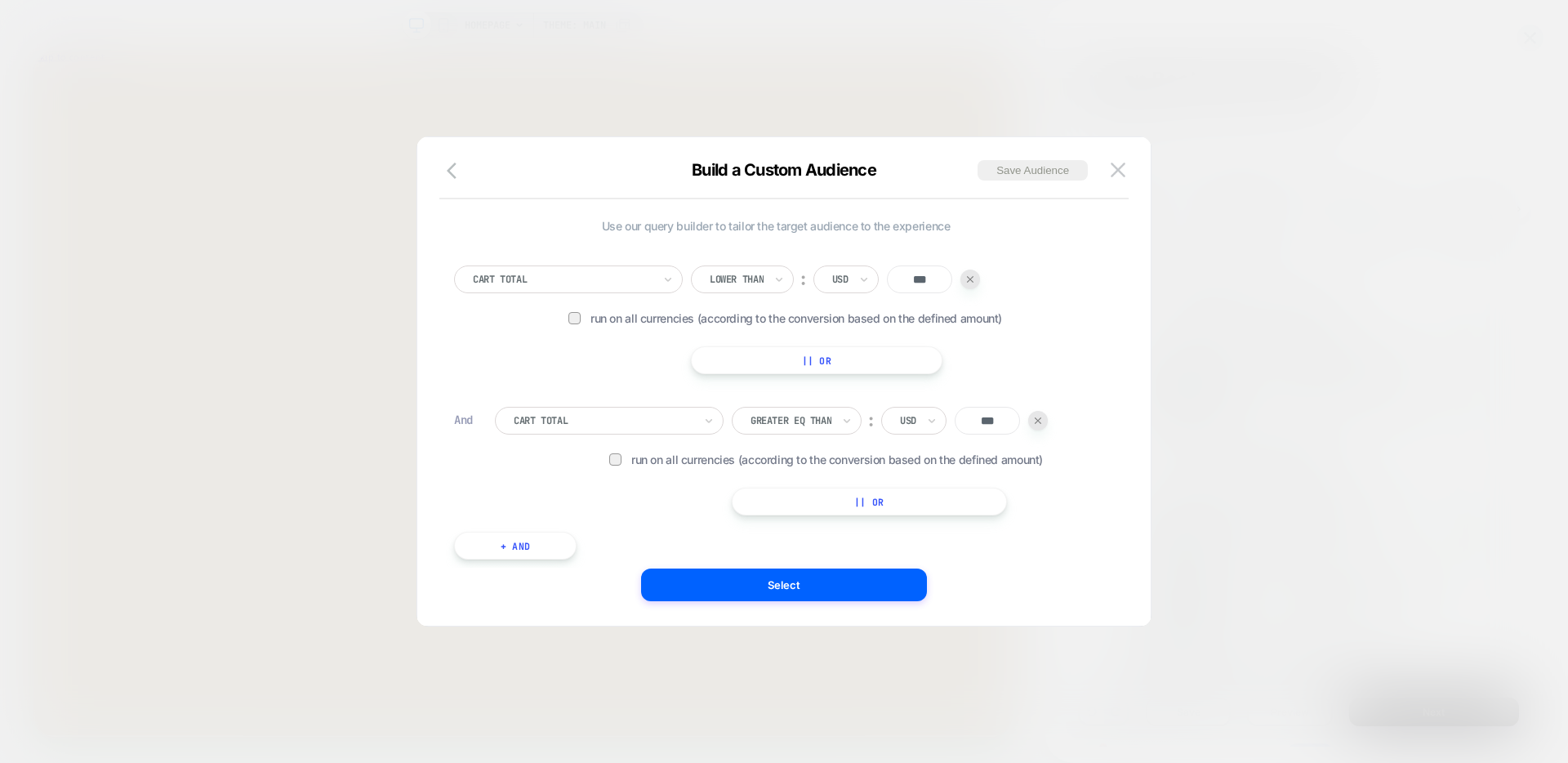 click on "***" at bounding box center [987, 421] 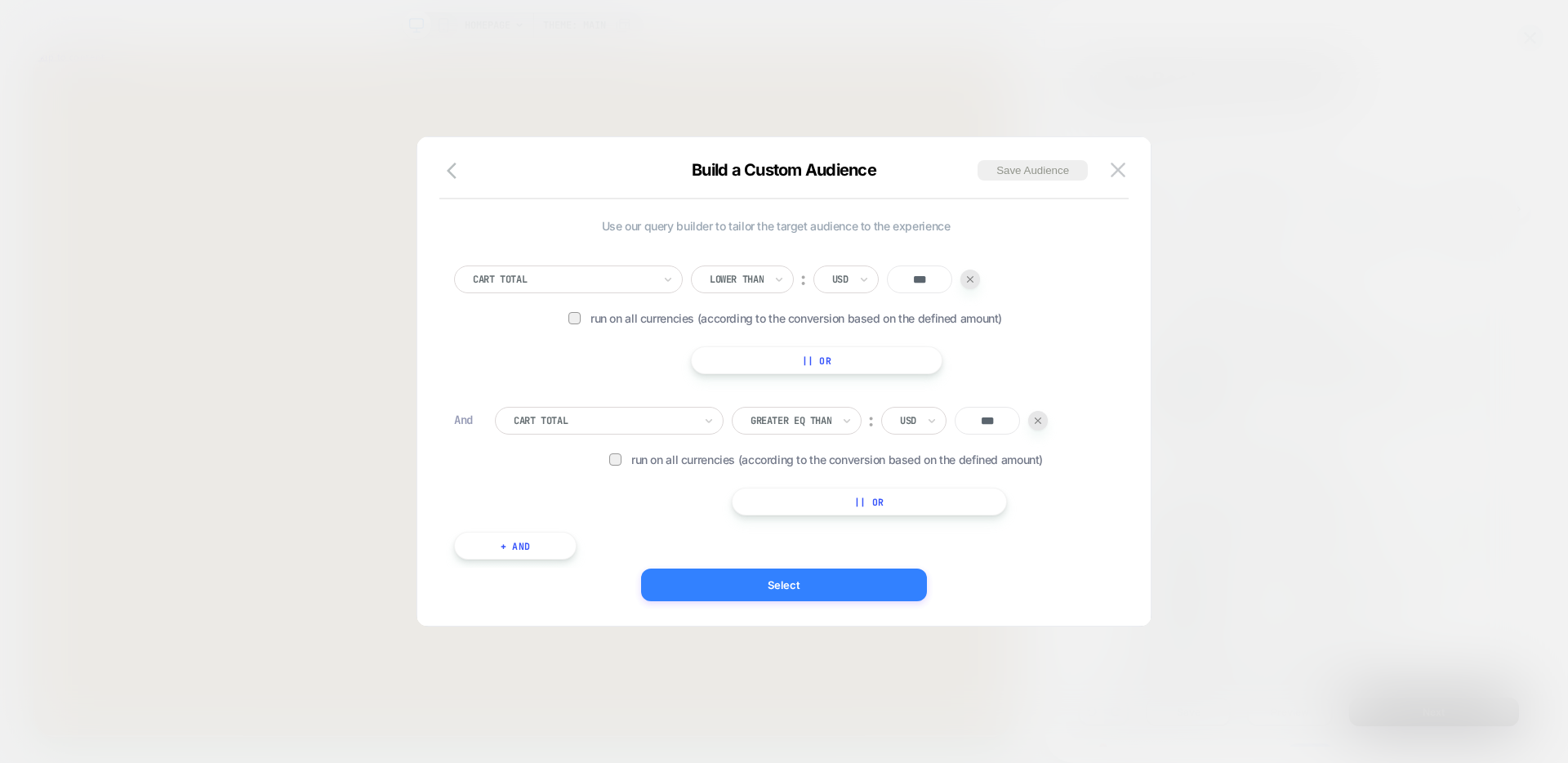 type on "***" 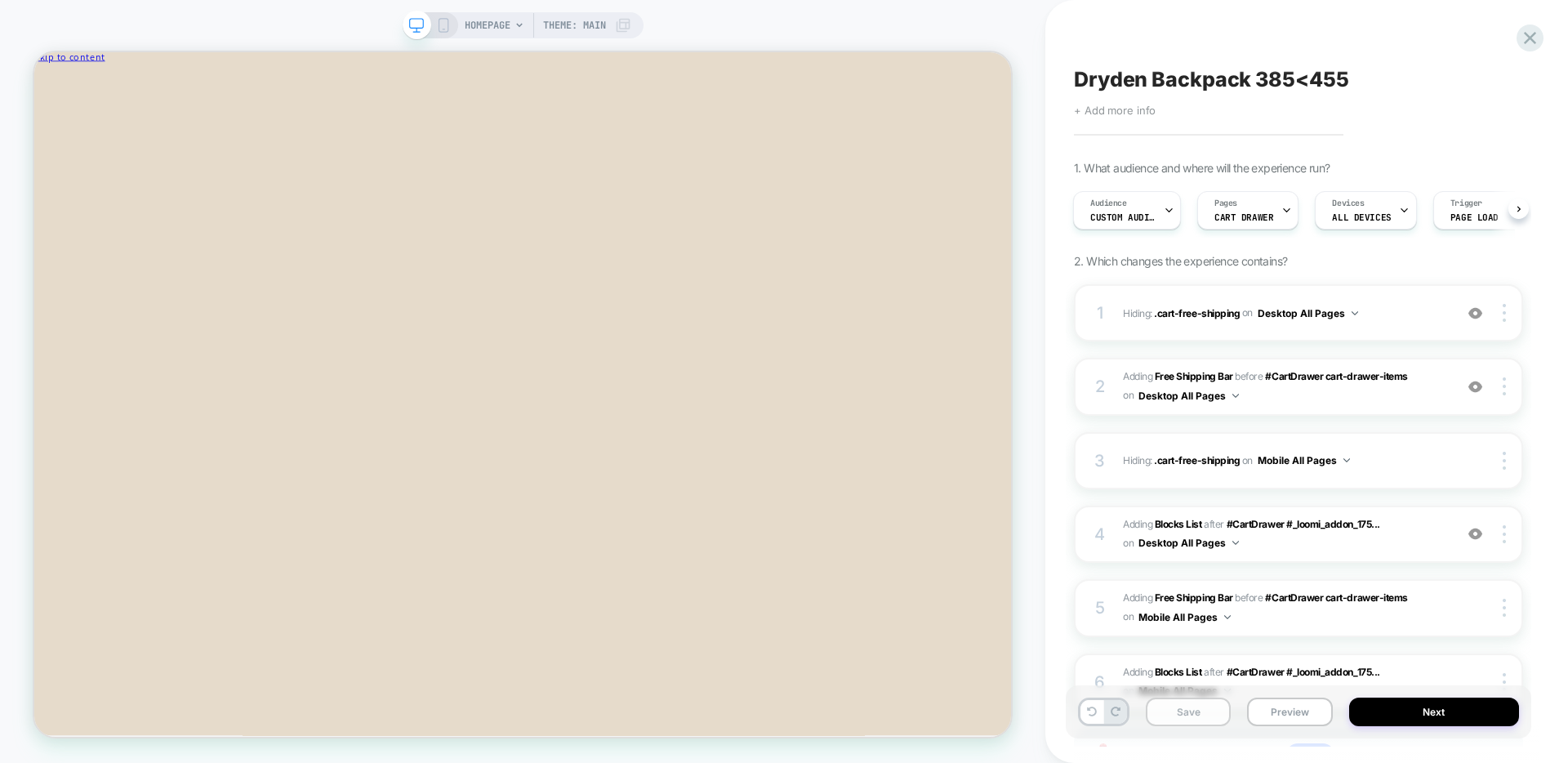 click on "Save" at bounding box center [1188, 712] 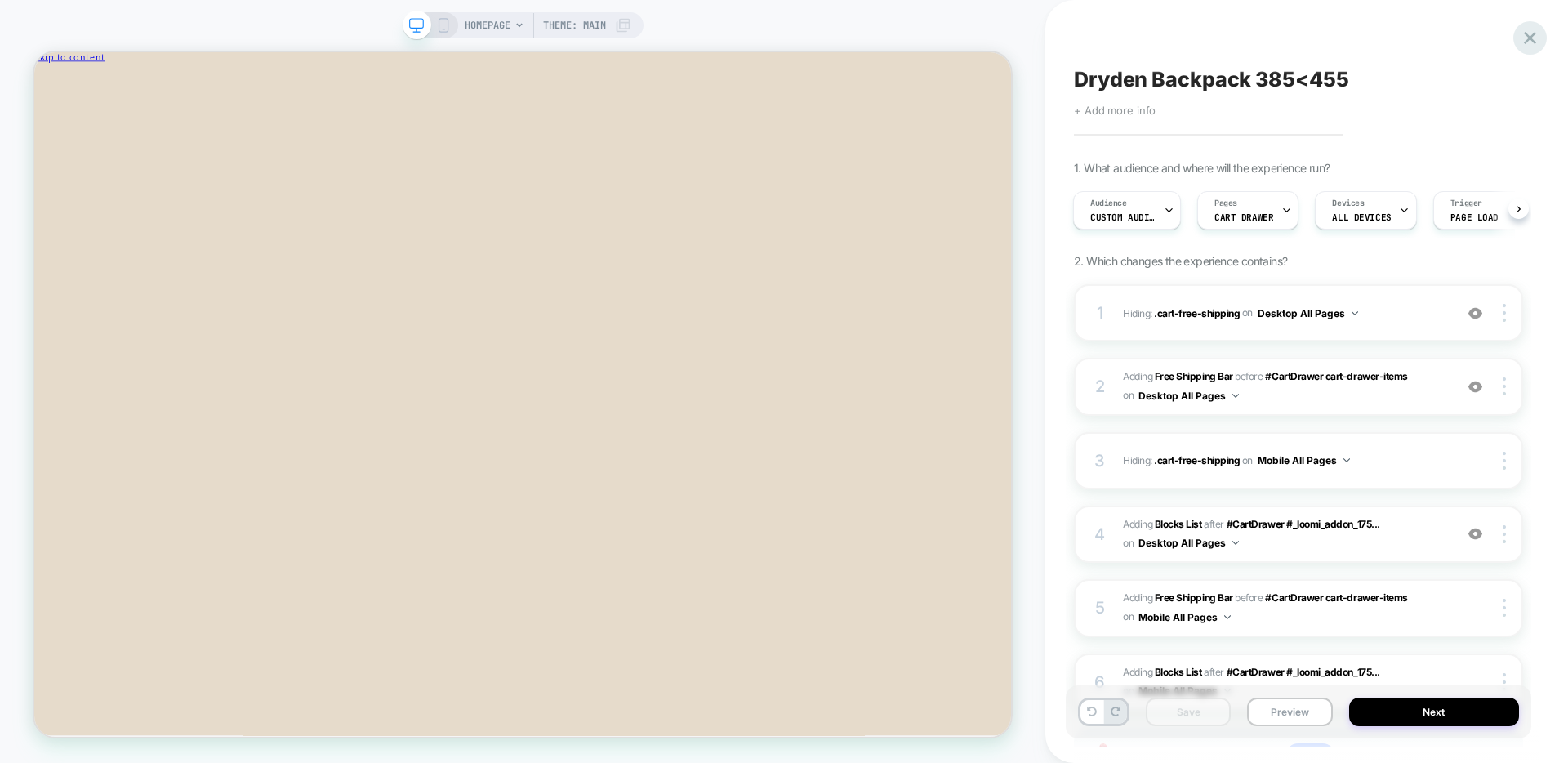 click 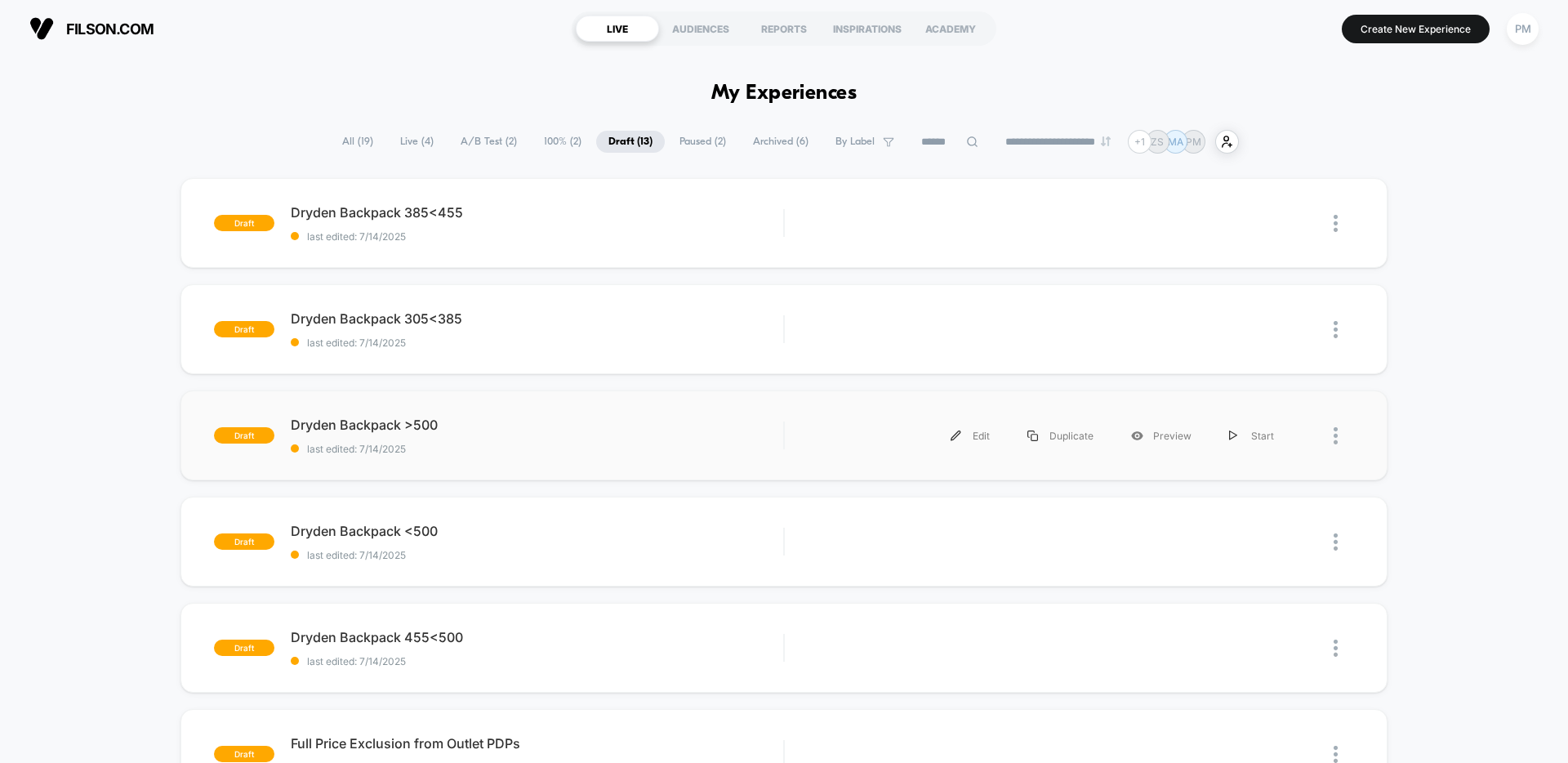 scroll, scrollTop: 83, scrollLeft: 0, axis: vertical 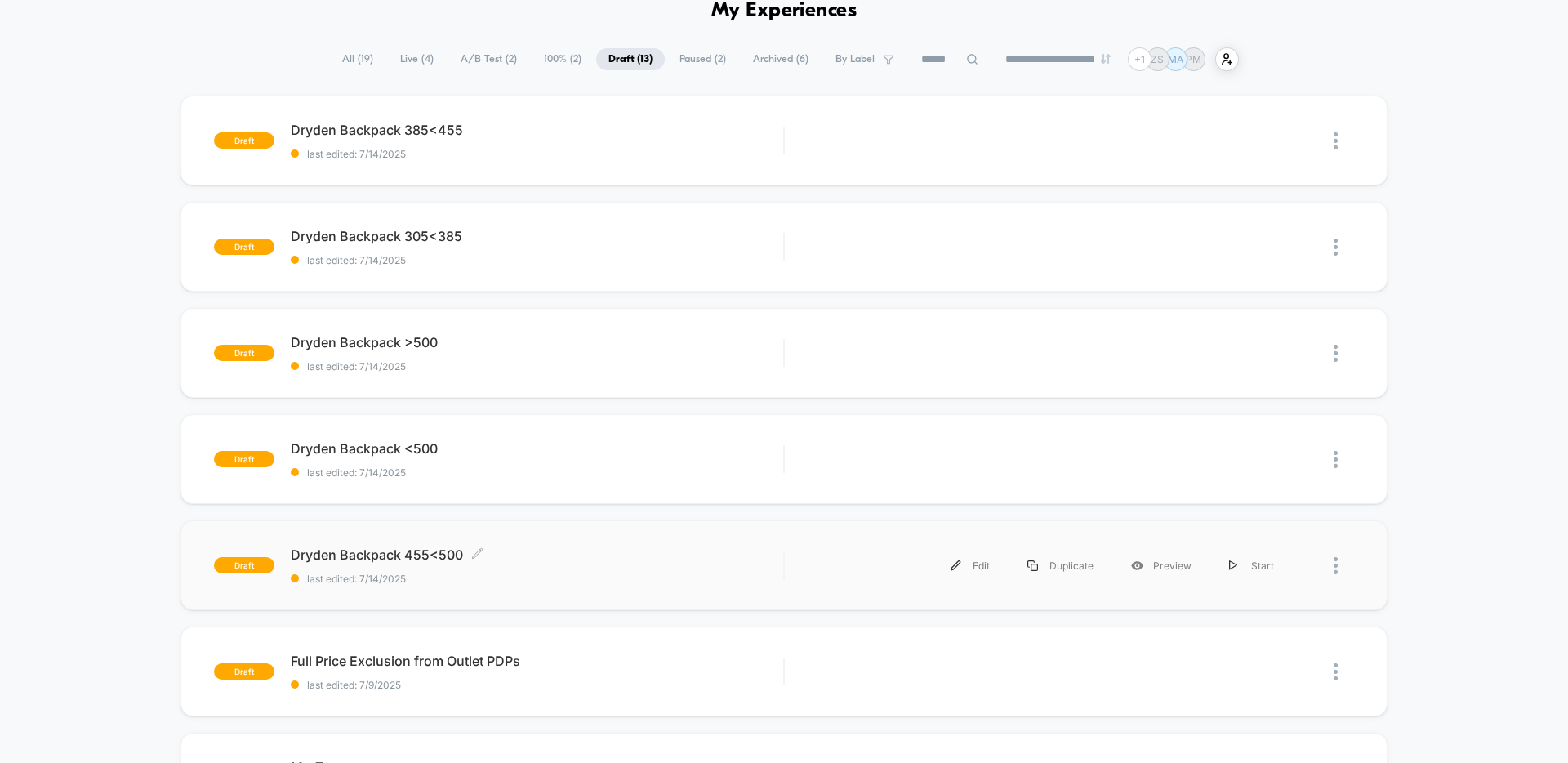 click on "Dryden Backpack 455<500 Click to edit experience details Click to edit experience details last edited: 7/14/2025" at bounding box center [537, 565] 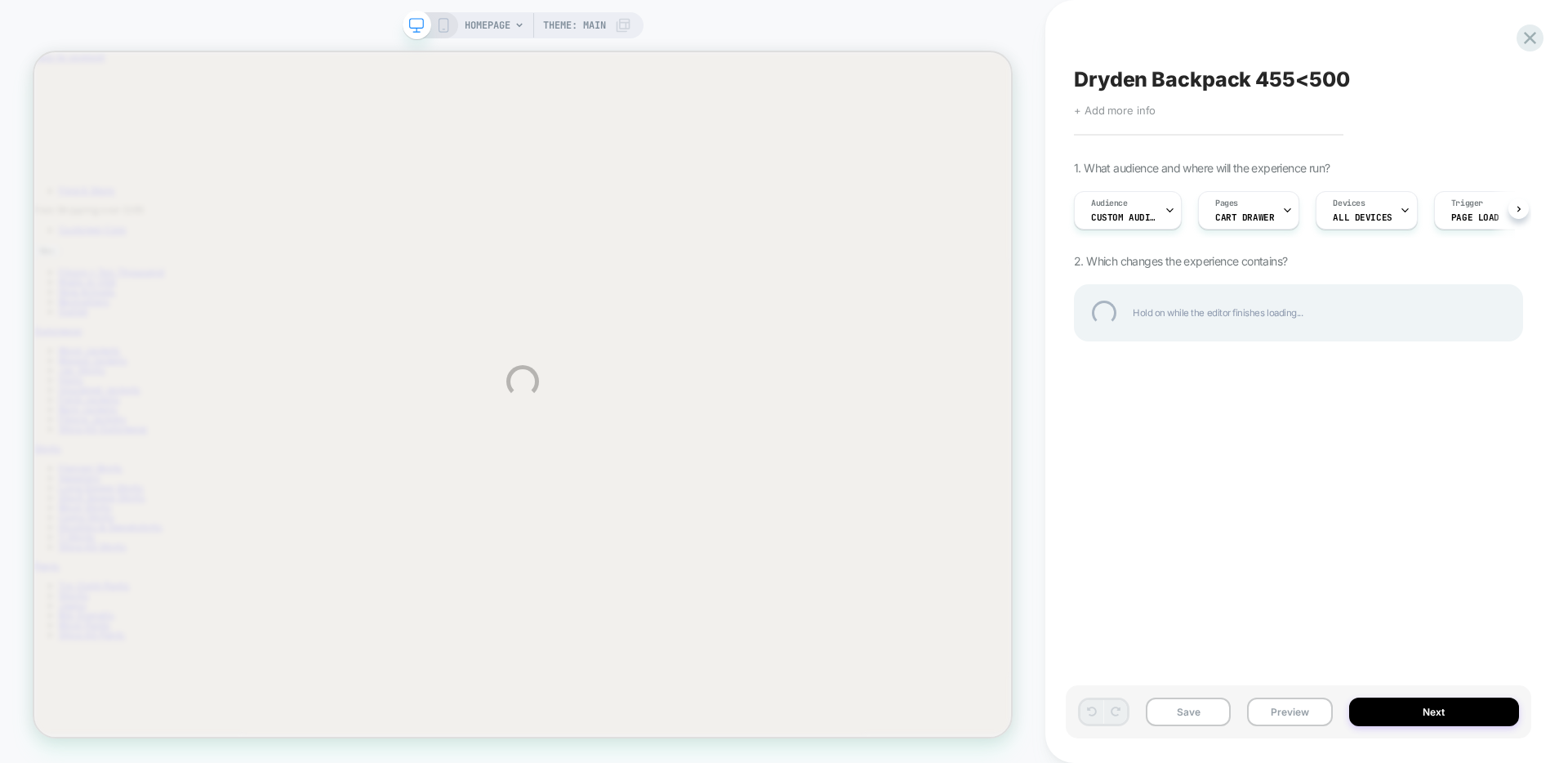 scroll, scrollTop: 0, scrollLeft: 0, axis: both 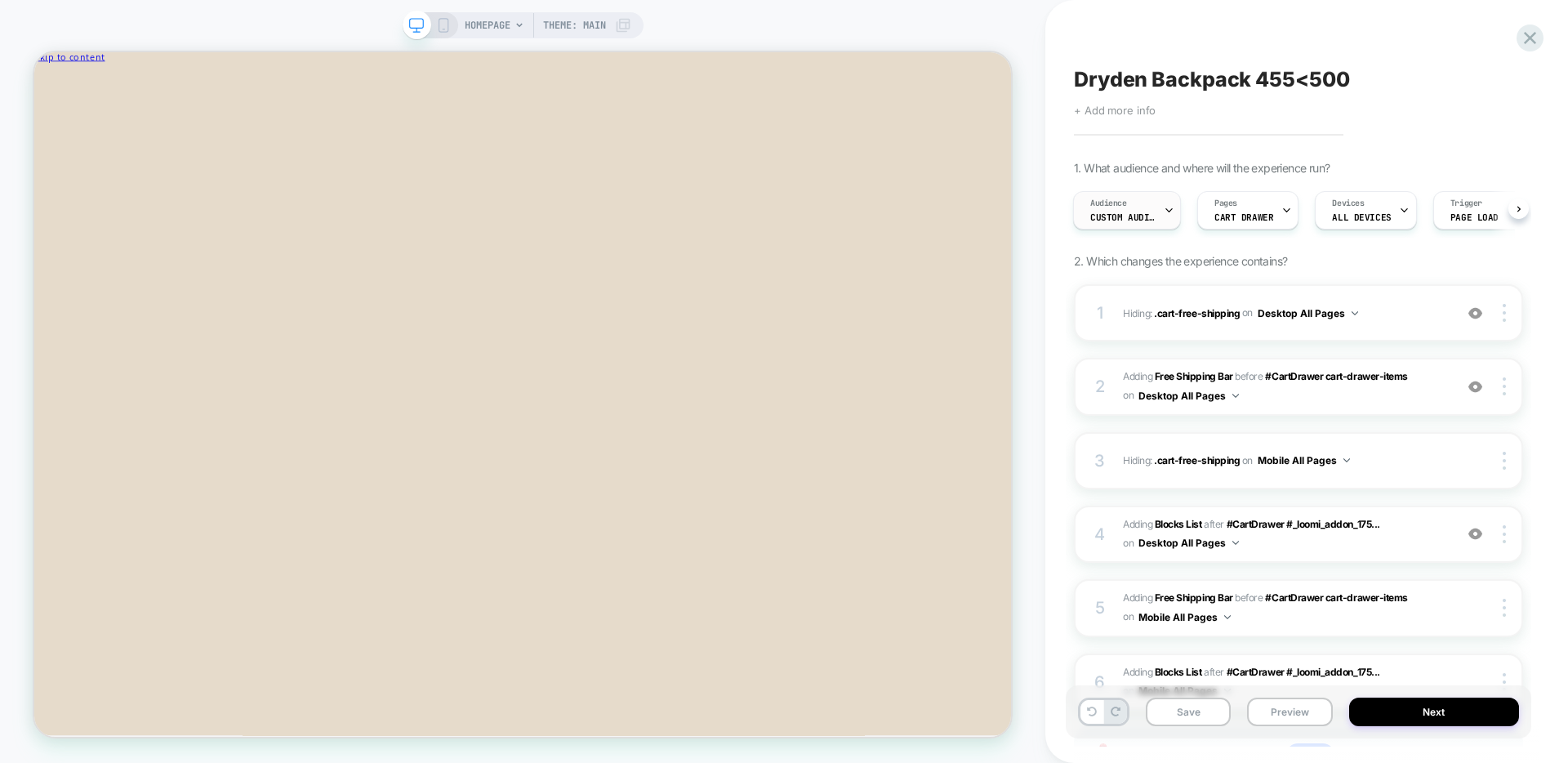 click on "Custom Audience" at bounding box center [1123, 217] 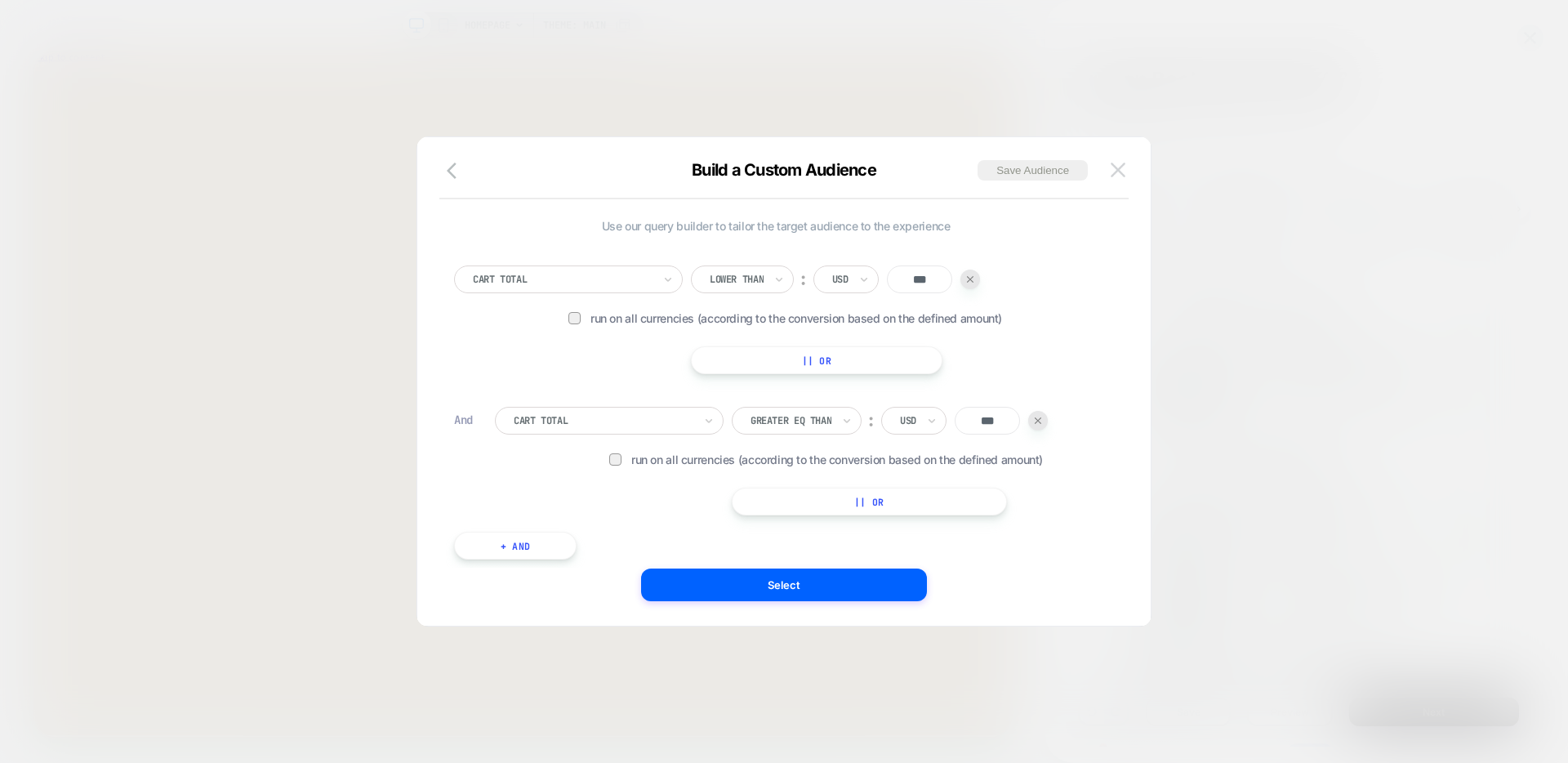 click at bounding box center (1118, 170) 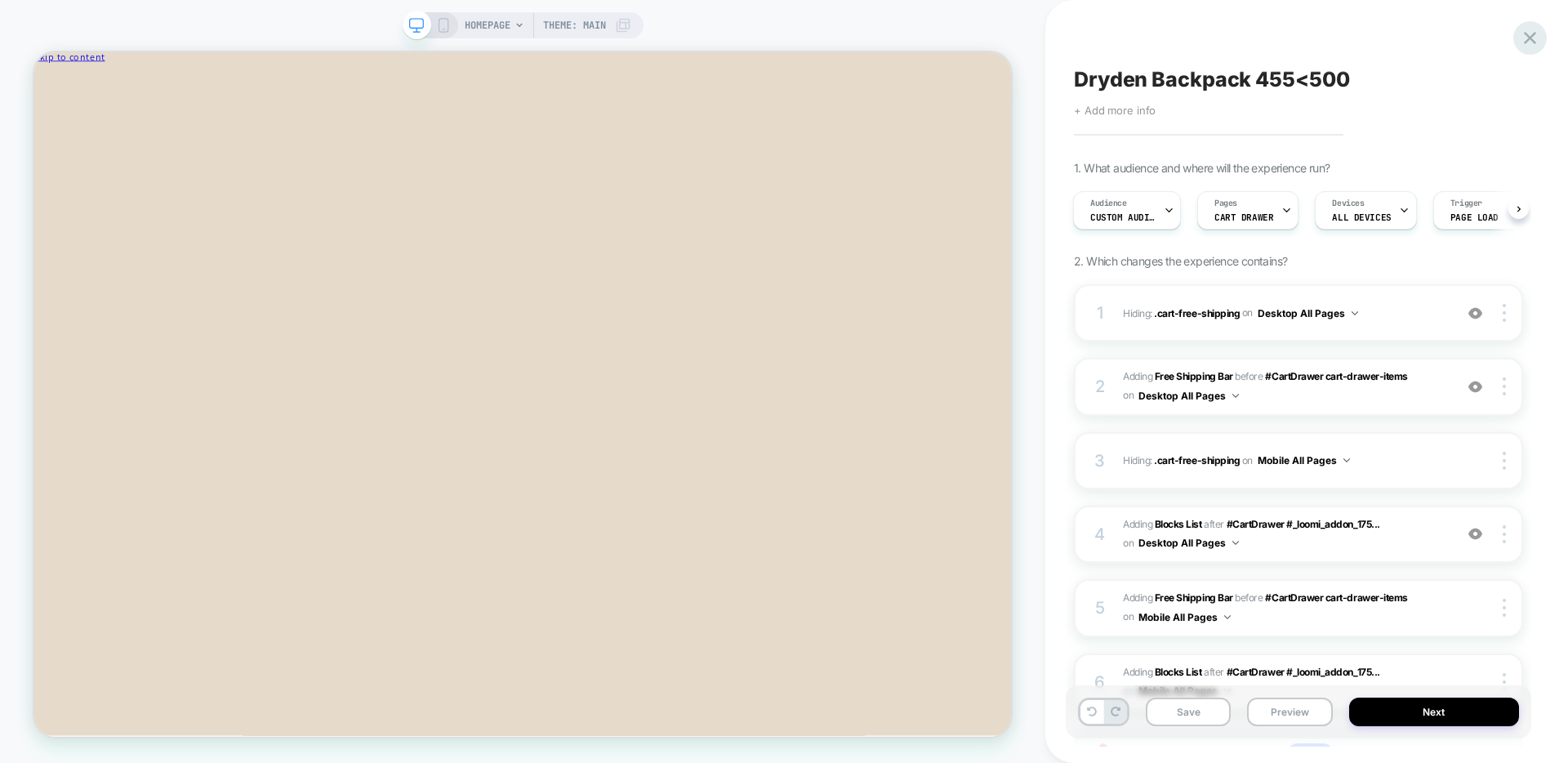 click 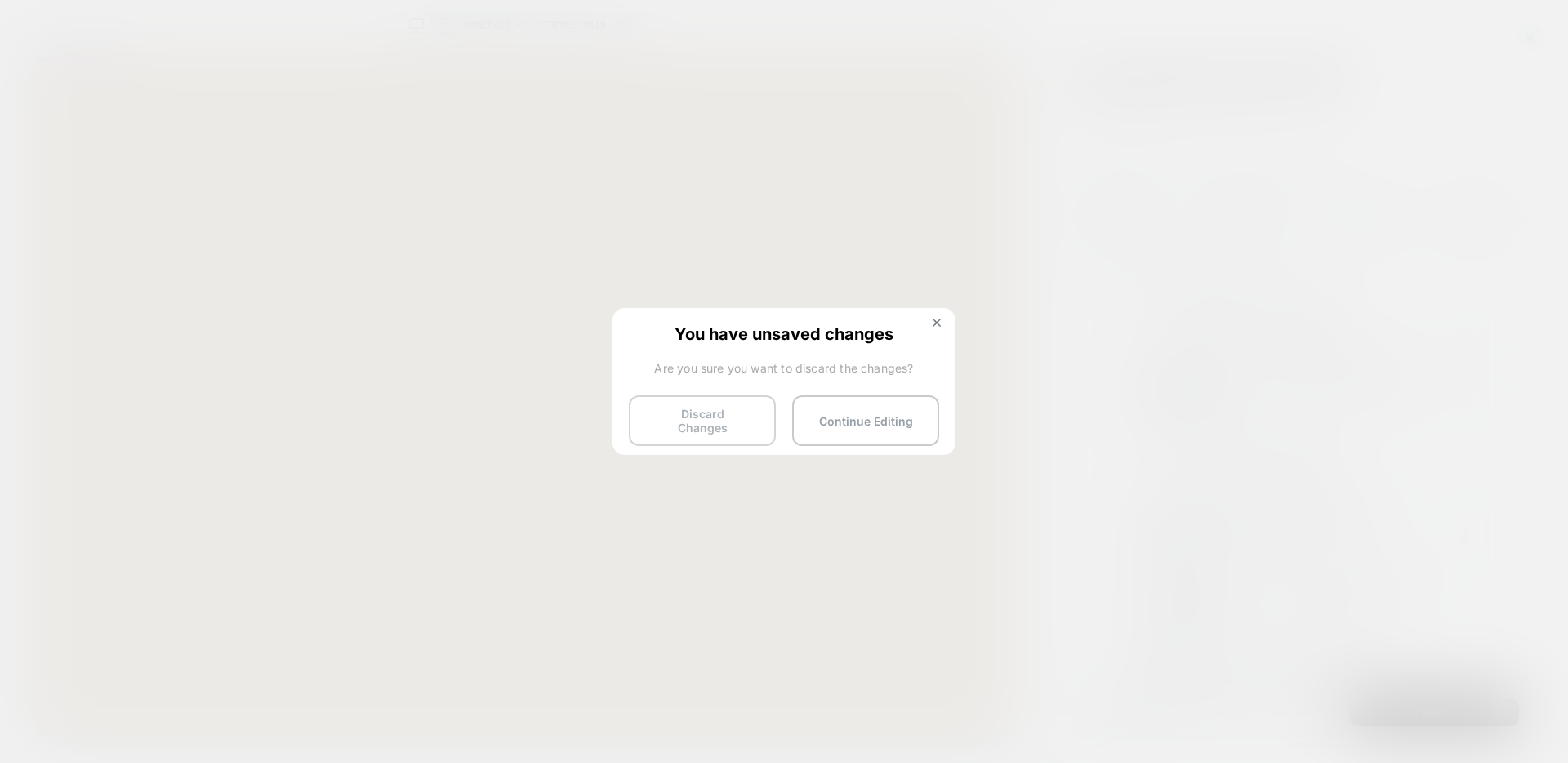 click on "Discard Changes" at bounding box center (702, 421) 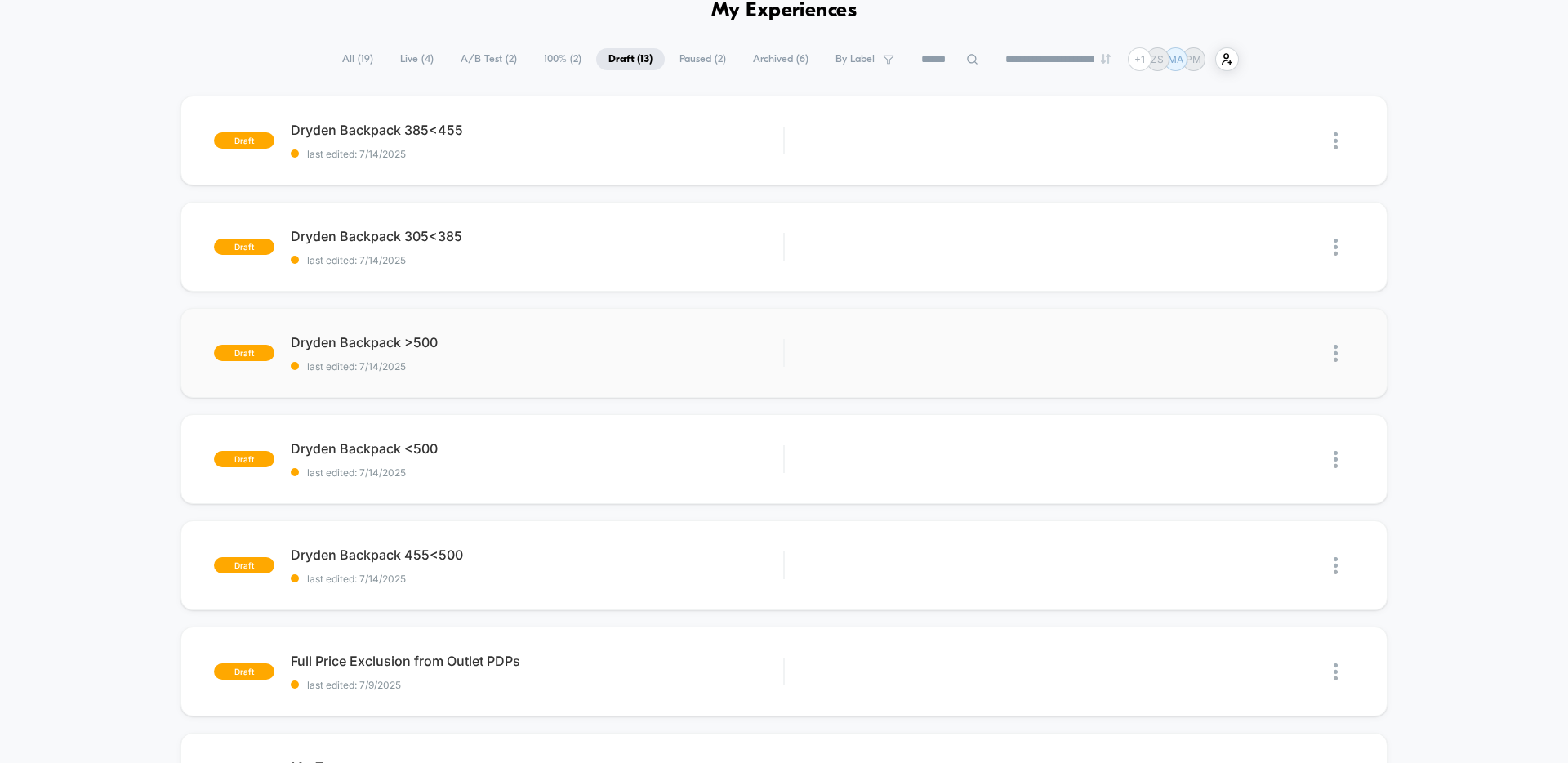 scroll, scrollTop: 83, scrollLeft: 0, axis: vertical 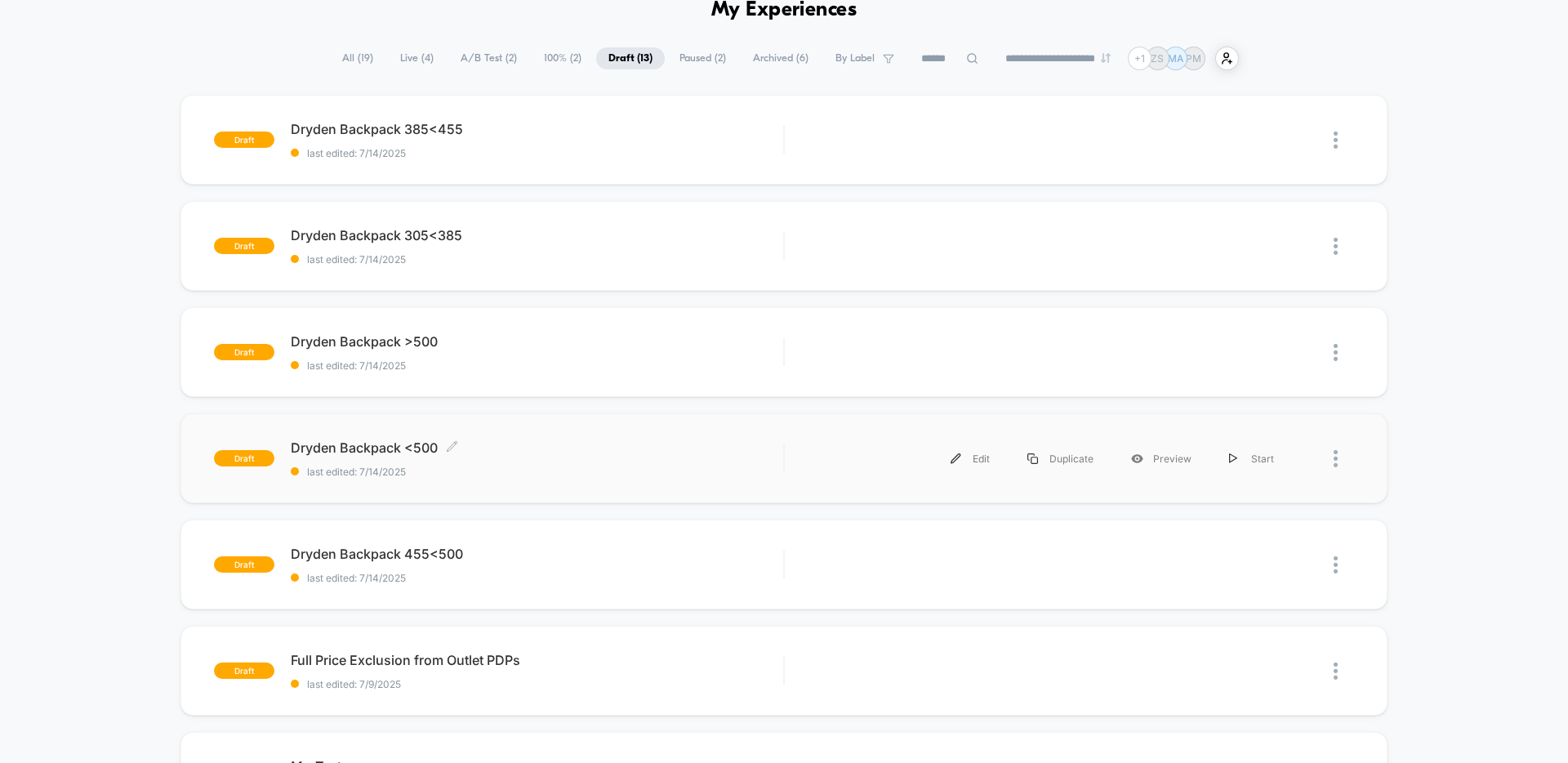 click on "Dryden Backpack <500 Click to edit experience details" at bounding box center [537, 448] 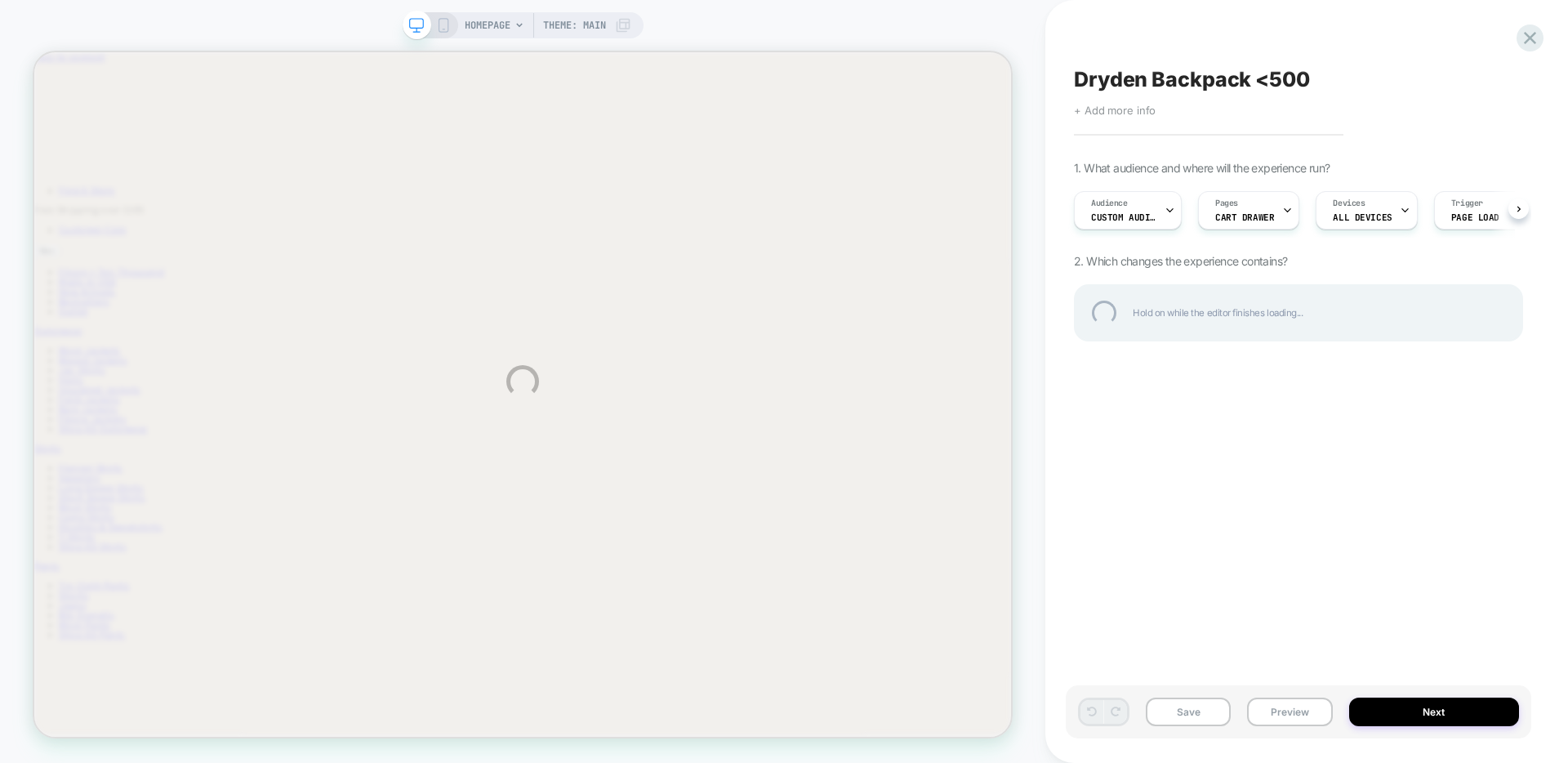 scroll, scrollTop: 0, scrollLeft: 0, axis: both 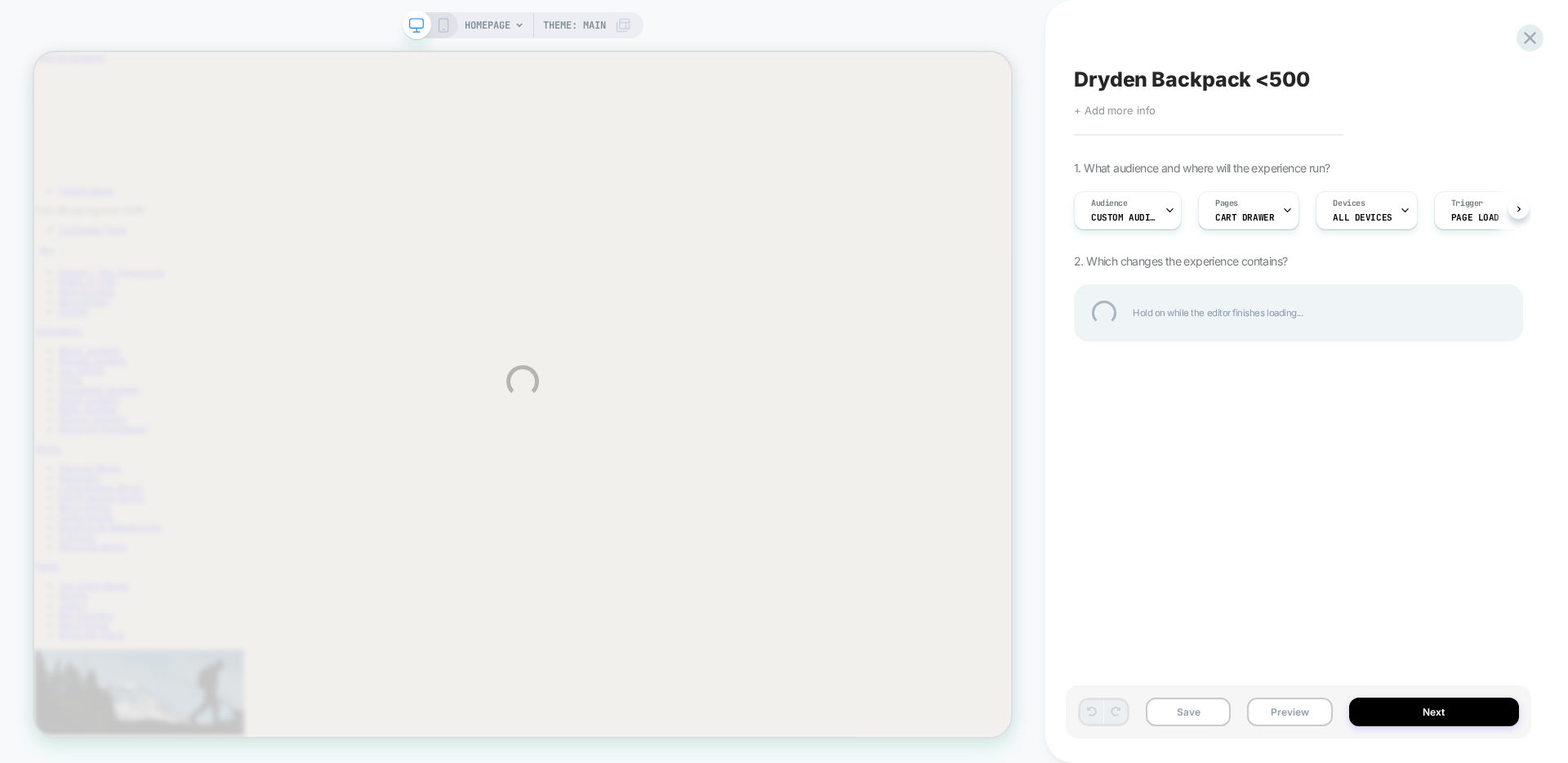 click on "HOMEPAGE Theme: MAIN Dryden Backpack <500 Click to edit experience details + Add more info 1. What audience and where will the experience run? Audience Custom Audience Pages CART DRAWER Devices ALL DEVICES Trigger Page Load 2. Which changes the experience contains? Hold on while the editor finishes loading... Save Preview Next" at bounding box center (784, 382) 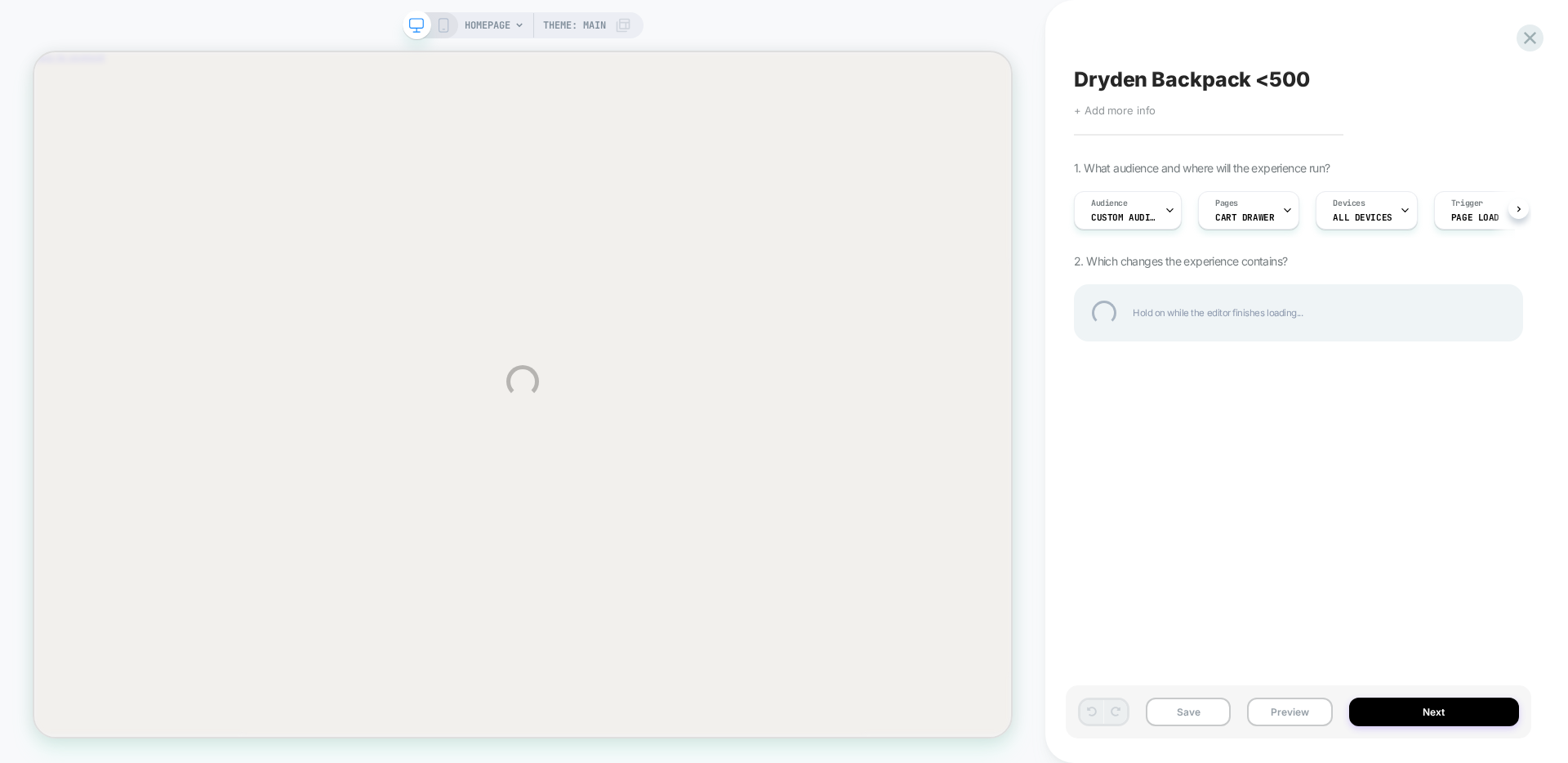 click on "Dryden Backpack <500" at bounding box center [1298, 79] 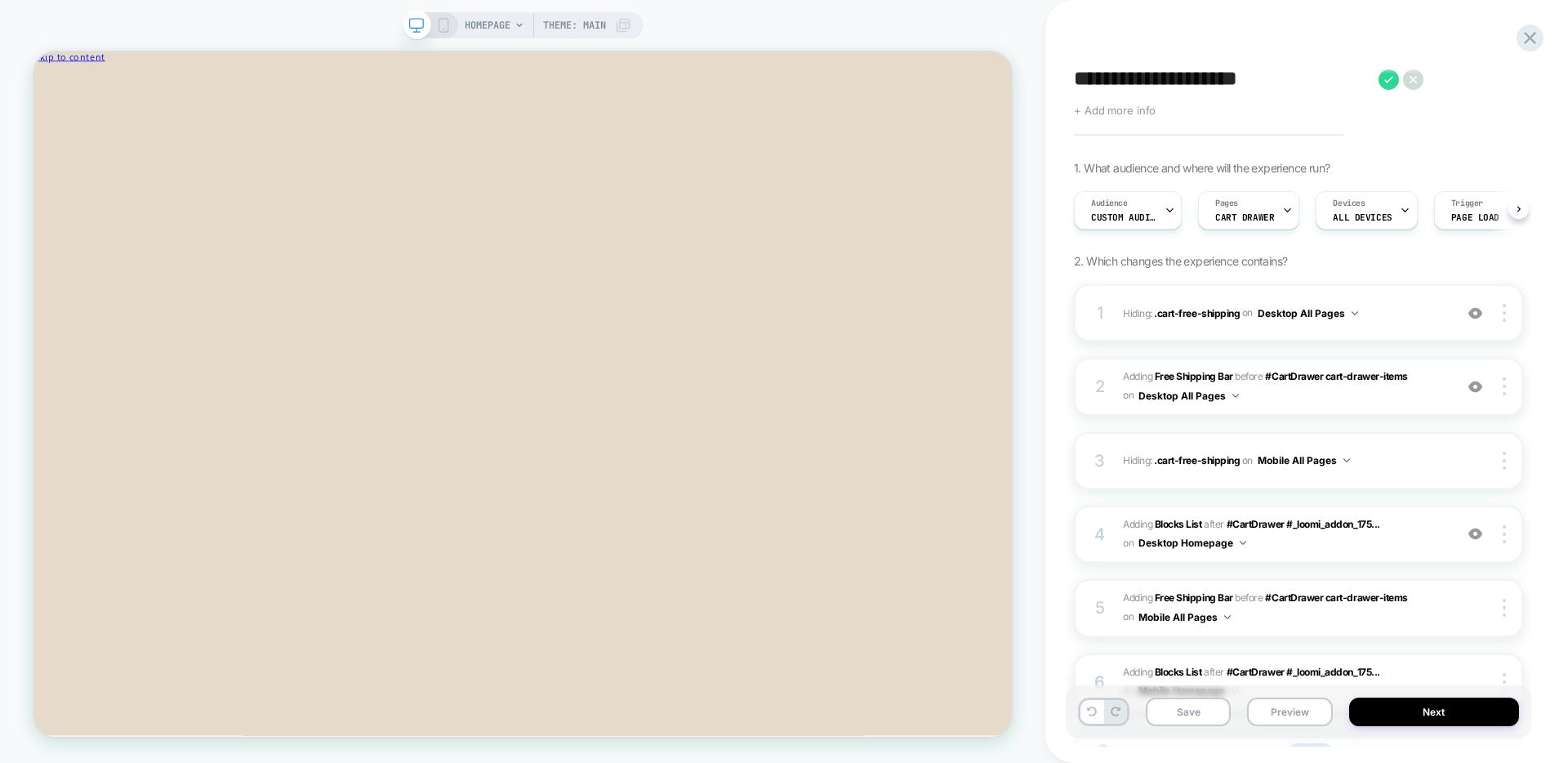 scroll, scrollTop: 0, scrollLeft: 1, axis: horizontal 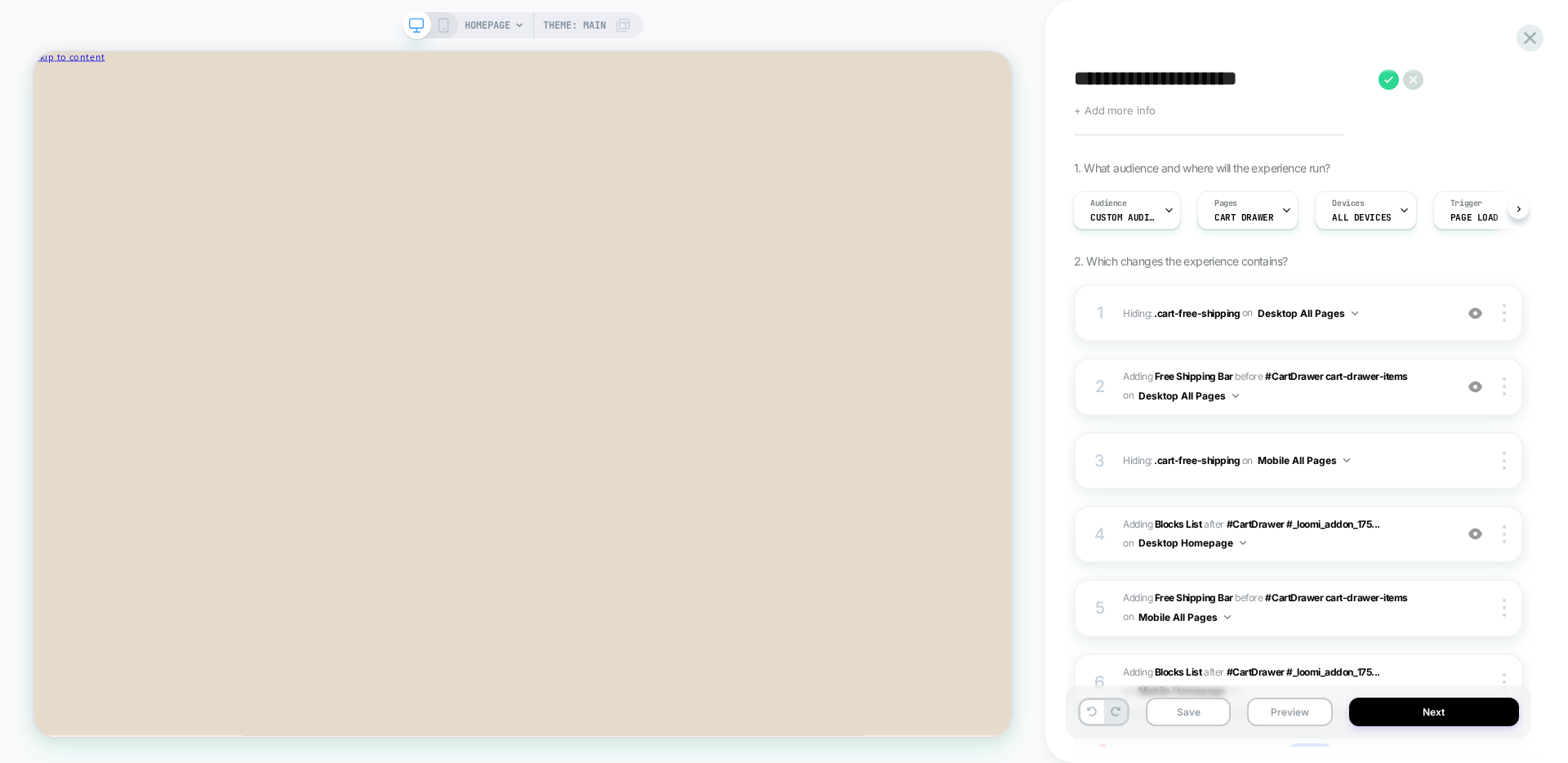 click on "**********" at bounding box center [1222, 79] 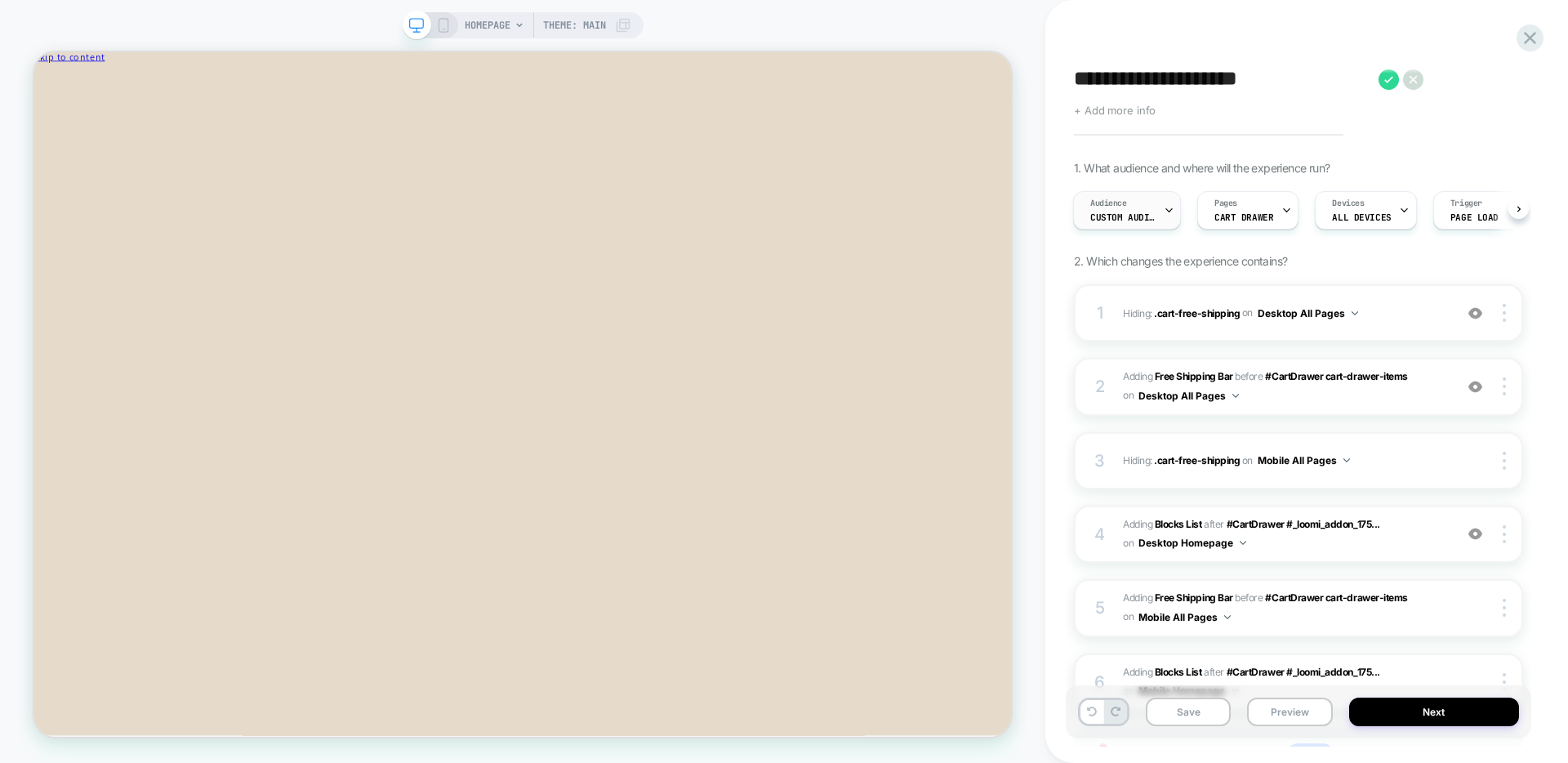 type on "**********" 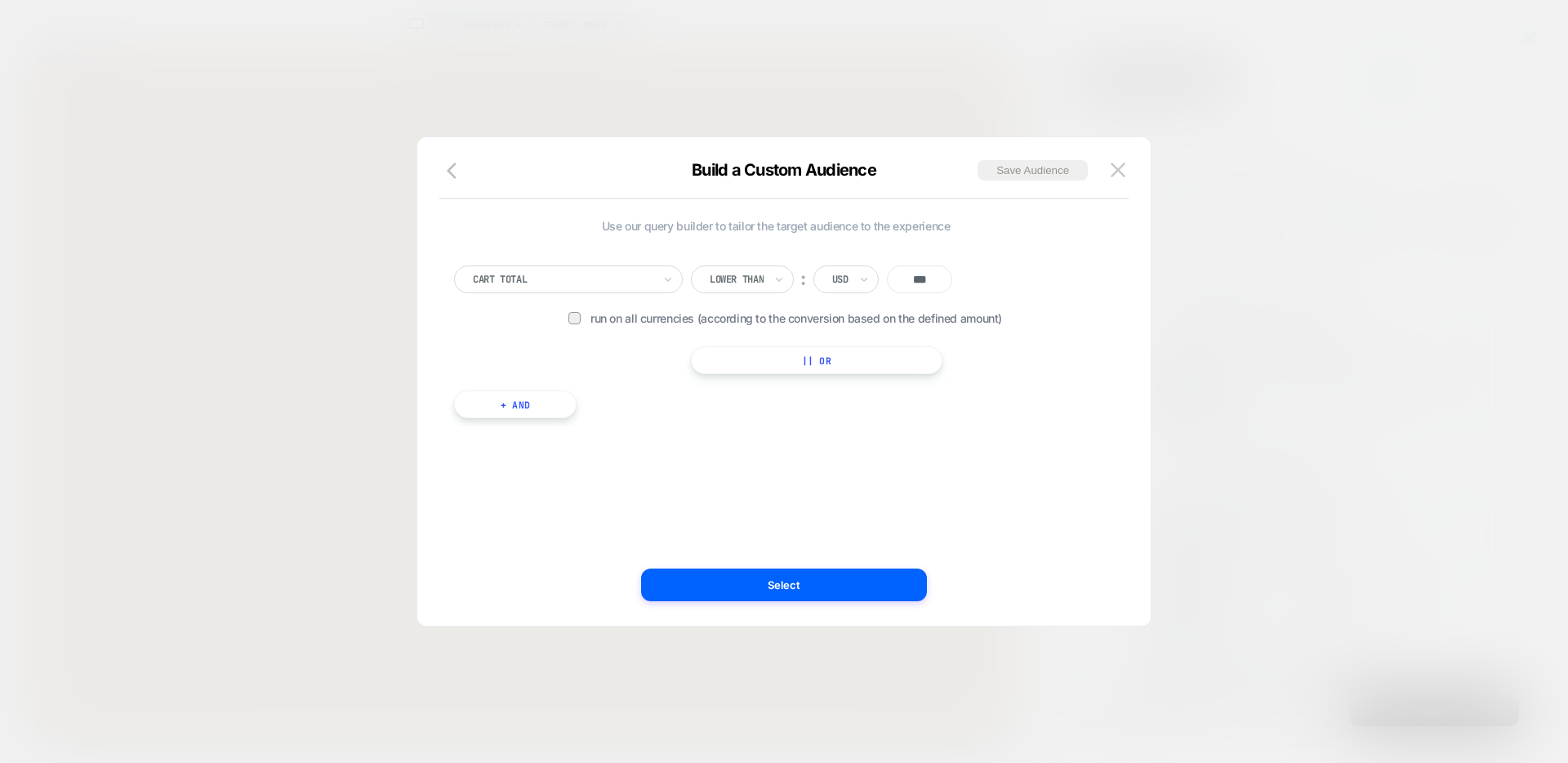 click on "***" at bounding box center [920, 279] 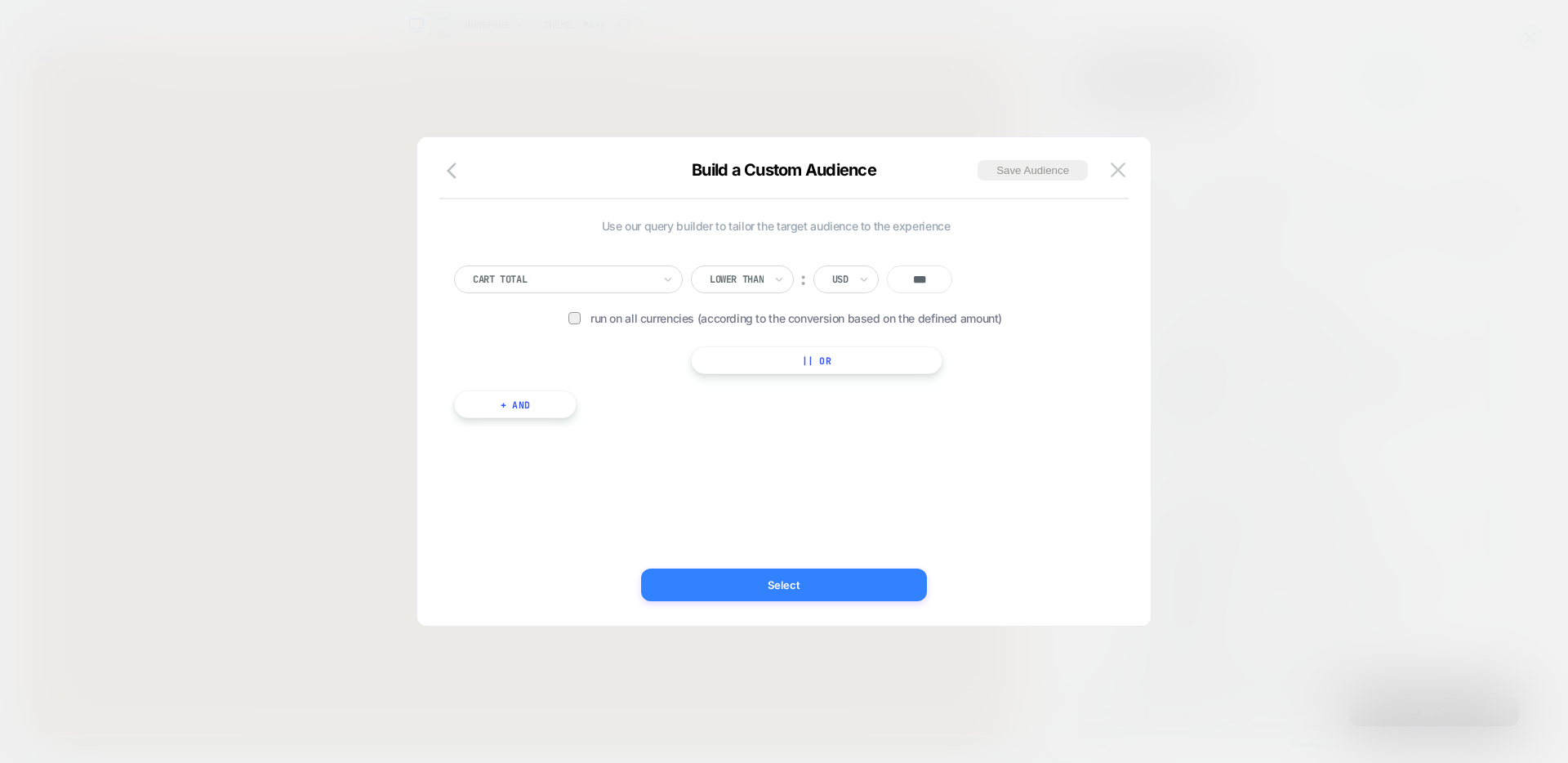 type on "***" 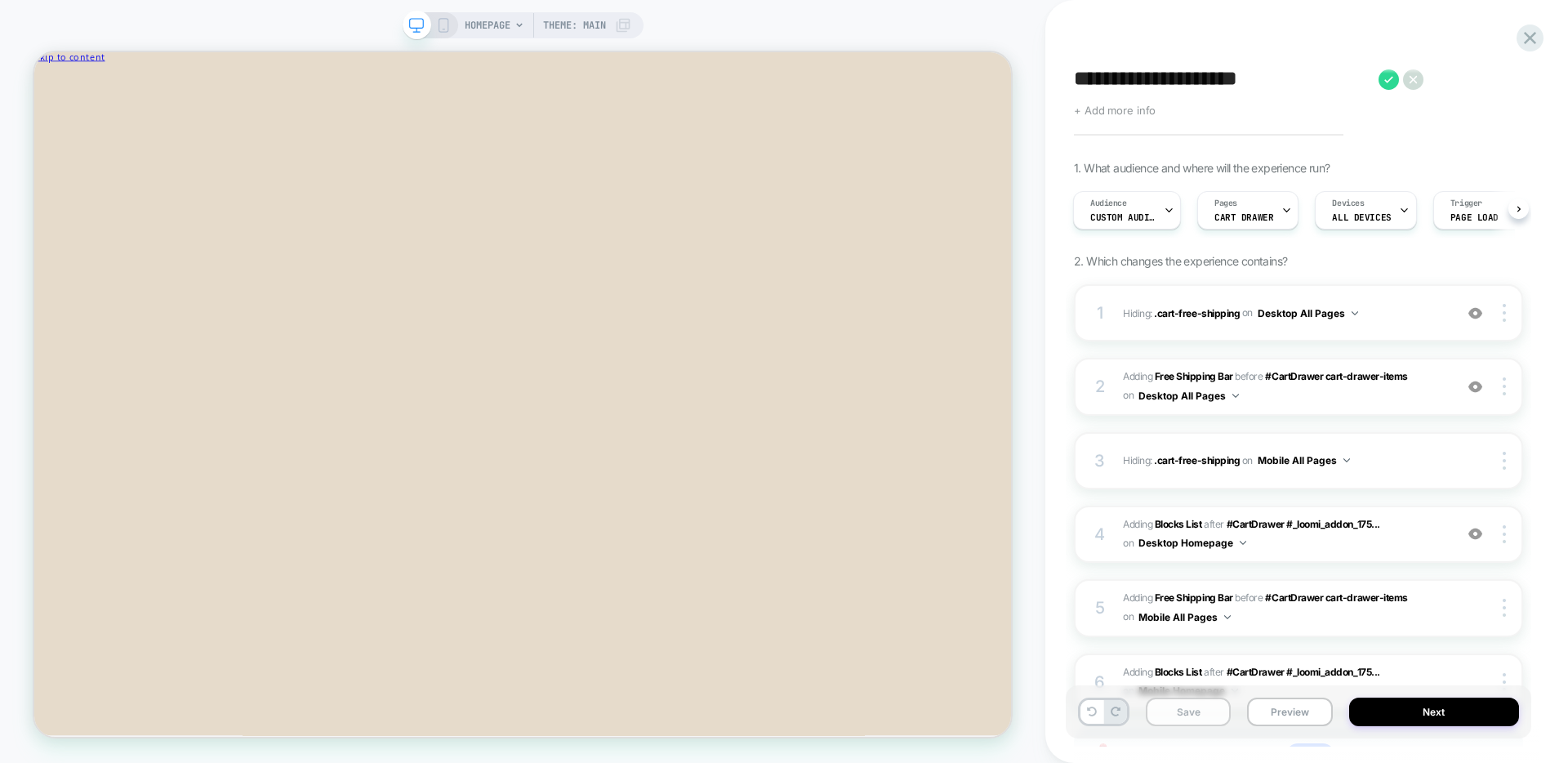 click on "Save" at bounding box center [1188, 712] 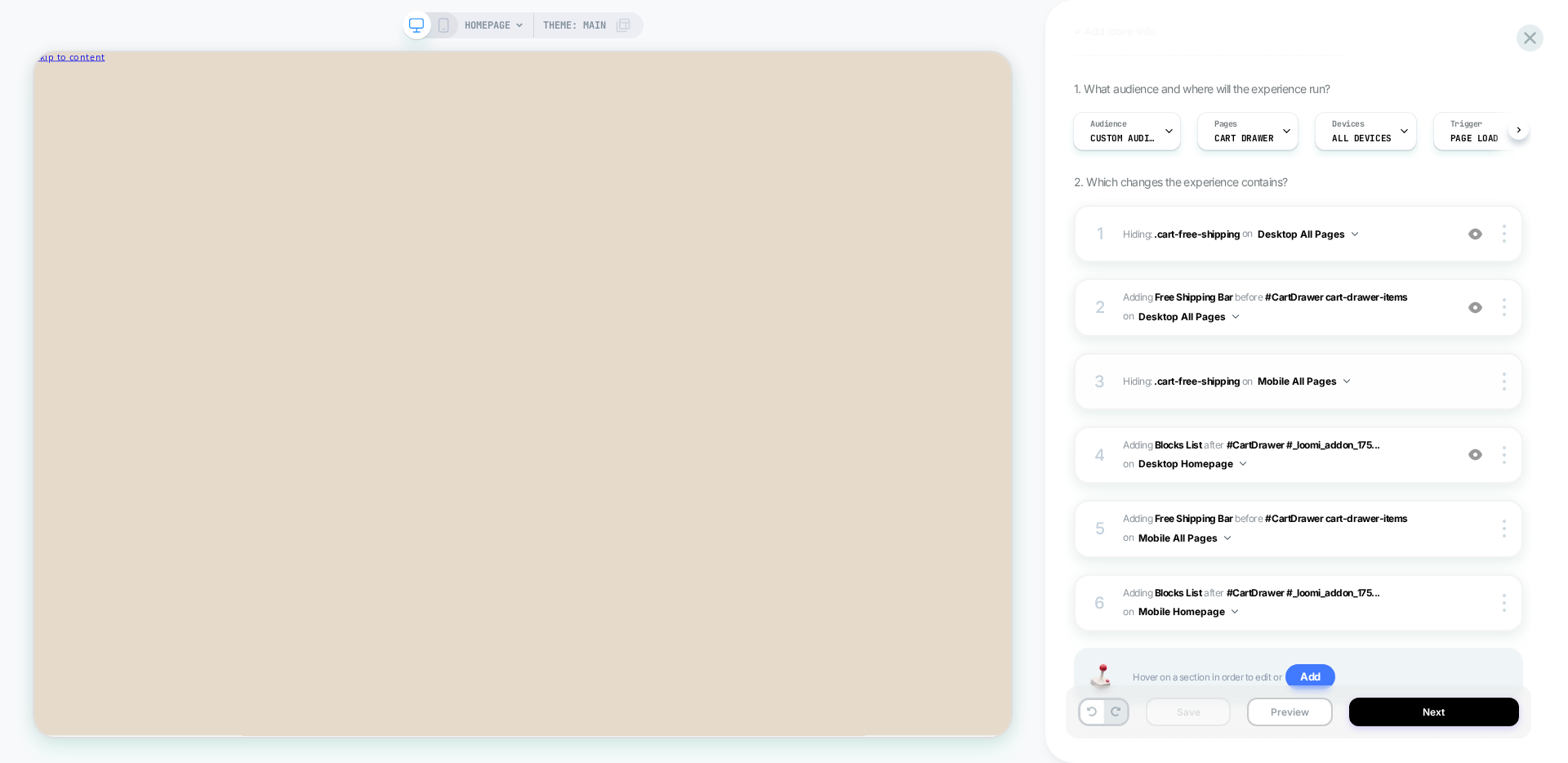 scroll, scrollTop: 81, scrollLeft: 0, axis: vertical 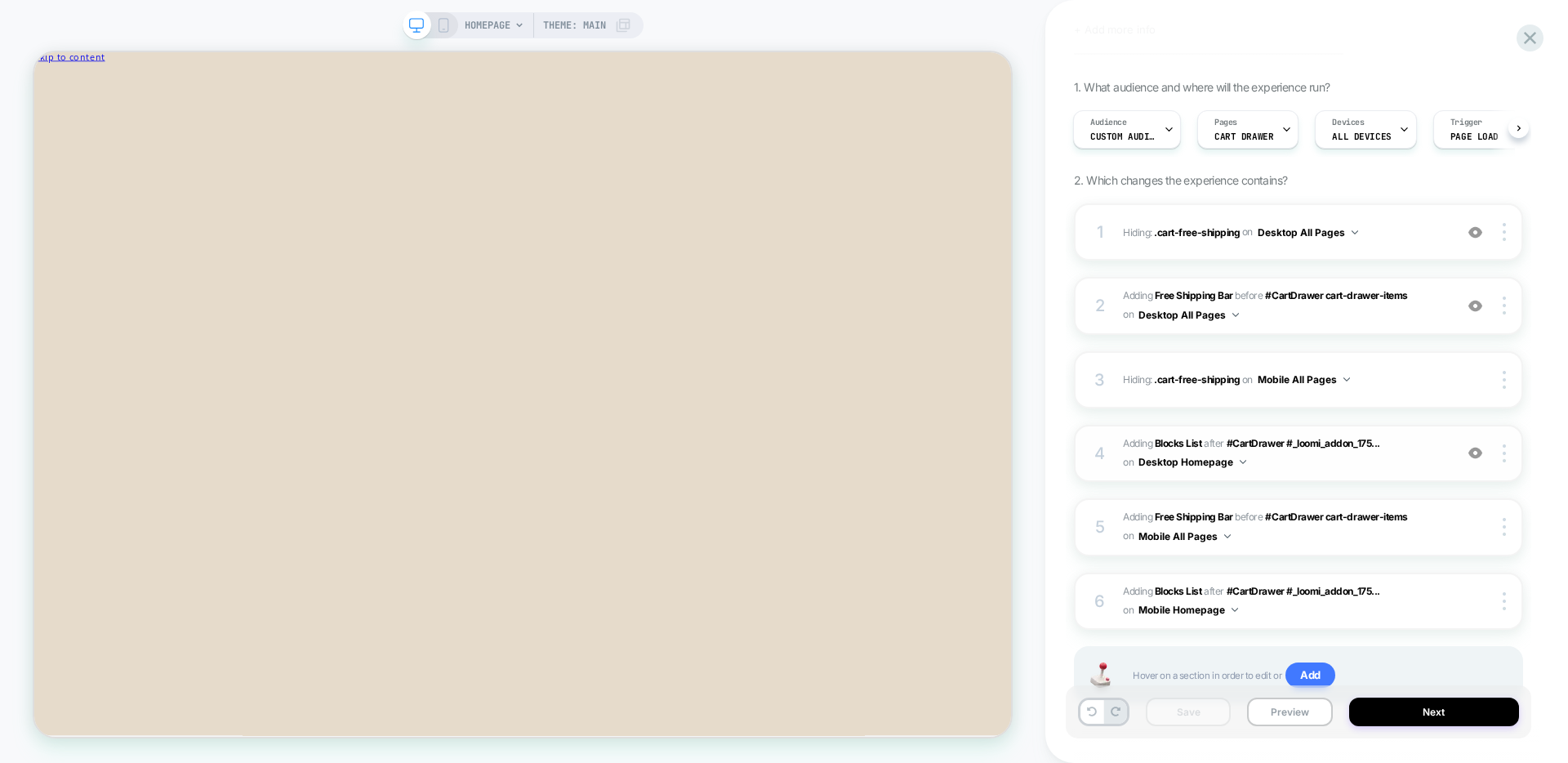 click on "#_loomi_addon_1752098153974 Adding   Blocks List   AFTER #CartDrawer #_loomi_addon_175... #CartDrawer #_loomi_addon_1751997079939   on Desktop Homepage" at bounding box center (1284, 453) 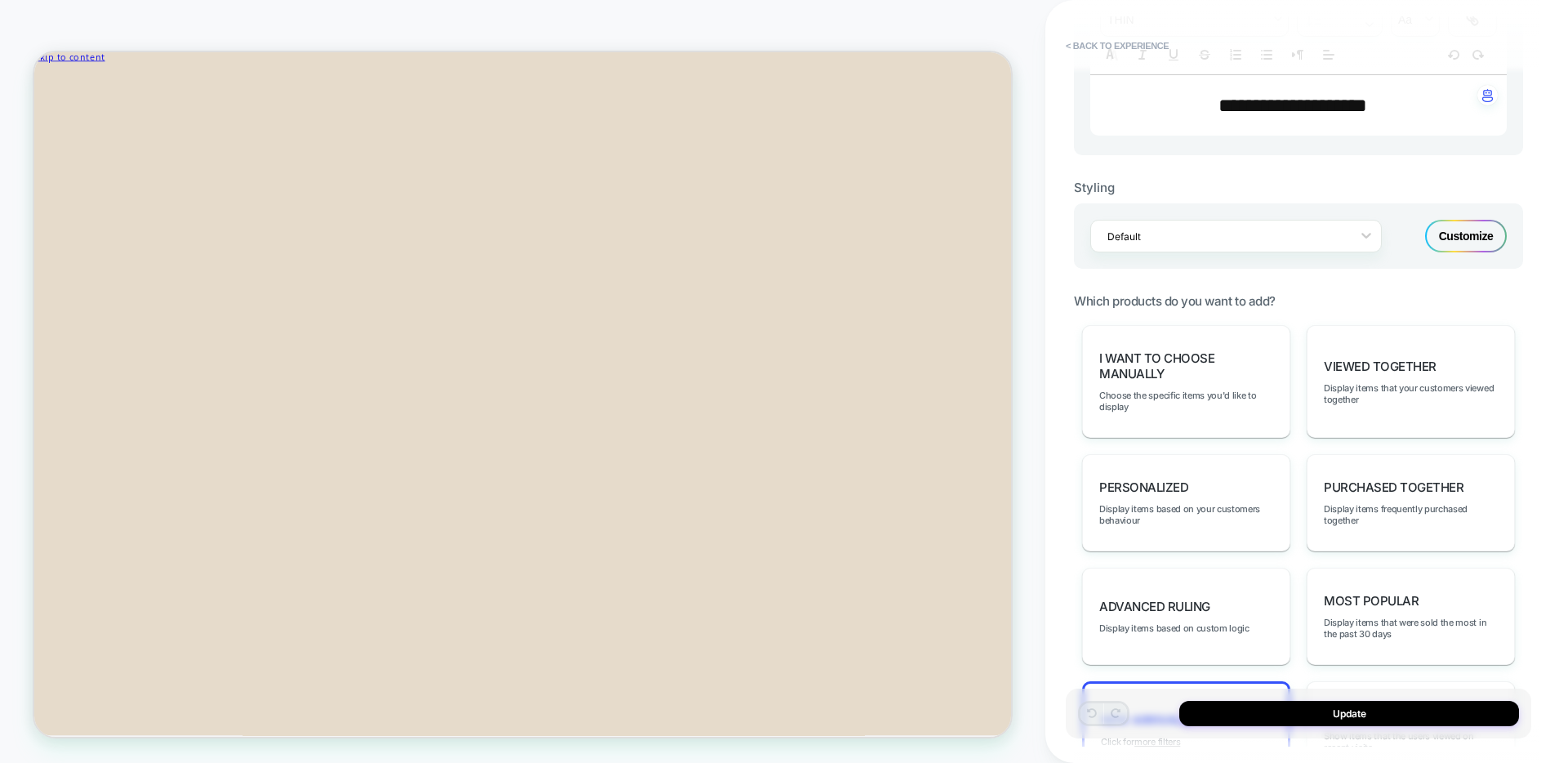 scroll, scrollTop: 593, scrollLeft: 0, axis: vertical 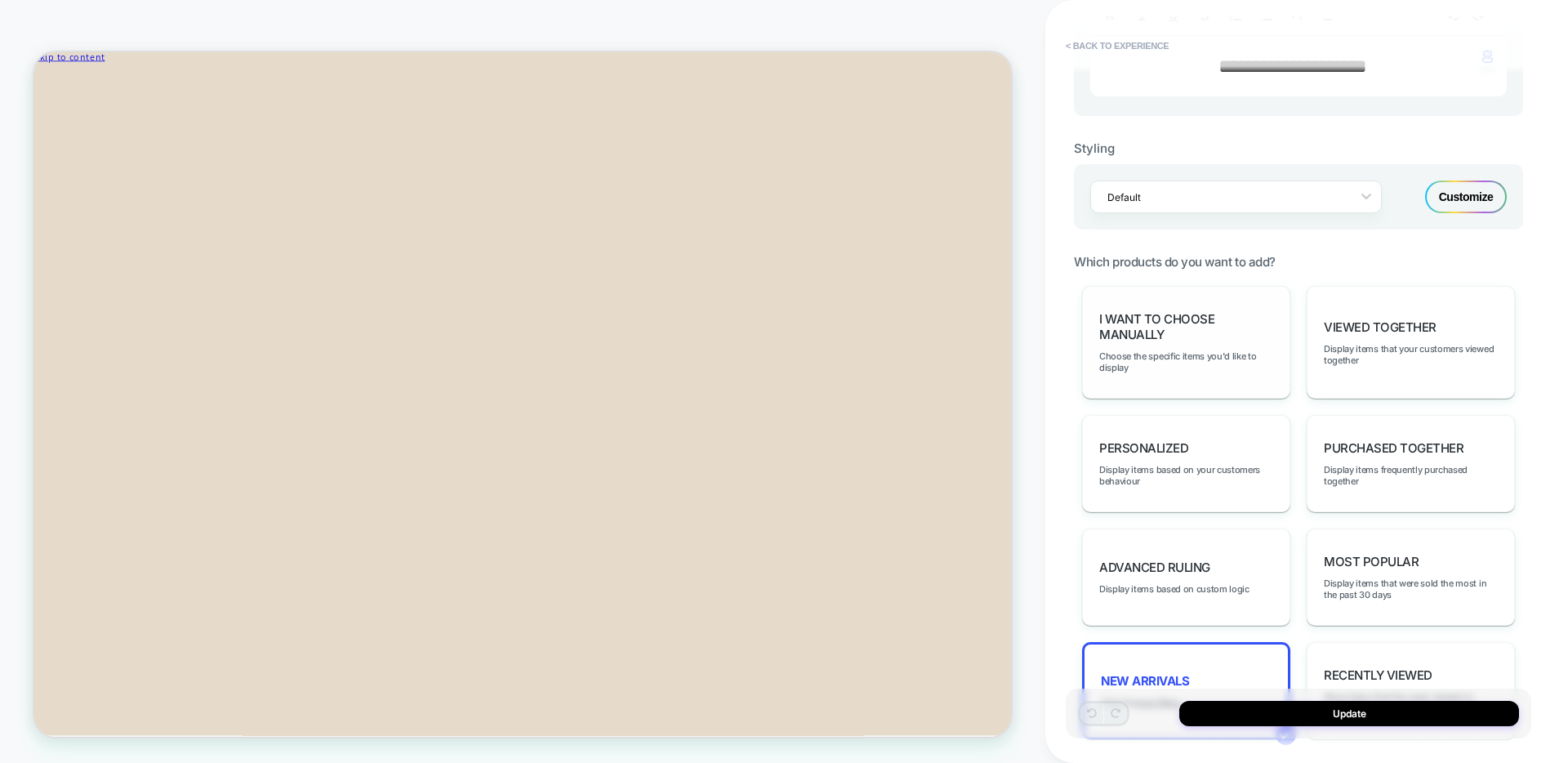 click on "I want to choose manually" at bounding box center [1186, 327] 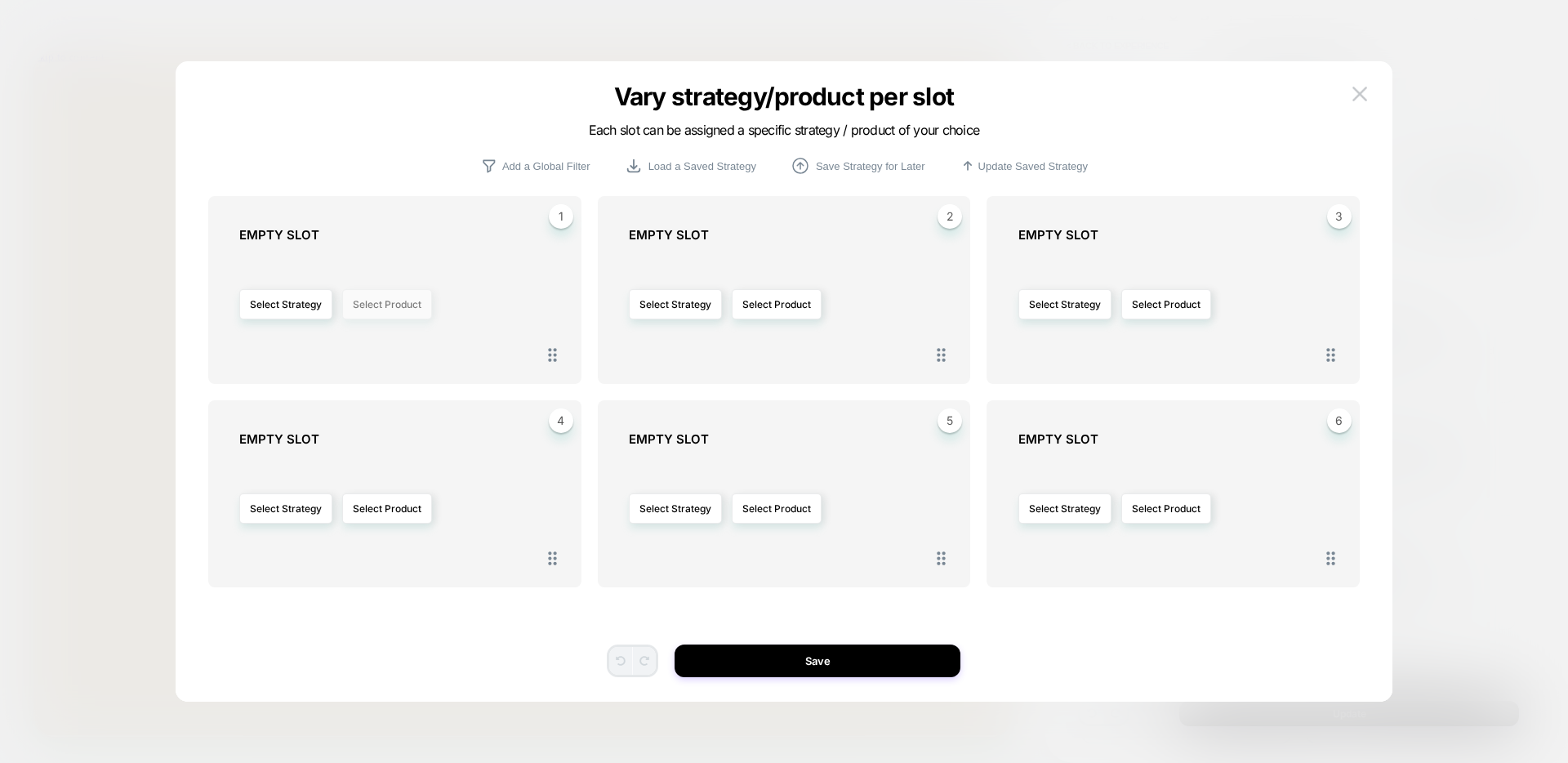 click on "Select Product" at bounding box center [387, 304] 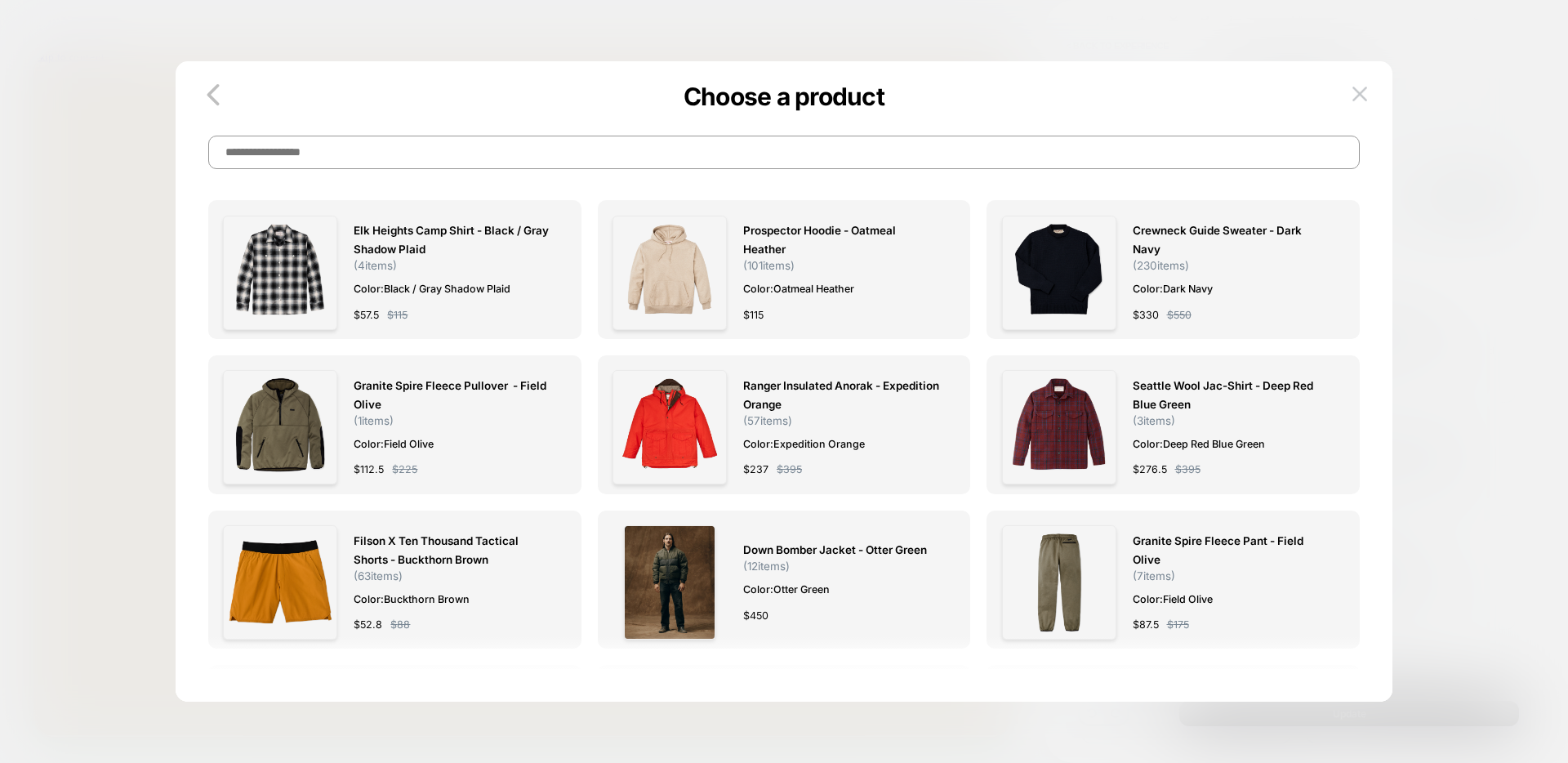 click at bounding box center (784, 152) 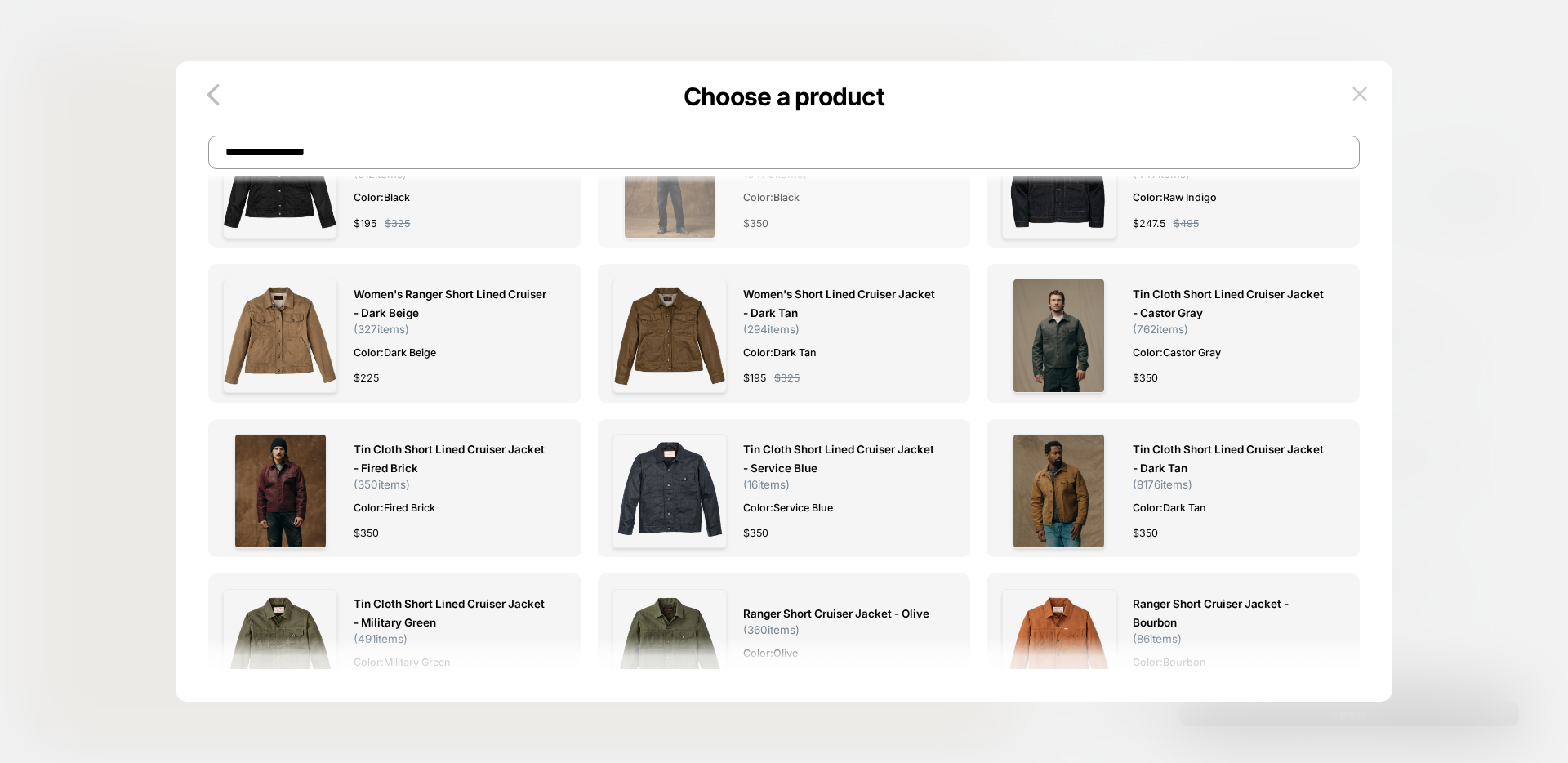 scroll, scrollTop: 87, scrollLeft: 0, axis: vertical 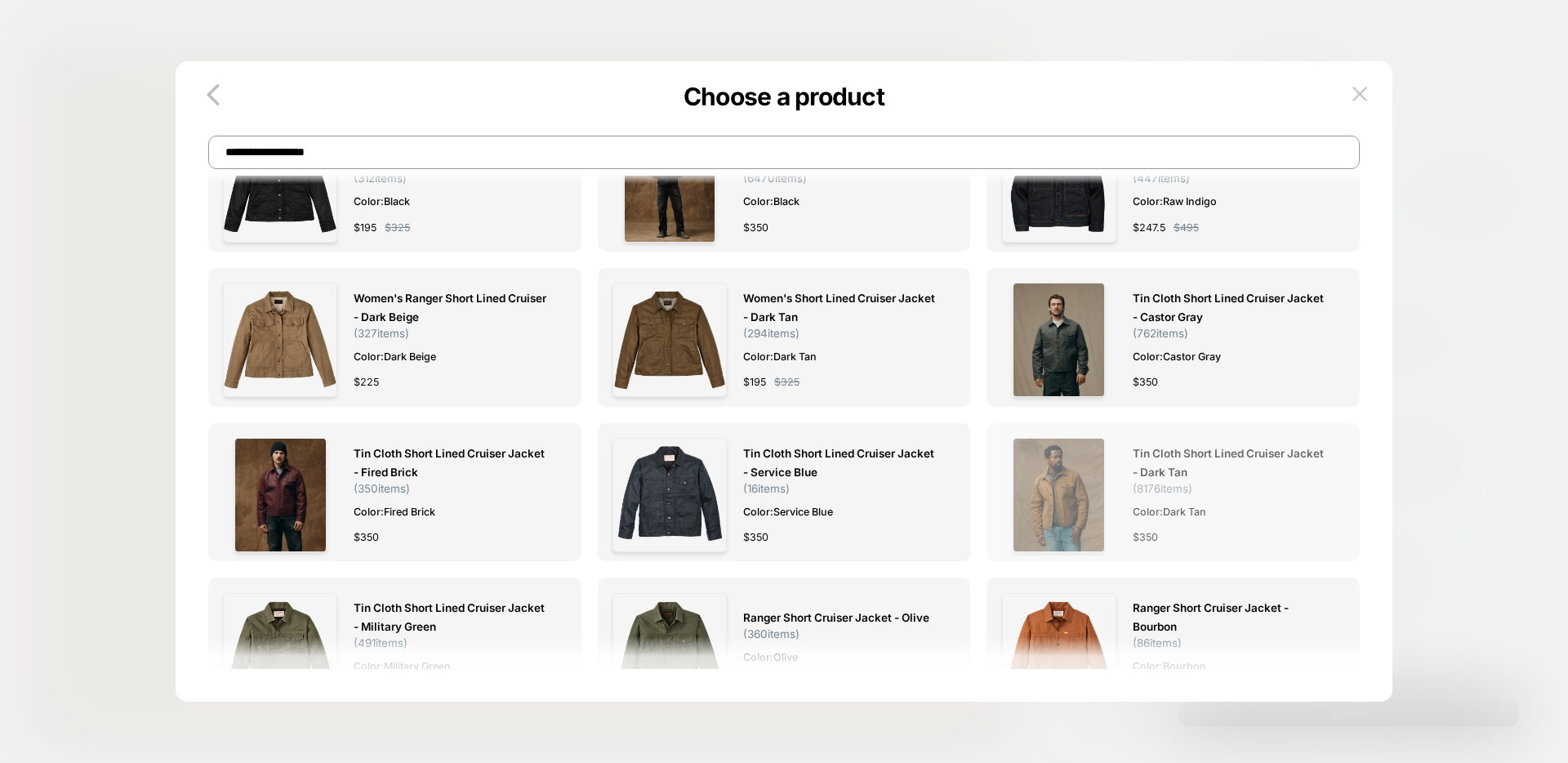 type on "**********" 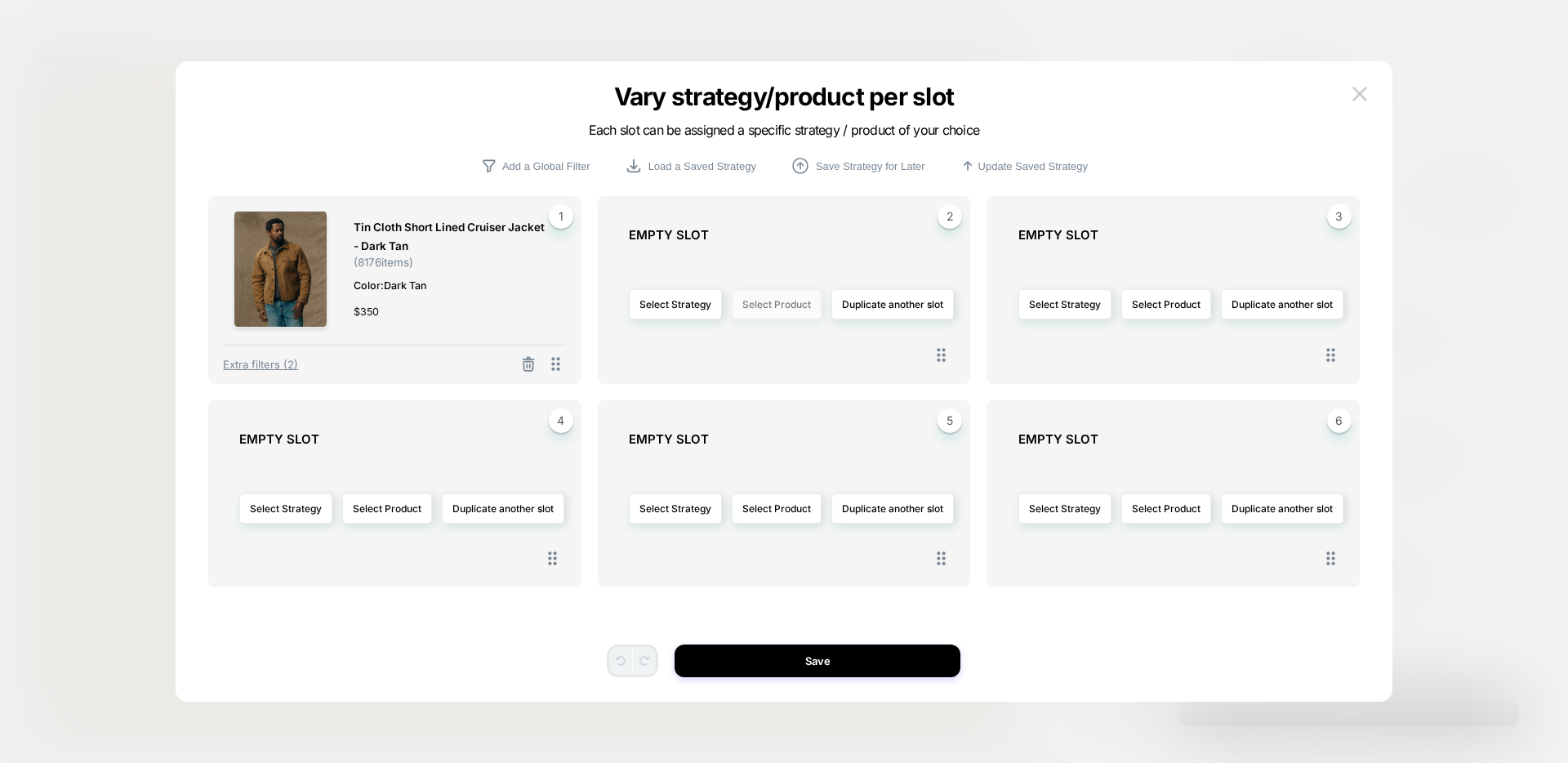 click on "Select Product" at bounding box center (777, 304) 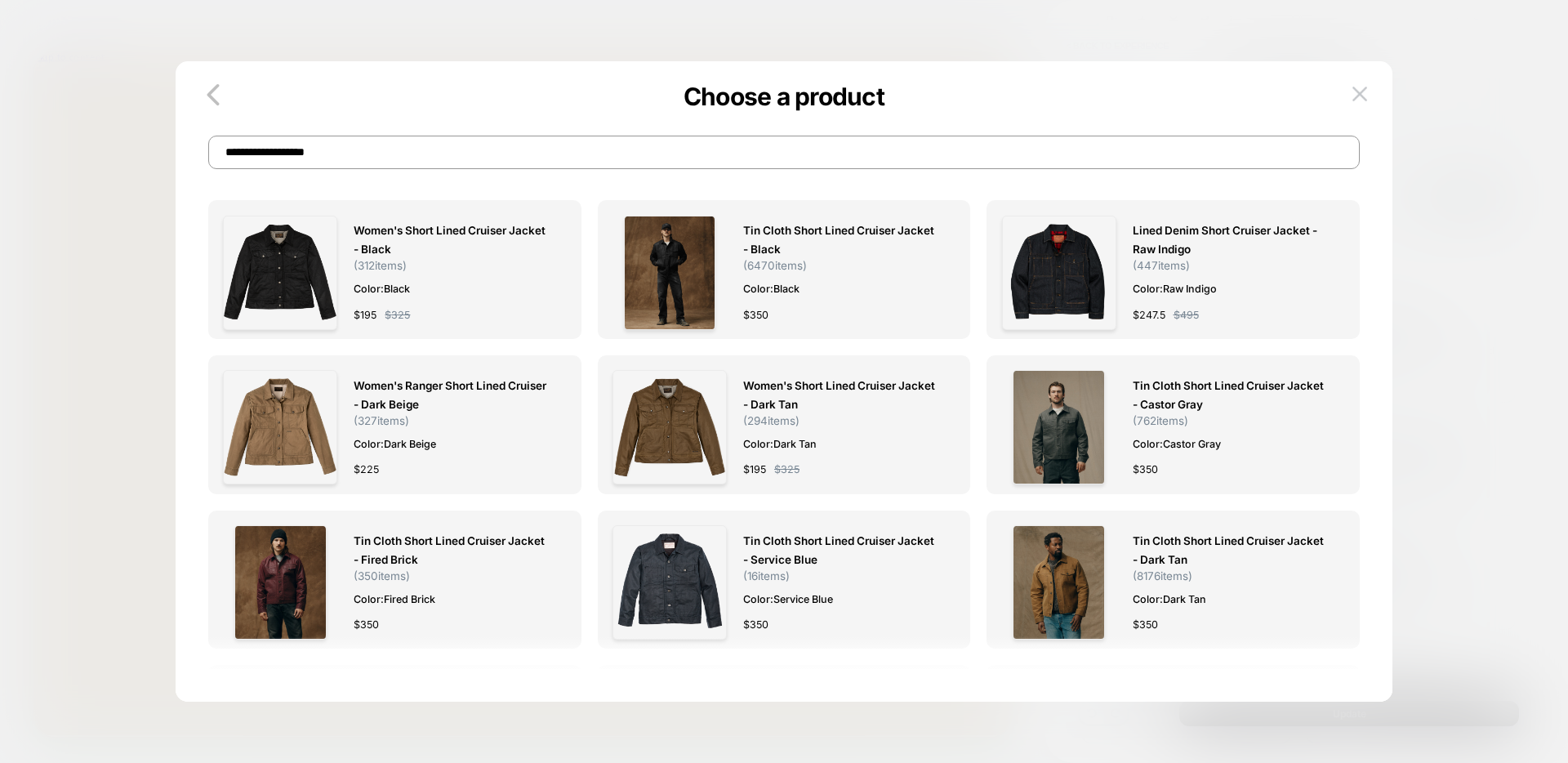 click on "**********" at bounding box center [784, 152] 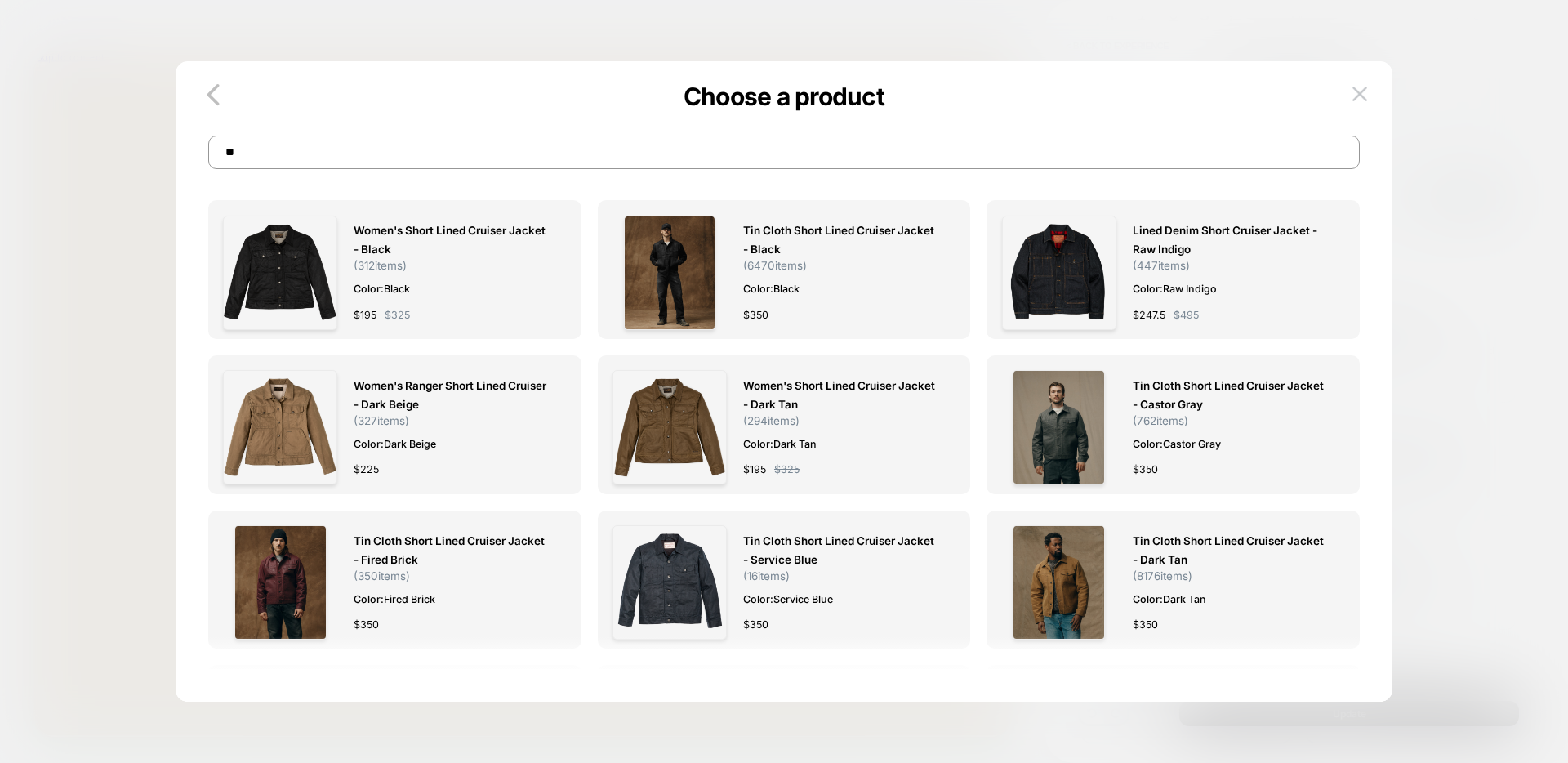 type on "*" 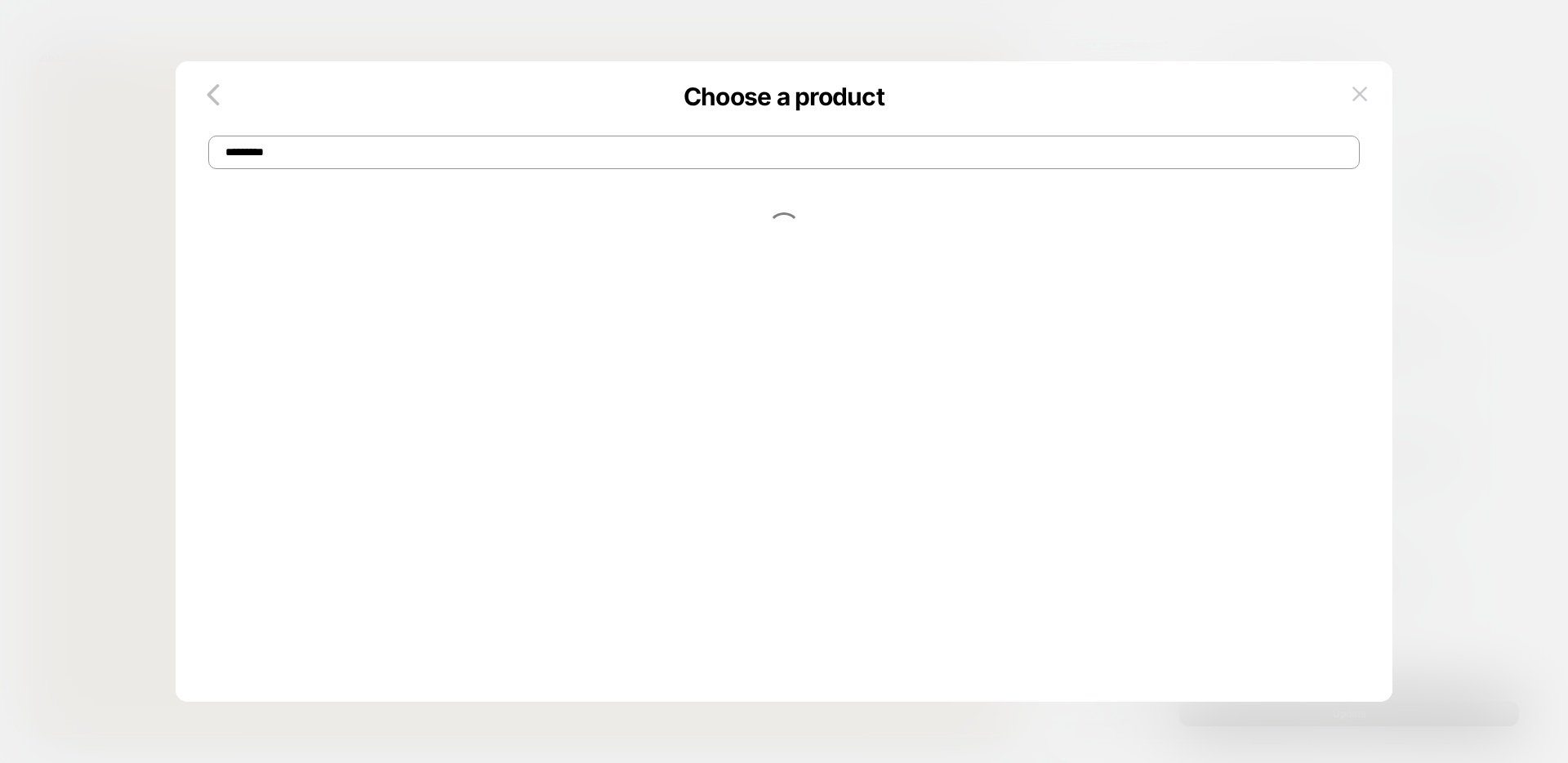 type on "*********" 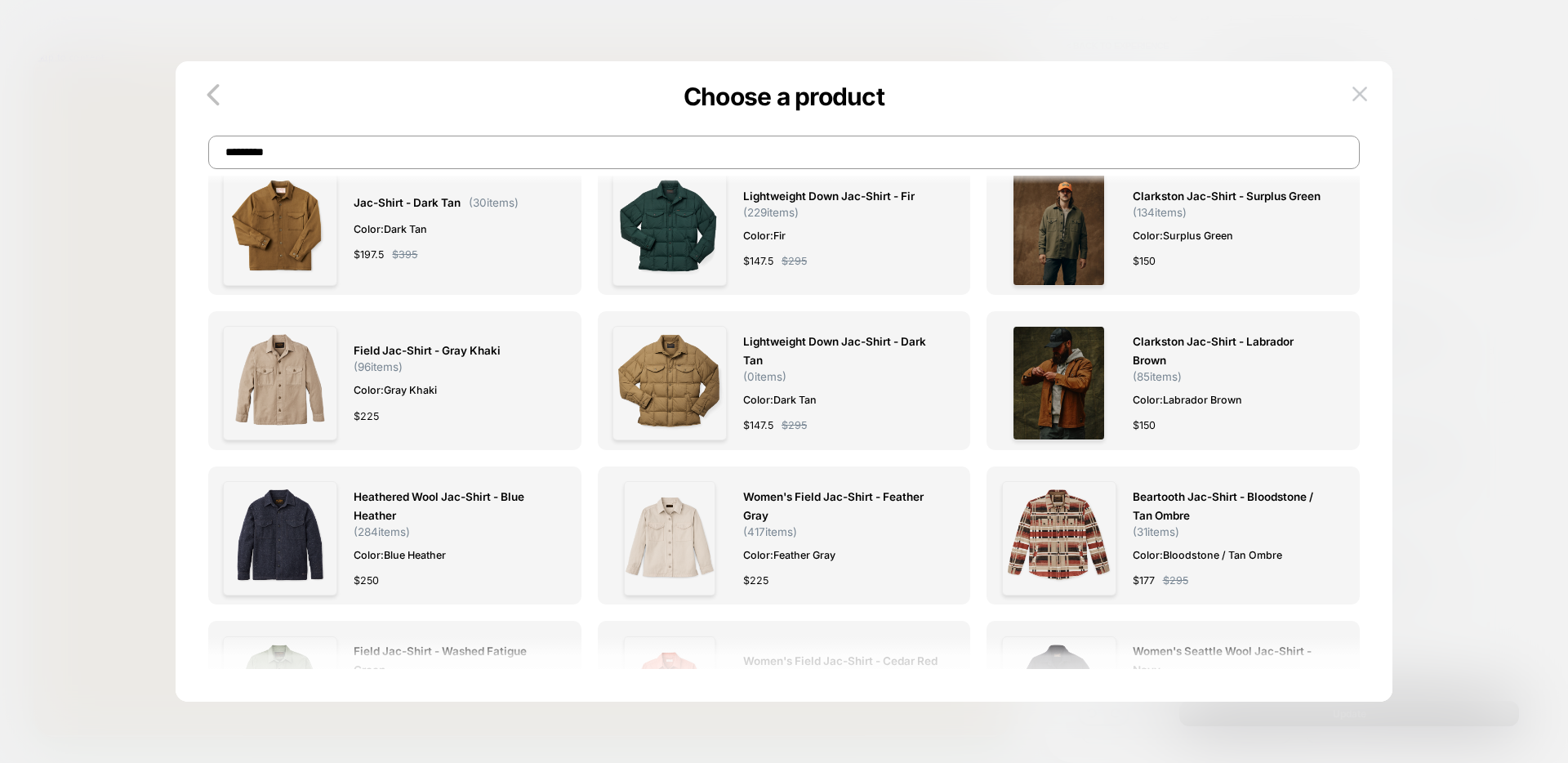 scroll, scrollTop: 0, scrollLeft: 0, axis: both 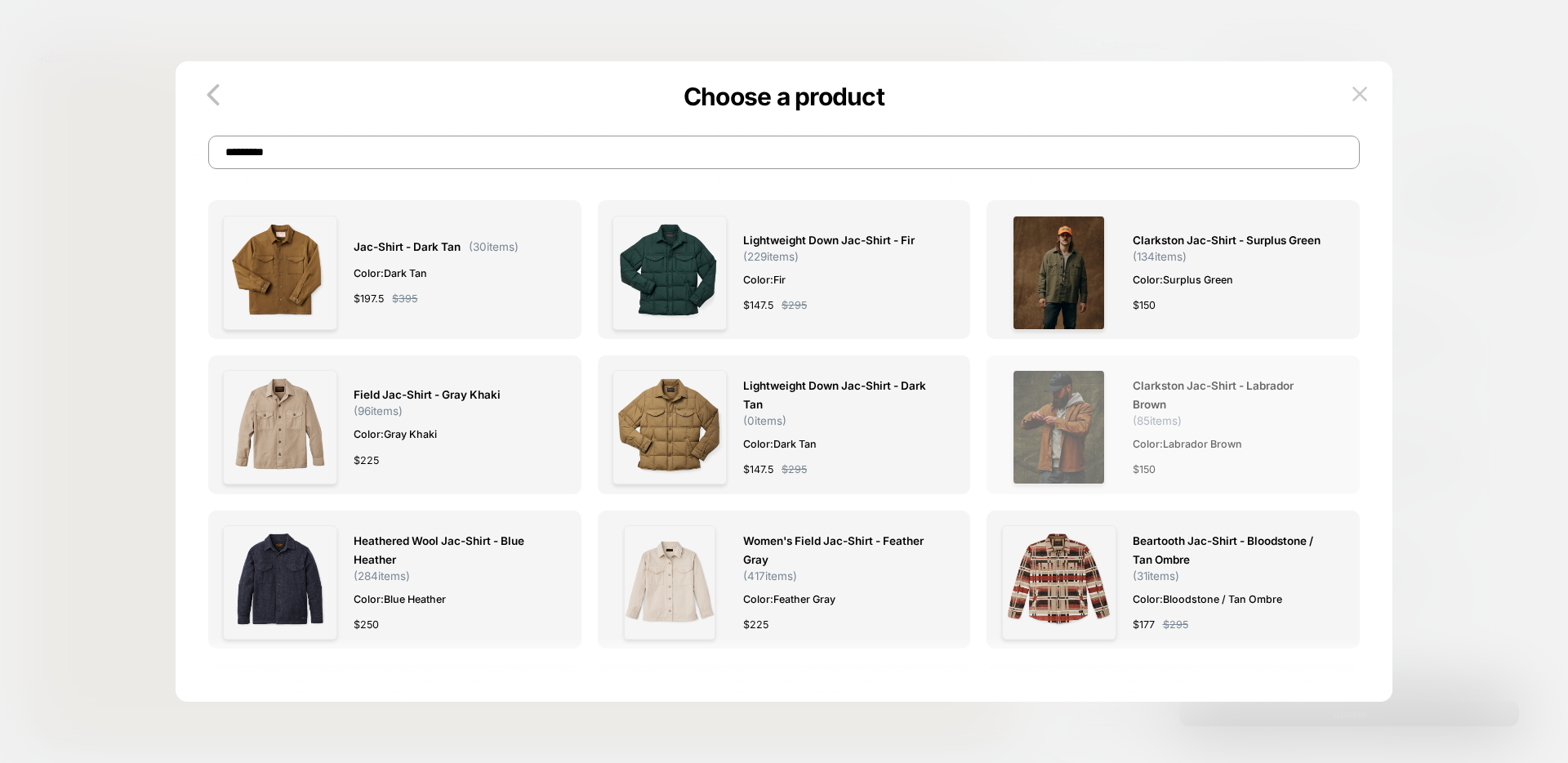 click on "Clarkston Jac-shirt - Labrador Brown" at bounding box center (1231, 395) 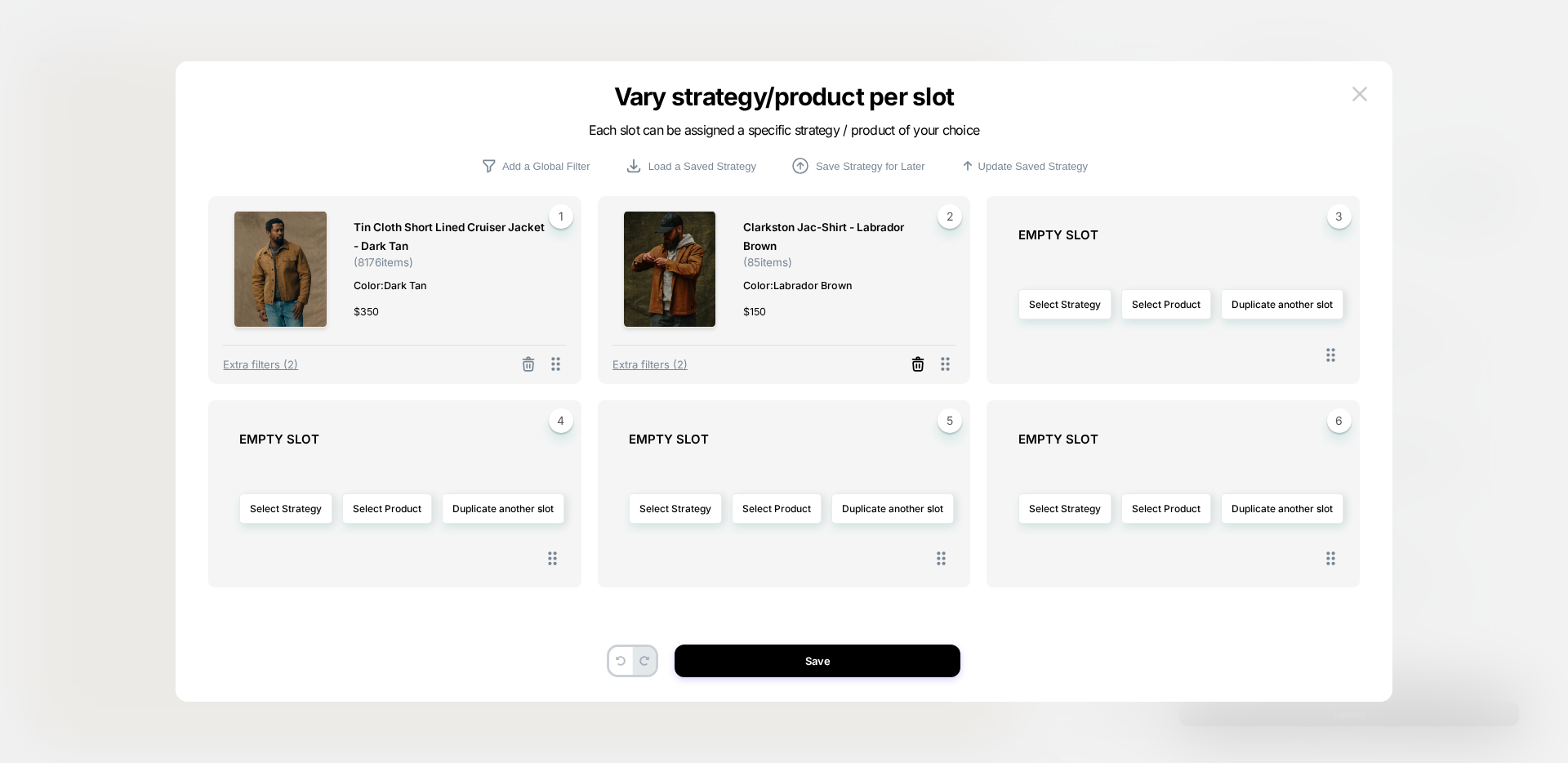 click 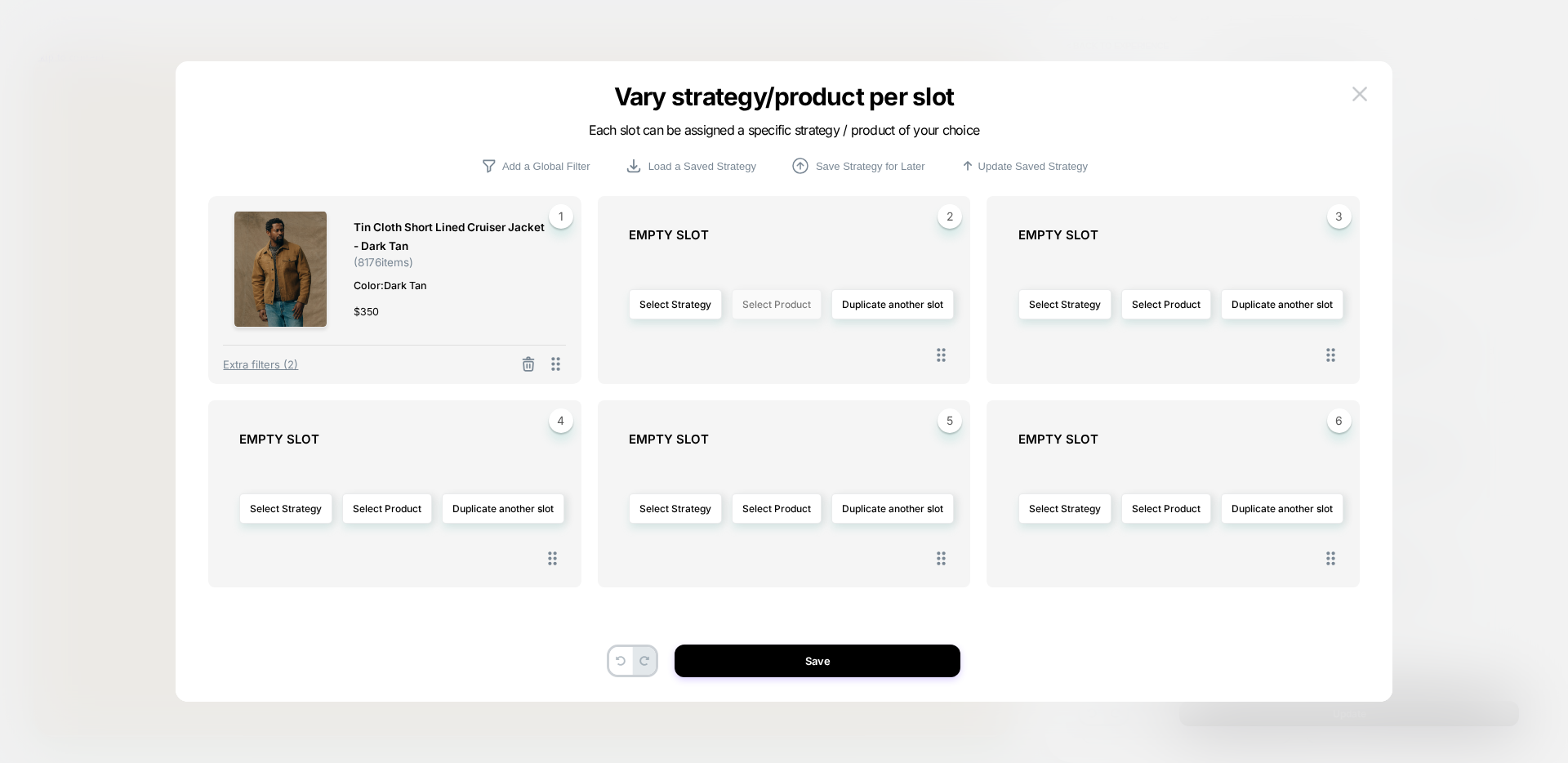 click on "Select Product" at bounding box center [777, 304] 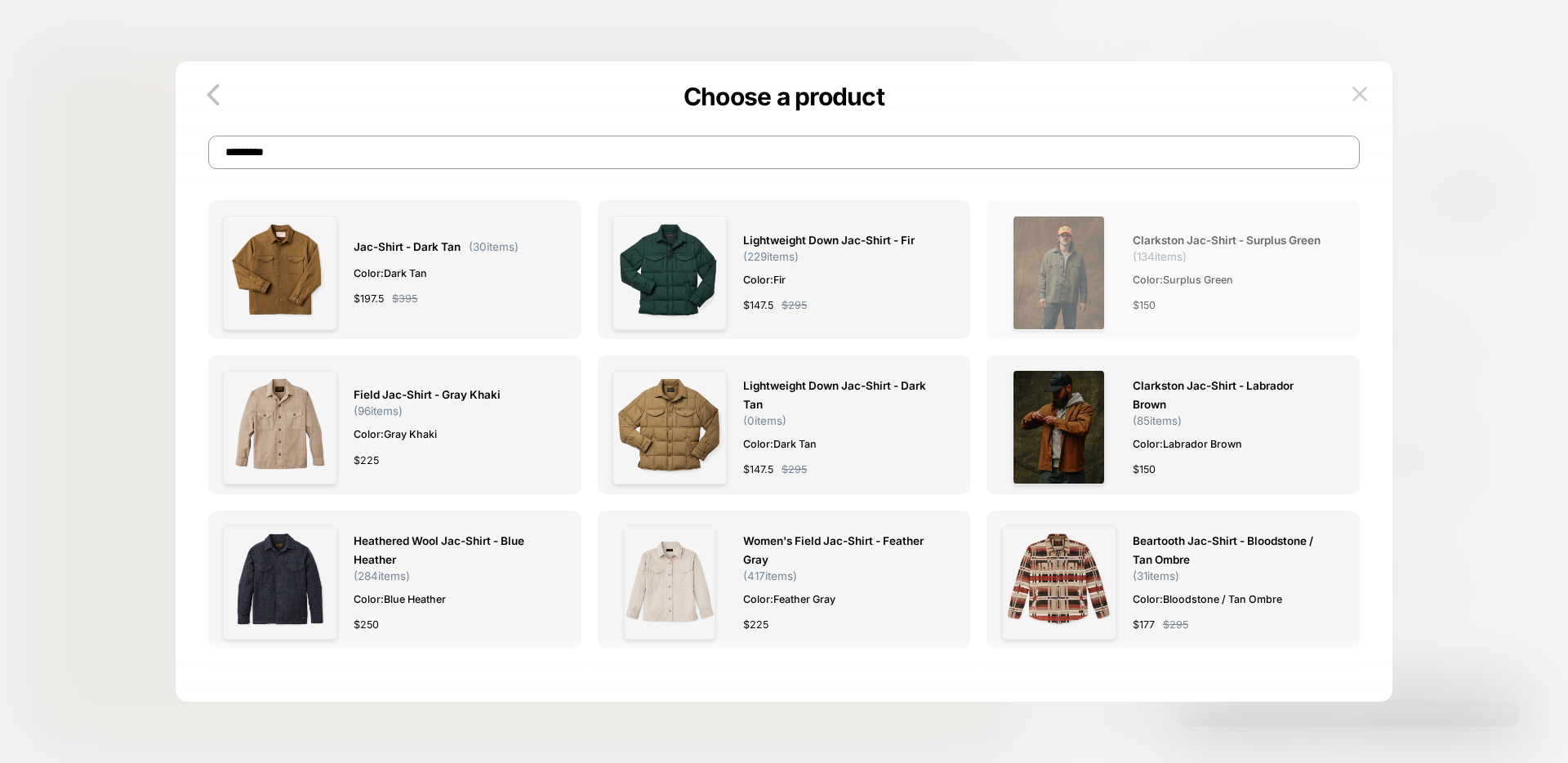 click on "Color:  Surplus Green" at bounding box center (1231, 279) 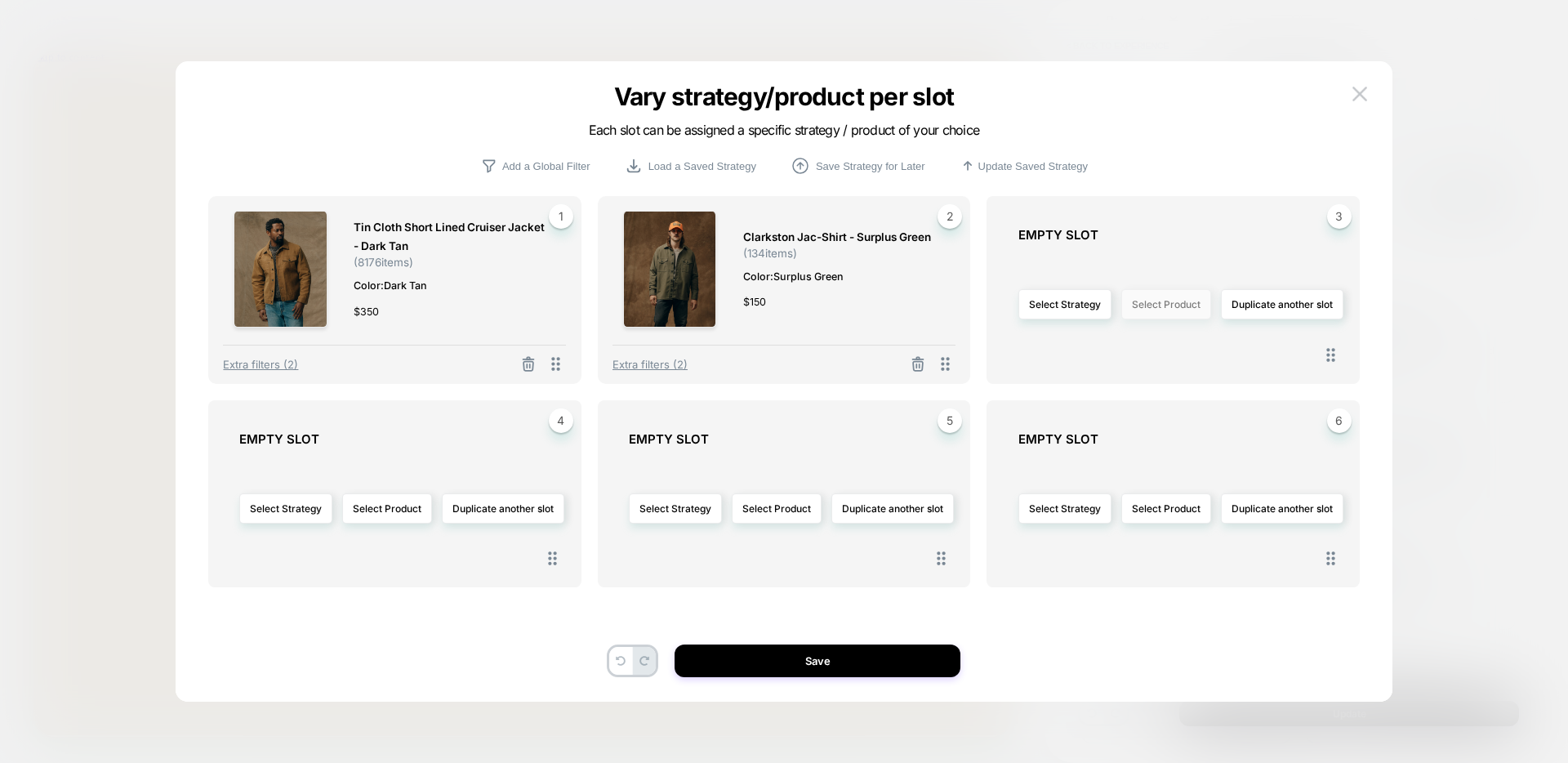 click on "Select Product" at bounding box center [1166, 304] 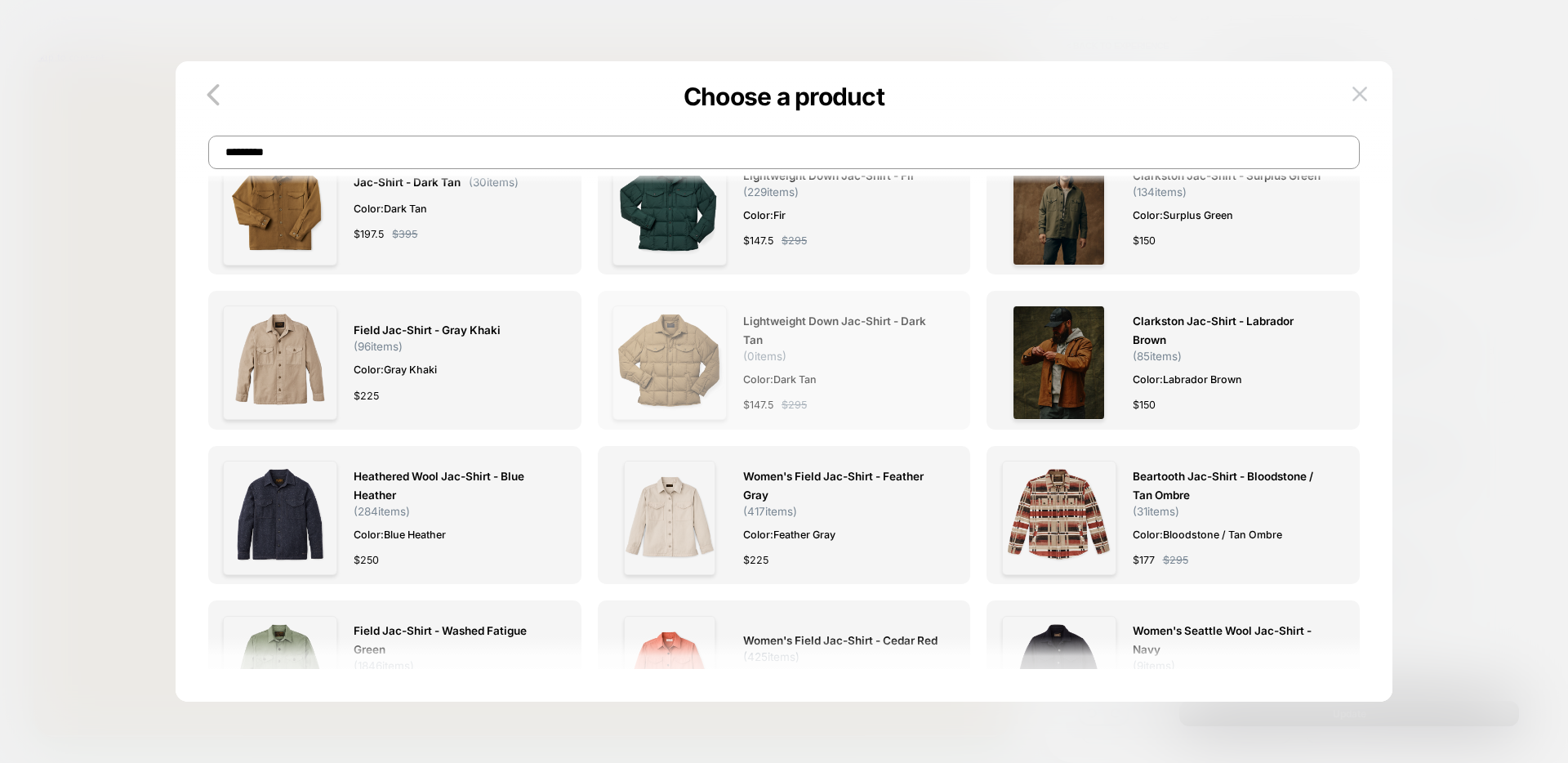 scroll, scrollTop: 0, scrollLeft: 0, axis: both 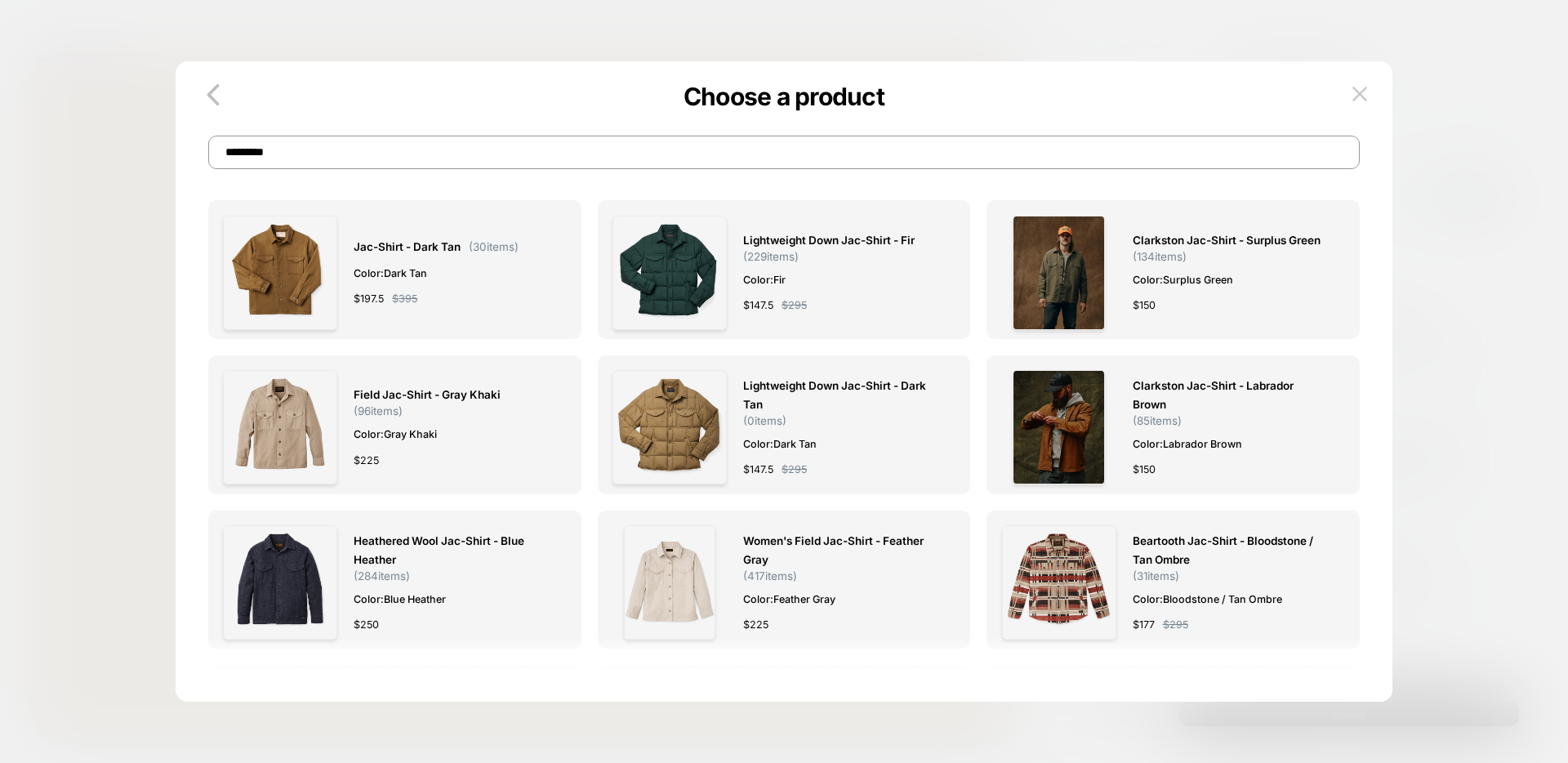 click on "*********" at bounding box center (784, 152) 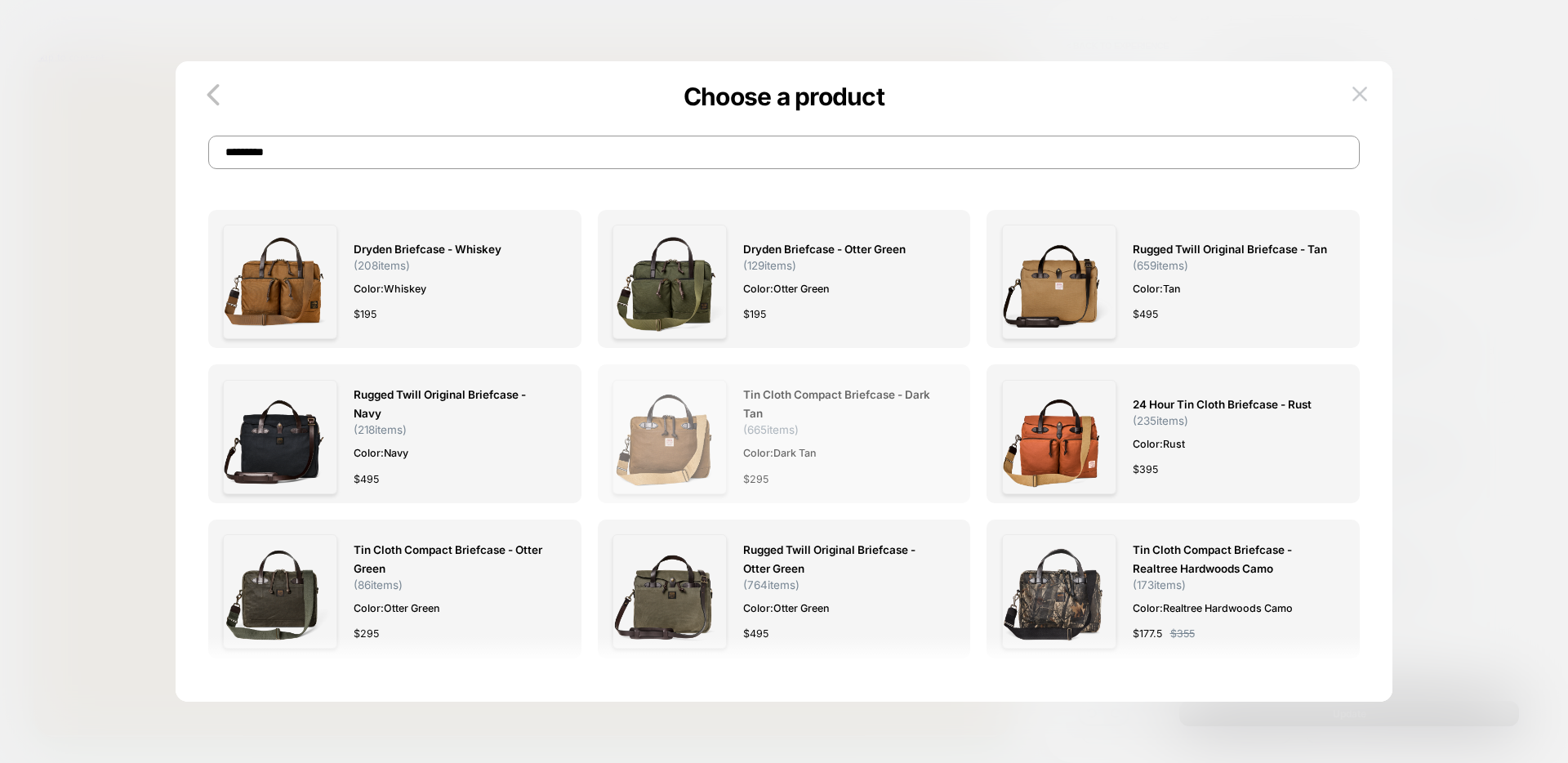 type on "*********" 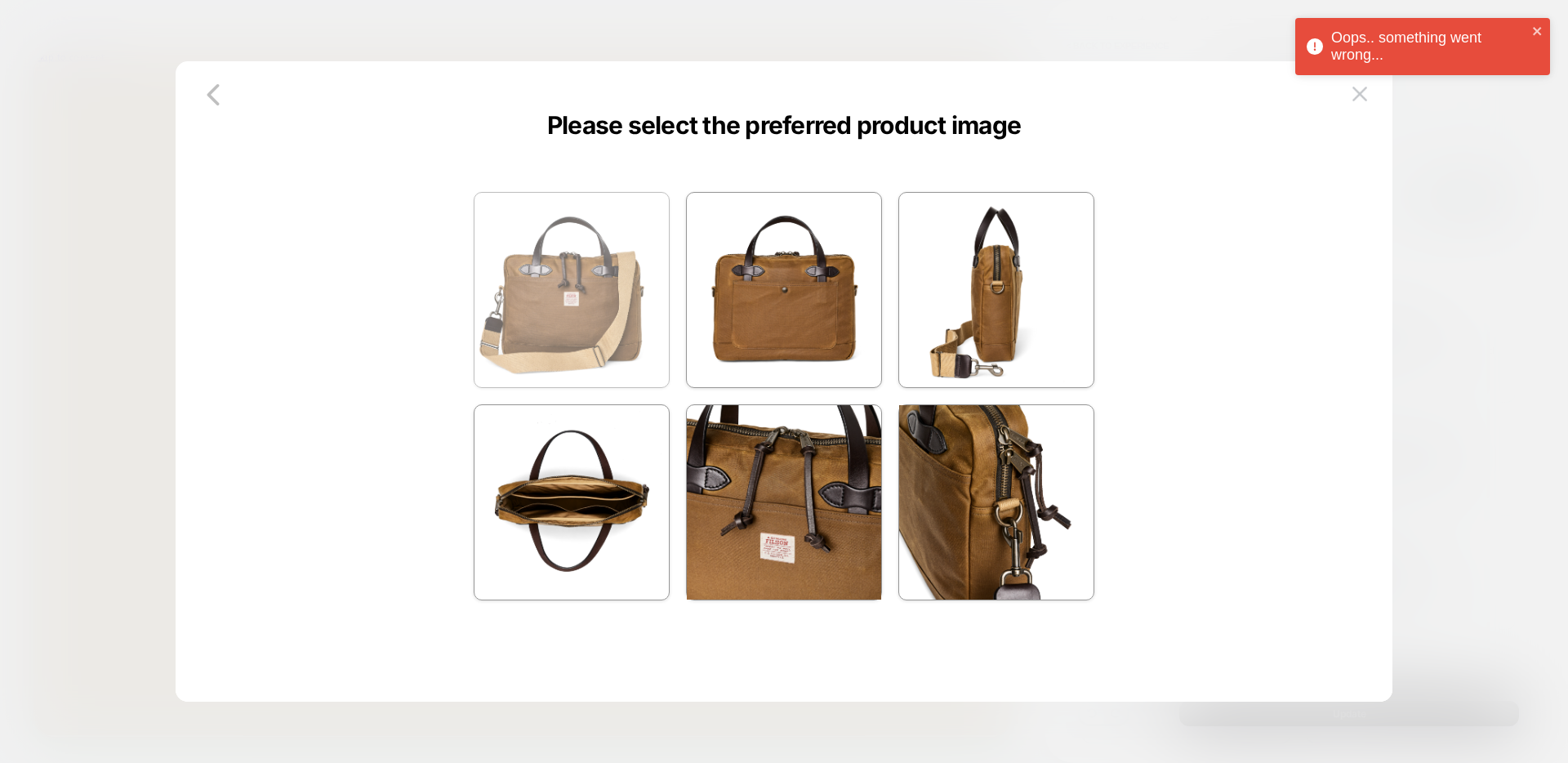 click at bounding box center [572, 290] 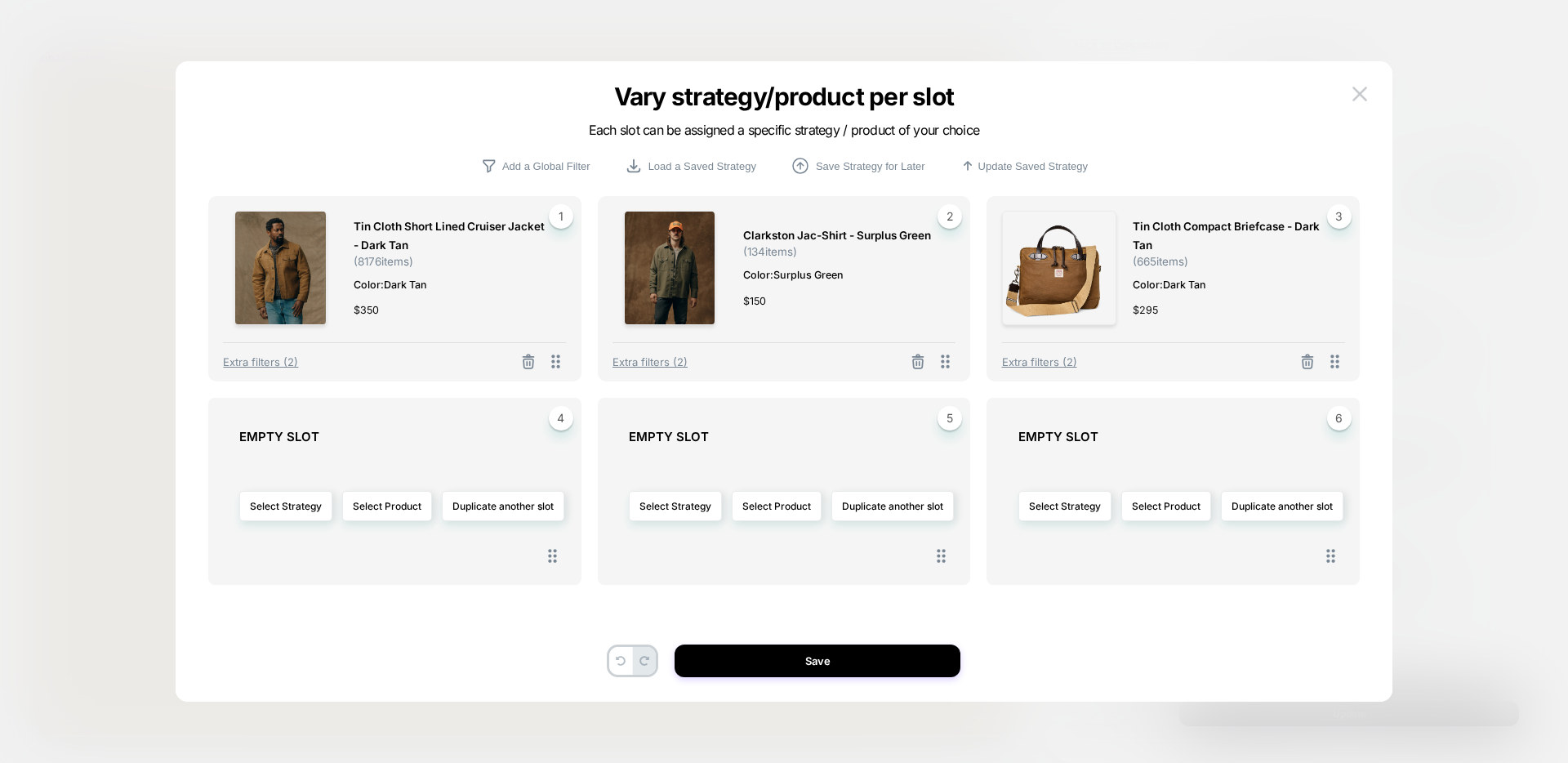 click at bounding box center [280, 268] 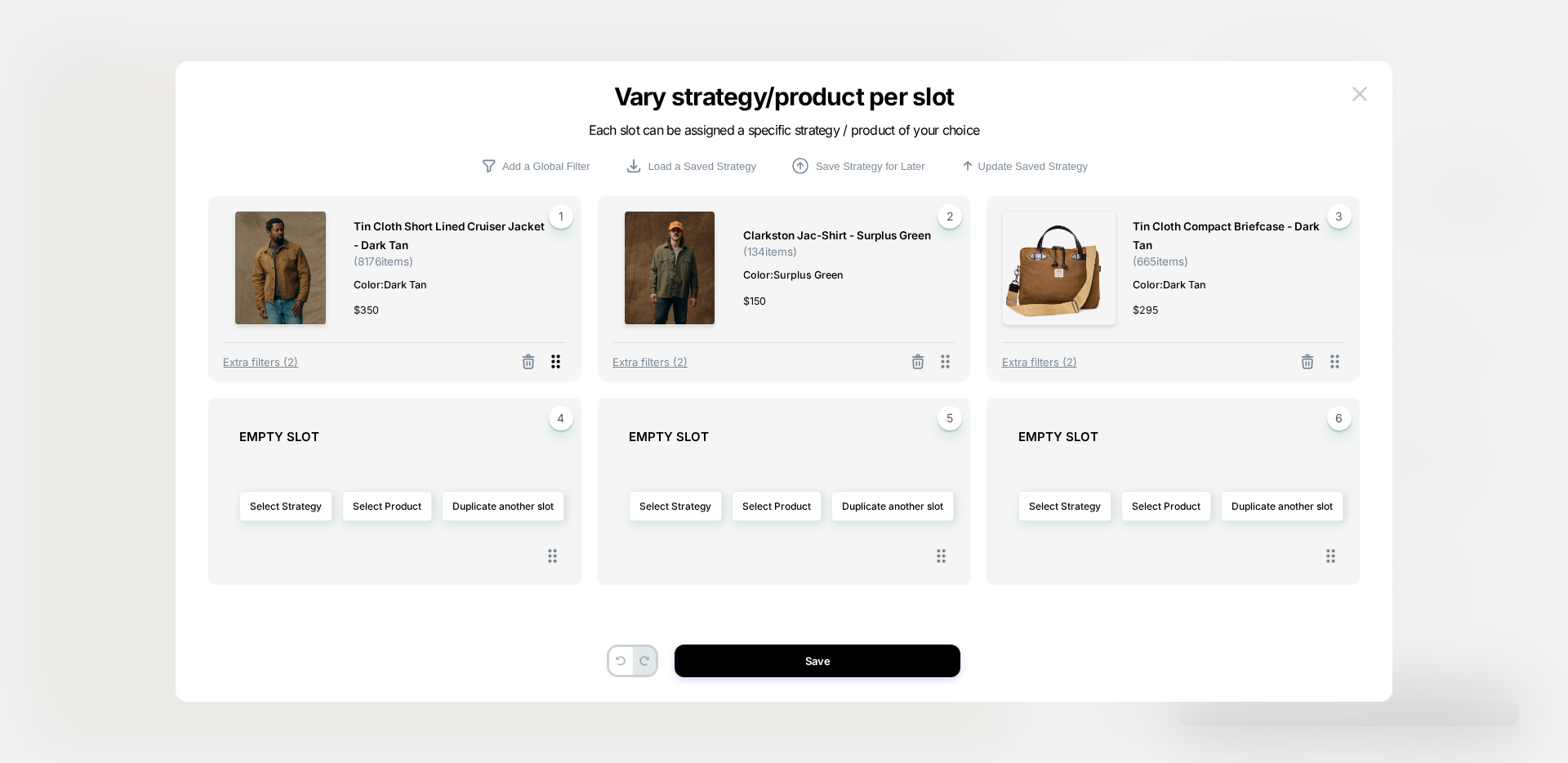 click 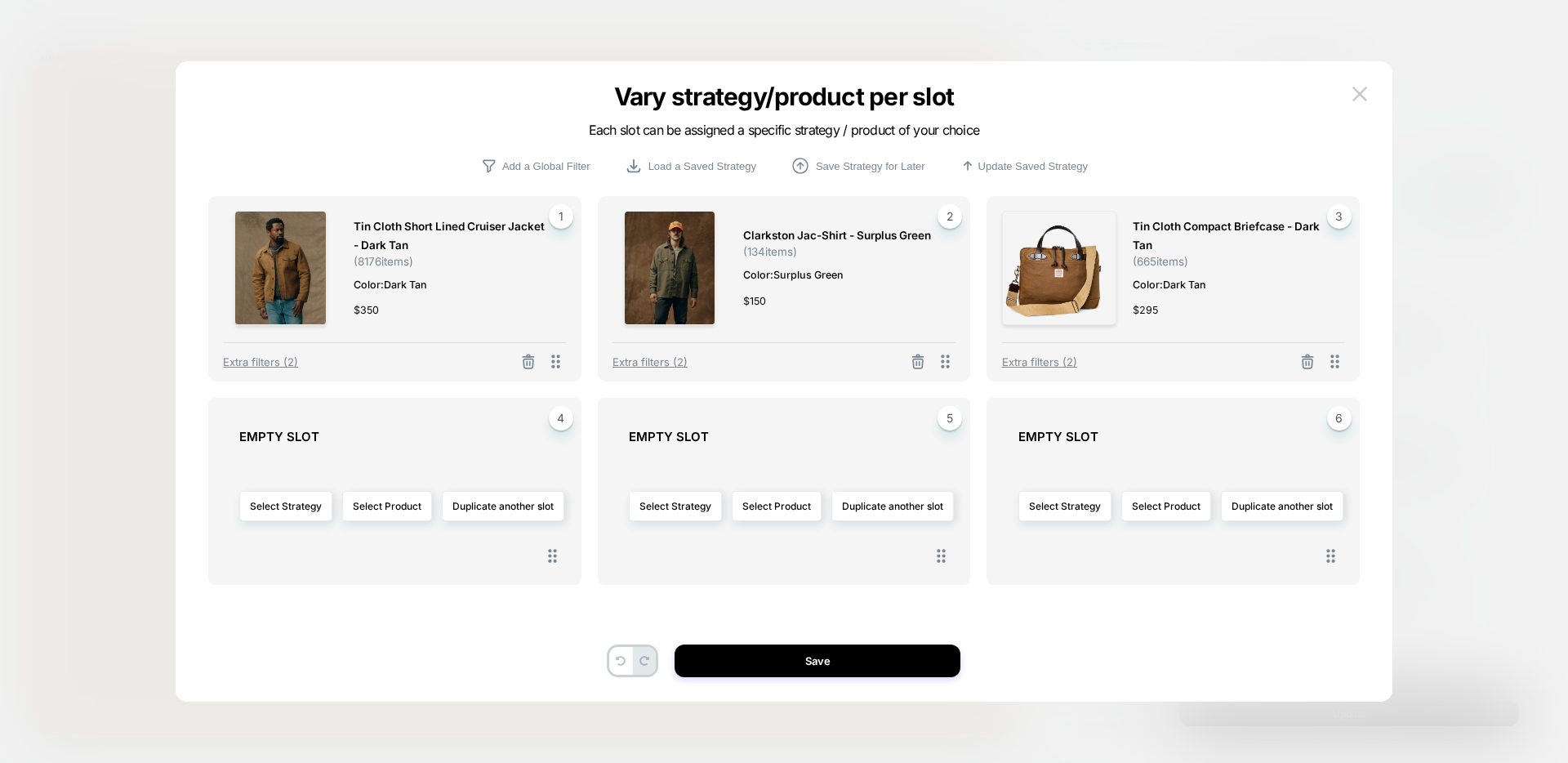 click at bounding box center (280, 268) 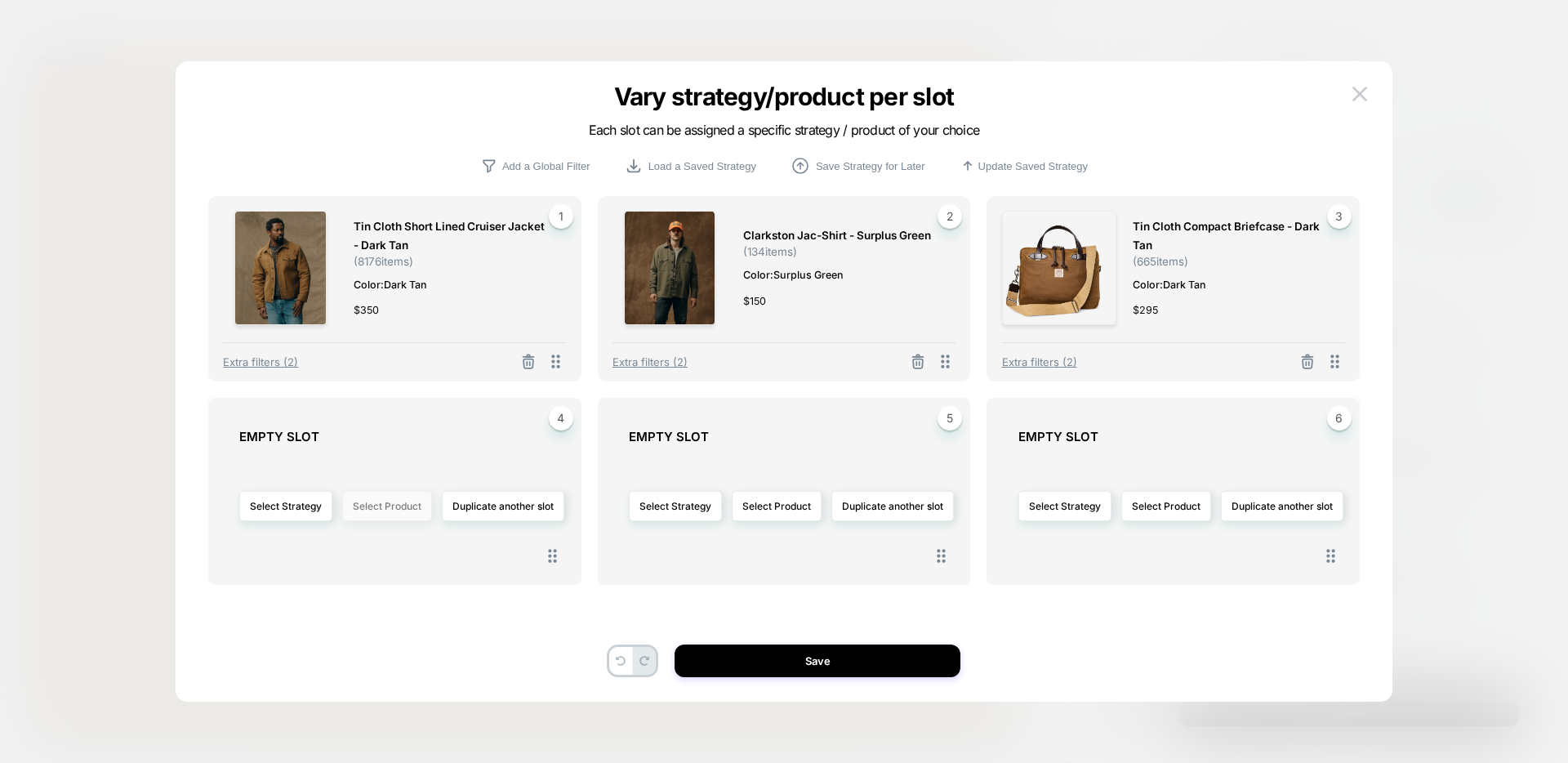 click on "Select Product" at bounding box center [387, 506] 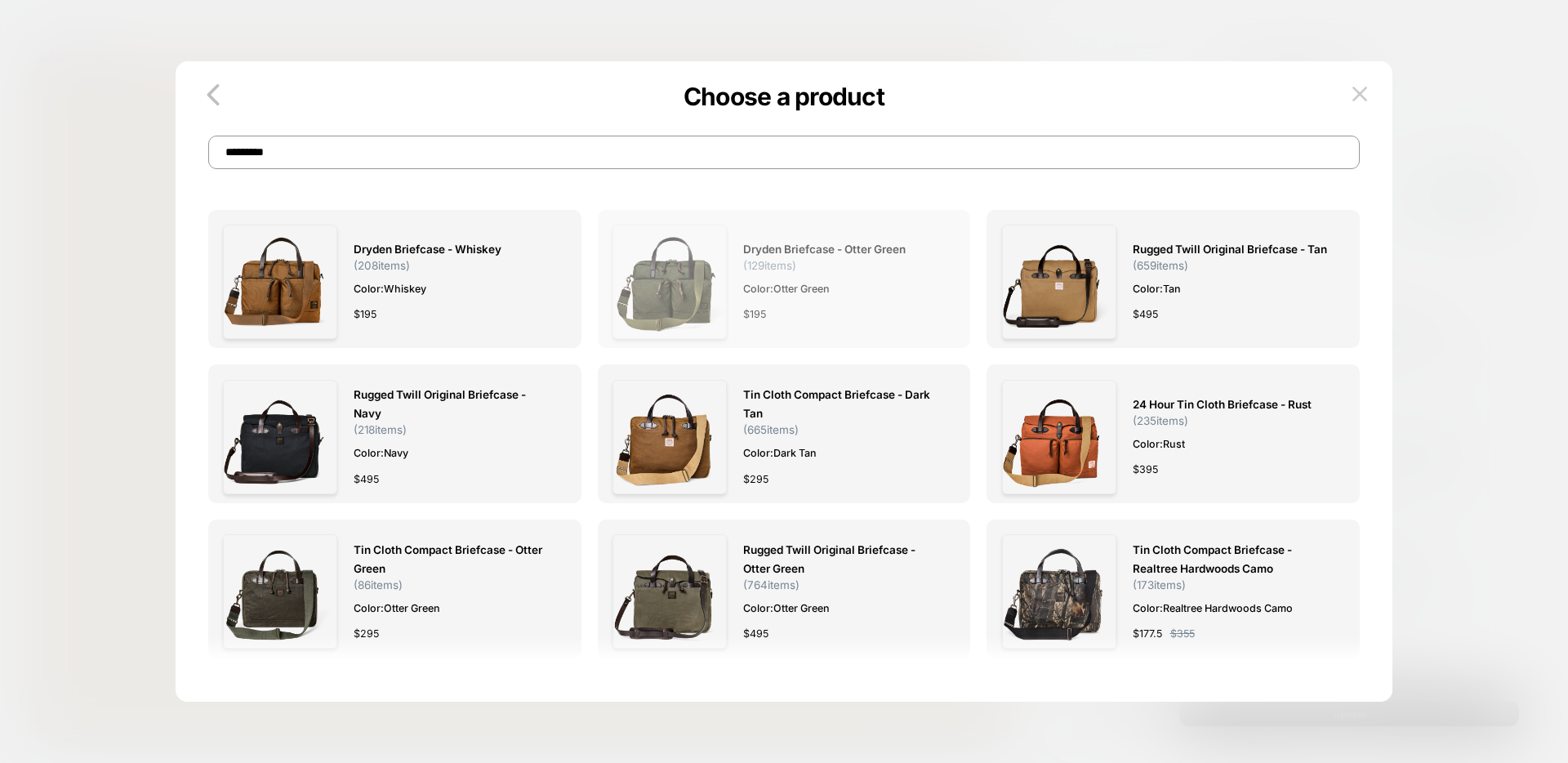 scroll, scrollTop: 4, scrollLeft: 0, axis: vertical 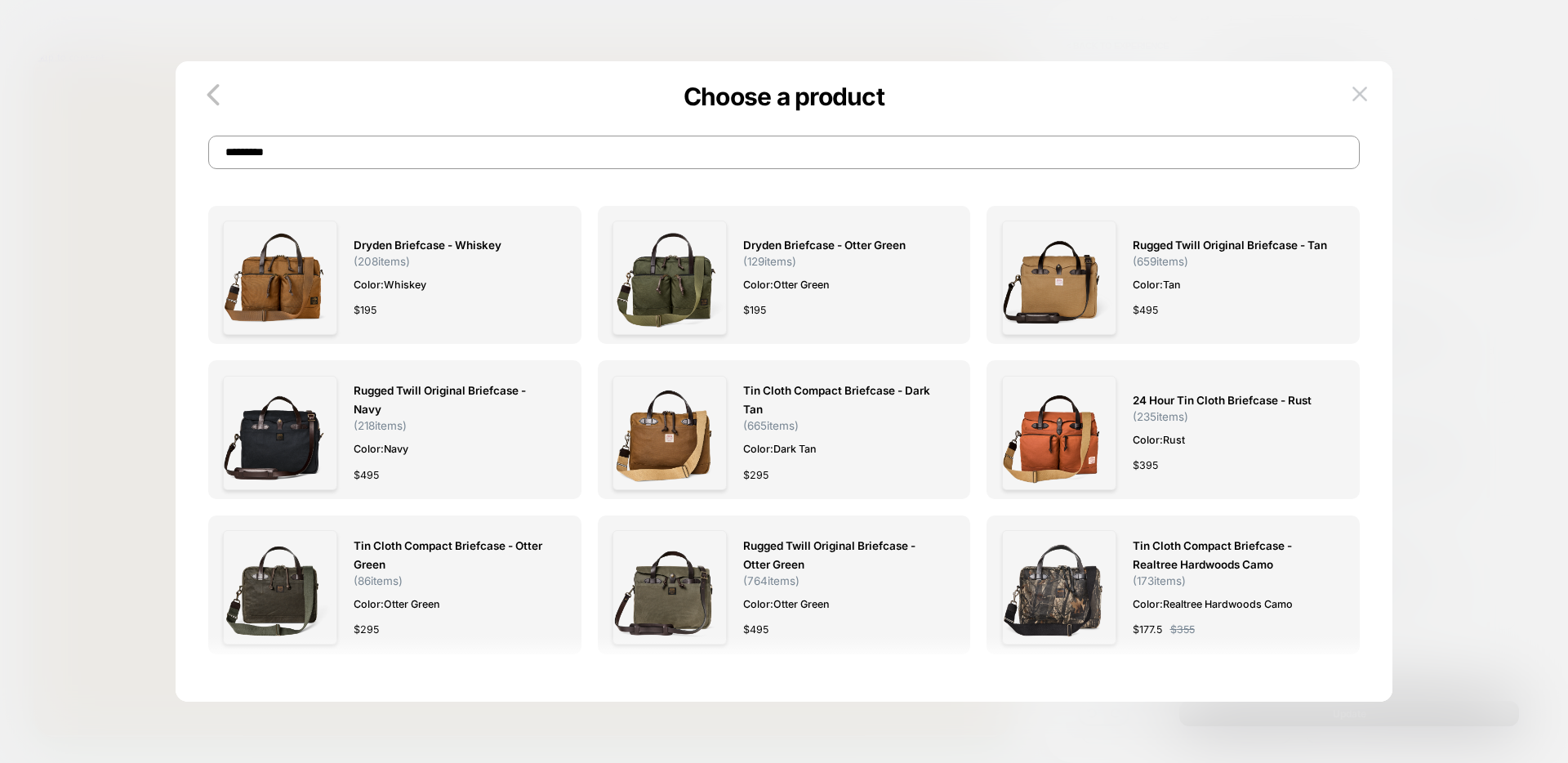 click on "*********" at bounding box center [784, 152] 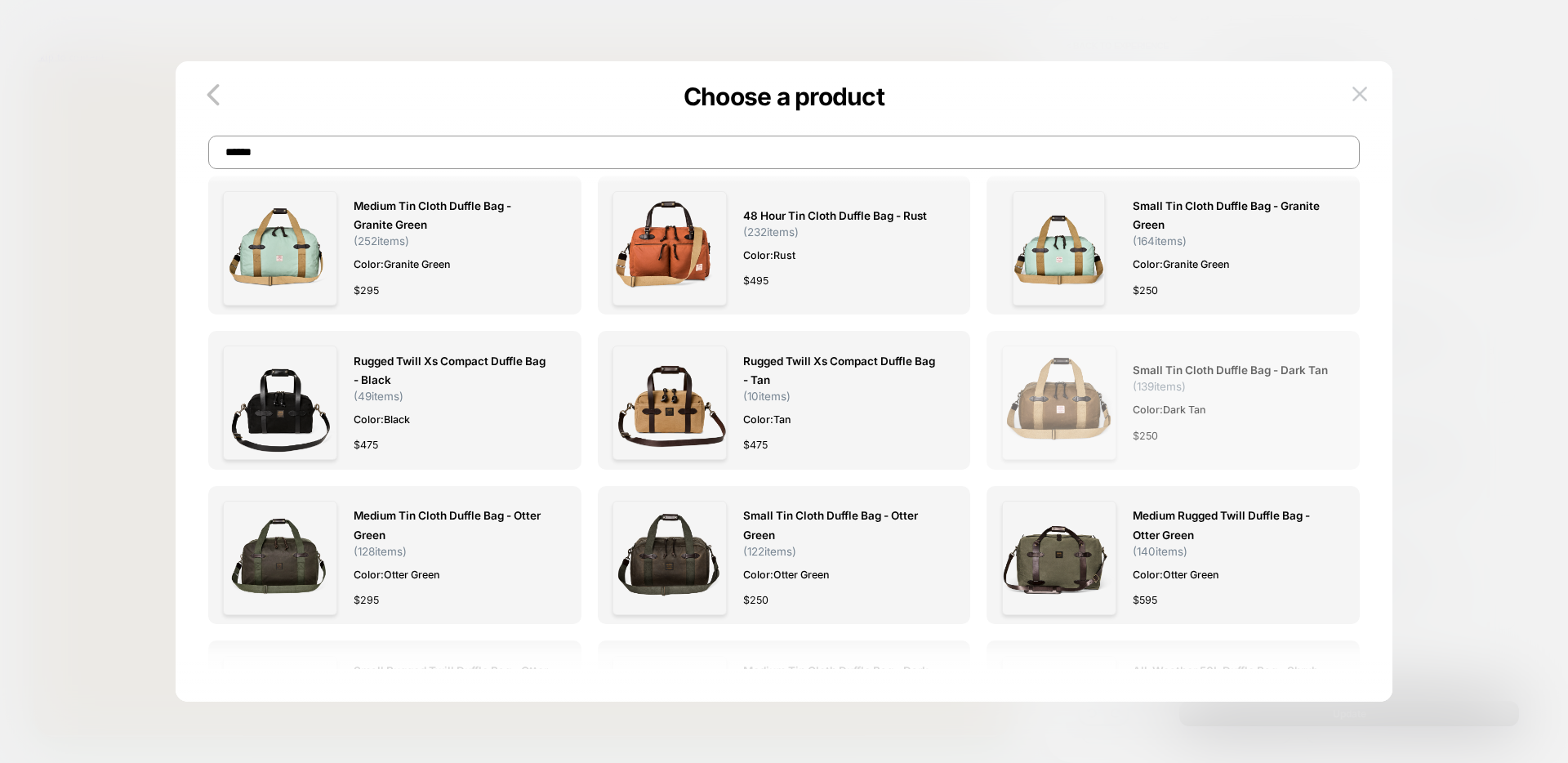 scroll, scrollTop: 483, scrollLeft: 0, axis: vertical 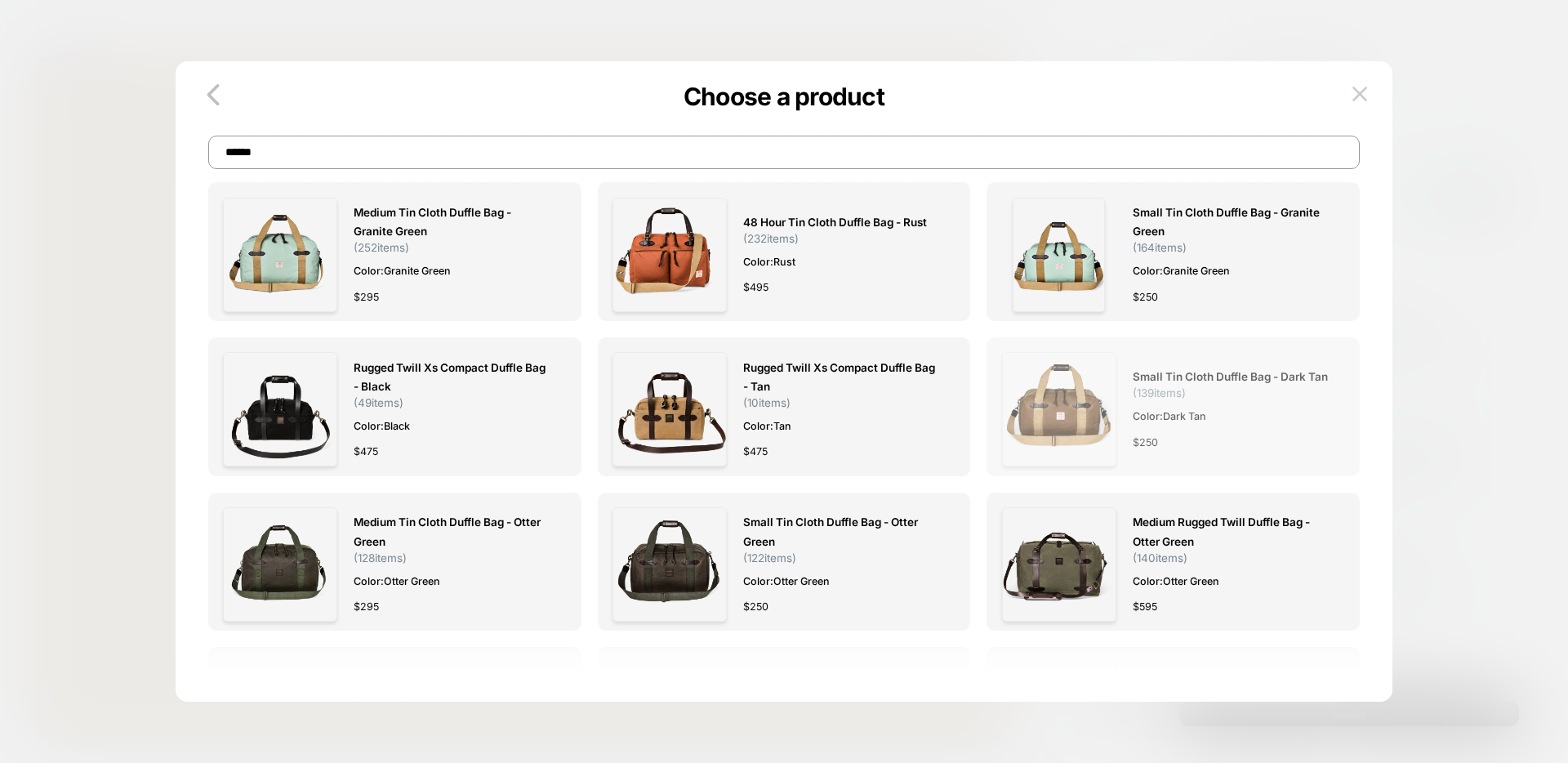 type on "******" 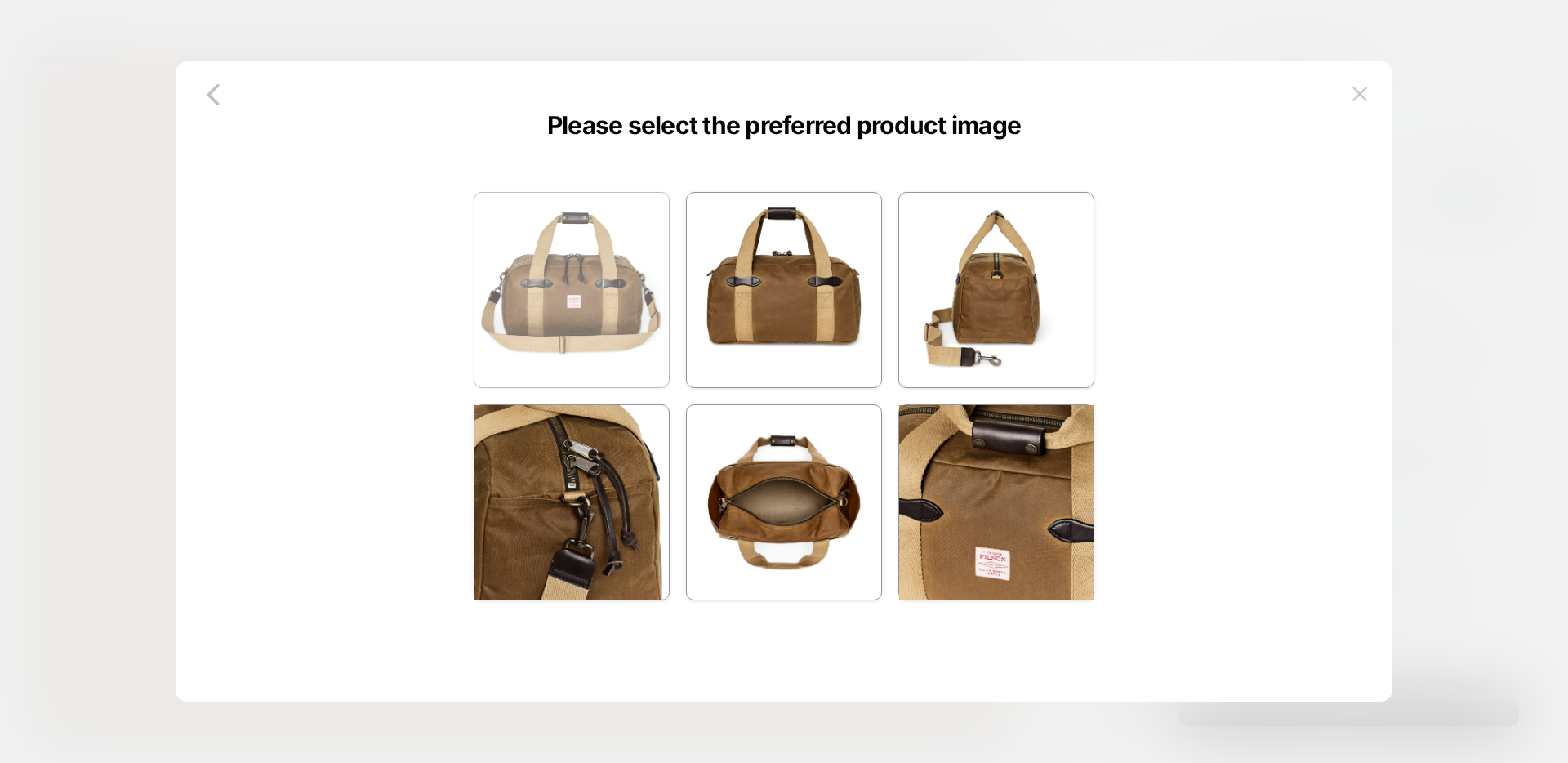 click at bounding box center [572, 290] 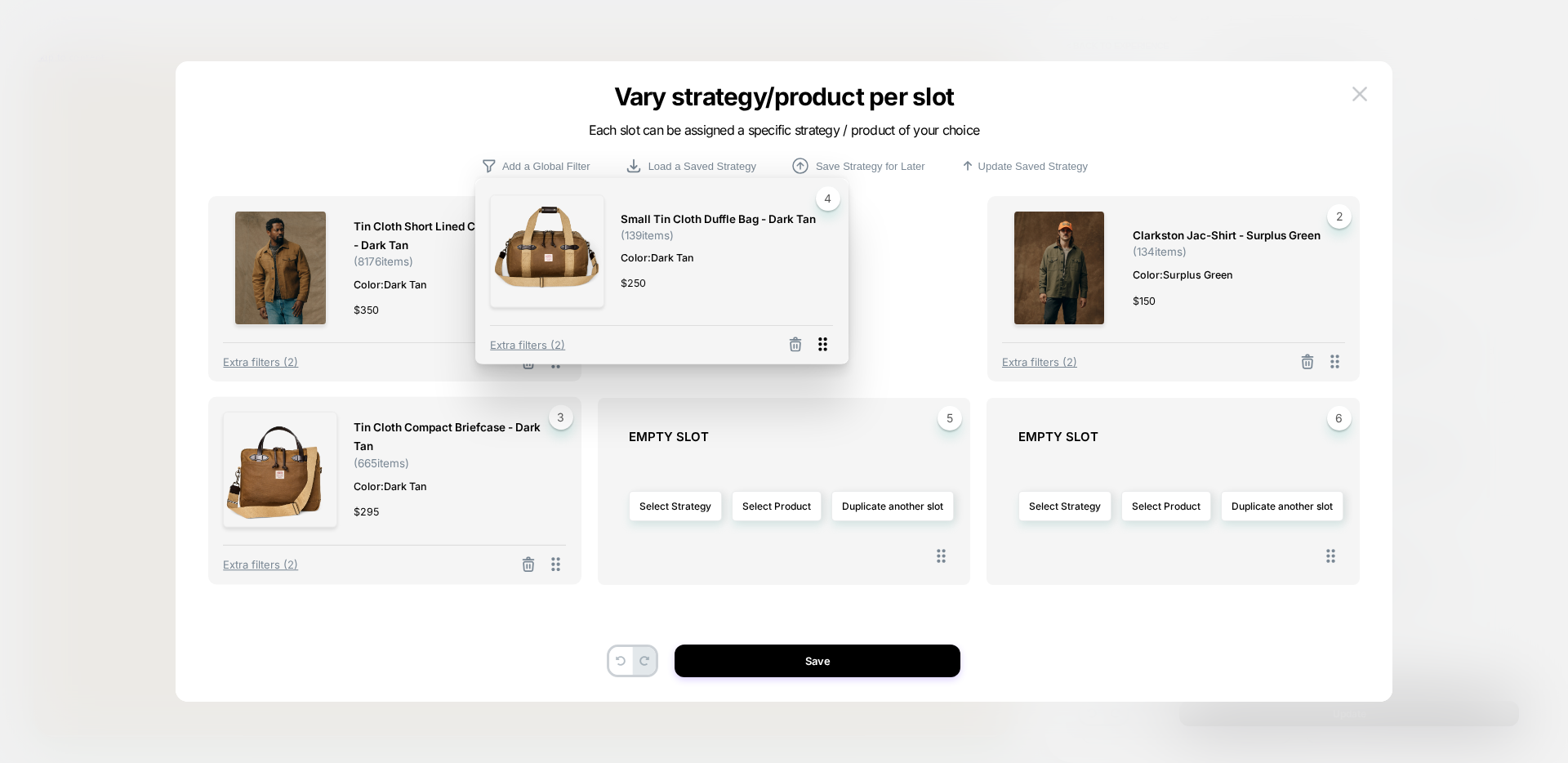 drag, startPoint x: 563, startPoint y: 561, endPoint x: 827, endPoint y: 346, distance: 340.4717 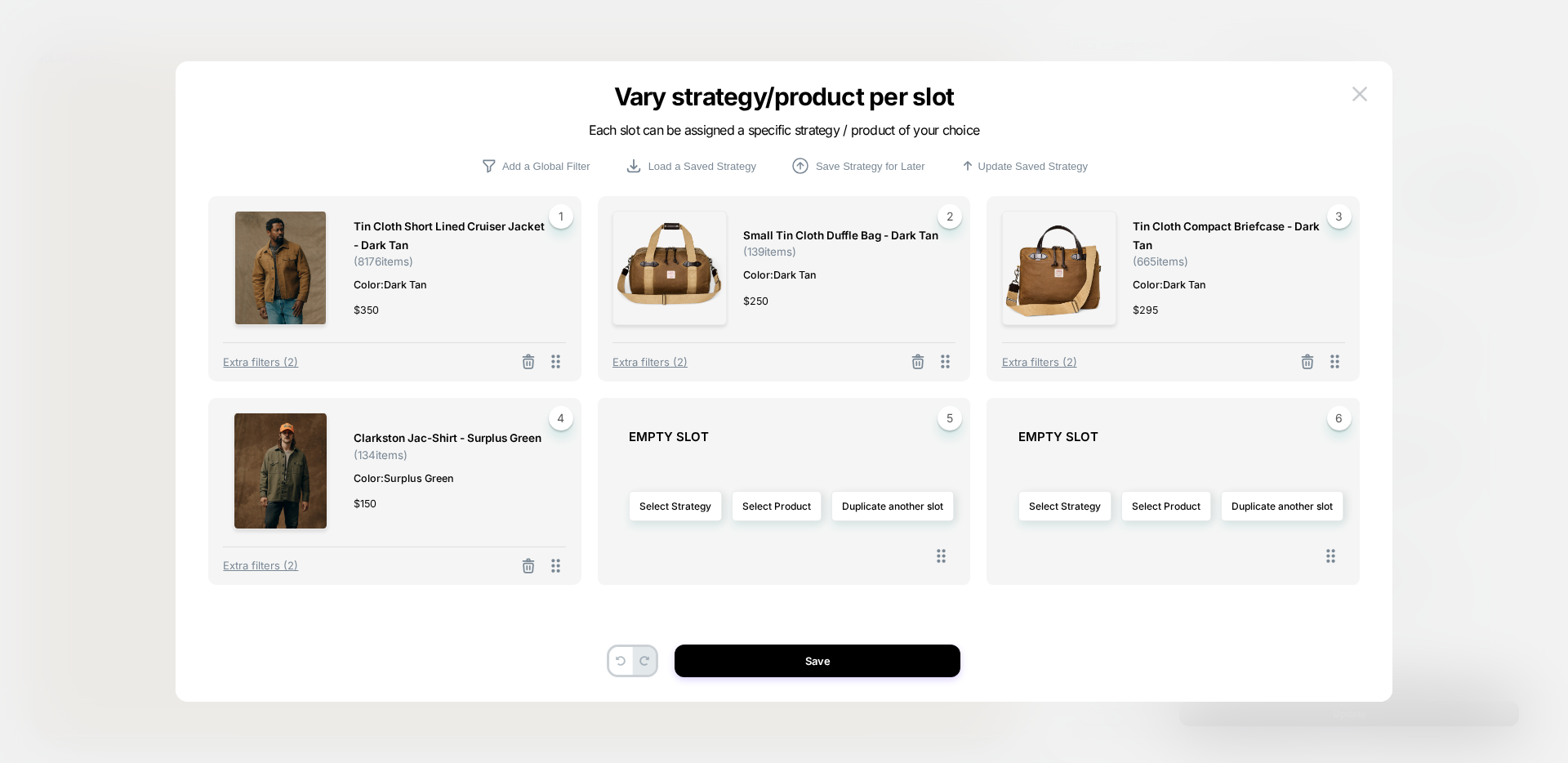 drag, startPoint x: 945, startPoint y: 566, endPoint x: 959, endPoint y: 508, distance: 59.66574 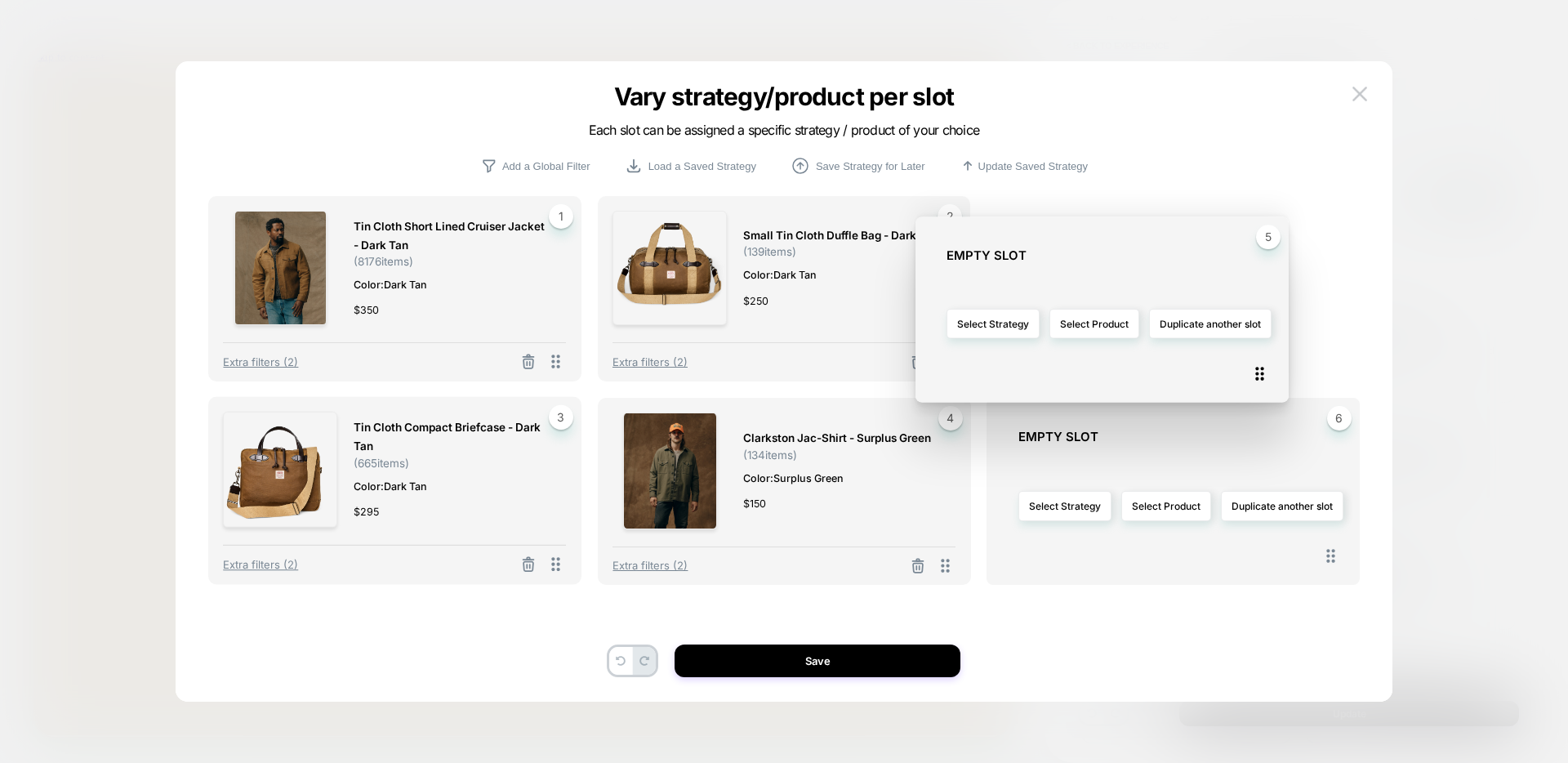 drag, startPoint x: 940, startPoint y: 559, endPoint x: 1263, endPoint y: 377, distance: 370.7465 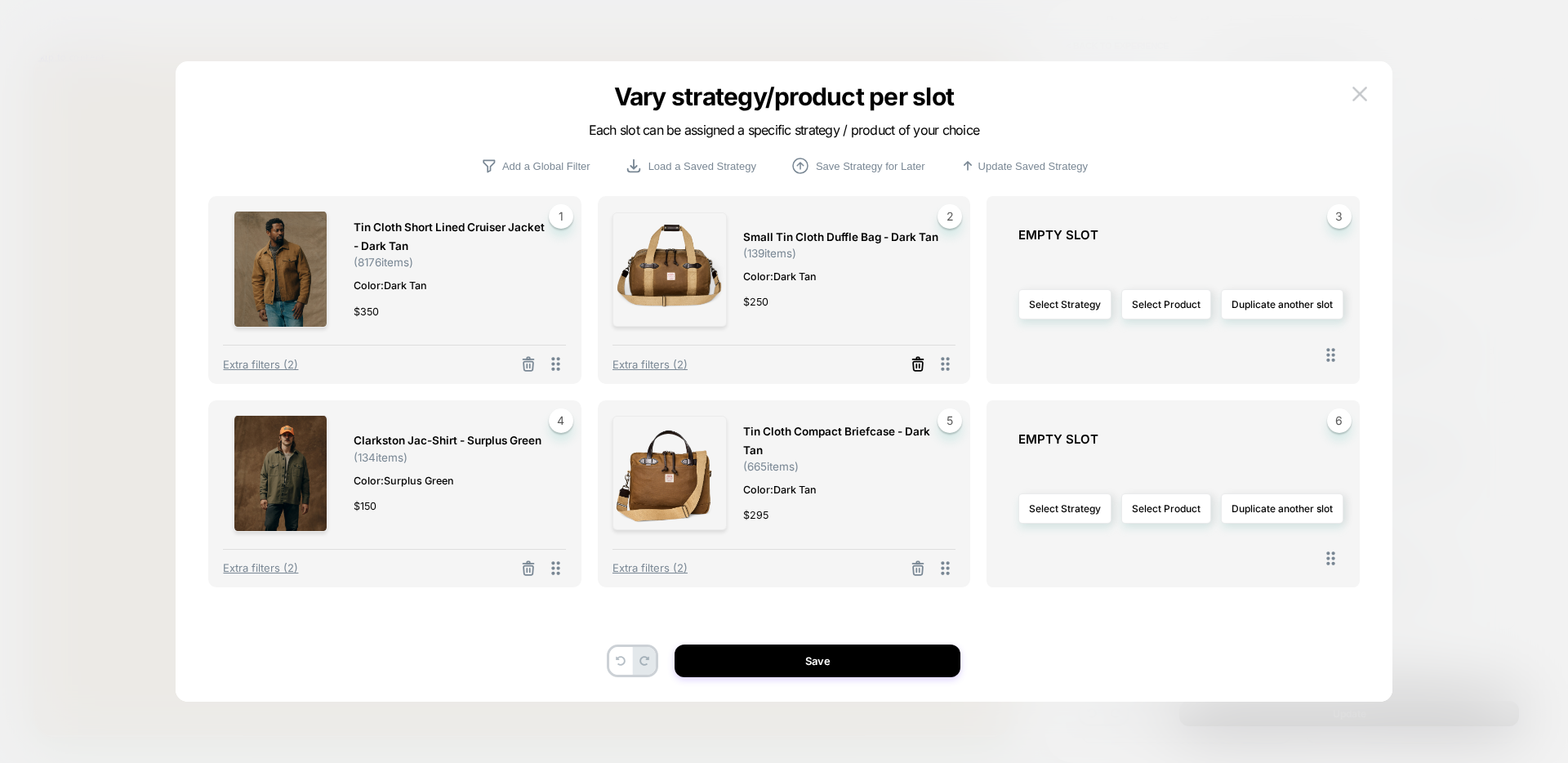 click 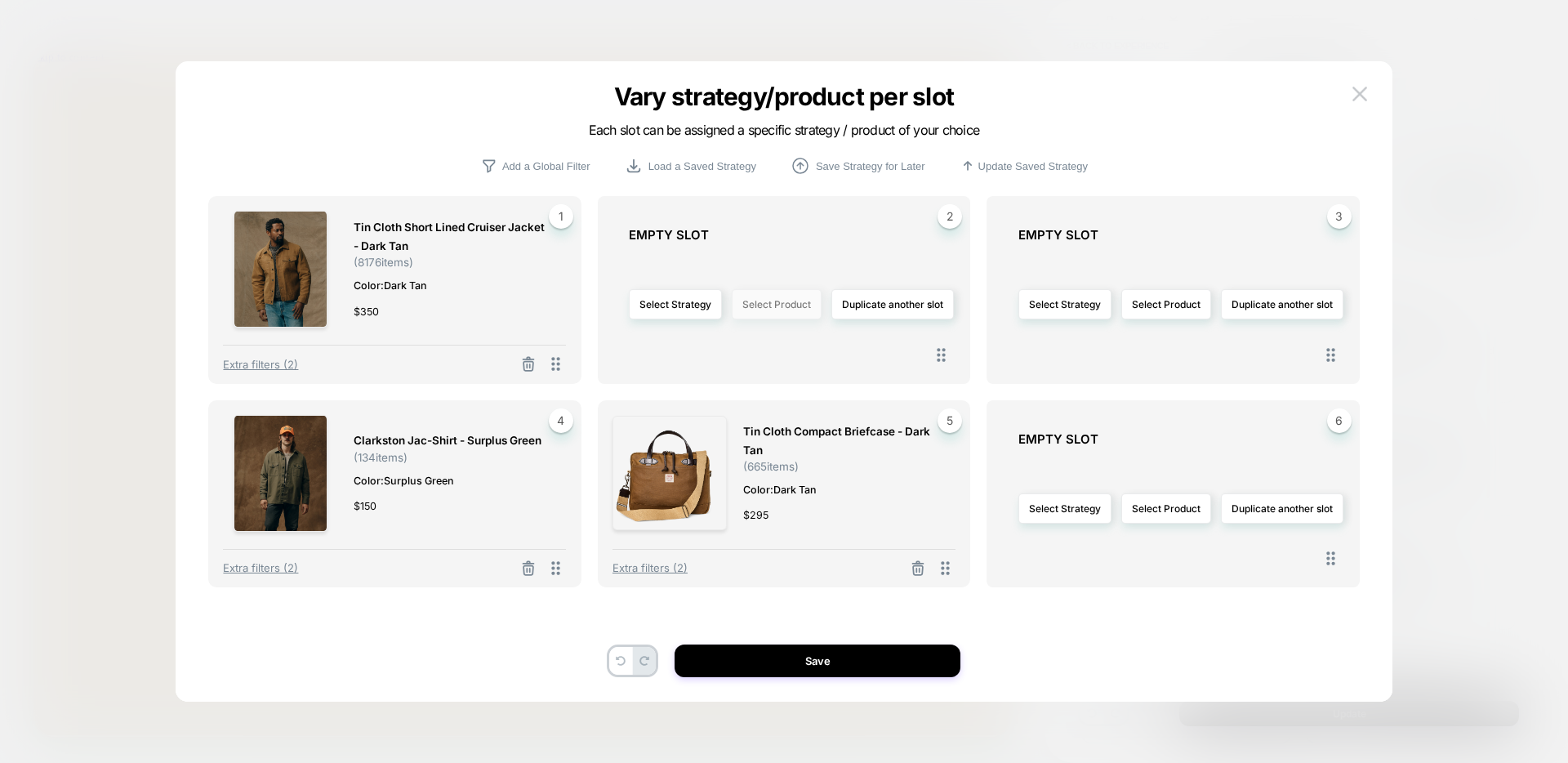 click on "Select Product" at bounding box center (777, 304) 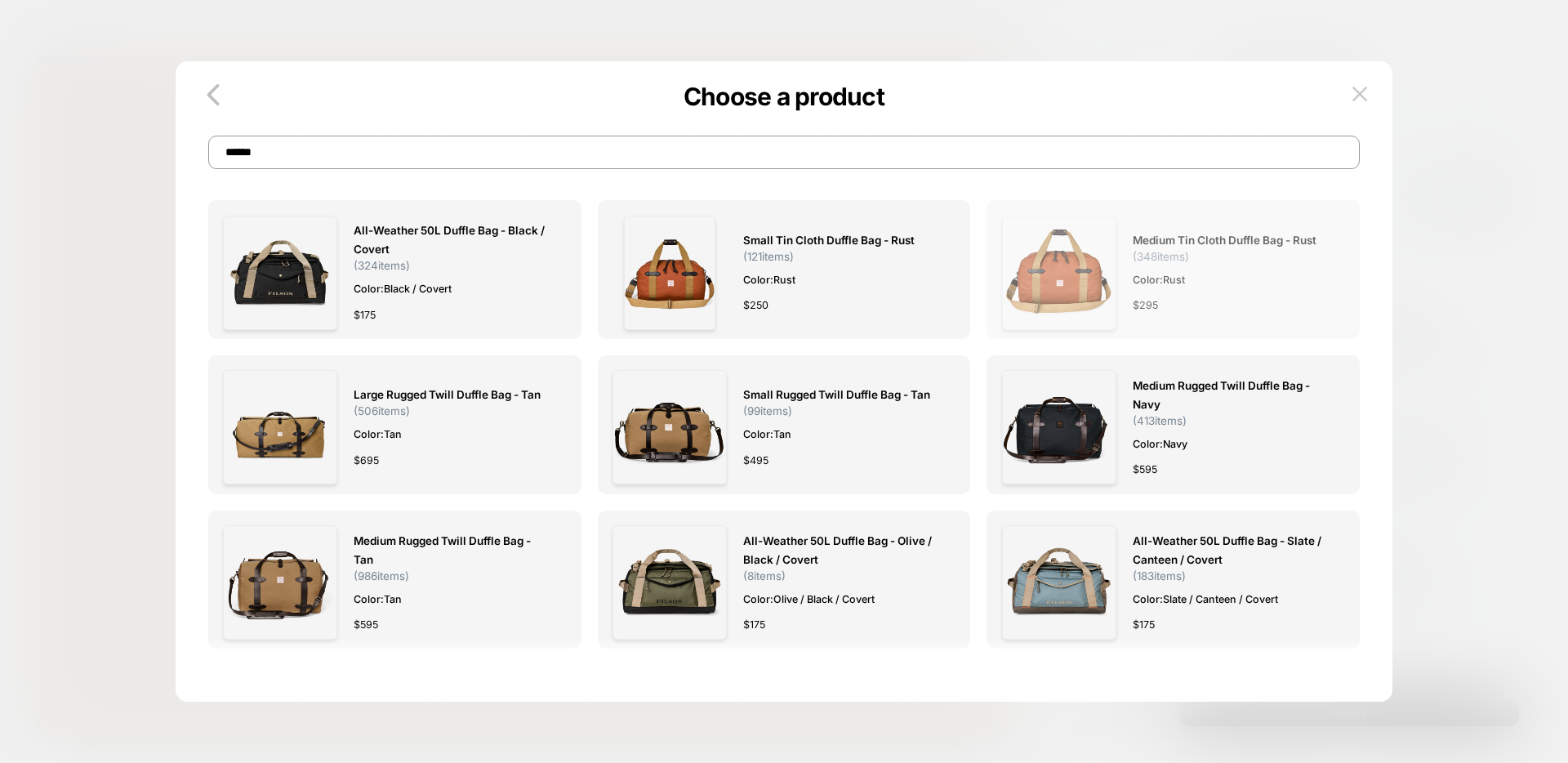 click at bounding box center (1059, 273) 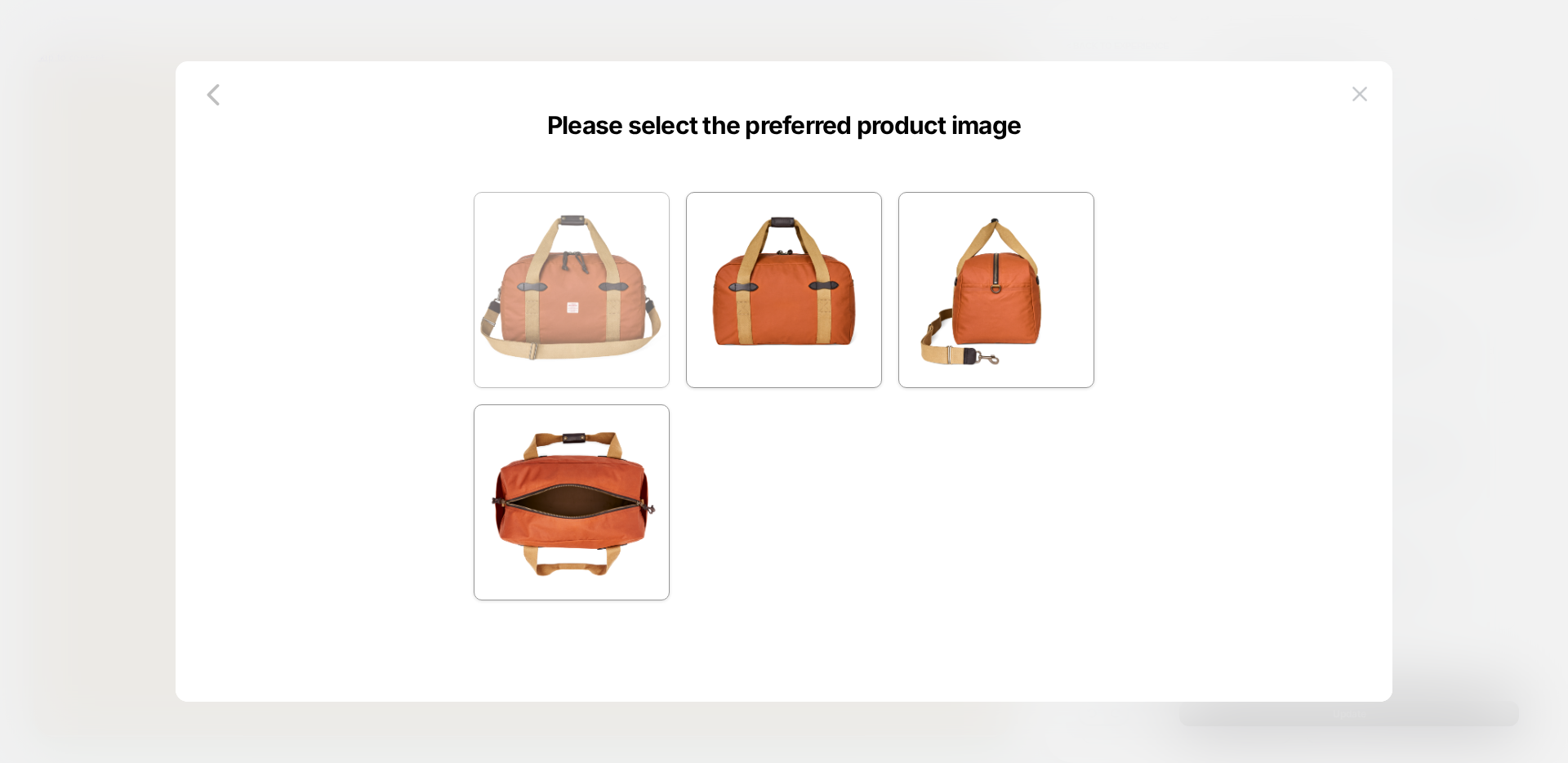 click at bounding box center (572, 290) 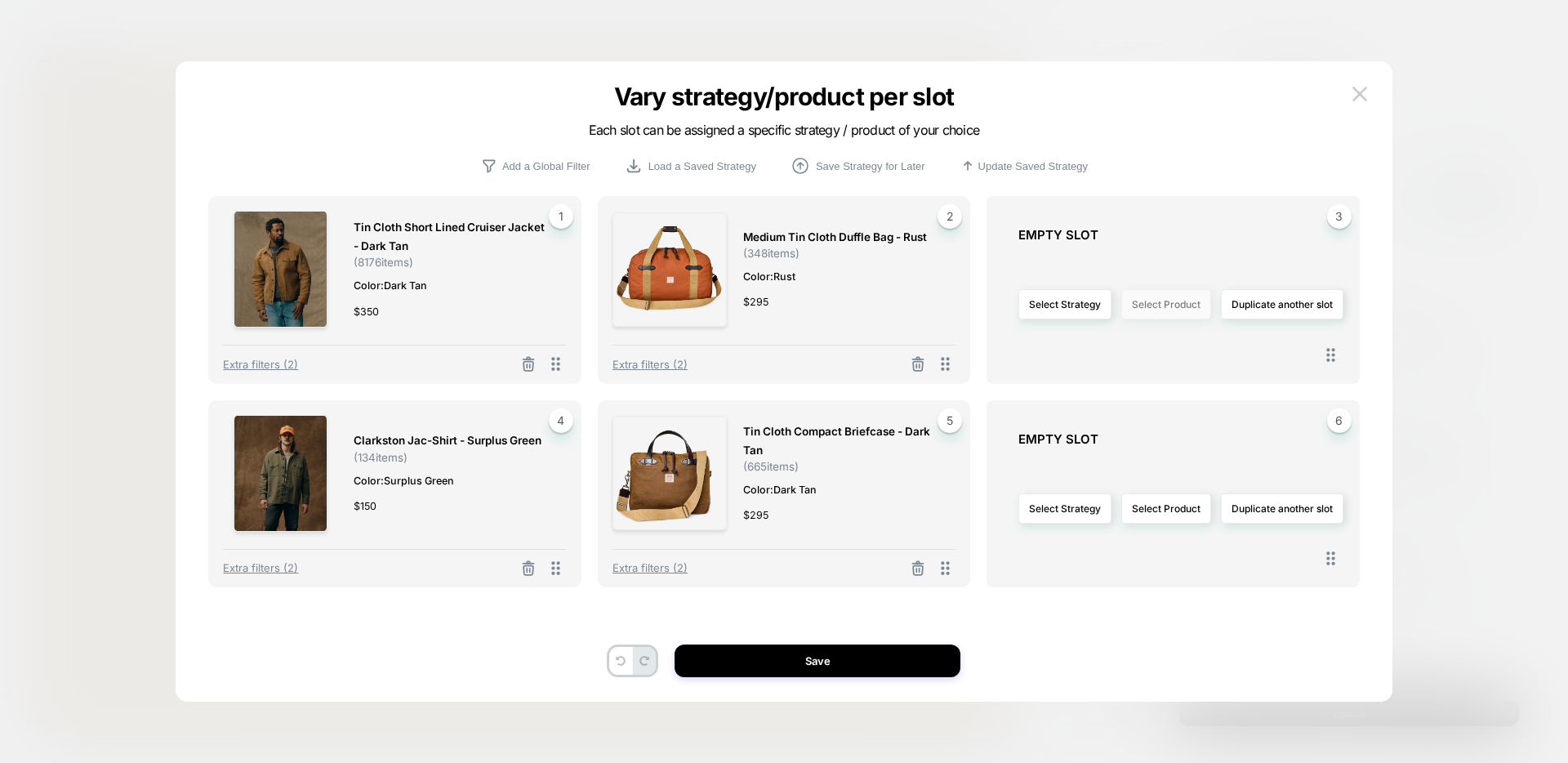 click on "Select Product" at bounding box center (1166, 304) 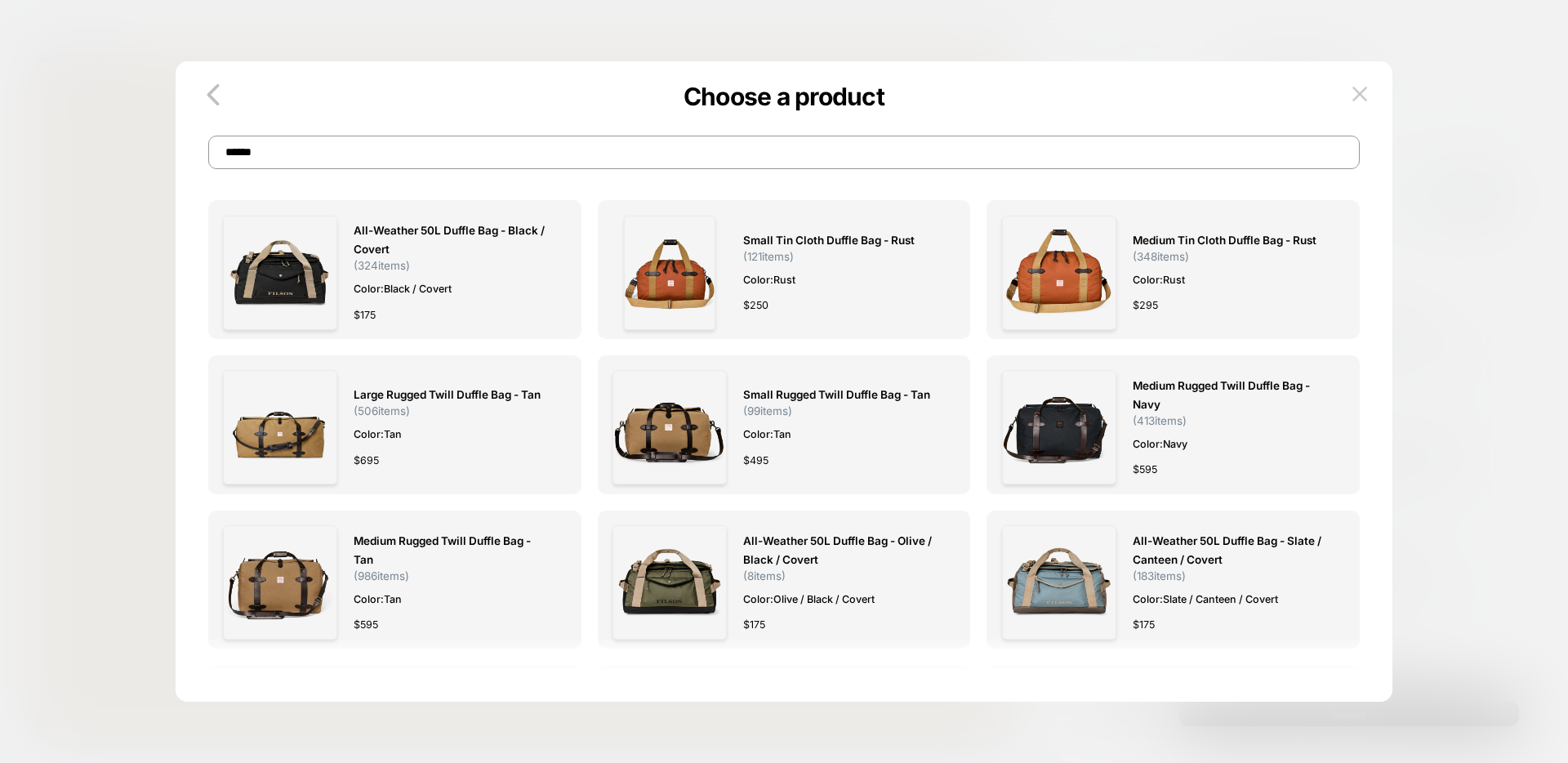 click on "******" at bounding box center (784, 152) 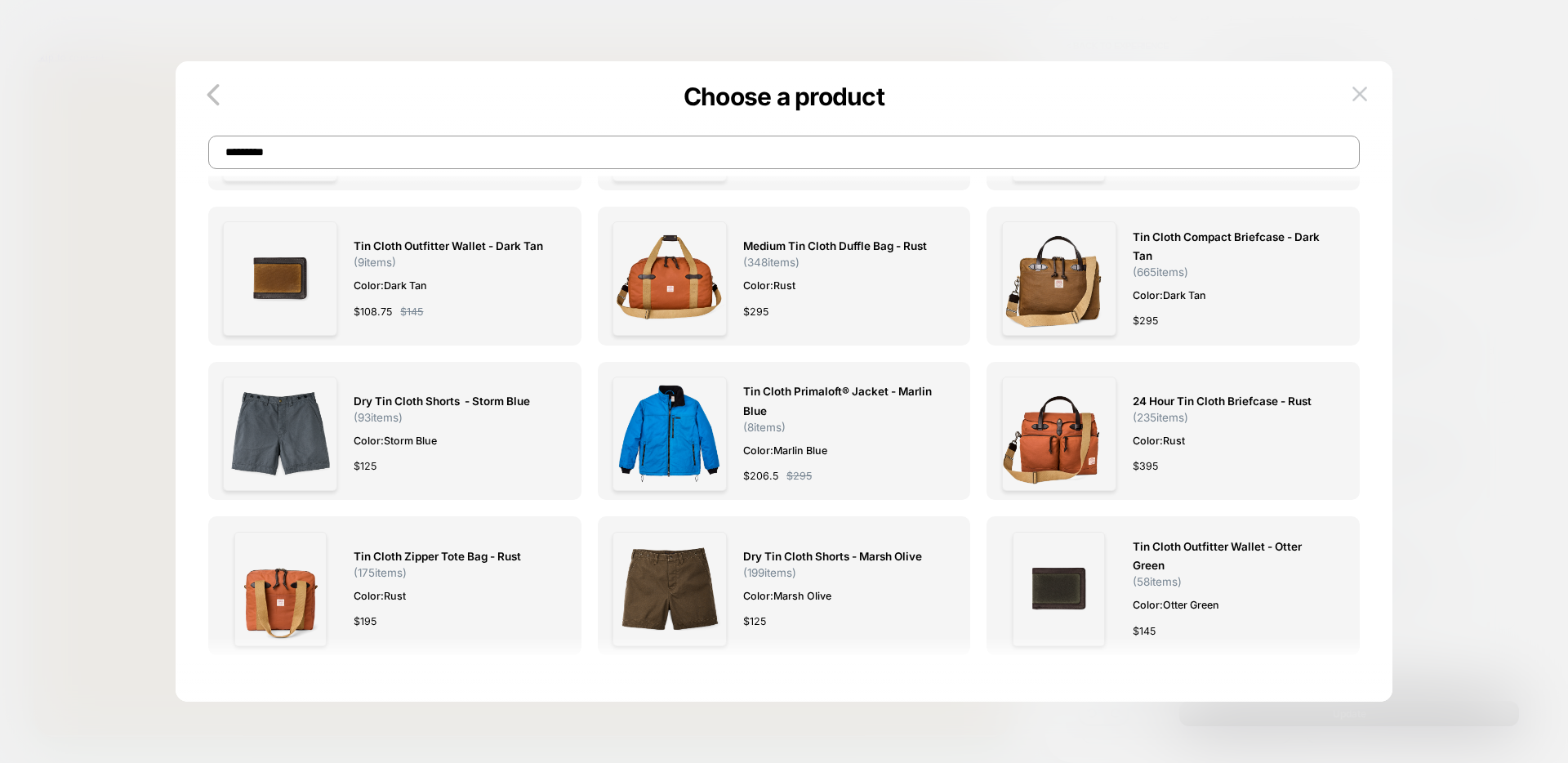 scroll, scrollTop: 645, scrollLeft: 0, axis: vertical 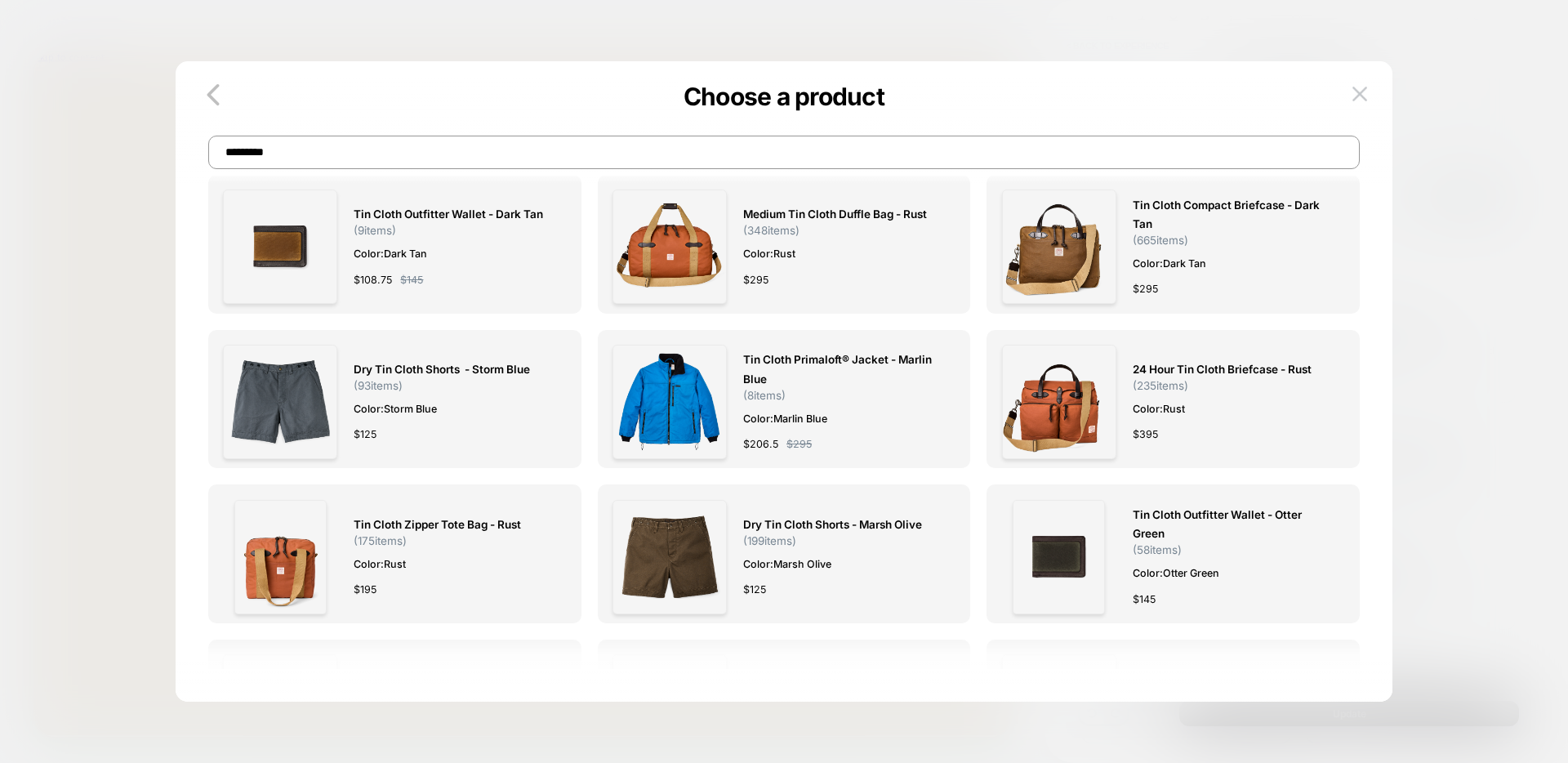 click on "*********" at bounding box center (784, 152) 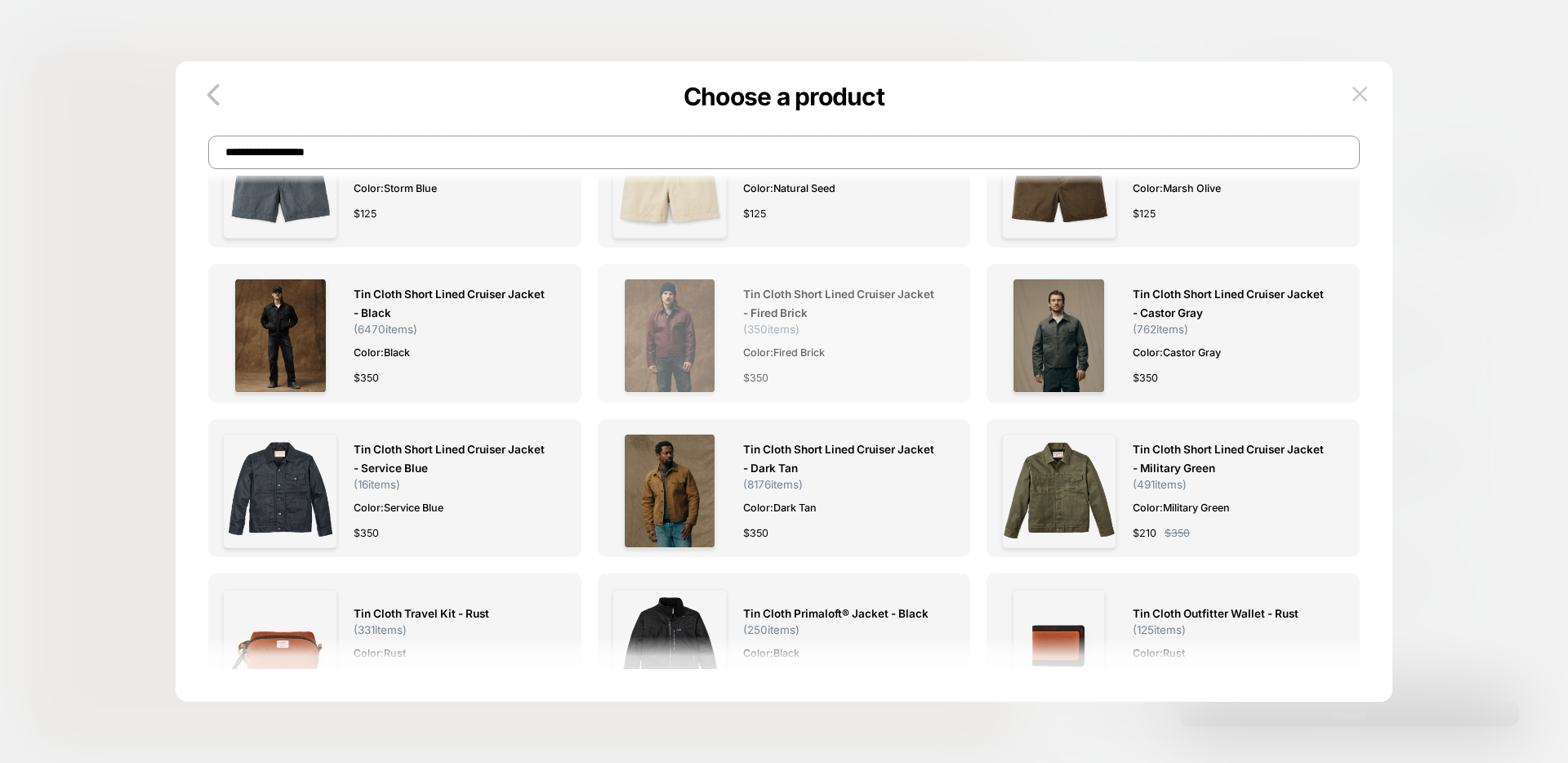 scroll, scrollTop: 87, scrollLeft: 0, axis: vertical 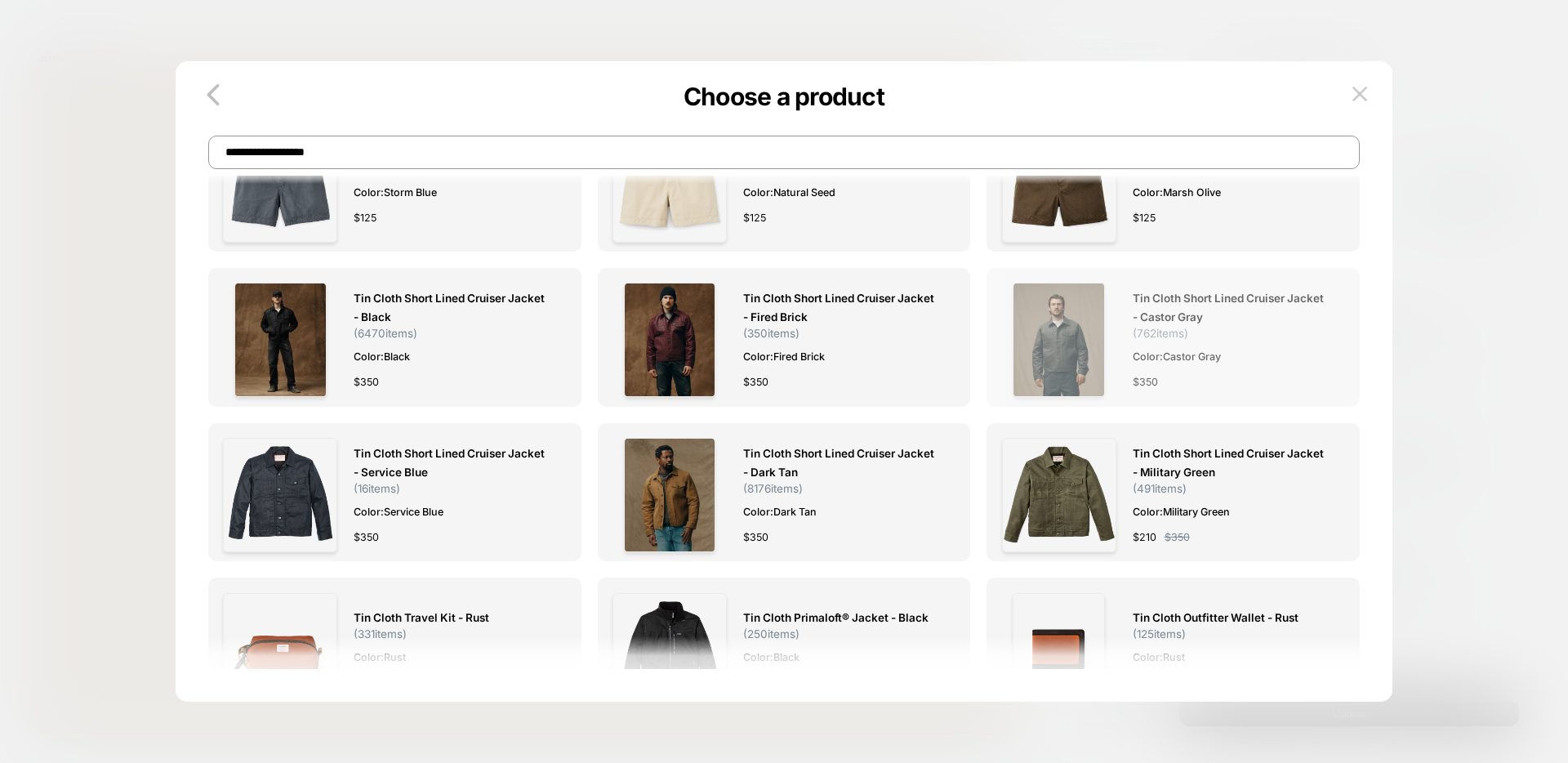 type on "**********" 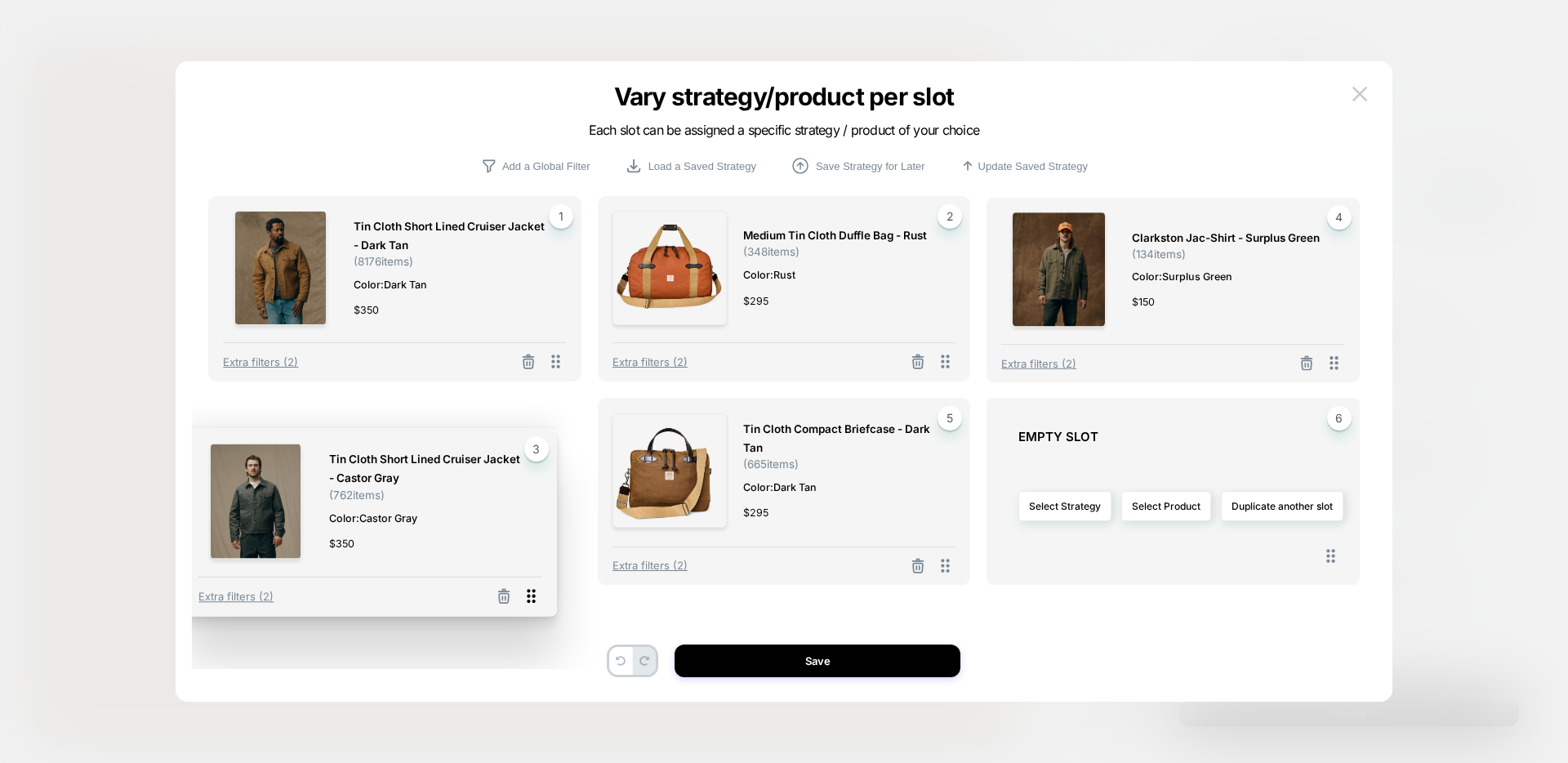 drag, startPoint x: 1340, startPoint y: 363, endPoint x: 543, endPoint y: 596, distance: 830.36016 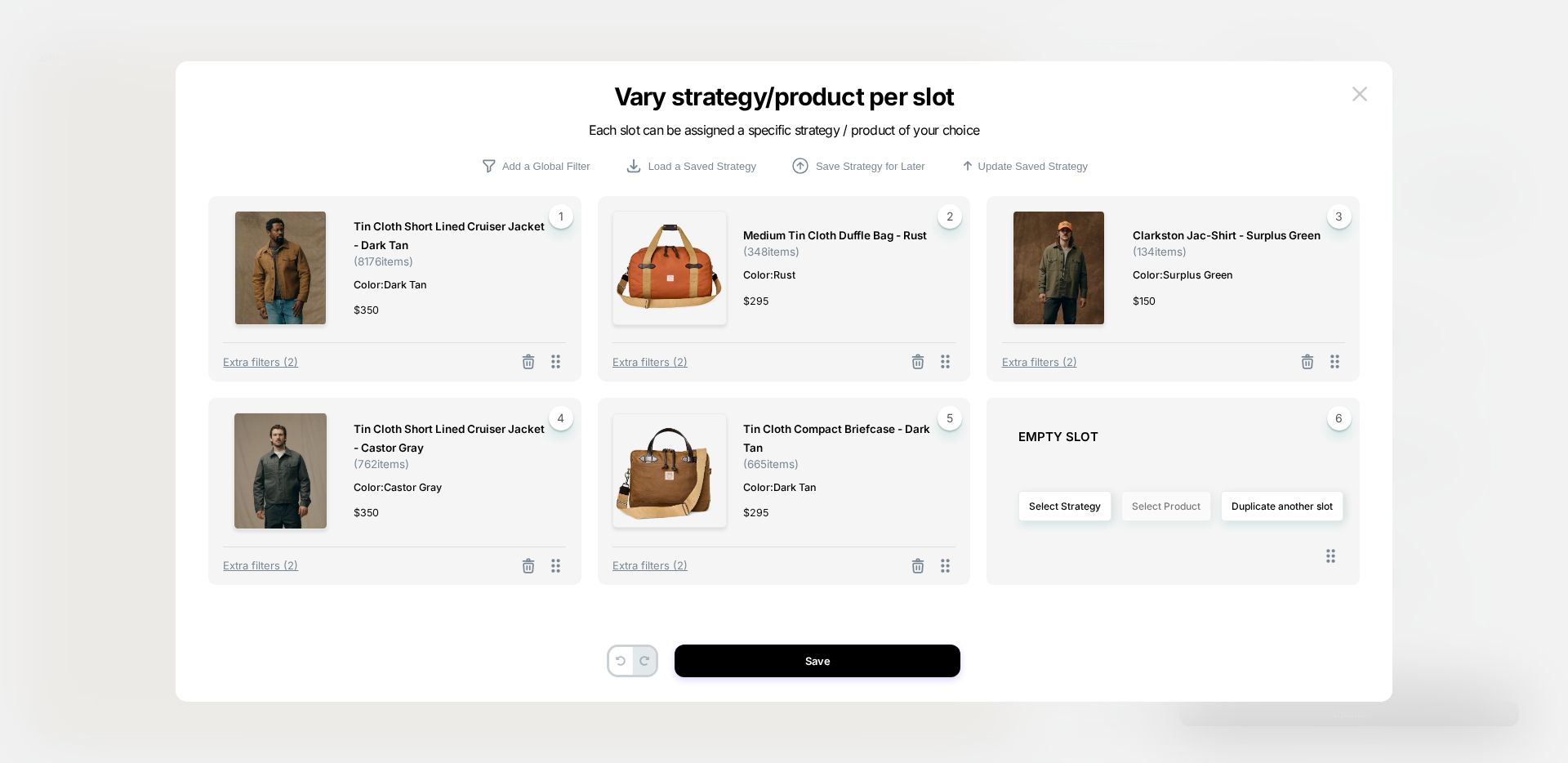 click on "Select Product" at bounding box center [1166, 506] 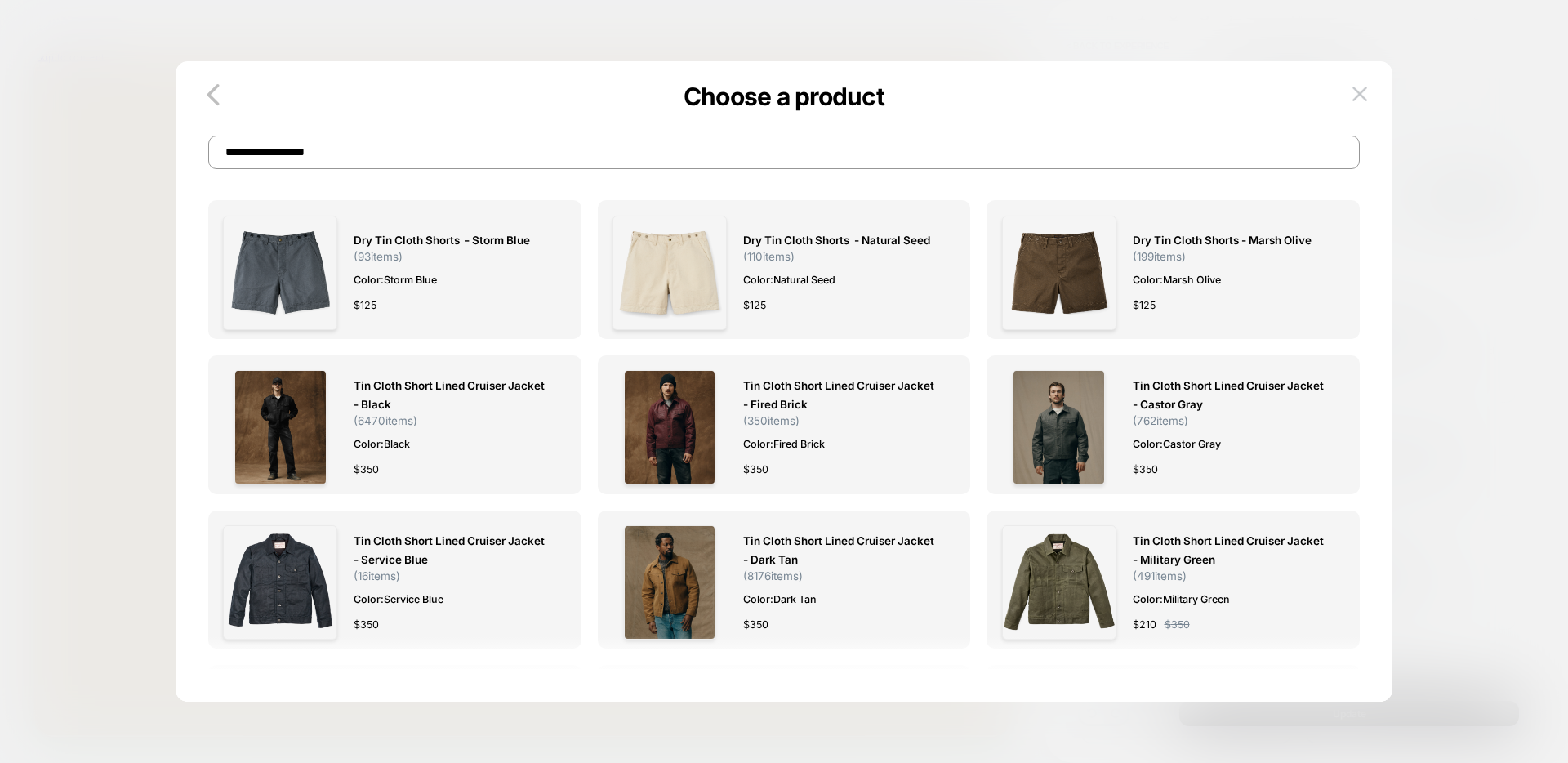 click on "**********" at bounding box center (784, 152) 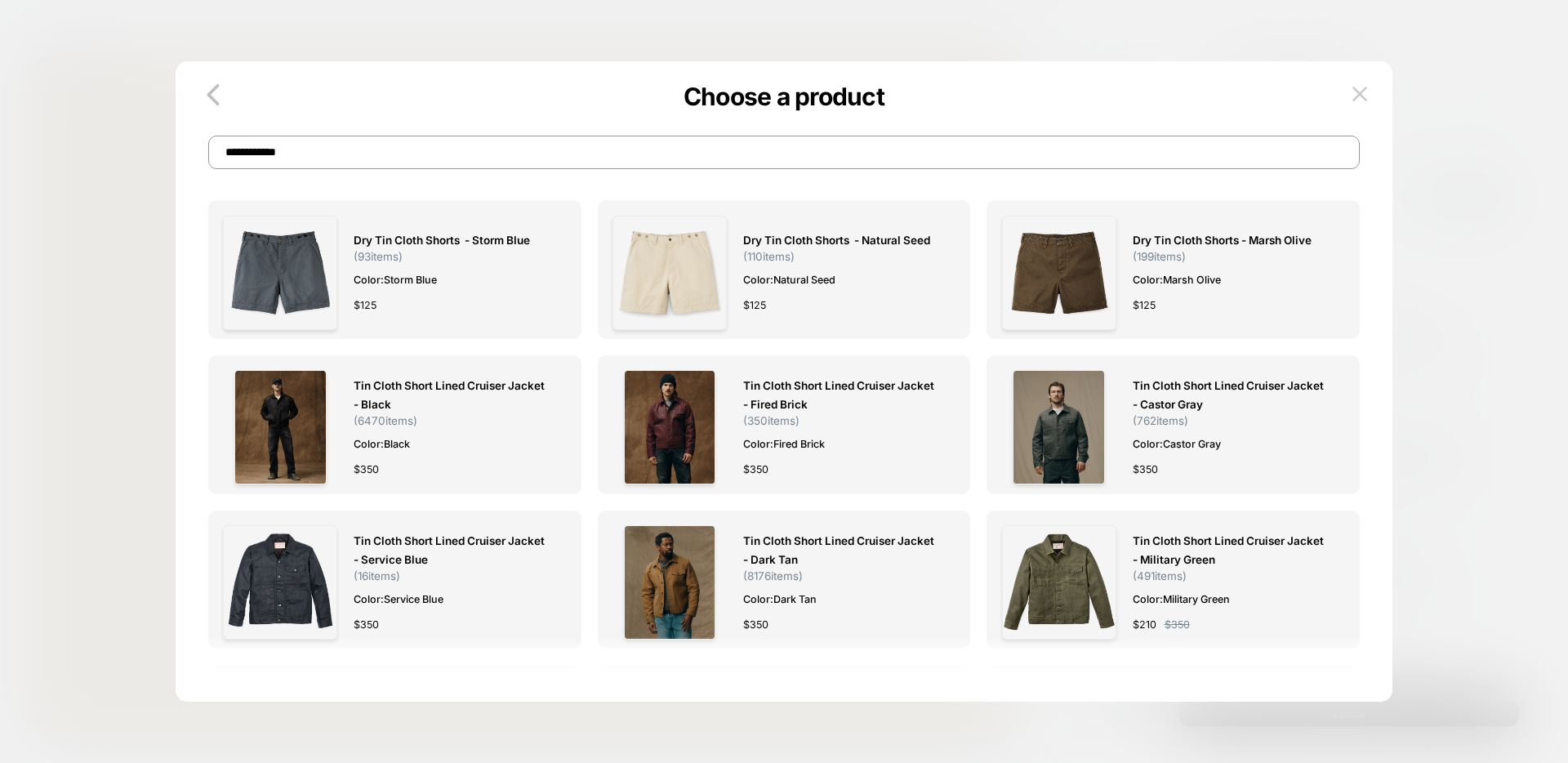 type on "**********" 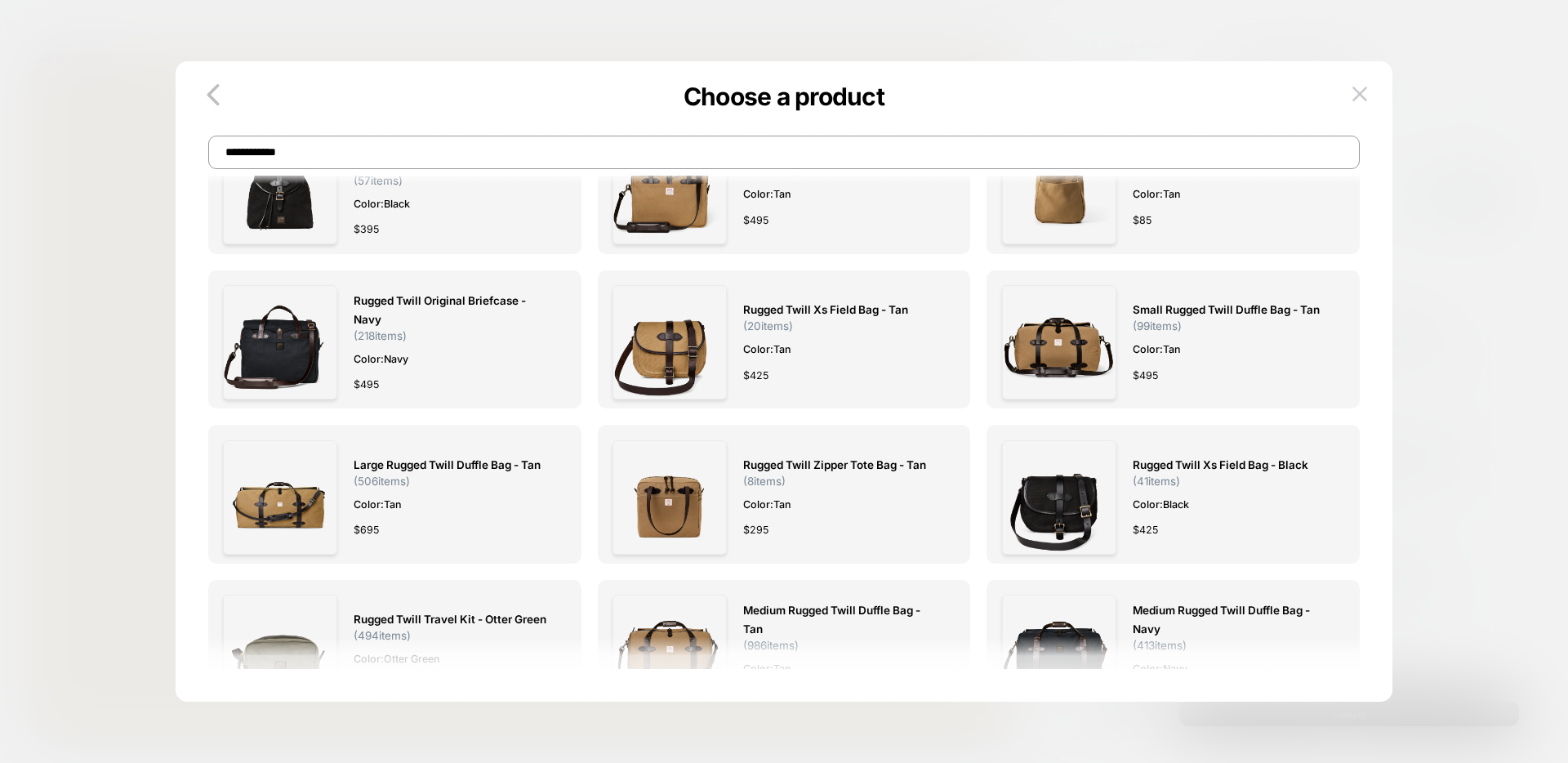 scroll, scrollTop: 0, scrollLeft: 0, axis: both 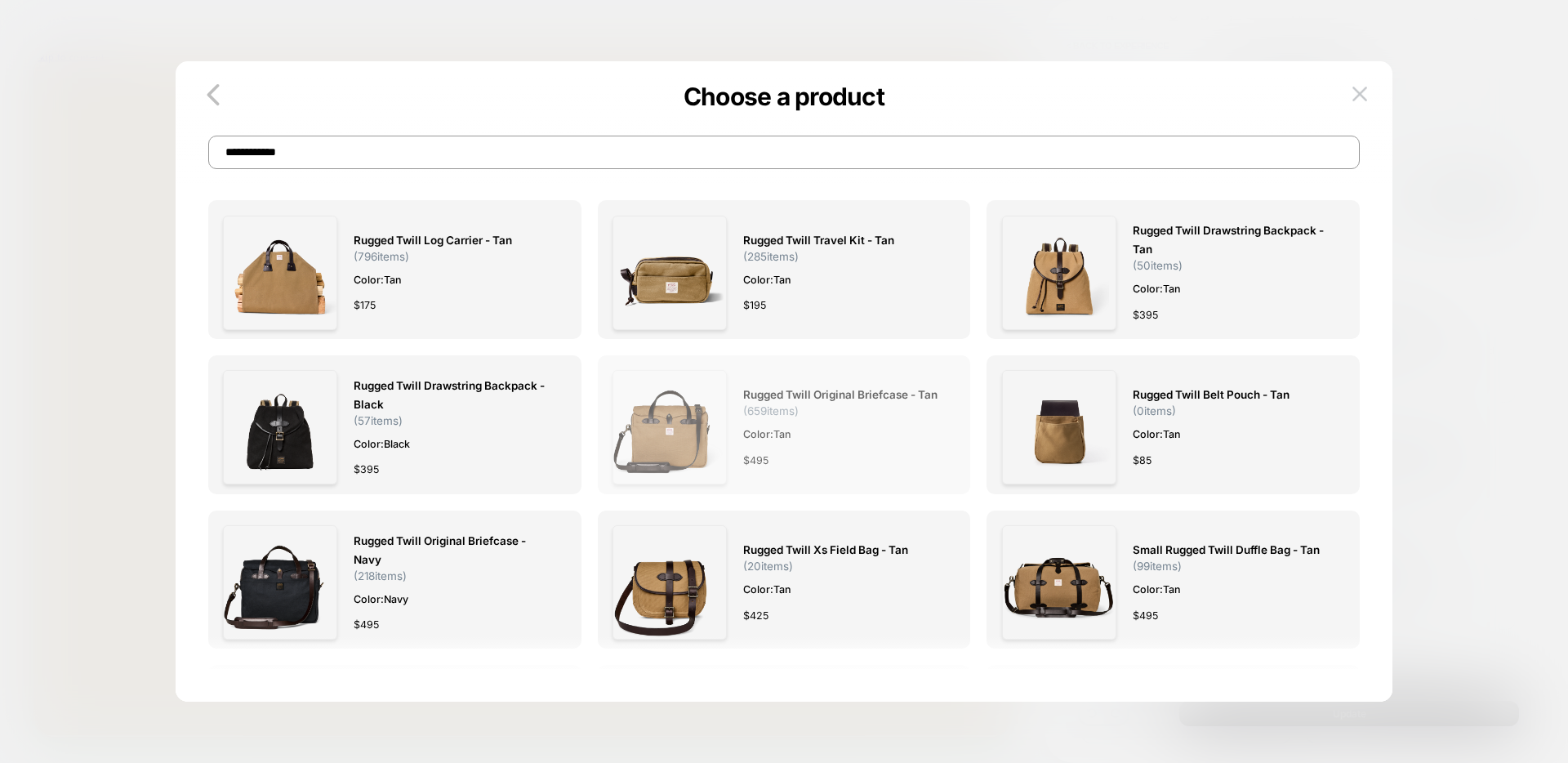 click on "Rugged Twill Original Briefcase - Tan ( 659  items) Color:  Tan $ 495" at bounding box center [841, 427] 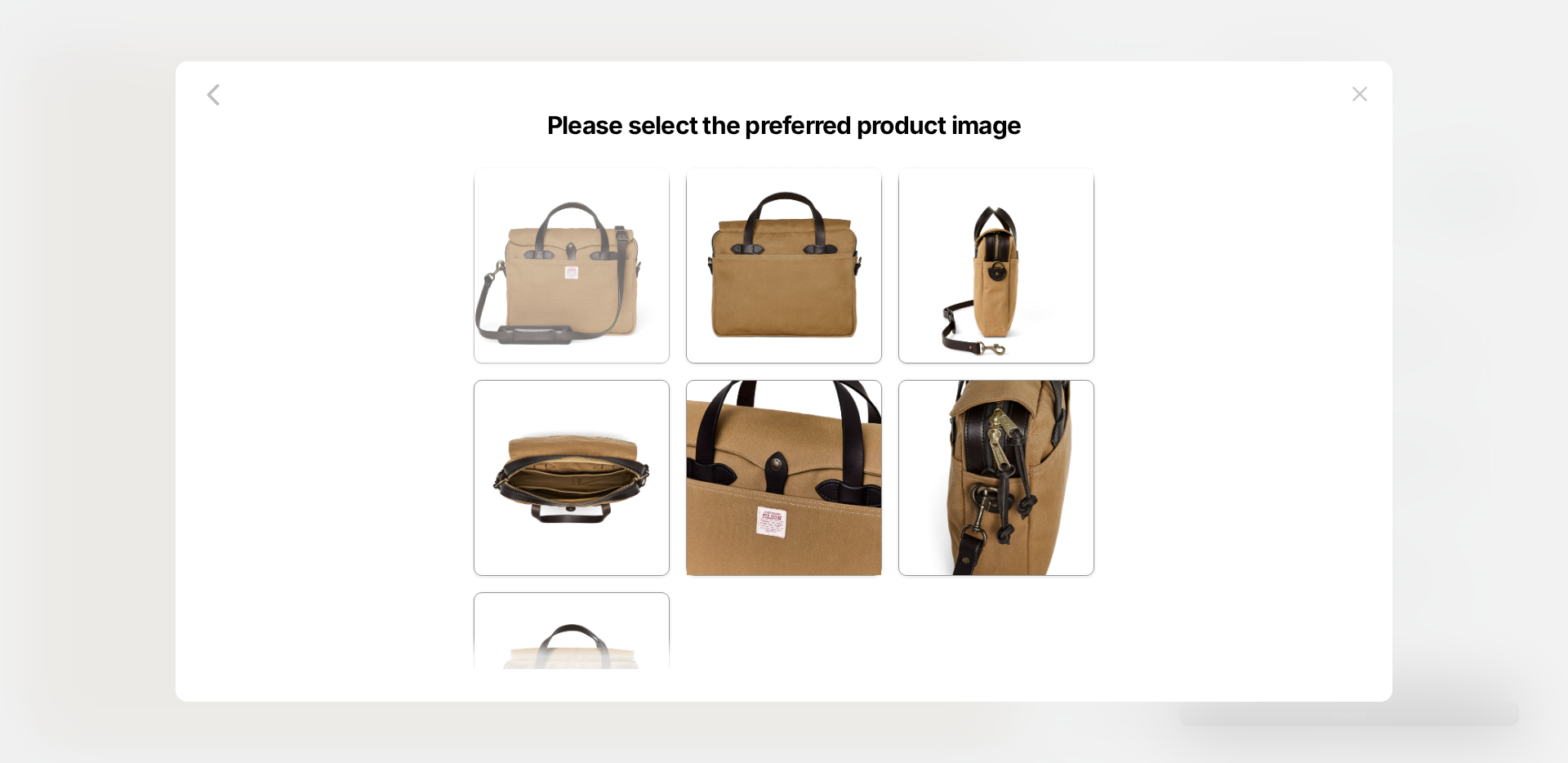 click at bounding box center [572, 265] 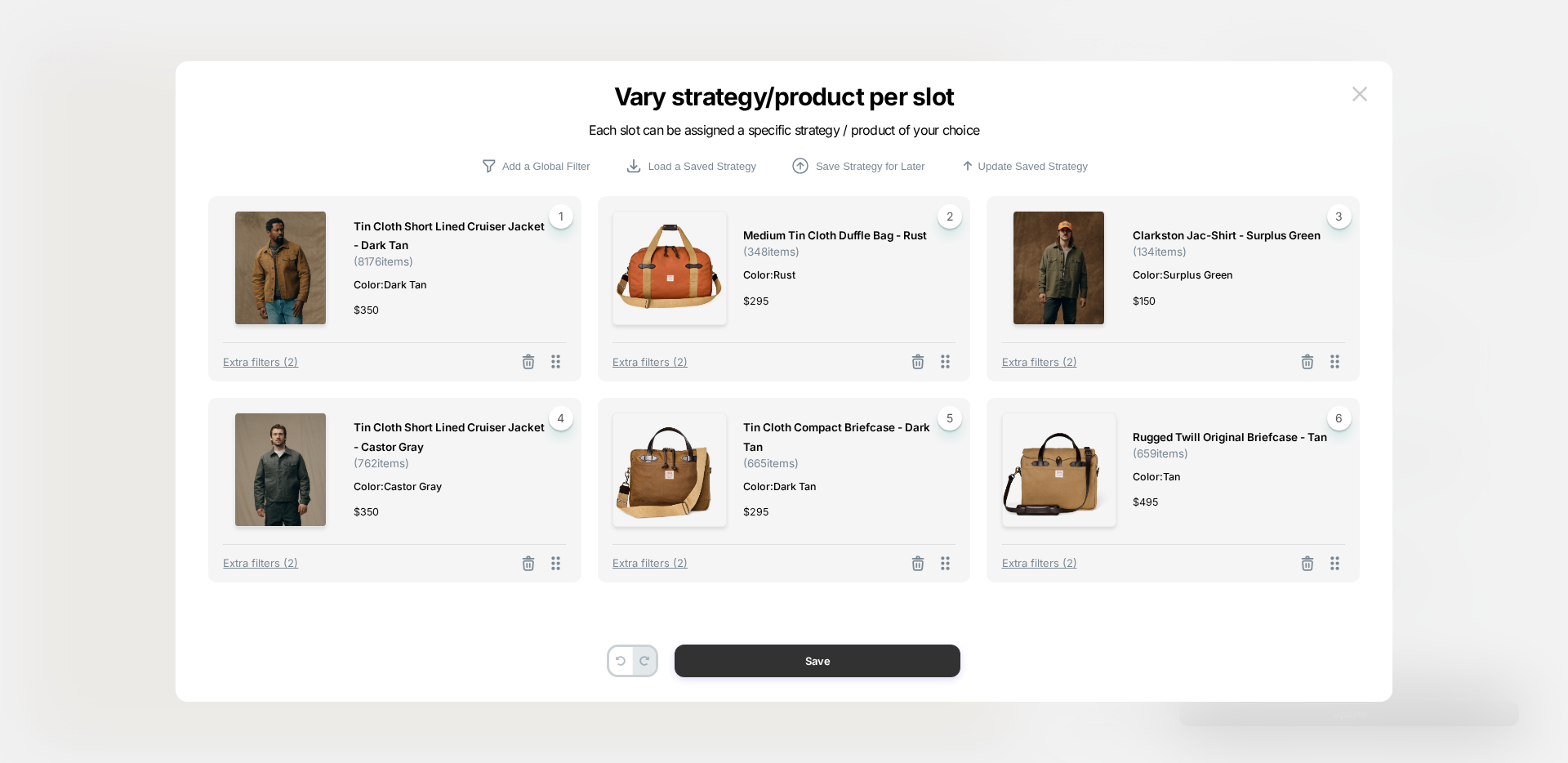 click on "Save" at bounding box center [817, 661] 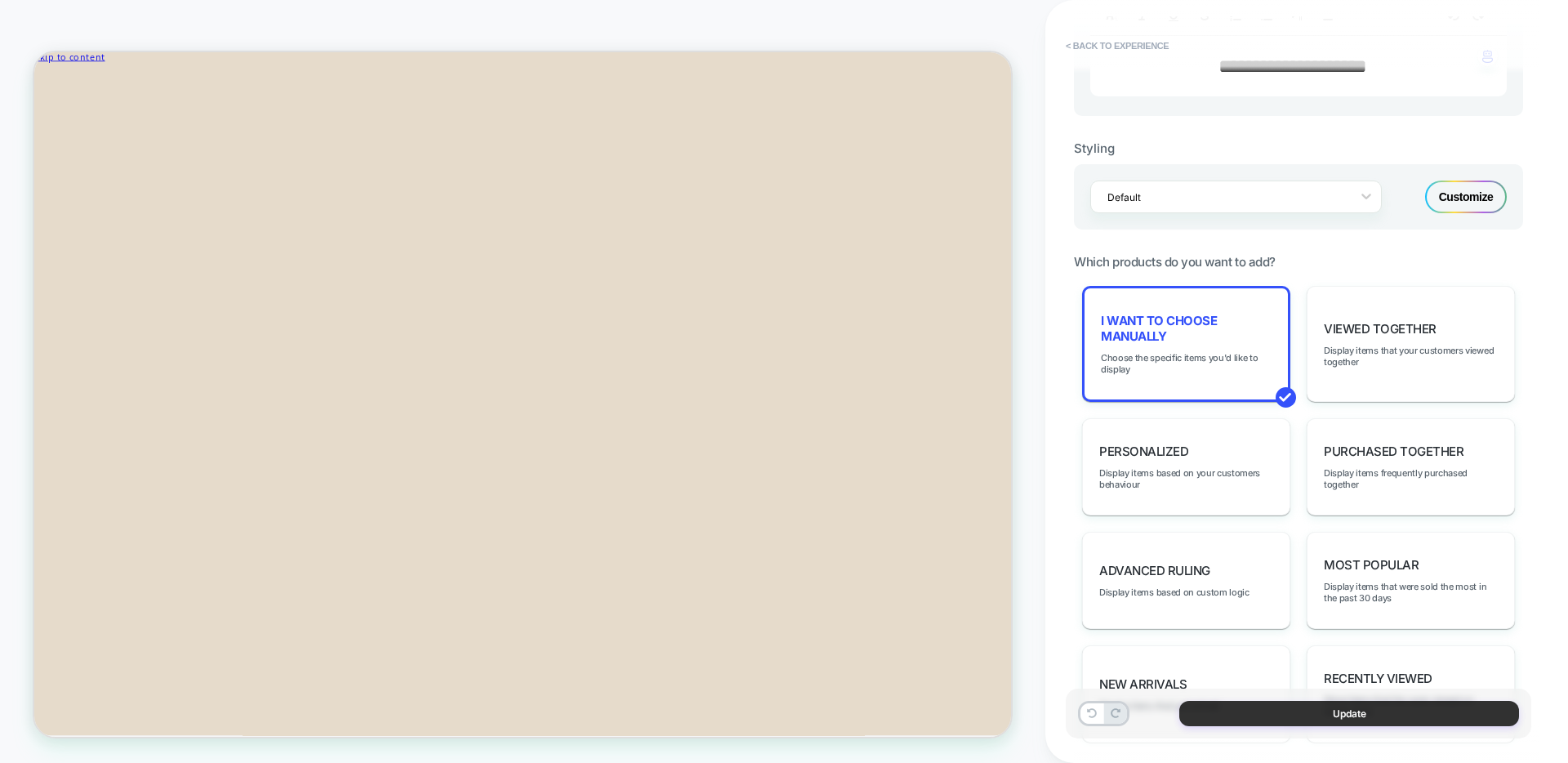 click on "Update" at bounding box center (1349, 713) 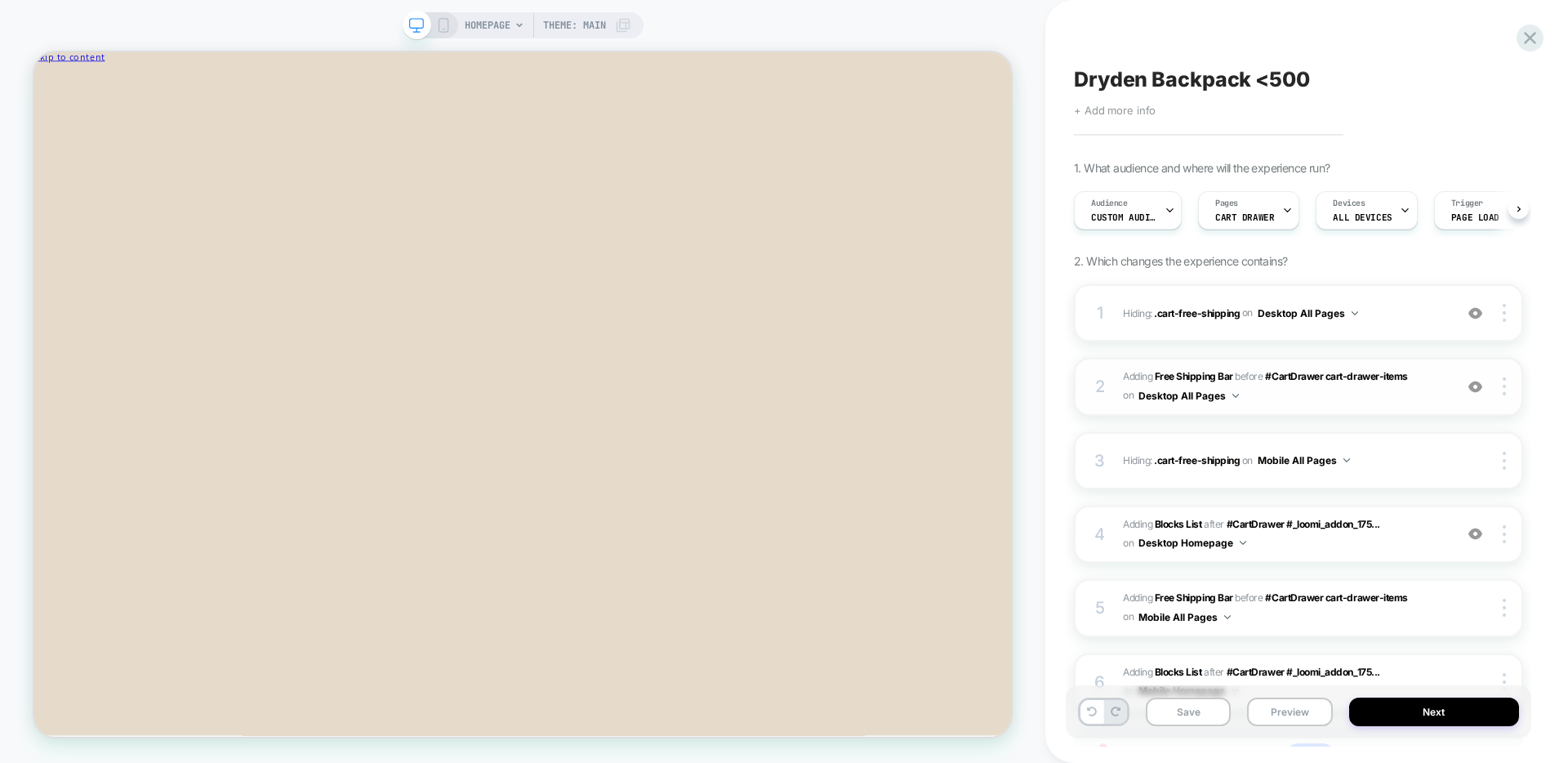 scroll, scrollTop: 0, scrollLeft: 1, axis: horizontal 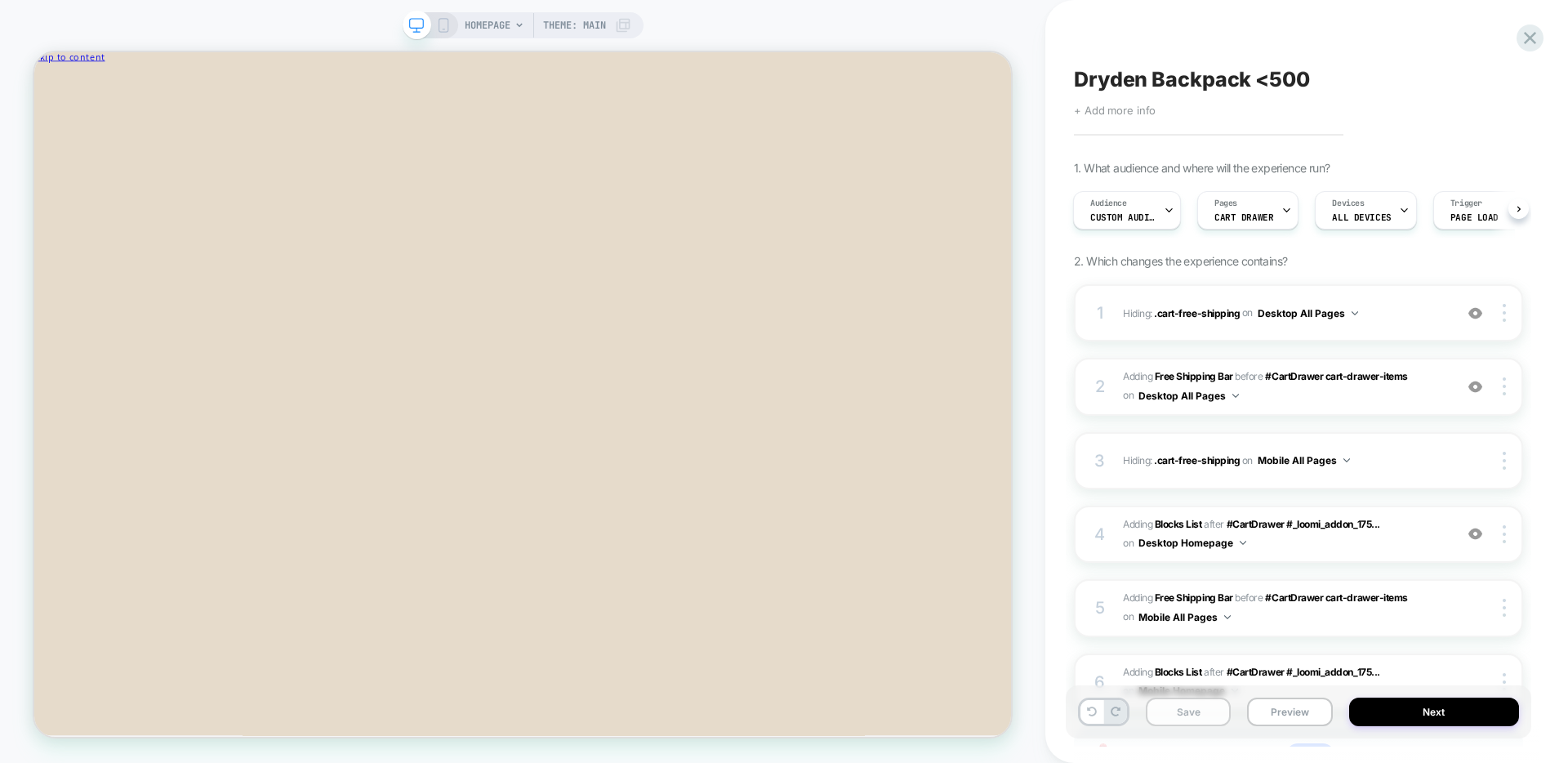 click on "Save" at bounding box center (1188, 712) 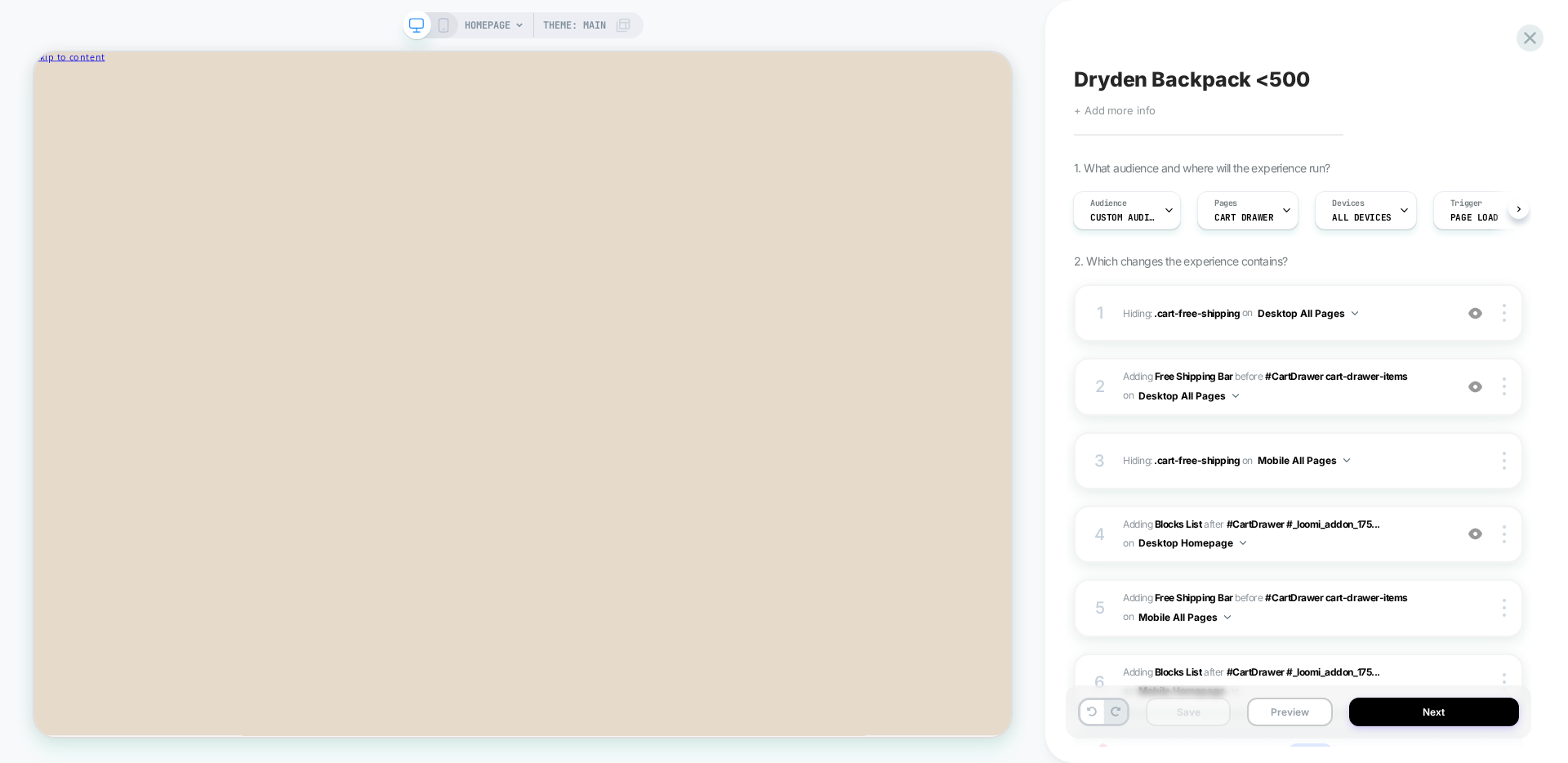 click on "Dryden Backpack <500" at bounding box center [1192, 79] 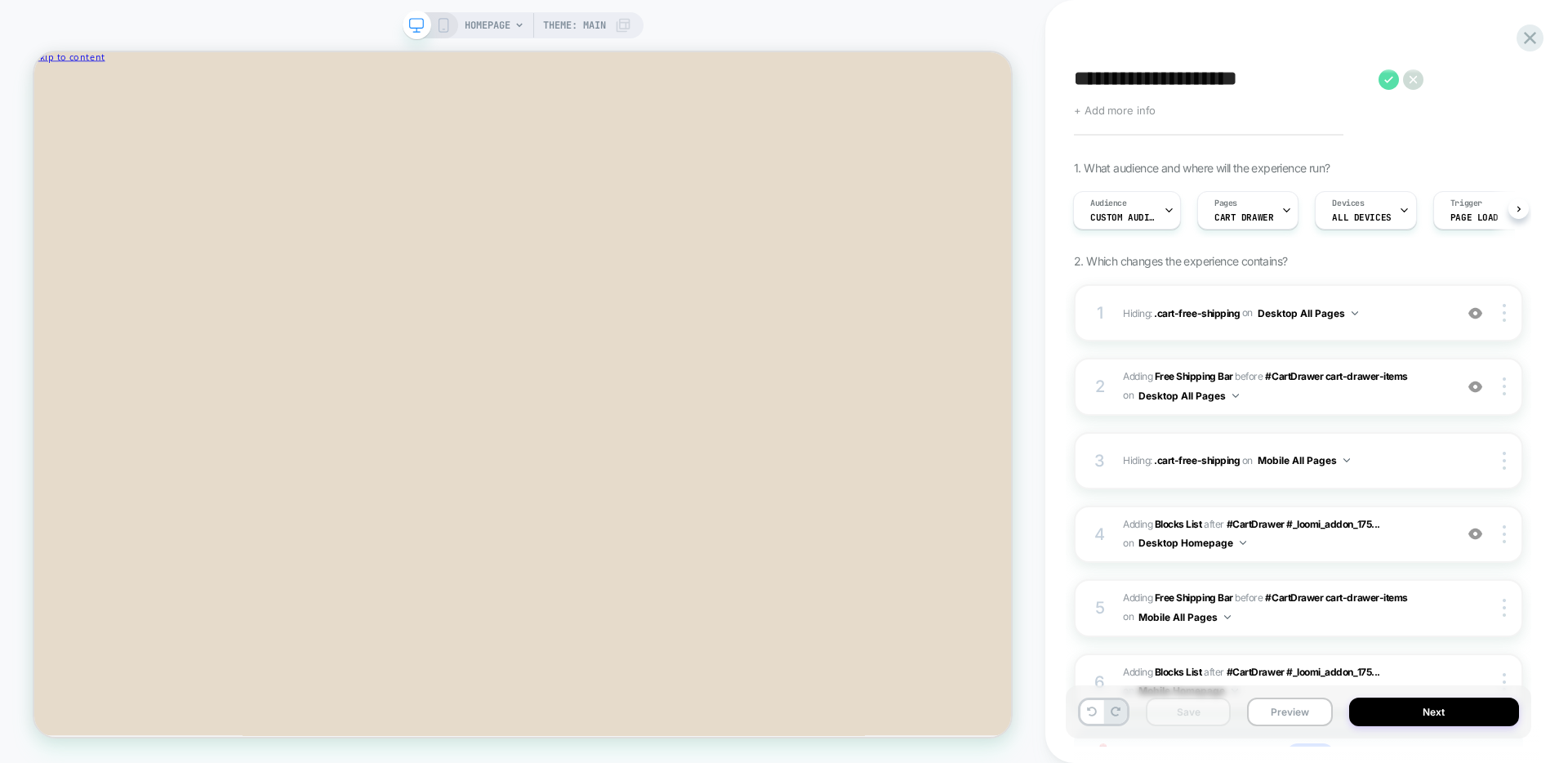 type on "**********" 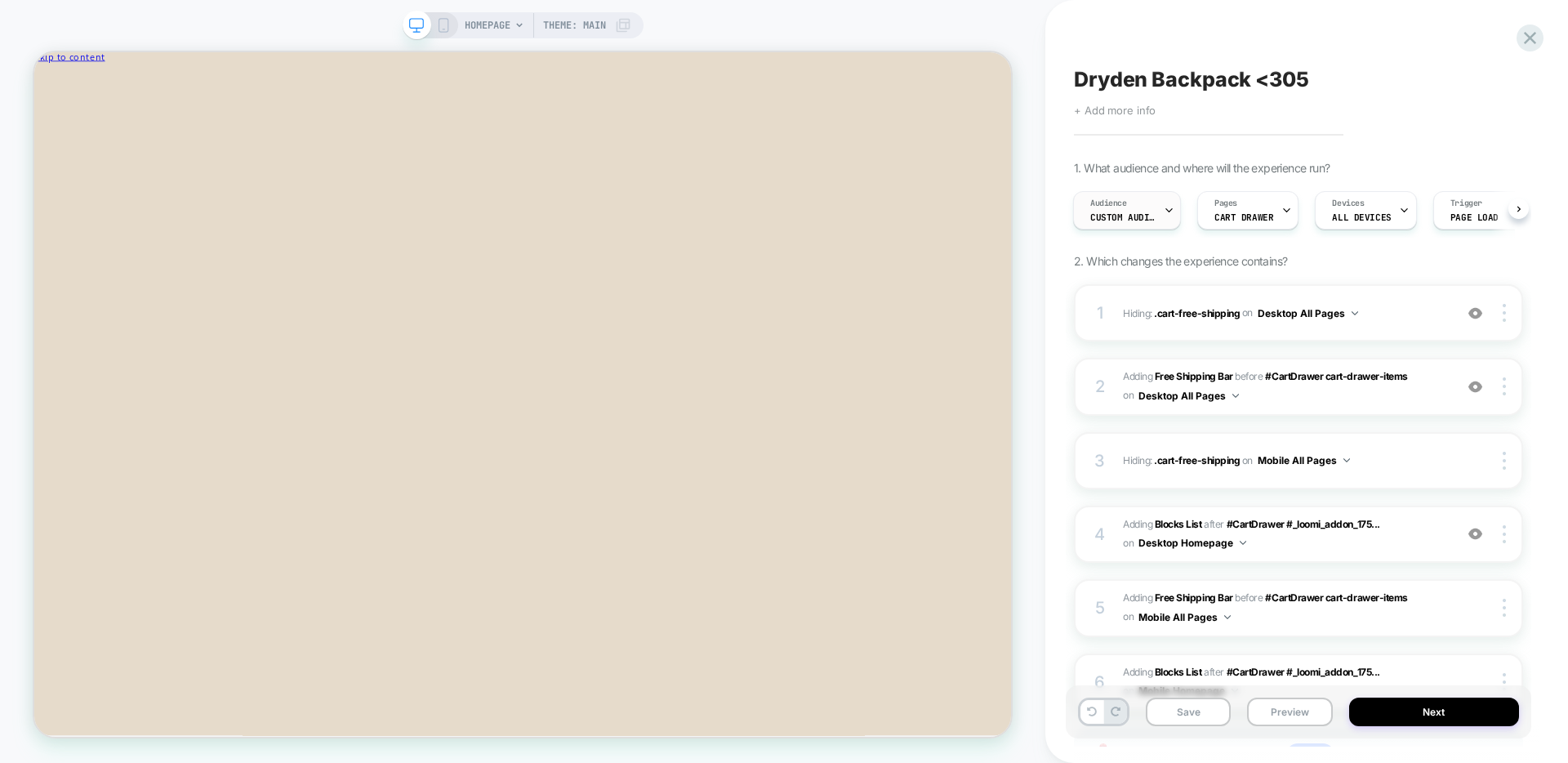 click on "Custom Audience" at bounding box center (1123, 217) 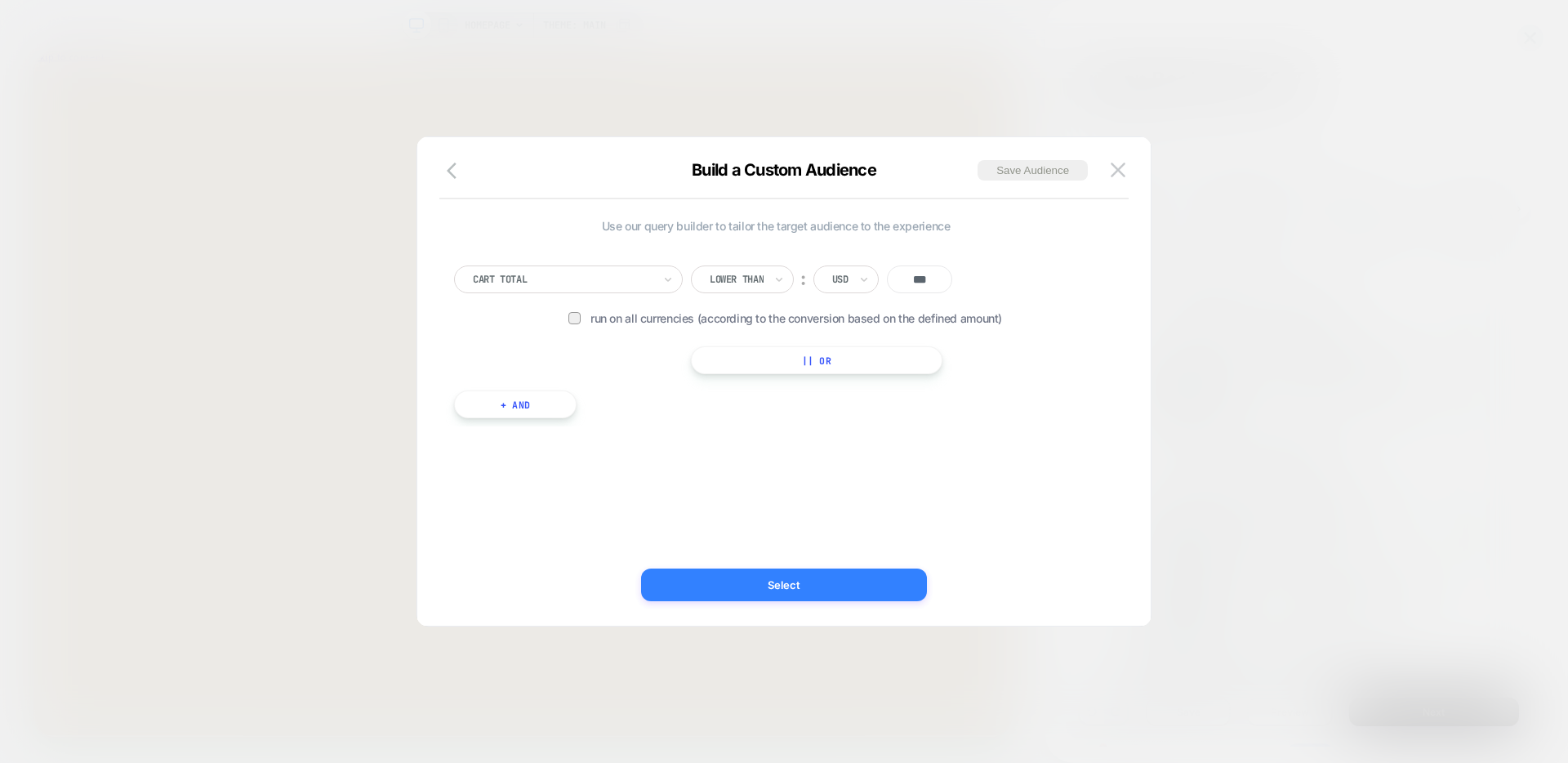 click on "Select" at bounding box center [784, 585] 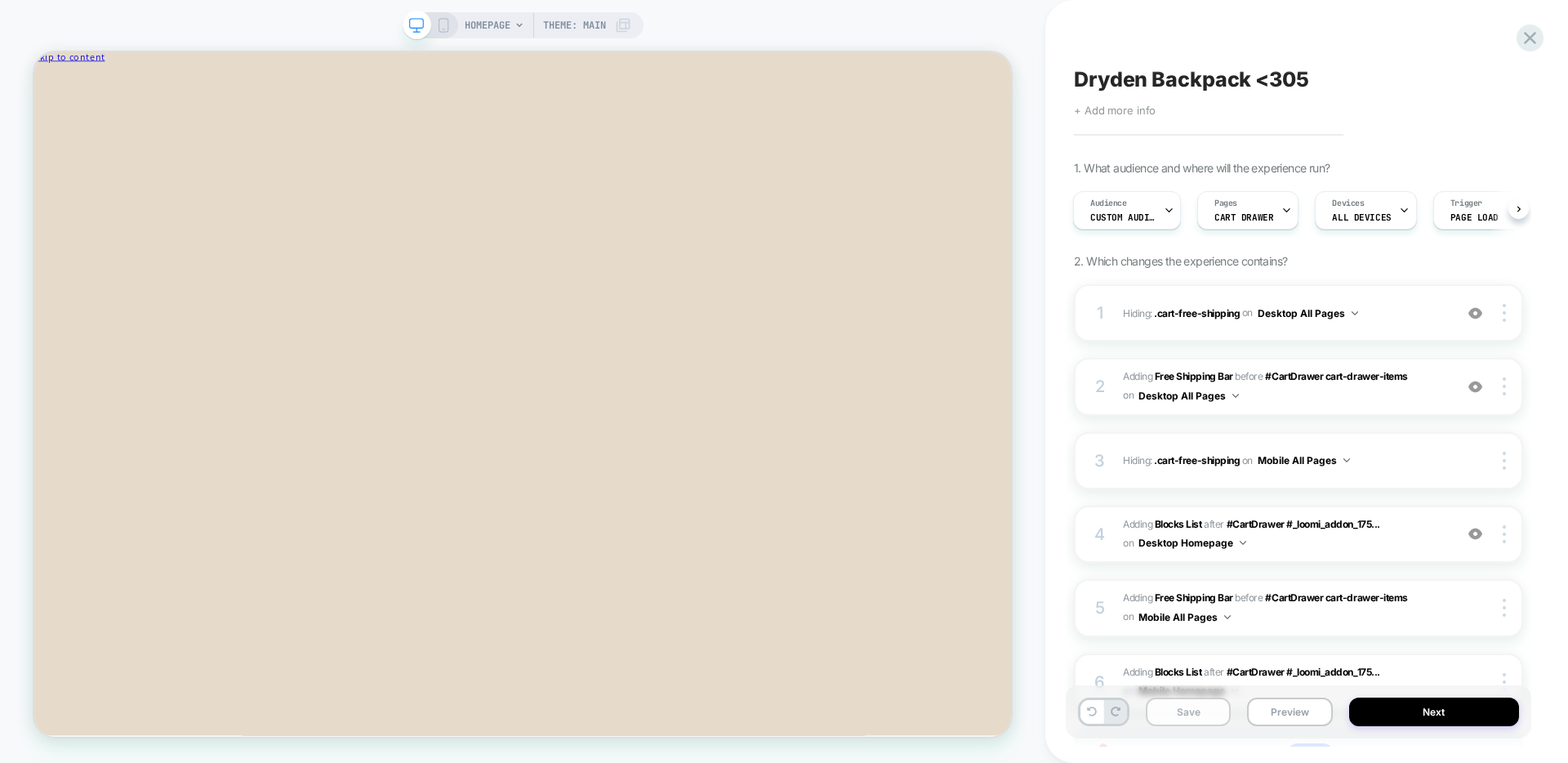 click on "Save" at bounding box center (1188, 712) 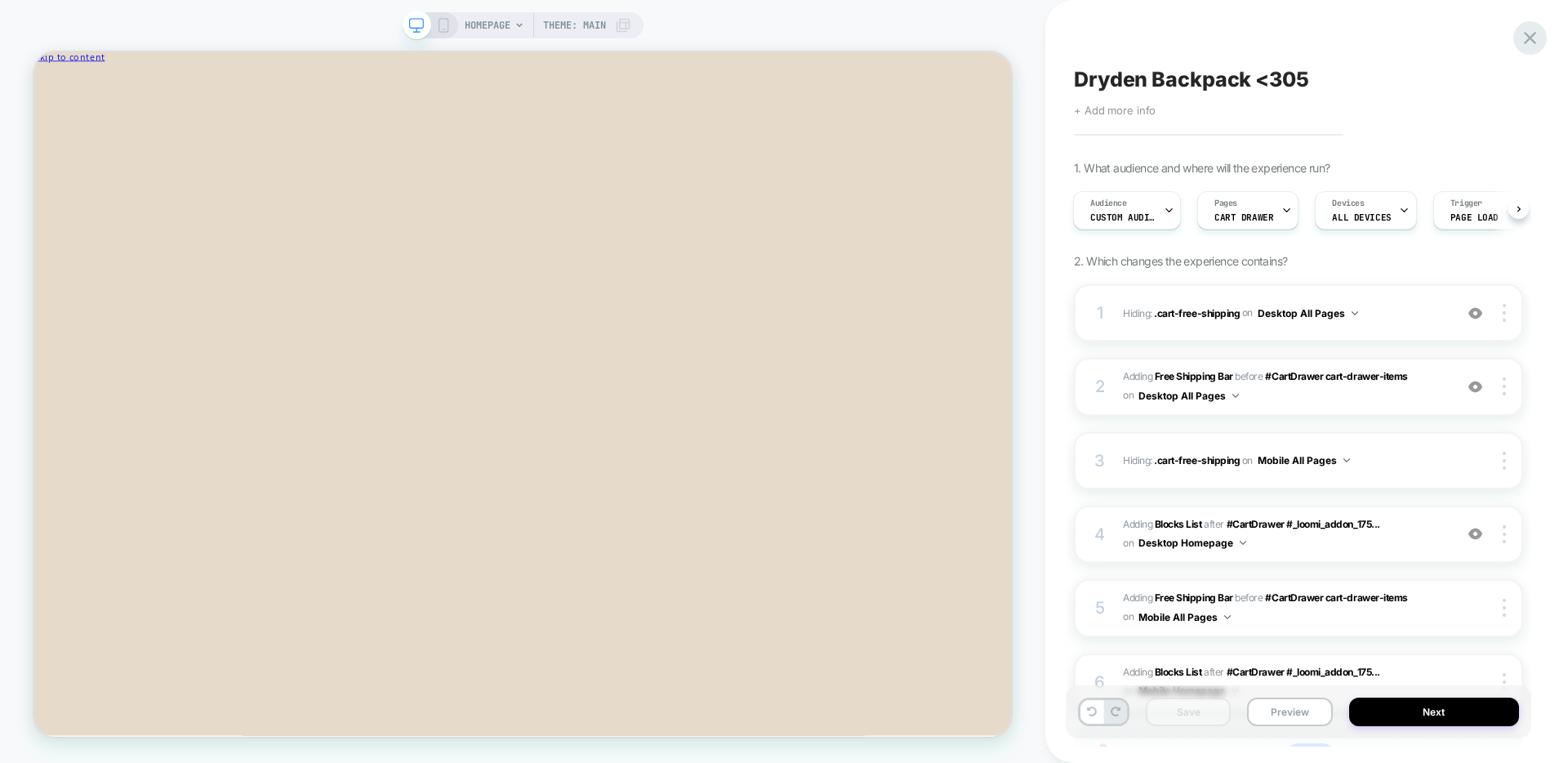 click 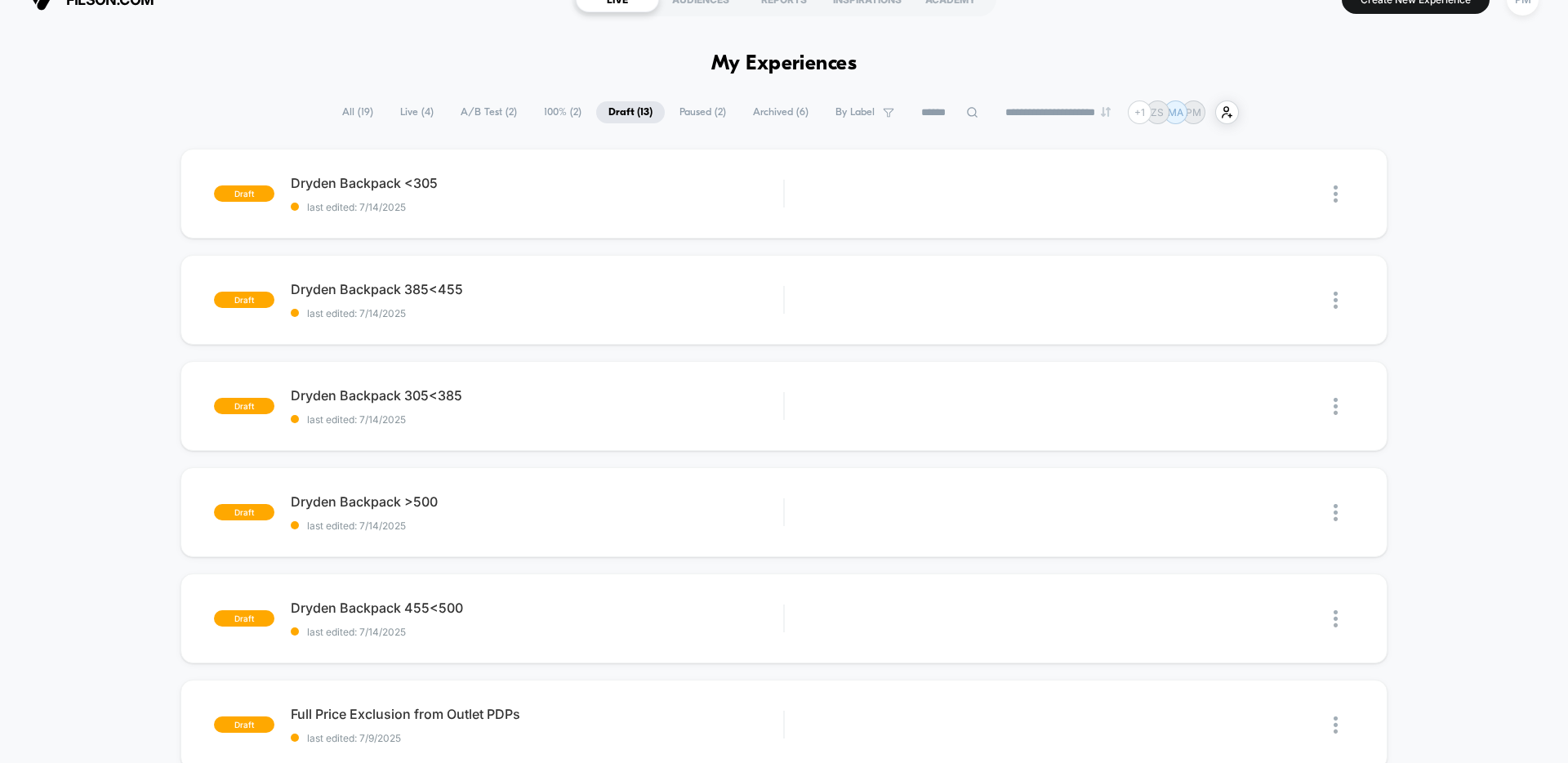 scroll, scrollTop: 10, scrollLeft: 0, axis: vertical 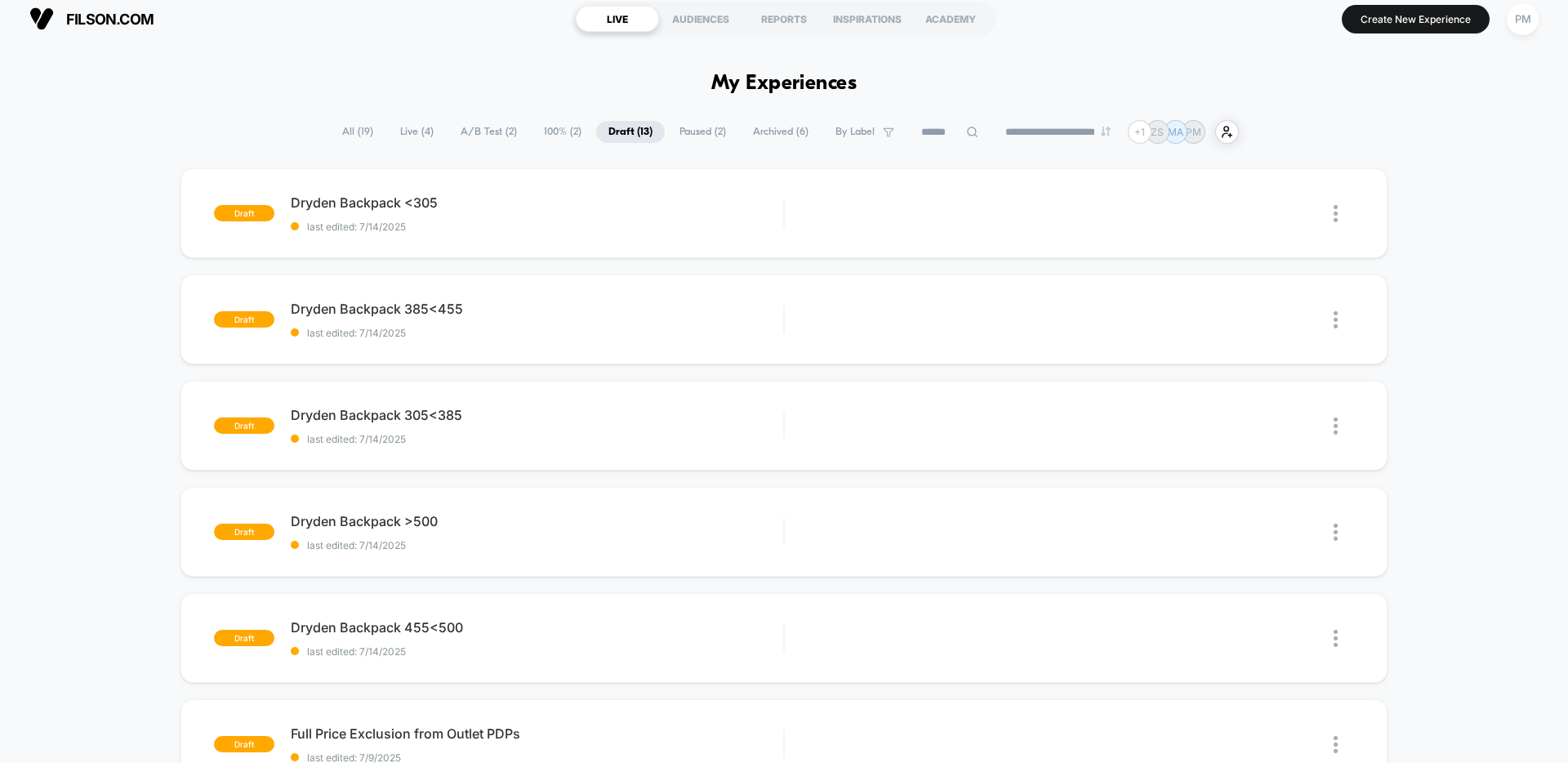 click on "A/B Test ( 2 )" at bounding box center (488, 132) 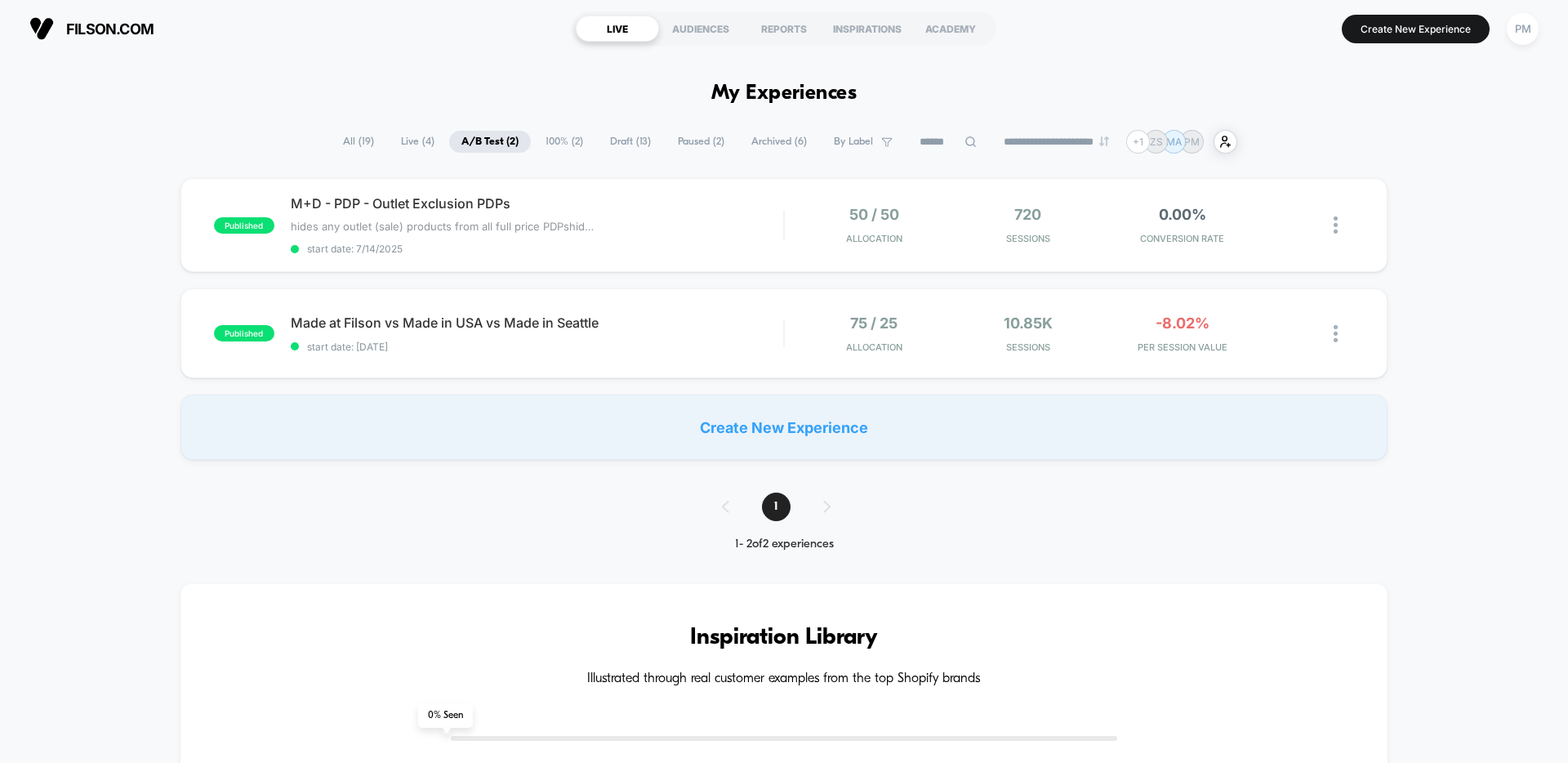 click on "Live ( 4 )" at bounding box center (417, 141) 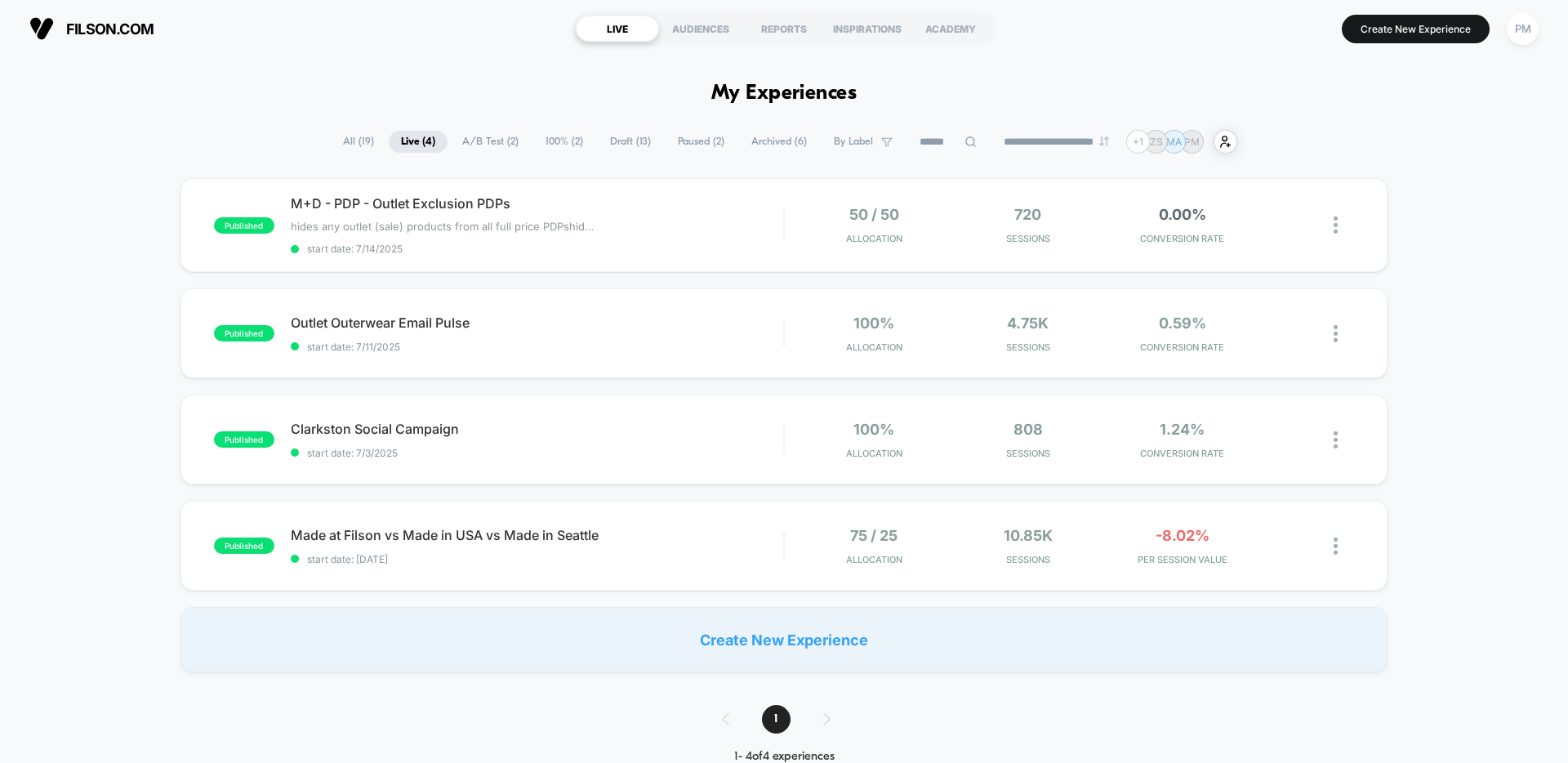 click on "A/B Test ( 2 )" at bounding box center [490, 141] 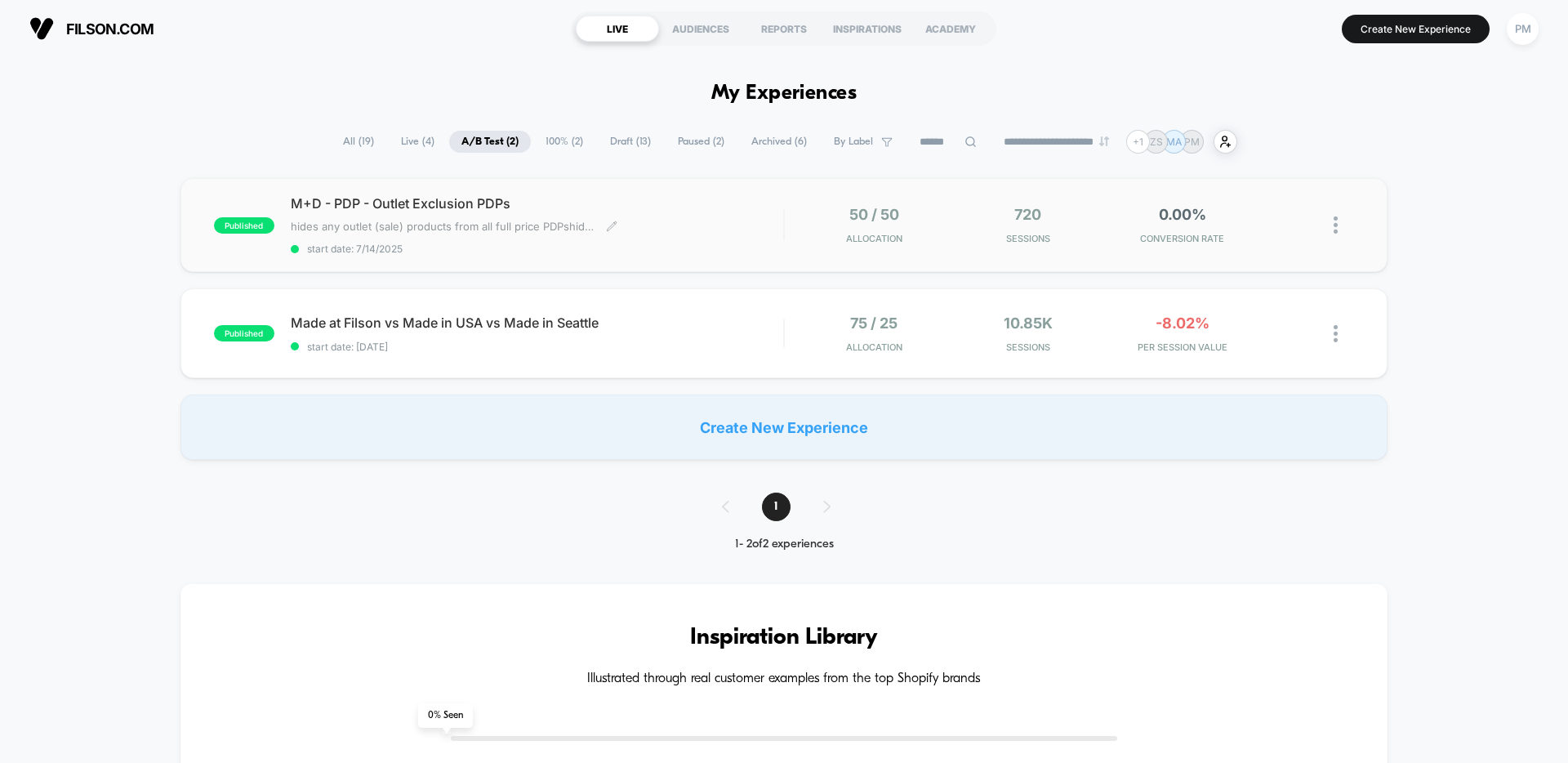 click on "M+D - PDP - Outlet Exclusion PDPs hides any outlet (sale) products from all full price PDPs hides any full price products from all outlet (sale) PDPs Click to edit experience details hides any outlet (sale) products from all full price PDPshides any full price products from all outlet (sale) PDPs start date: 7/14/2025" at bounding box center (537, 225) 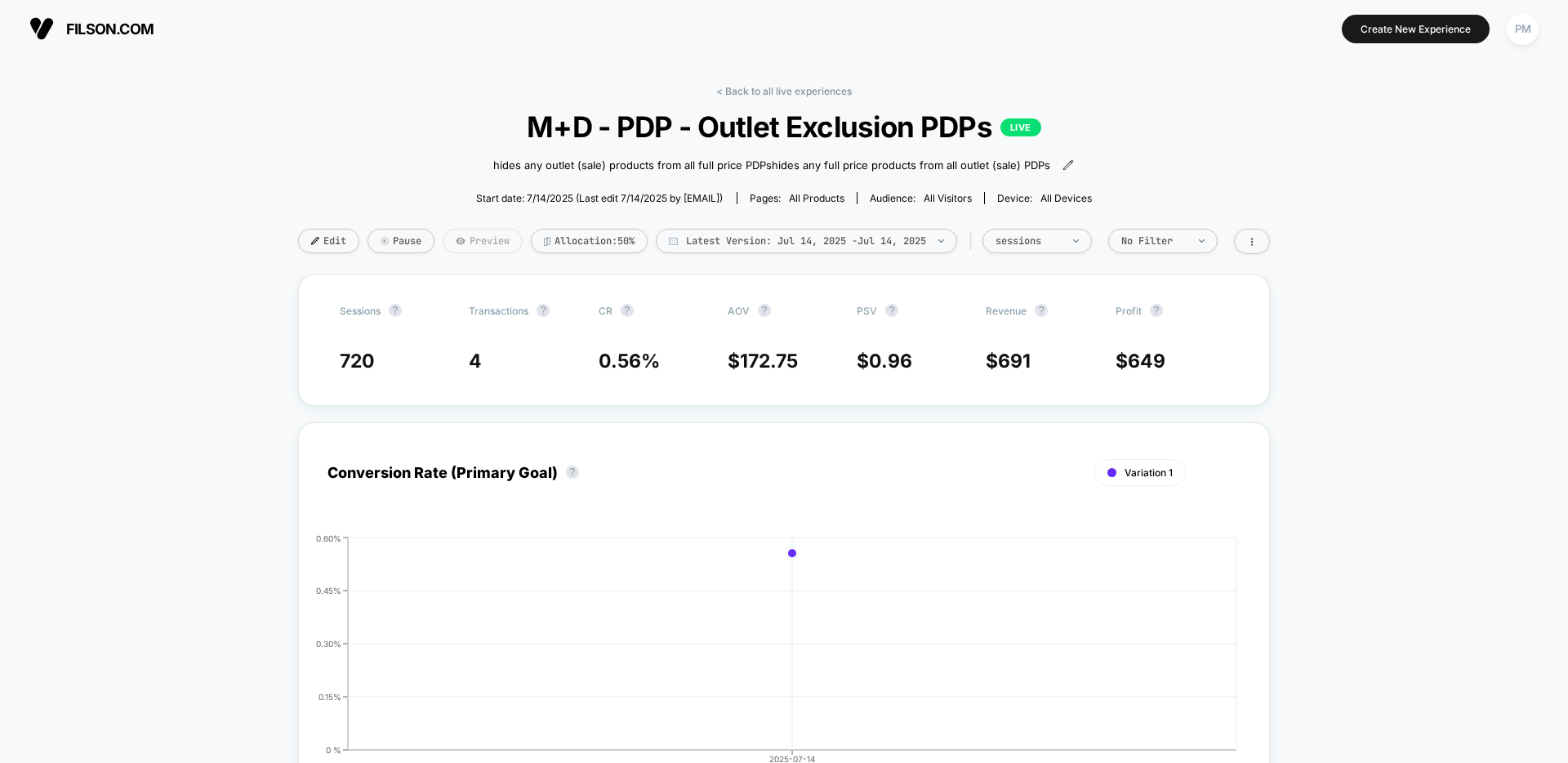 click on "Preview" at bounding box center (483, 241) 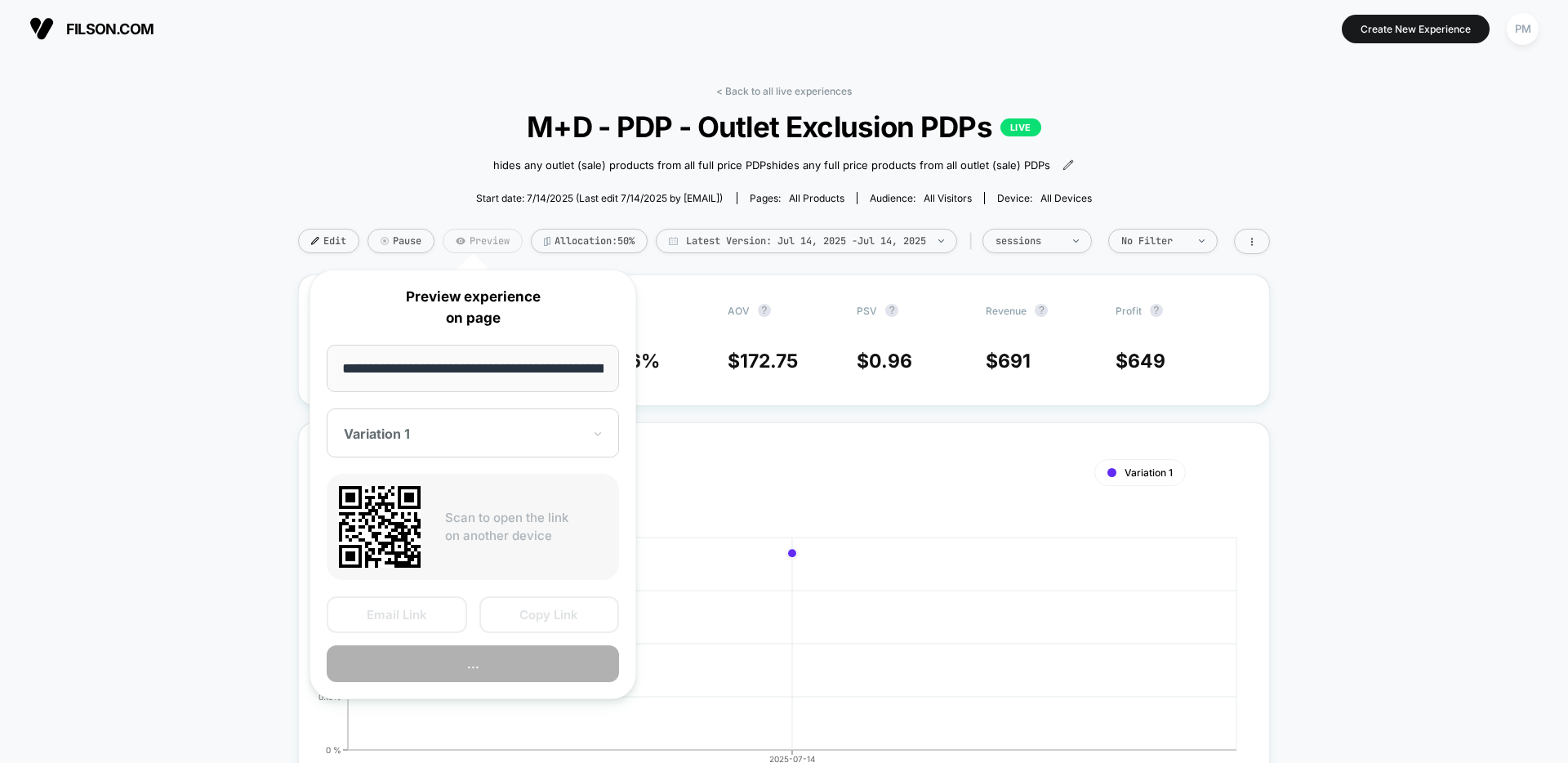 scroll, scrollTop: 0, scrollLeft: 189, axis: horizontal 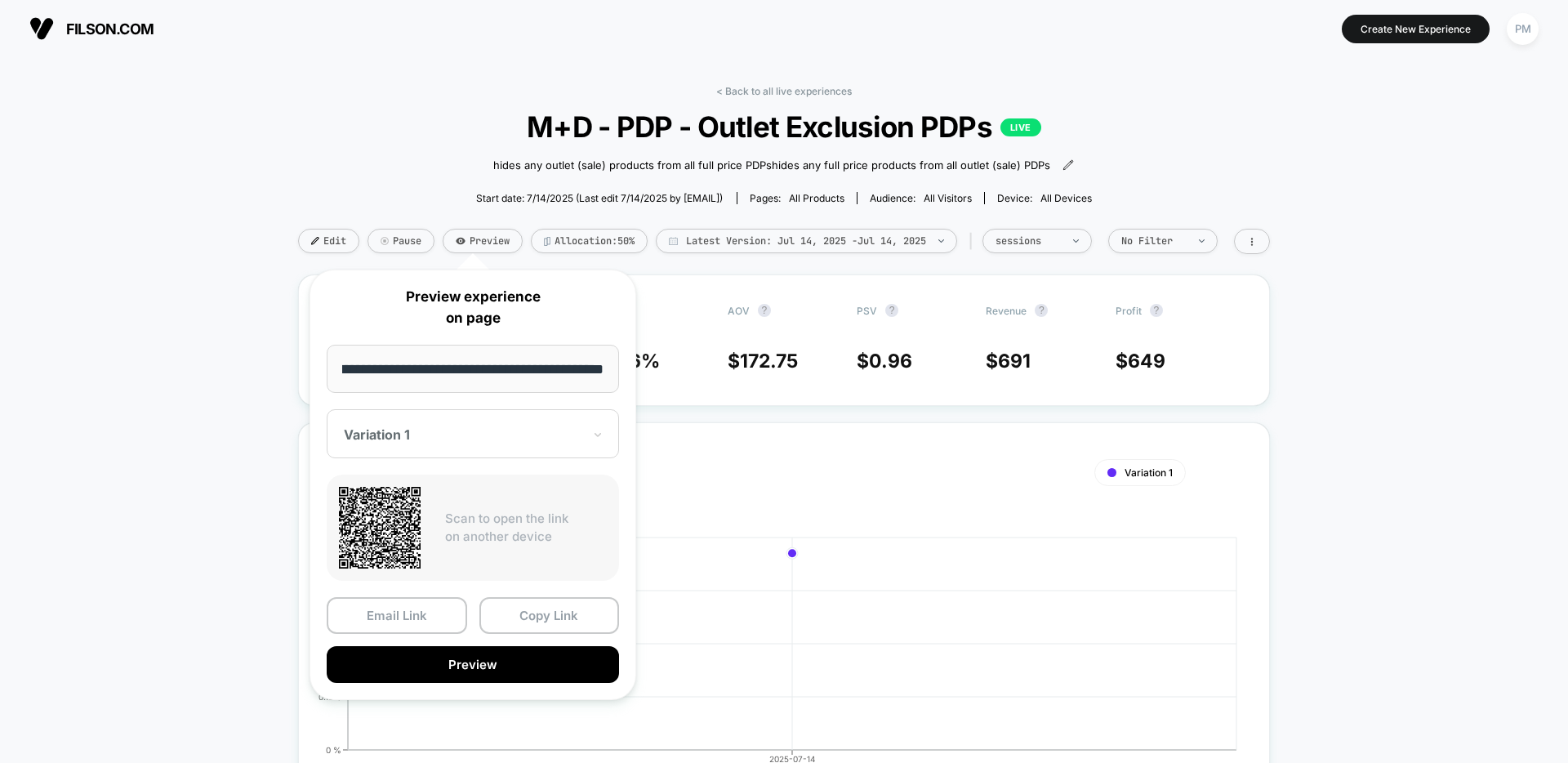 click at bounding box center [463, 435] 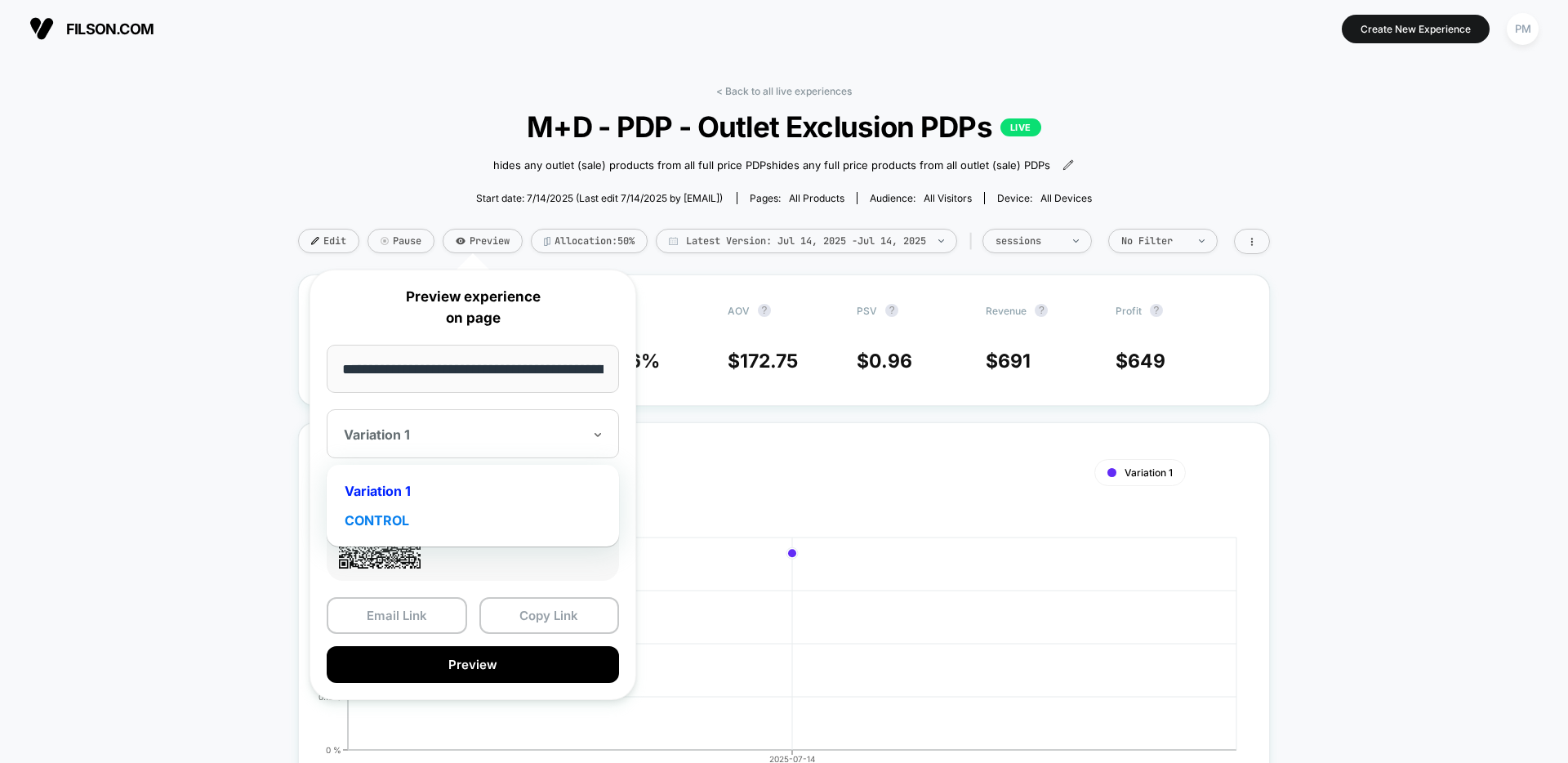 click on "CONTROL" at bounding box center (473, 520) 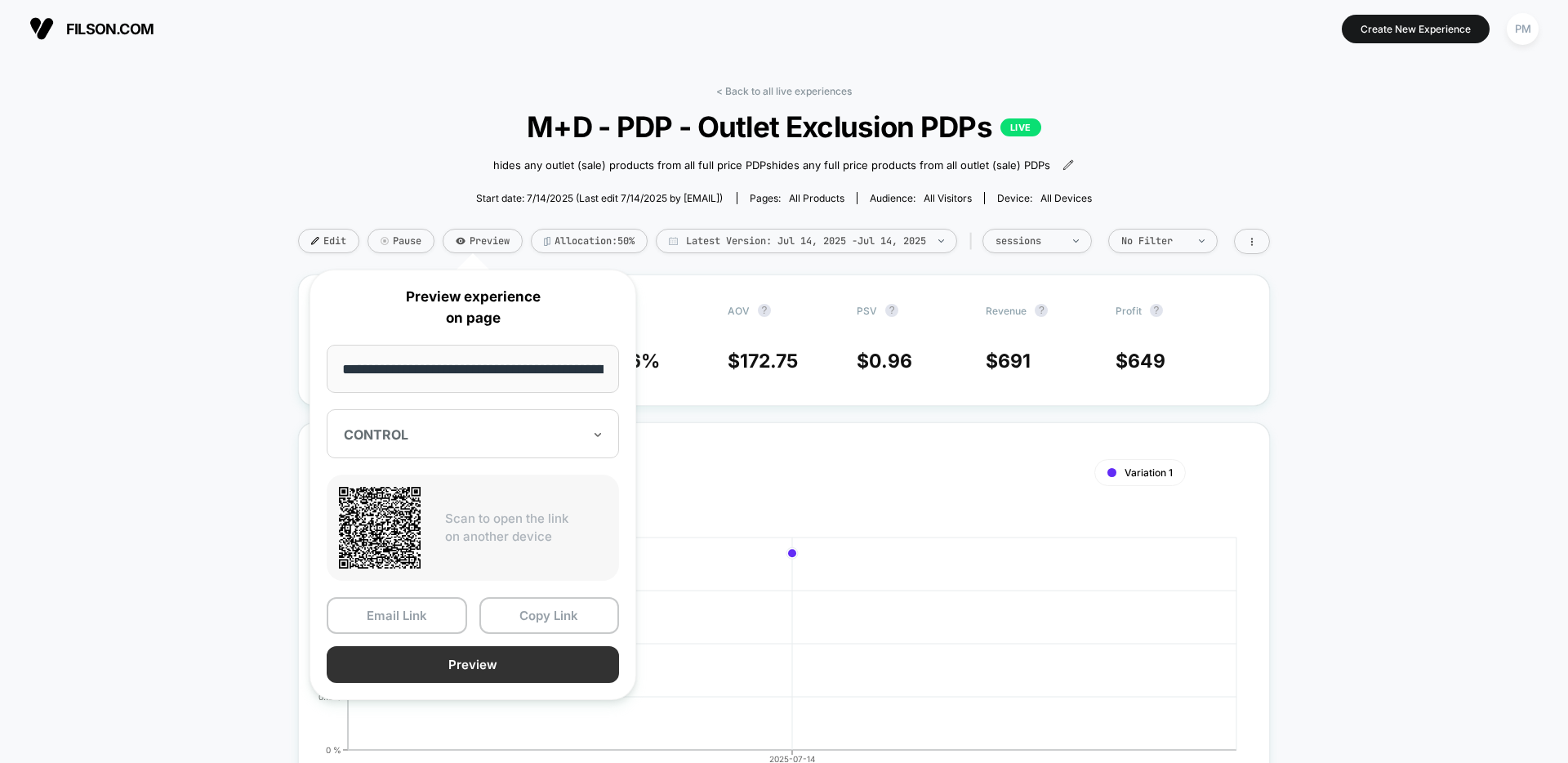 click on "Preview" at bounding box center (473, 664) 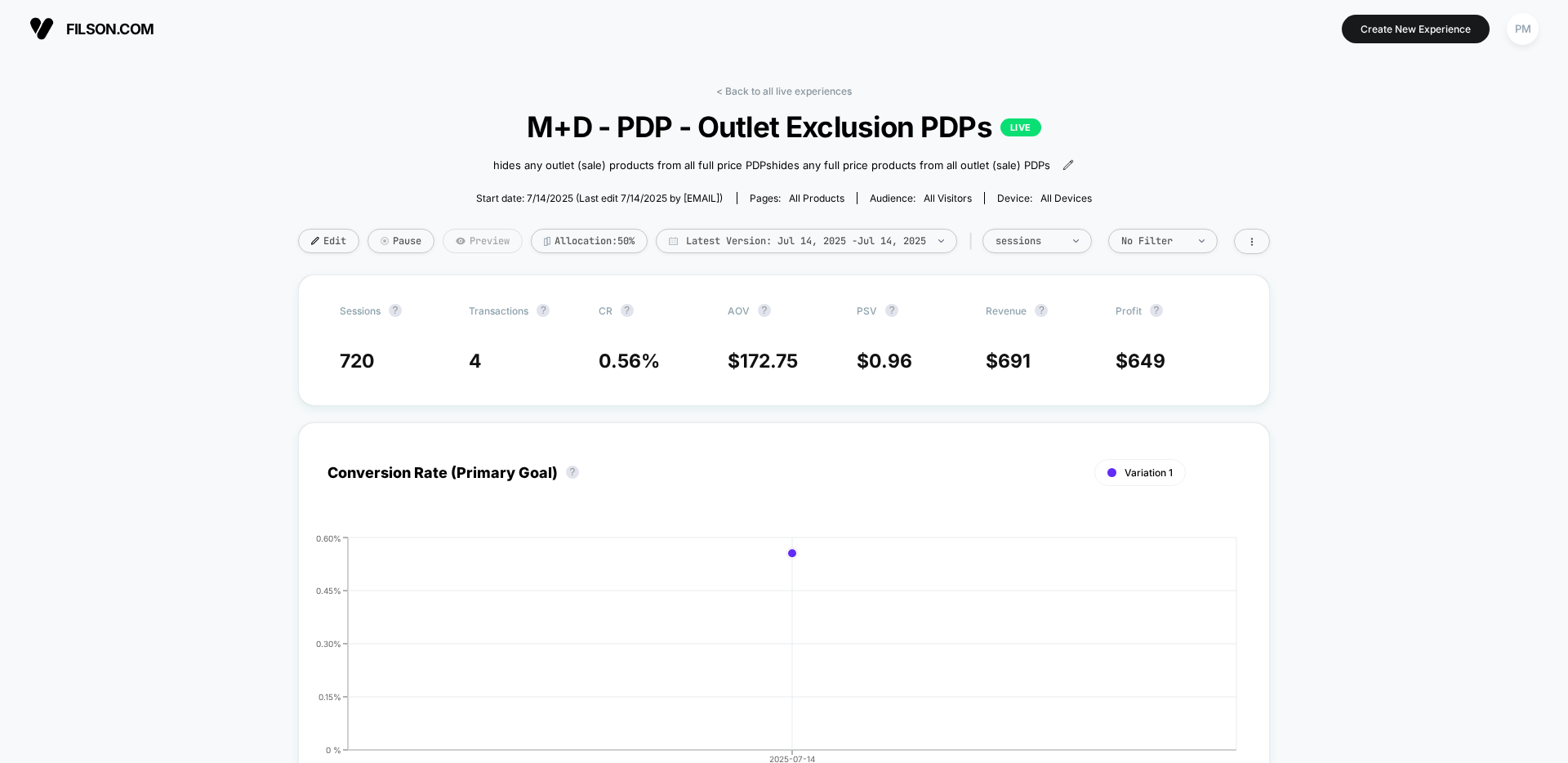 click on "Preview" at bounding box center (483, 241) 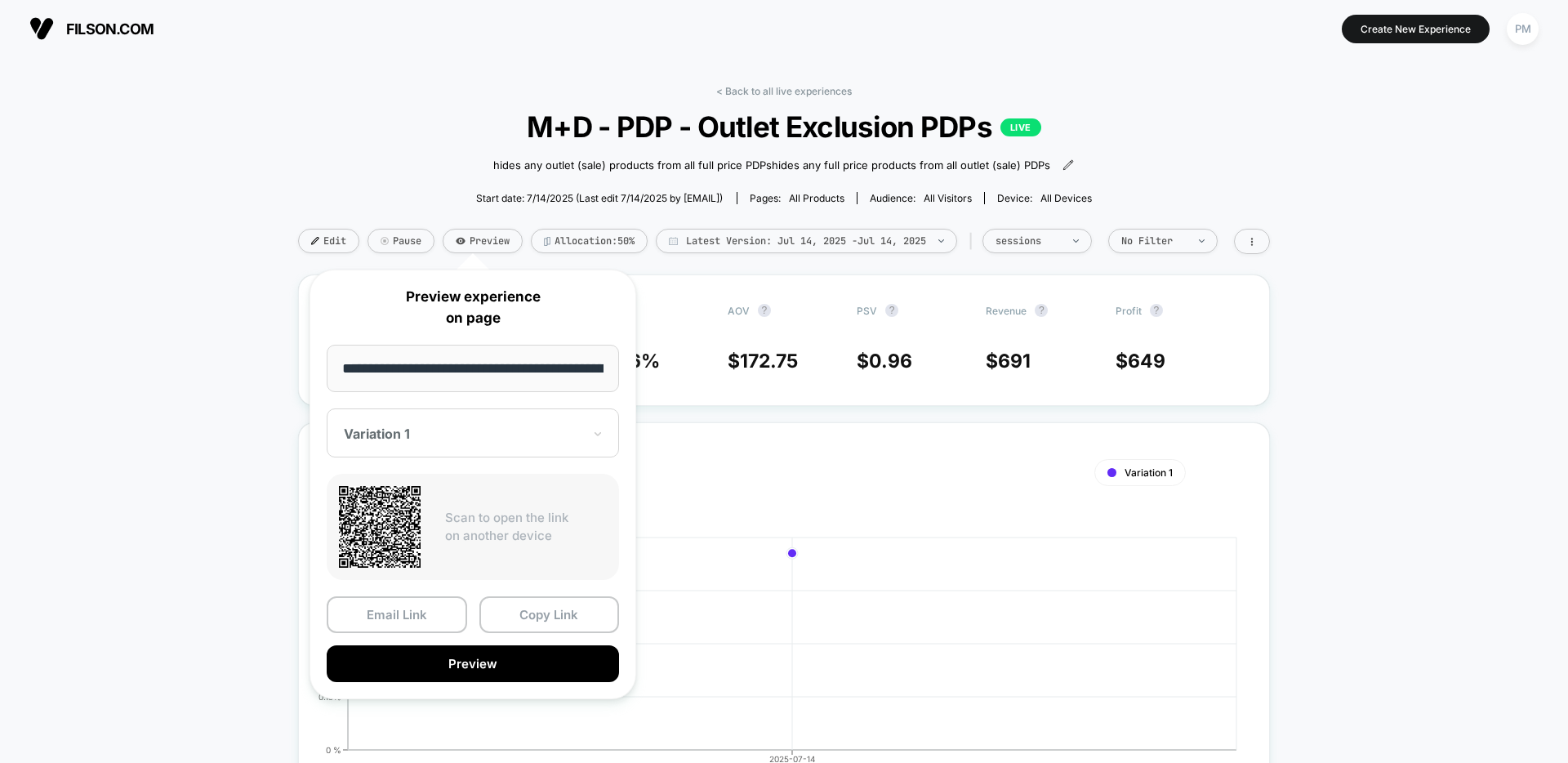 scroll, scrollTop: 0, scrollLeft: 189, axis: horizontal 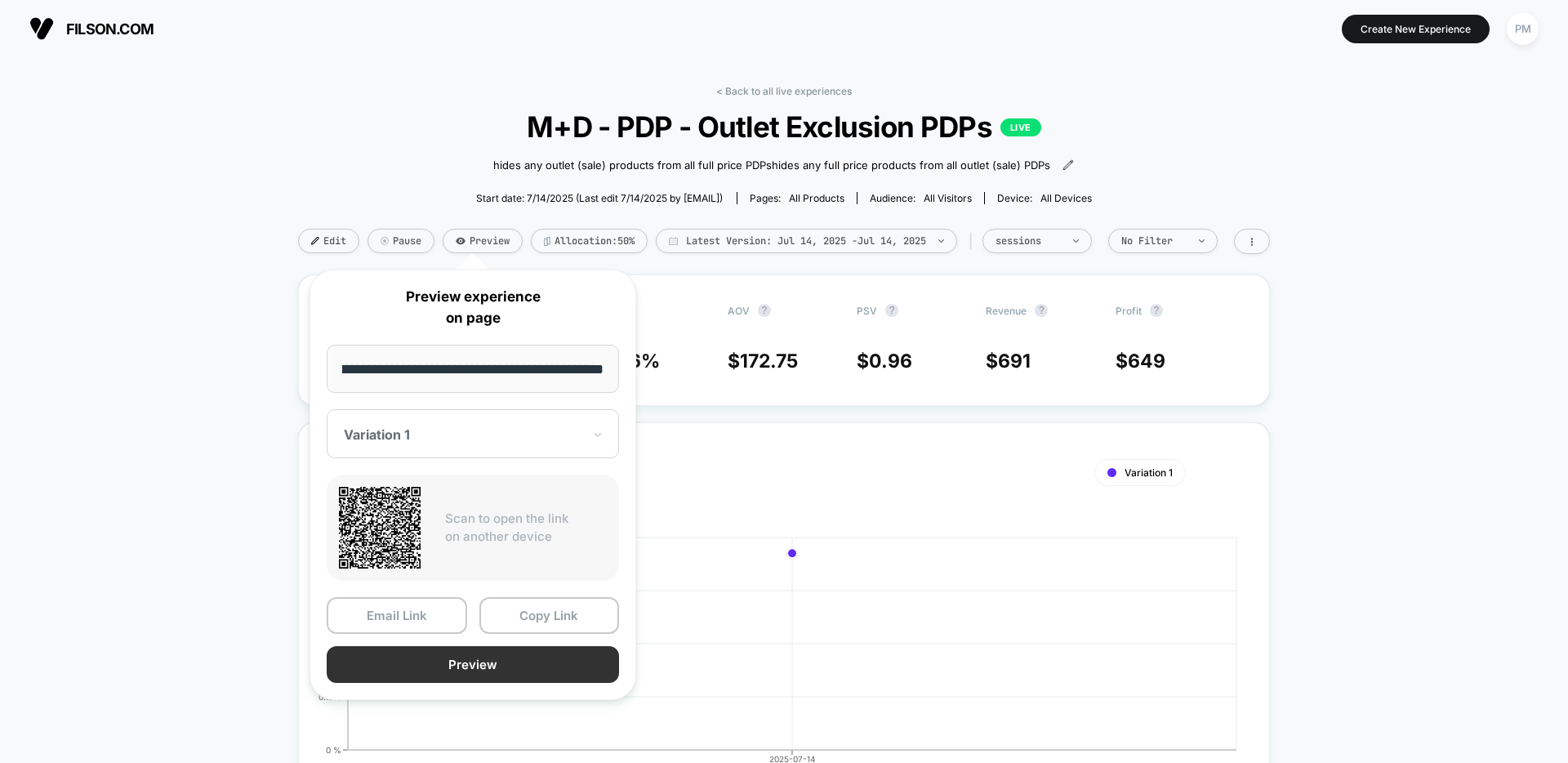 click on "Preview" at bounding box center (473, 664) 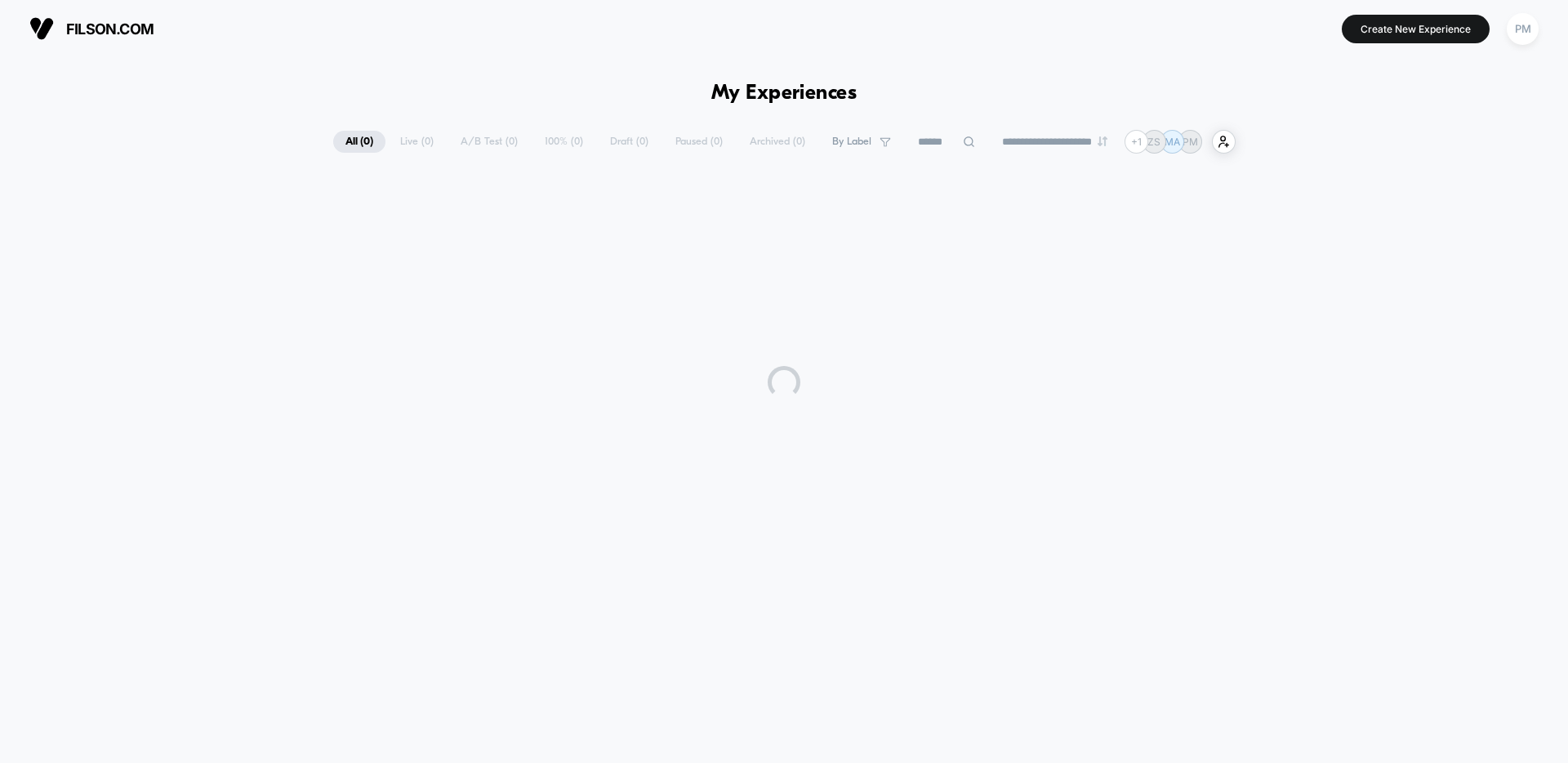 scroll, scrollTop: 0, scrollLeft: 0, axis: both 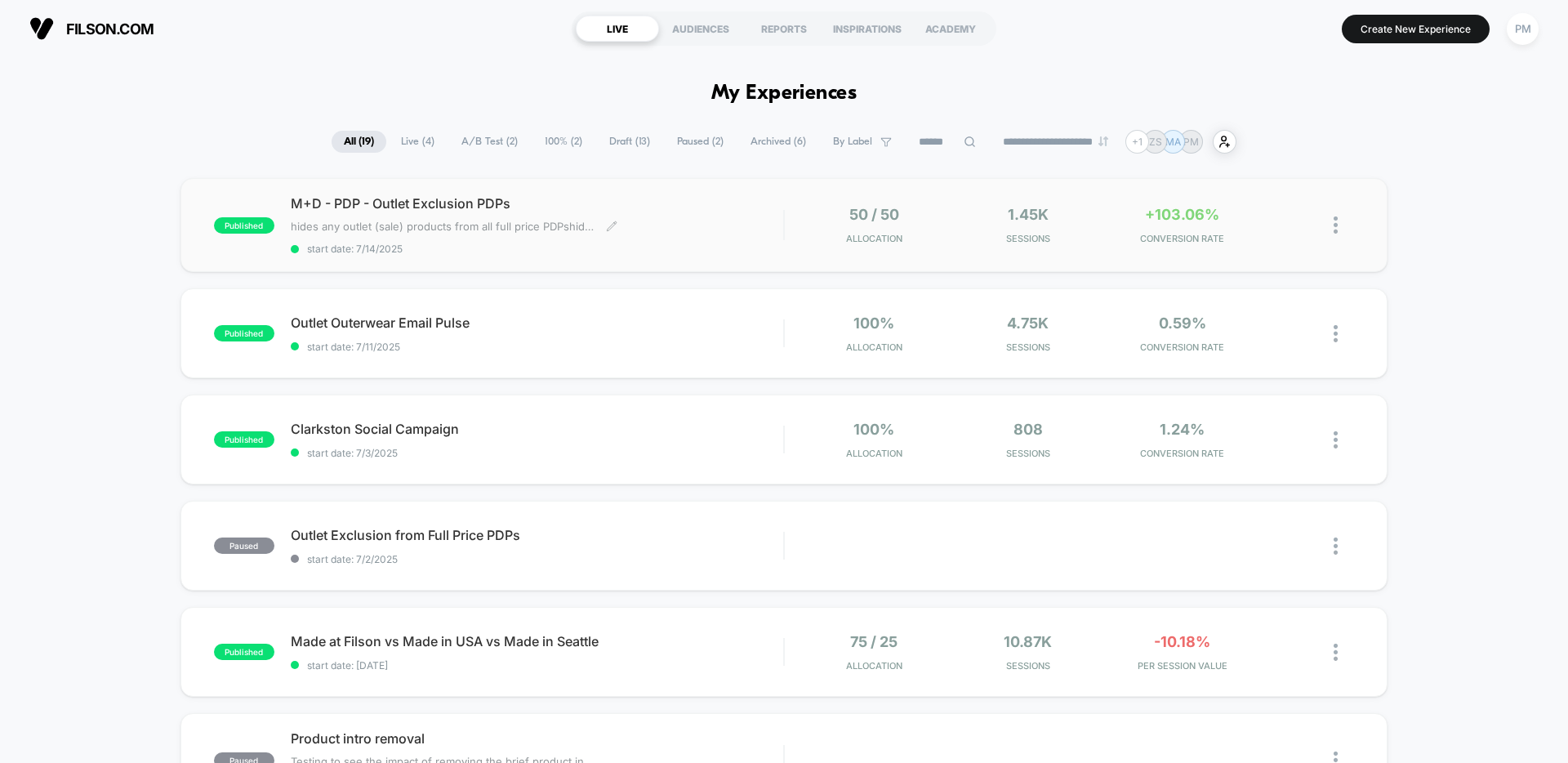 click on "M+D - PDP - Outlet Exclusion PDPs hides any outlet (sale) products from all full price PDPs hides any full price products from all outlet (sale) PDPs Click to edit experience details hides any outlet (sale) products from all full price PDPshides any full price products from all outlet (sale) PDPs start date: 7/14/2025" at bounding box center [537, 225] 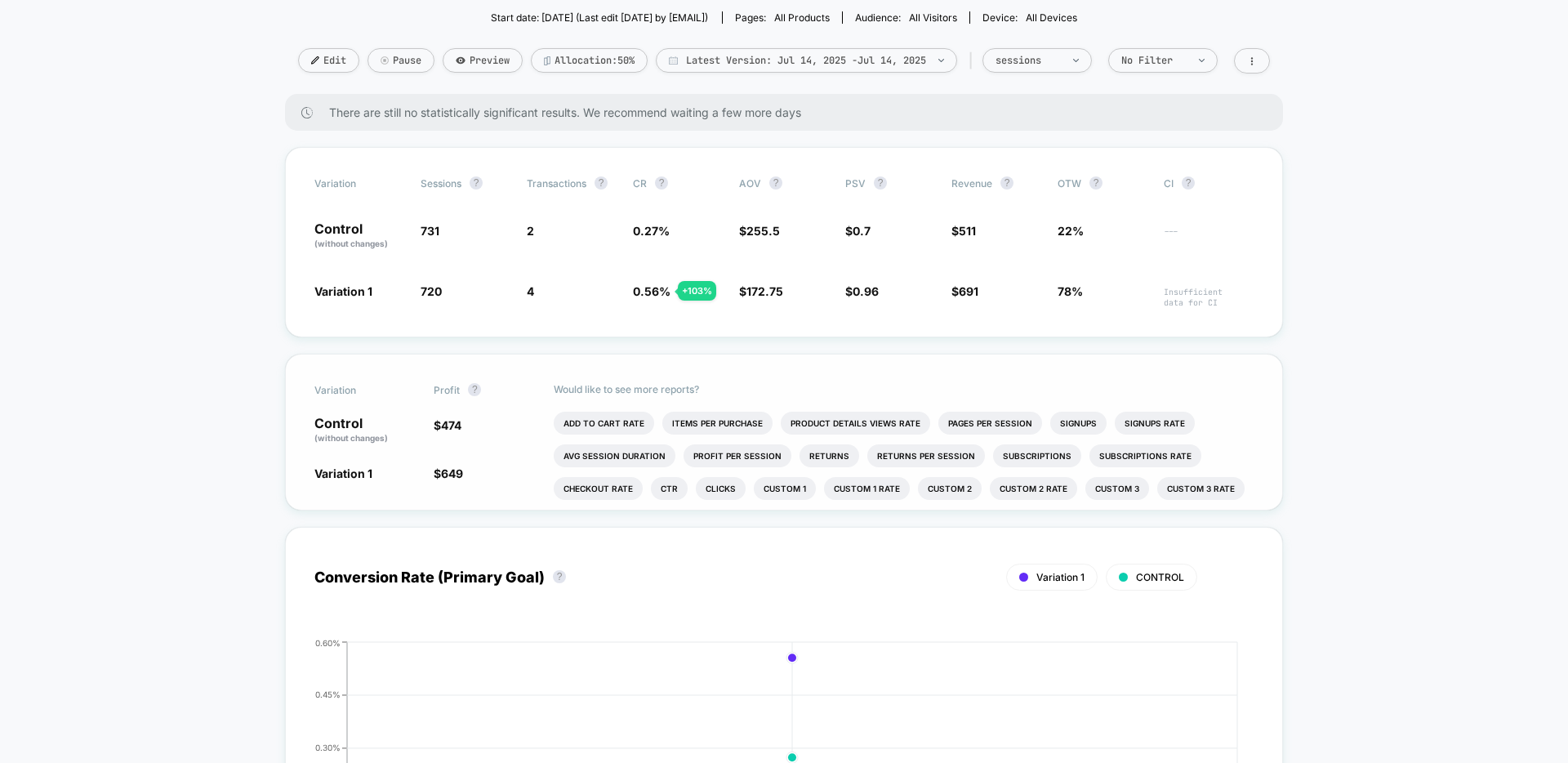 scroll, scrollTop: 185, scrollLeft: 0, axis: vertical 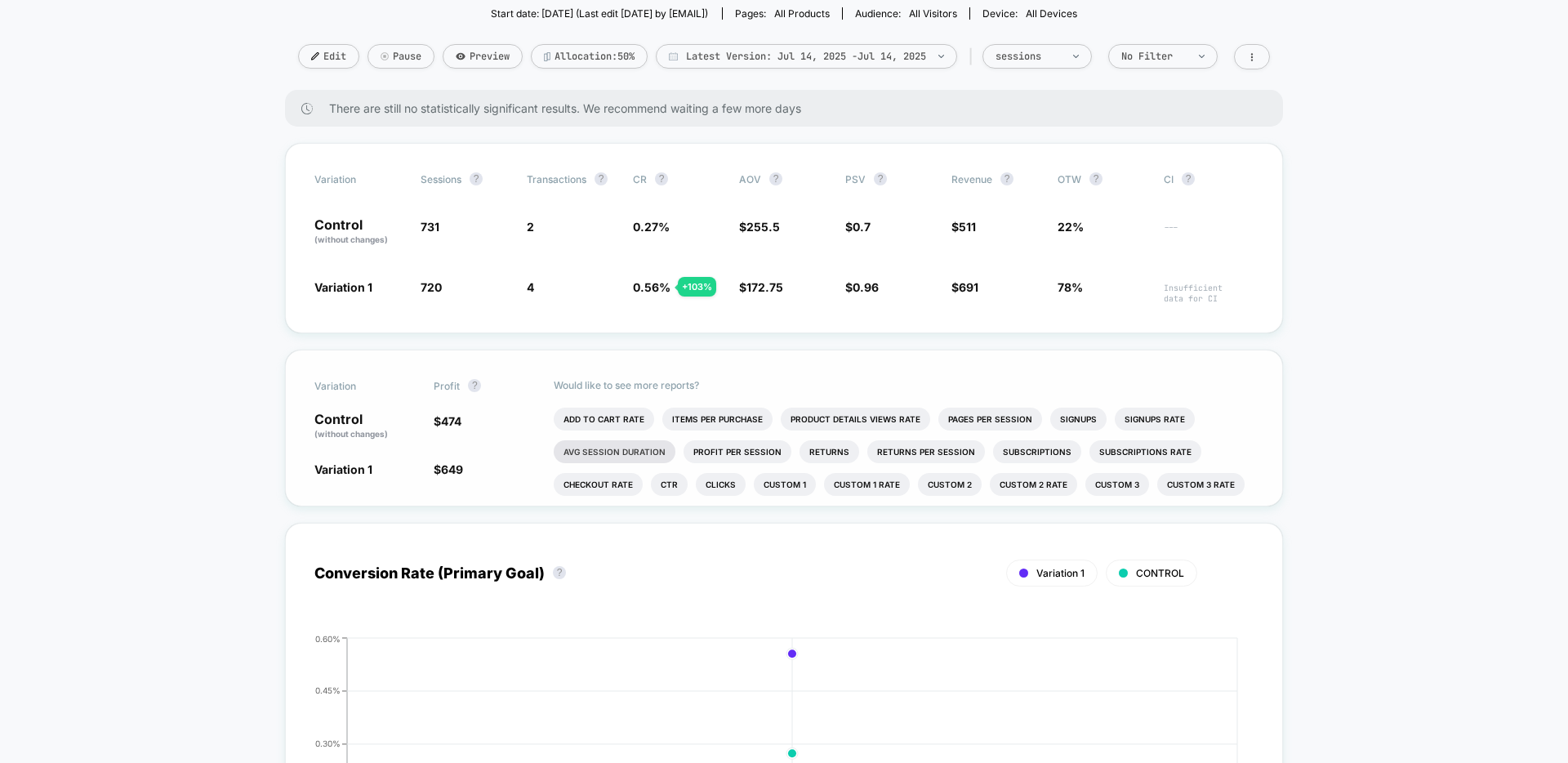 click on "Avg Session Duration" at bounding box center (614, 452) 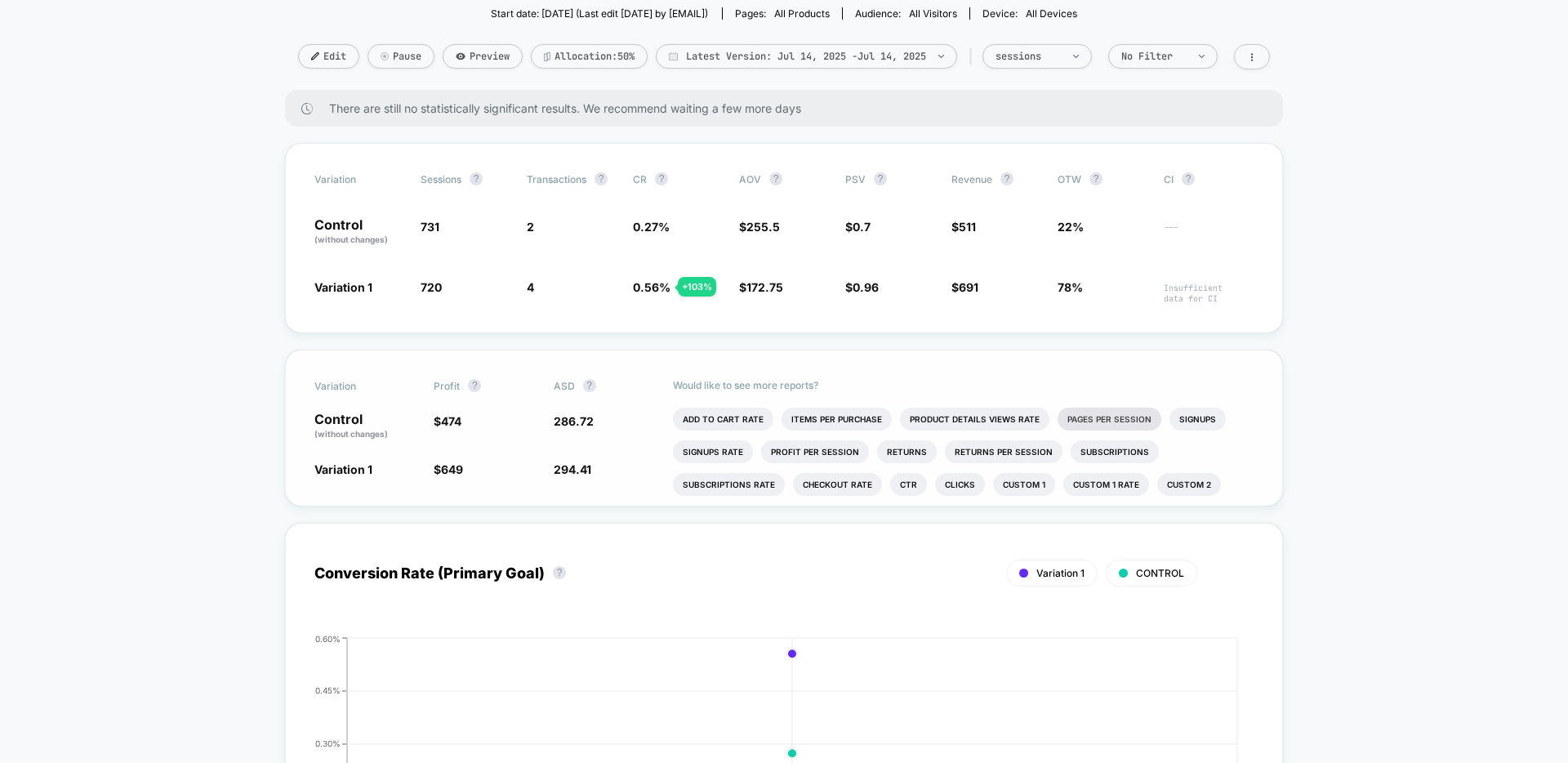 click on "Pages Per Session" at bounding box center [1109, 419] 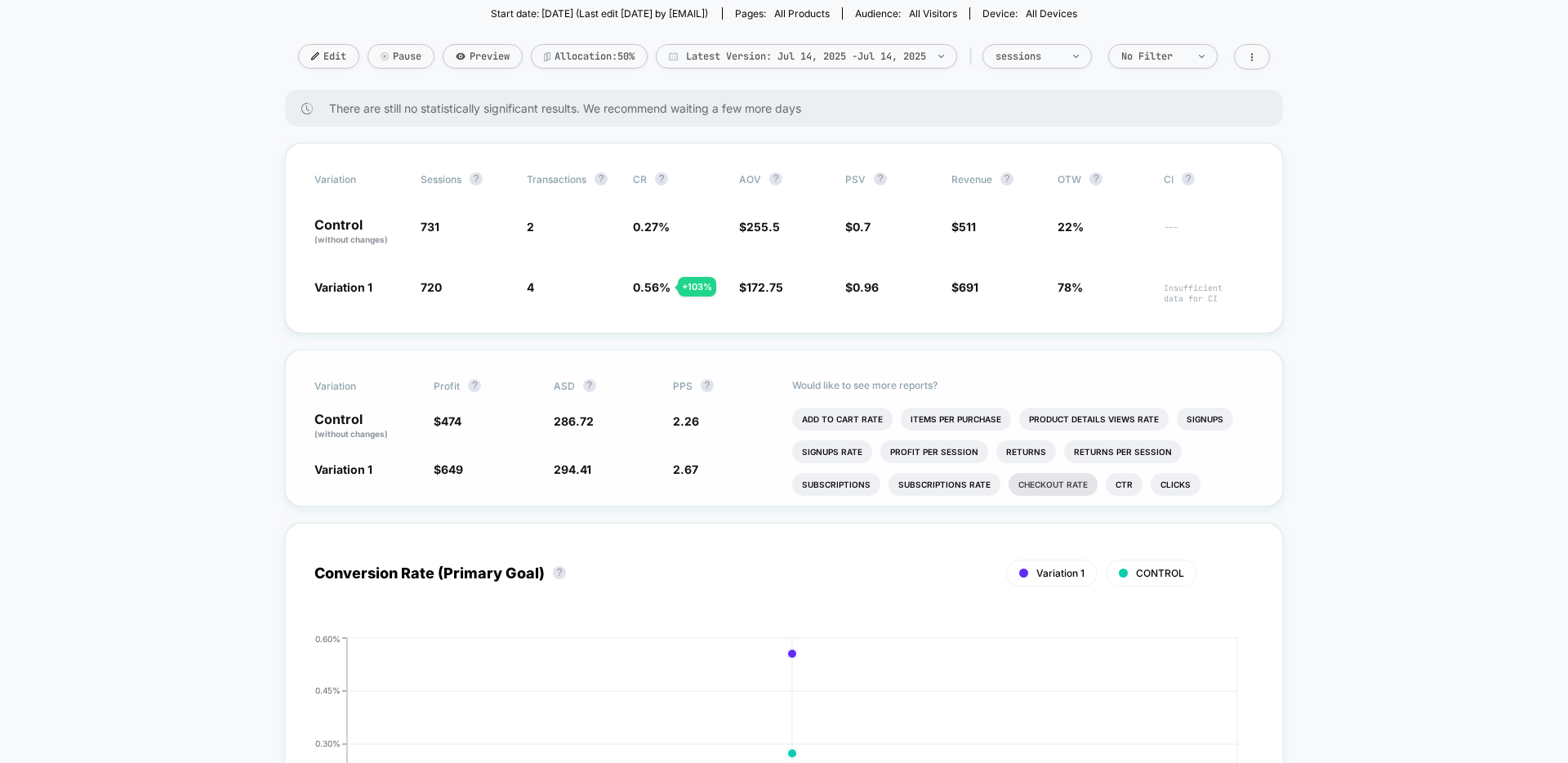 click on "Checkout Rate" at bounding box center (1053, 484) 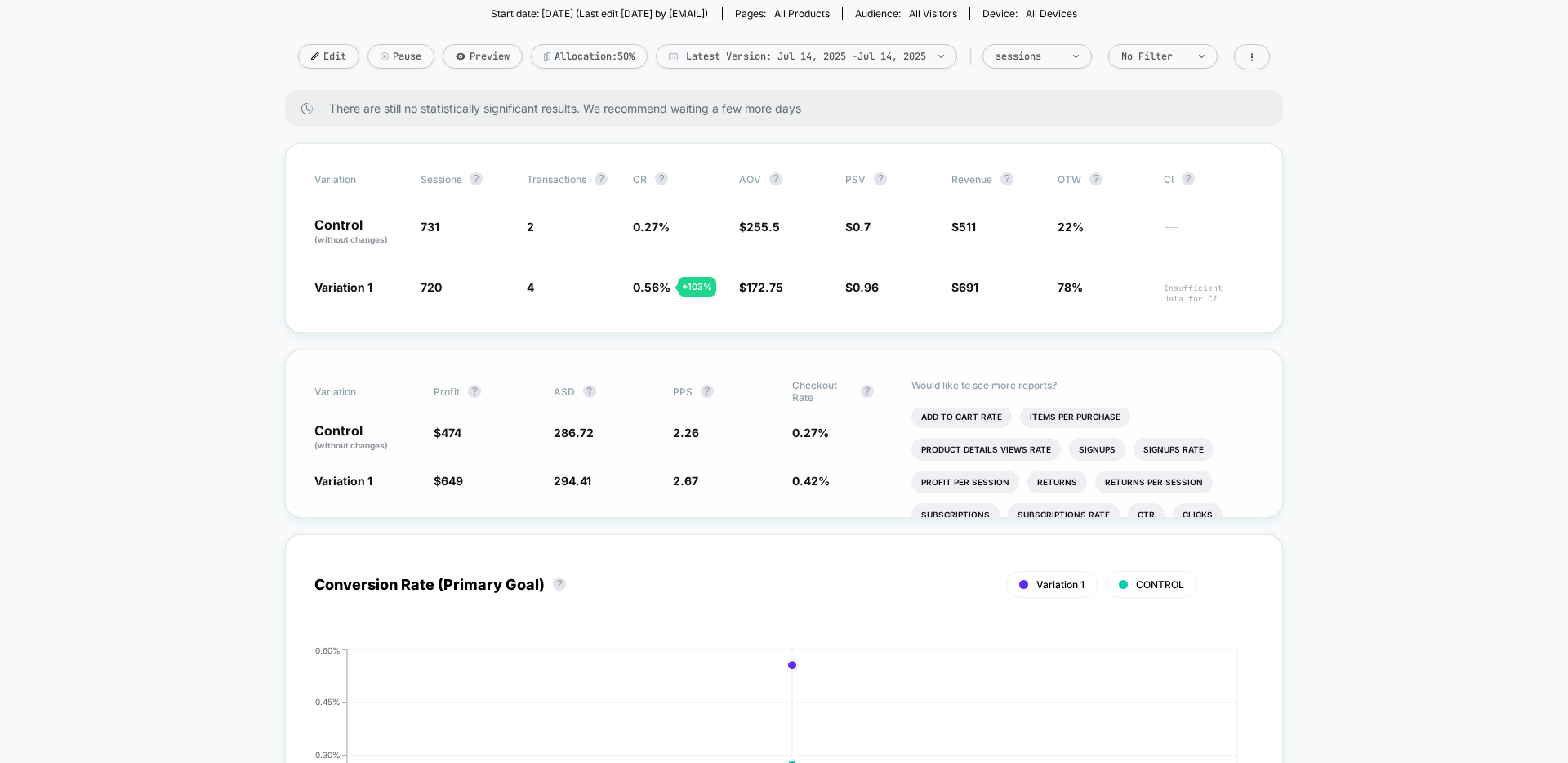 scroll, scrollTop: 0, scrollLeft: 0, axis: both 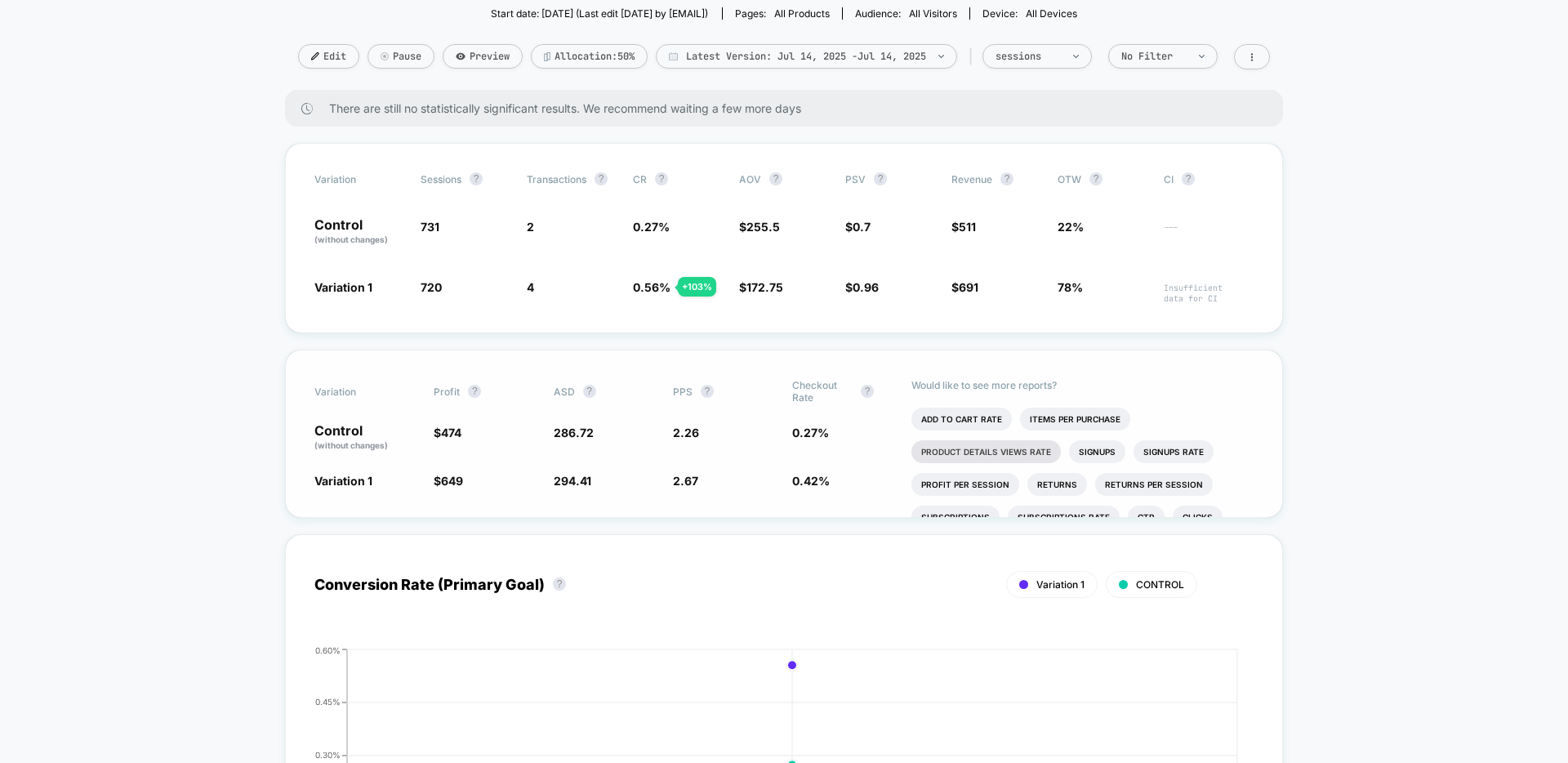 click on "Product Details Views Rate" at bounding box center (986, 452) 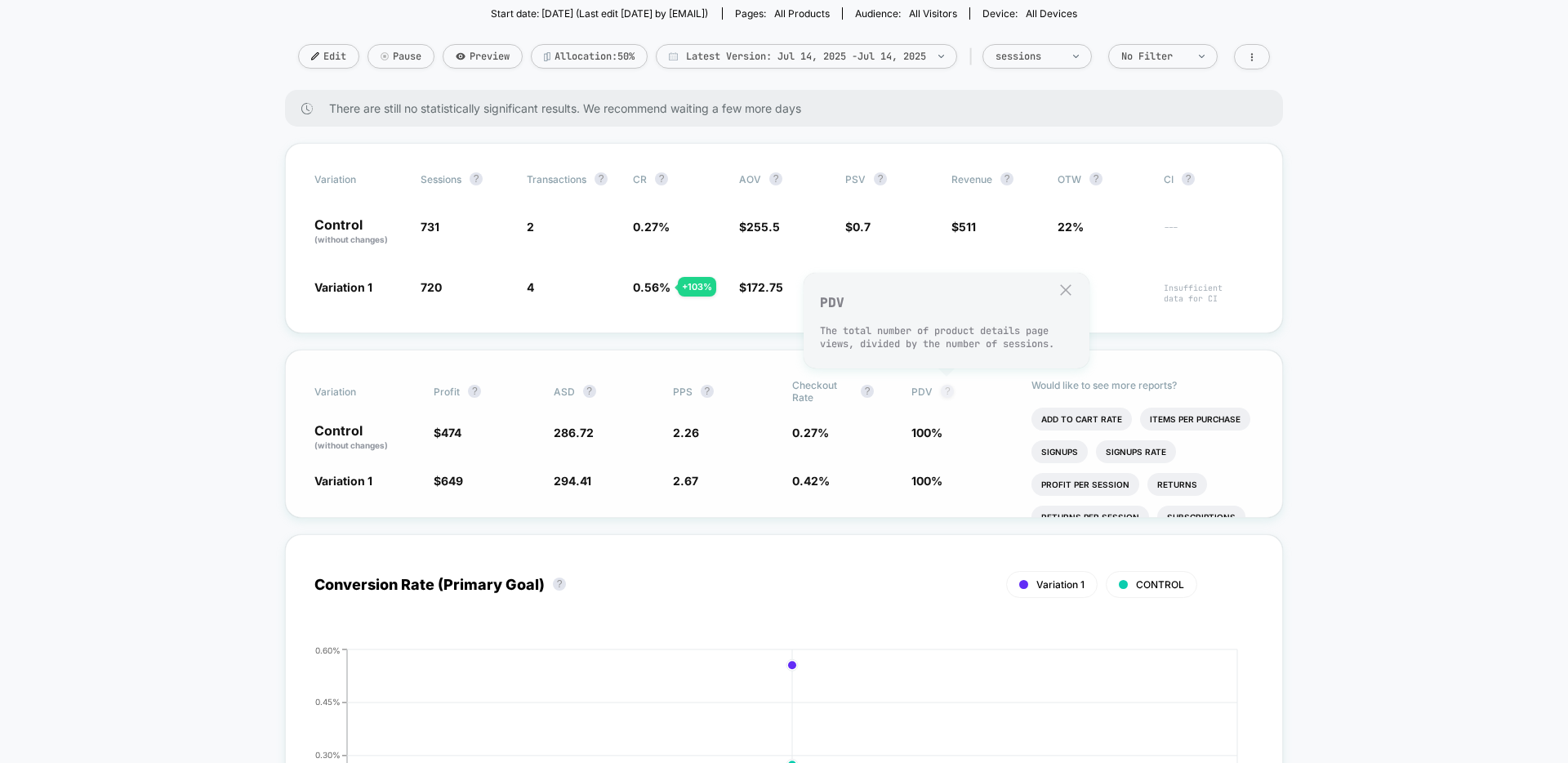 click on "?" at bounding box center [947, 391] 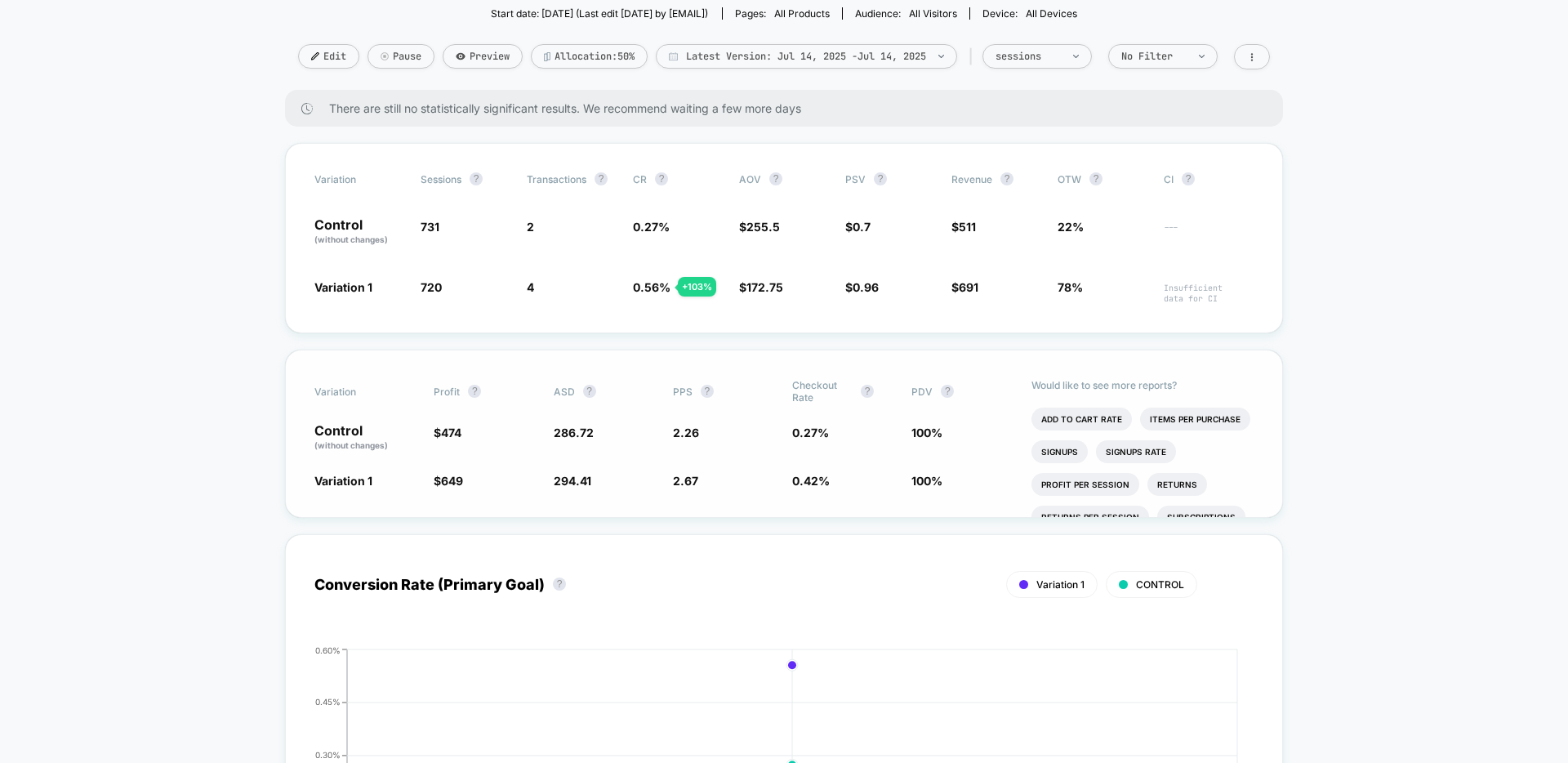click on "Variation Profit ? ASD ? PPS ? Checkout Rate ? PDV ? Control (without changes) $ 474 286.72 2.26 0.27 % 100 % Variation 1 $ 649 + 39 % 294.41 + 2.7 % 2.67 + 18.3 % 0.42 % + 52.3 % 100 % Would like to see more reports? Add To Cart Rate Items Per Purchase Signups Signups Rate Profit Per Session Returns Returns Per Session Subscriptions Subscriptions Rate Ctr Clicks Custom 1 Custom 1 Rate Custom 2 Custom 2 Rate Custom 3 Custom 3 Rate" at bounding box center [784, 434] 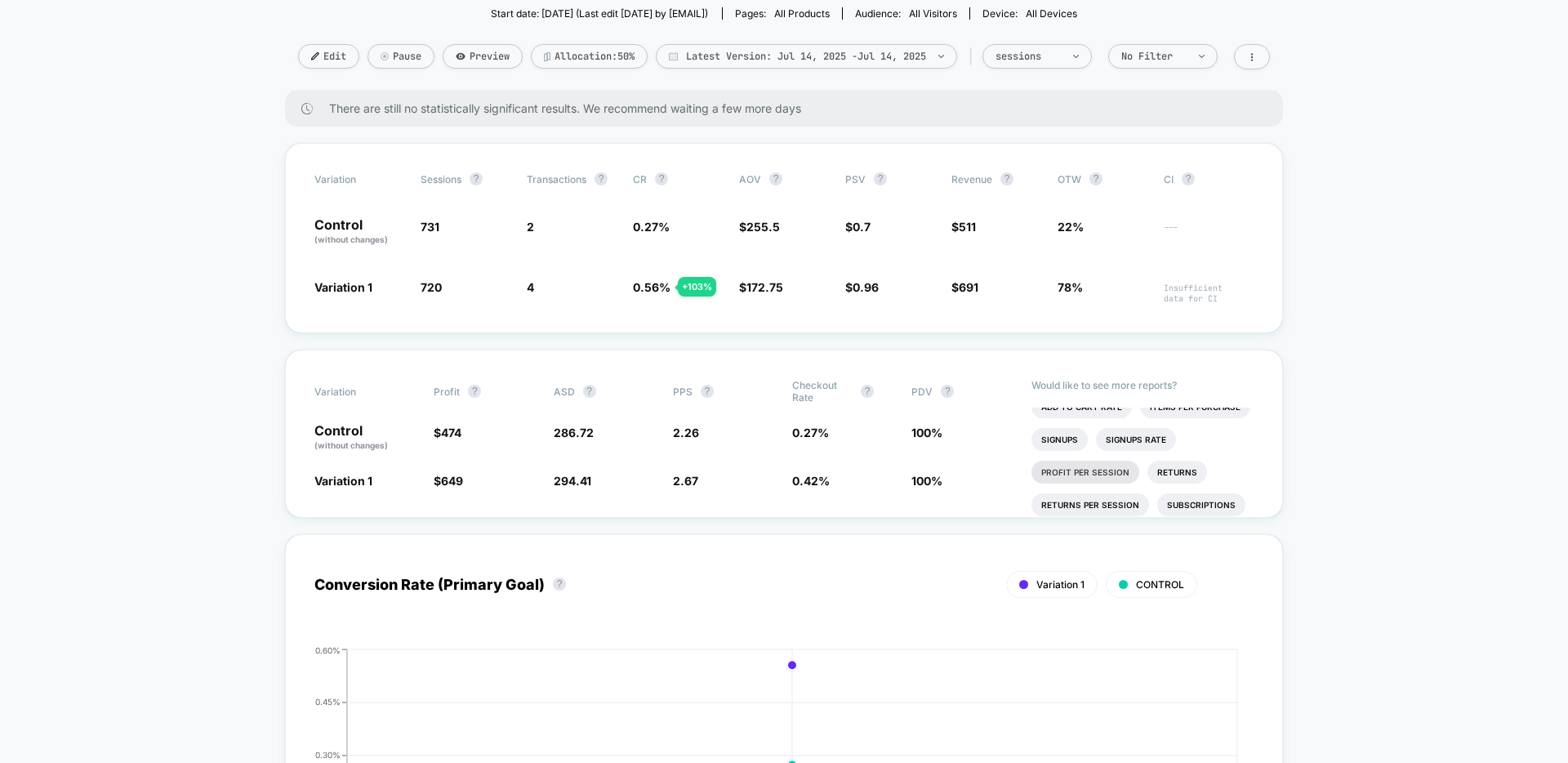 scroll, scrollTop: 14, scrollLeft: 0, axis: vertical 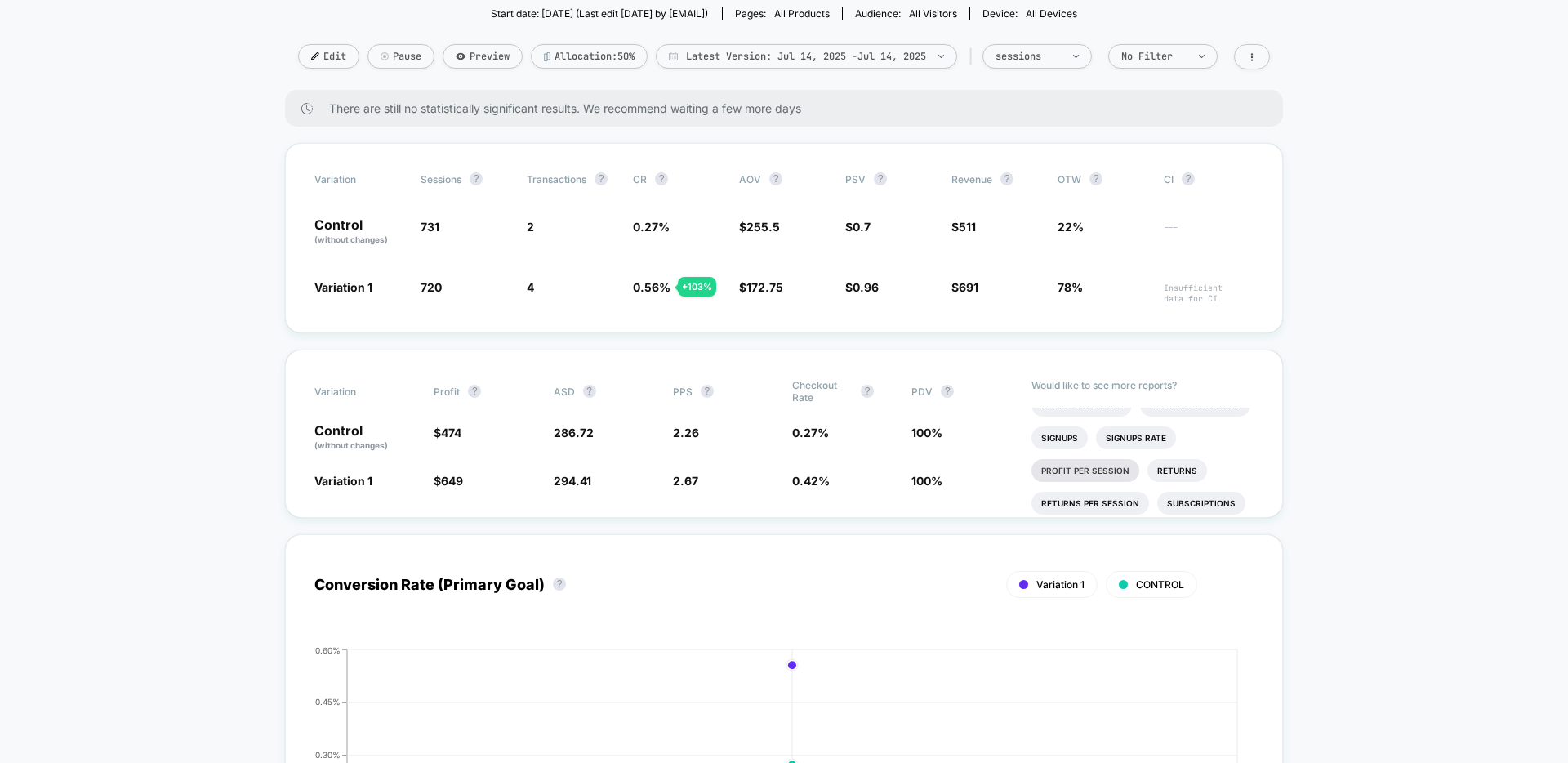 click on "Profit Per Session" at bounding box center [1085, 471] 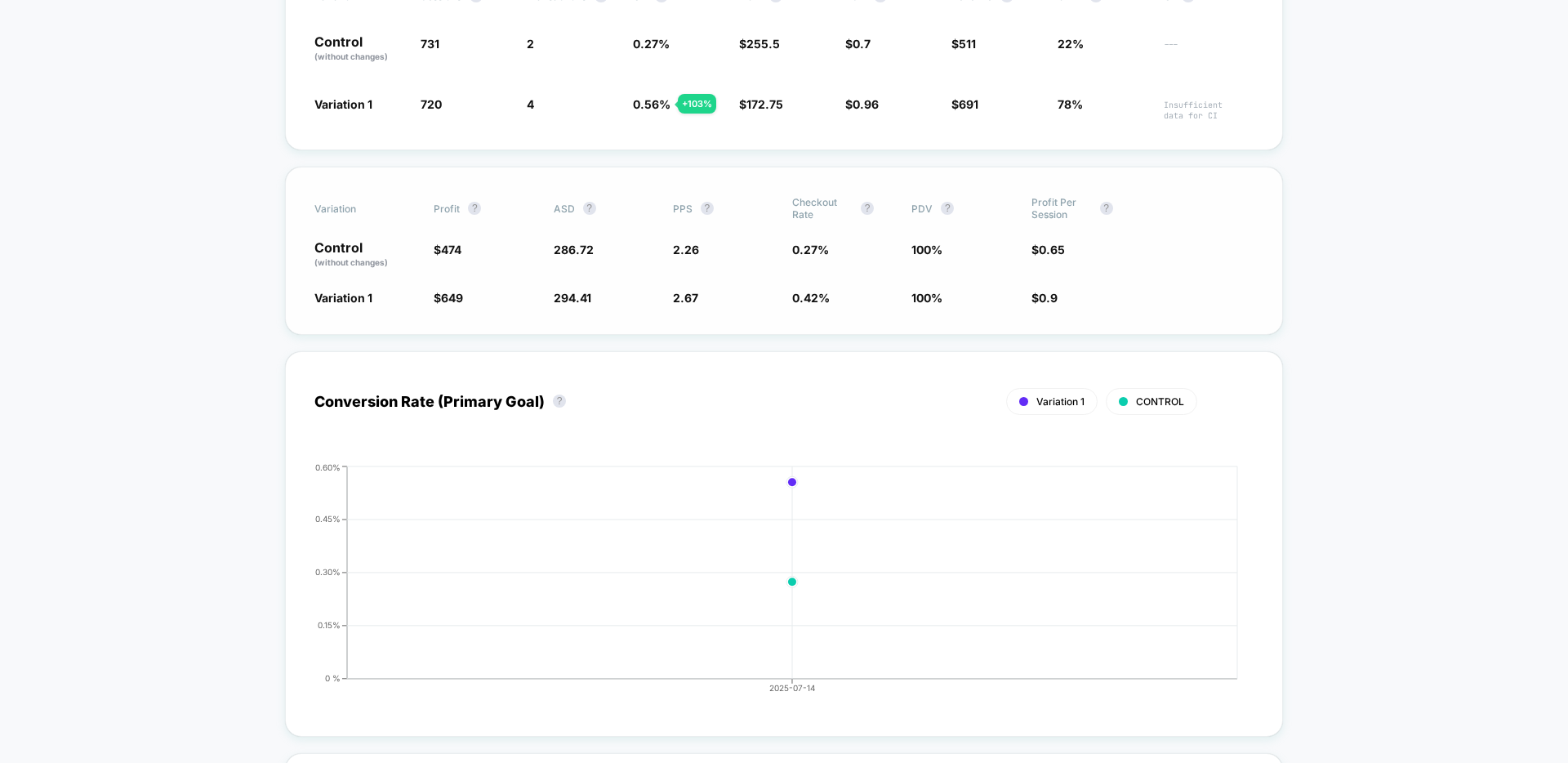 scroll, scrollTop: 0, scrollLeft: 0, axis: both 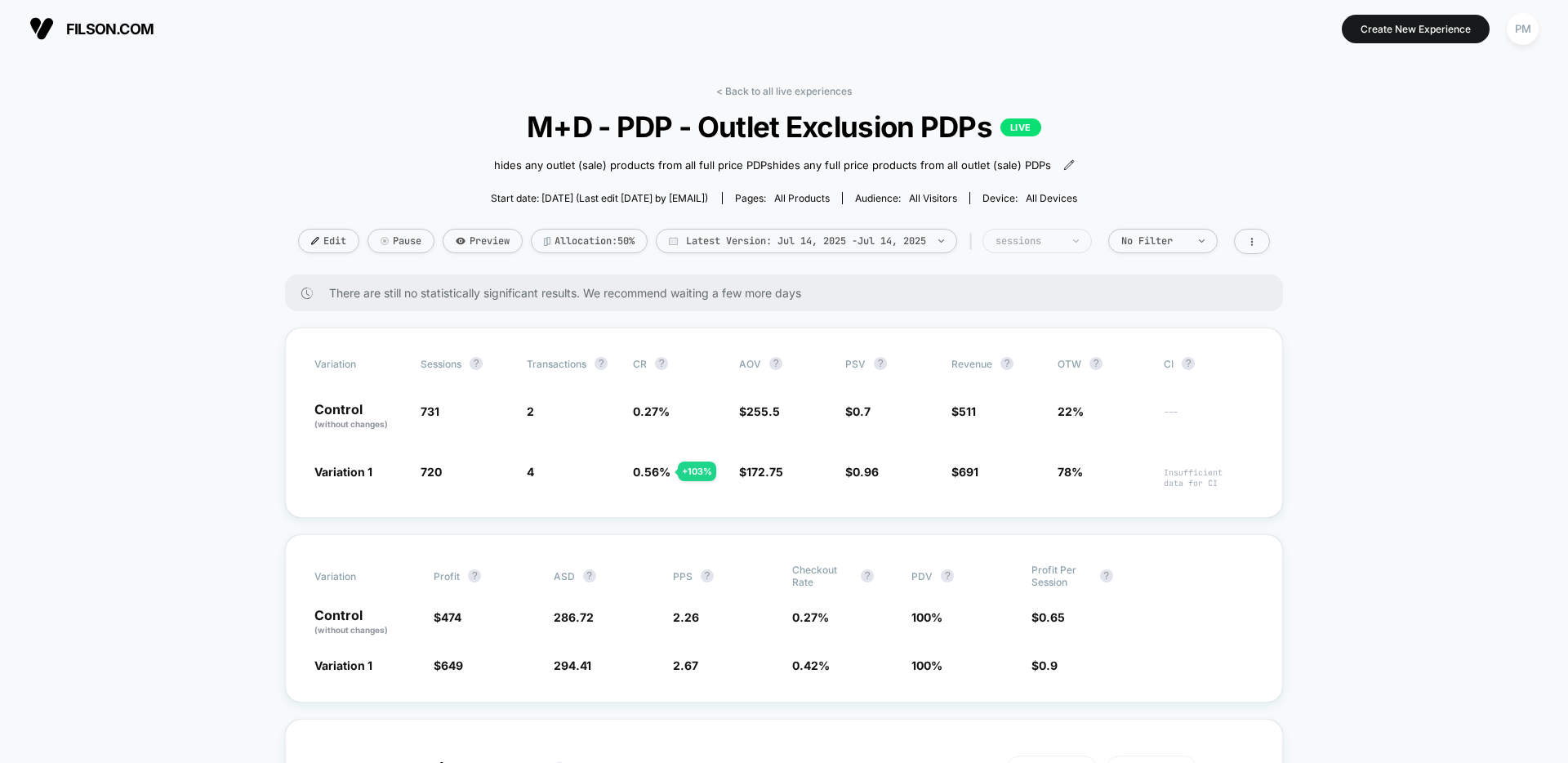 click on "sessions" at bounding box center [1037, 241] 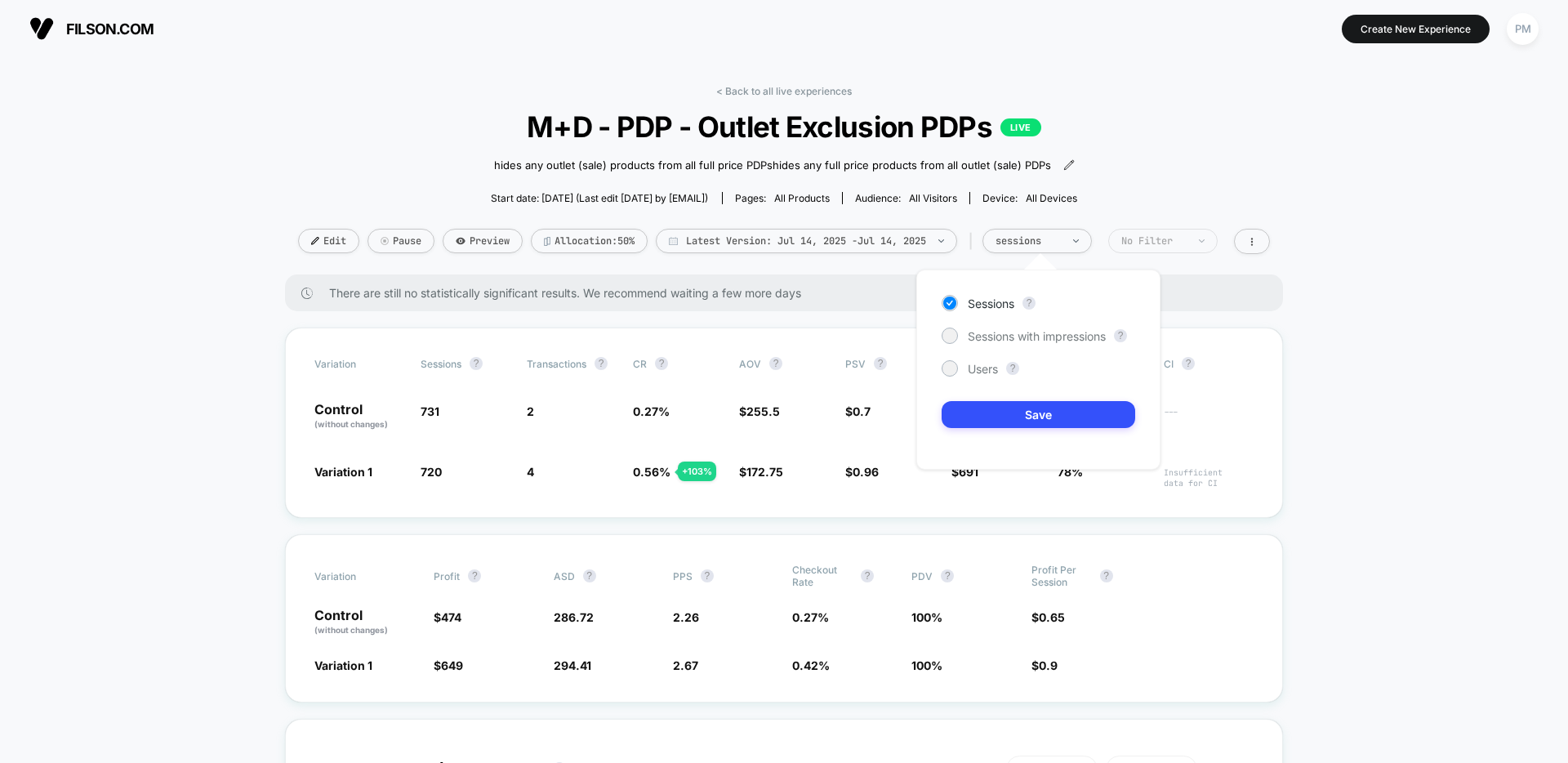 click on "No Filter" at bounding box center [1154, 241] 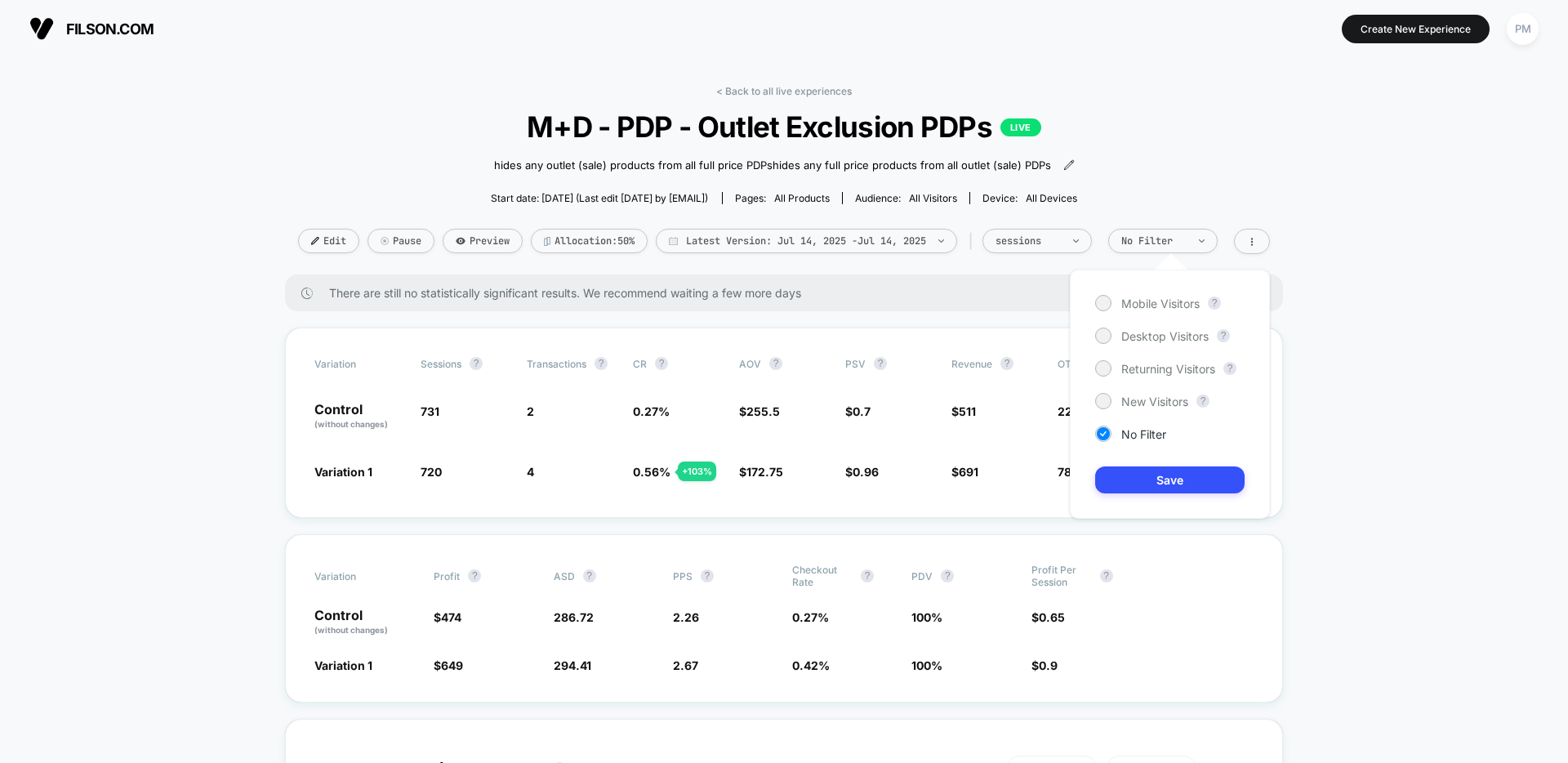 click on "< Back to all live experiences  M+D - PDP - Outlet Exclusion PDPs LIVE hides any outlet (sale) products from all full price PDPs hides any full price products from all outlet (sale) PDPs Click to edit experience details hides any outlet (sale) products from all full price PDPshides any full price products from all outlet (sale) PDPs Start date: [DATE] (Last edit [DATE] by [EMAIL]) Pages: all products Audience: All Visitors Device: all devices Edit Pause  Preview Allocation:  50% Latest Version:     [DATE]    -    [DATE] |   sessions   No Filter There are still no statistically significant results. We recommend waiting a few more days Variation Sessions ? Transactions ? CR ? AOV ? PSV ? Revenue ? OTW ? CI ? Control (without changes) 731 2 0.27 % $ 255.5 $ 0.7 $ 511 22% --- Variation 1 720 - 1.5 % 4 + 103 % 0.56 % + 103 % $ 172.75 - 32.4 % $ 0.96 + 37.3 % $ 691 + 37.3 % 78% Insufficient  data for CI Variation Profit ? ASD ? PPS ? Checkout Rate ? PDV ? Profit Per Session ? $ 474" at bounding box center [784, 2510] 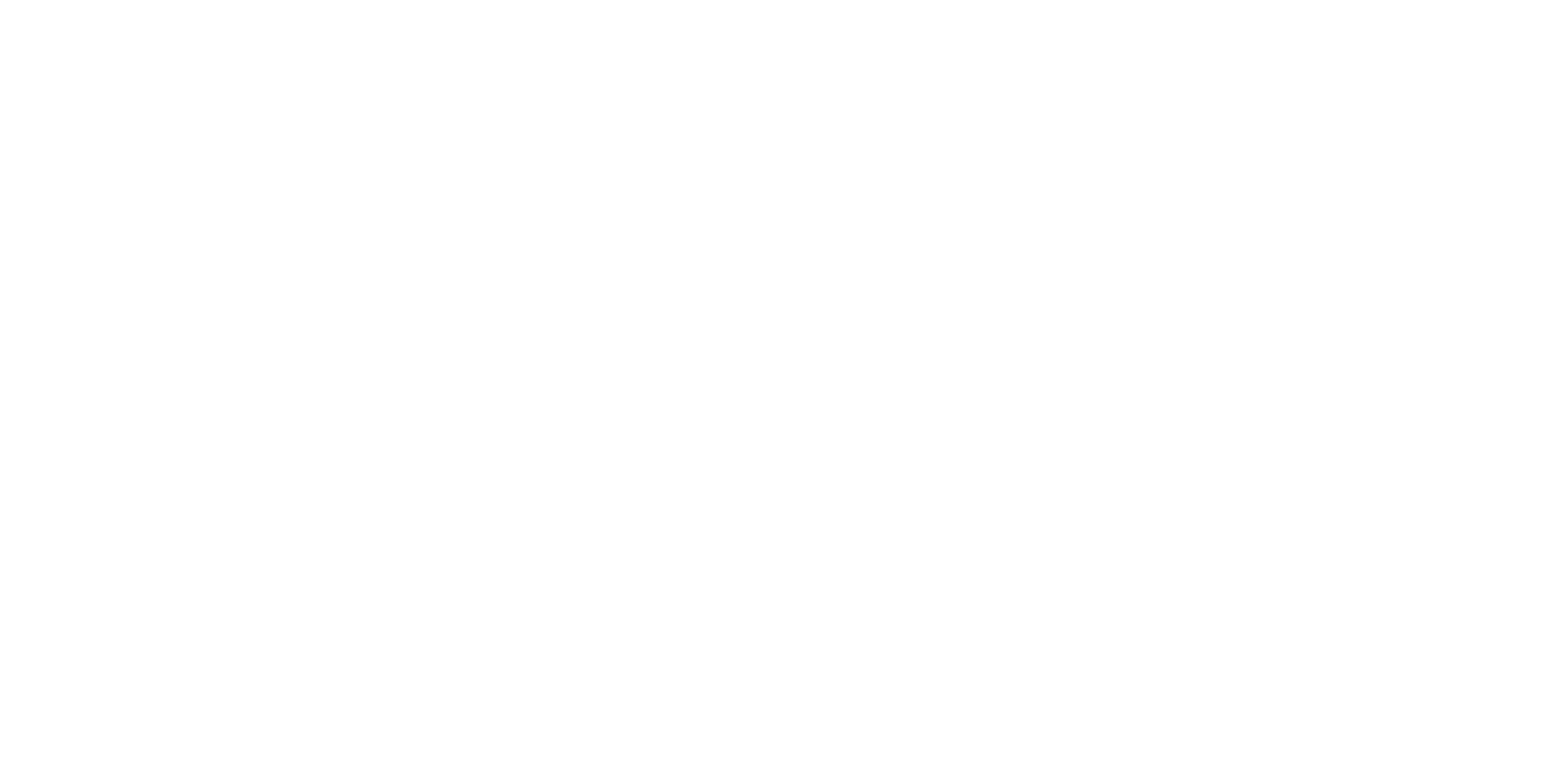 scroll, scrollTop: 0, scrollLeft: 0, axis: both 